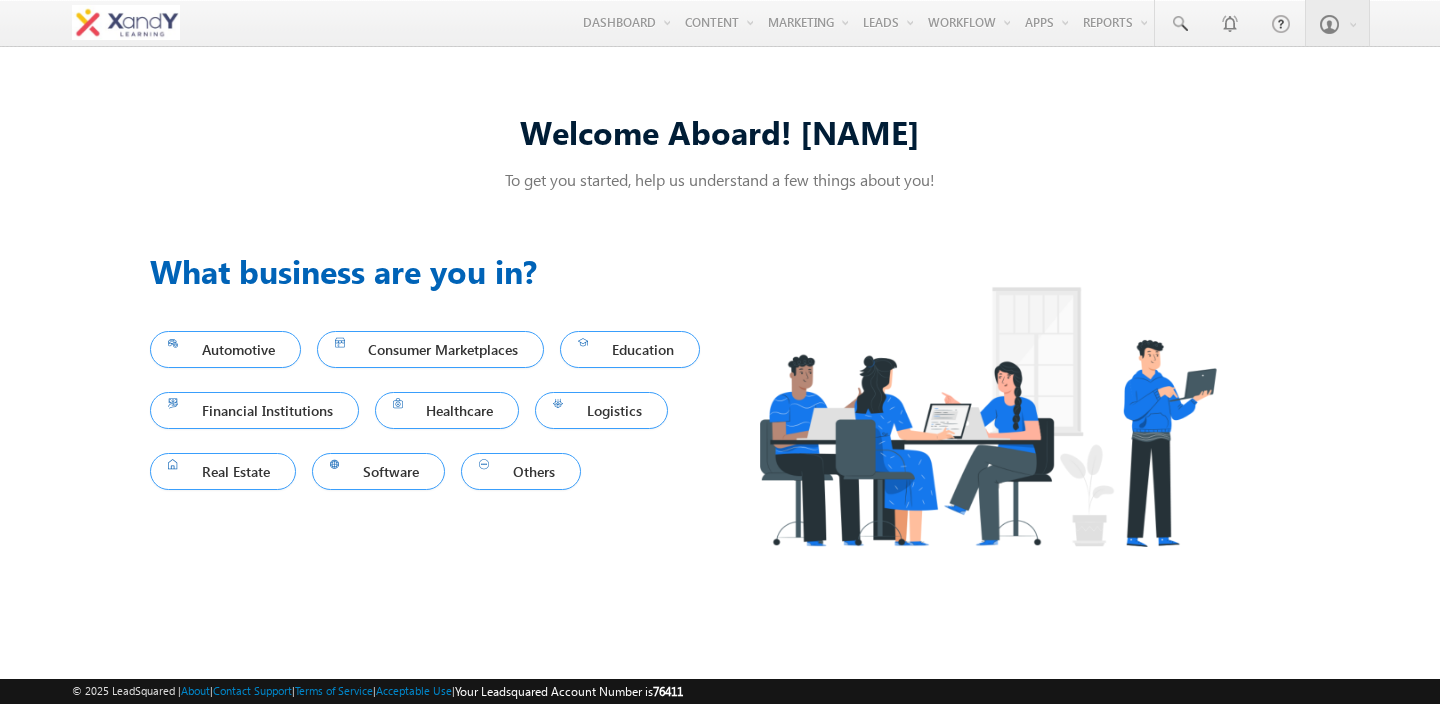 scroll, scrollTop: 0, scrollLeft: 0, axis: both 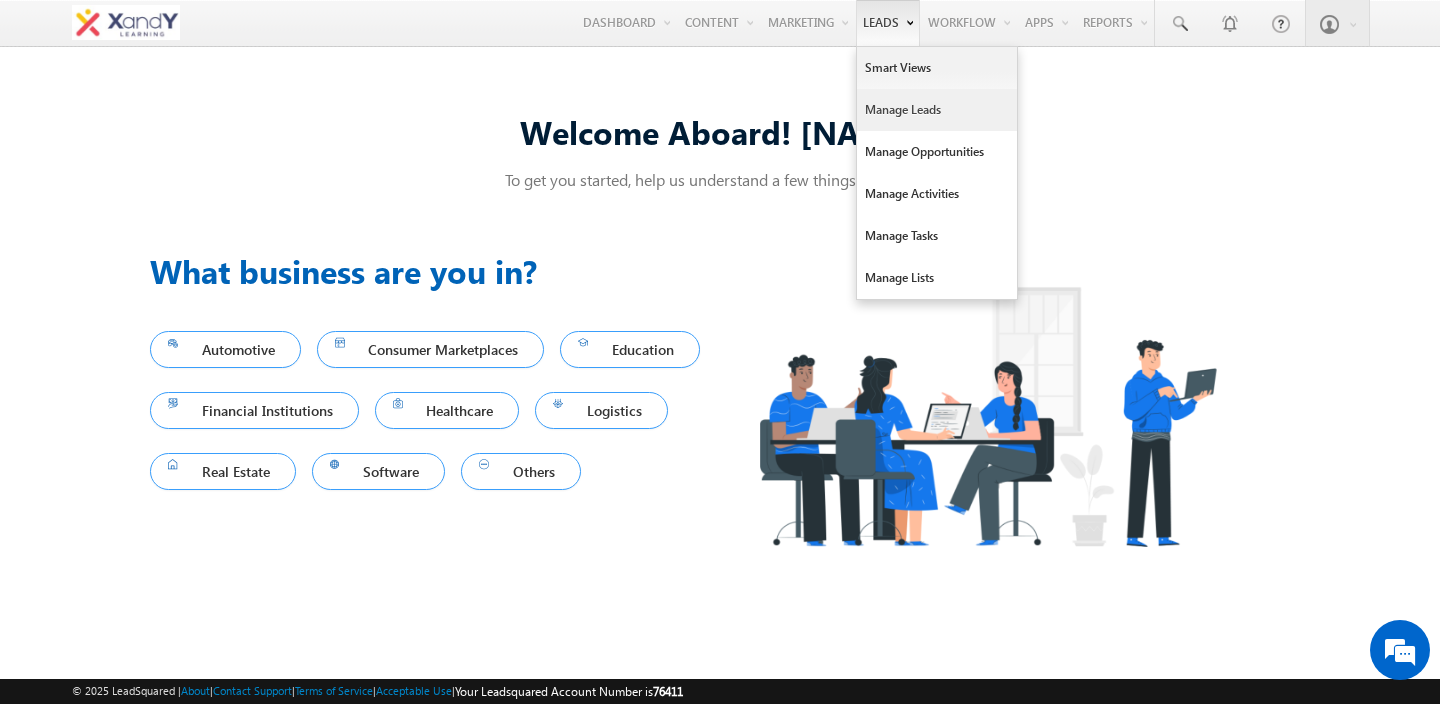 click on "Manage Leads" at bounding box center [937, 110] 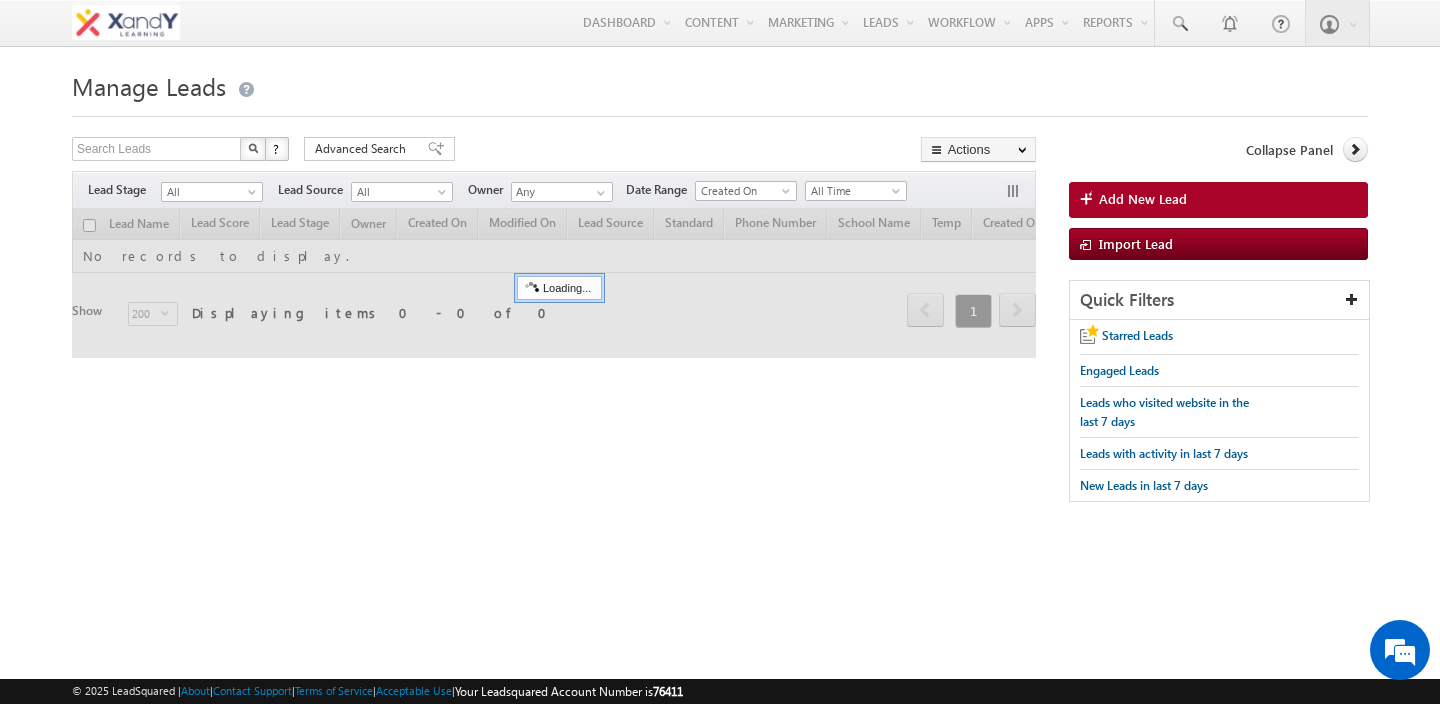 scroll, scrollTop: 0, scrollLeft: 0, axis: both 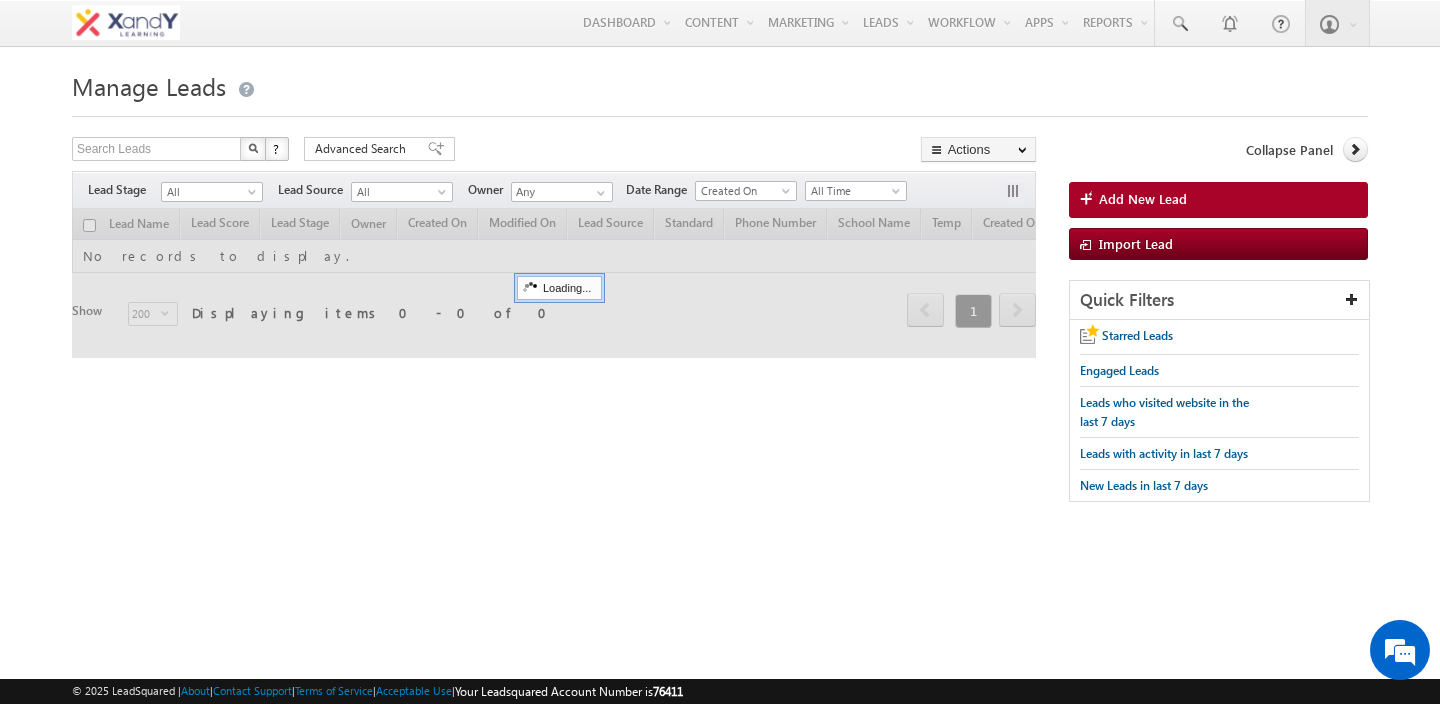 drag, startPoint x: 0, startPoint y: 0, endPoint x: 508, endPoint y: 2, distance: 508.00394 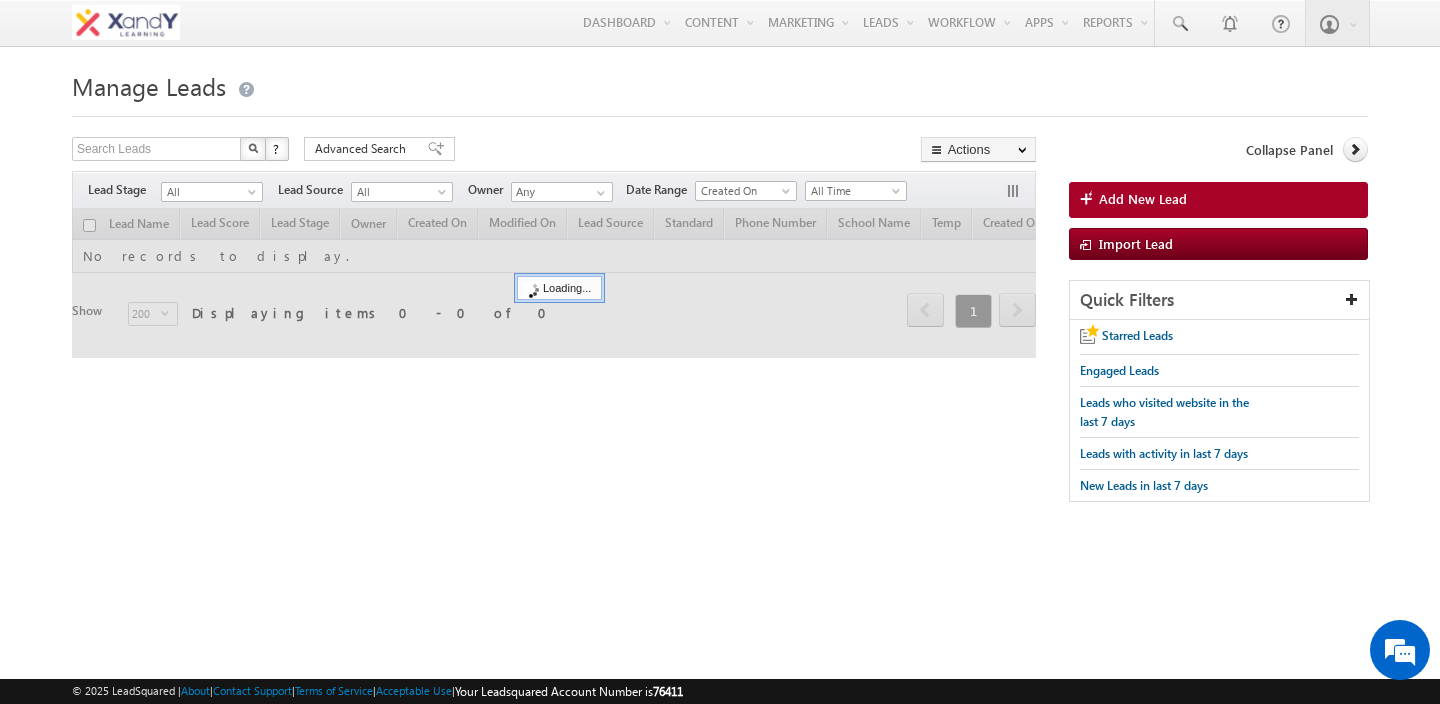 click on "Menu
Shweta Singh
swatz zz.aq ua+3@ gmail .com
X&Y learn" at bounding box center [720, 23] 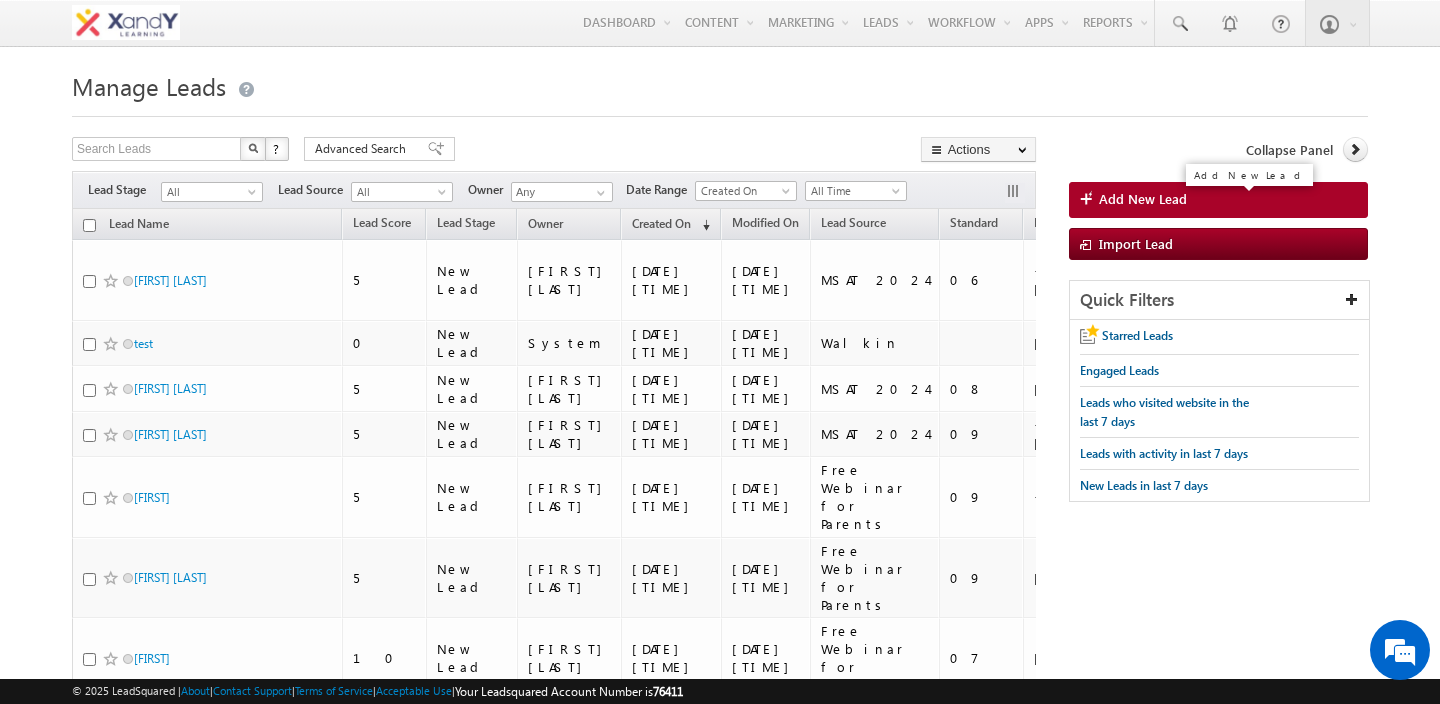scroll, scrollTop: 0, scrollLeft: 0, axis: both 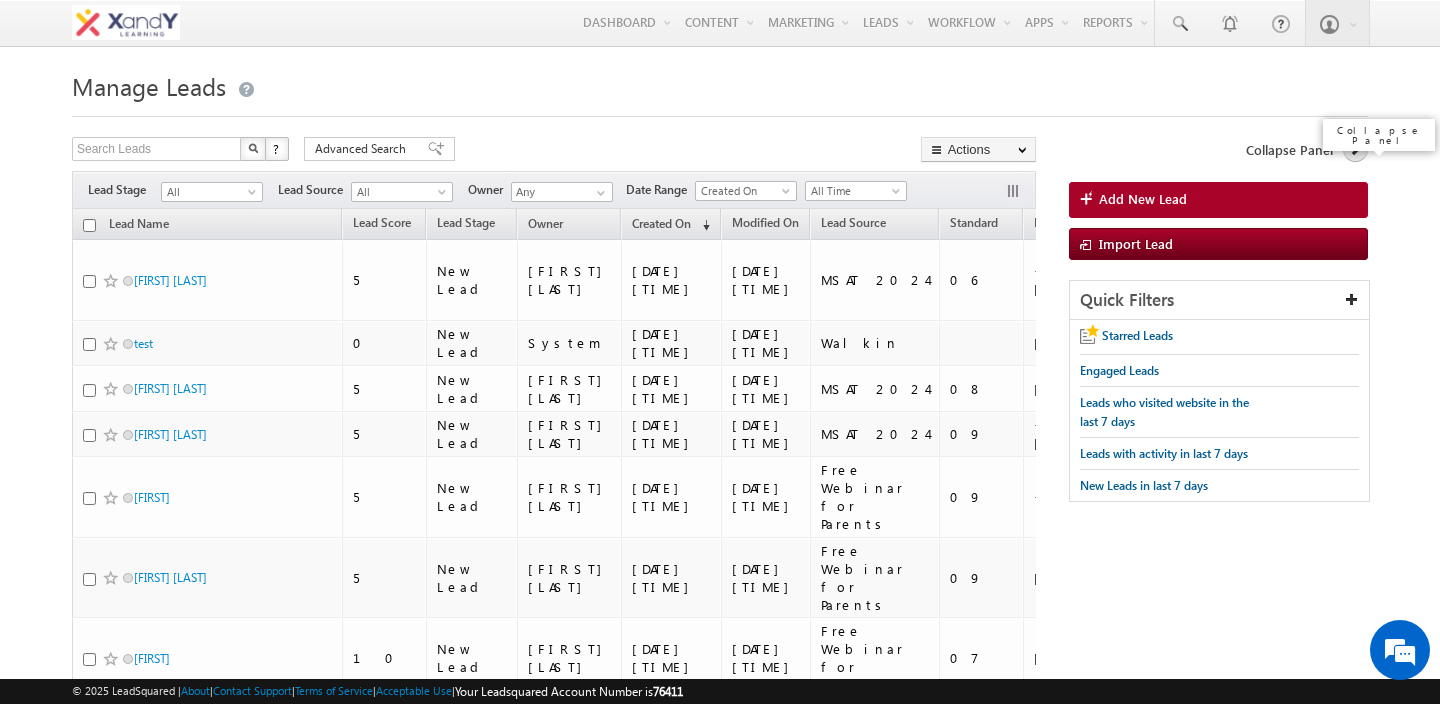 click at bounding box center [1355, 149] 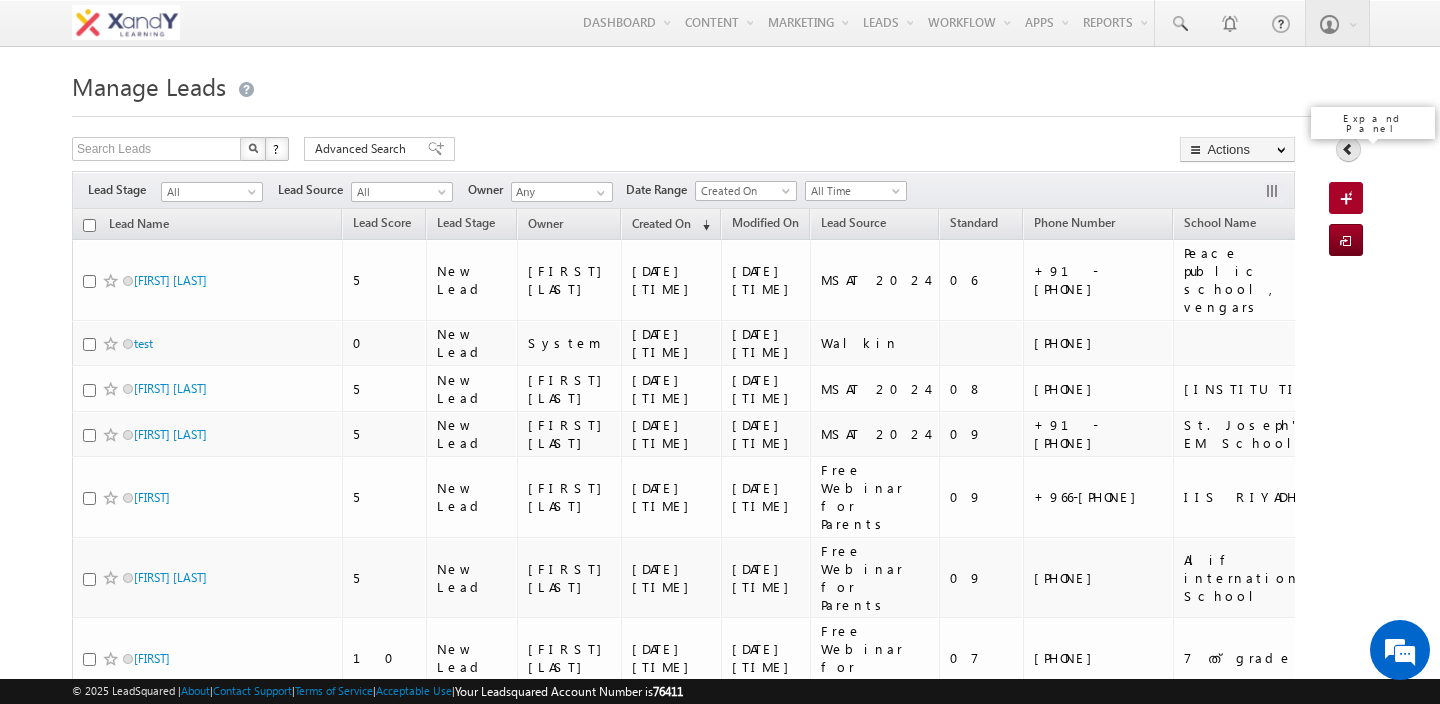 click at bounding box center [1348, 149] 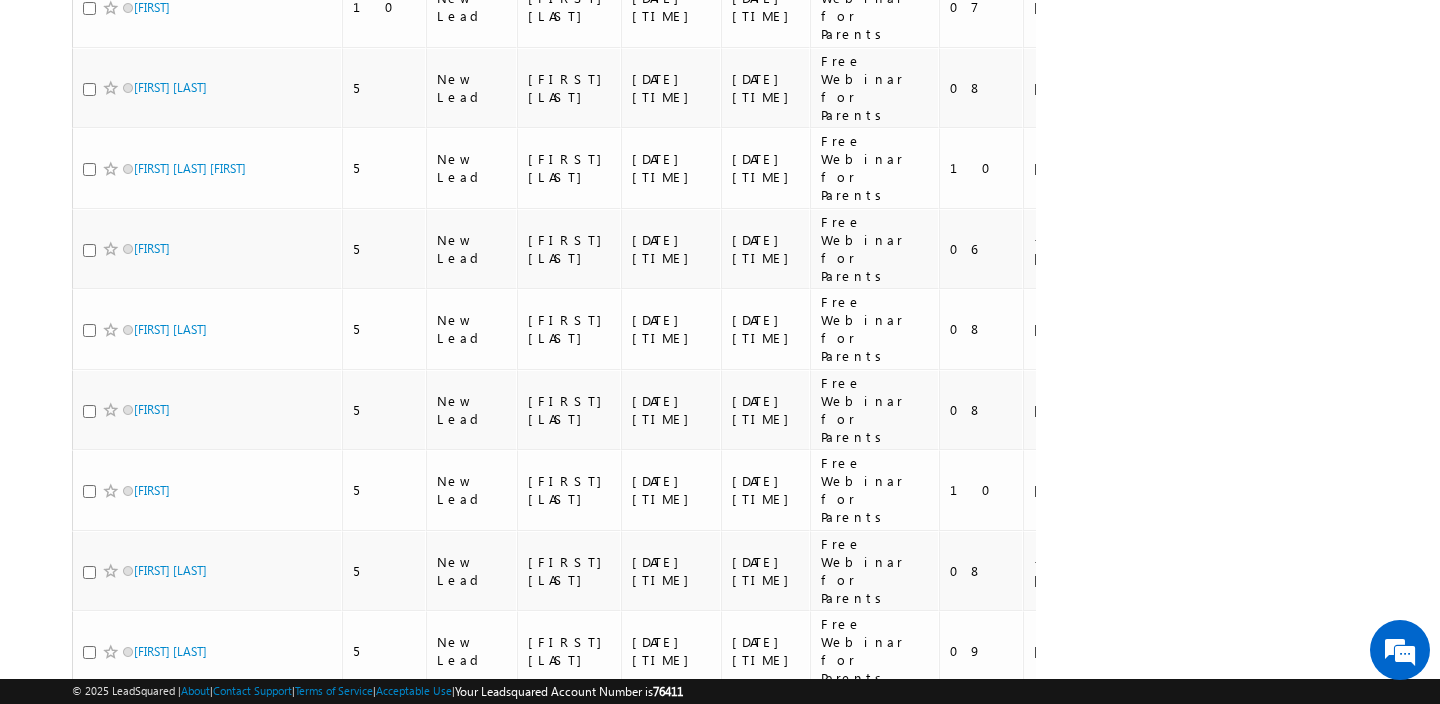 scroll, scrollTop: 0, scrollLeft: 0, axis: both 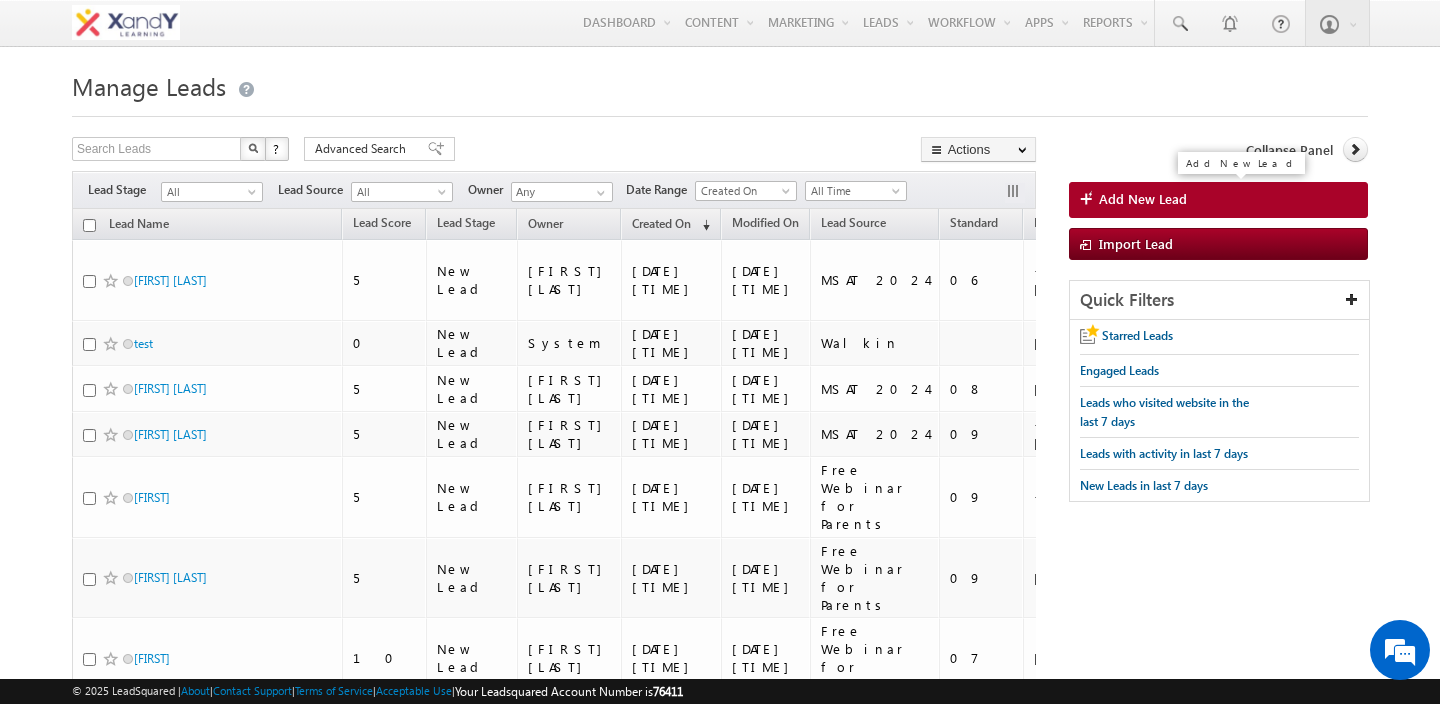 click on "Add New Lead" at bounding box center [1143, 199] 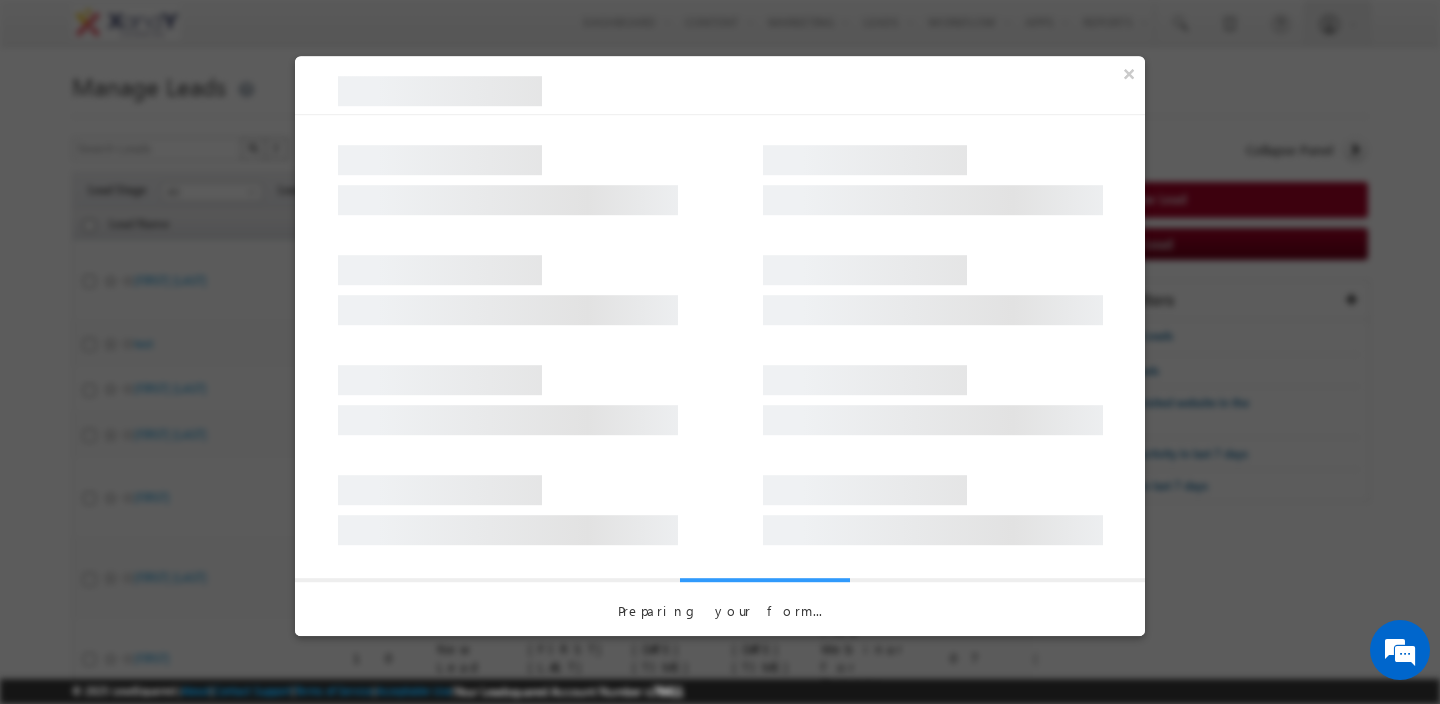 click at bounding box center (720, 390) 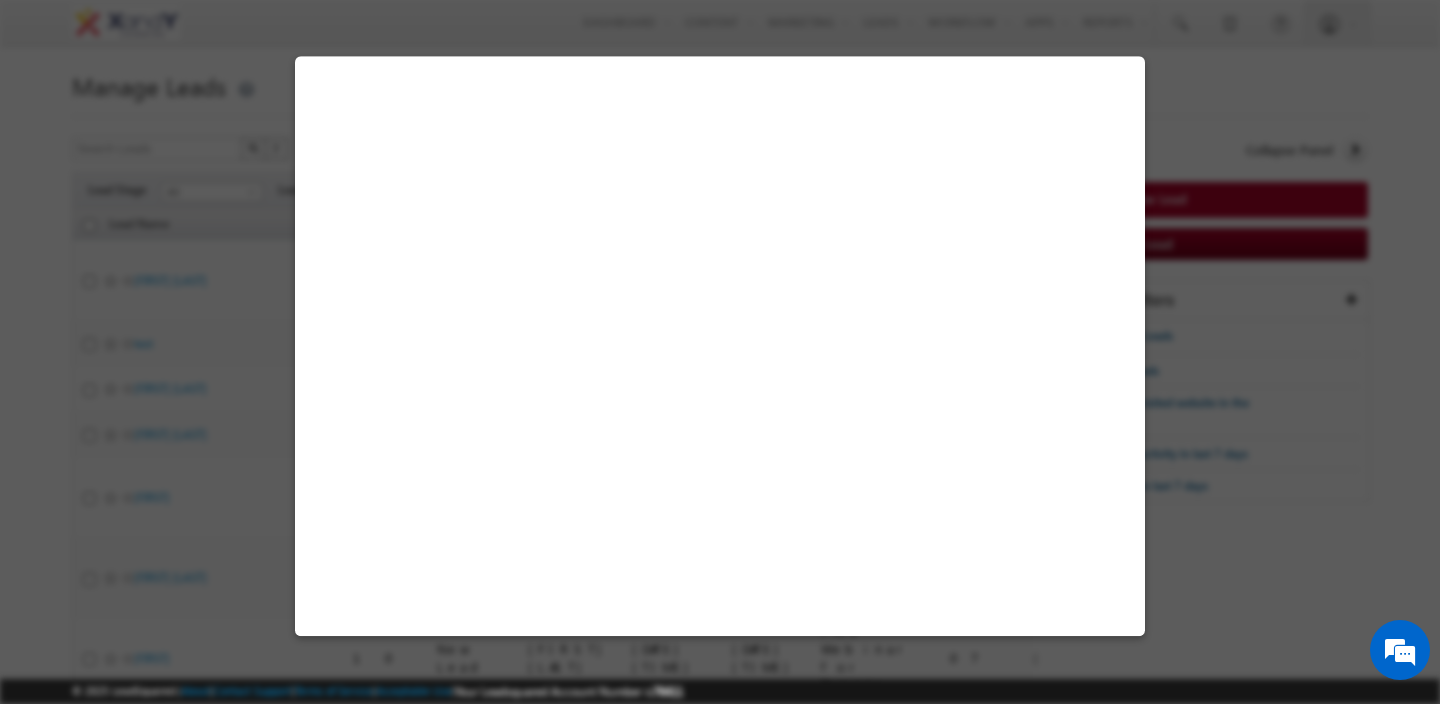 select on "Walkin" 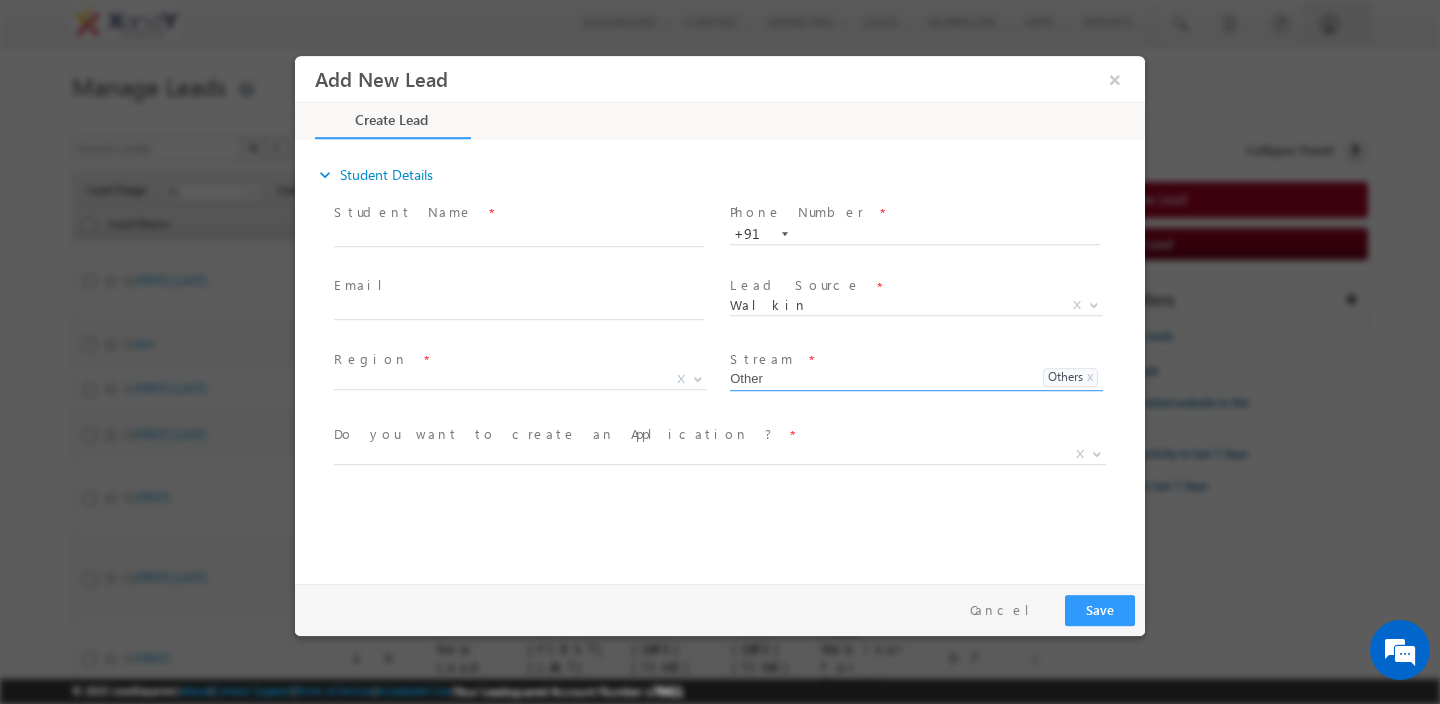 scroll, scrollTop: 0, scrollLeft: 0, axis: both 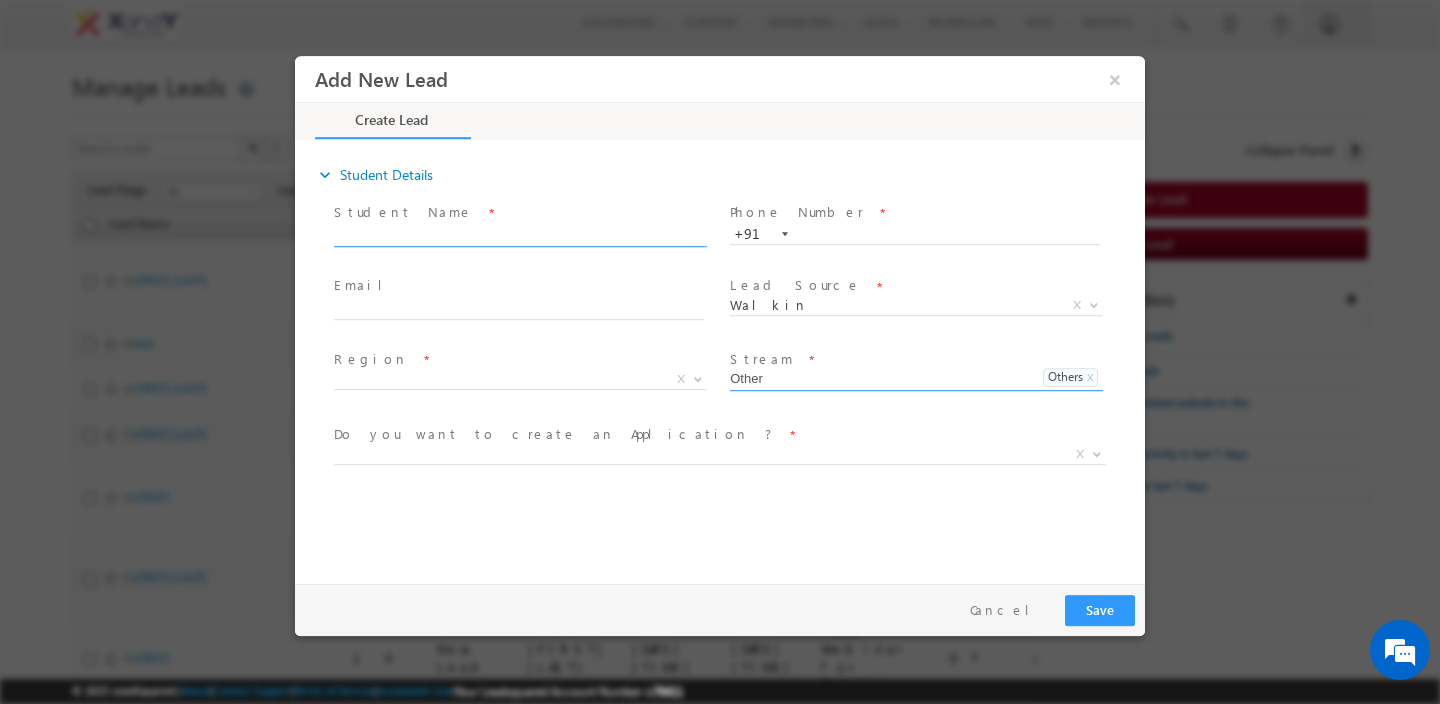 click at bounding box center (519, 237) 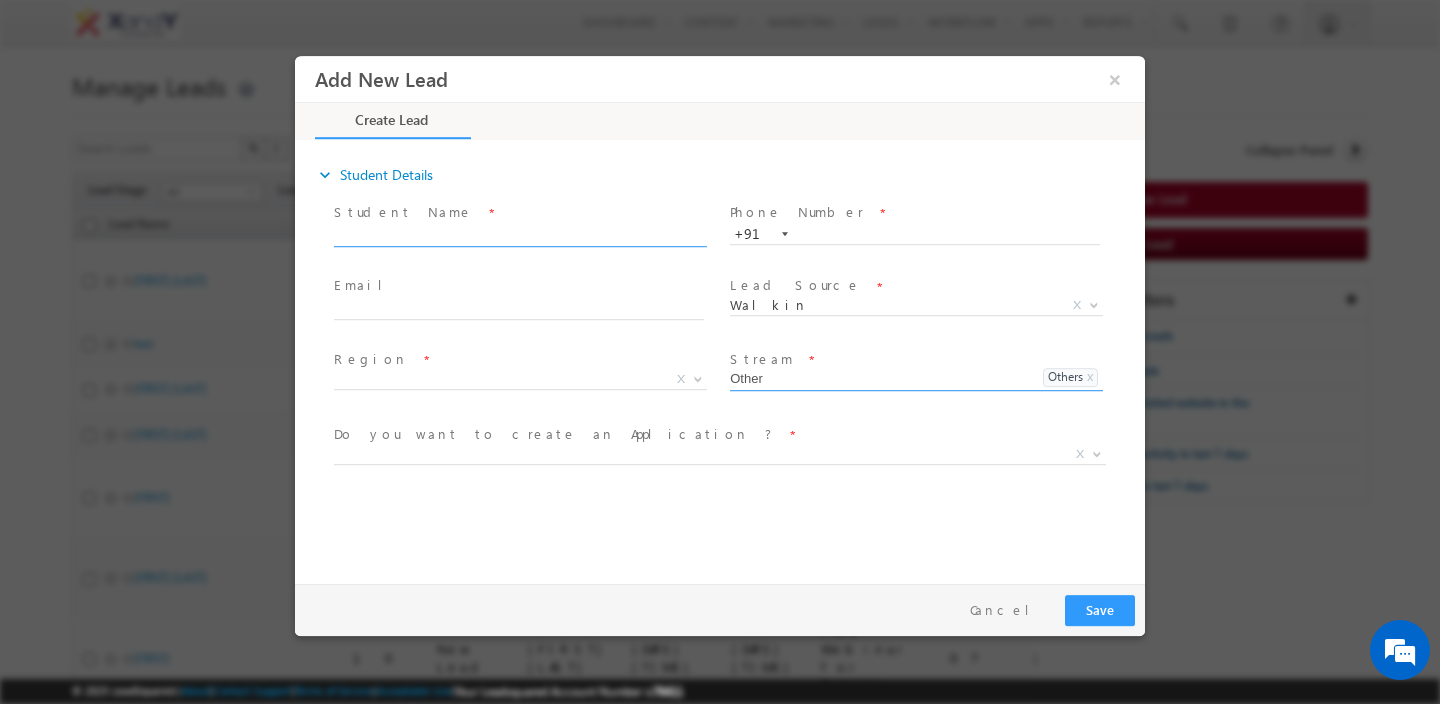 type on "test" 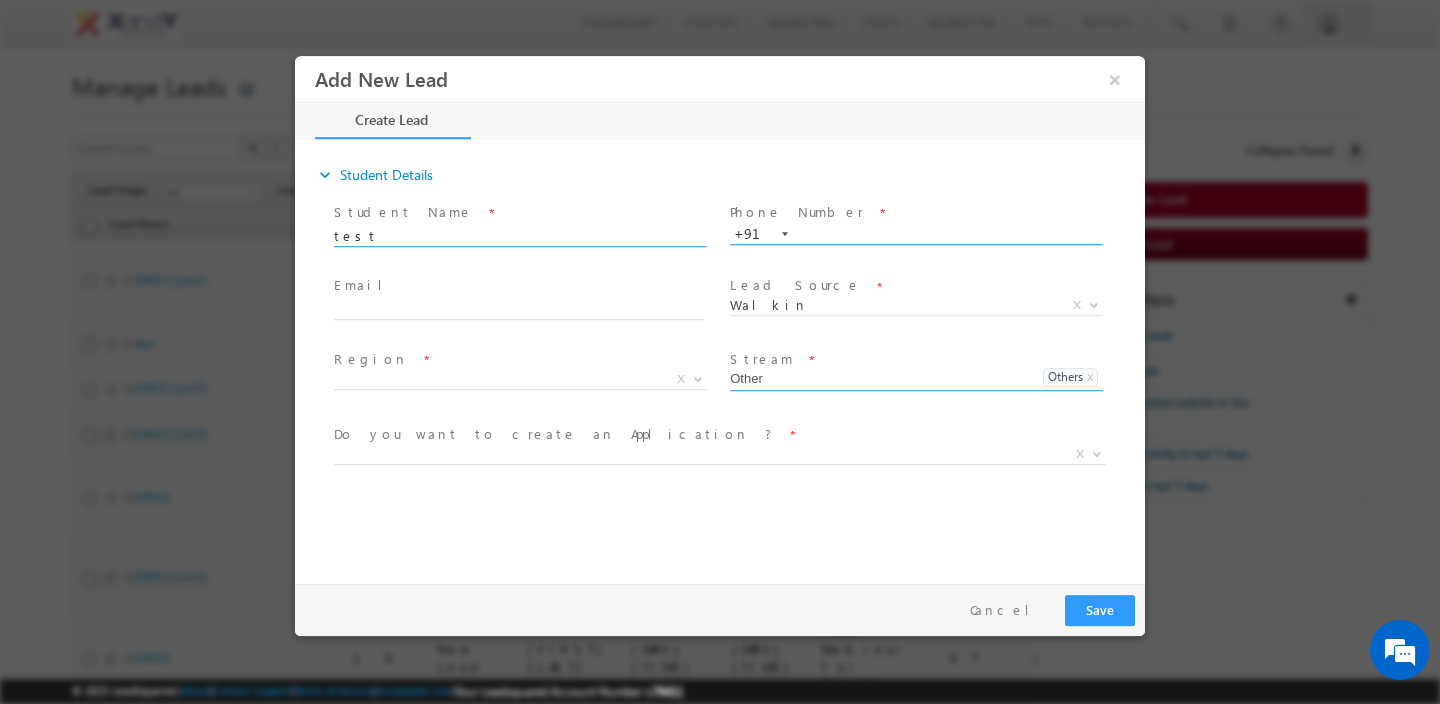 click at bounding box center (915, 235) 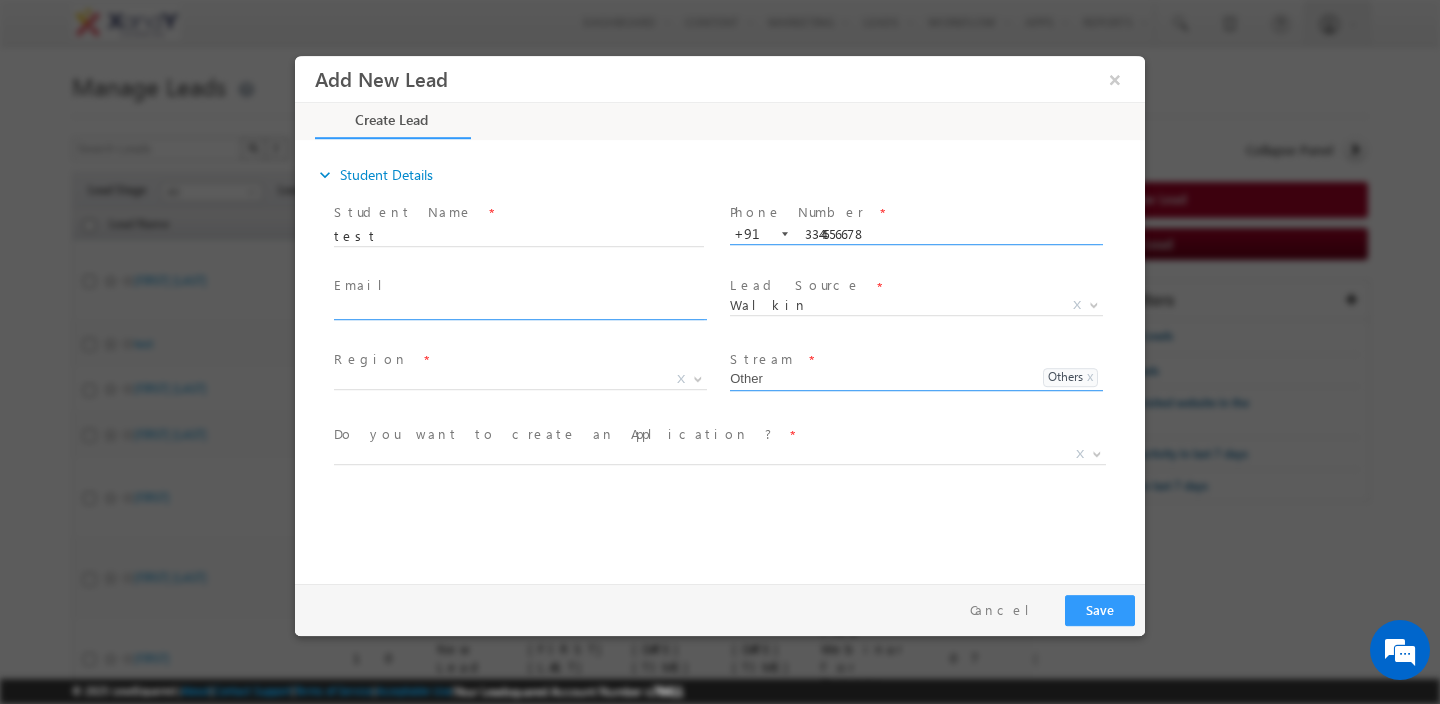 type on "3344556678" 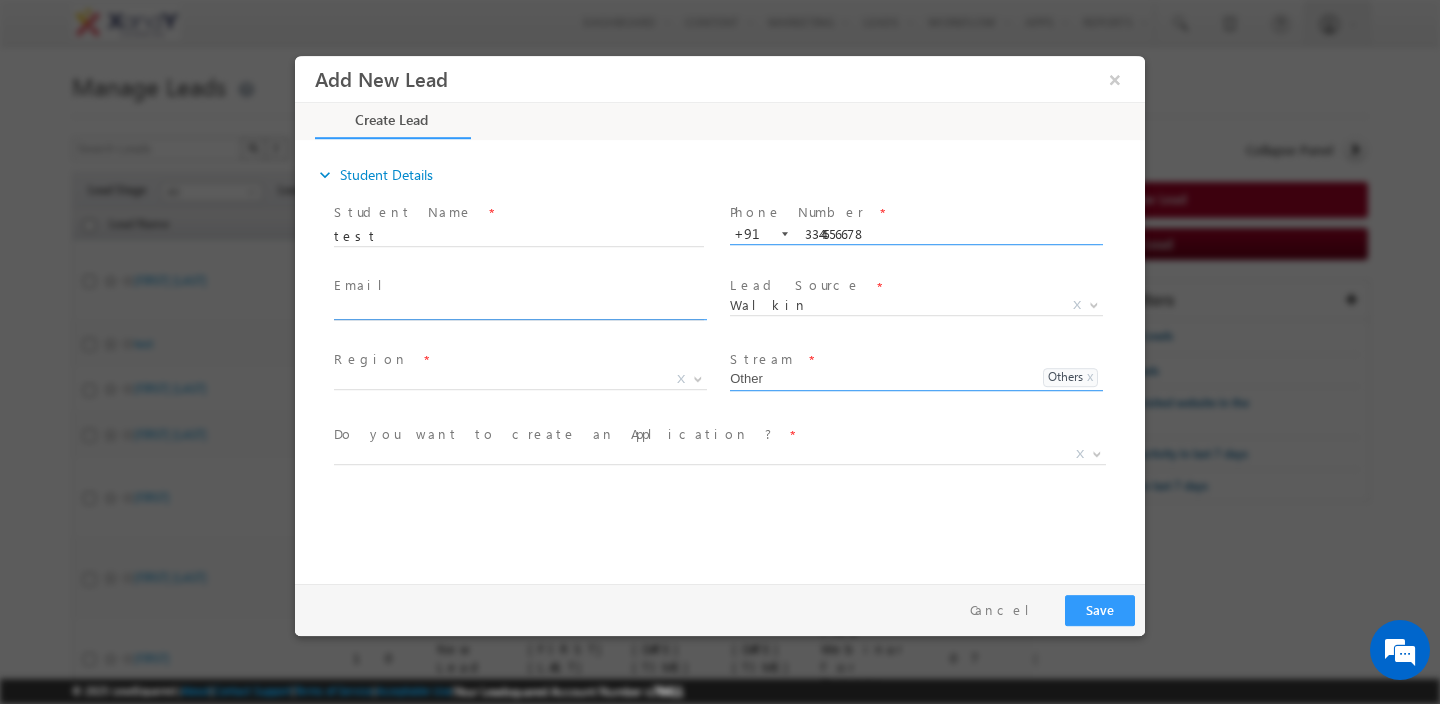 click 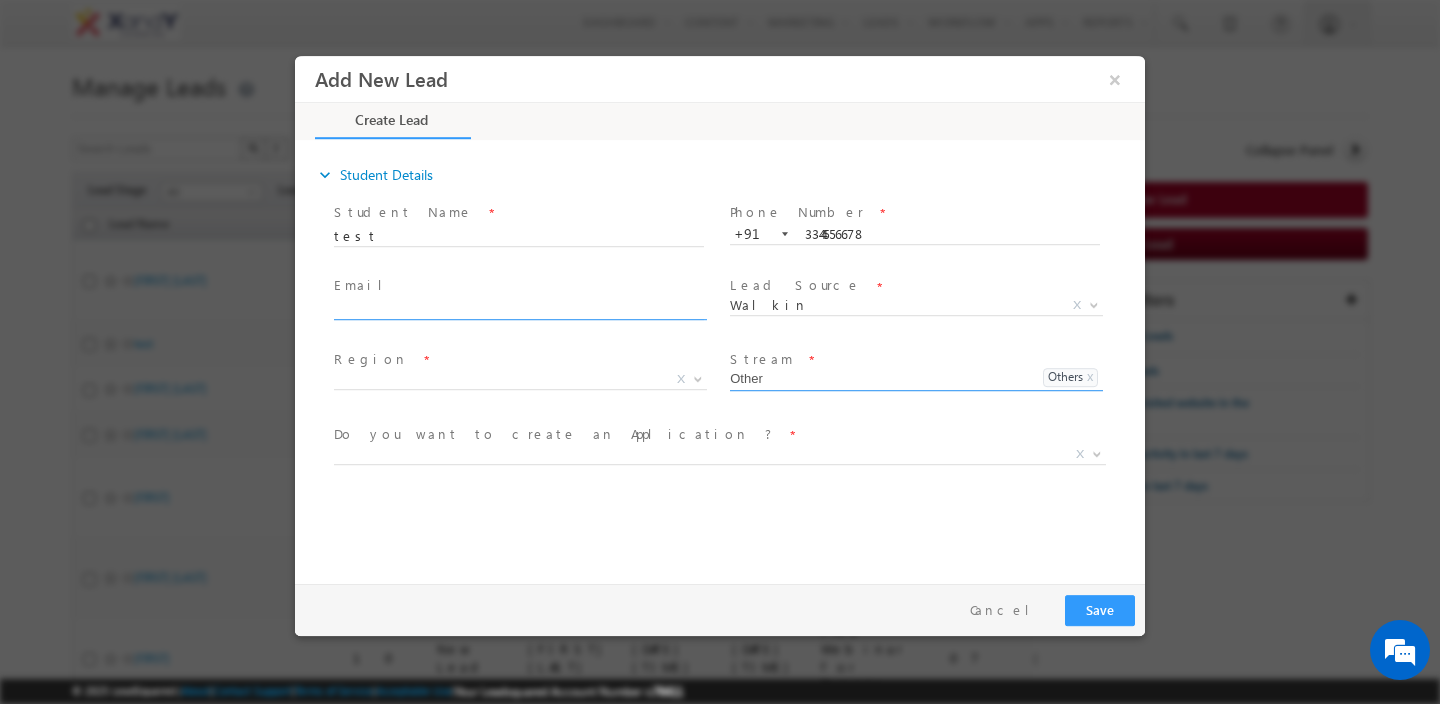 type on "[EMAIL]" 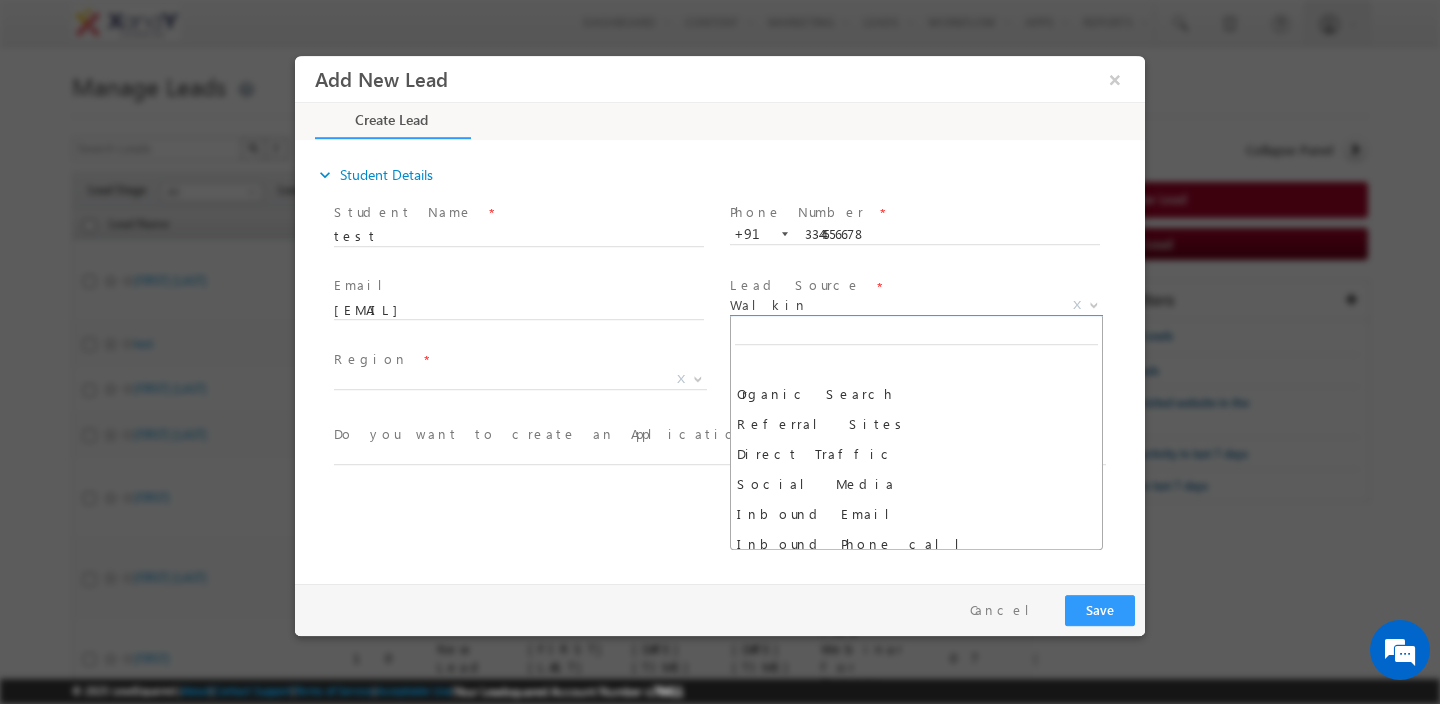 click on "Walkin" at bounding box center (892, 305) 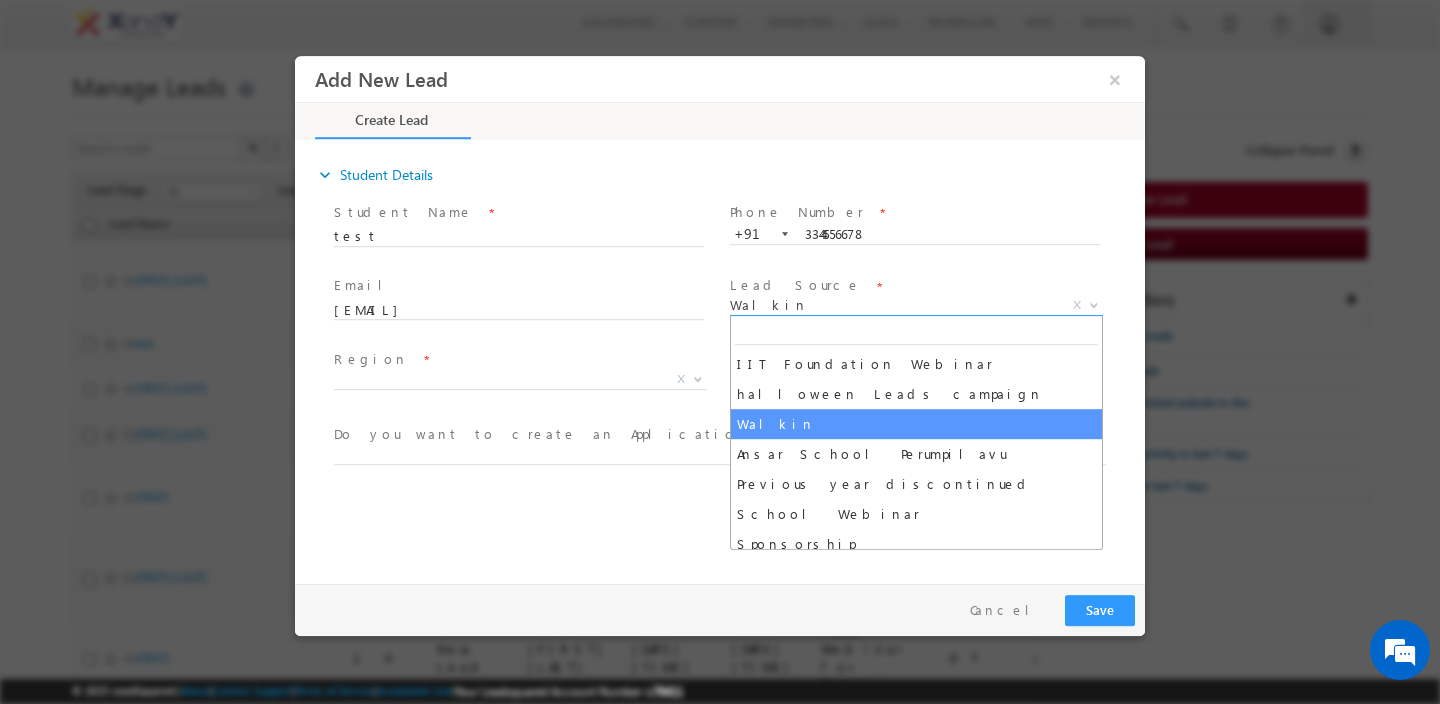 click on "Walkin" at bounding box center [892, 305] 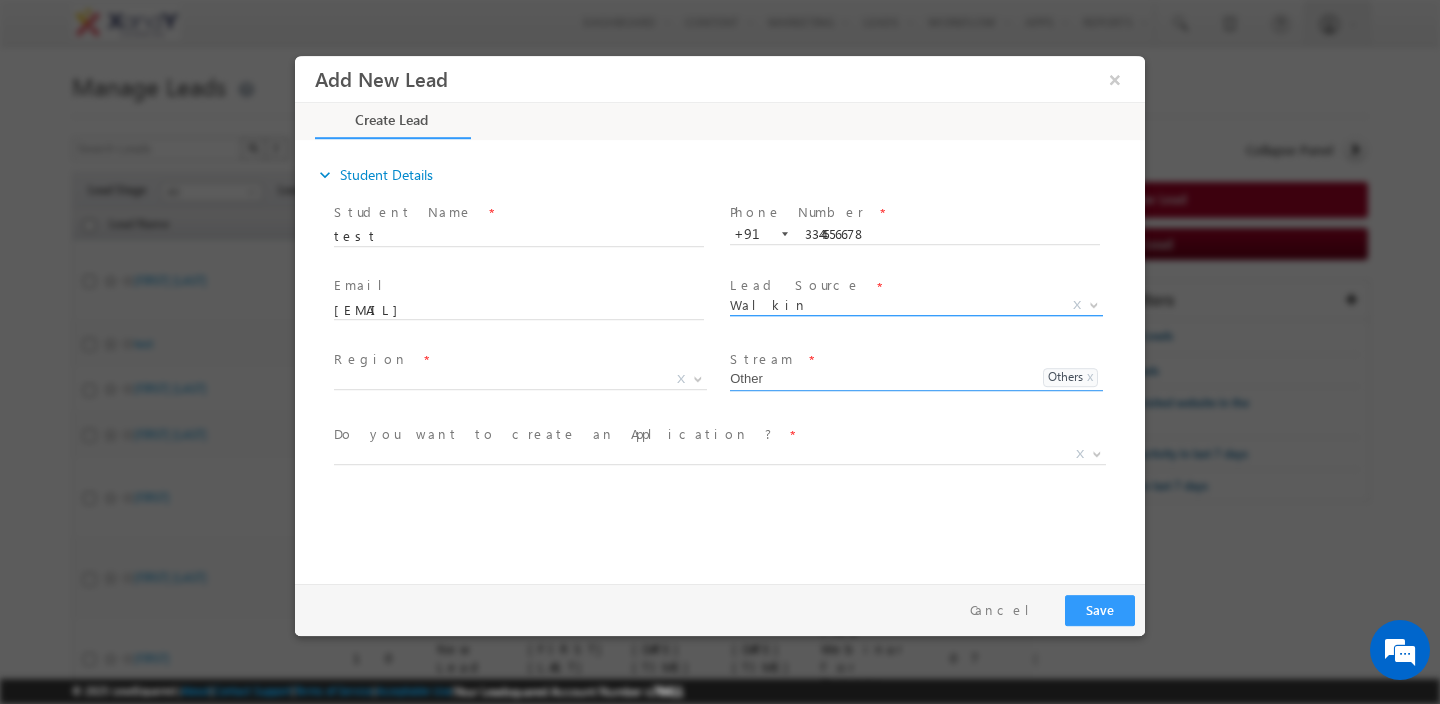 click on "Walkin" at bounding box center [892, 305] 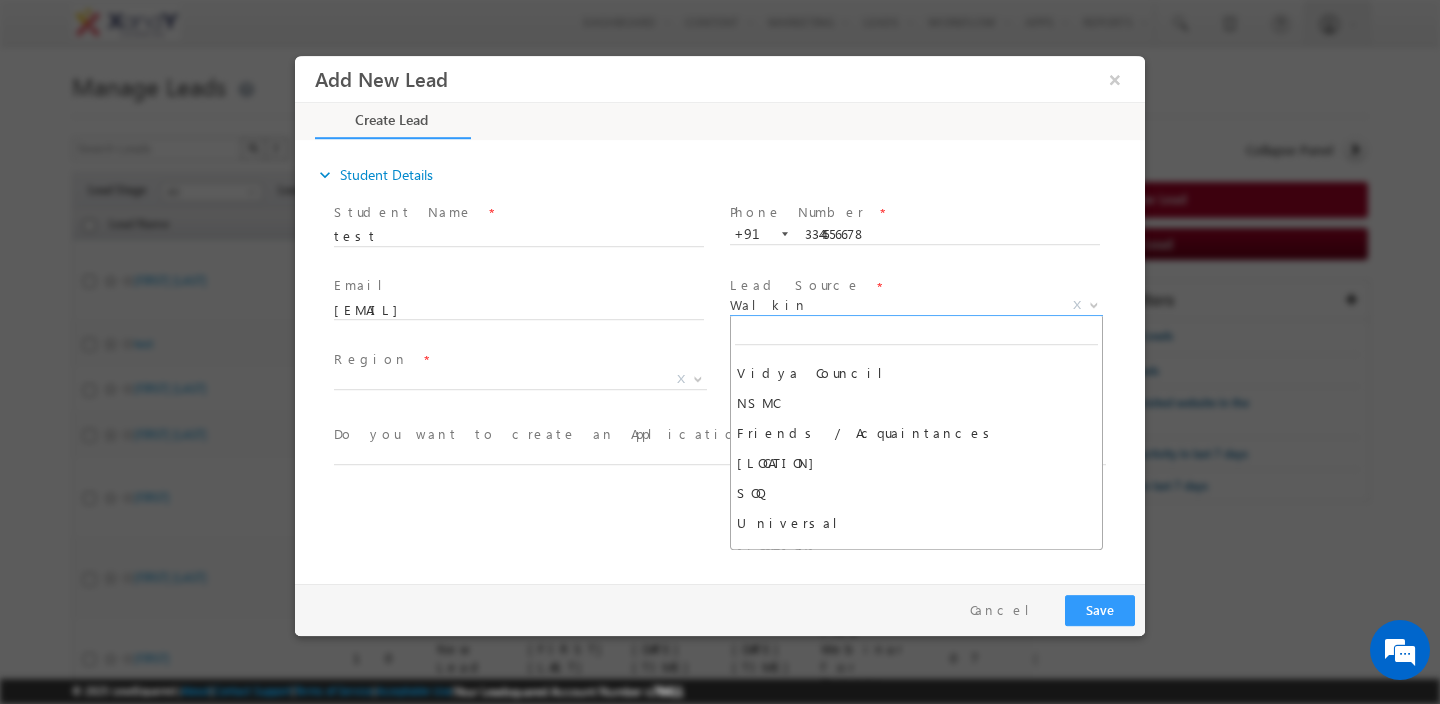 scroll, scrollTop: 290, scrollLeft: 0, axis: vertical 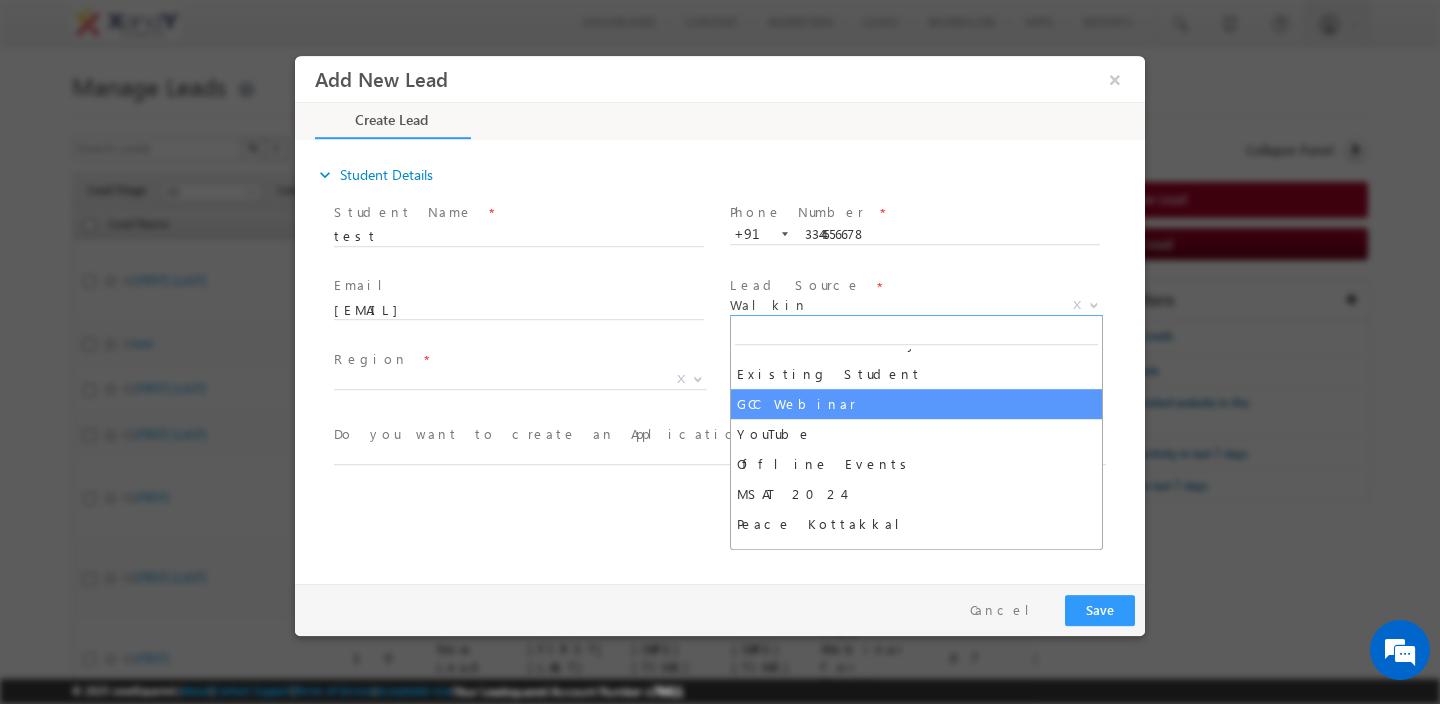 select on "GCC Webinar" 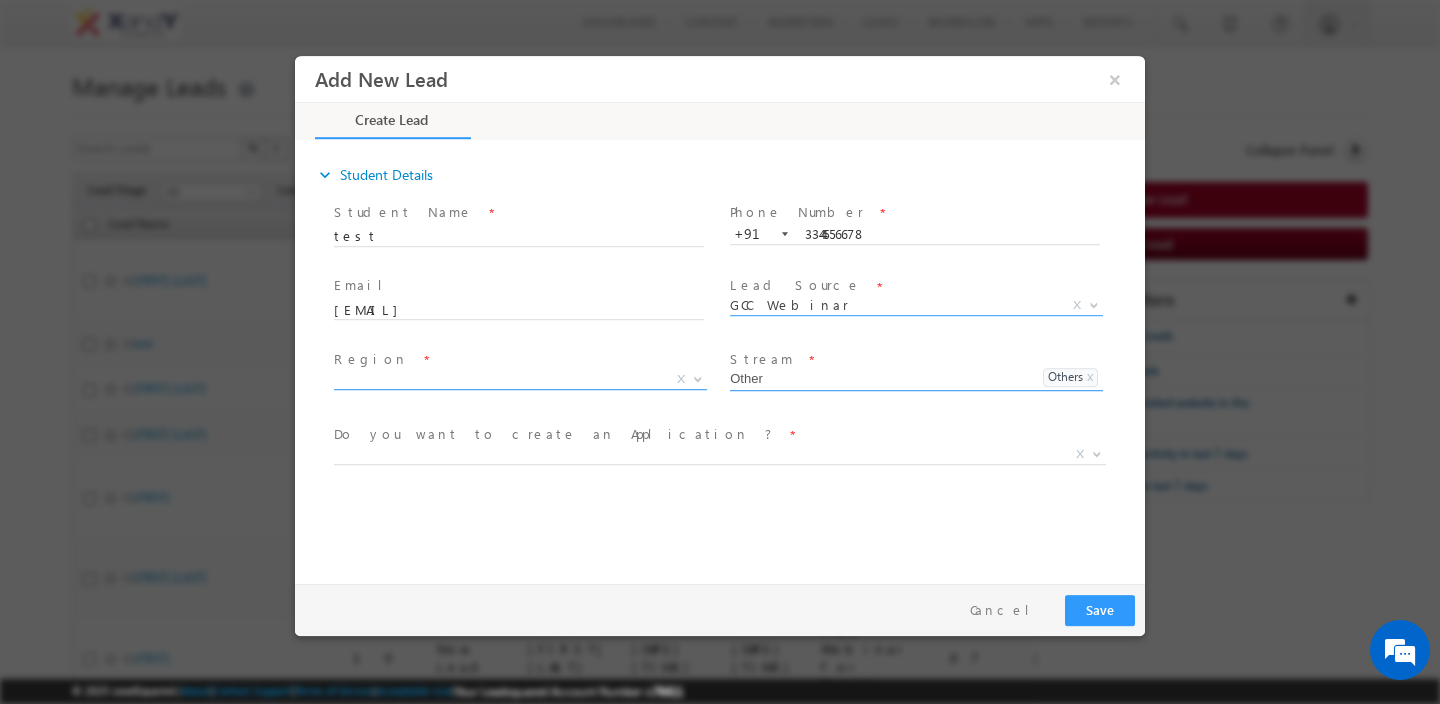 click on "X" at bounding box center [520, 380] 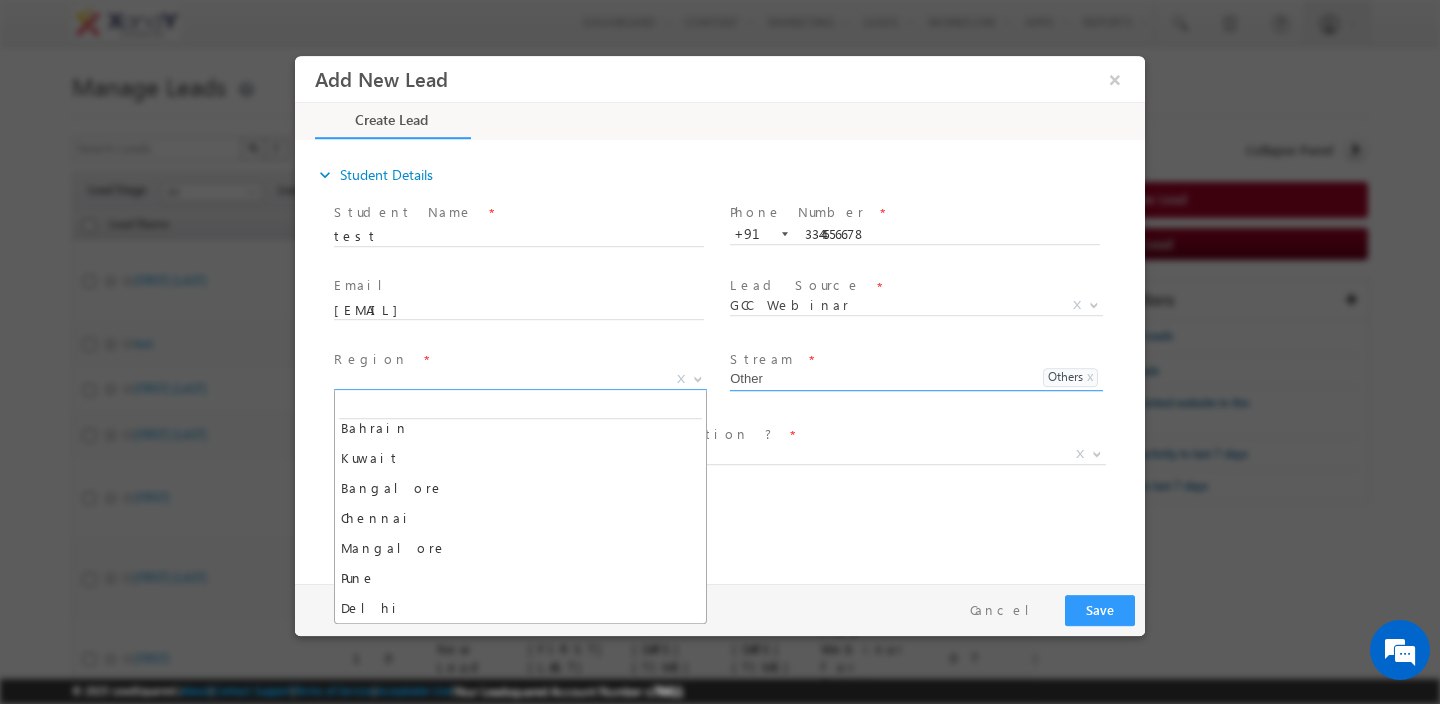 scroll, scrollTop: 0, scrollLeft: 0, axis: both 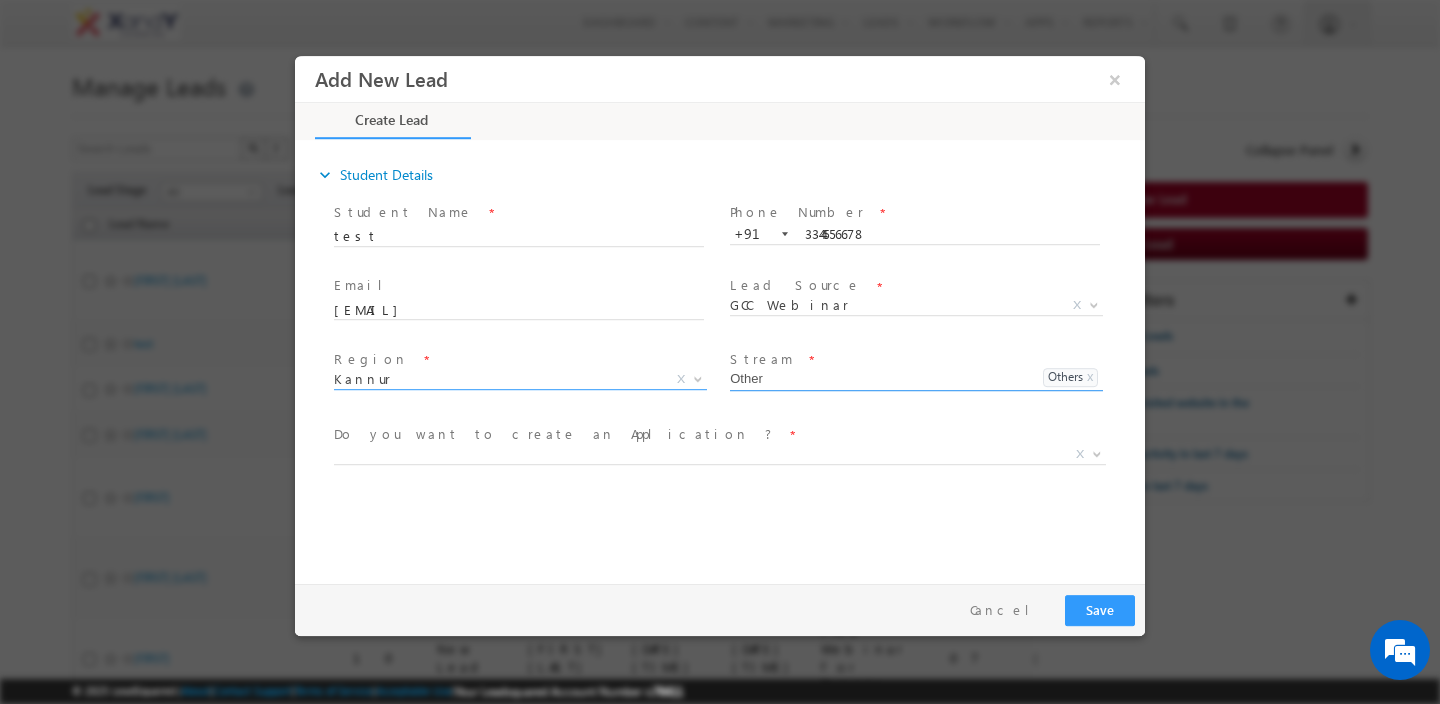 select on "Kannur" 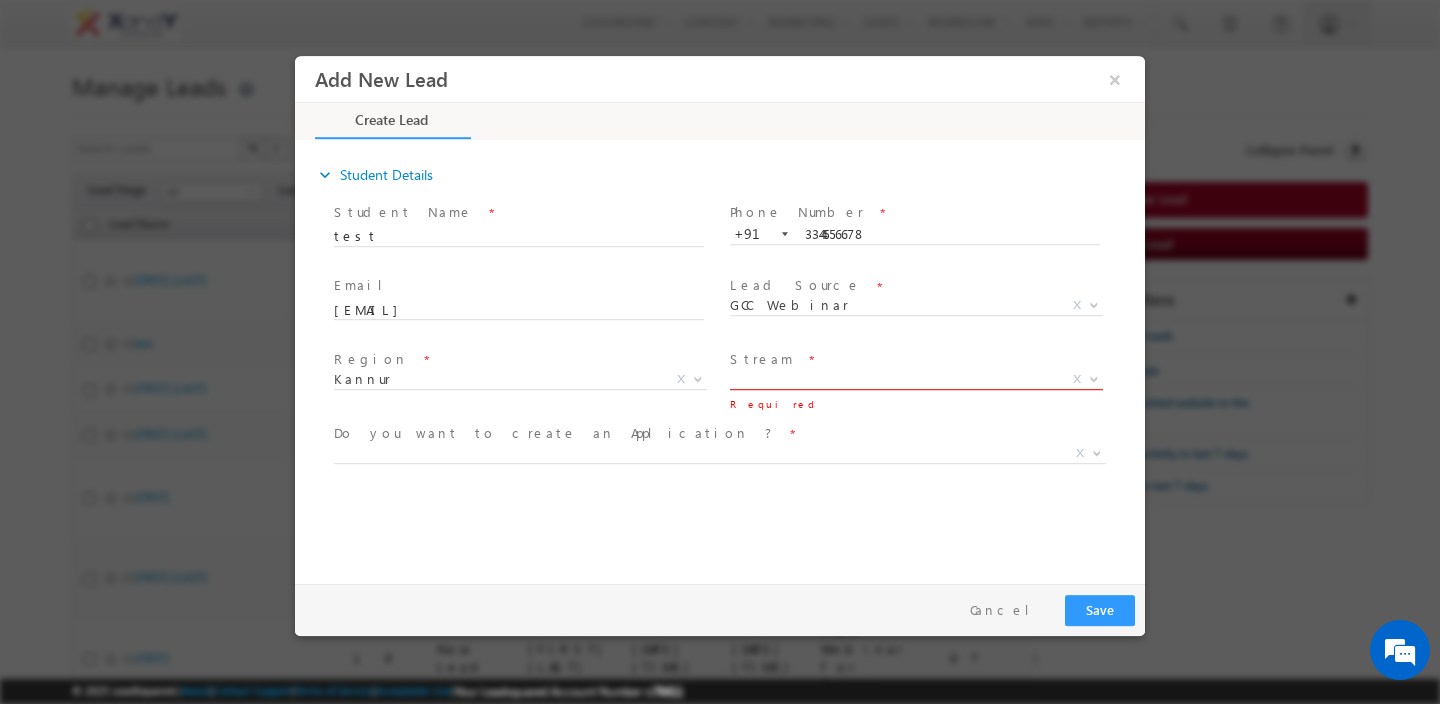 click on "X Other Others x" at bounding box center (916, 384) 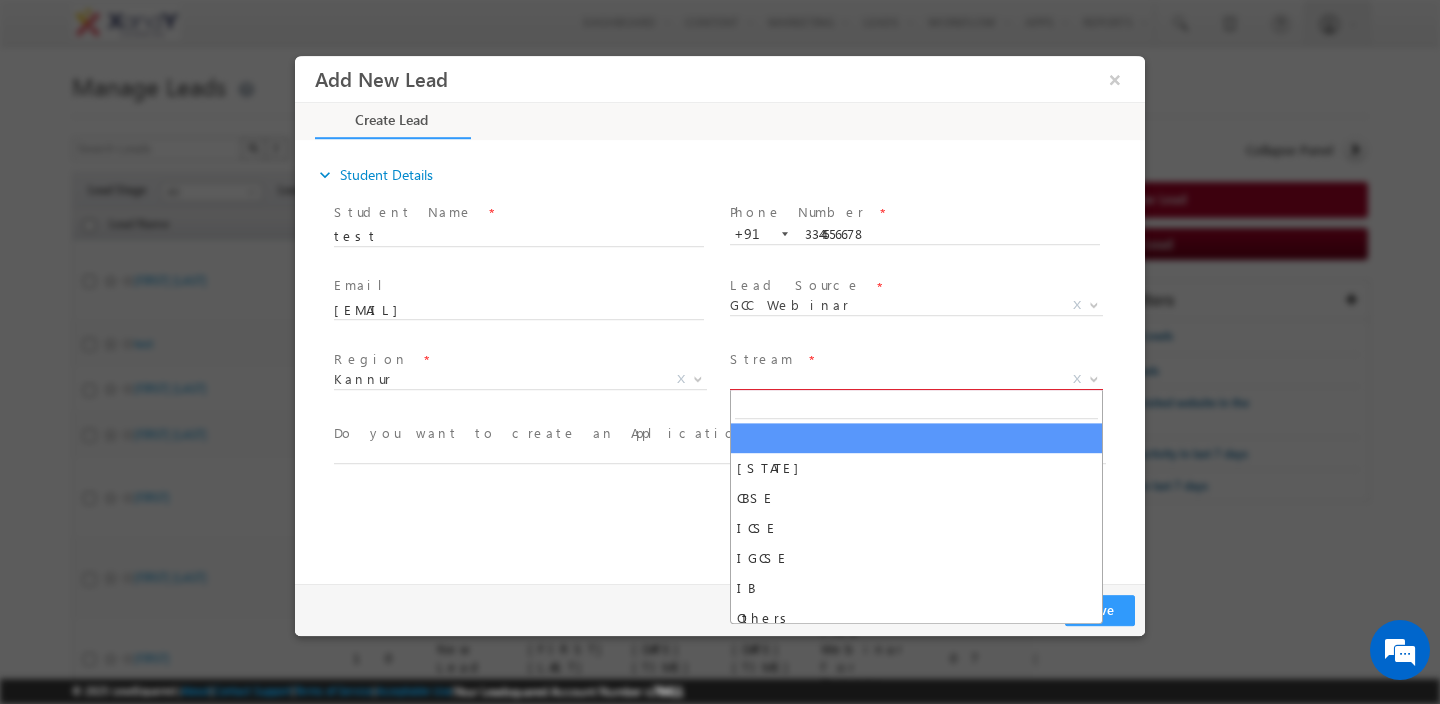 click on "X" at bounding box center [916, 380] 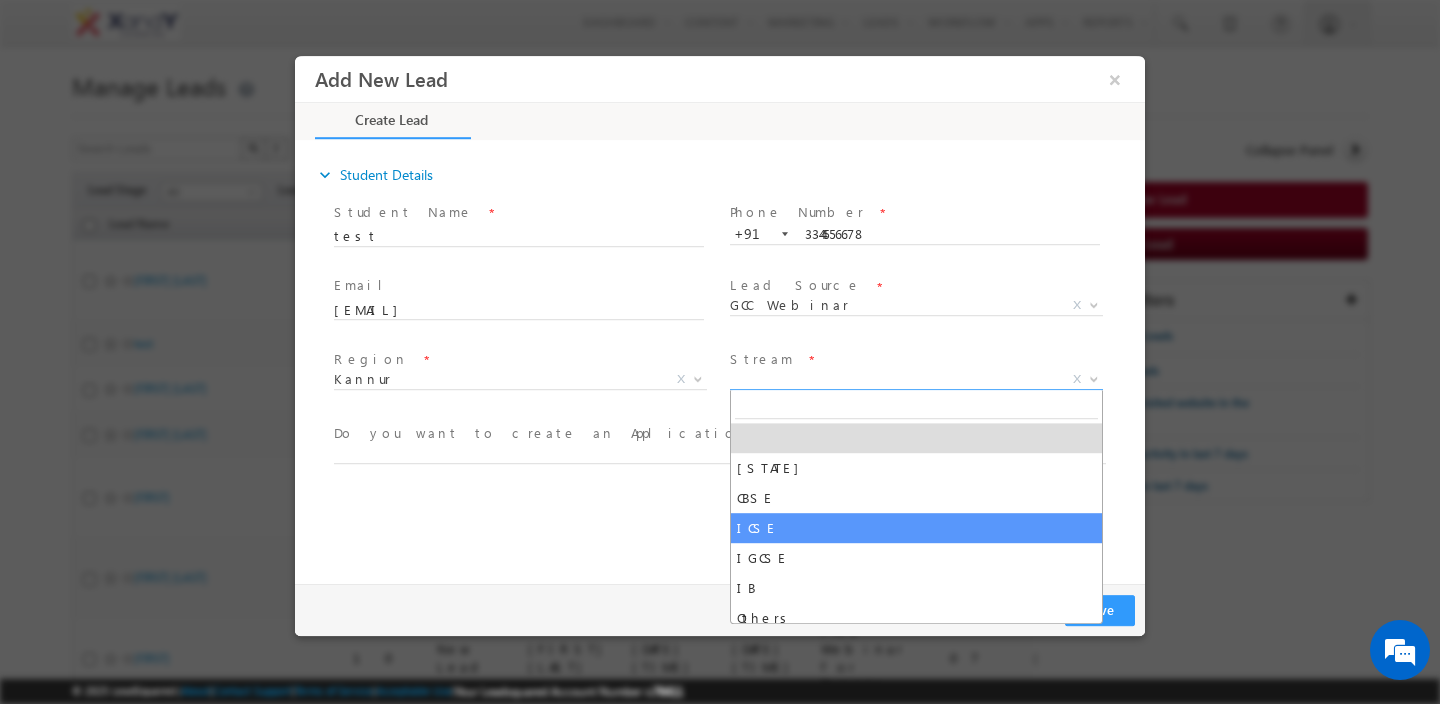 scroll, scrollTop: 10, scrollLeft: 0, axis: vertical 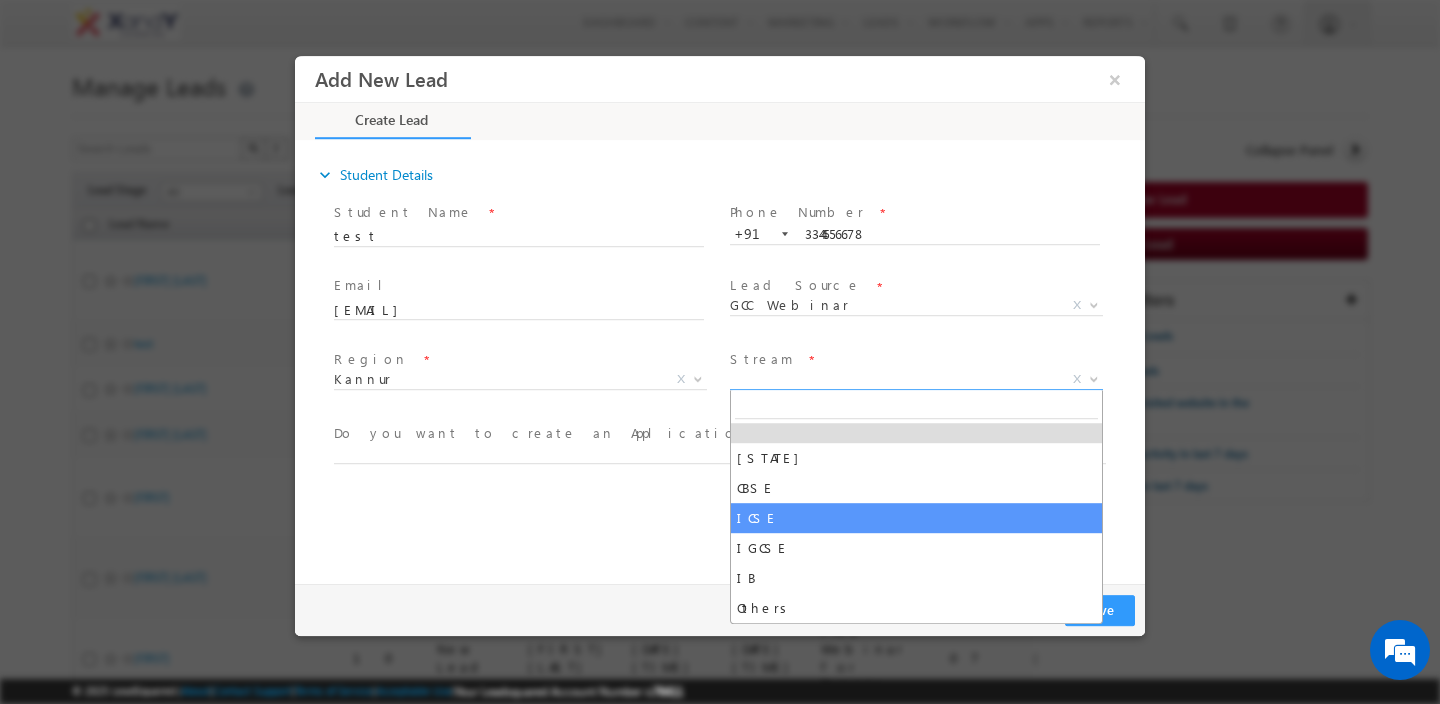 select on "ICSE" 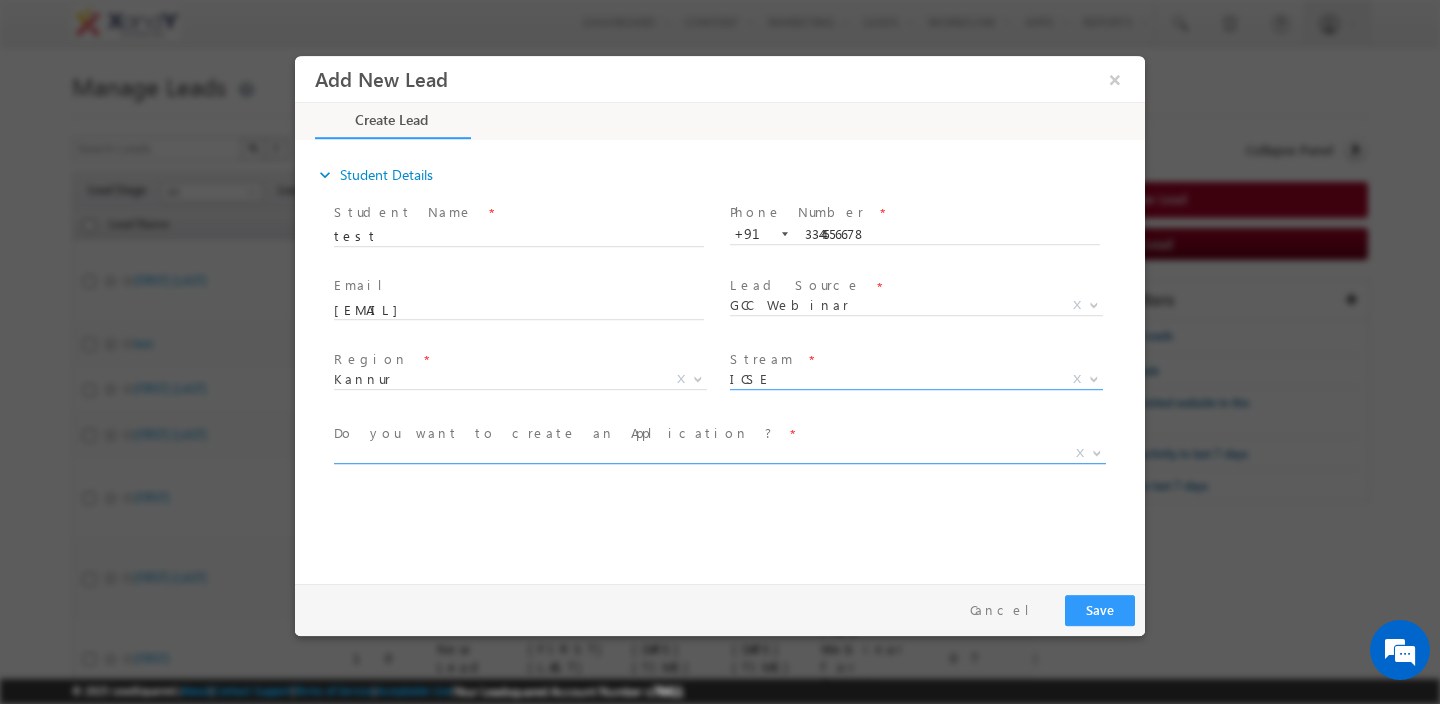 click on "X" at bounding box center [720, 454] 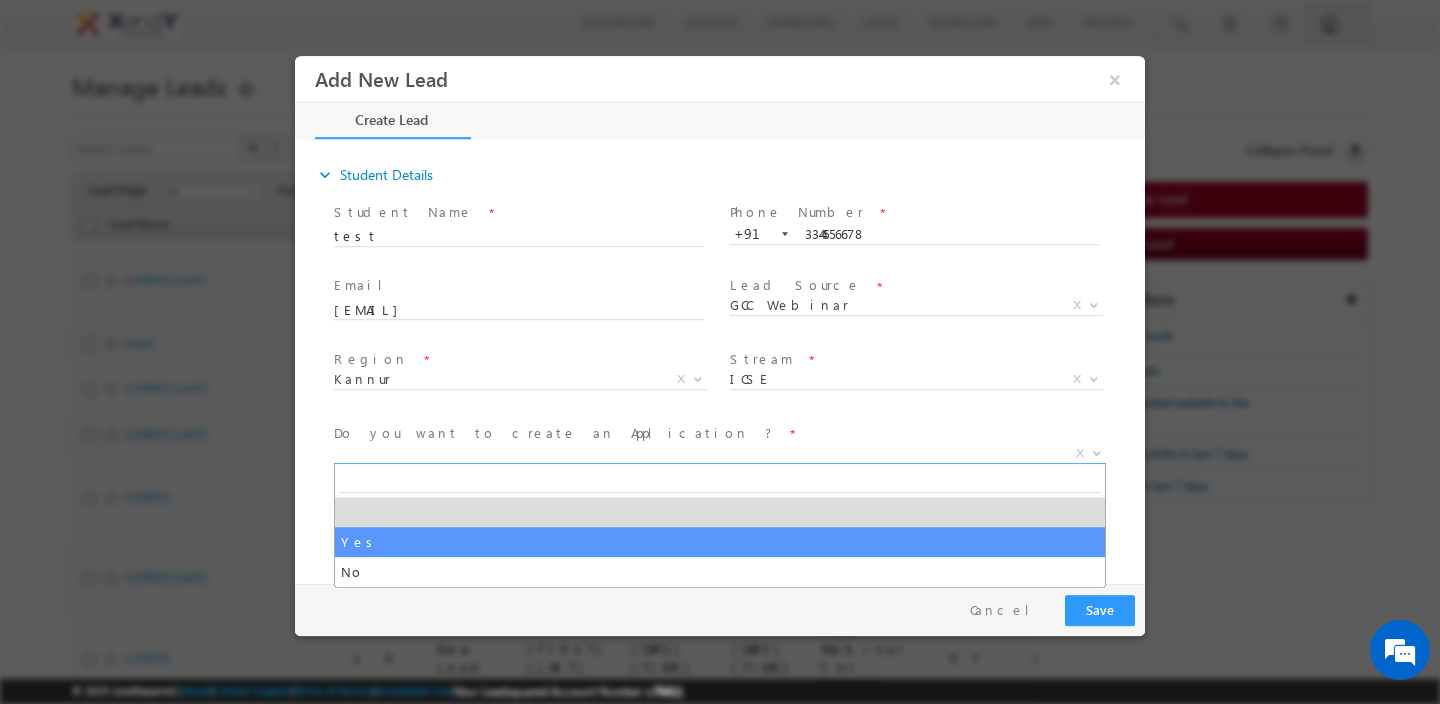 select on "Yes" 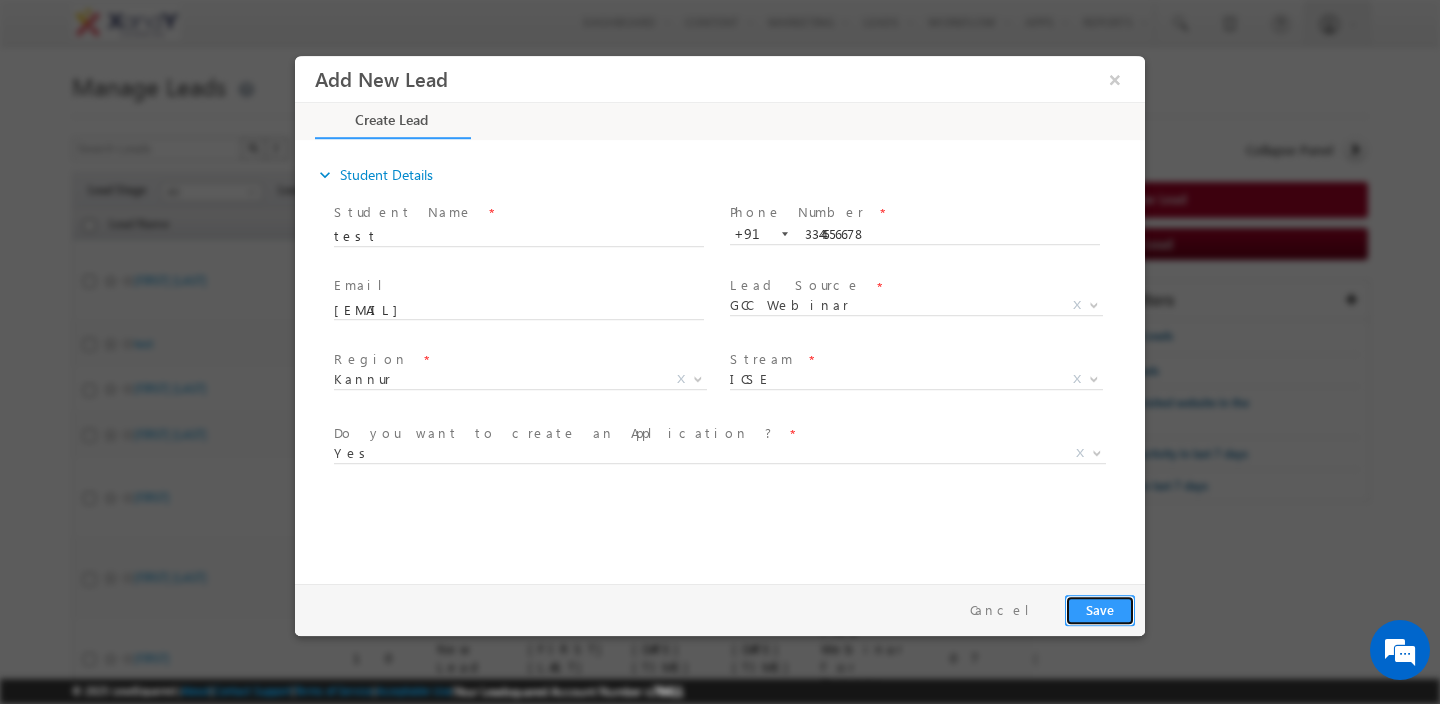 click on "Save" at bounding box center [1100, 610] 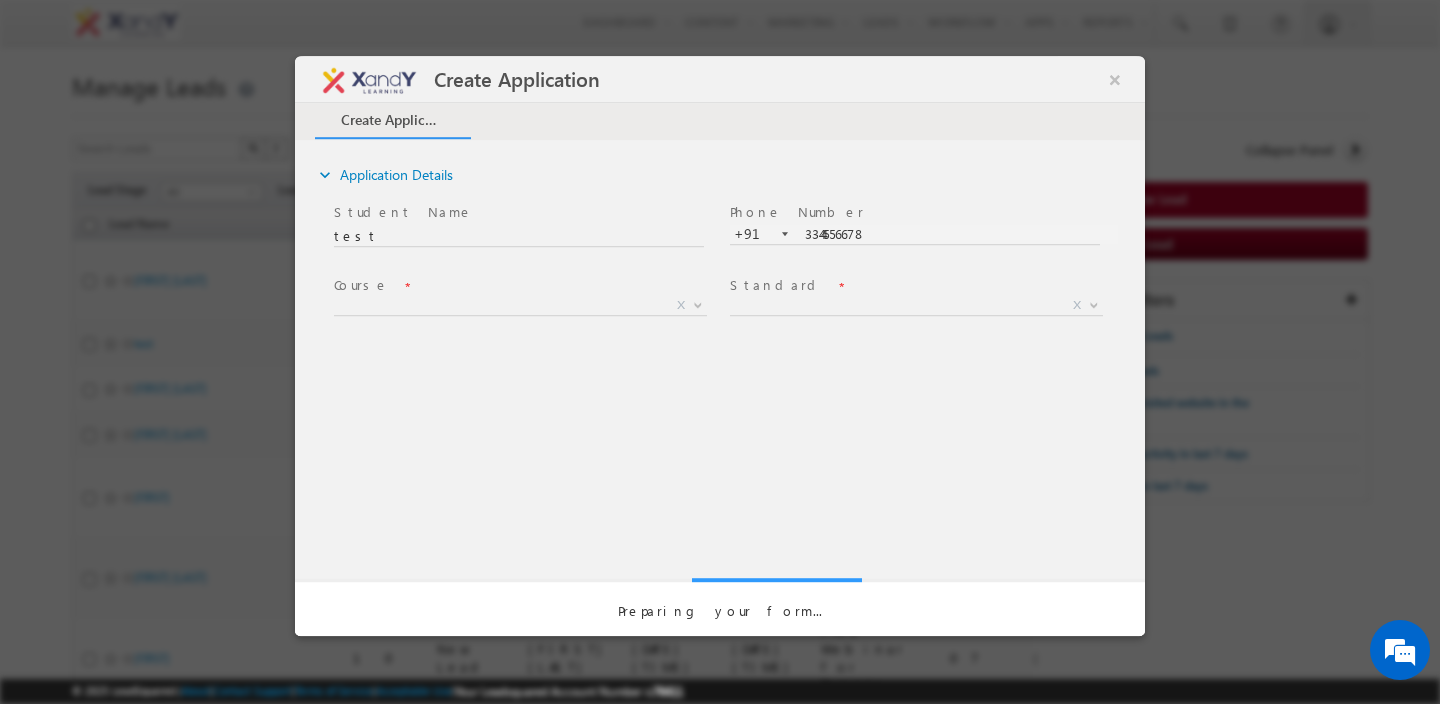 scroll, scrollTop: 0, scrollLeft: 0, axis: both 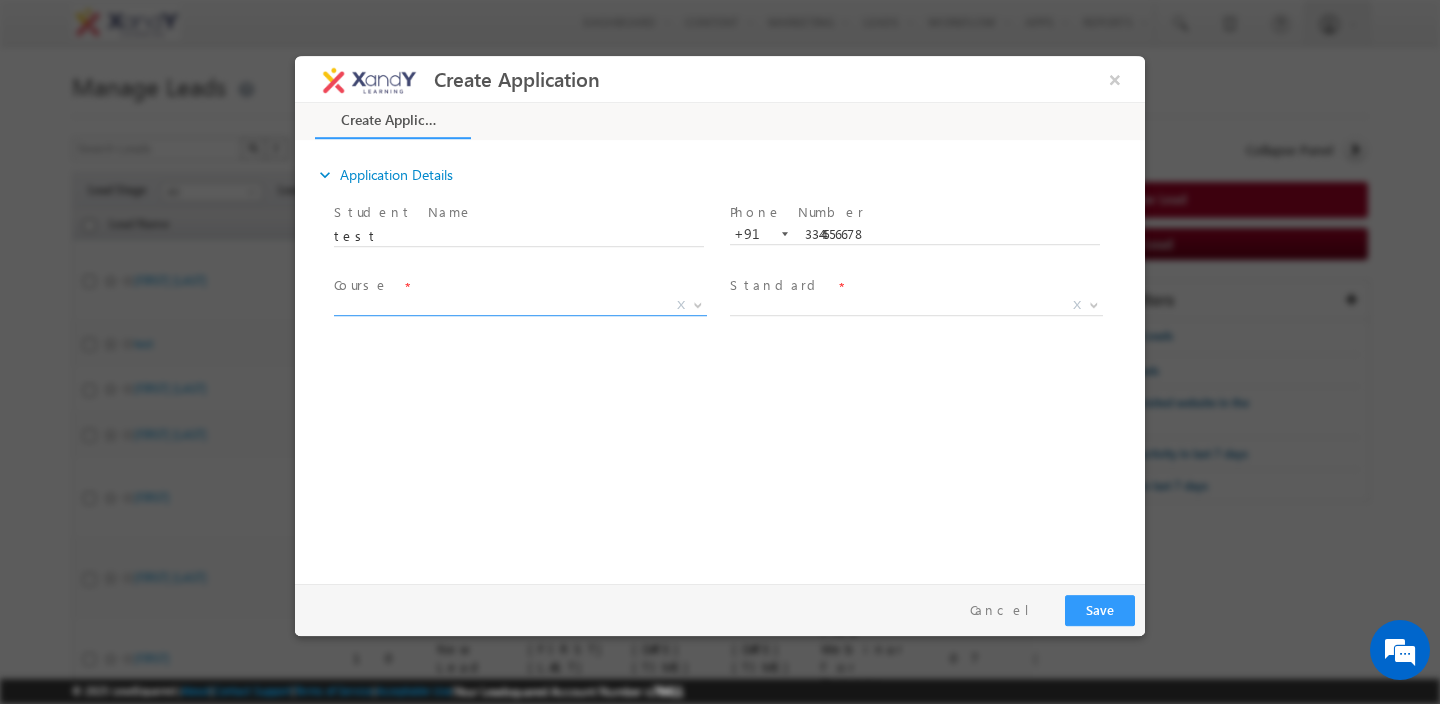 click on "X" at bounding box center [520, 306] 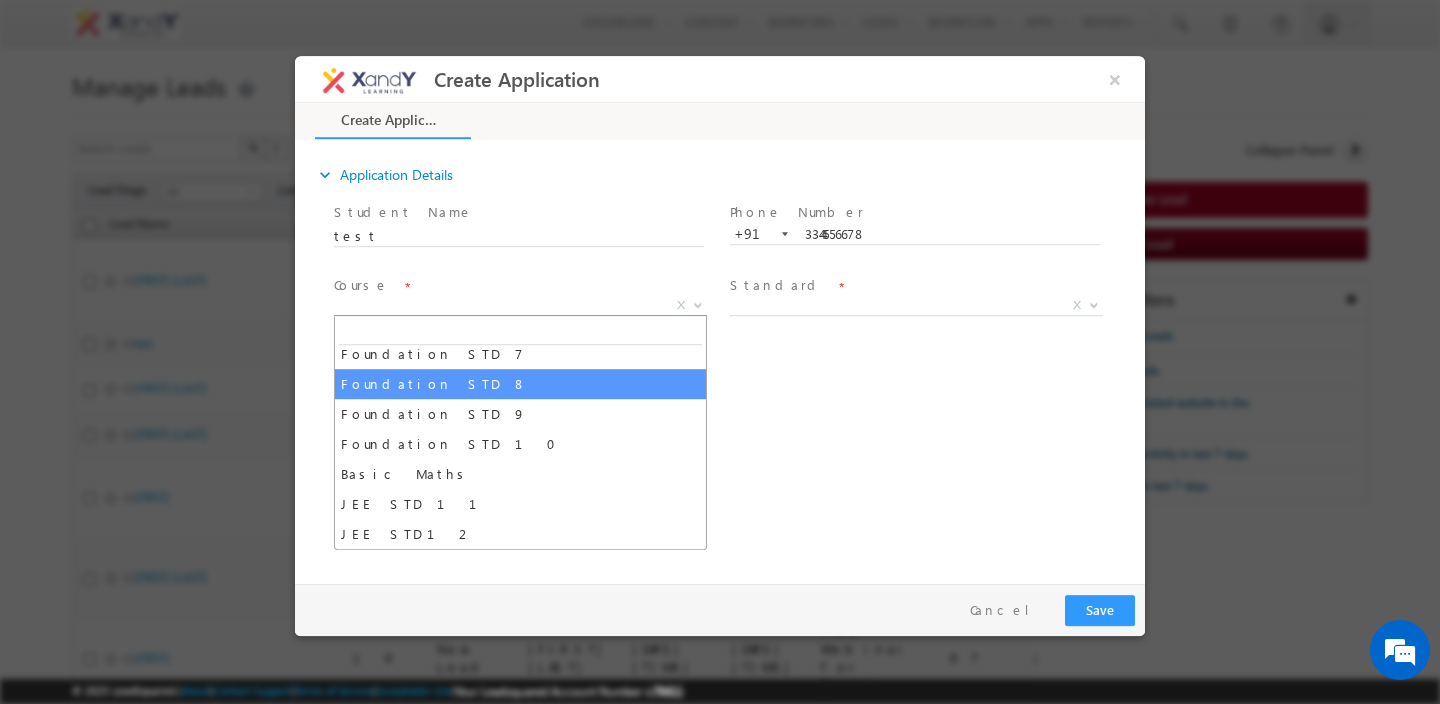 scroll, scrollTop: 0, scrollLeft: 0, axis: both 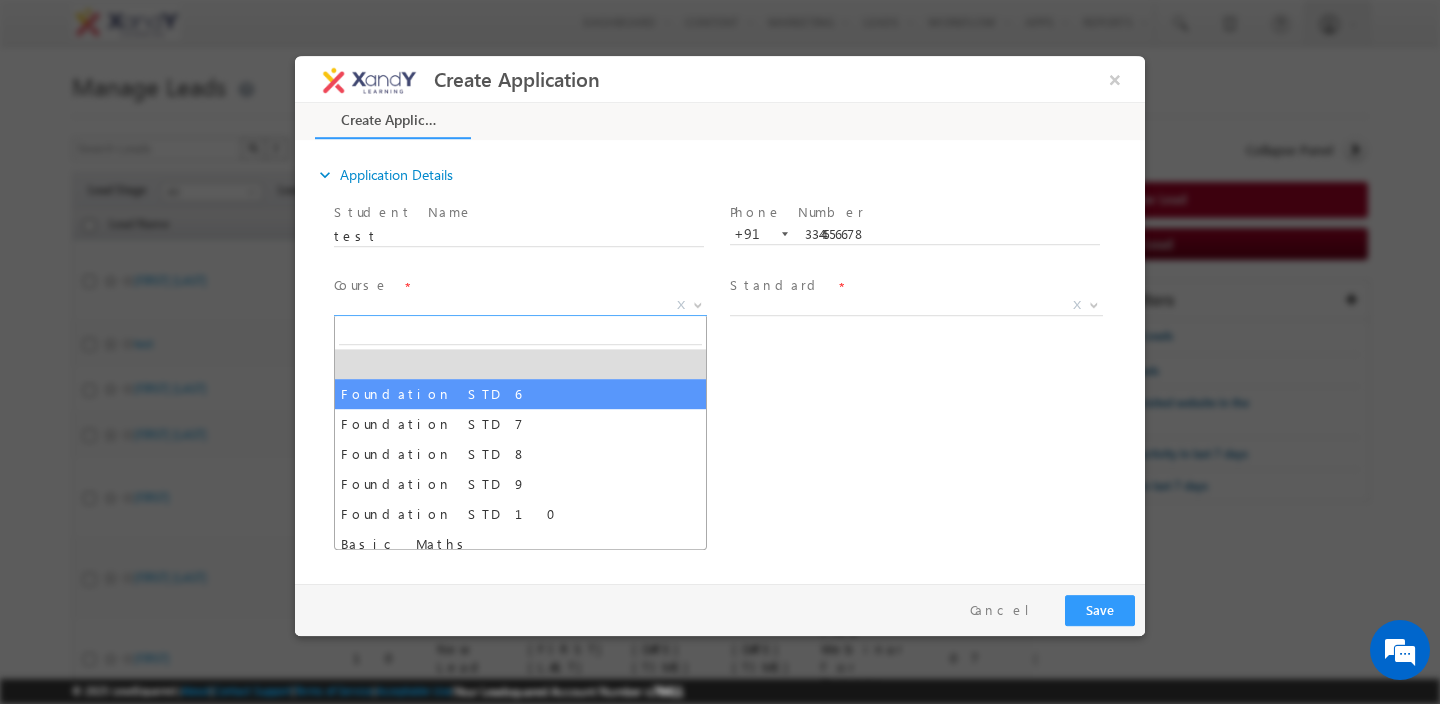 select on "Foundation STD 6" 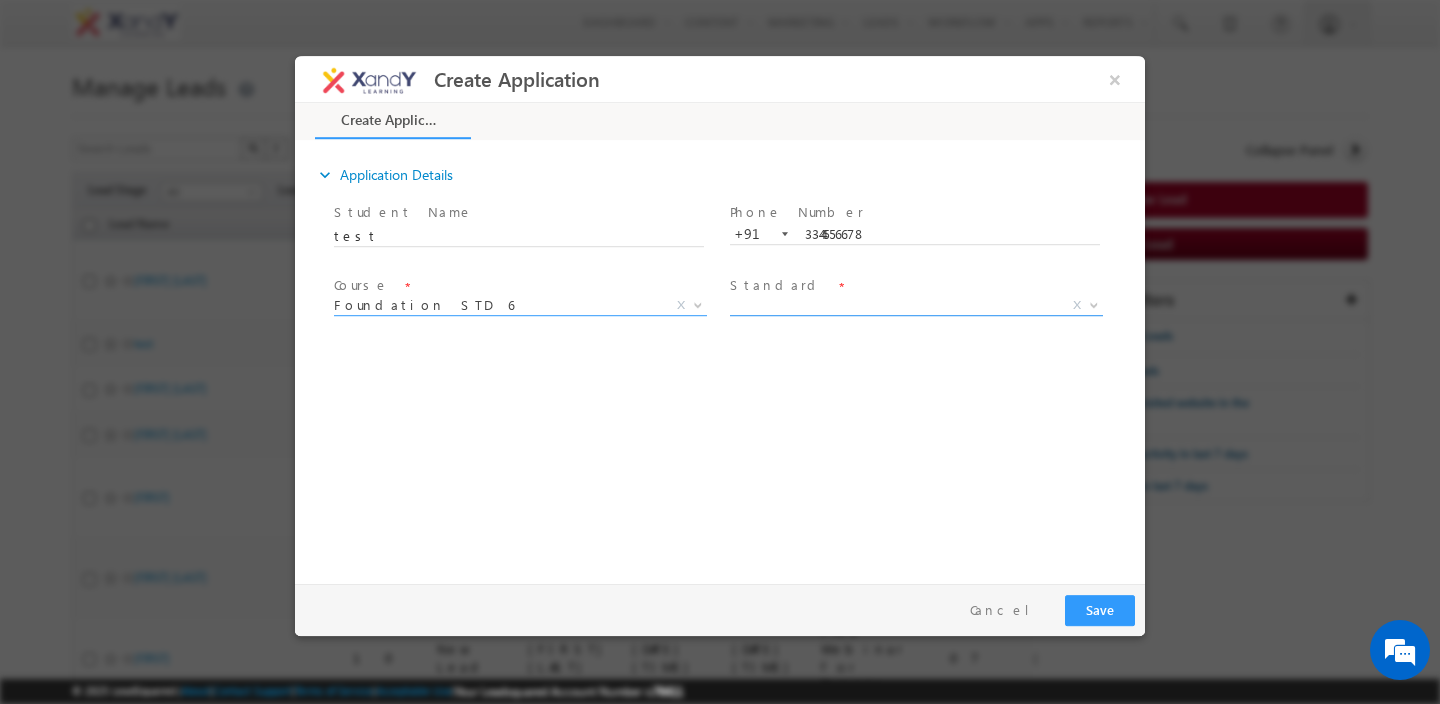 click on "X" at bounding box center (916, 306) 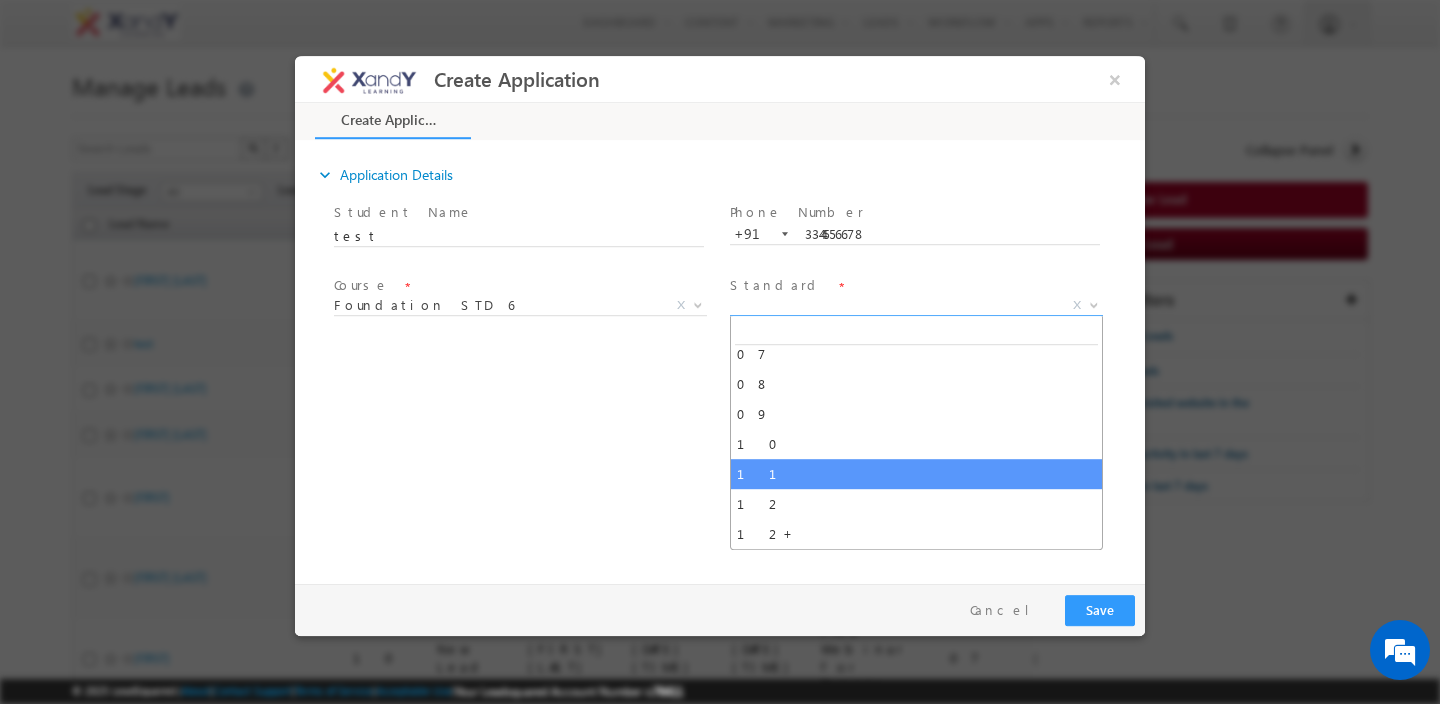 scroll, scrollTop: 0, scrollLeft: 0, axis: both 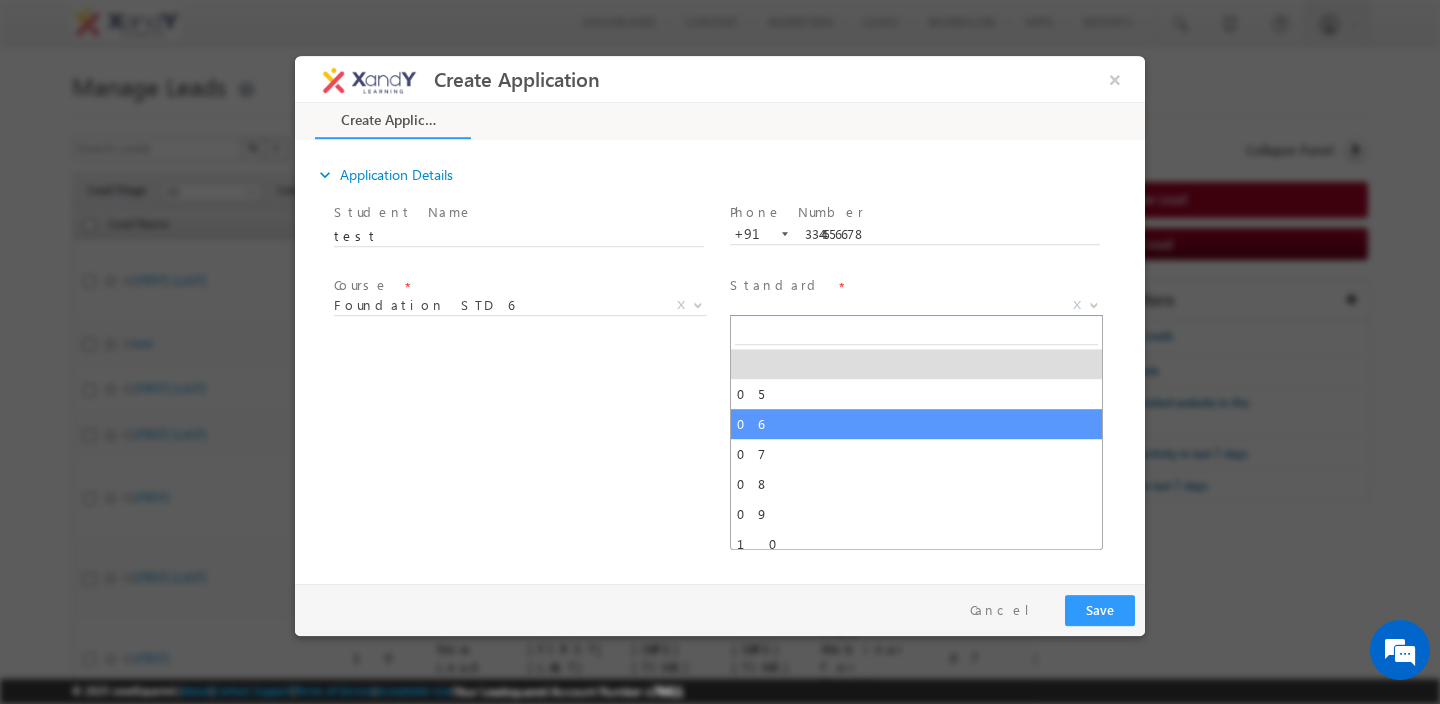select on "06" 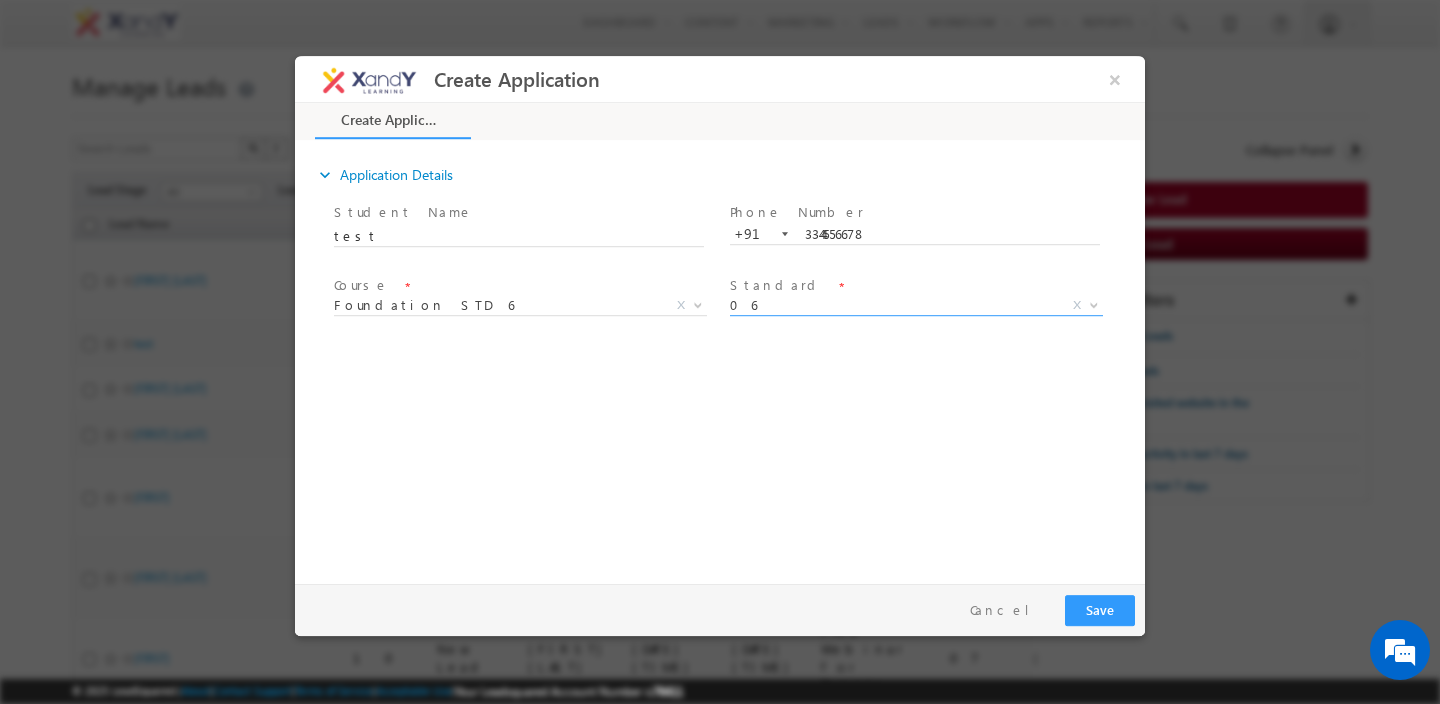 click on "expand_more Application Details
Student Name *
test" at bounding box center [725, 359] 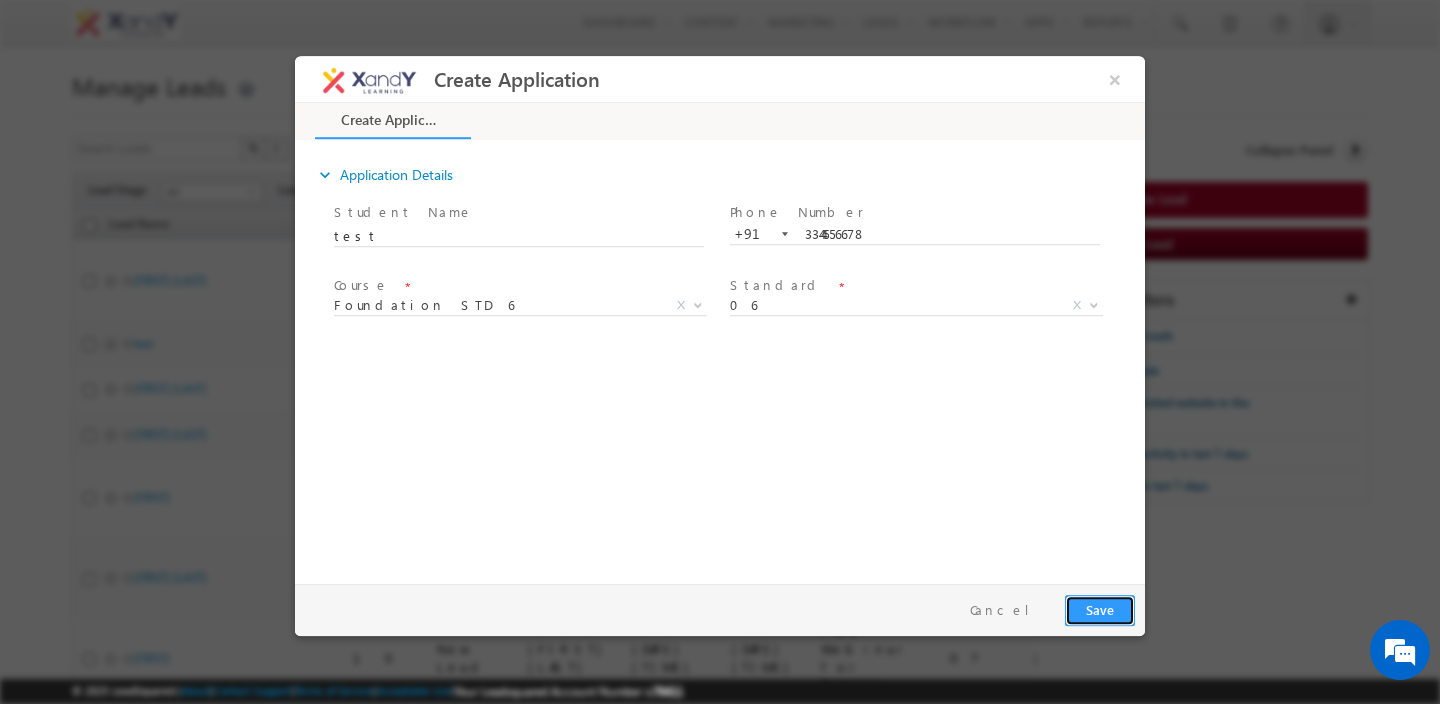 click on "Save" at bounding box center [1100, 610] 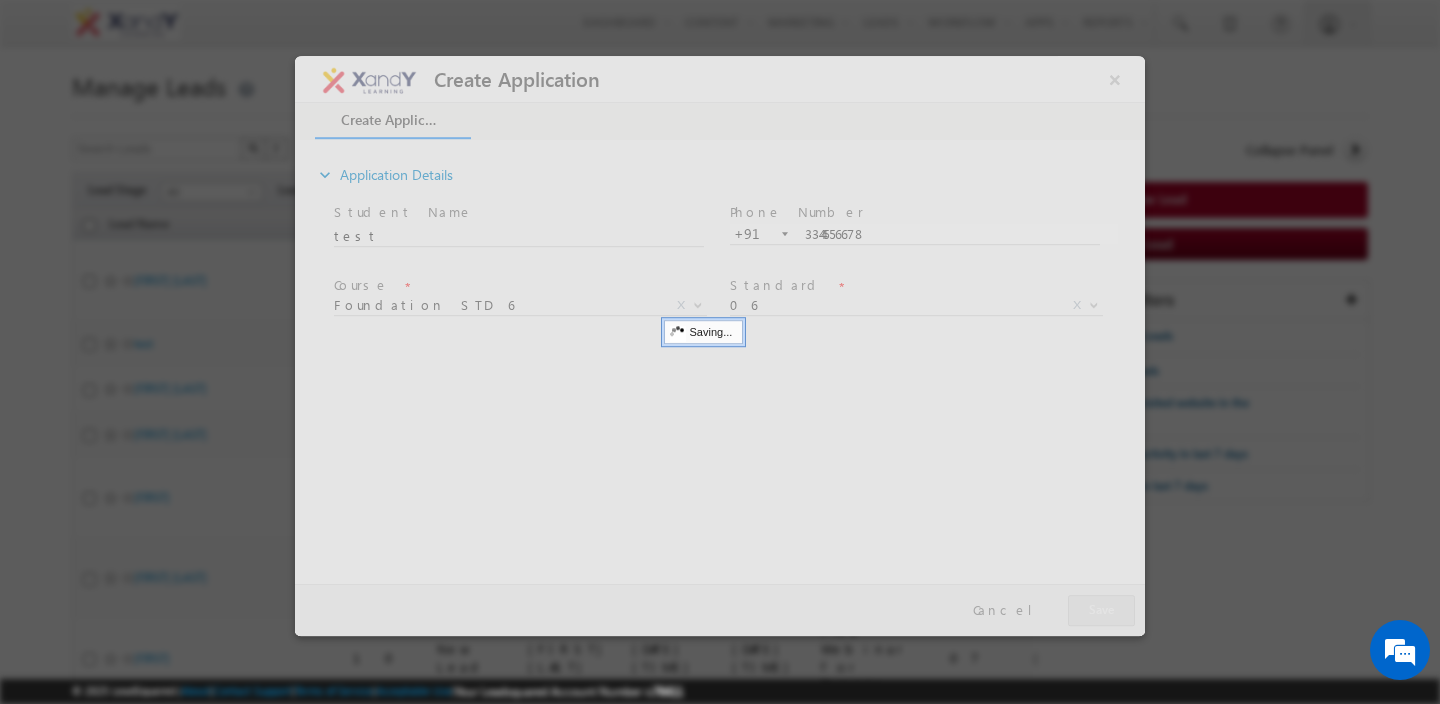 click at bounding box center (720, 346) 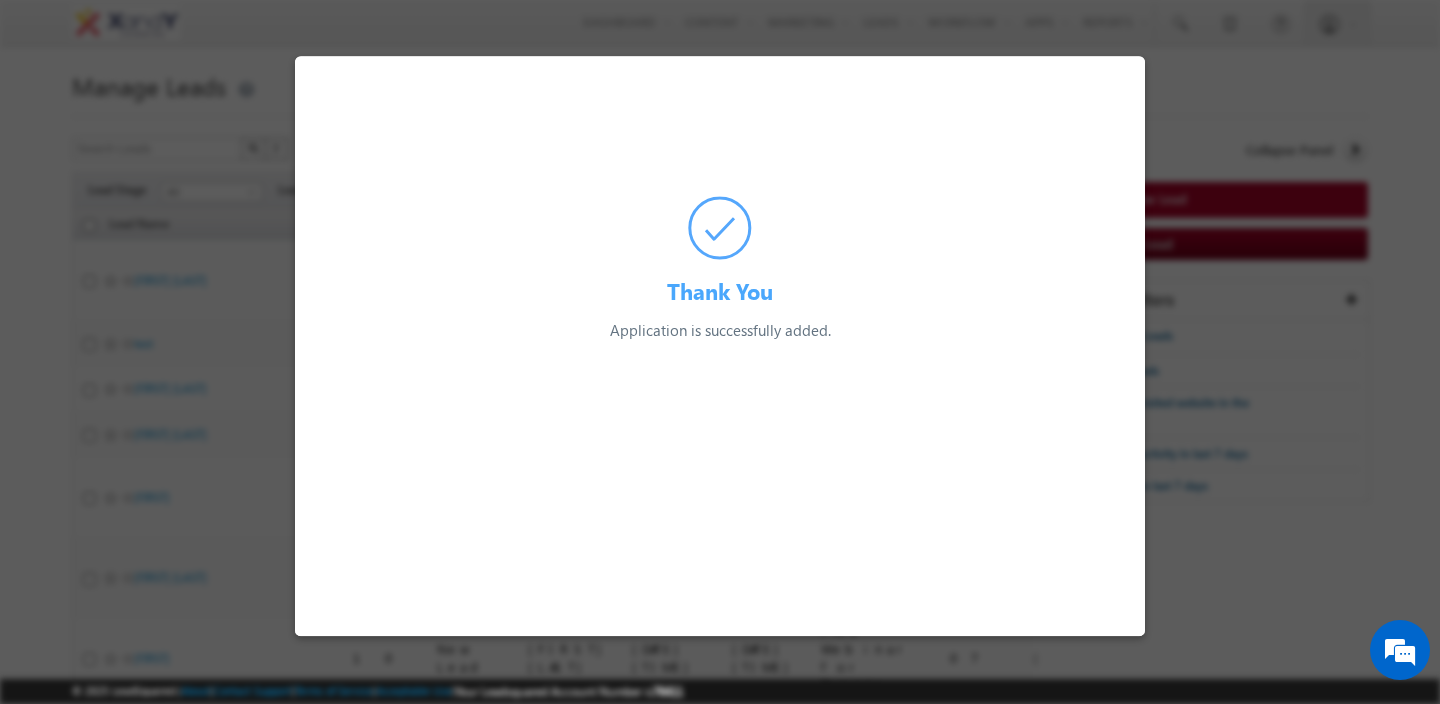 click at bounding box center (720, 352) 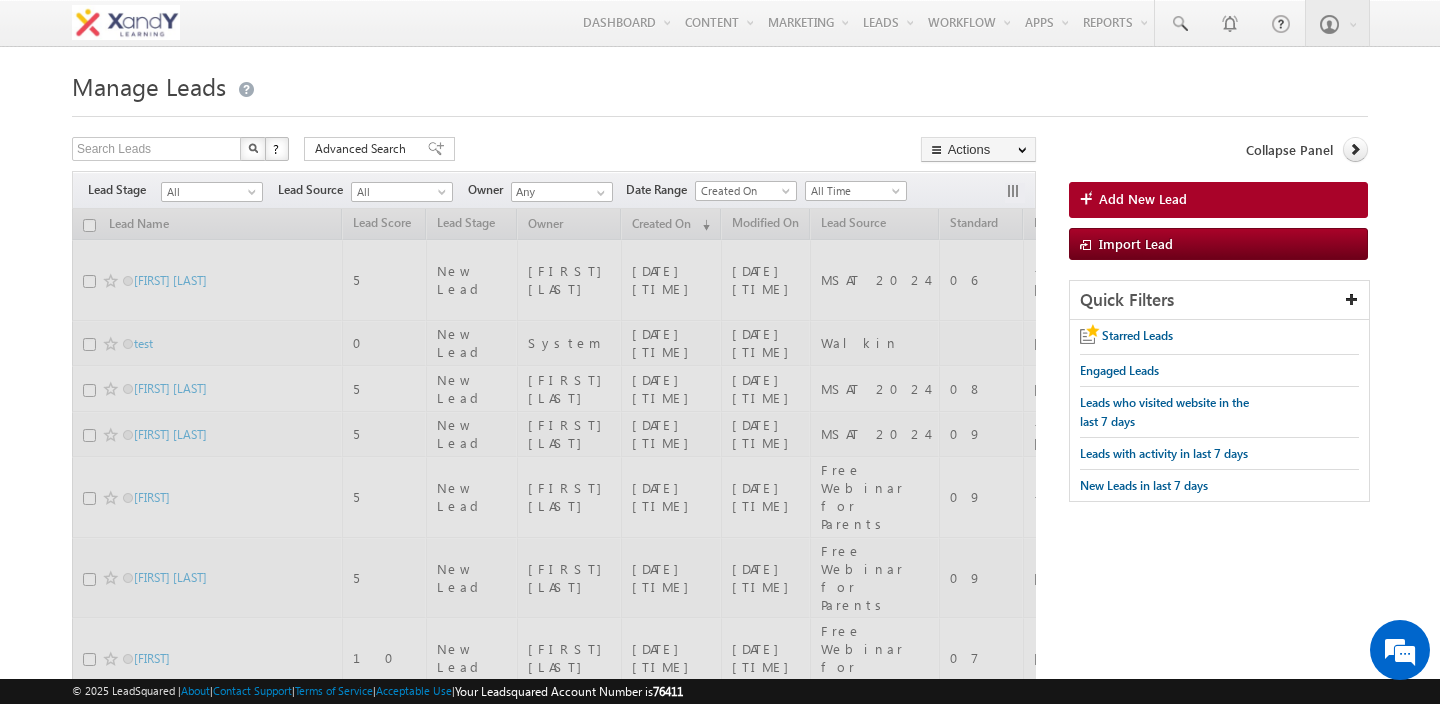 click on "Search Leads X ?   123721 results found
Advanced Search
Advanced Search
Advanced search results
Actions Export Leads Reset all Filters
Actions Export Leads Bulk Update Send Email Add to List Add Activity Add Application Change Owner Change Stage" at bounding box center [554, 151] 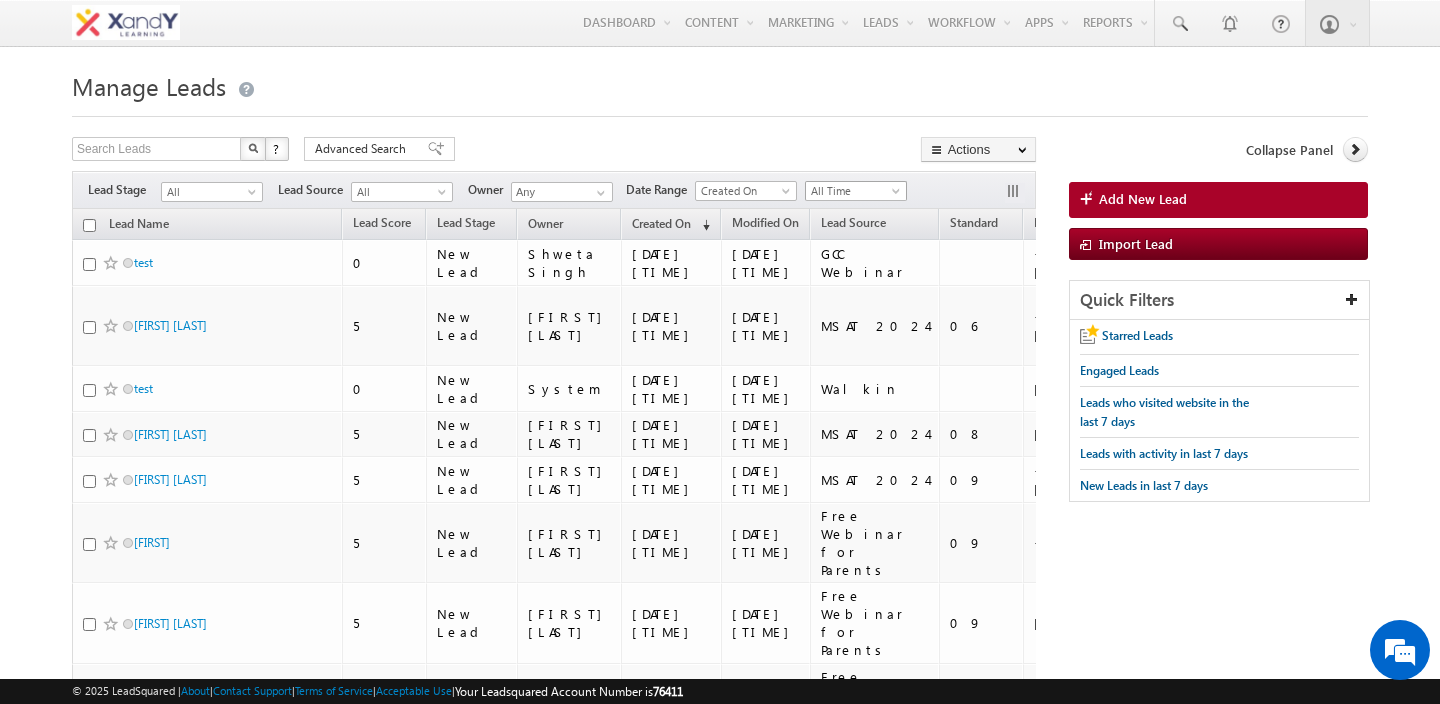 click on "All Time" at bounding box center [853, 191] 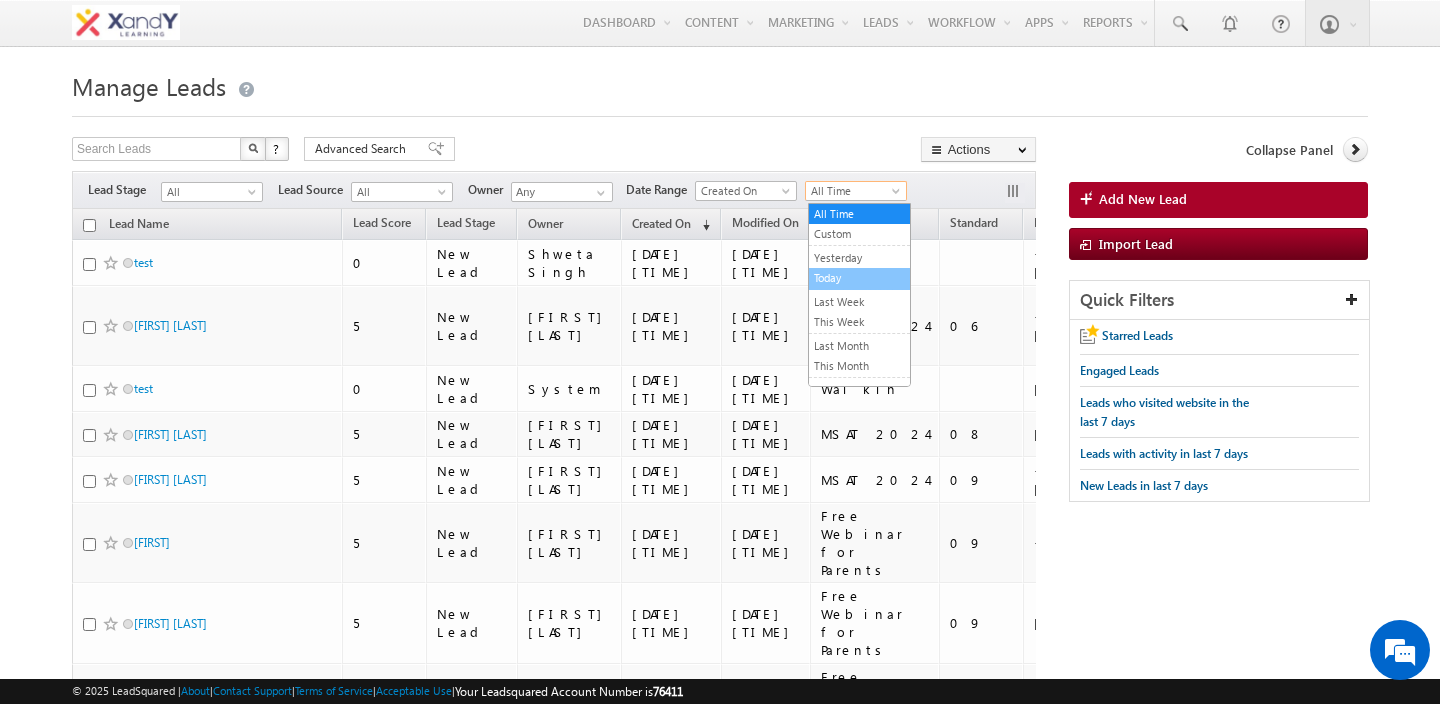 click on "Today" at bounding box center (859, 278) 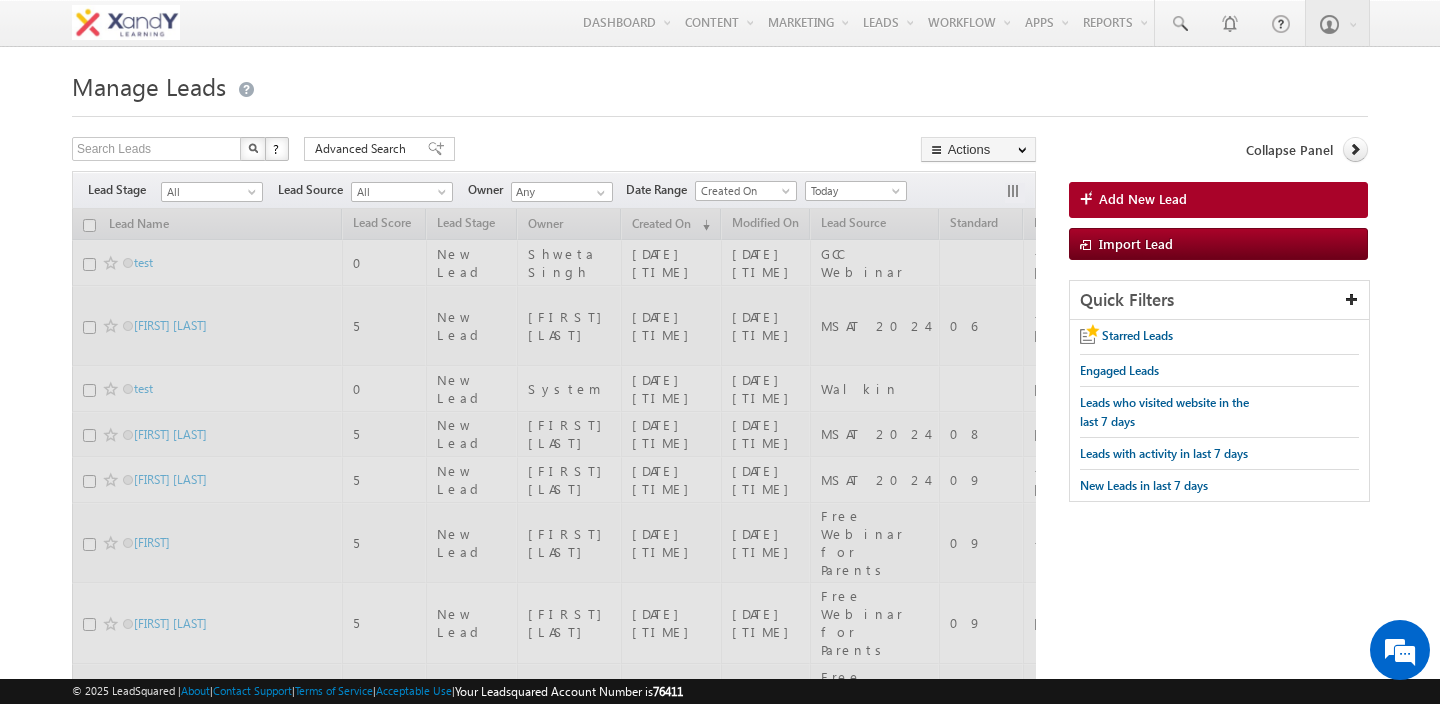 click on "Manage Leads" at bounding box center (720, 84) 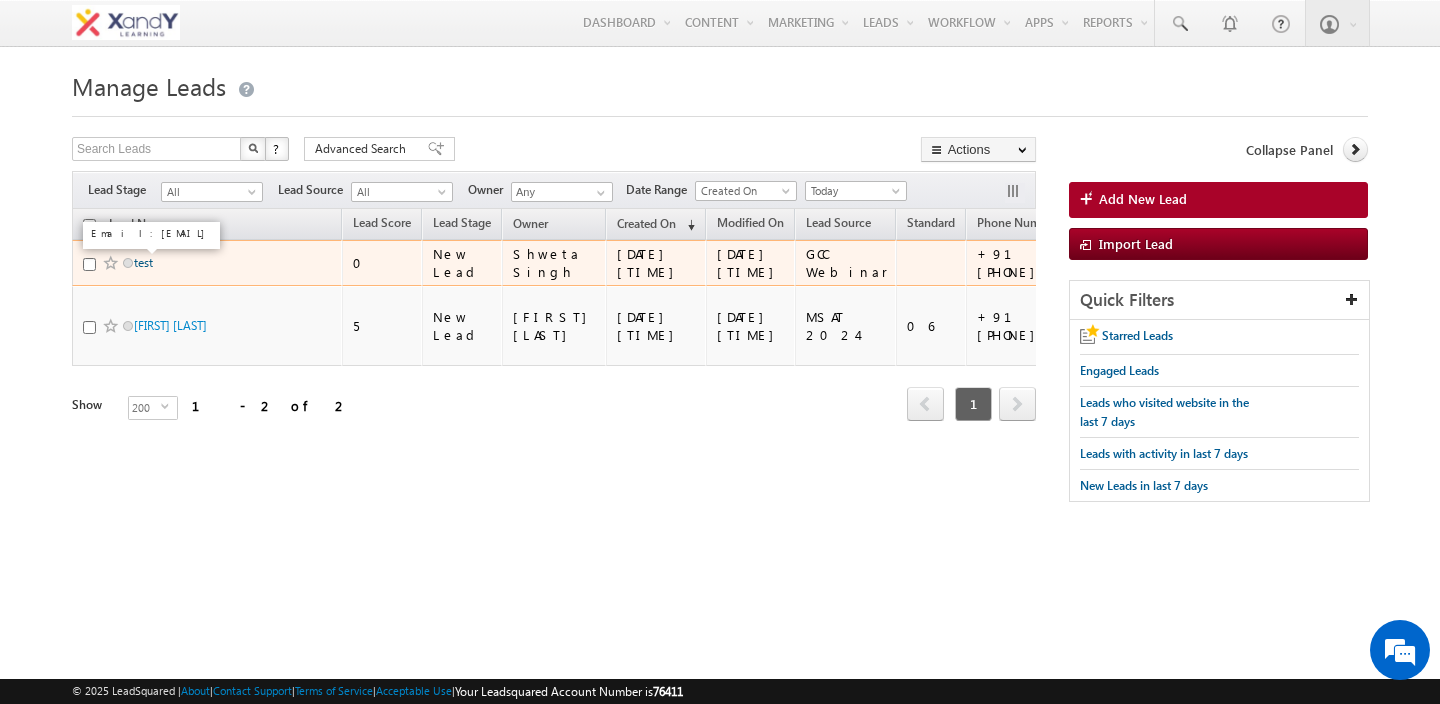 click on "test" at bounding box center (143, 262) 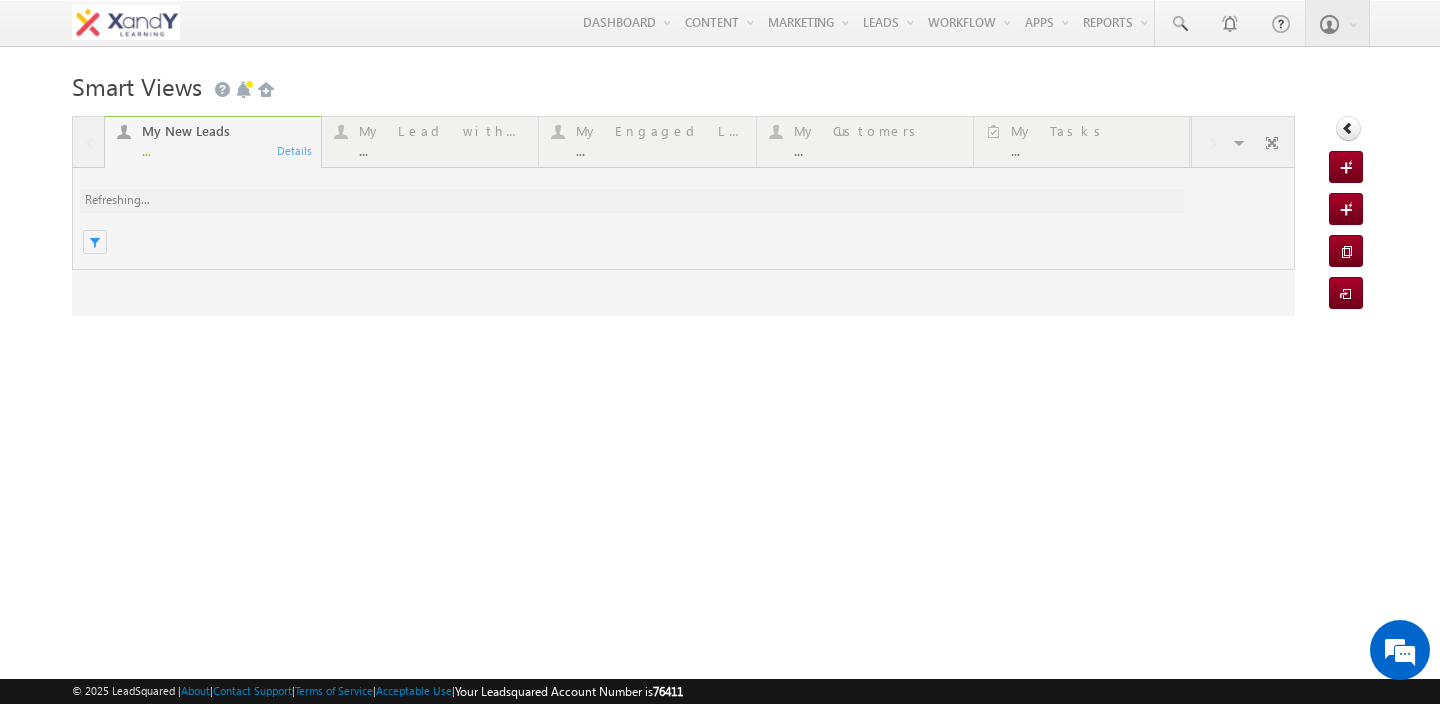 scroll, scrollTop: 0, scrollLeft: 0, axis: both 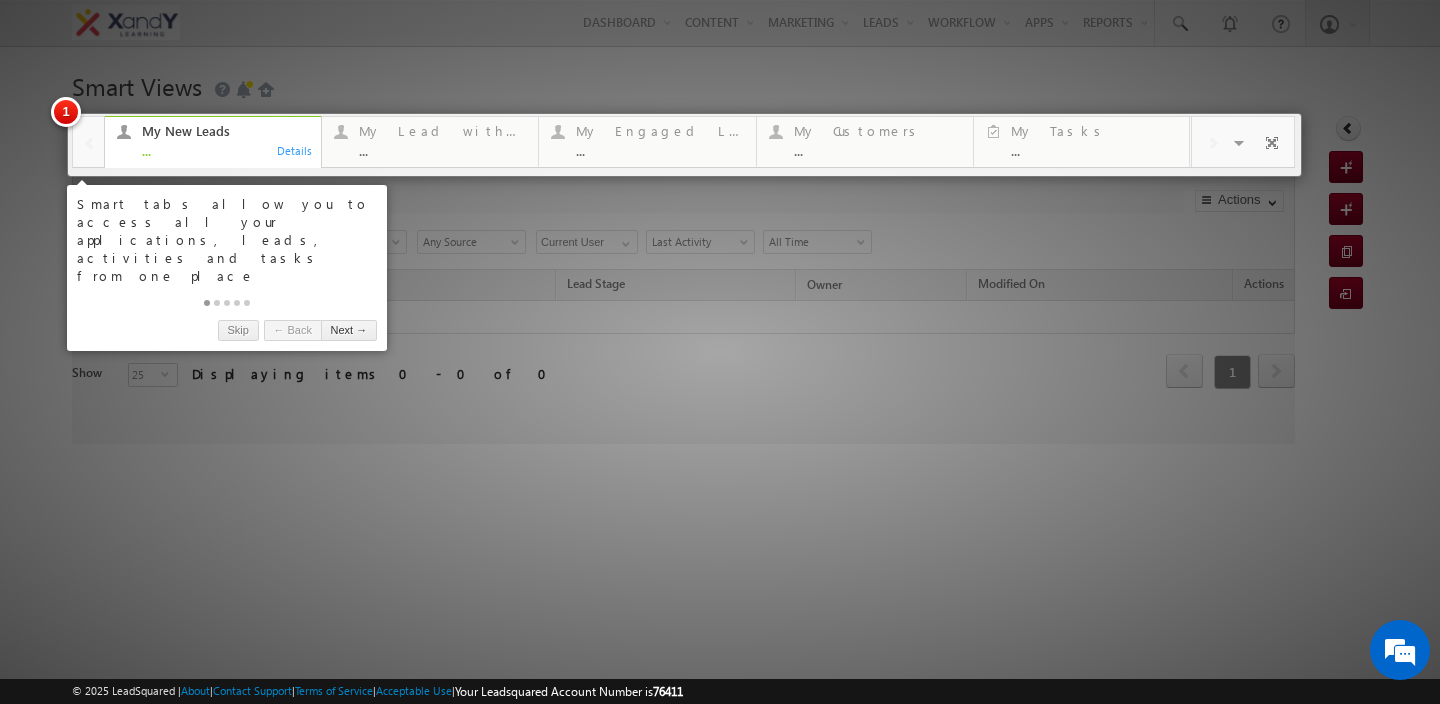 click at bounding box center [720, 352] 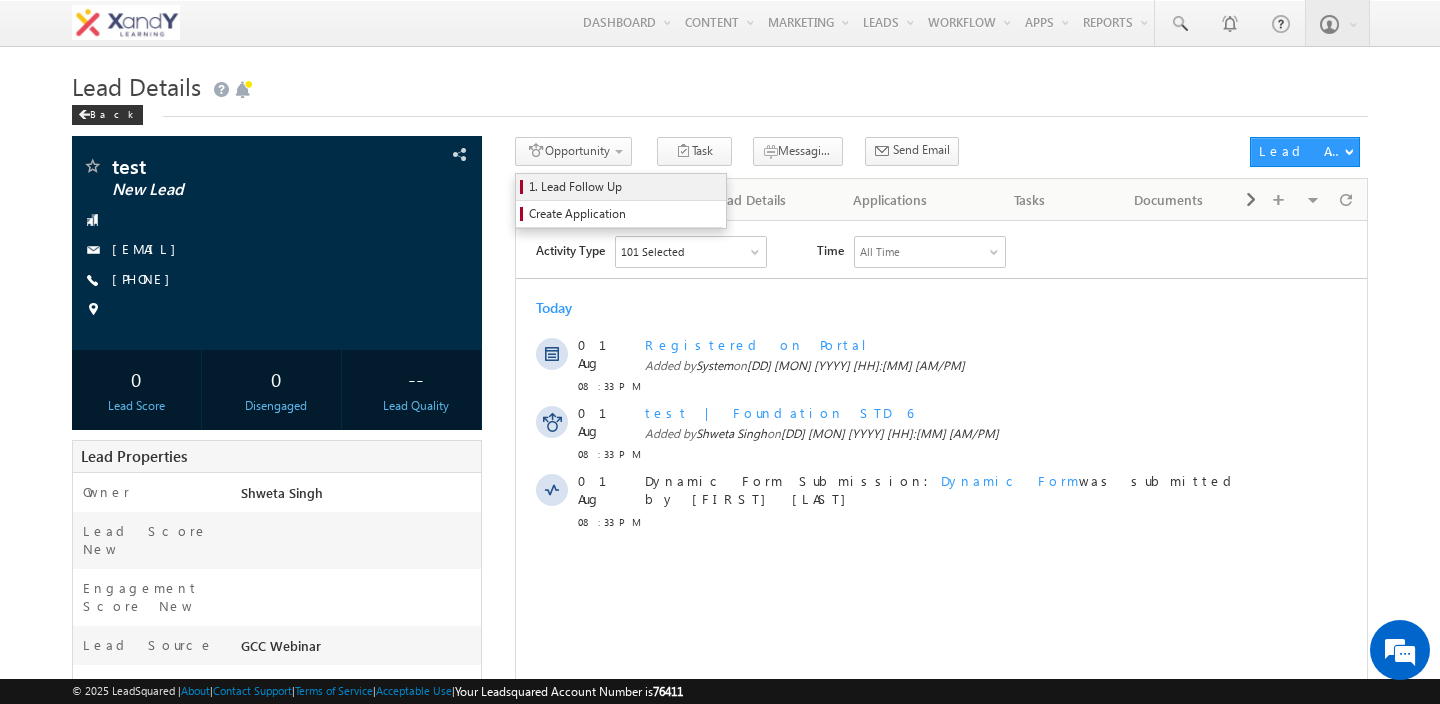 scroll, scrollTop: 0, scrollLeft: 0, axis: both 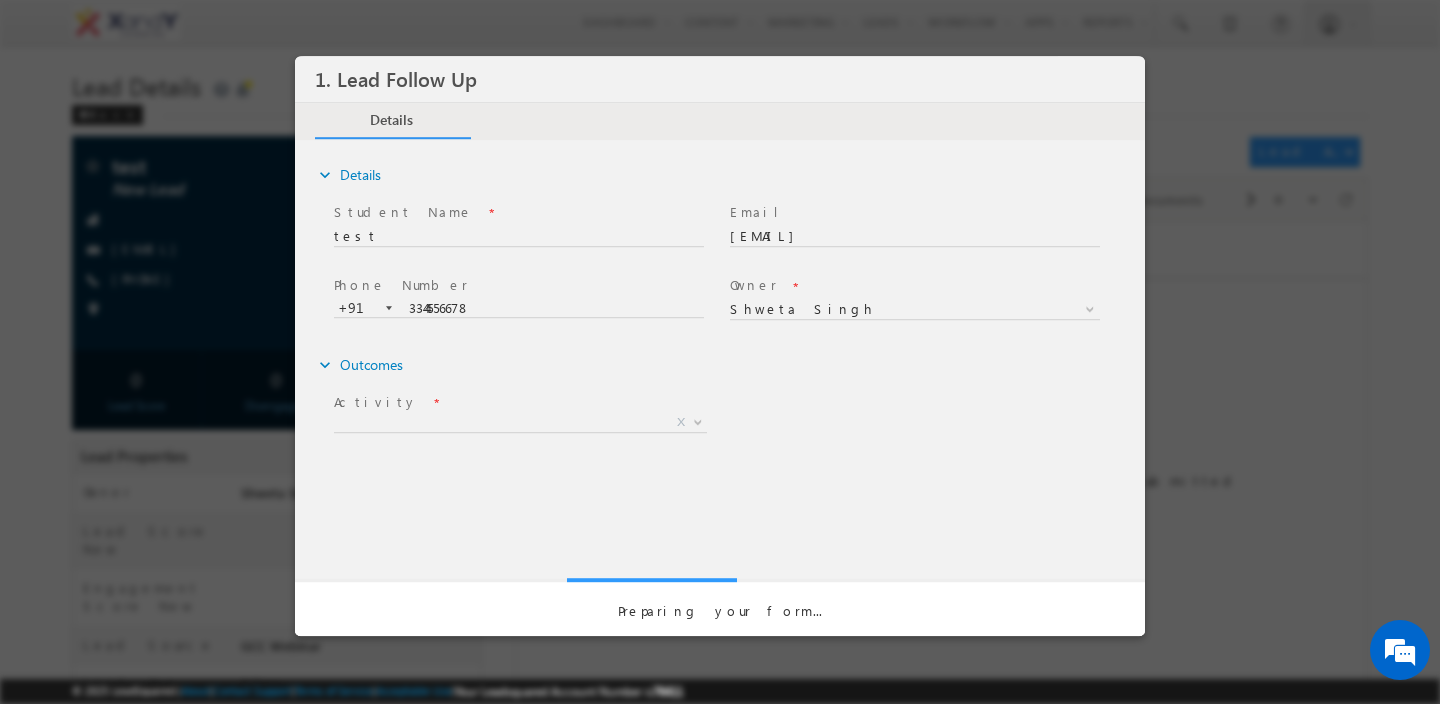 click on "expand_more Details
Student Name
*  test" at bounding box center [725, 359] 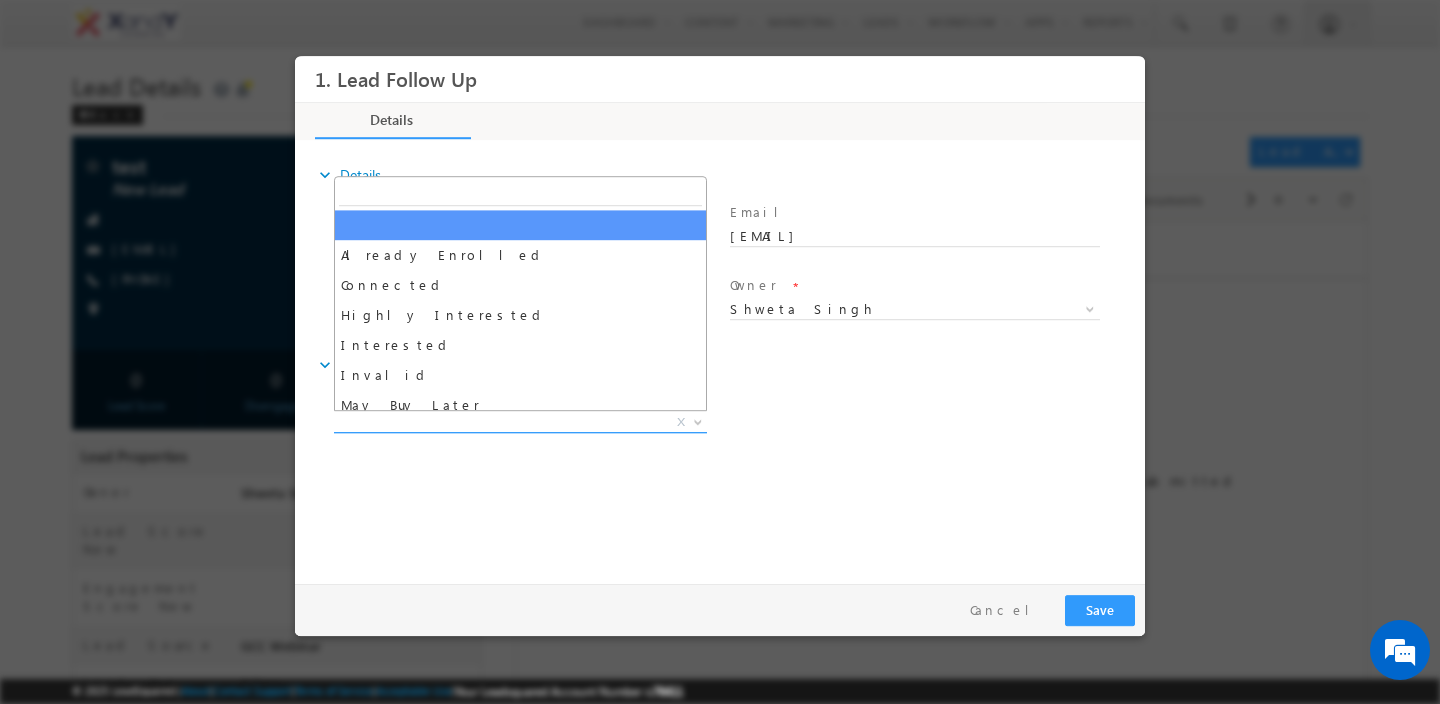 click on "X" at bounding box center (520, 423) 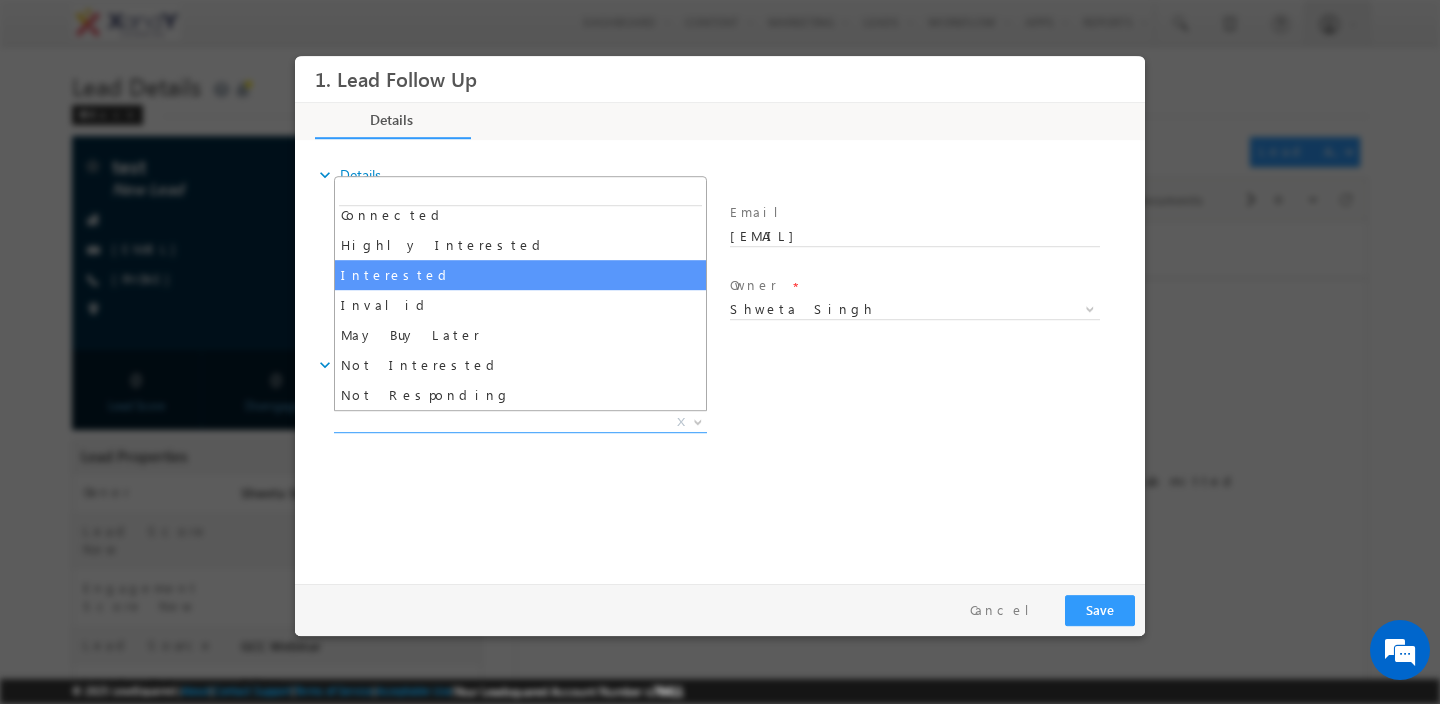 scroll, scrollTop: 0, scrollLeft: 0, axis: both 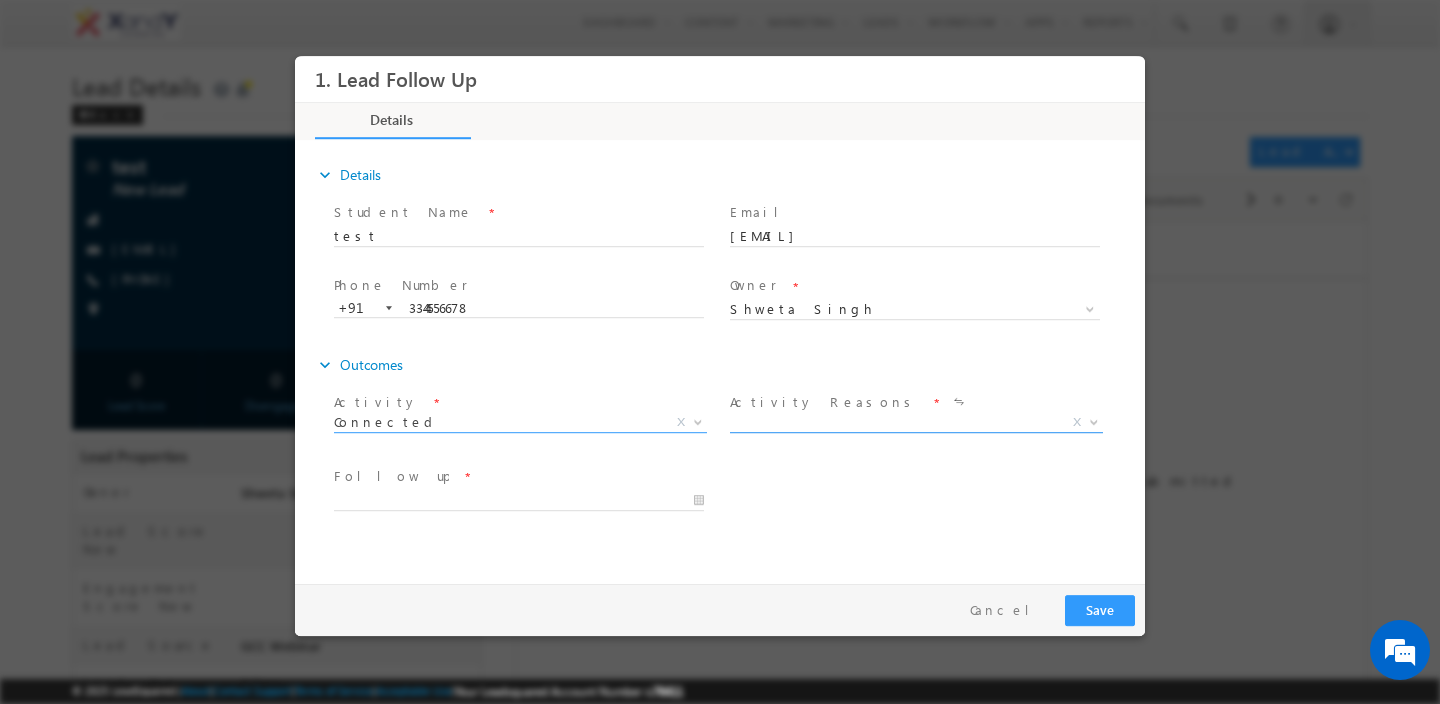 click on "X" at bounding box center (916, 423) 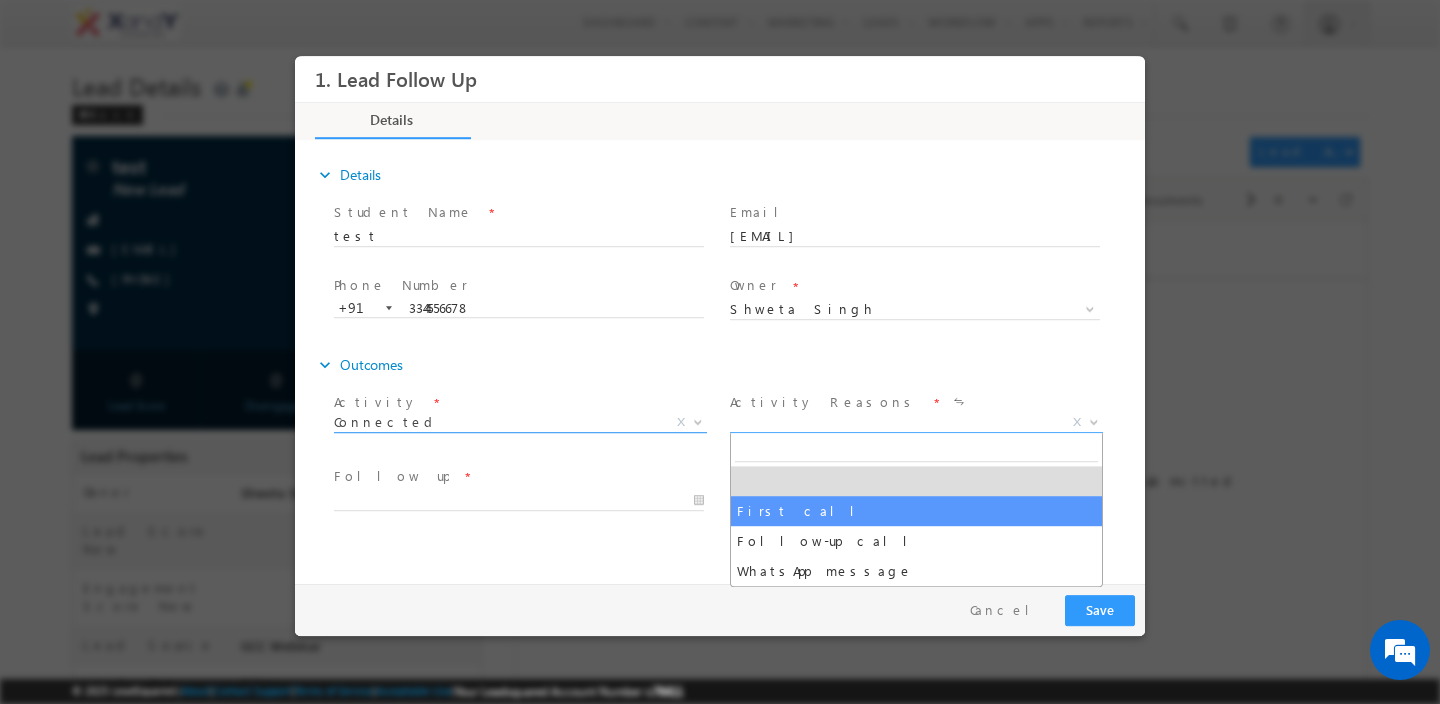 click on "Connected" at bounding box center (496, 422) 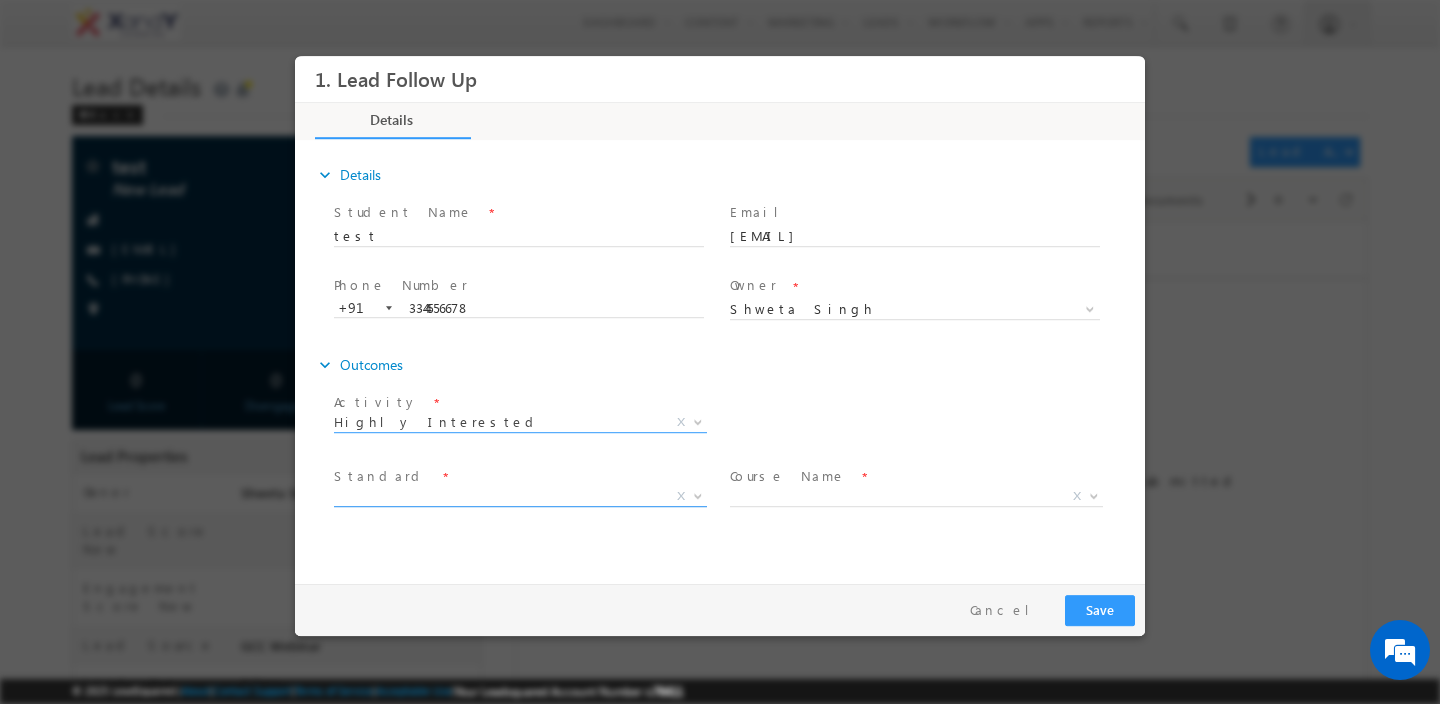 click on "X" at bounding box center [520, 497] 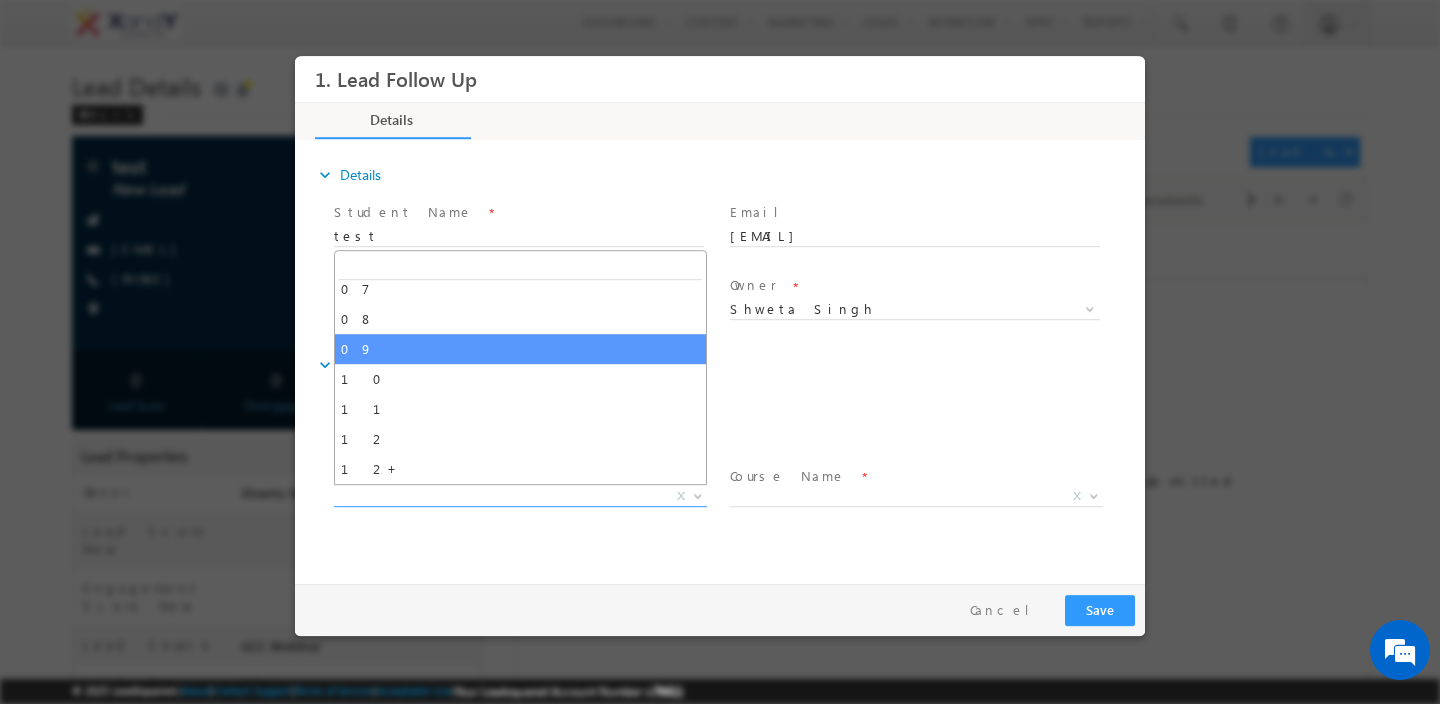 scroll, scrollTop: 0, scrollLeft: 0, axis: both 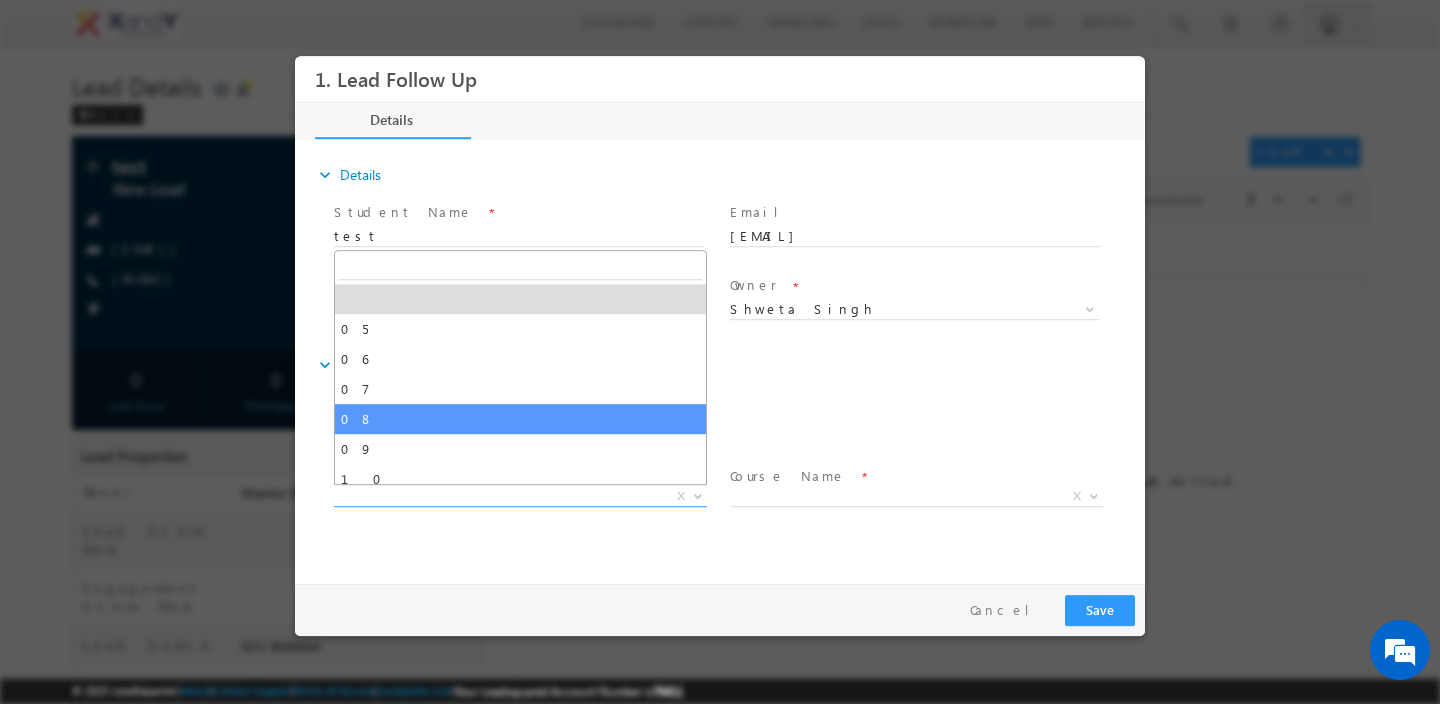 click on "Activity
*
Already Enrolled
Connected
Highly Interested
Interested
Invalid
May Buy Later
Not Interested
Not Responding
Highly Interested X
Activity Reasons
*
X
Required" at bounding box center (737, 425) 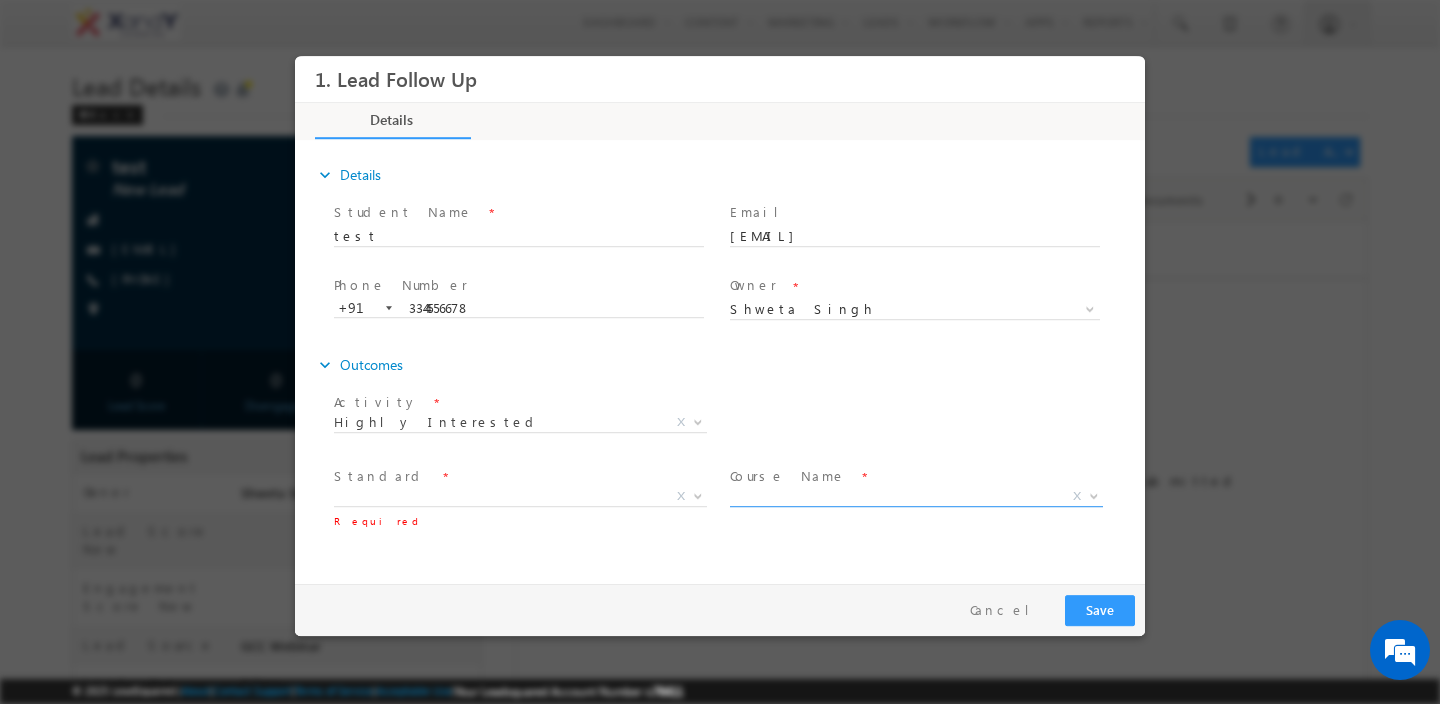 click on "X" at bounding box center [916, 497] 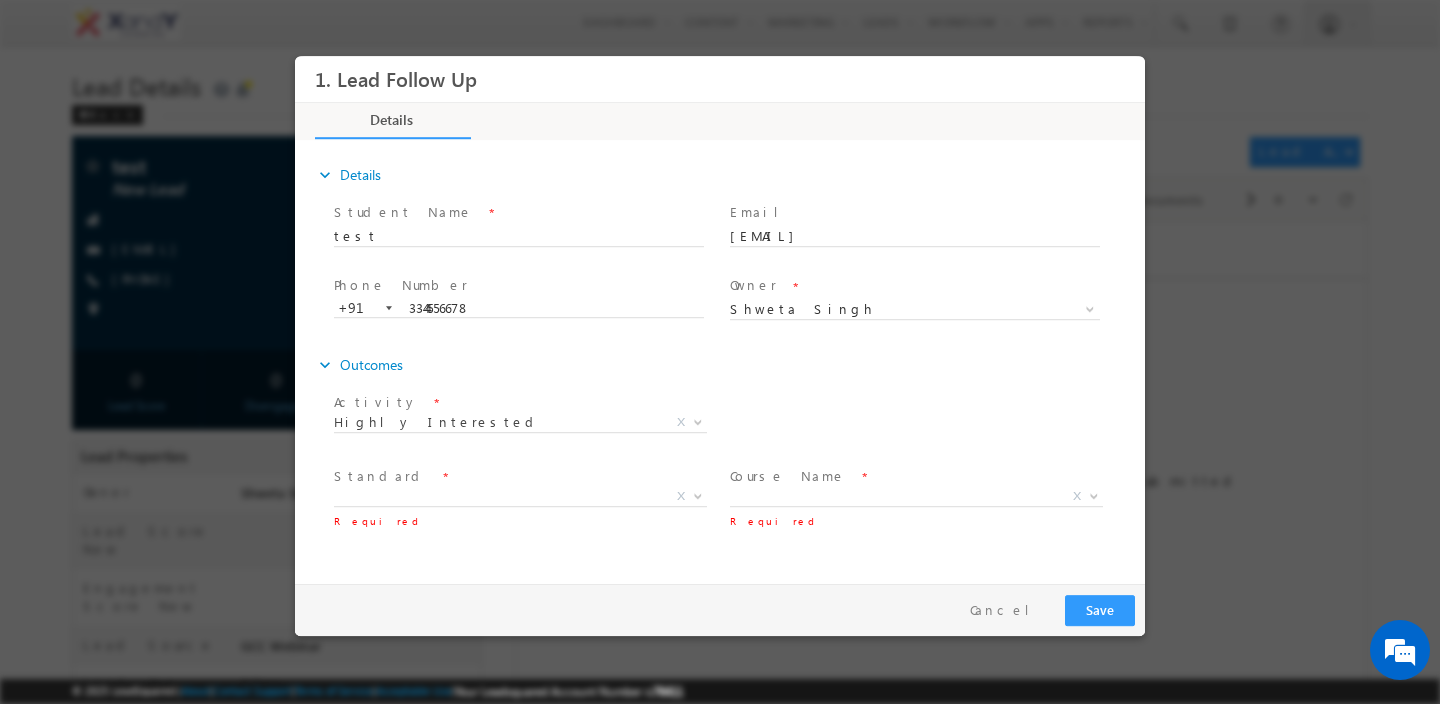 click on "Standard
*" at bounding box center [518, 477] 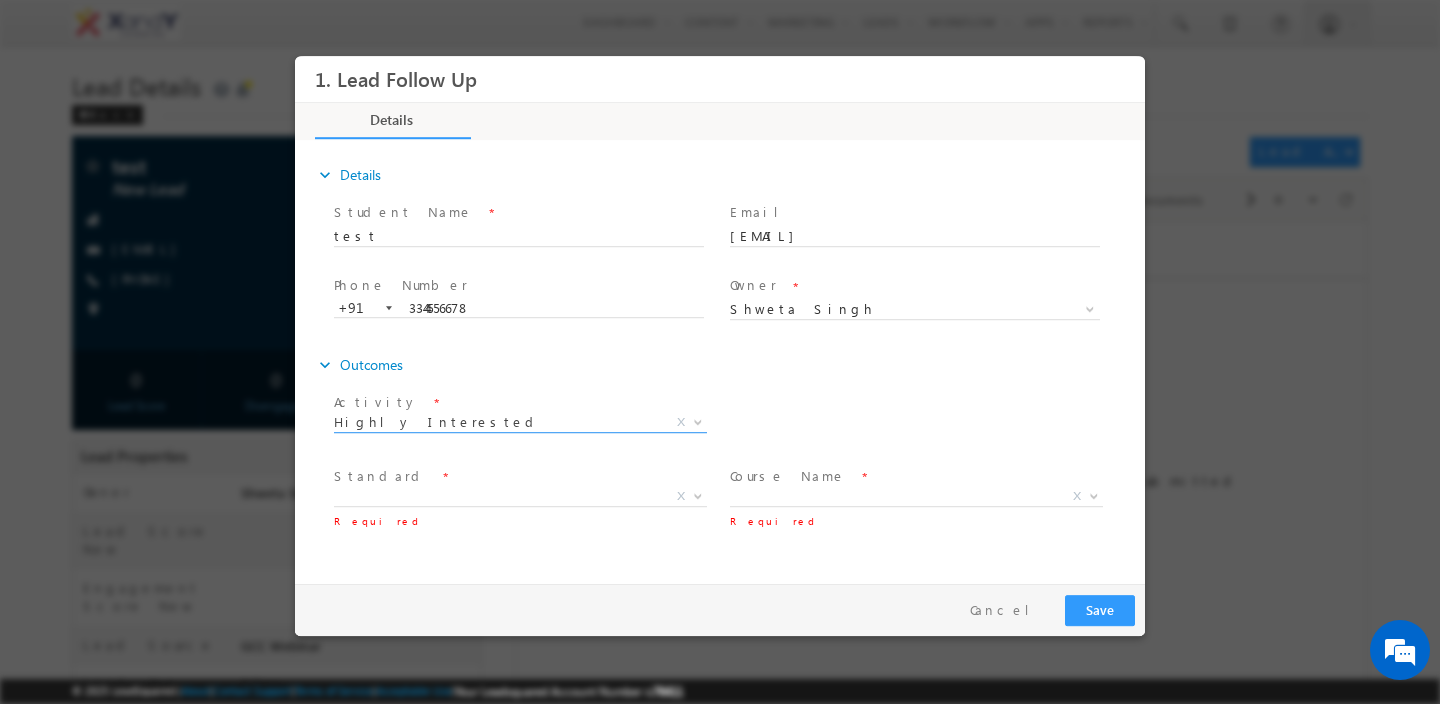 click on "Highly Interested X" at bounding box center [520, 427] 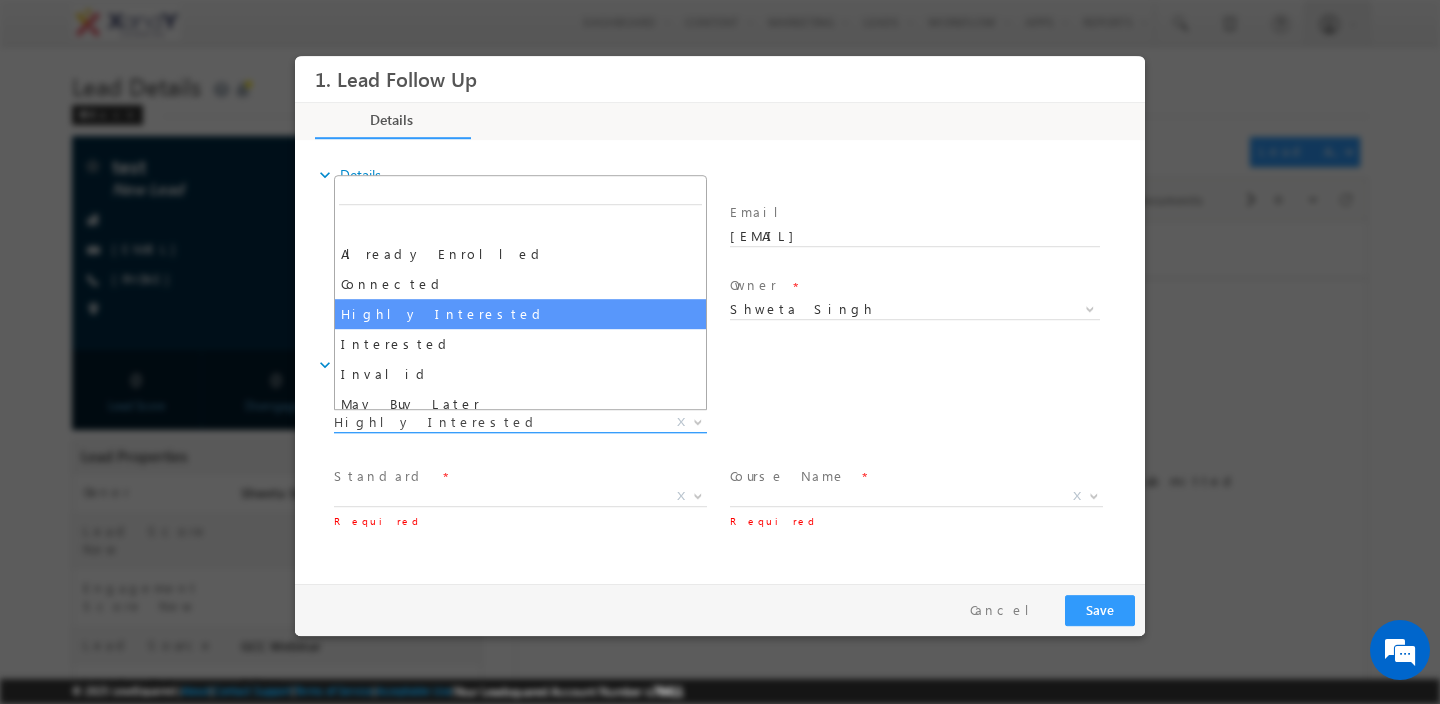 click on "Highly Interested" at bounding box center (496, 422) 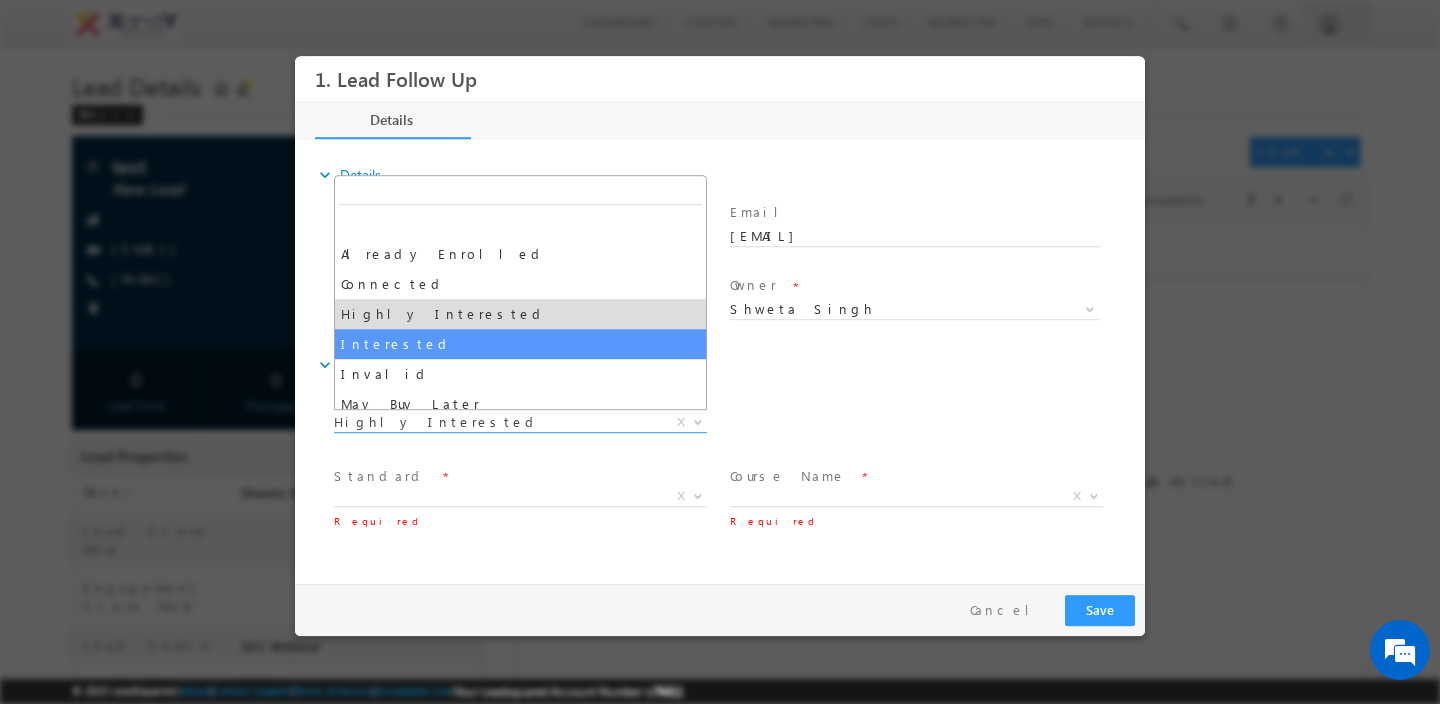 select on "Interested" 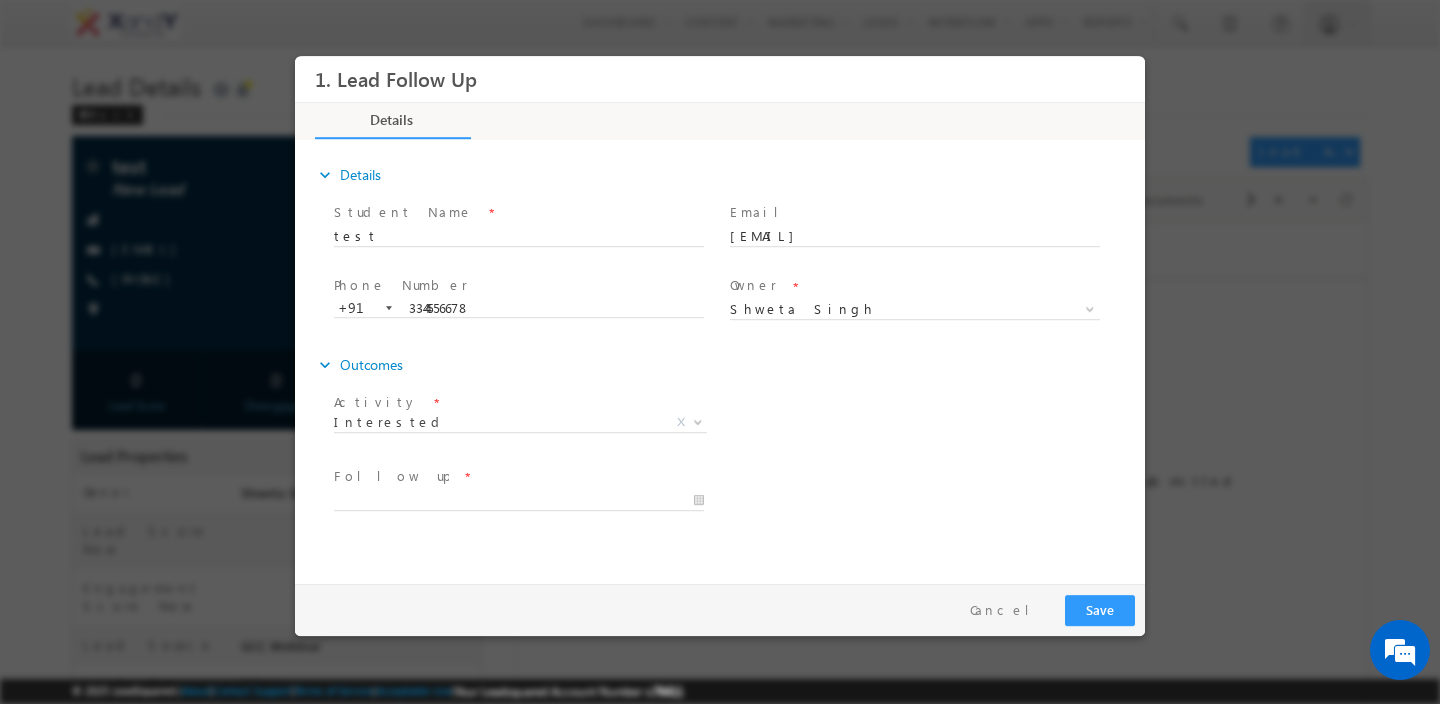 click on "Activity
*
Already Enrolled
Connected
Highly Interested
Interested
Invalid
May Buy Later
Not Interested
Not Responding
Interested X
Activity Reasons
*
X
Required" at bounding box center (737, 425) 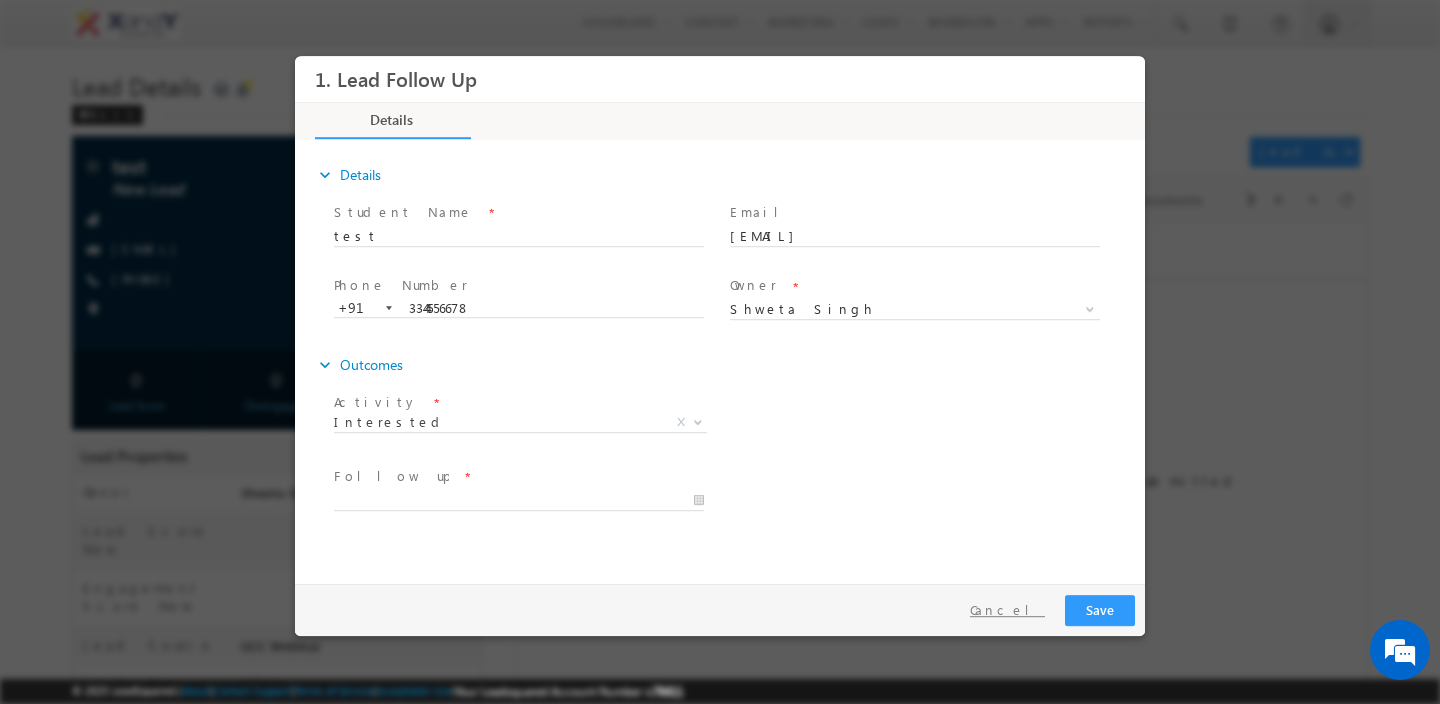 click on "Cancel" at bounding box center (1007, 610) 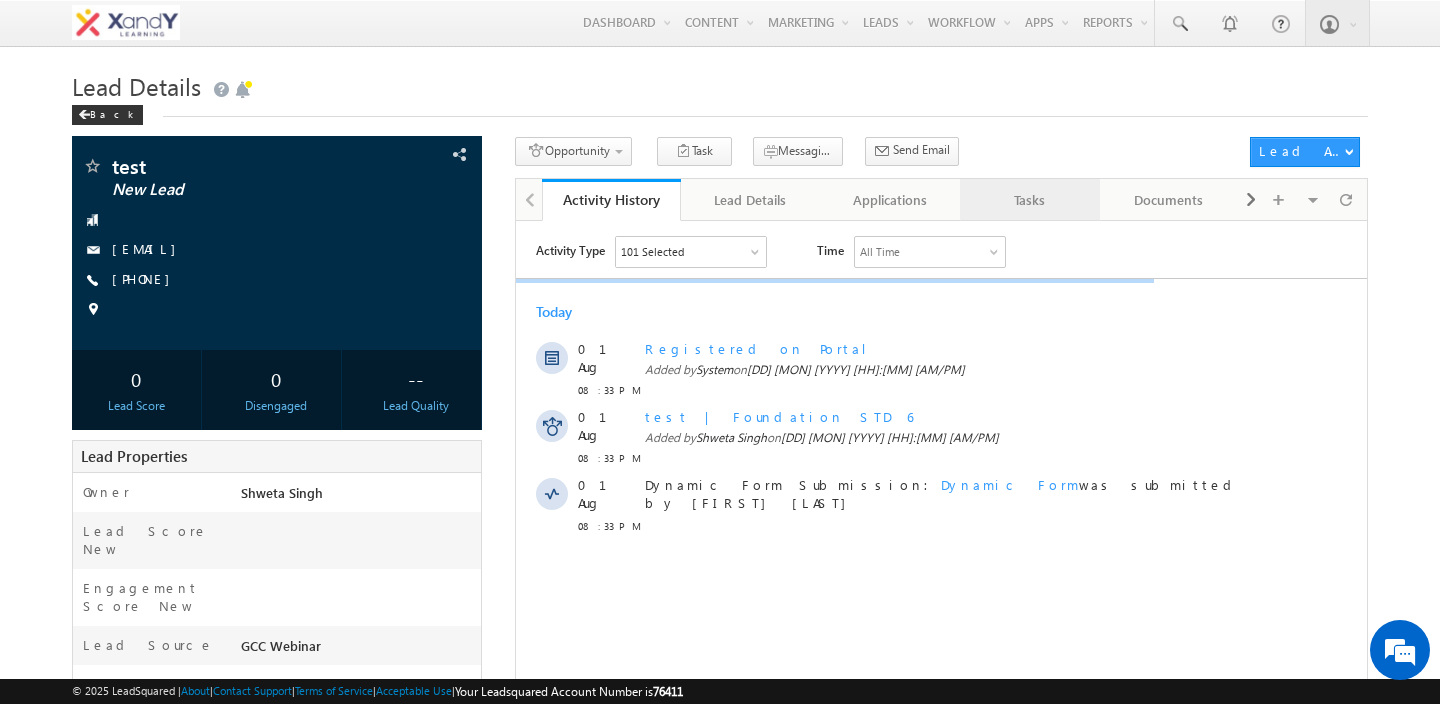 click on "Tasks" at bounding box center (1029, 200) 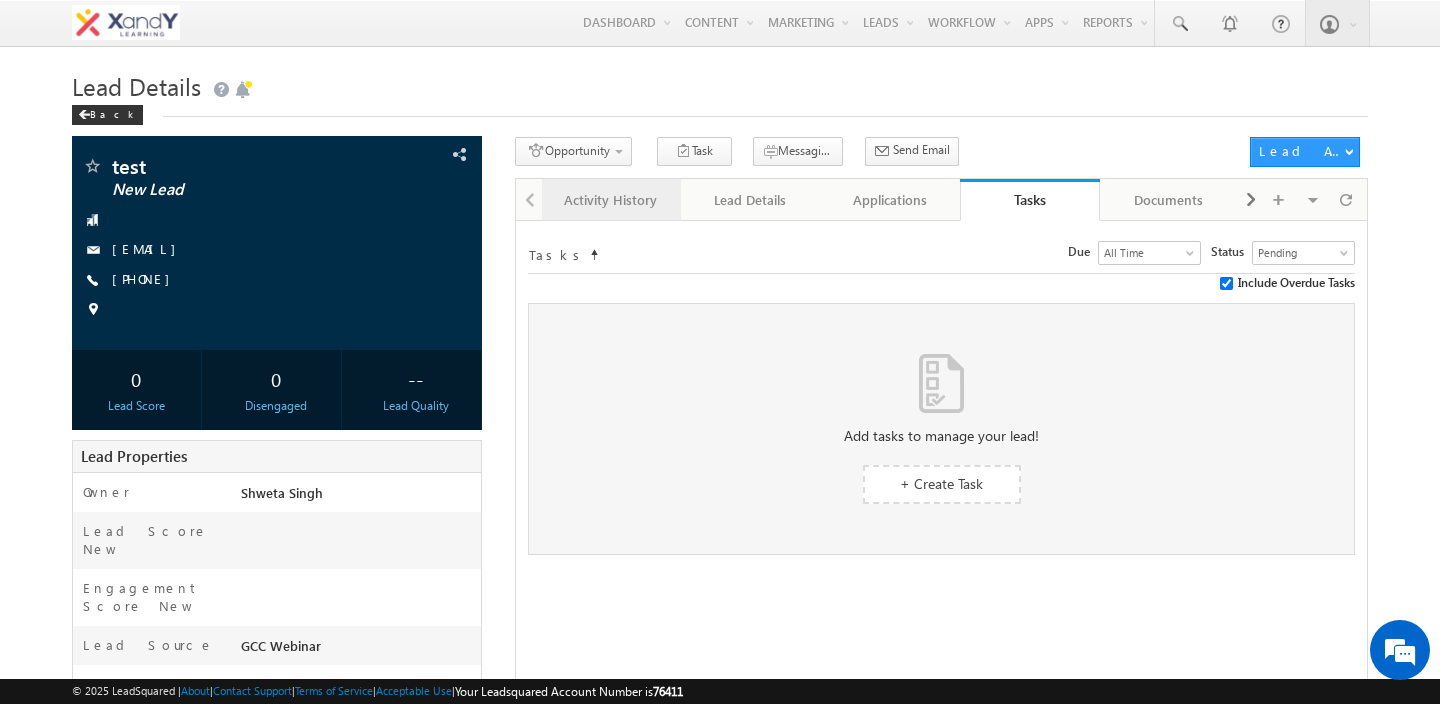 click on "Activity History" at bounding box center (611, 200) 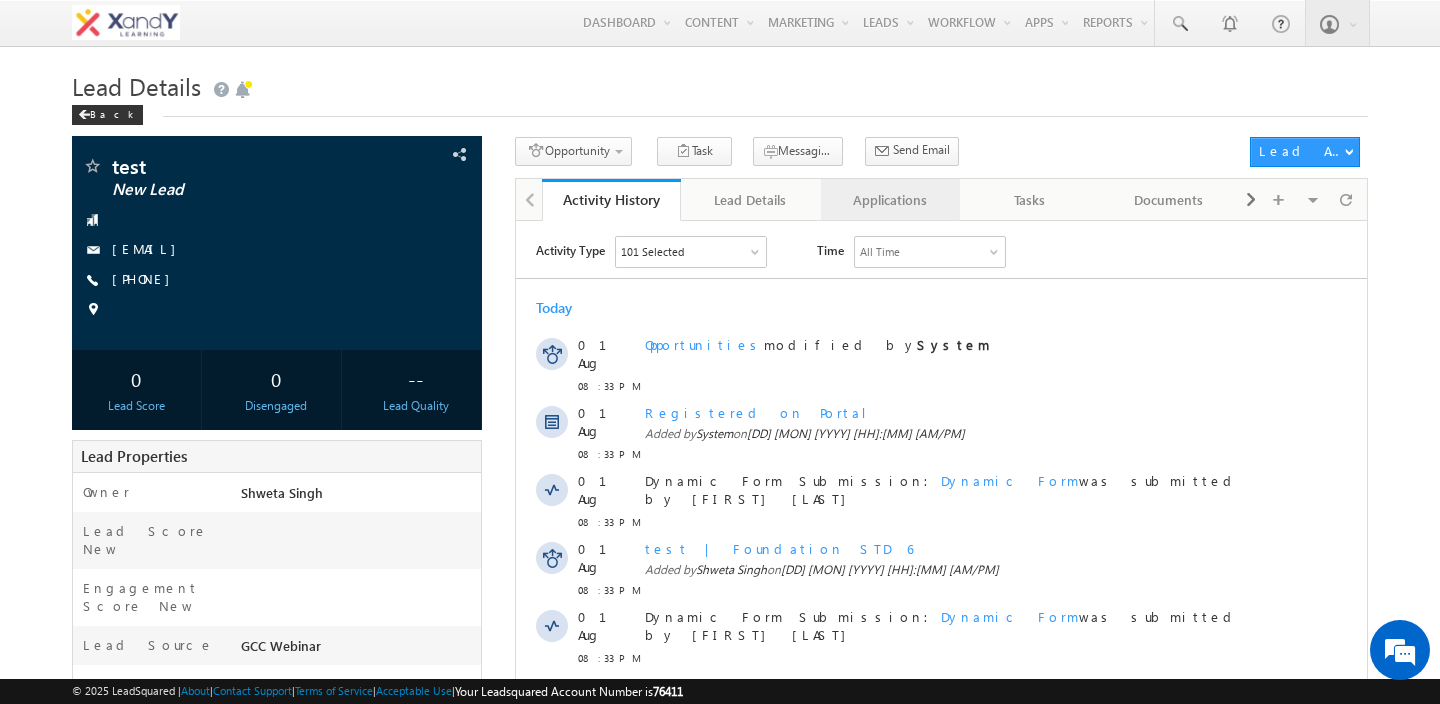 click on "Applications" at bounding box center [891, 200] 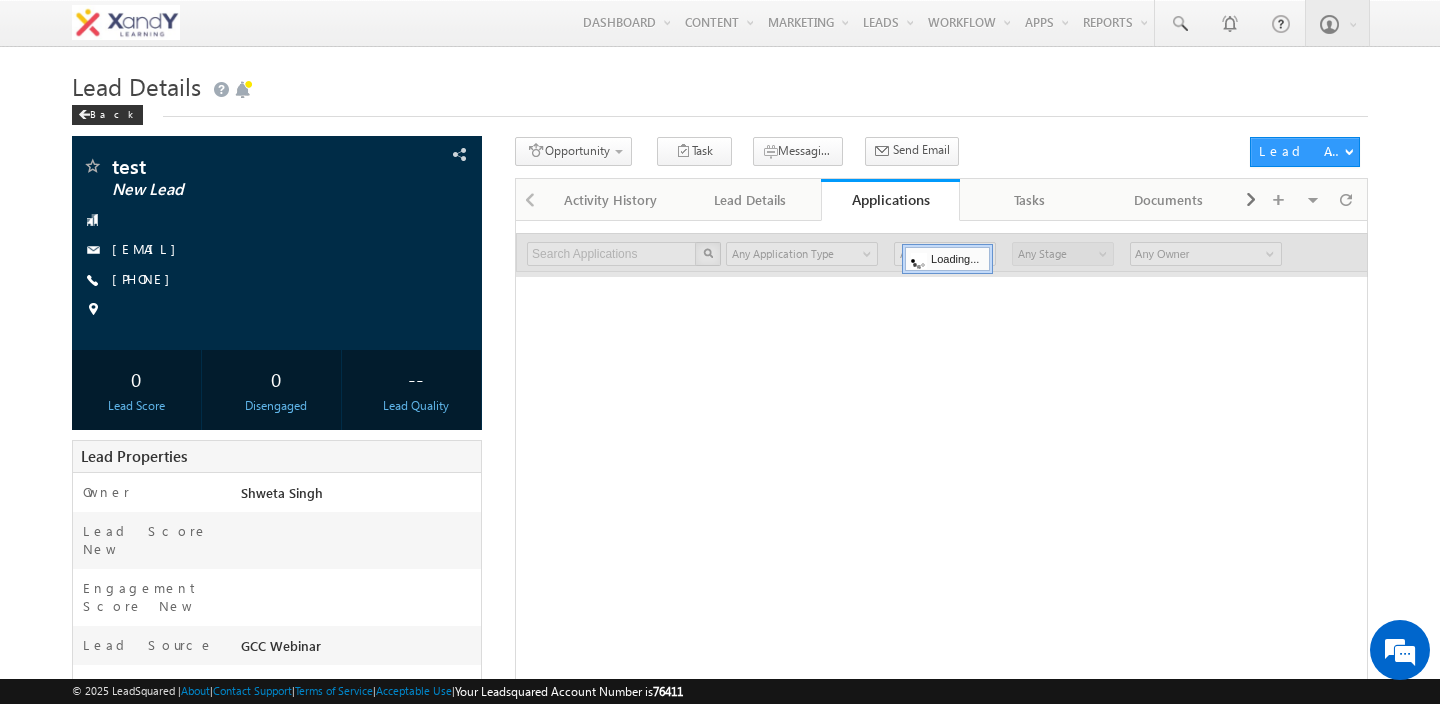 click on "Opportunity 1. Lead Follow Up Create Application
Task
Lead Follow Up Task     Application Follow Up Task
Messaging - WhatsApp
Send Email
Send Email    View Scheduled Emails" at bounding box center (877, 155) 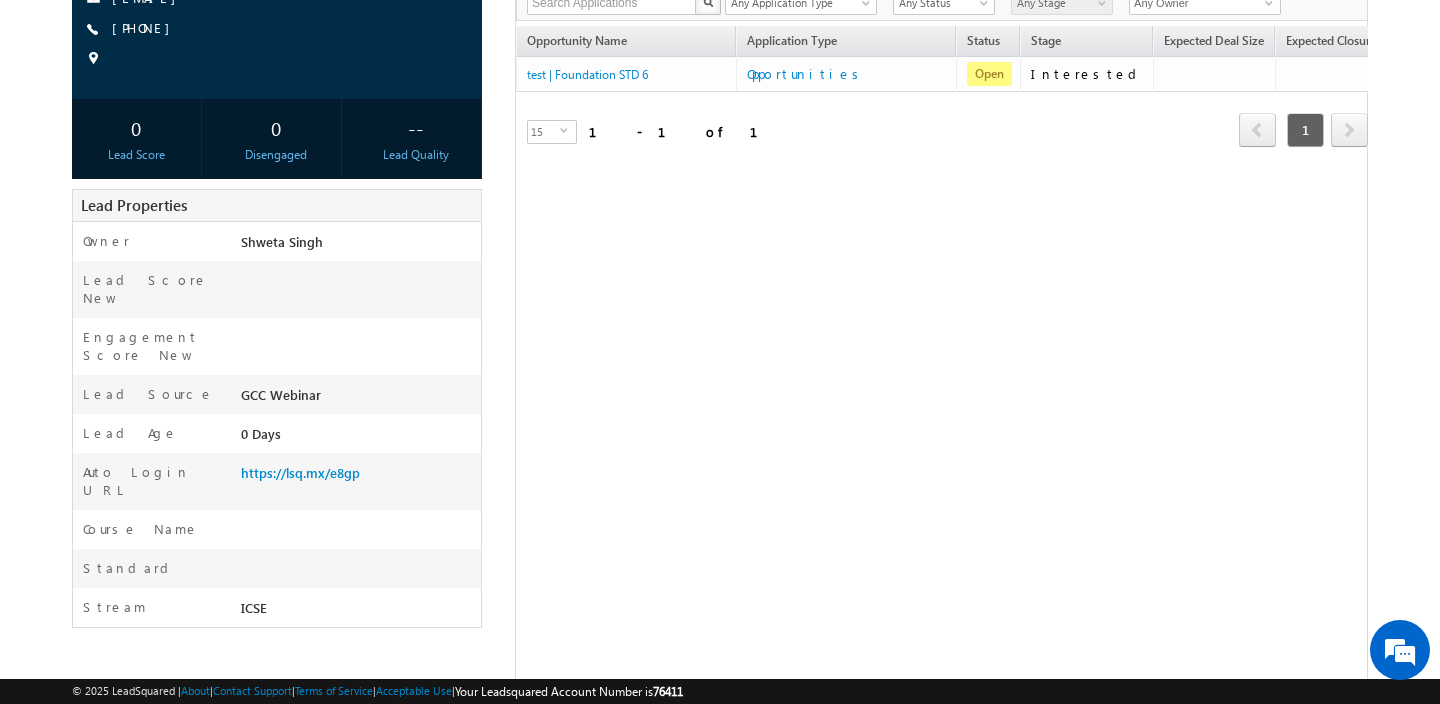 scroll, scrollTop: 277, scrollLeft: 0, axis: vertical 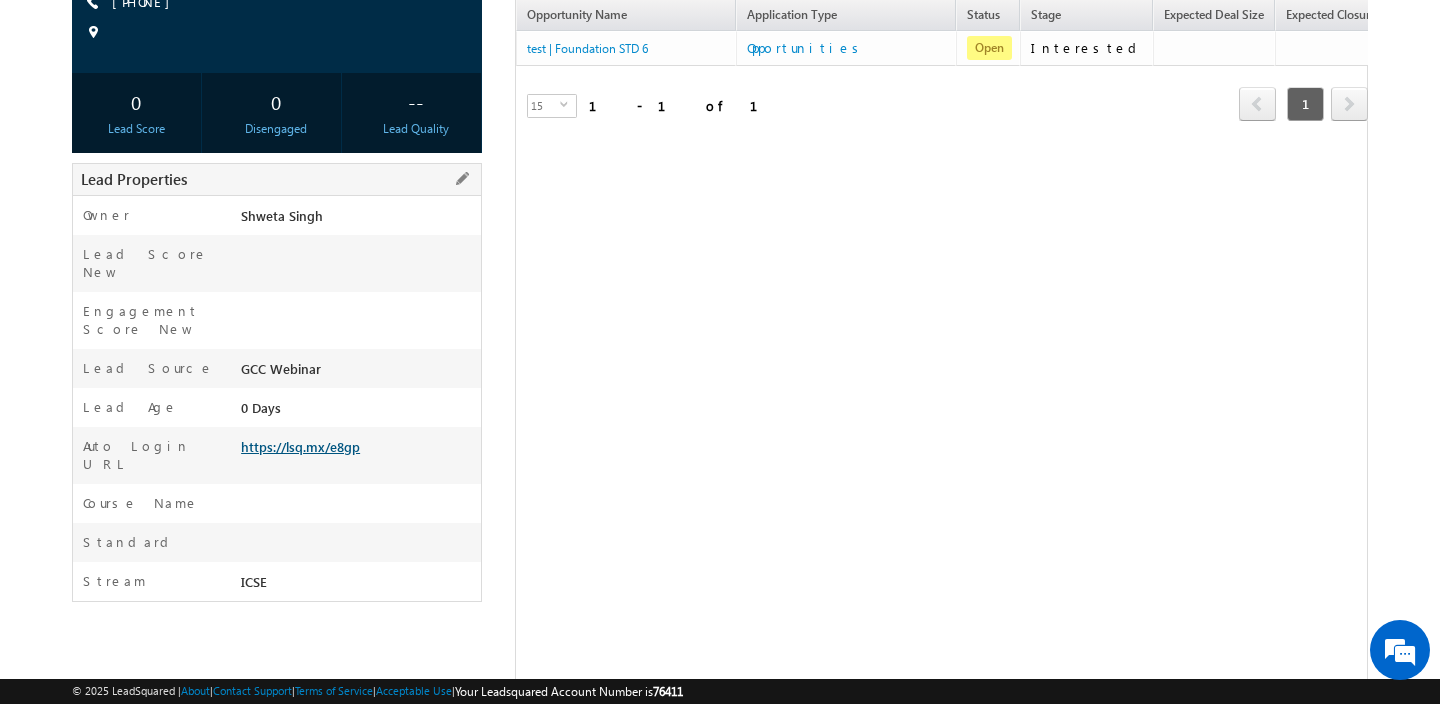 click on "https://lsq.mx/e8gp" at bounding box center [300, 446] 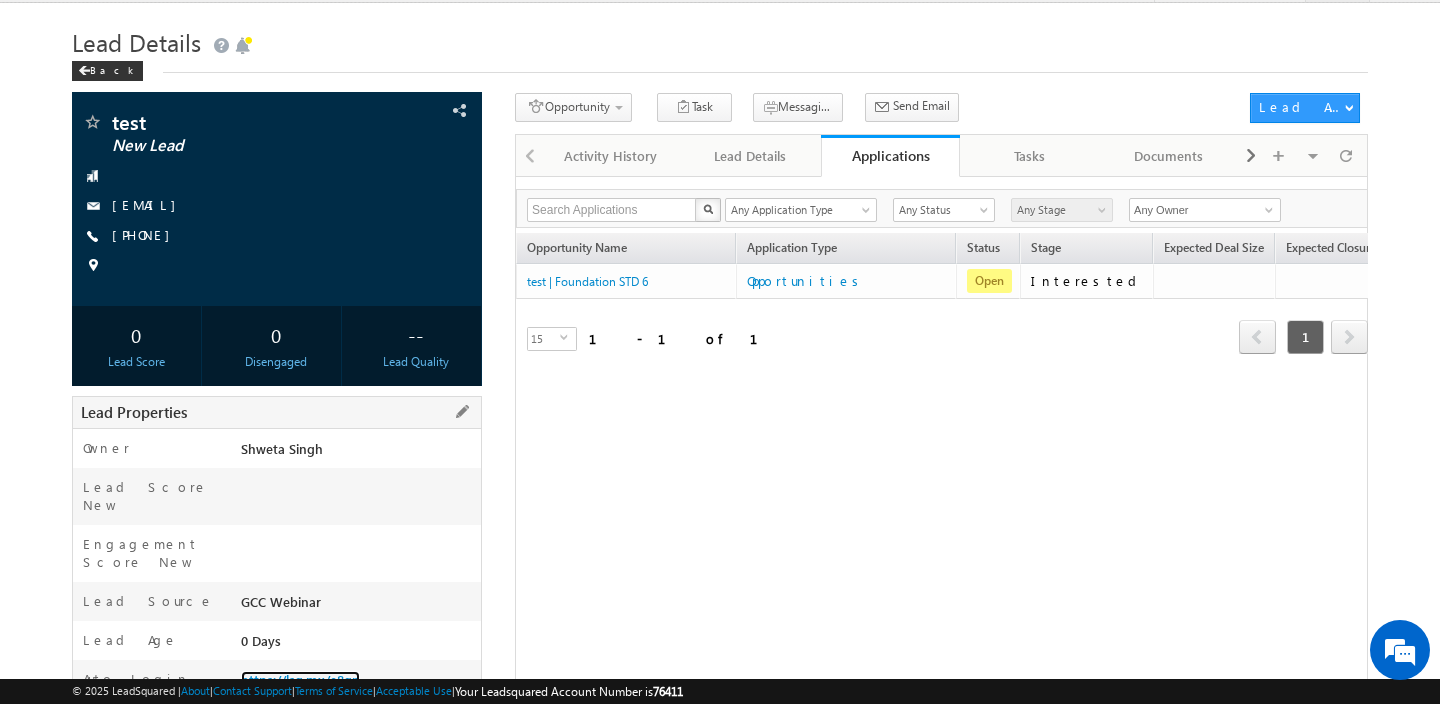 scroll, scrollTop: 0, scrollLeft: 0, axis: both 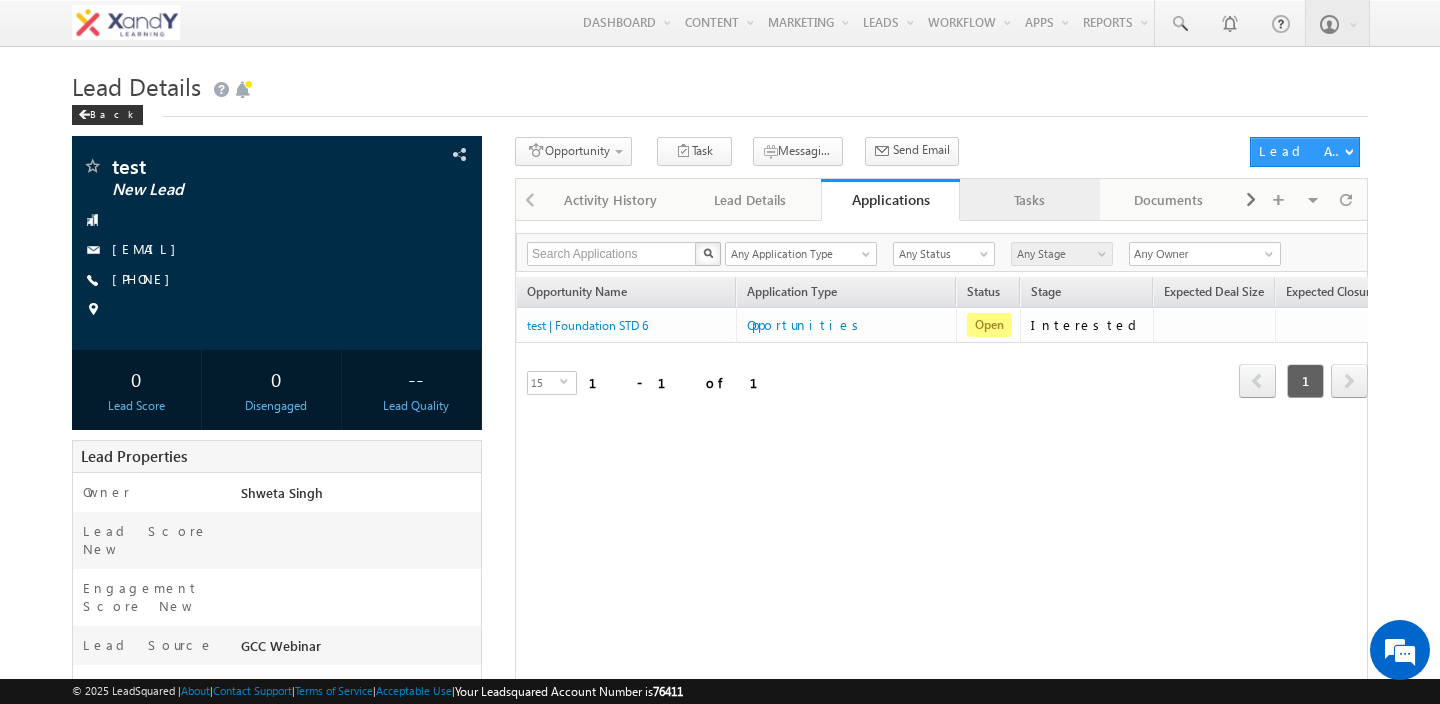 click on "Tasks" at bounding box center [1029, 200] 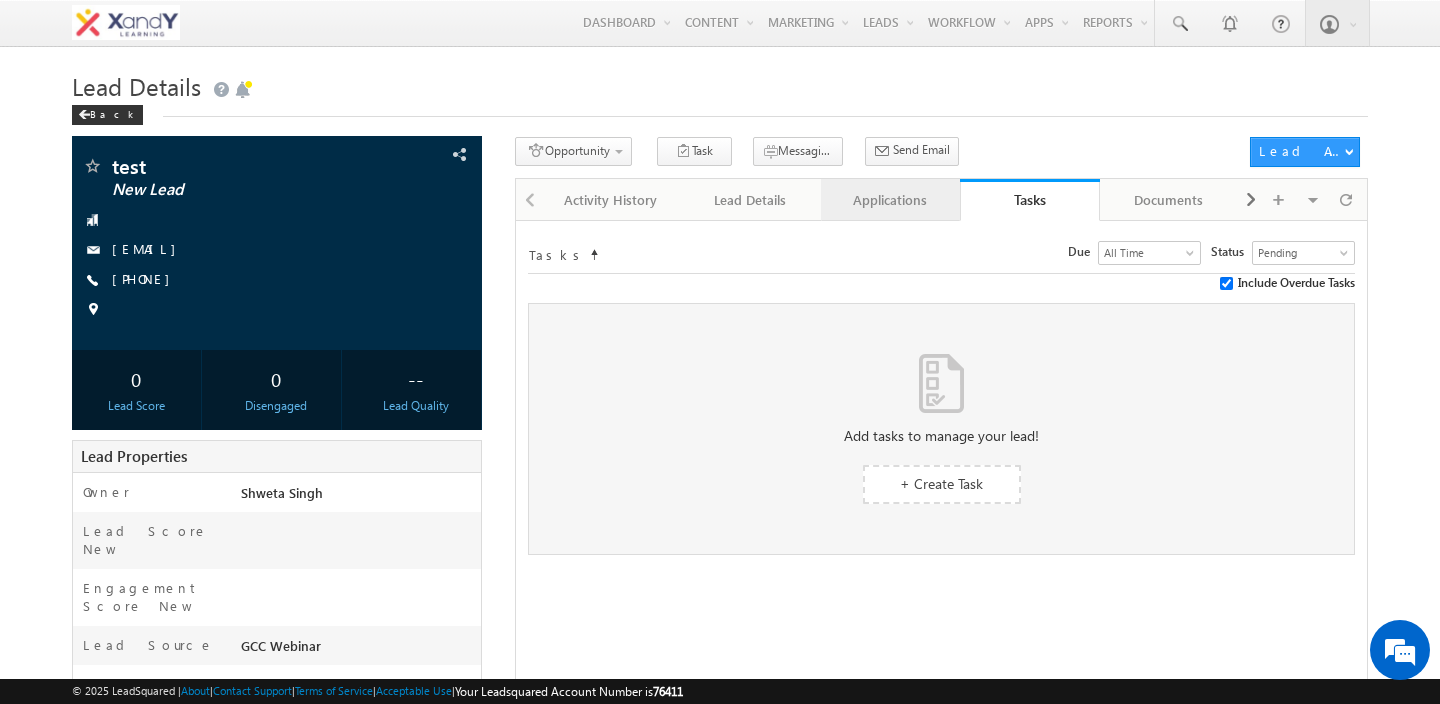 click on "Applications" at bounding box center [890, 200] 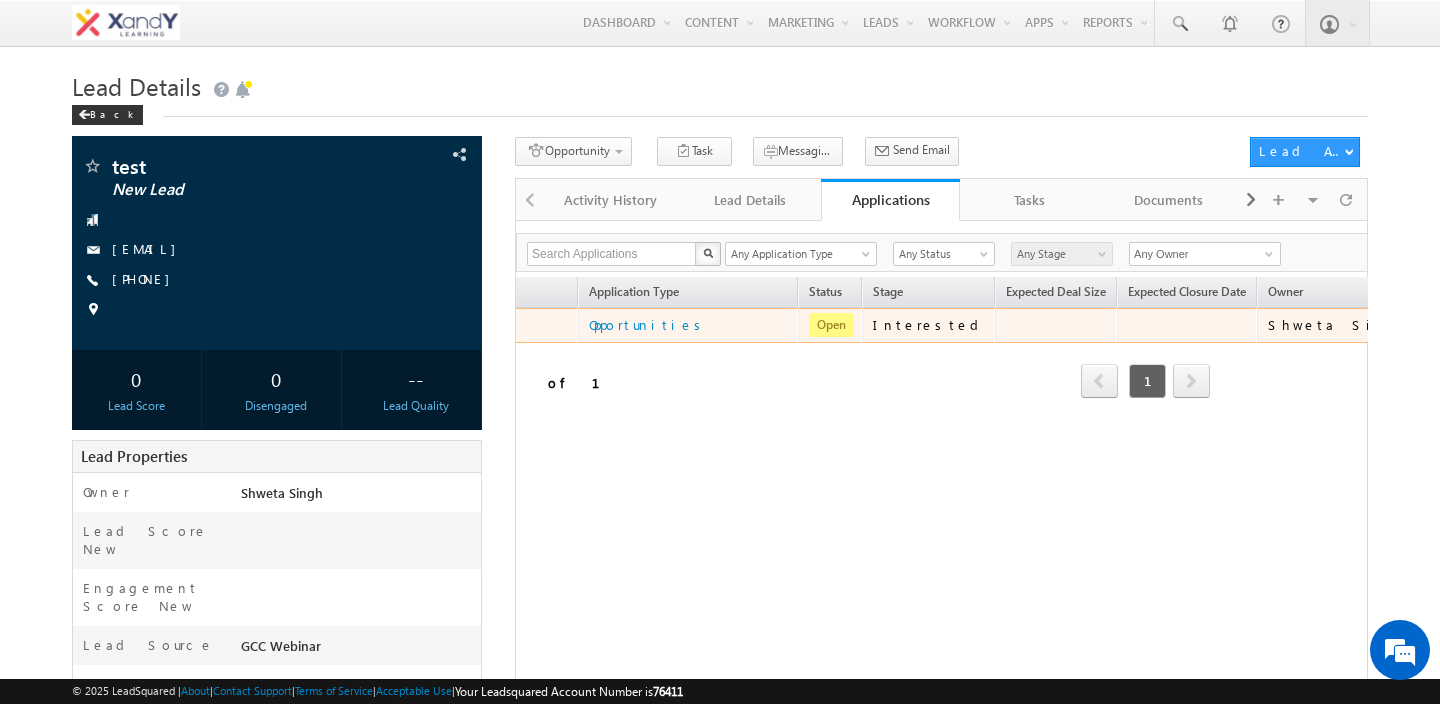 scroll, scrollTop: 0, scrollLeft: 0, axis: both 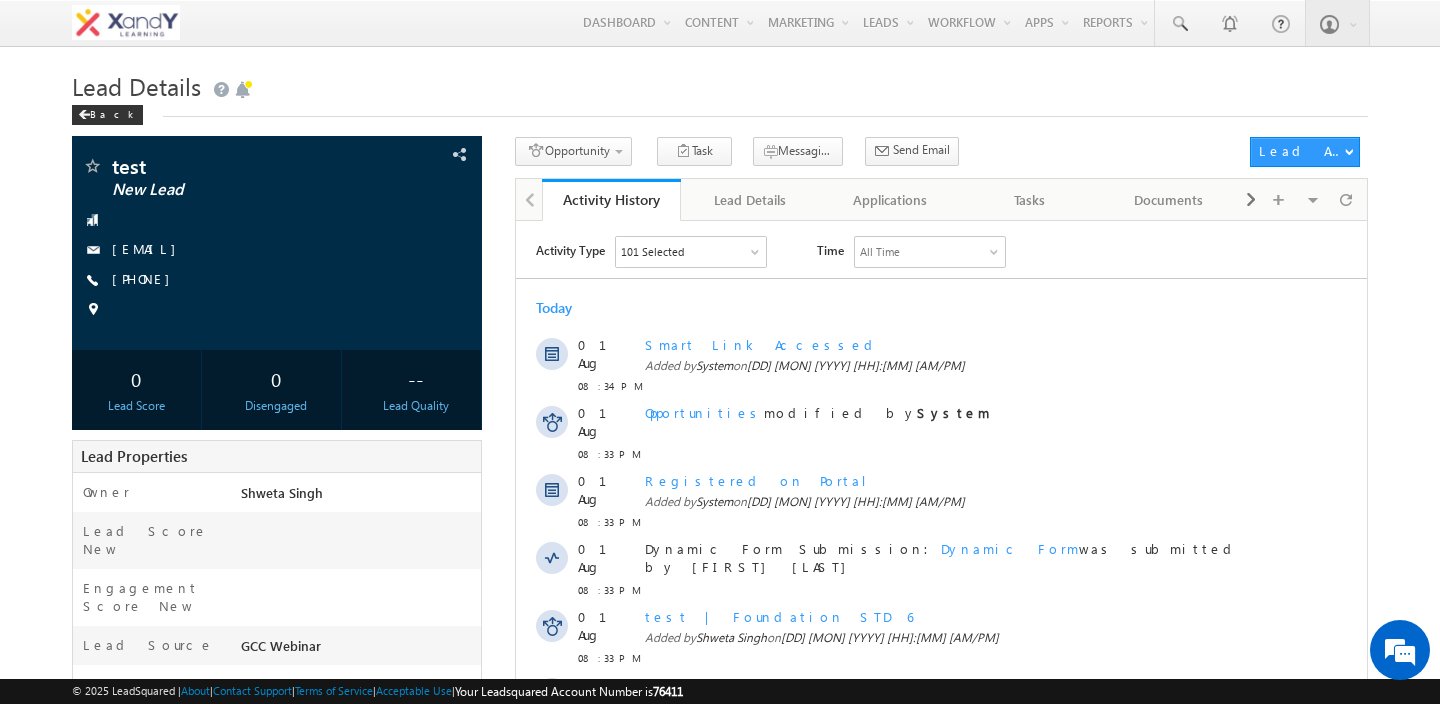 click on "101 Selected" at bounding box center (691, 251) 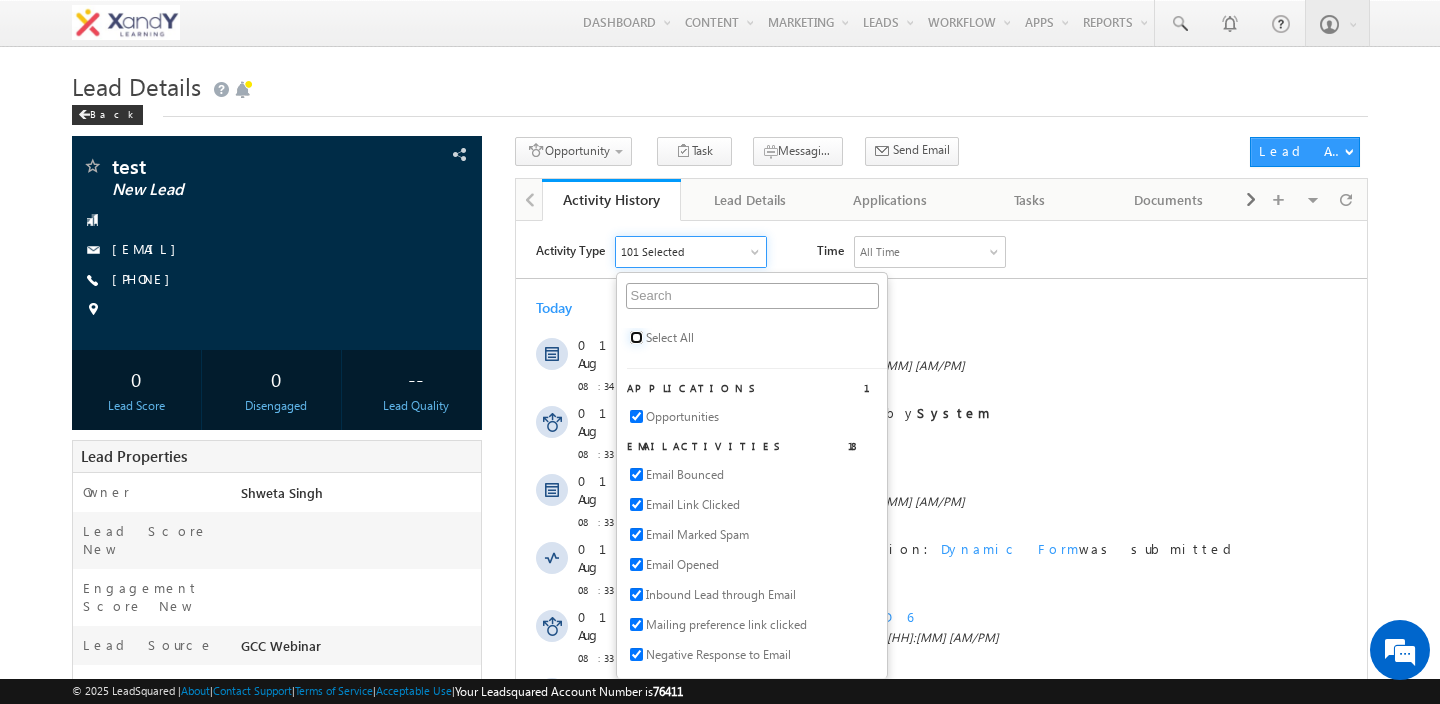 click at bounding box center (636, 336) 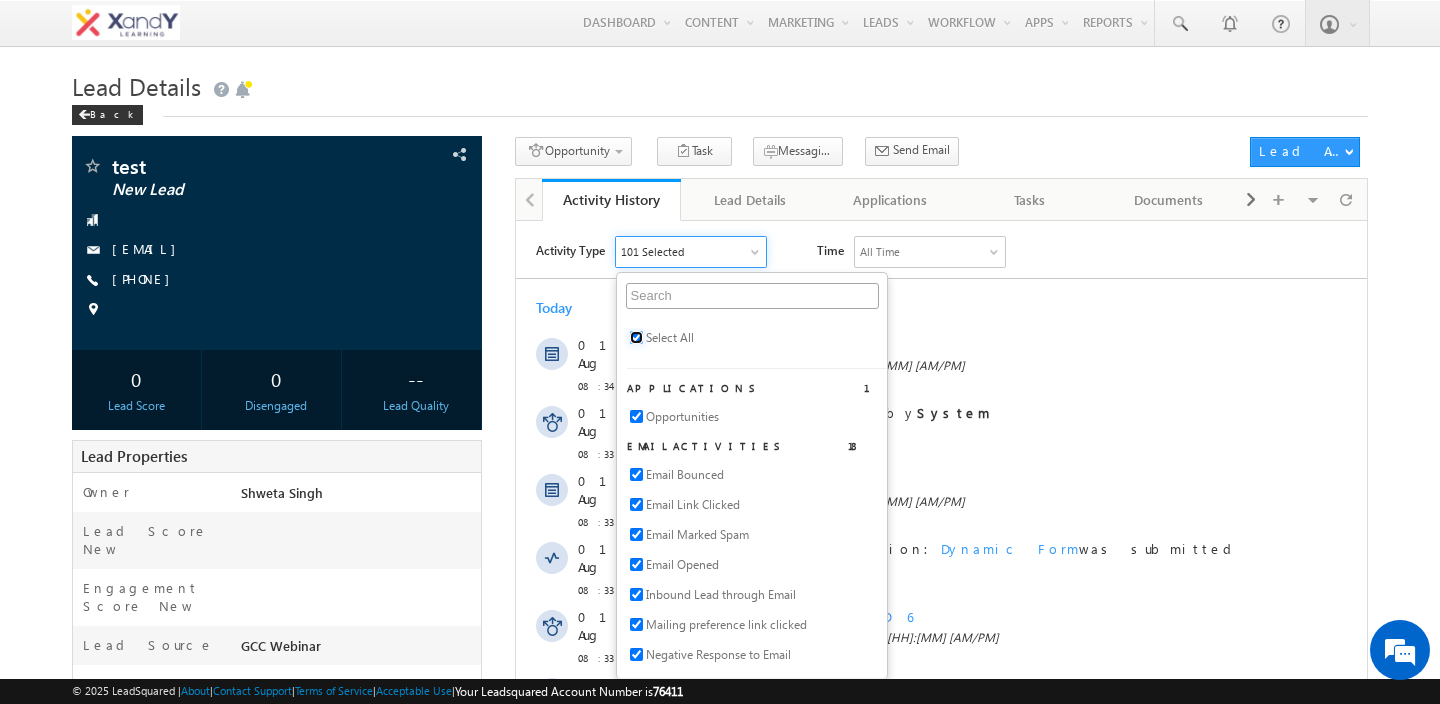 checkbox on "true" 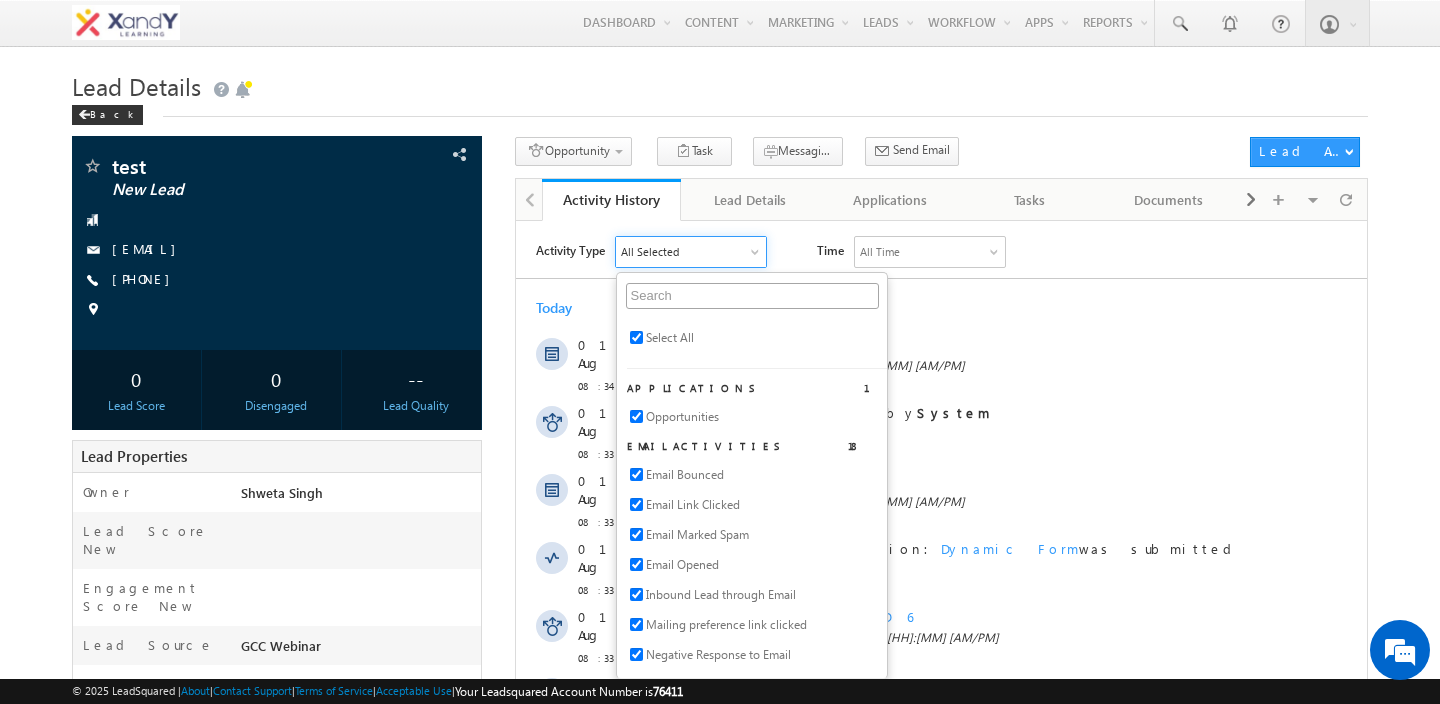 click on "Activity Type
All Selected
Select All Applications 1 Opportunities Email Activities 18 Email Bounced Email Link Clicked Email Marked Spam Email Opened Inbound Lead through Email Mailing preference link clicked Negative Response to Email Neutral Response to Email Positive Response to Email Resubscribed Subscribed To Newsletter Subscribed To Promotional Emails Unsubscribe Link Clicked Unsubscribed Unsubscribed From Newsletter Unsubscribed From Promotional Emails View in browser link Clicked Email Sent Web Activities 5 Conversion Button Clicked Converted to Lead Form Submitted on Website Page Visited on Website Tracking URL Clicked Lead Capture Activities 1 Lead Capture Phone Call Activities 2 Inbound Phone Call Activity Outbound Phone Call Activity Other Activities 52 Already Enrolled Application created Application Fee Paid Application Fee Receipt Generation Application Initiated Logs" at bounding box center (941, 484) 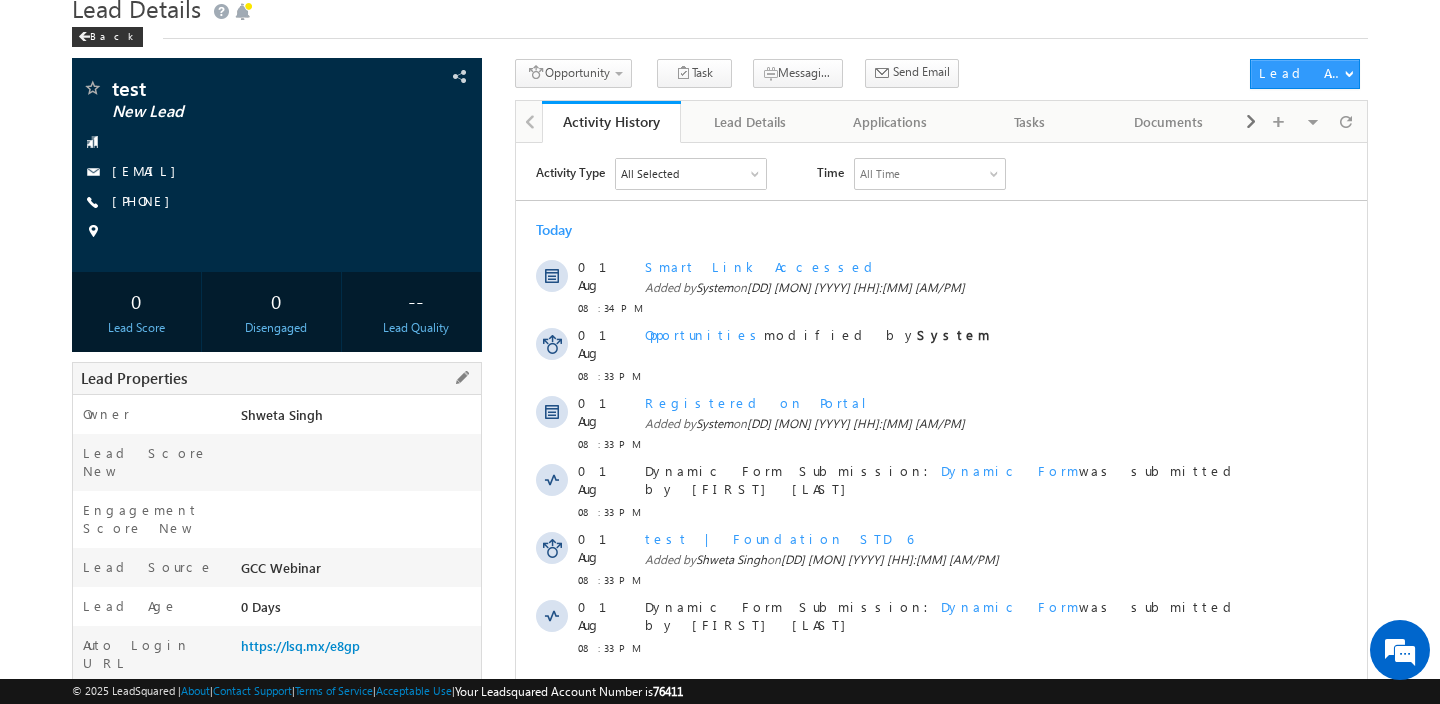 scroll, scrollTop: 0, scrollLeft: 0, axis: both 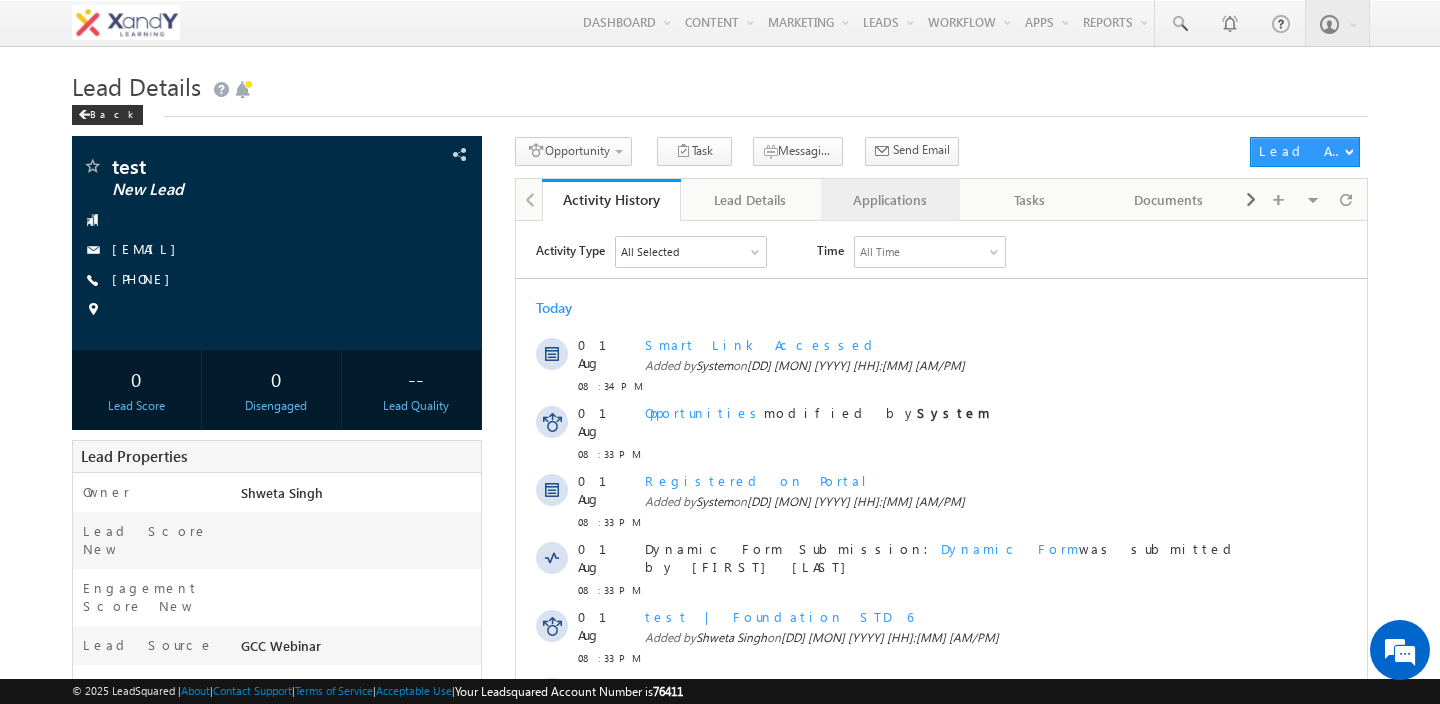 click on "Applications" at bounding box center [891, 200] 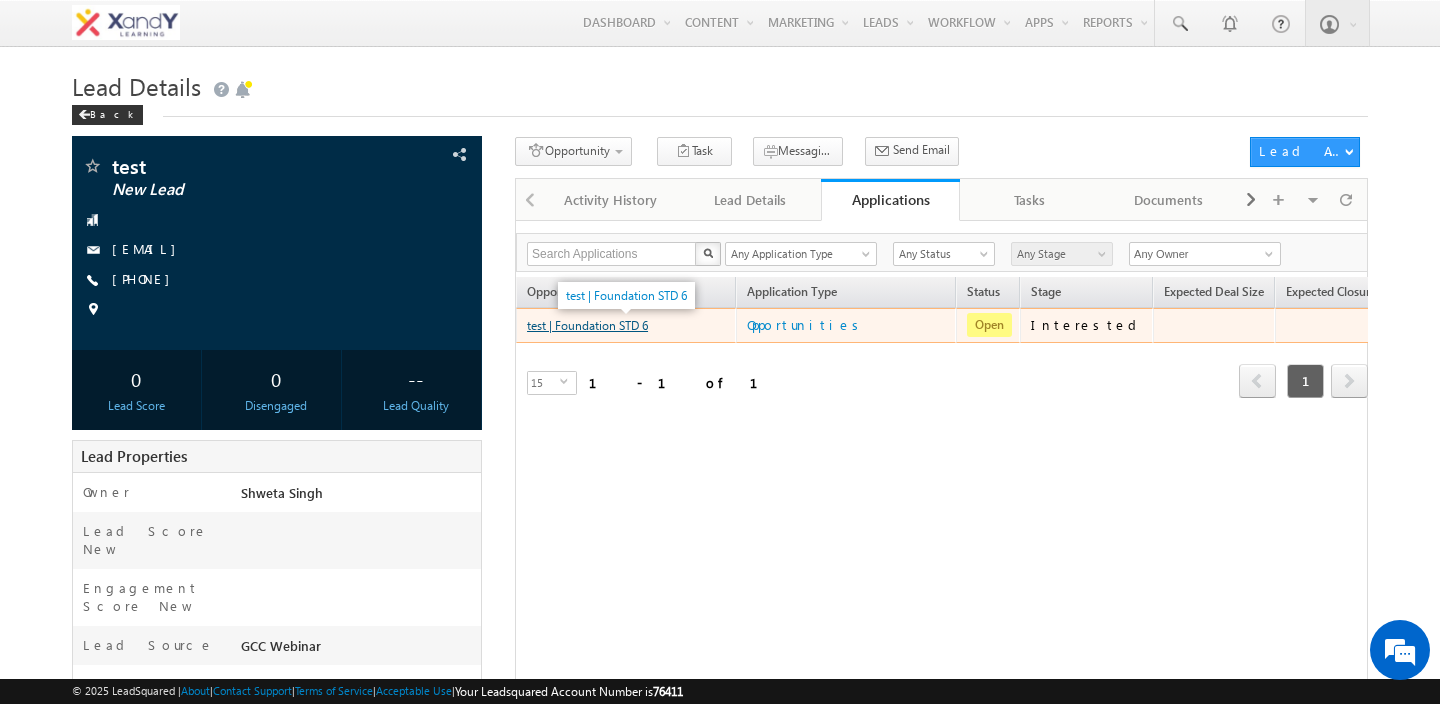 click on "test | Foundation STD 6" at bounding box center [587, 325] 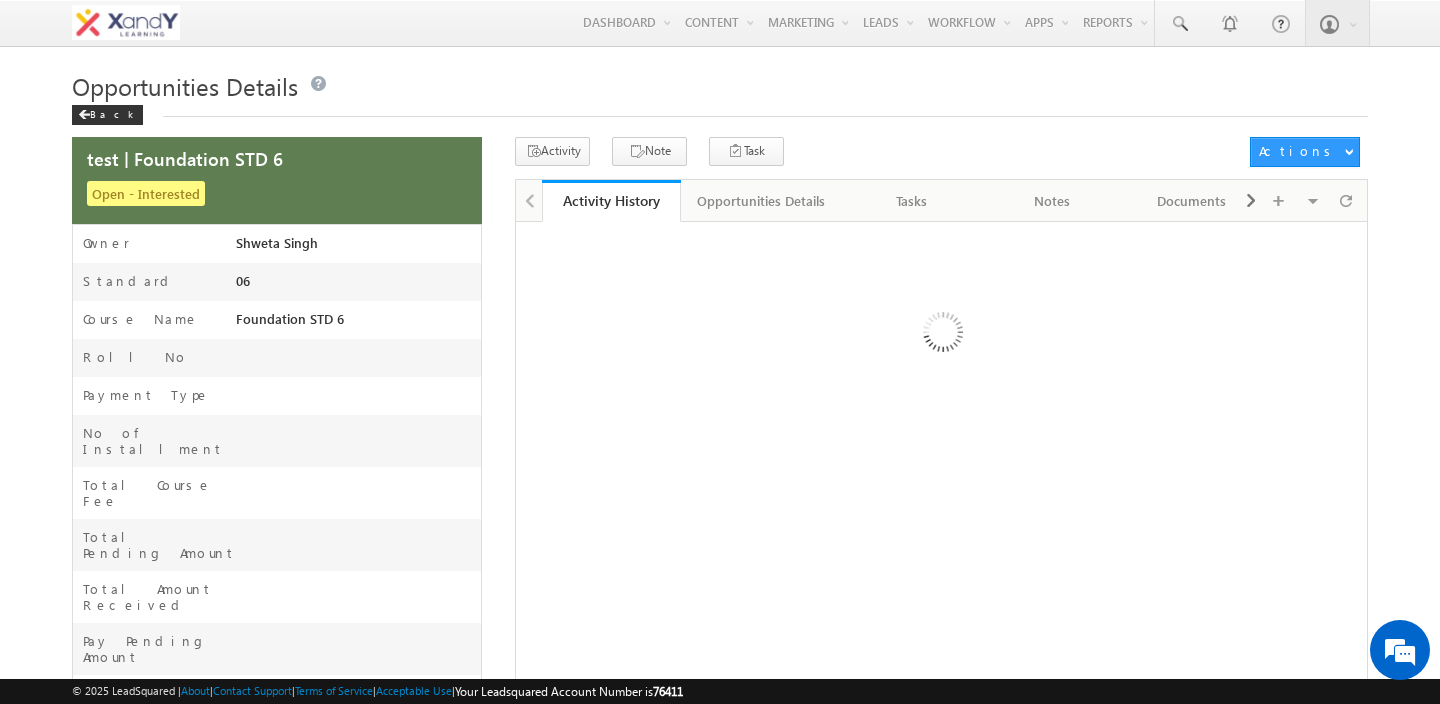 scroll, scrollTop: 0, scrollLeft: 0, axis: both 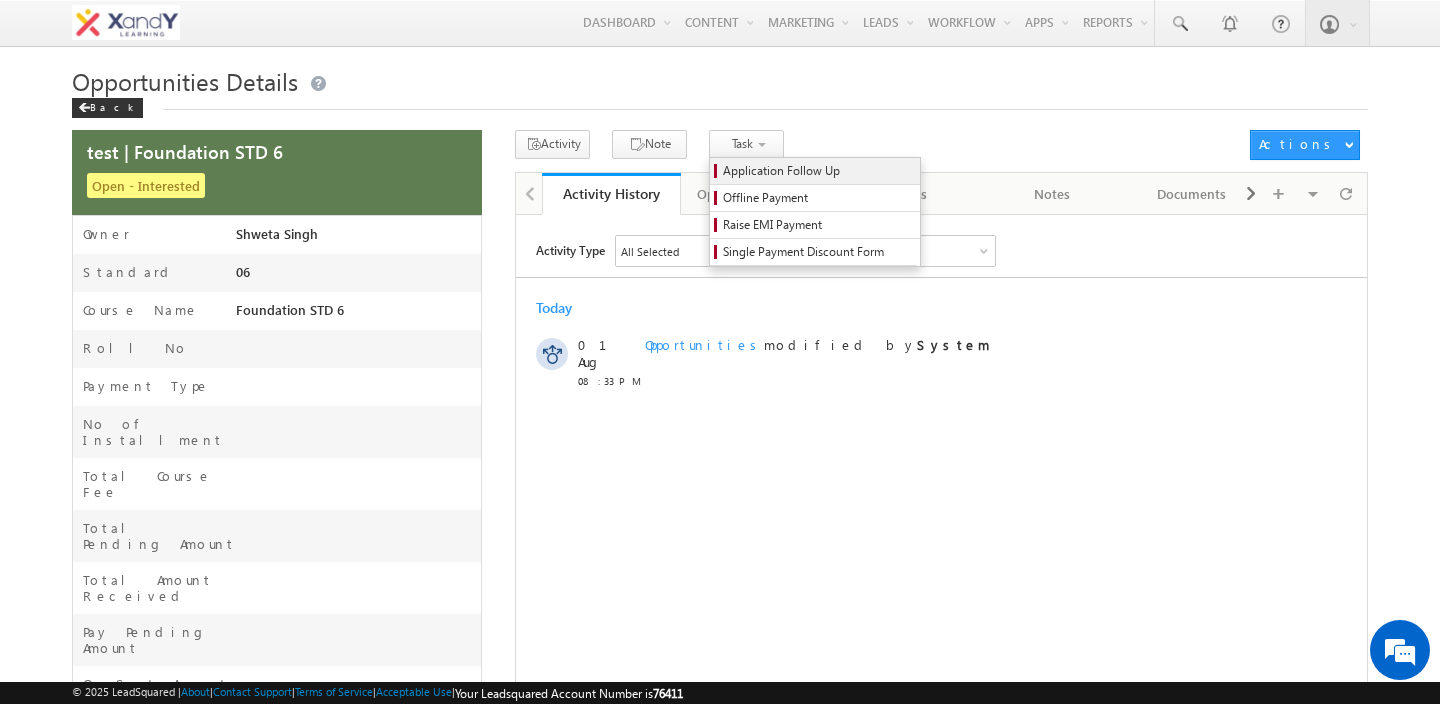 click on "Application Follow Up" at bounding box center [818, 171] 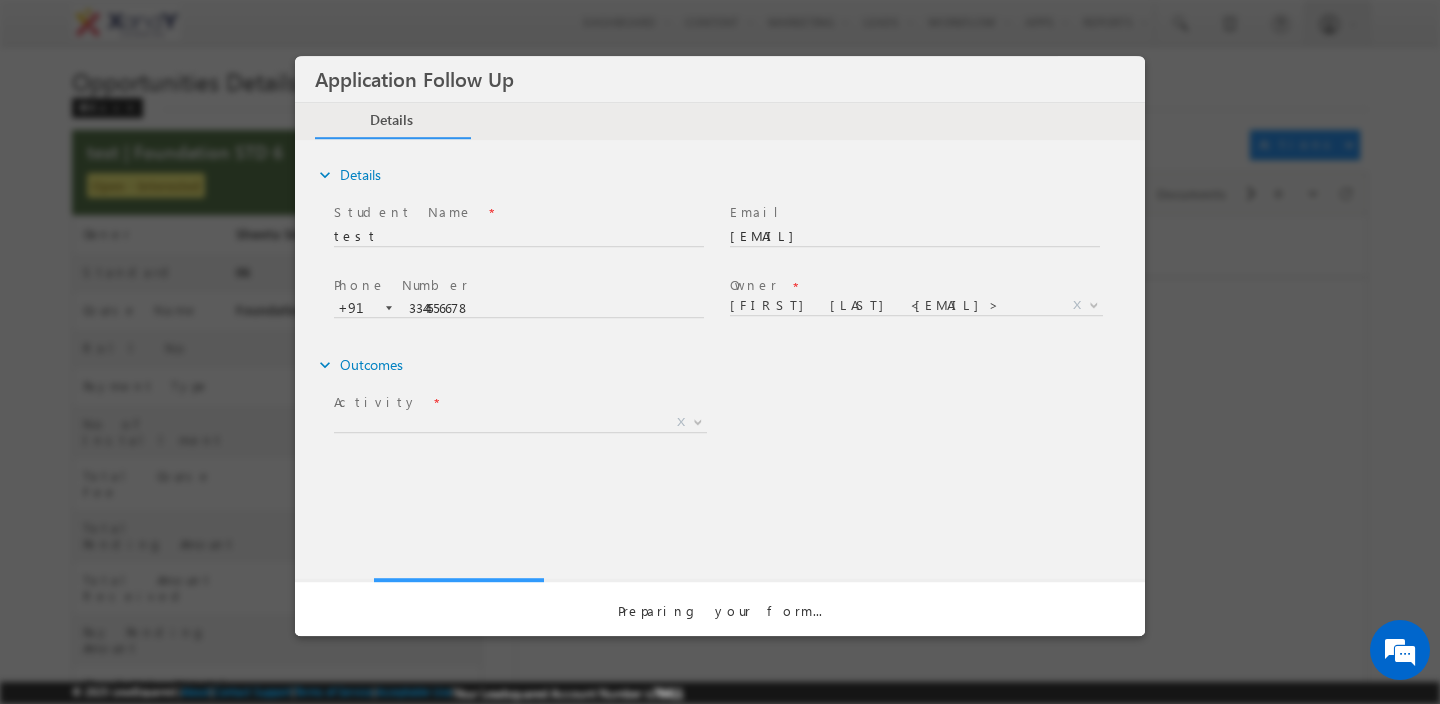 scroll, scrollTop: 0, scrollLeft: 0, axis: both 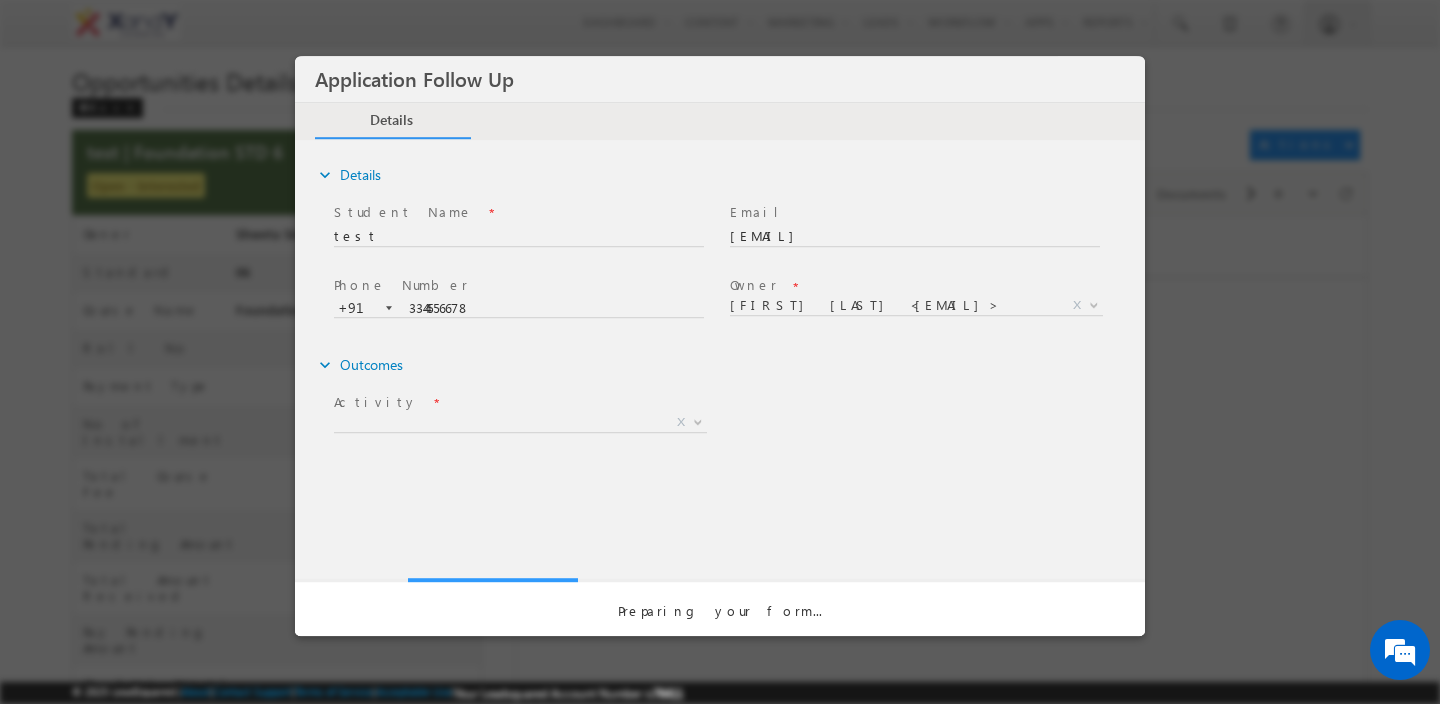 click on "Activity
*
Already Enrolled
Connected
Highly Interested
Interested
Invalid
May Buy Later
Not Interested
Not Responding
X" at bounding box center (528, 415) 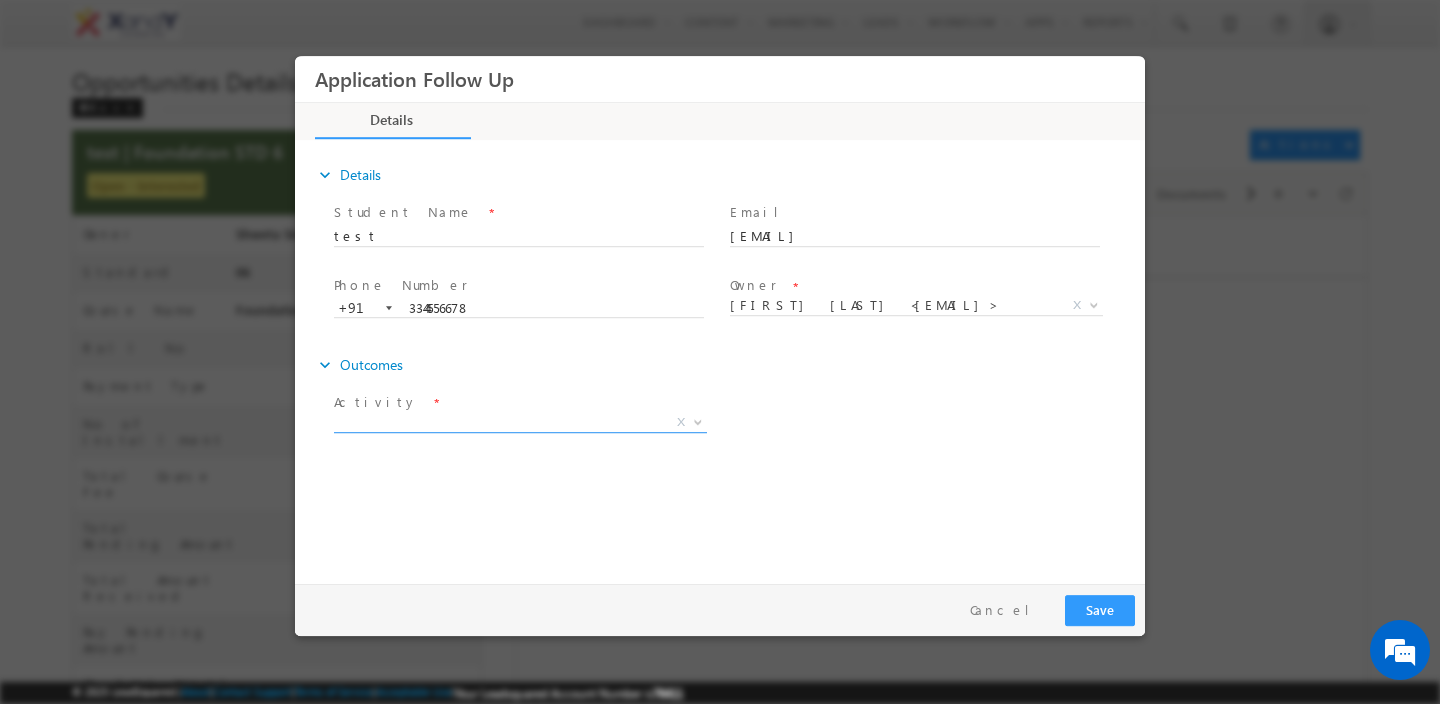 click on "X" at bounding box center (520, 423) 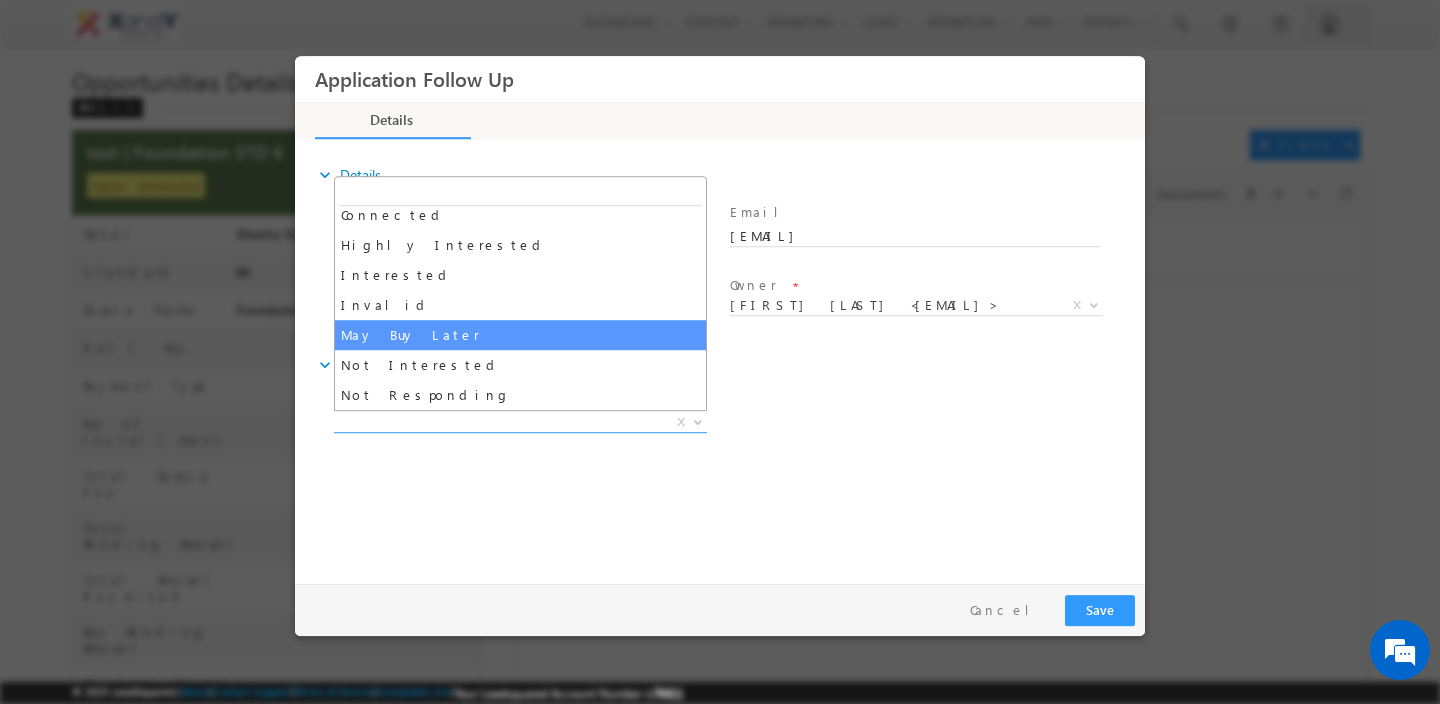 scroll, scrollTop: 0, scrollLeft: 0, axis: both 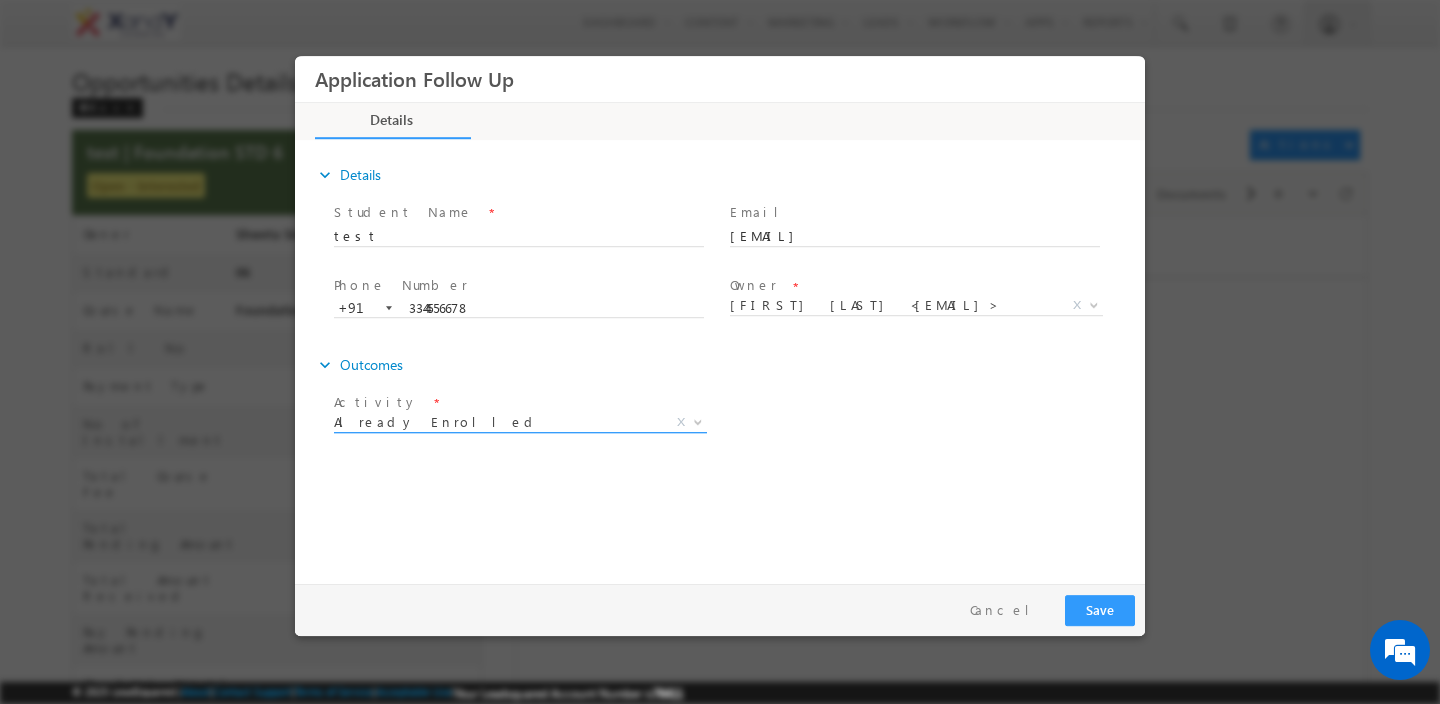 click on "Already Enrolled" at bounding box center [496, 422] 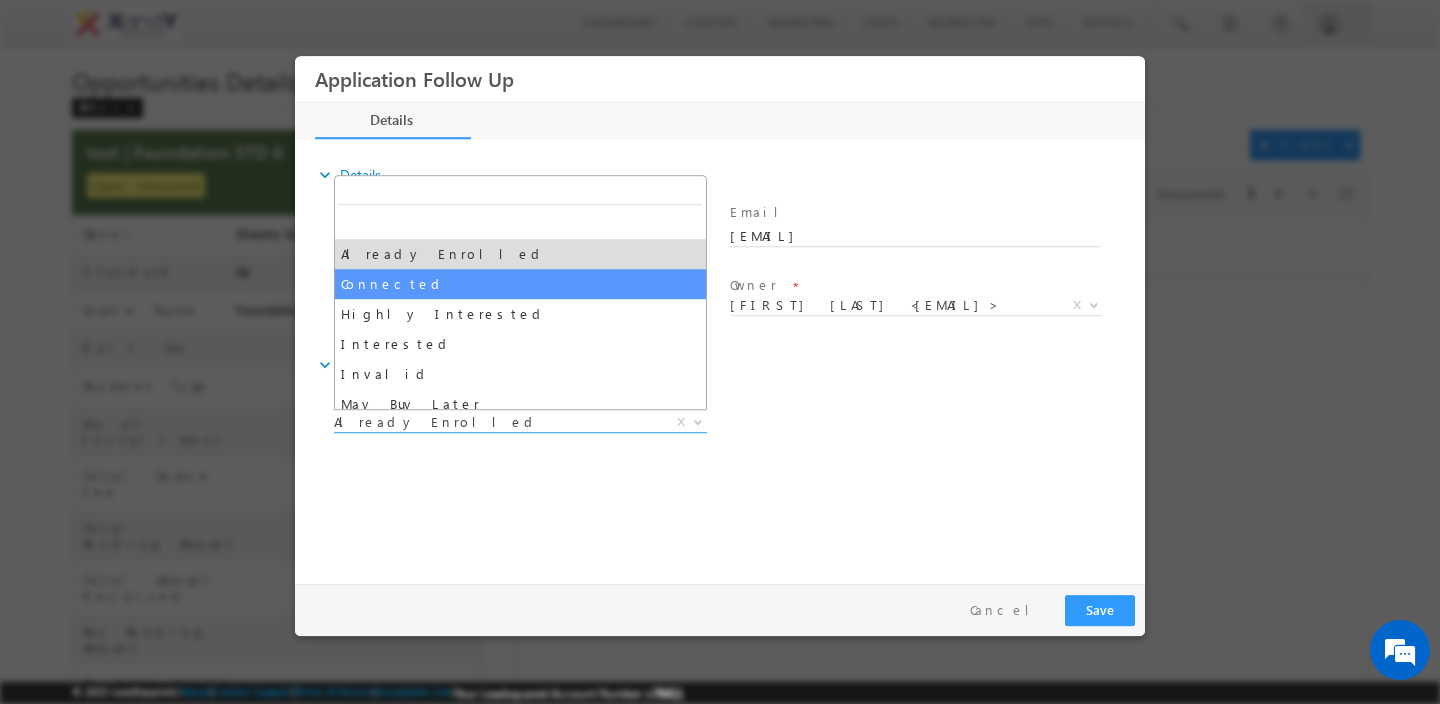 select on "Connected" 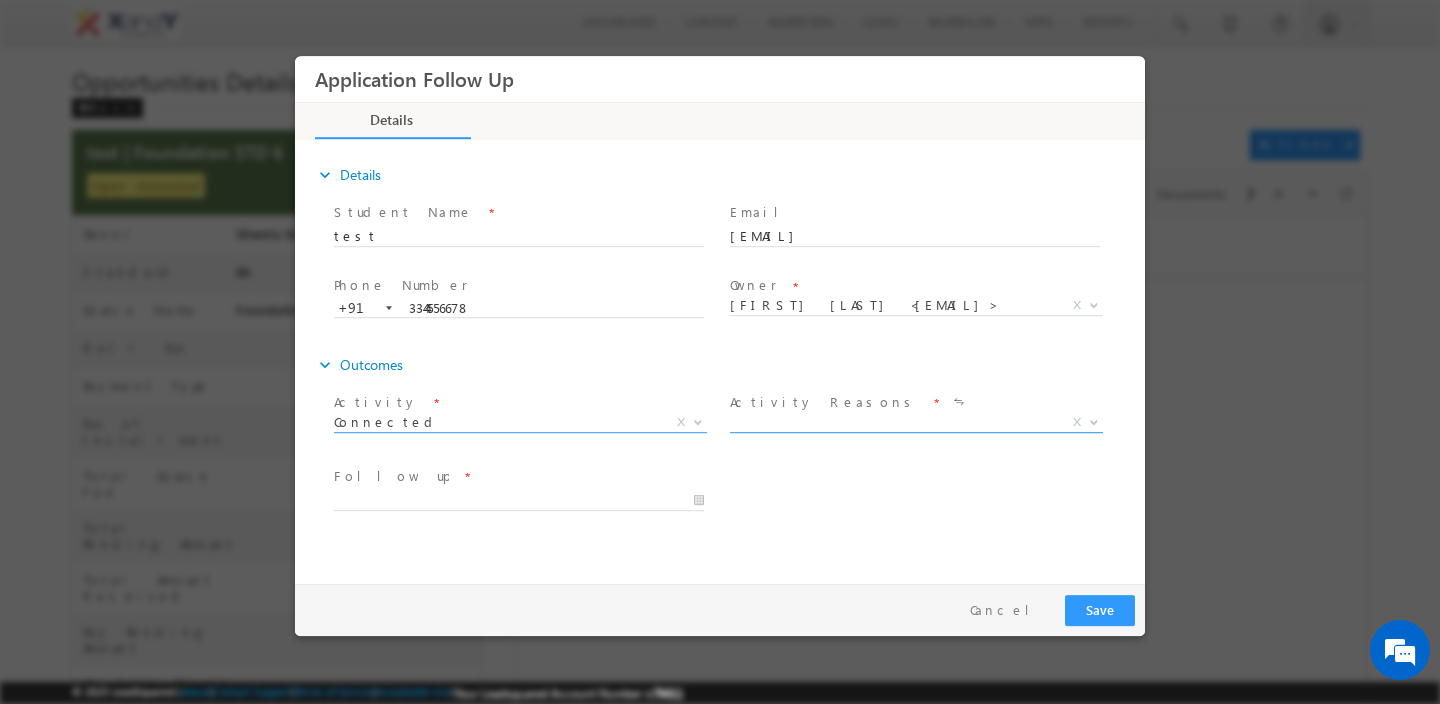 click on "X" at bounding box center (916, 423) 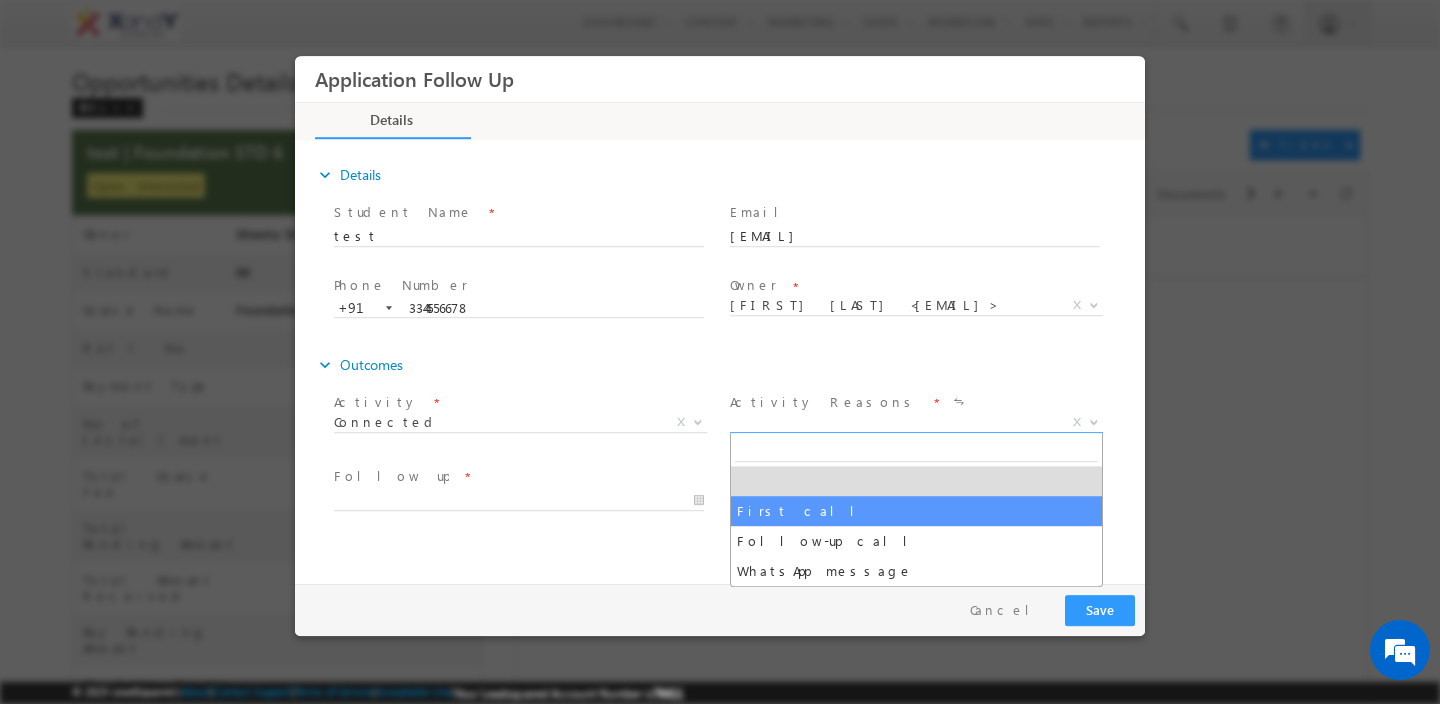 select on "First call" 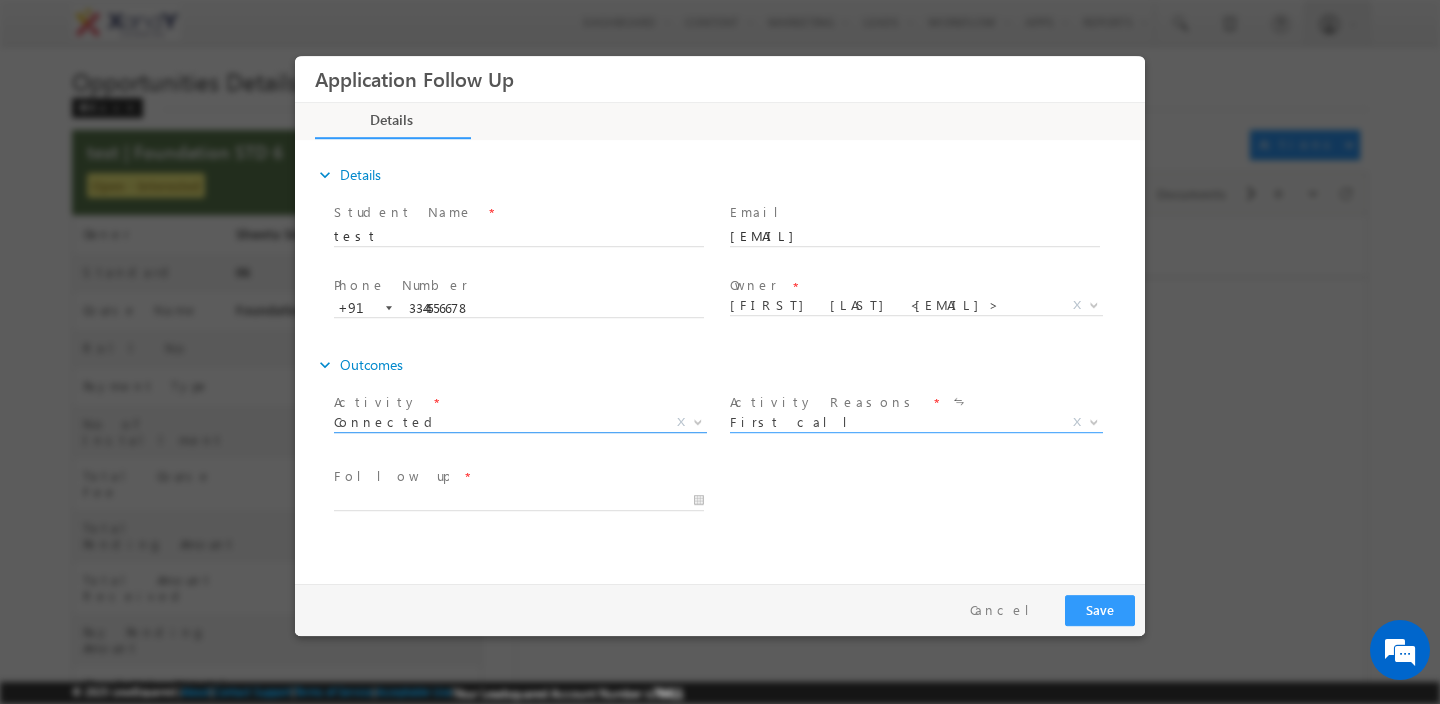 click on "Connected" at bounding box center [496, 422] 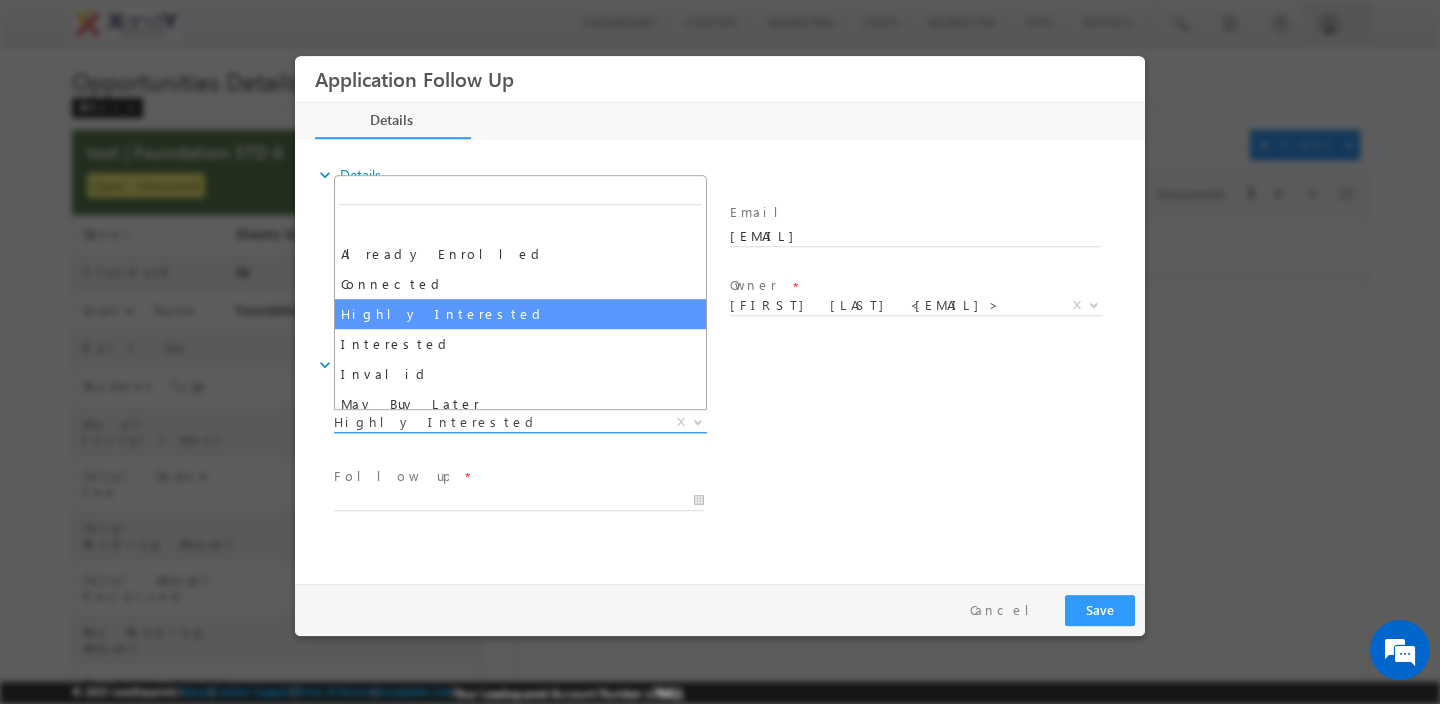 click on "Highly Interested" at bounding box center [496, 422] 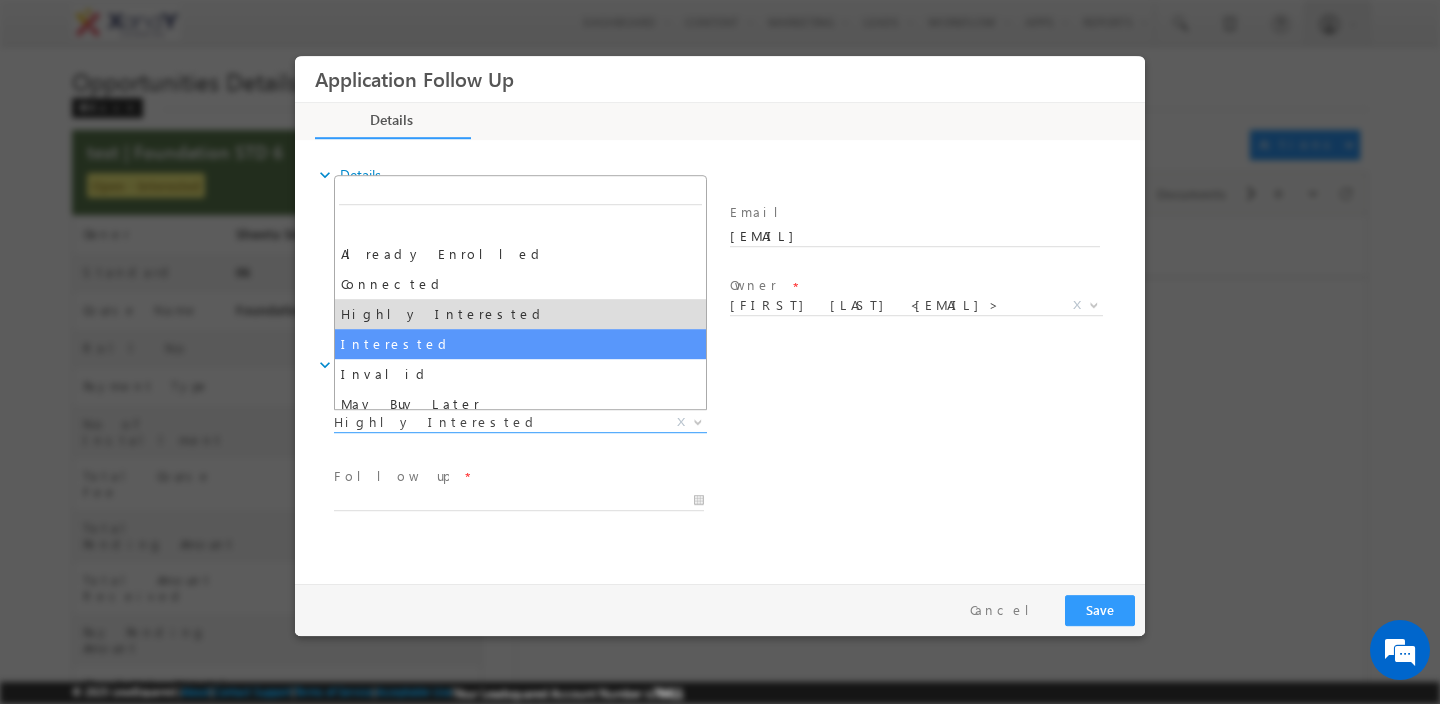 select on "Interested" 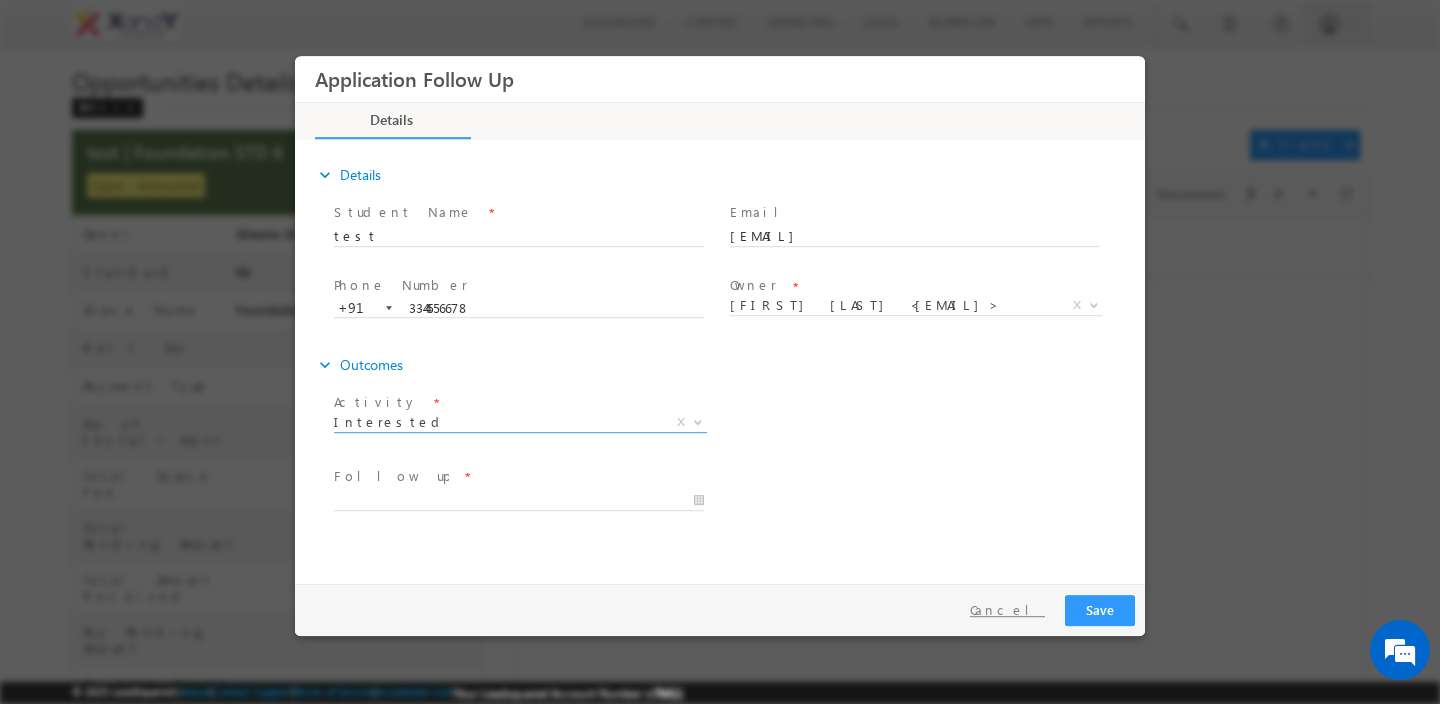 click on "Cancel" at bounding box center (1007, 610) 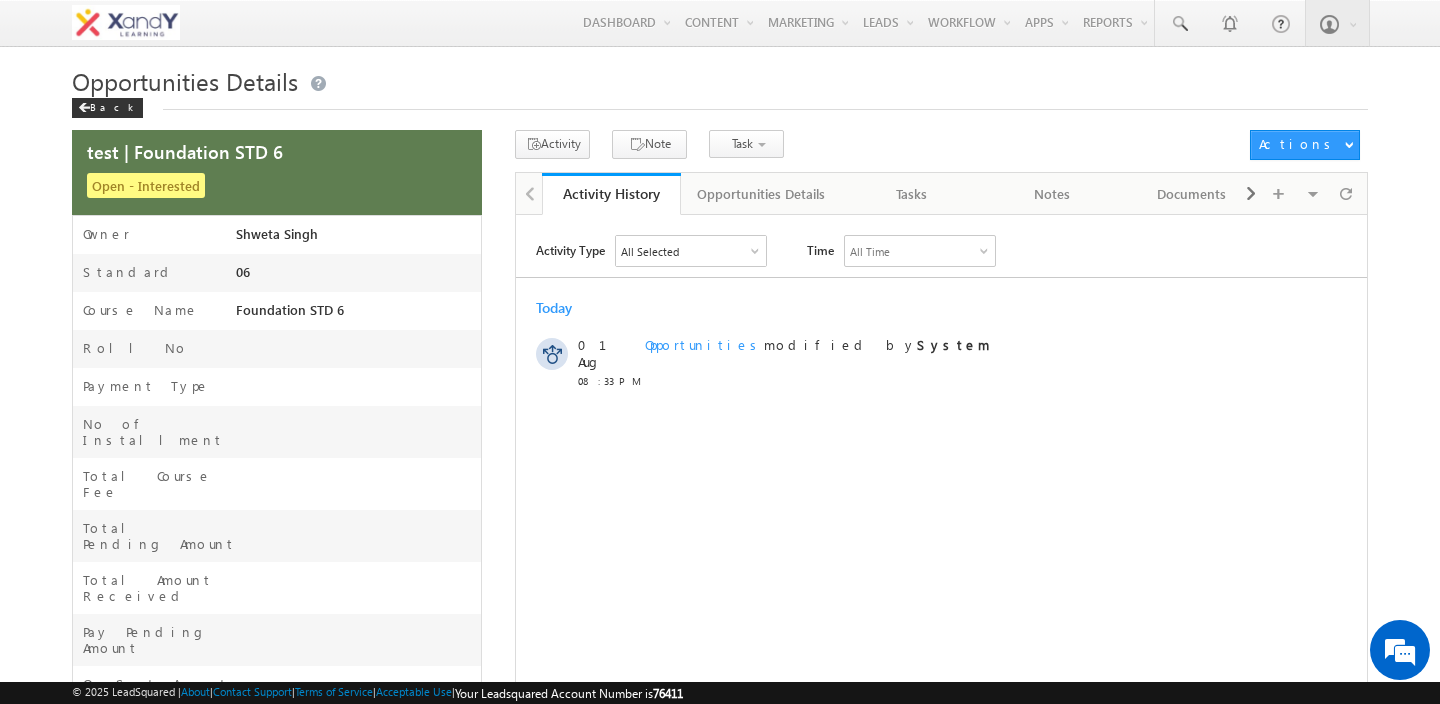 click on "Activity Type
All Selected
Select All Other Activities 51 Owner Changed Status Changed Stage Changed Source Changed Notes Already Enrolled Application created Application Fee Paid Application Fee Receipt Generation Application Initiated Application PDF Generation Application Review Application Share Application Submitted Campus Walkin Connected Document Generation Documents Resubmitted Documents Uploaded Enrolled Facebook Lead Ads Submission Facebook Lead Ads Submissions Had a Phone Conversation Highly Interested Interested Invalid Lead Details Form Lead Enquiry for PST Lead Share Lead Shared through Agent Popup Left a Voice Mail May Buy Later Meeting Not Interested Not Responding Offer Letter Generation Opportunity Shared through Agent Popup Payment Initiate Query Related Activity Razor pay Payment Re-Generate Smart Link SMS Received SMS Sent Token Fee Receipt Generation 2 Logs 3 2" at bounding box center (941, 585) 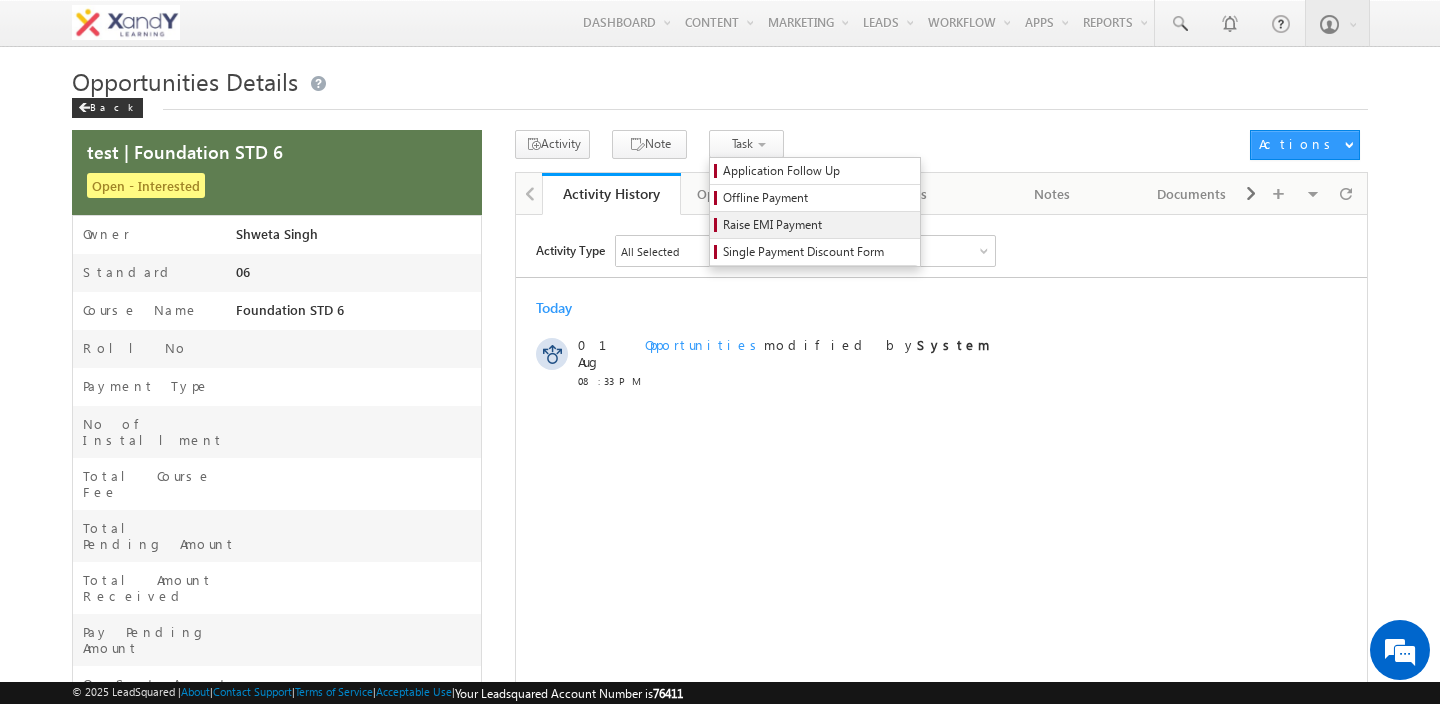 click on "Raise EMI Payment" at bounding box center (818, 225) 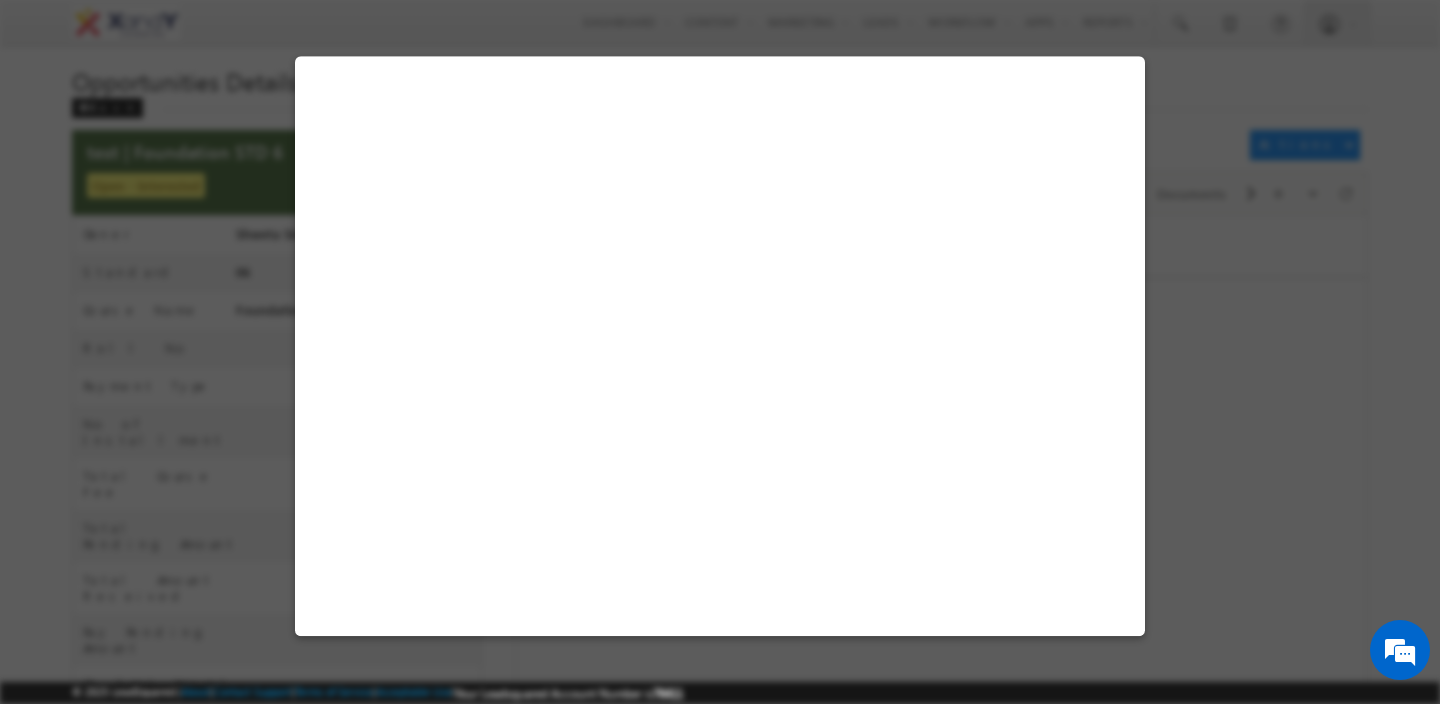 select on "Foundation STD 6" 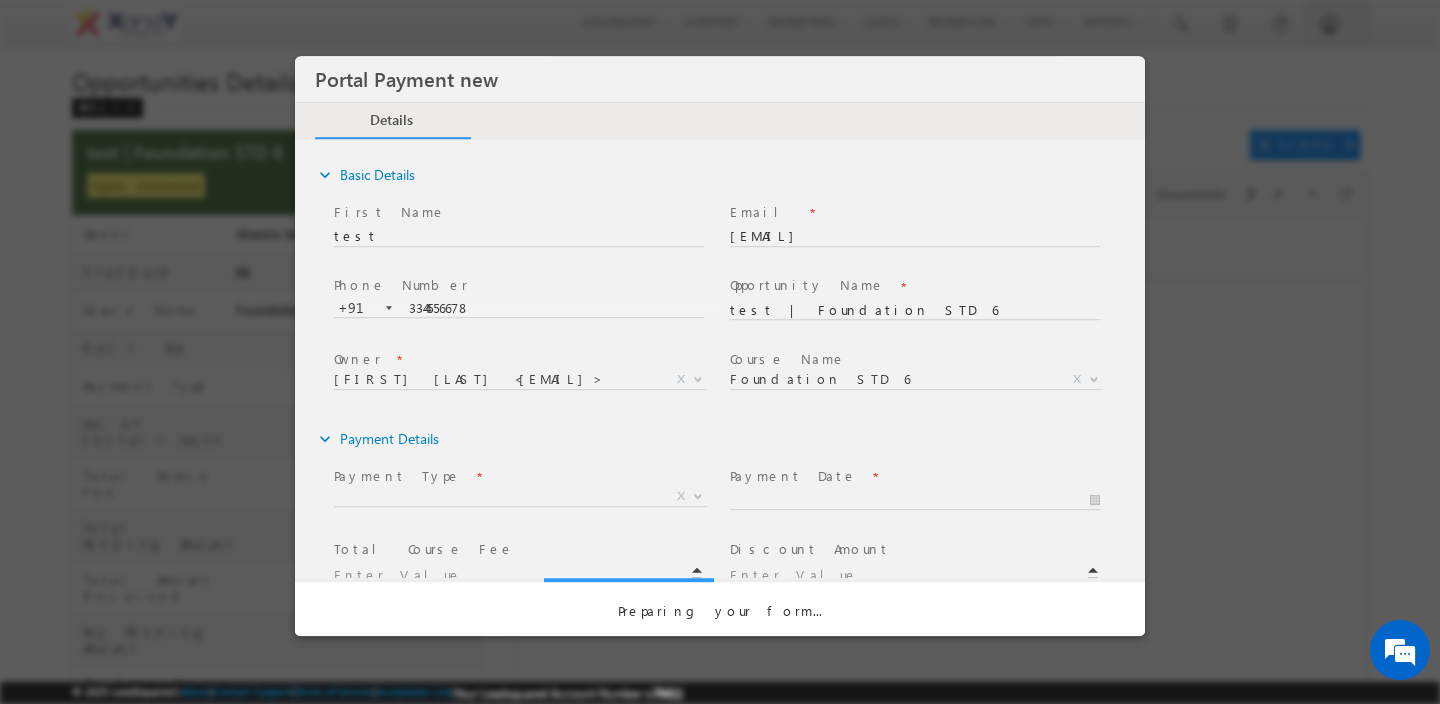 select on "Partial Payment" 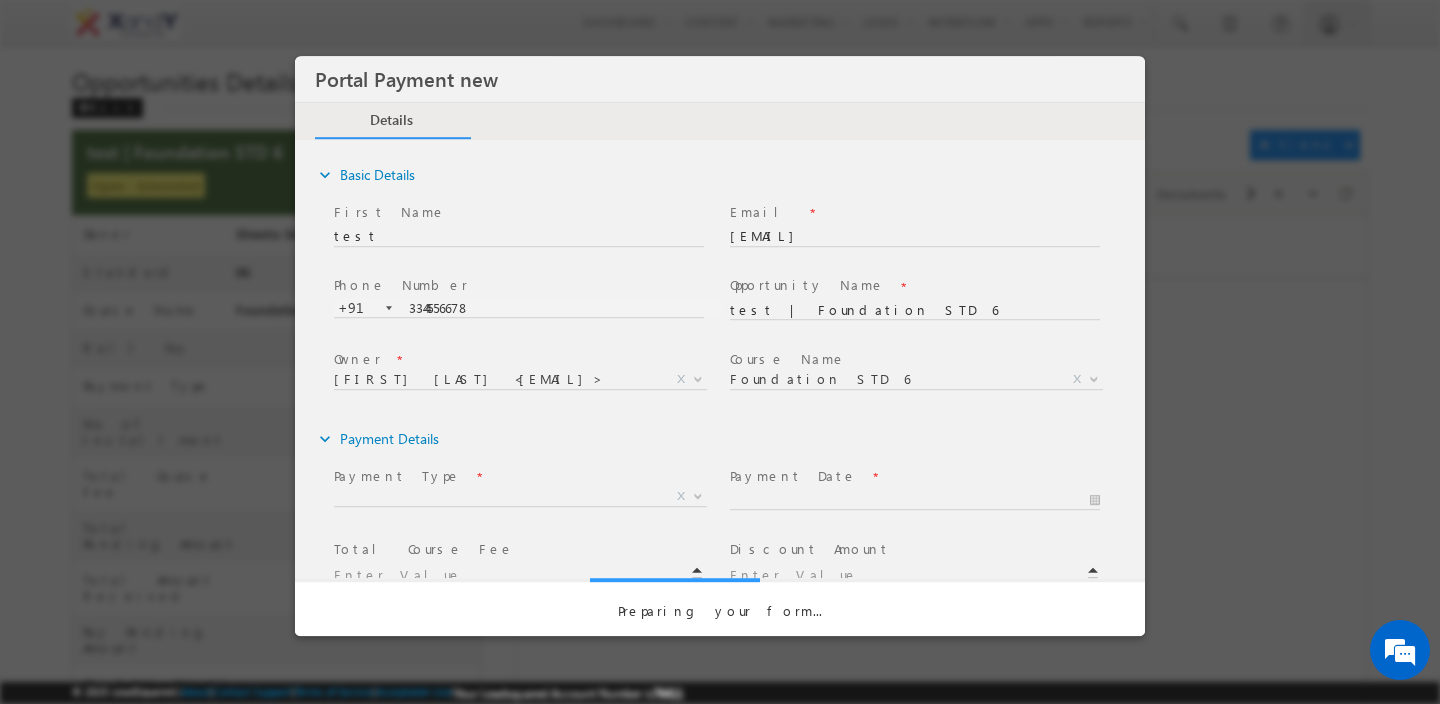 scroll, scrollTop: 0, scrollLeft: 0, axis: both 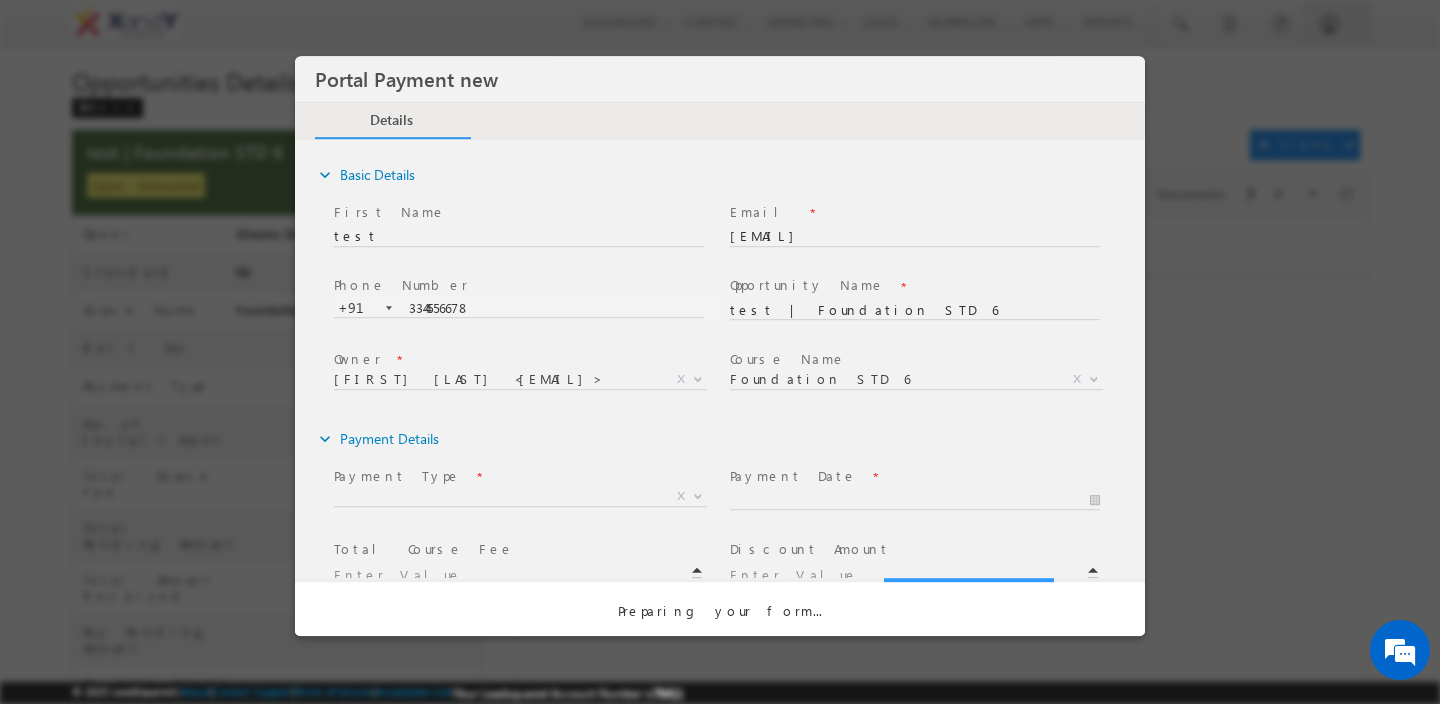 type on "7000.00" 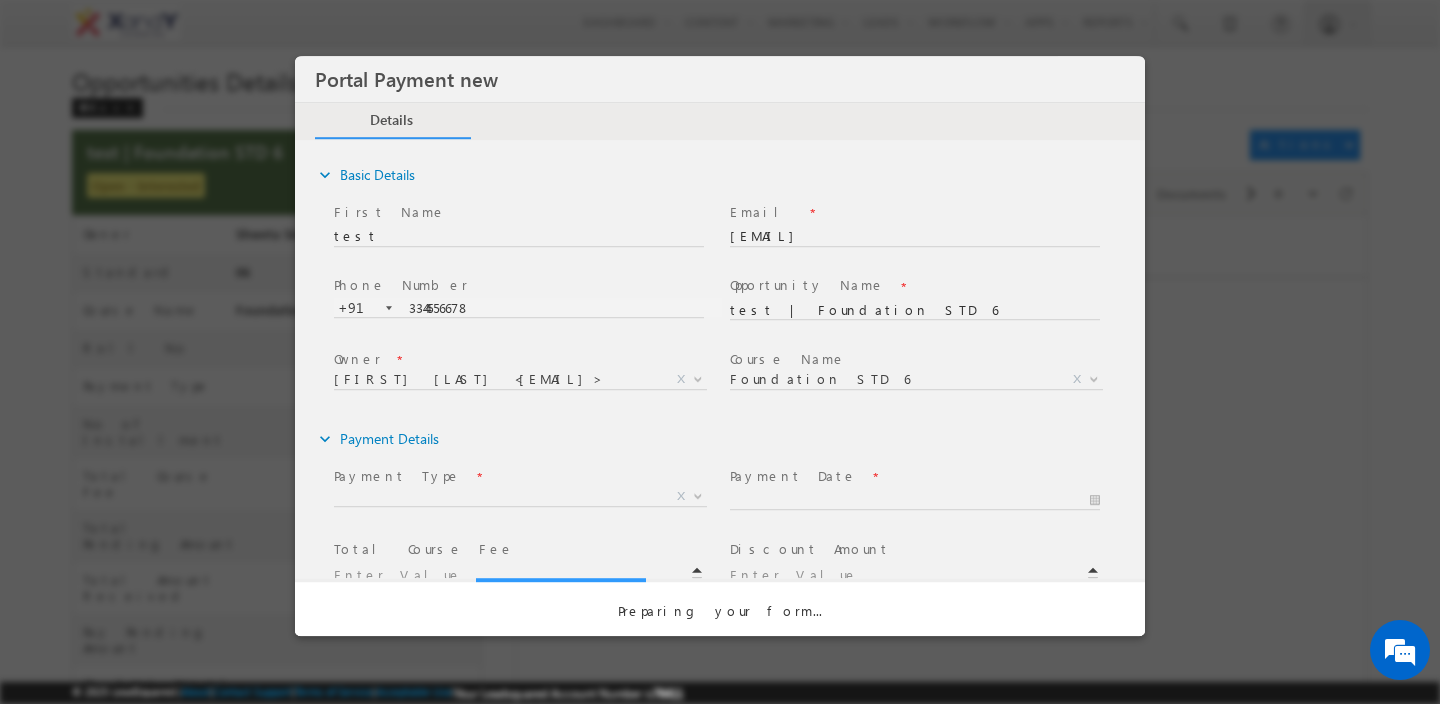 type on "17999" 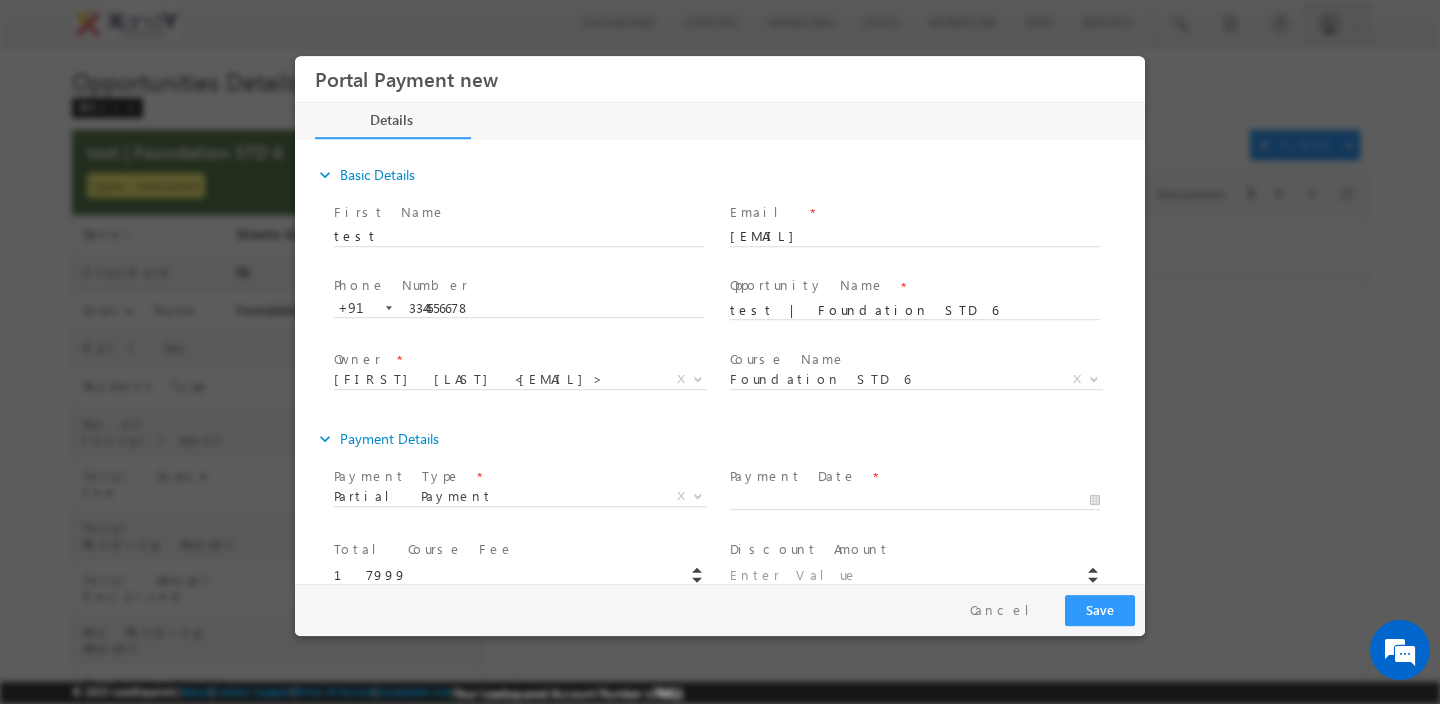 scroll, scrollTop: 182, scrollLeft: 0, axis: vertical 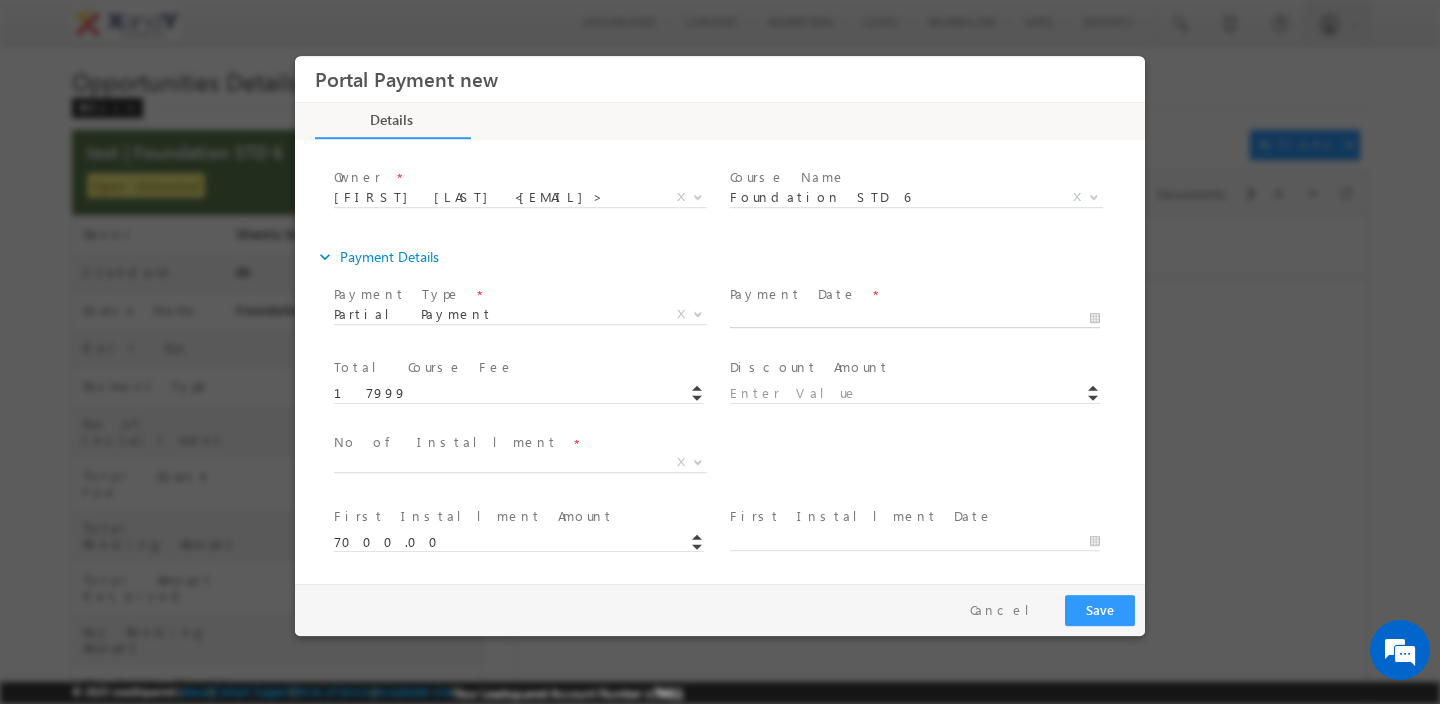 type on "01/08/2025 8:41 PM" 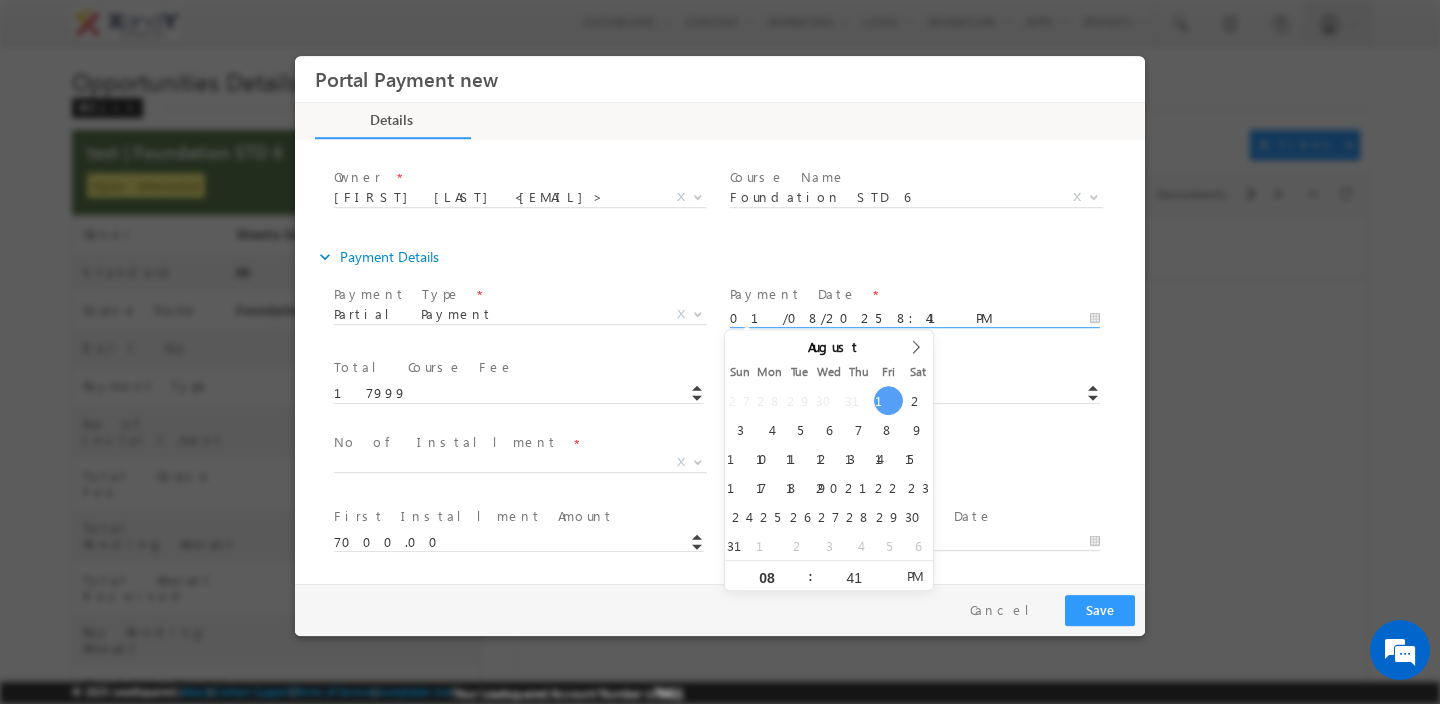 click on "01/08/2025 8:41 PM" at bounding box center [915, 319] 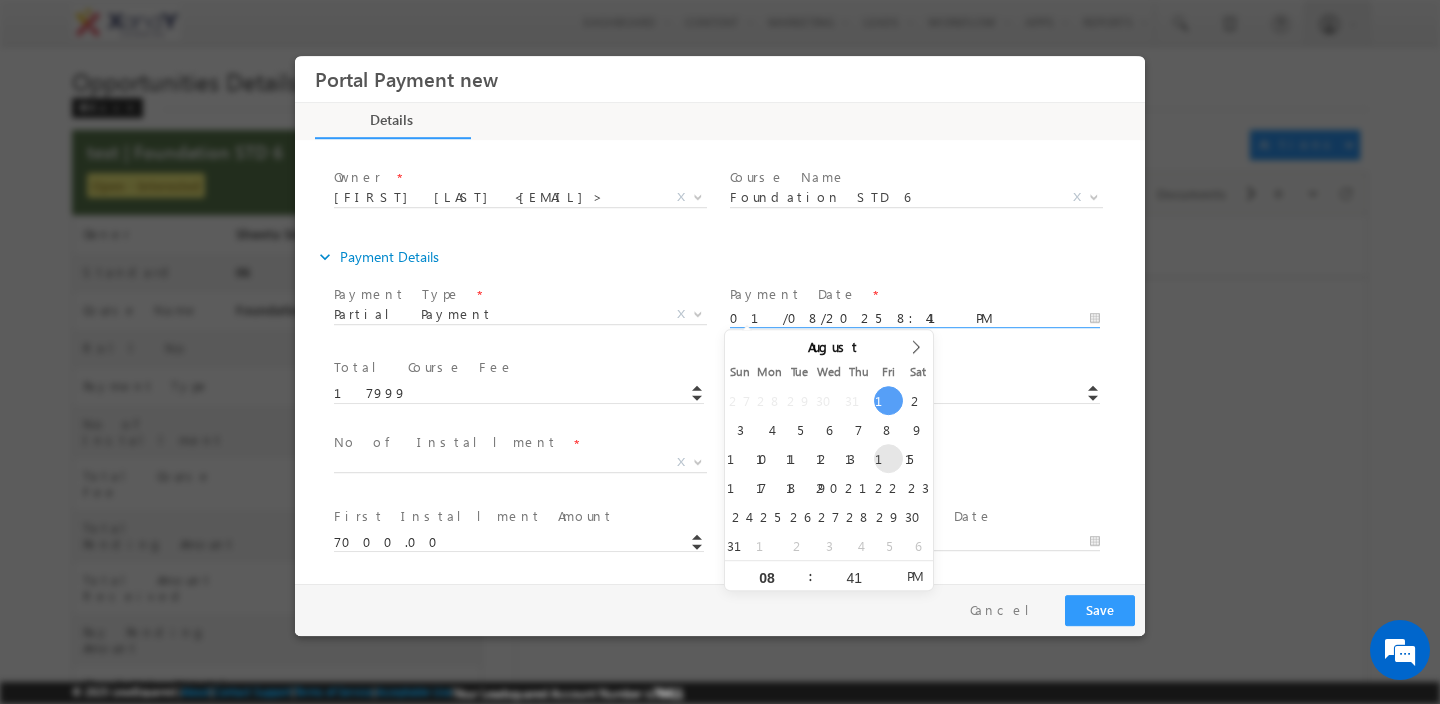 type on "15/08/2025 8:41 PM" 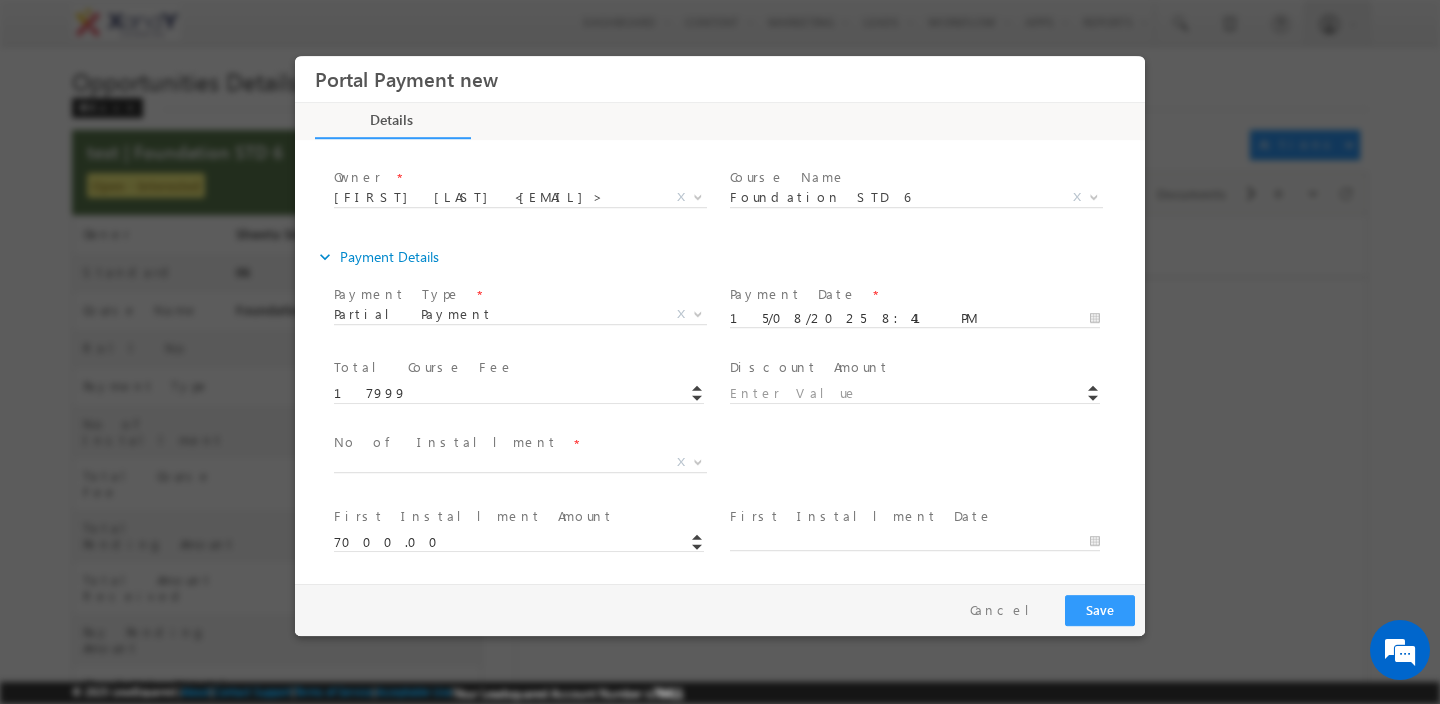 type on "15/08/2025 8:41 PM" 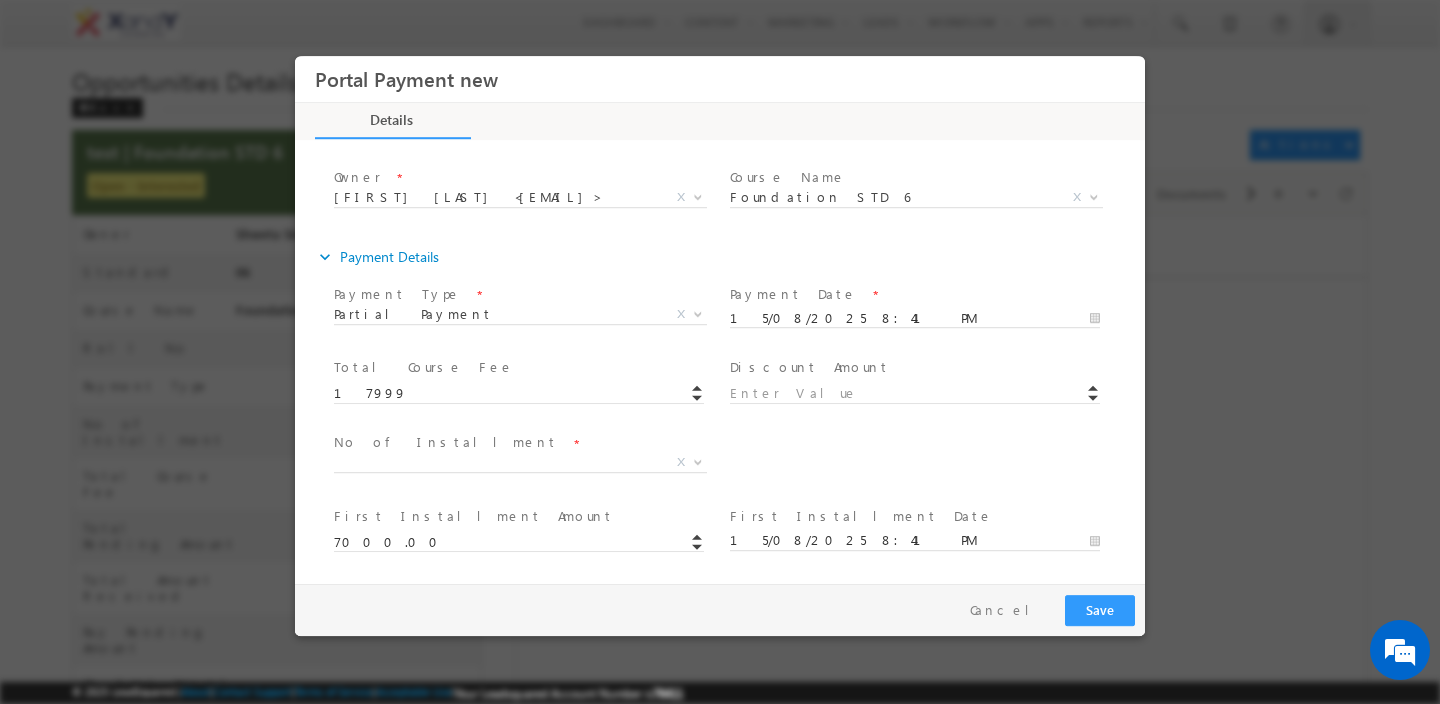 click on "No of Installment
*" at bounding box center [518, 444] 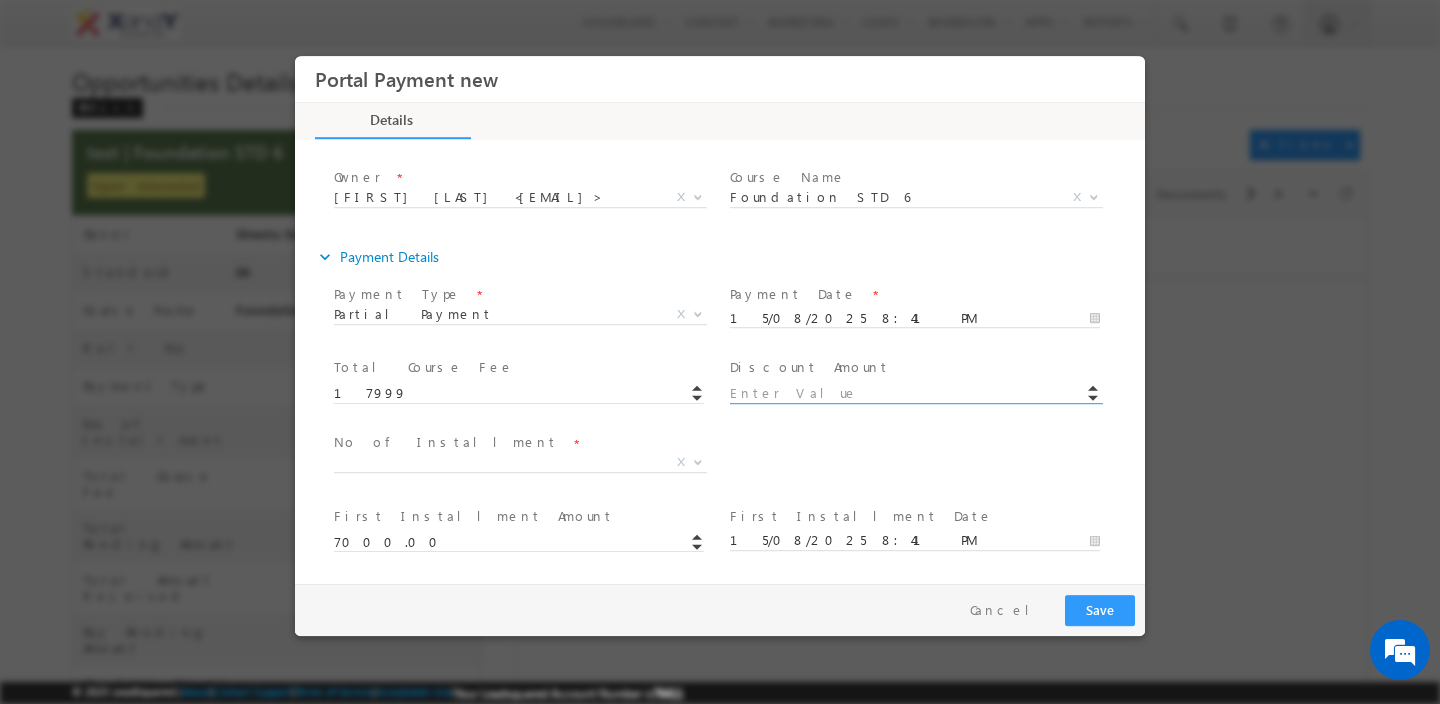 click at bounding box center (915, 394) 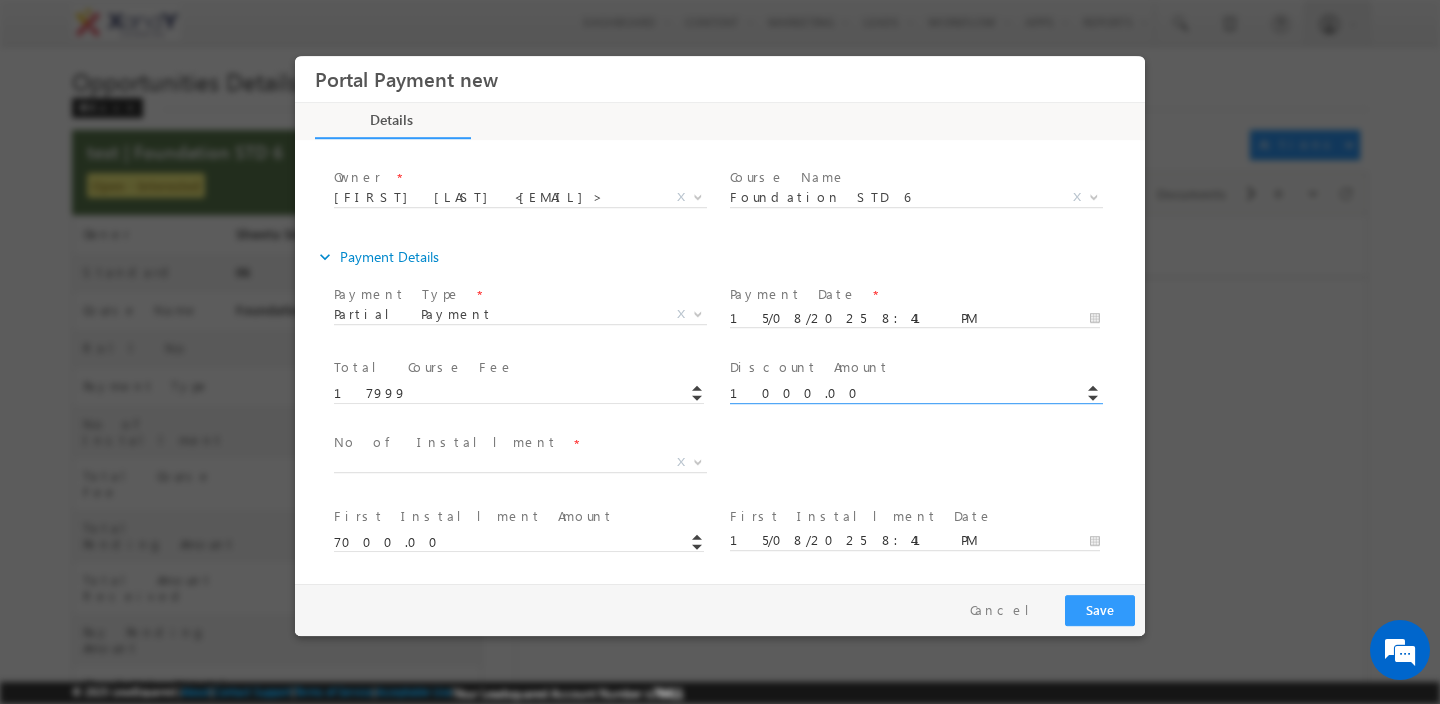 type on "16999" 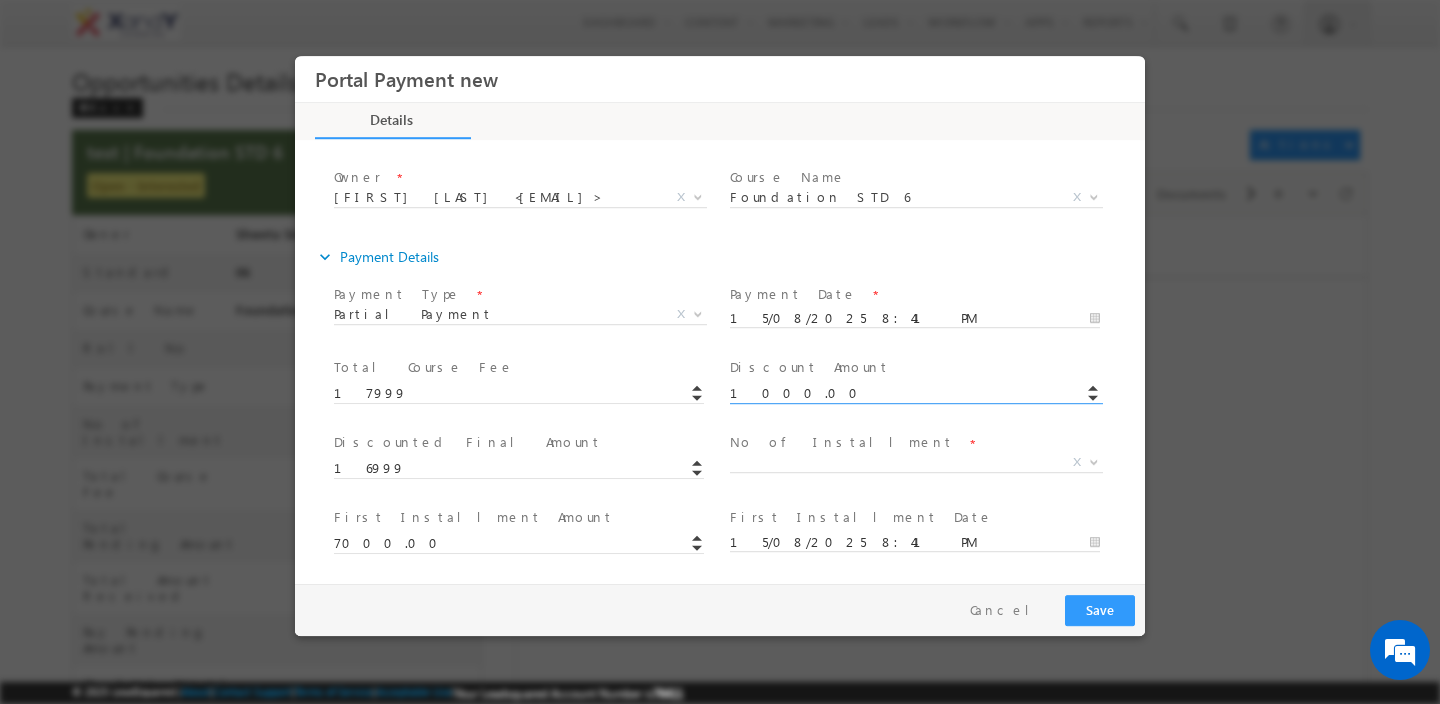 click on "No of Installment" at bounding box center (842, 442) 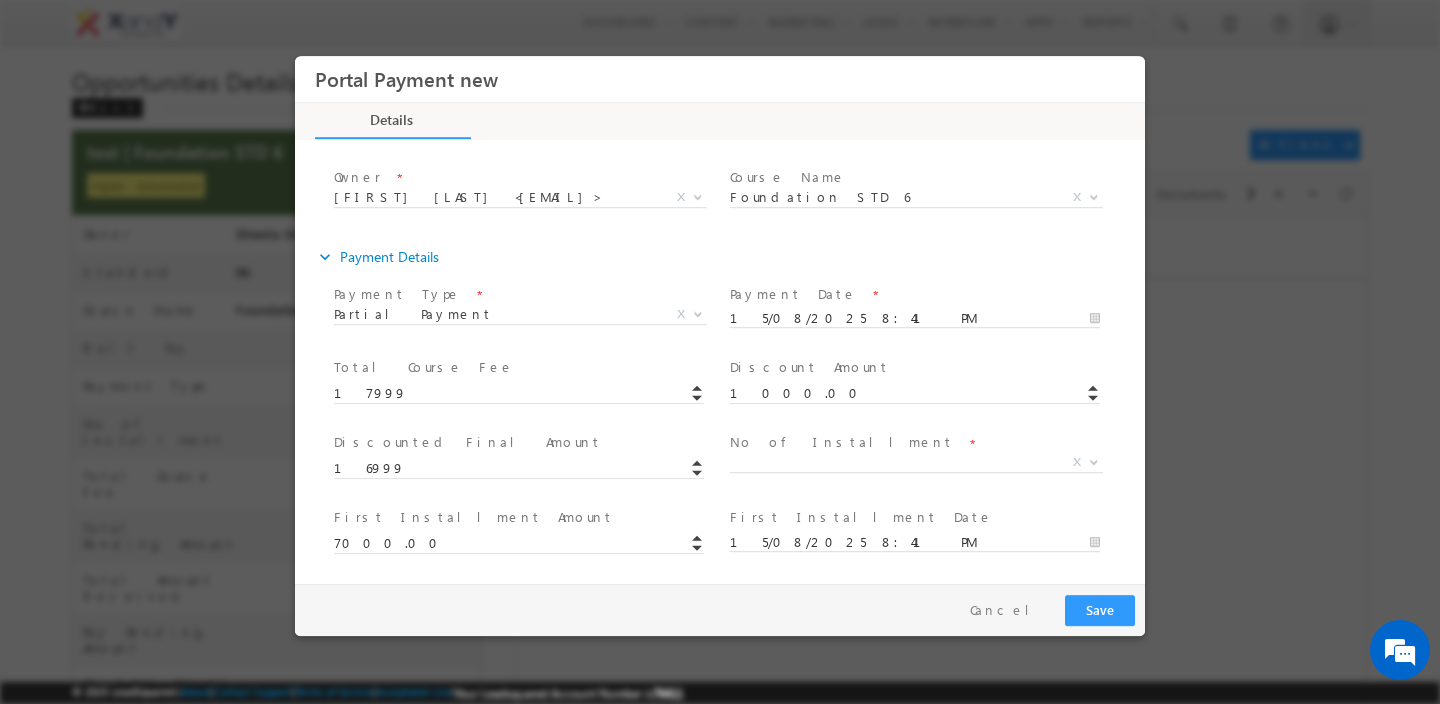 scroll, scrollTop: 183, scrollLeft: 0, axis: vertical 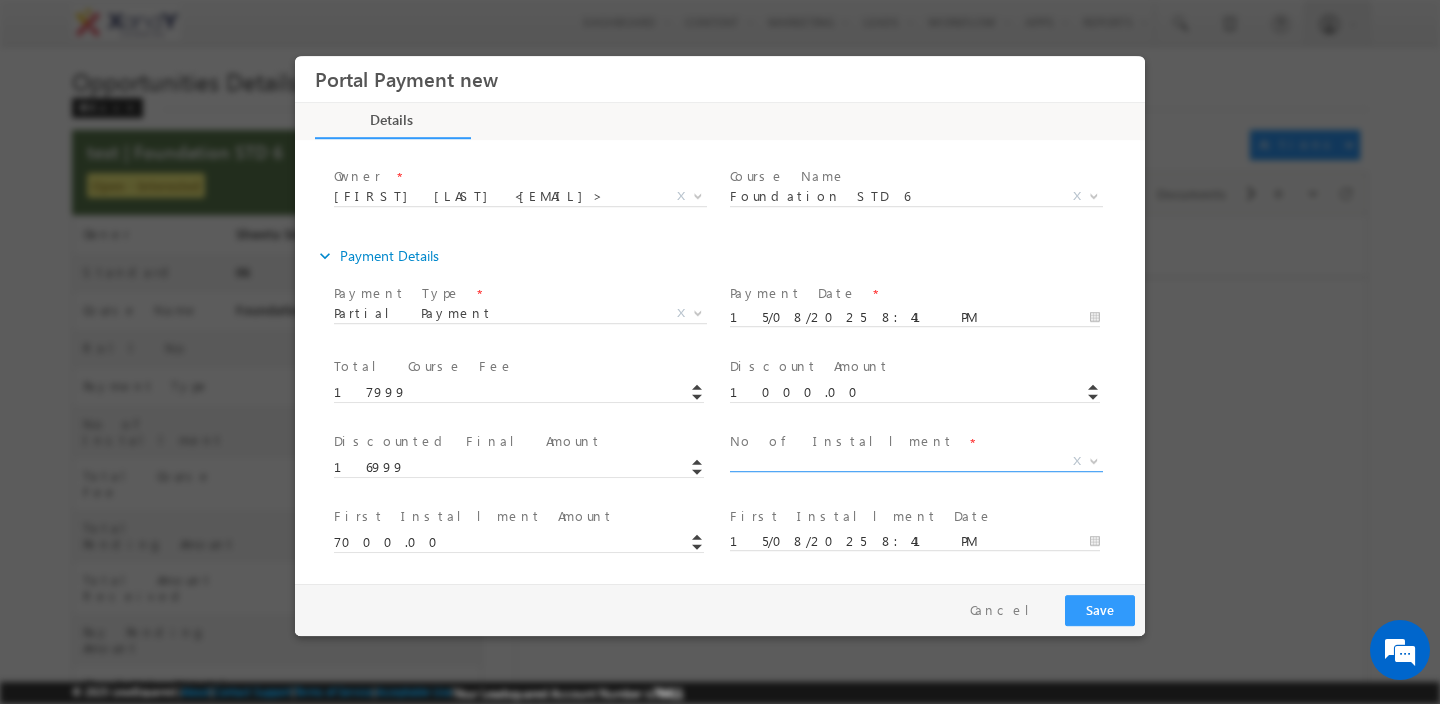 click on "X" at bounding box center [916, 462] 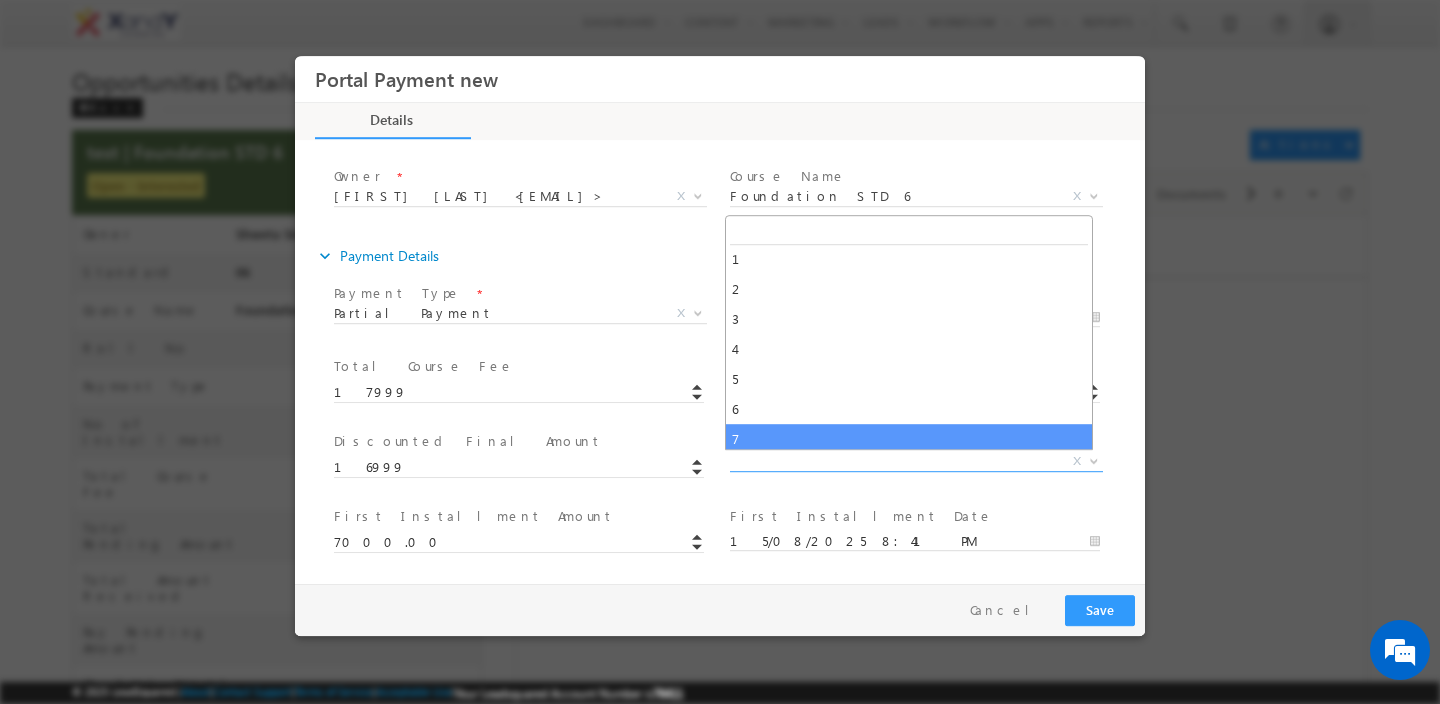 scroll, scrollTop: 70, scrollLeft: 0, axis: vertical 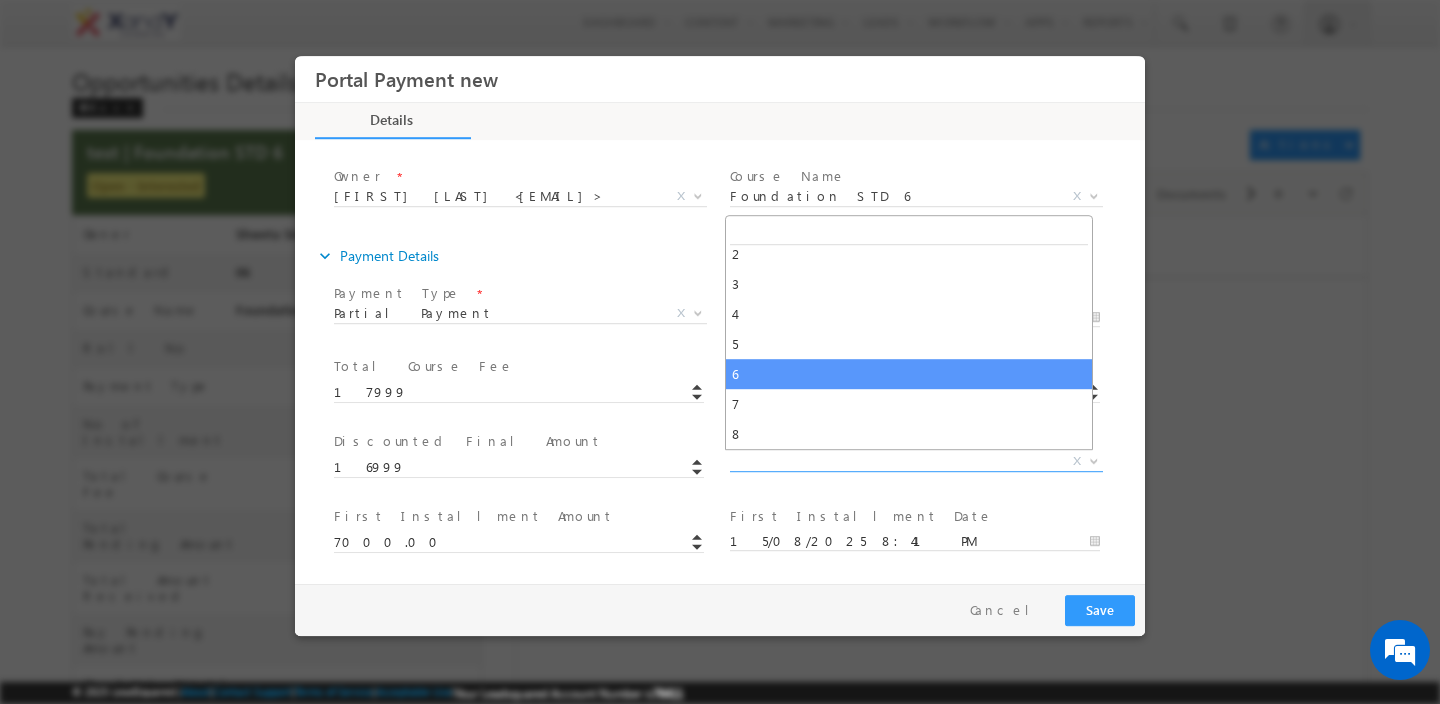 select on "6" 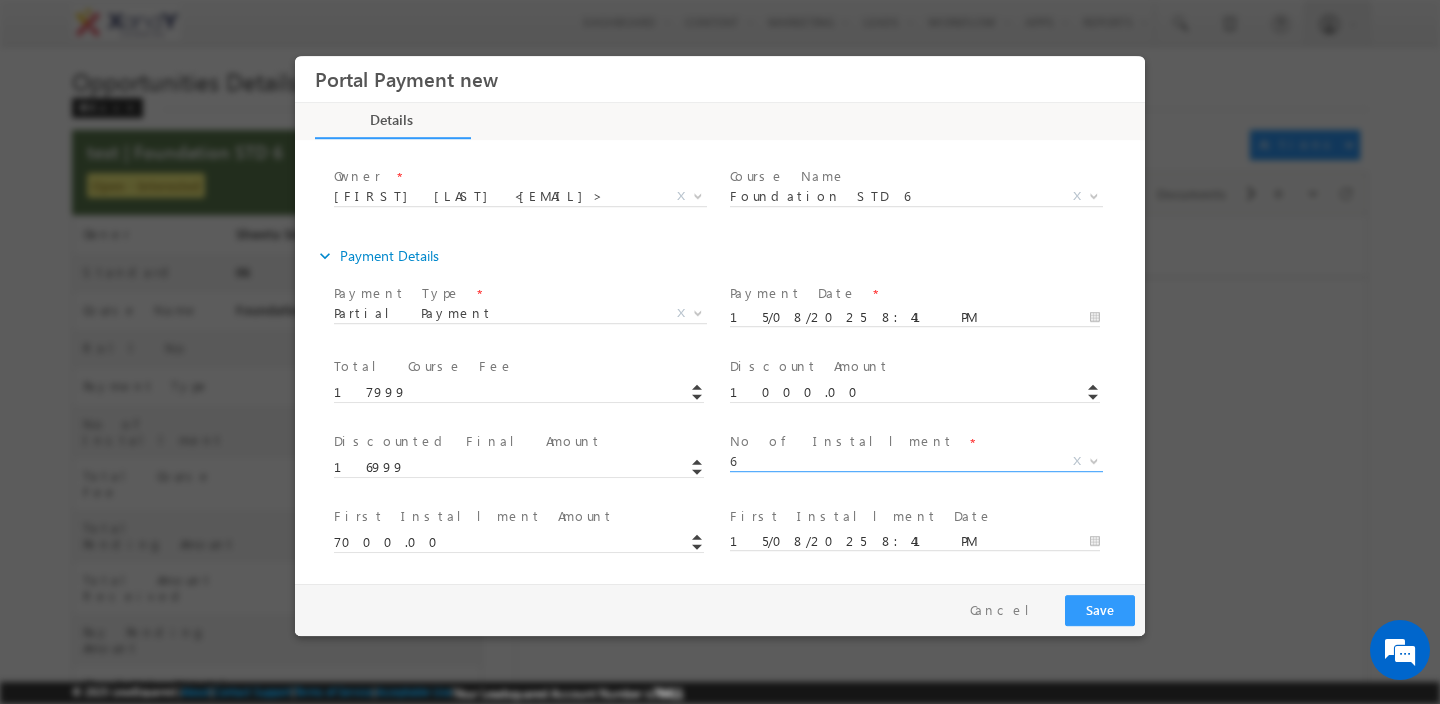 click on "Discounted Final Amount
*
16999" at bounding box center [528, 455] 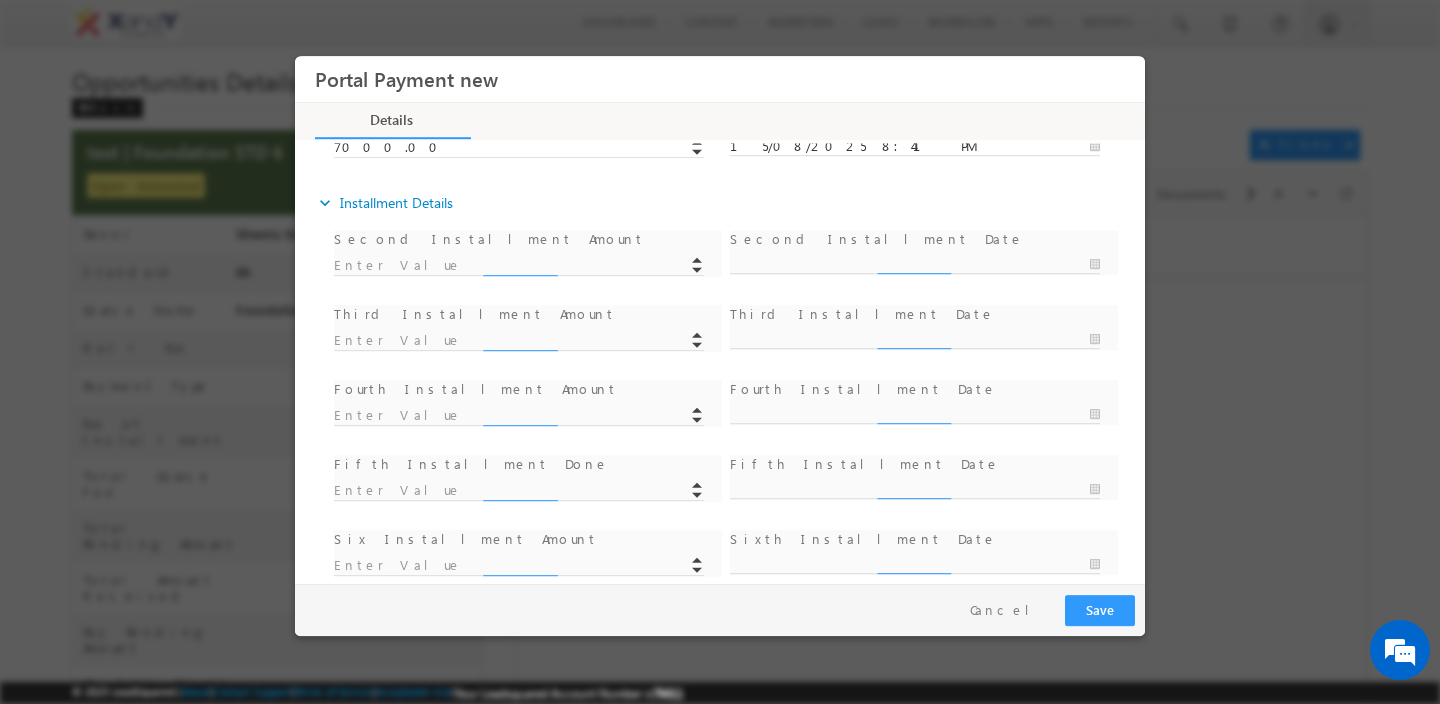 scroll, scrollTop: 601, scrollLeft: 0, axis: vertical 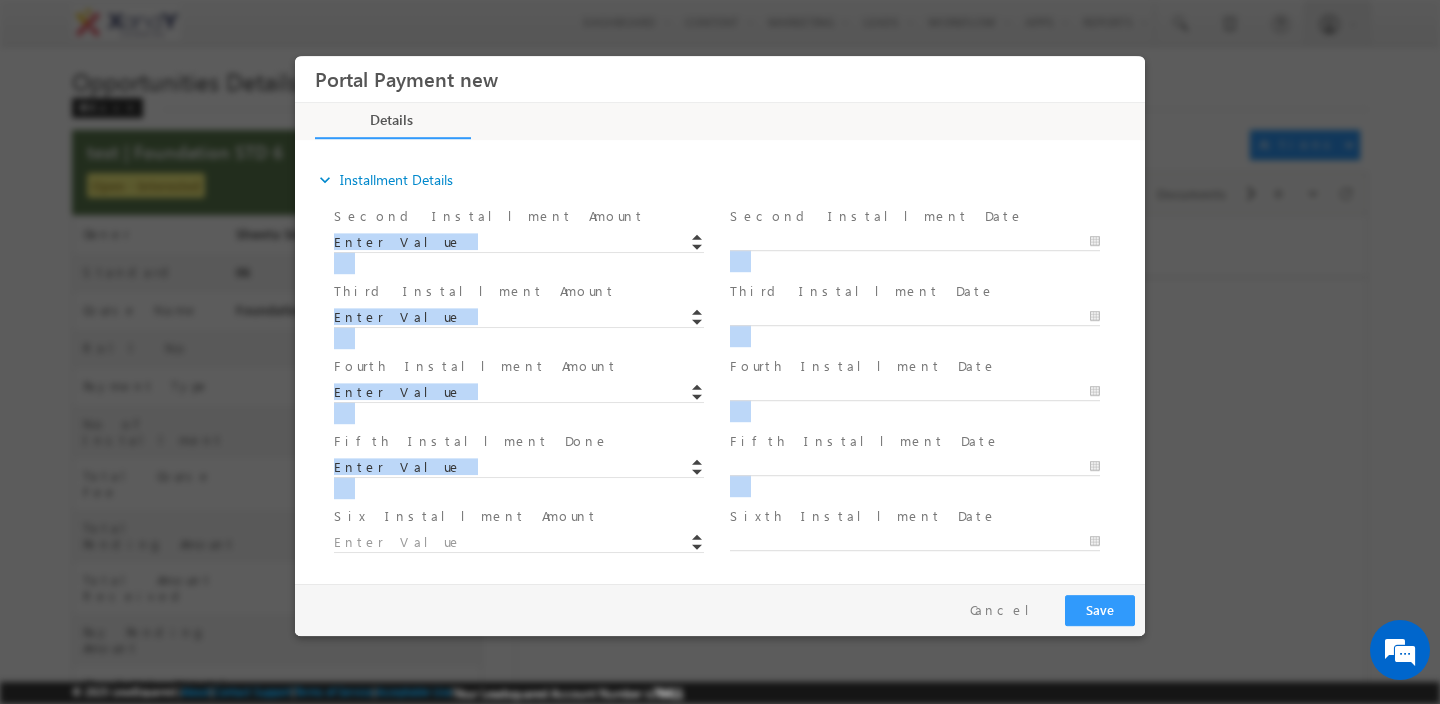 drag, startPoint x: 327, startPoint y: 213, endPoint x: 618, endPoint y: 539, distance: 436.98627 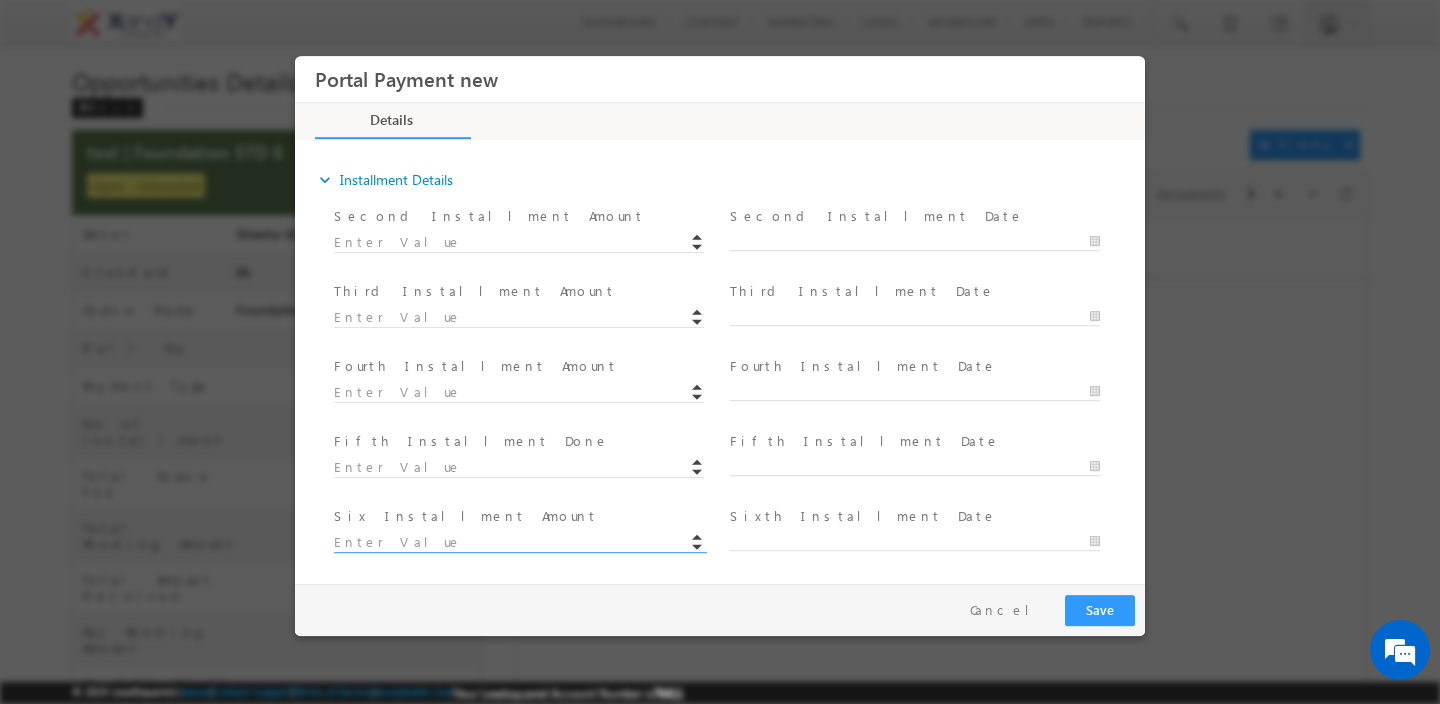 click at bounding box center (519, 543) 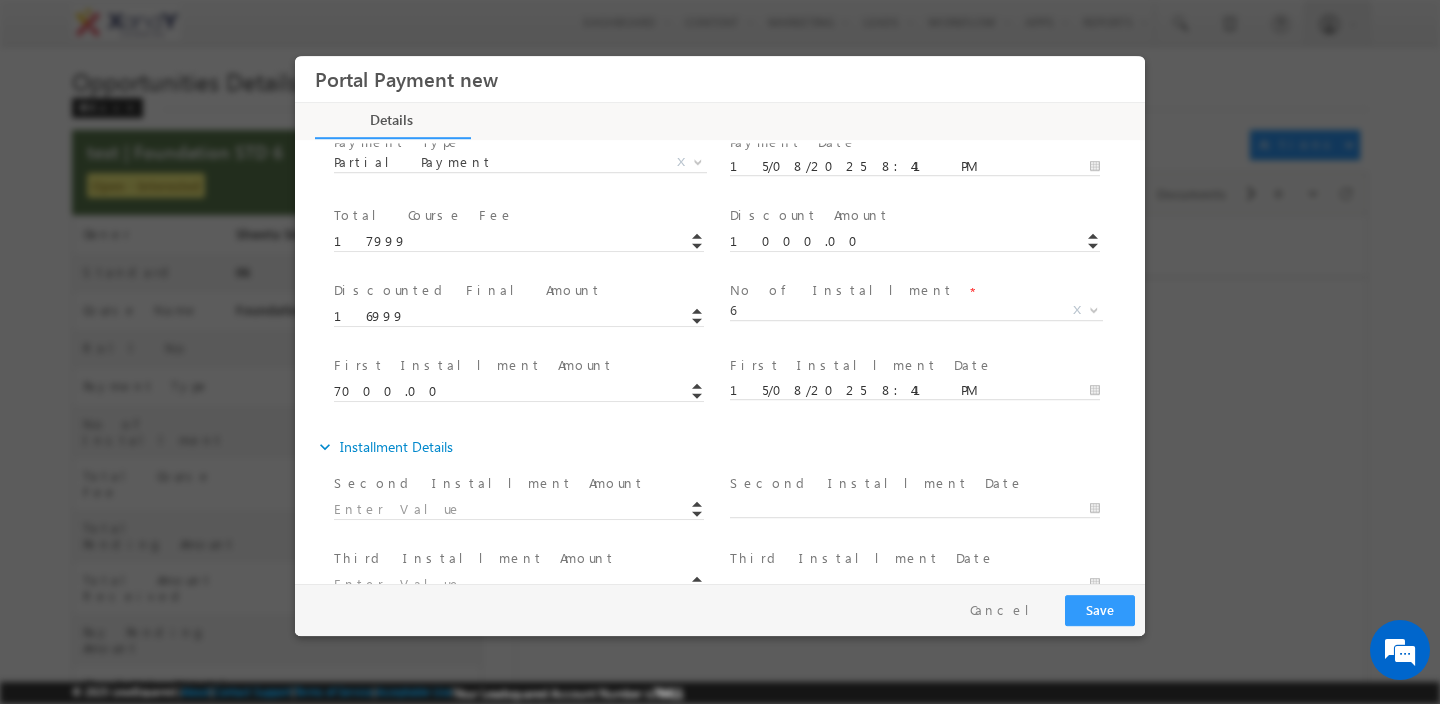 scroll, scrollTop: 601, scrollLeft: 0, axis: vertical 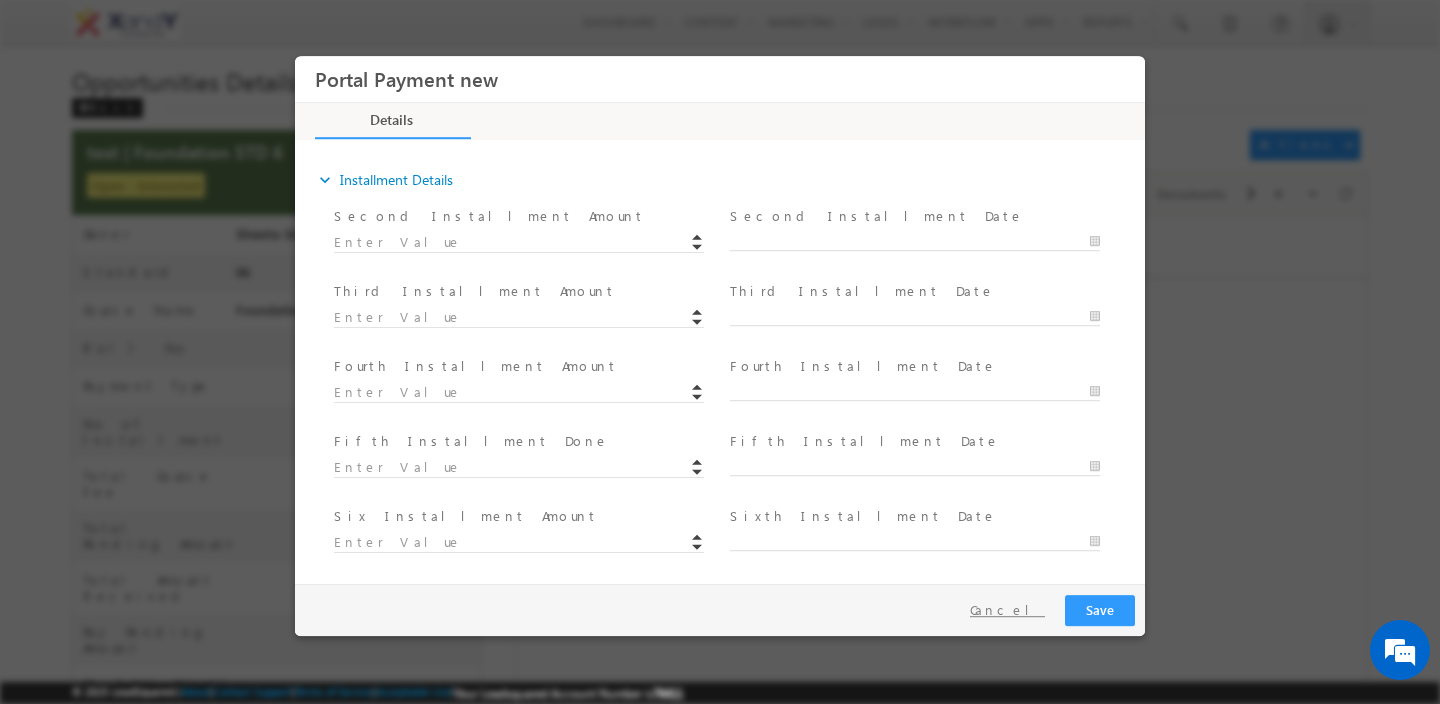 click on "Cancel" at bounding box center [1007, 610] 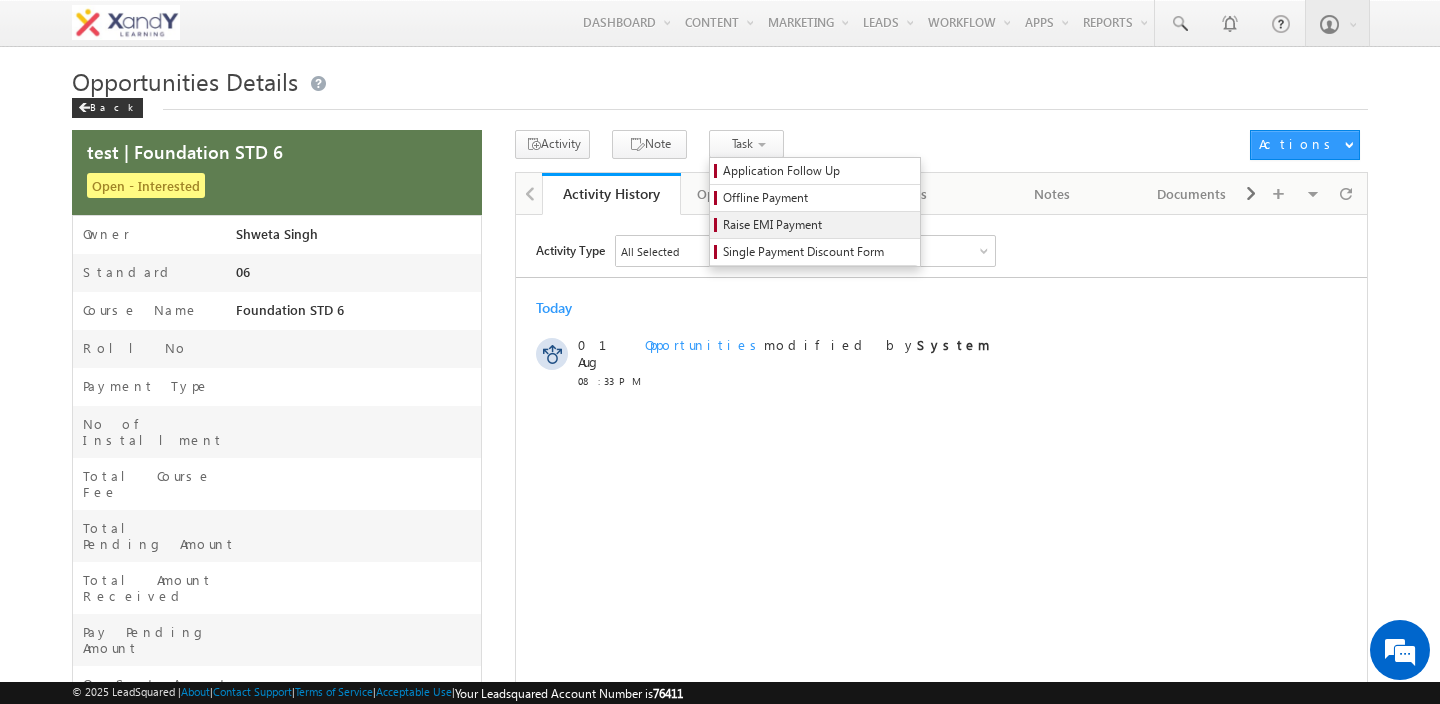click on "Raise EMI Payment" at bounding box center [818, 225] 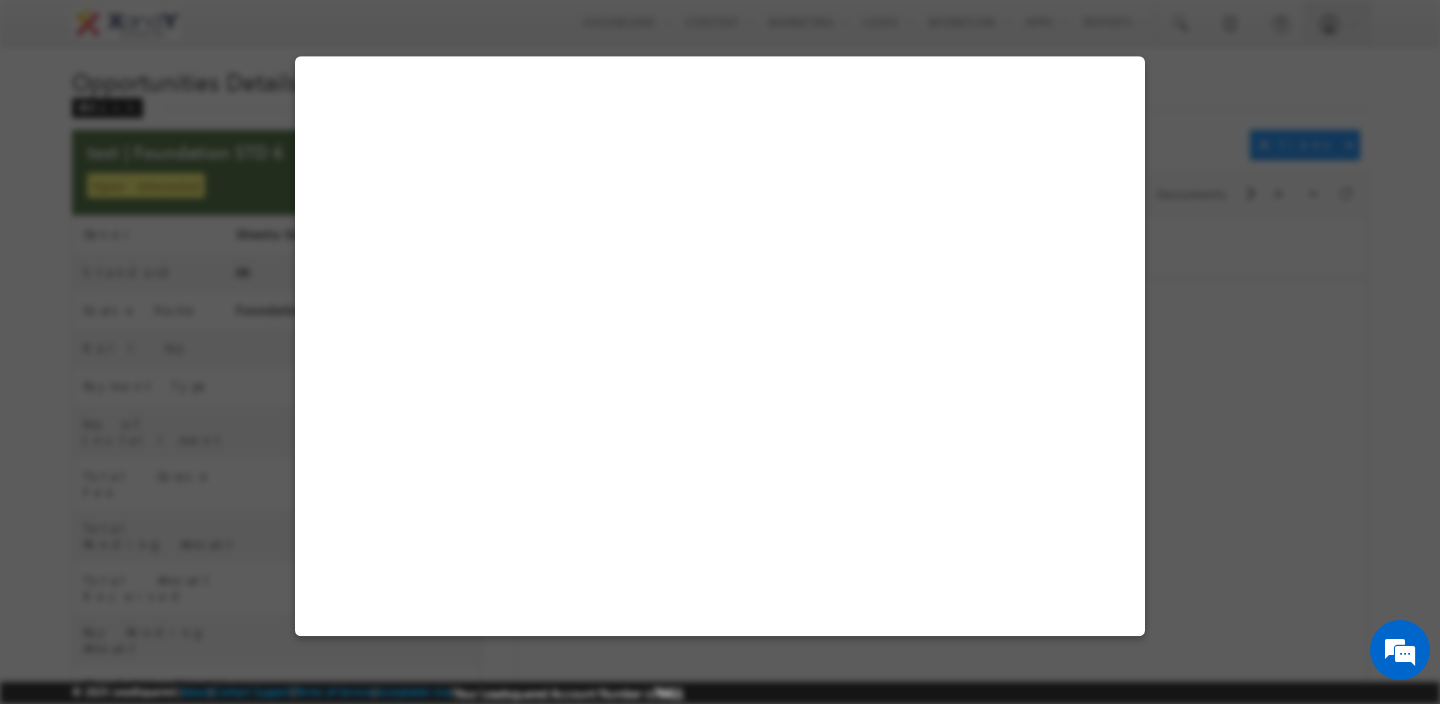 select on "Foundation STD 6" 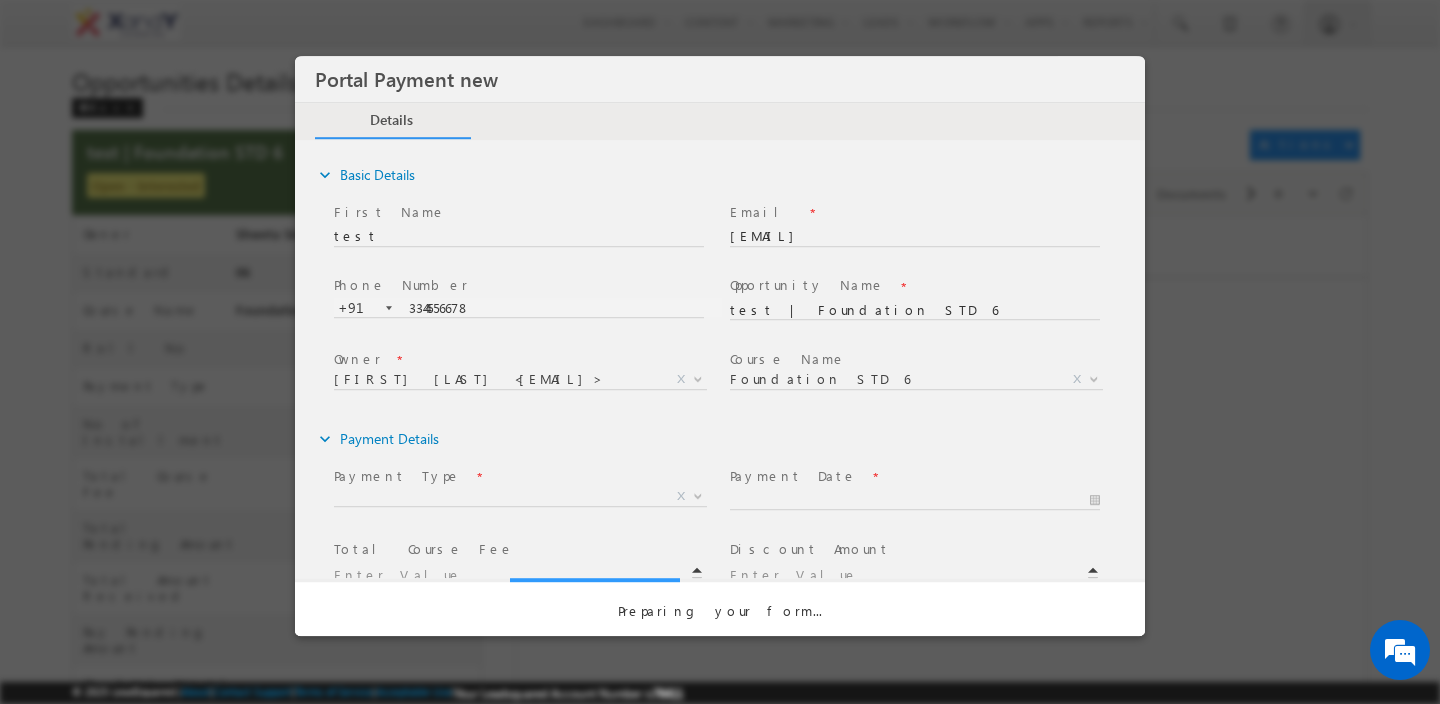 scroll, scrollTop: 0, scrollLeft: 0, axis: both 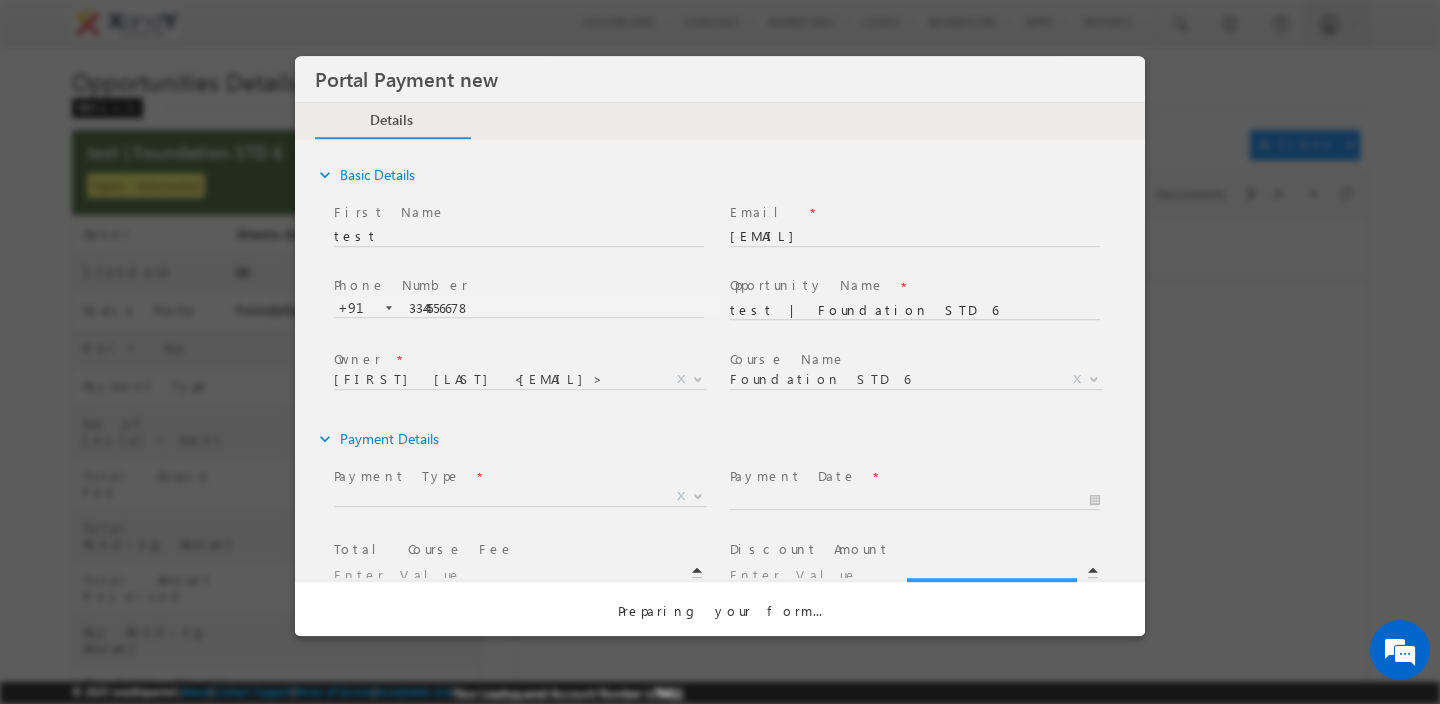 select on "Partial Payment" 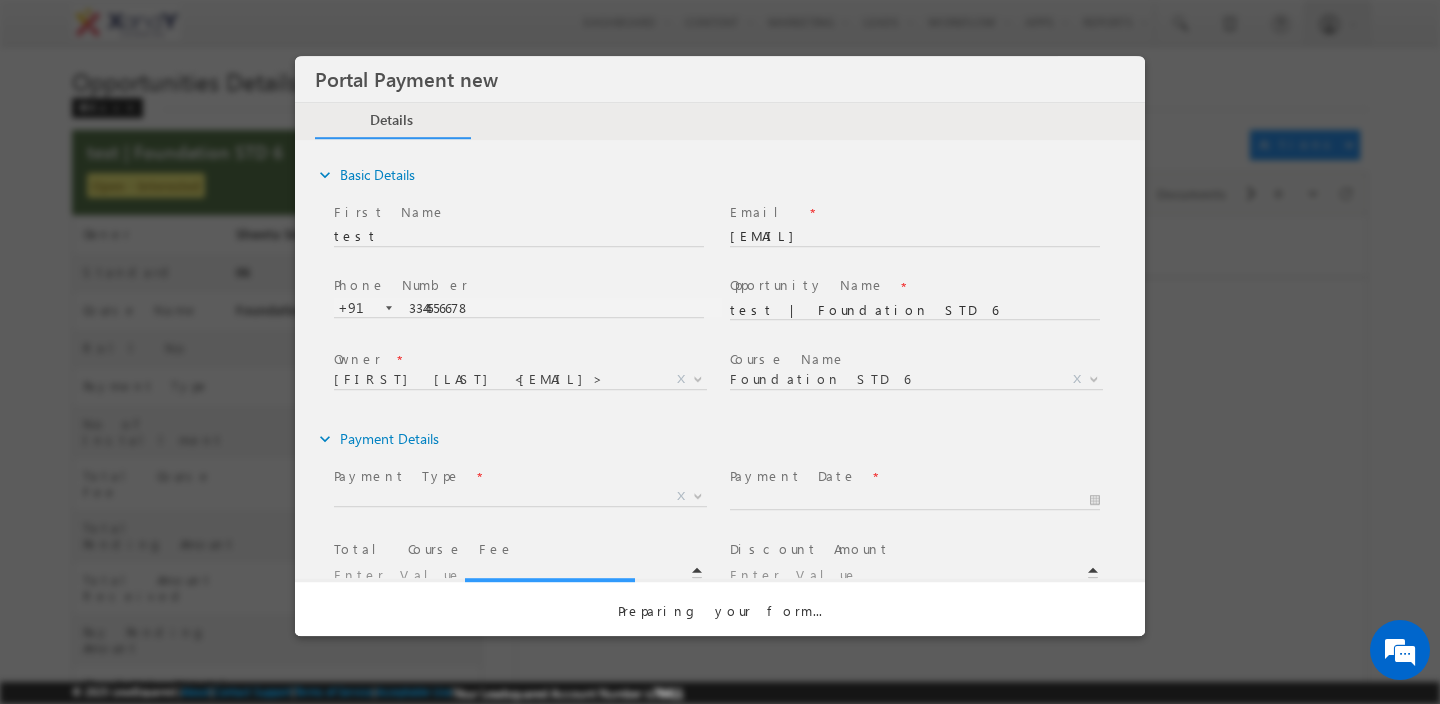 type on "17999" 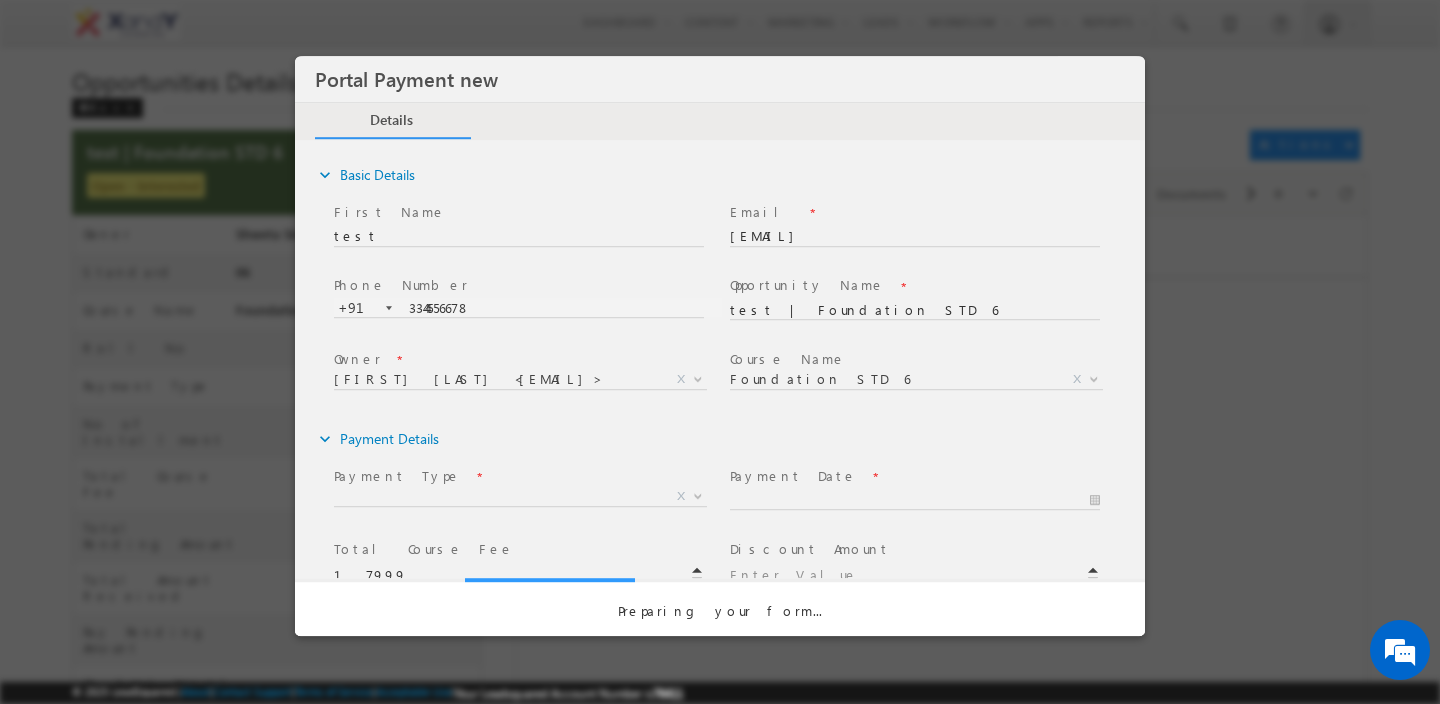 type on "7000.00" 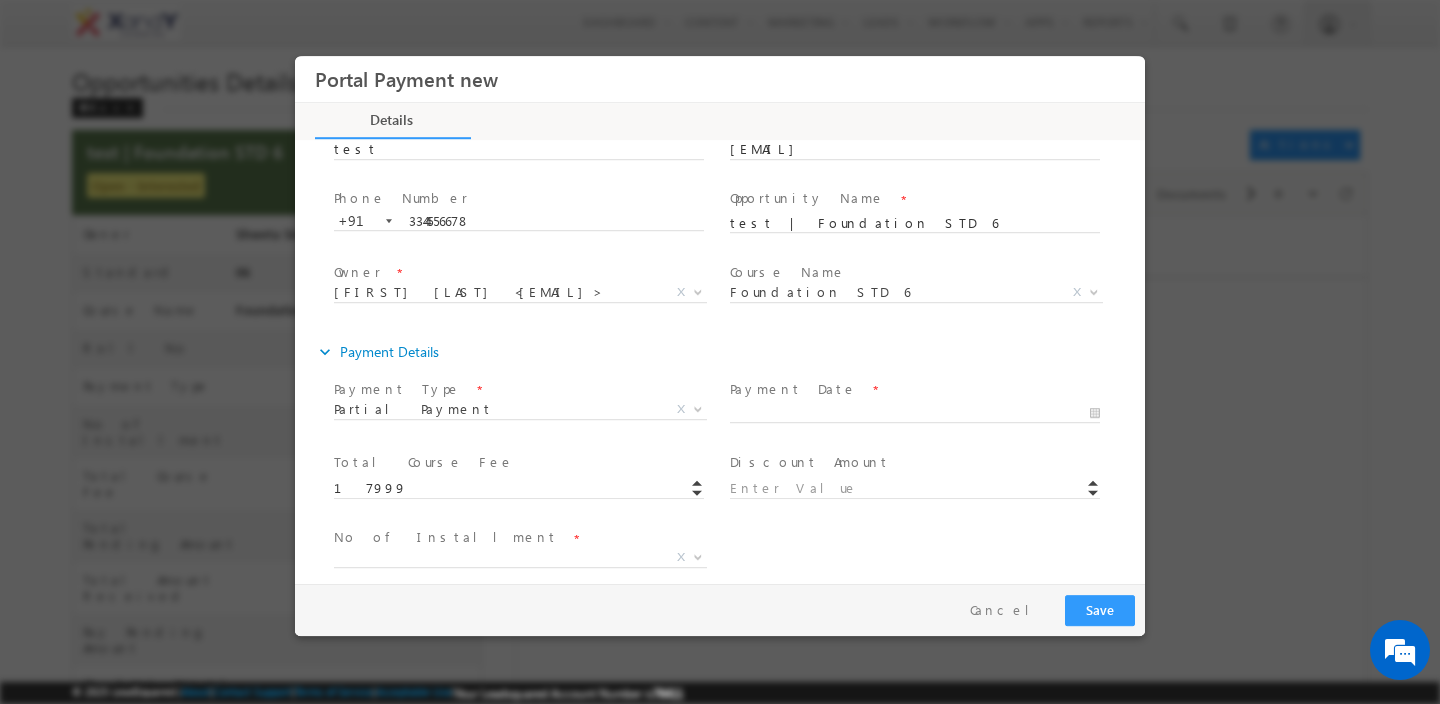 scroll, scrollTop: 182, scrollLeft: 0, axis: vertical 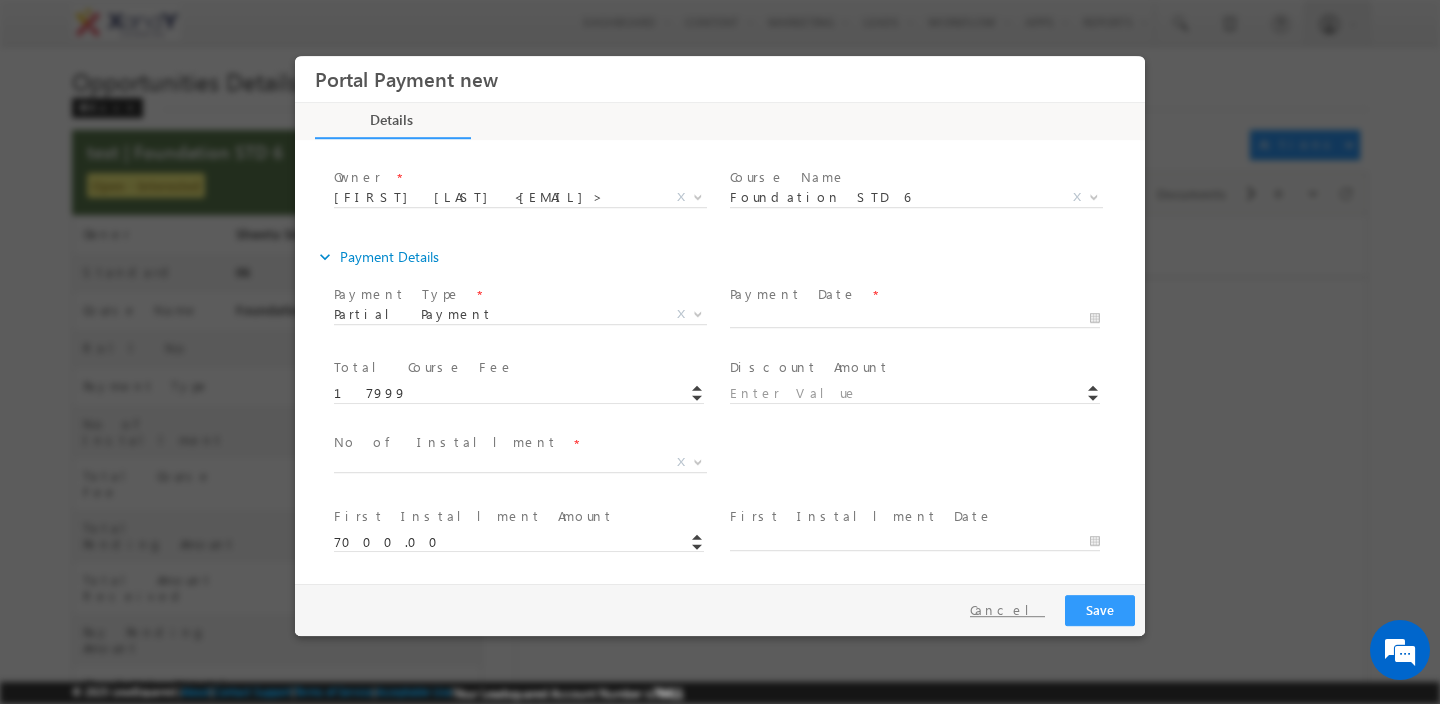 click on "Cancel" at bounding box center [1007, 610] 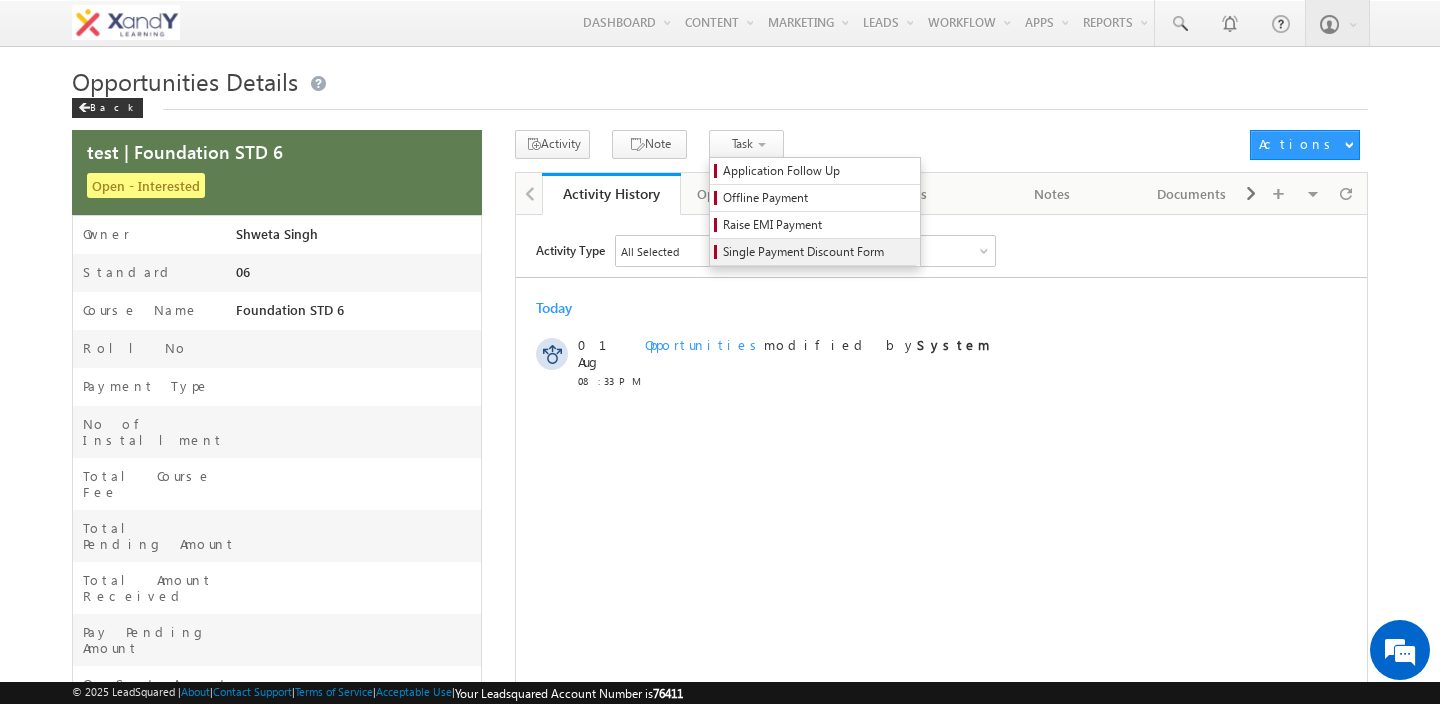 click on "Single Payment Discount Form" at bounding box center [818, 252] 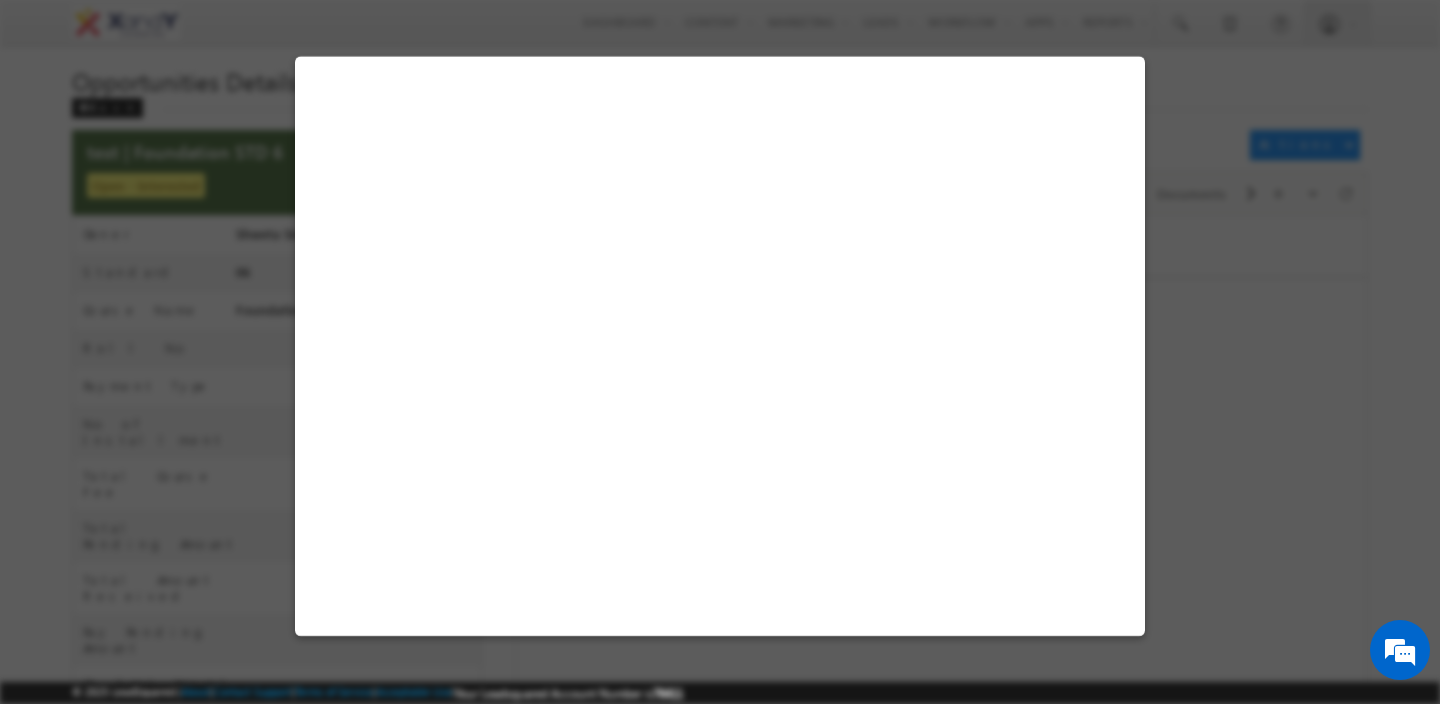 select on "06" 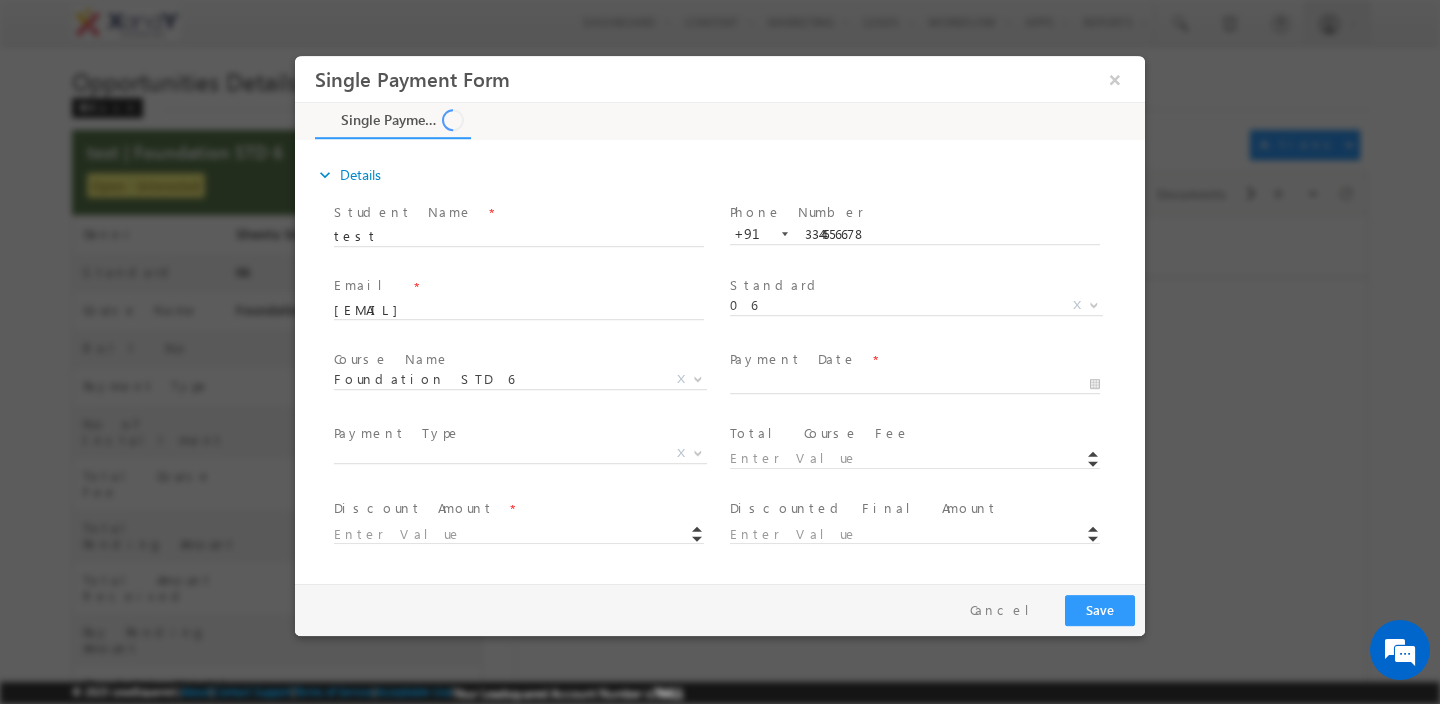 scroll, scrollTop: 0, scrollLeft: 0, axis: both 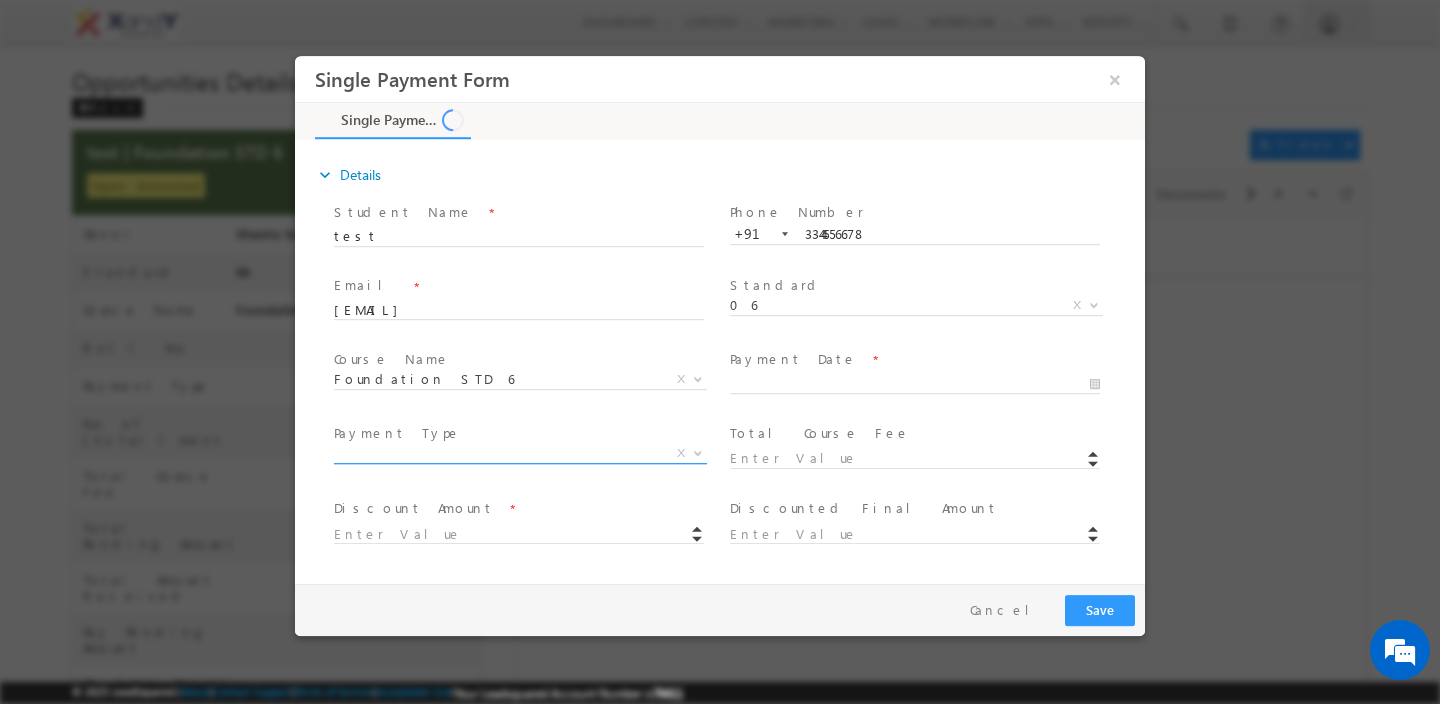 click on "X" at bounding box center (520, 454) 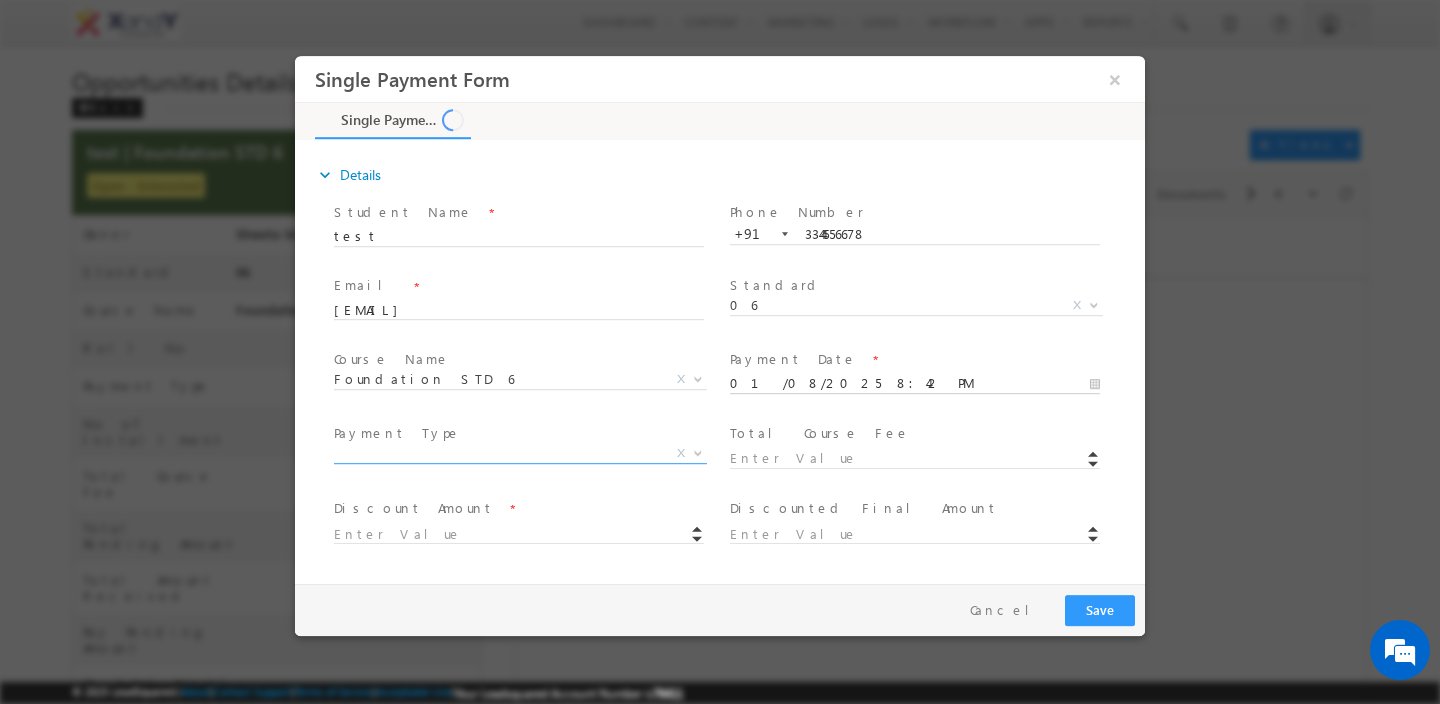 click on "01/08/2025 8:42 PM" at bounding box center (915, 384) 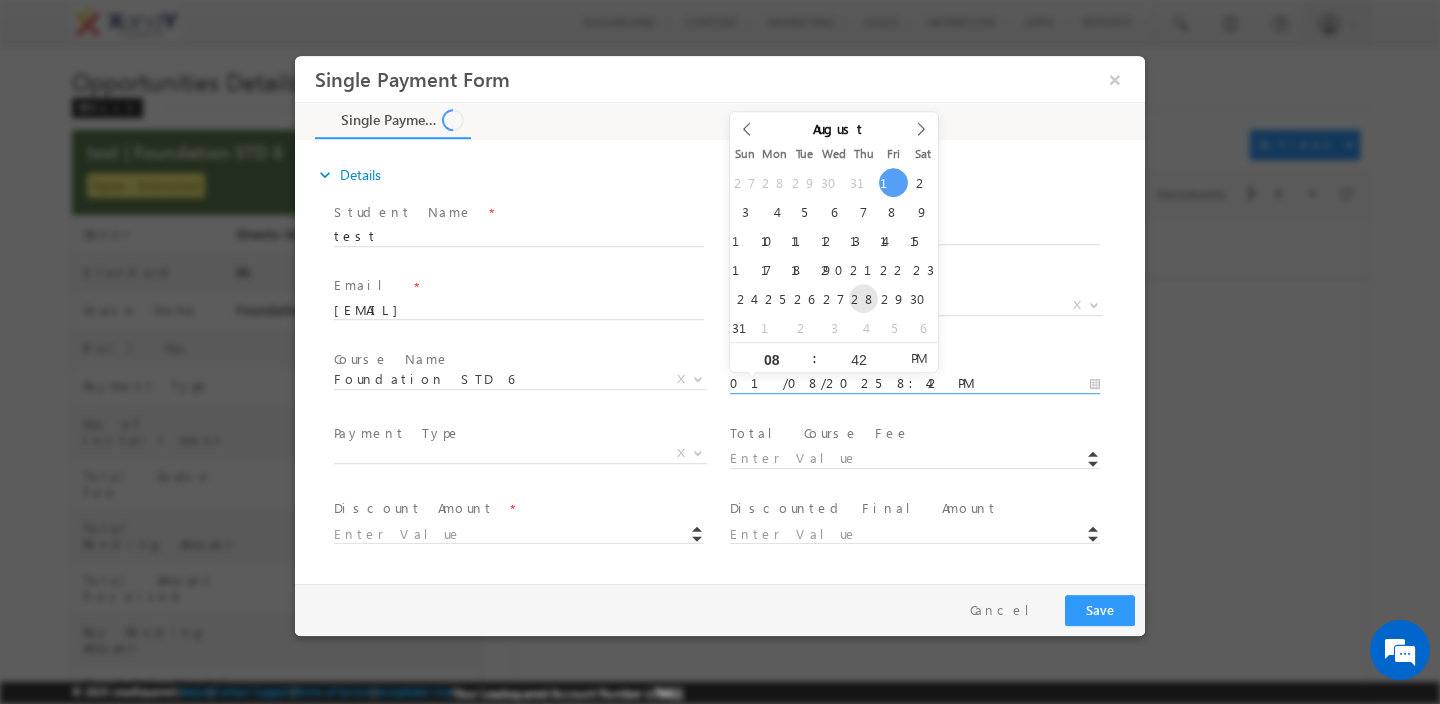 type on "28/08/2025 8:42 PM" 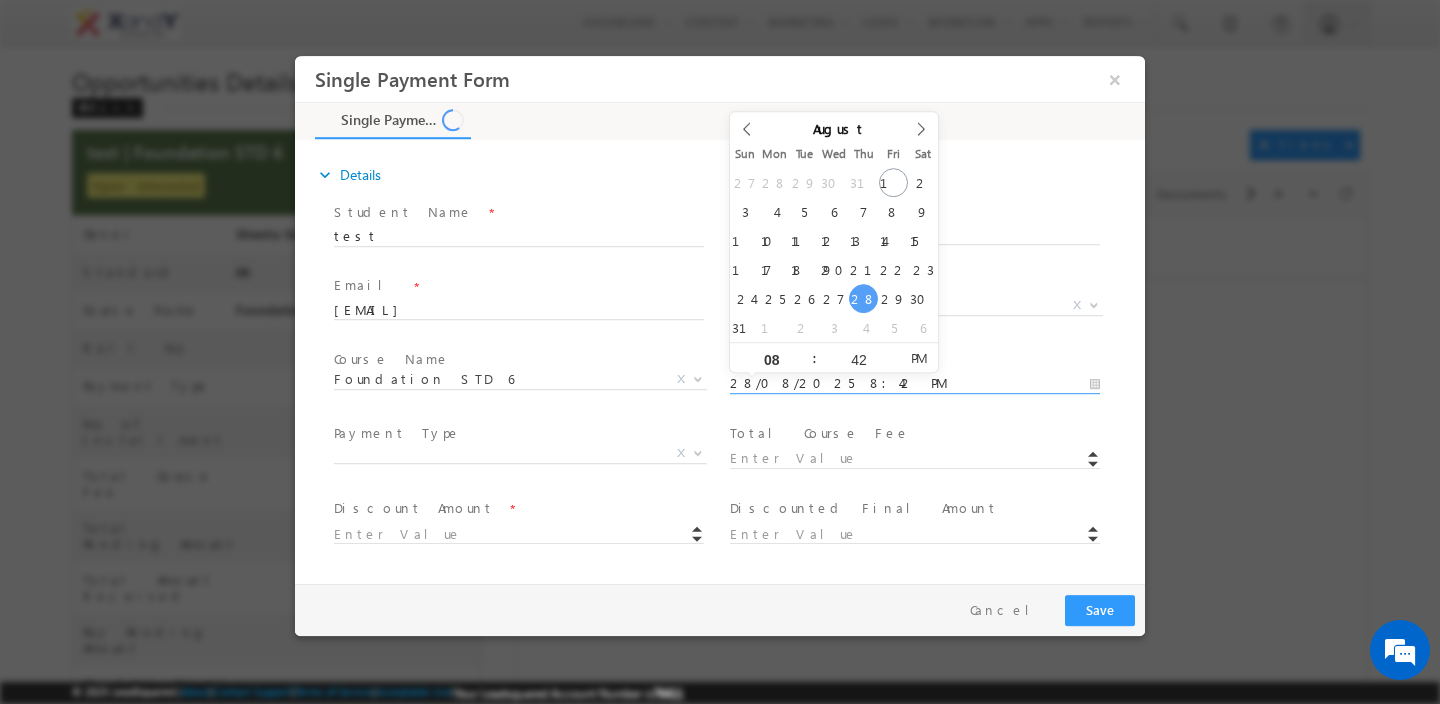 select on "Full Payment" 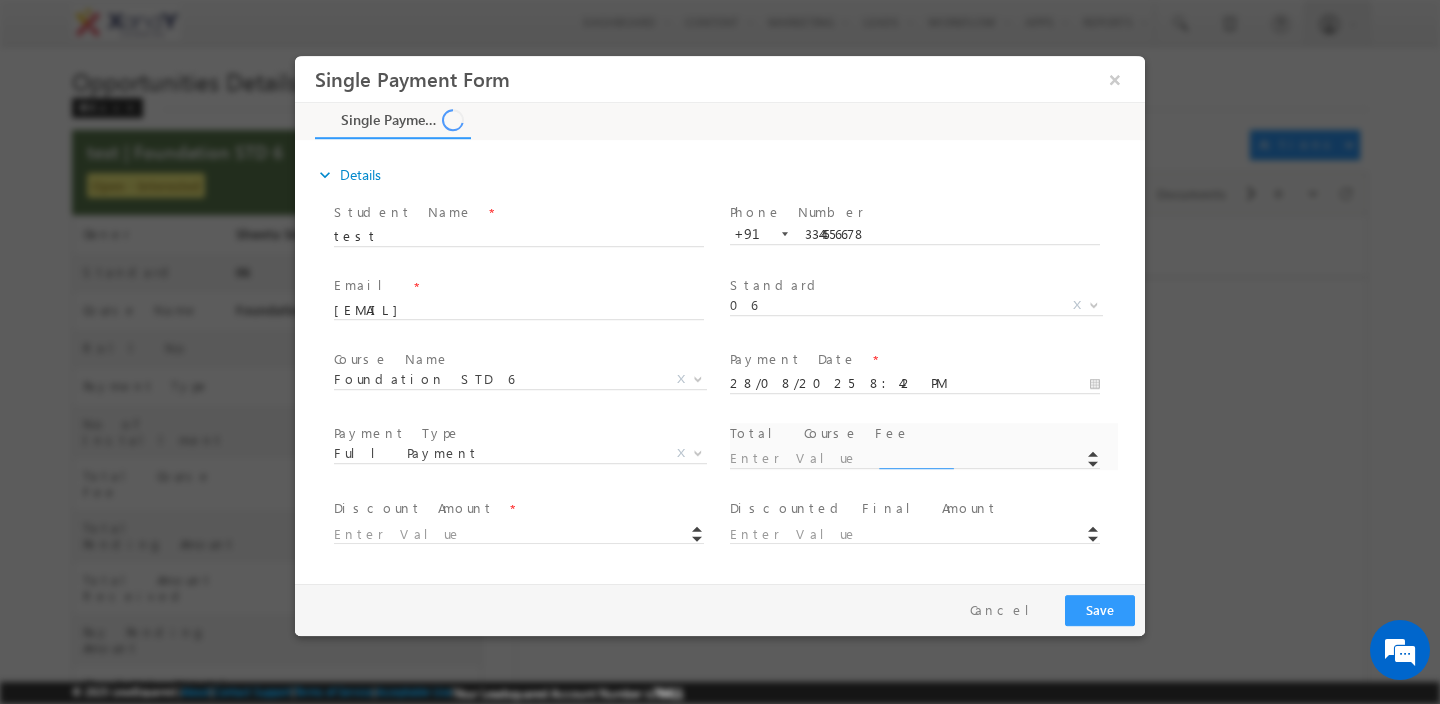 click on "Course Name
*
Foundation STD 6
Foundation STD 7
Foundation STD 8
Foundation STD 9
Foundation STD 10
Basic Maths
JEE STD 11
JEE STD 12
Foundation STD 6 X" at bounding box center [528, 382] 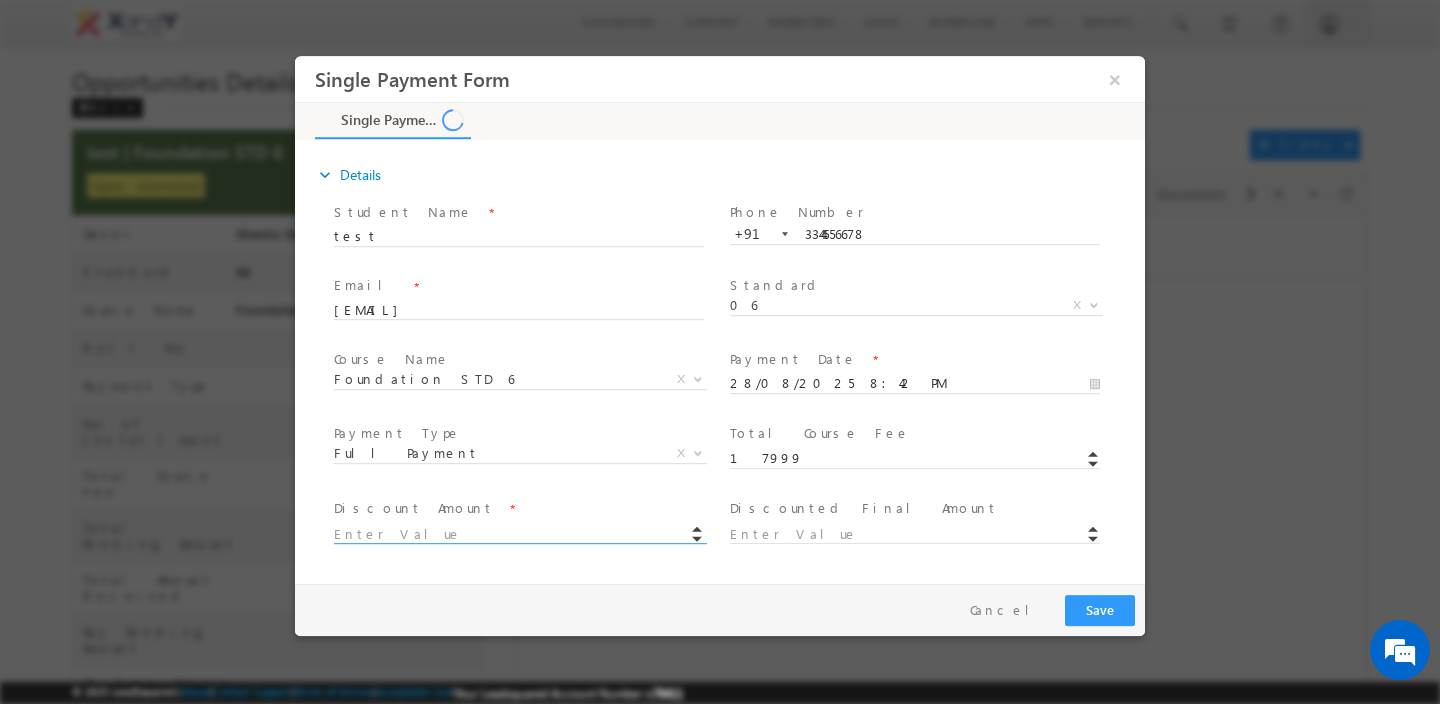 click at bounding box center [519, 535] 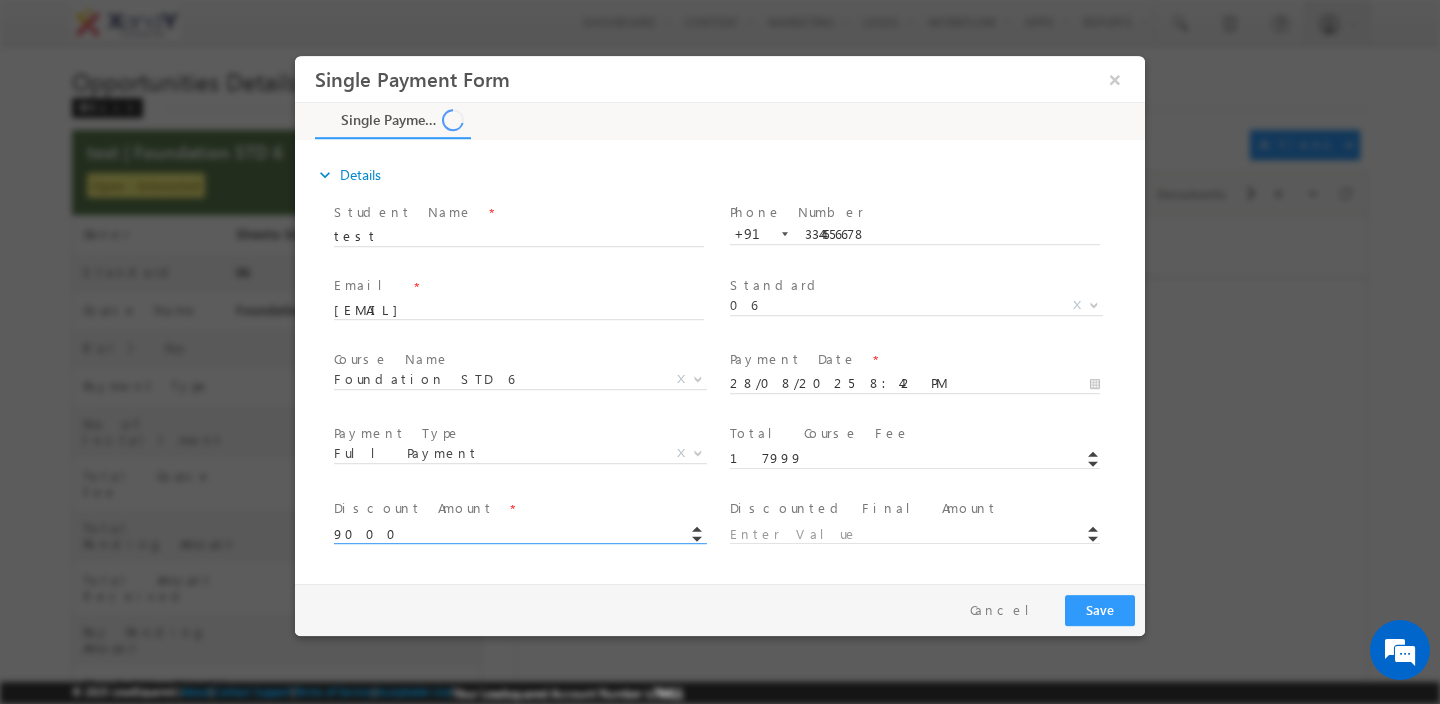 type on "9000.00" 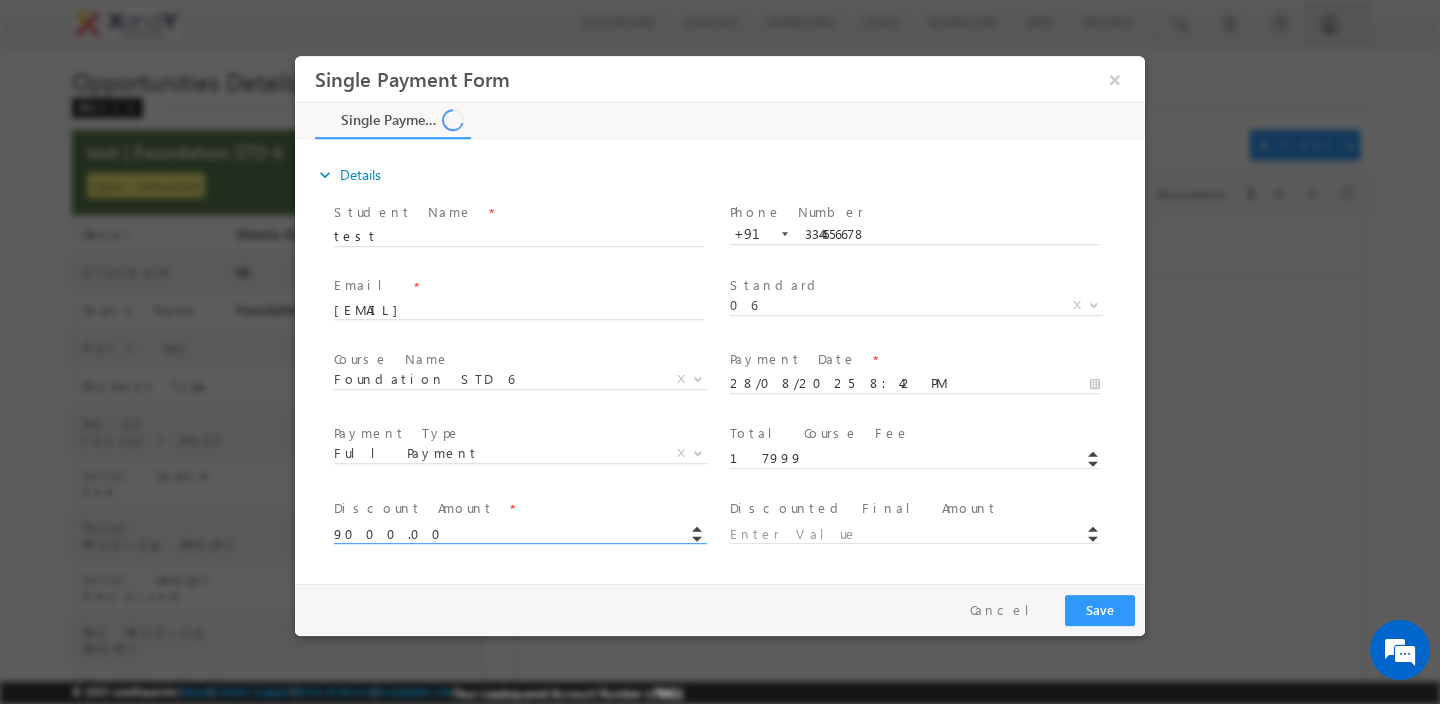 type on "8999" 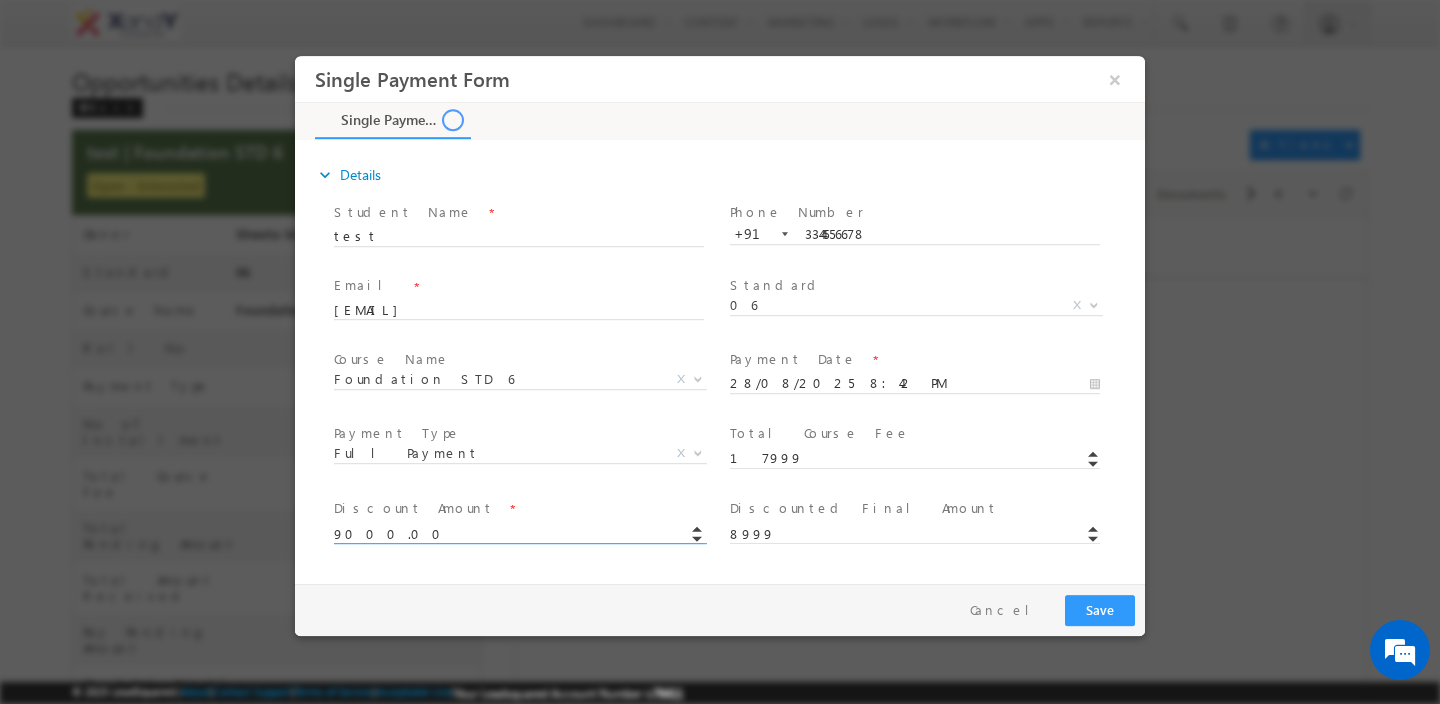 click on "Discount Amount
*
9000.00" at bounding box center [528, 531] 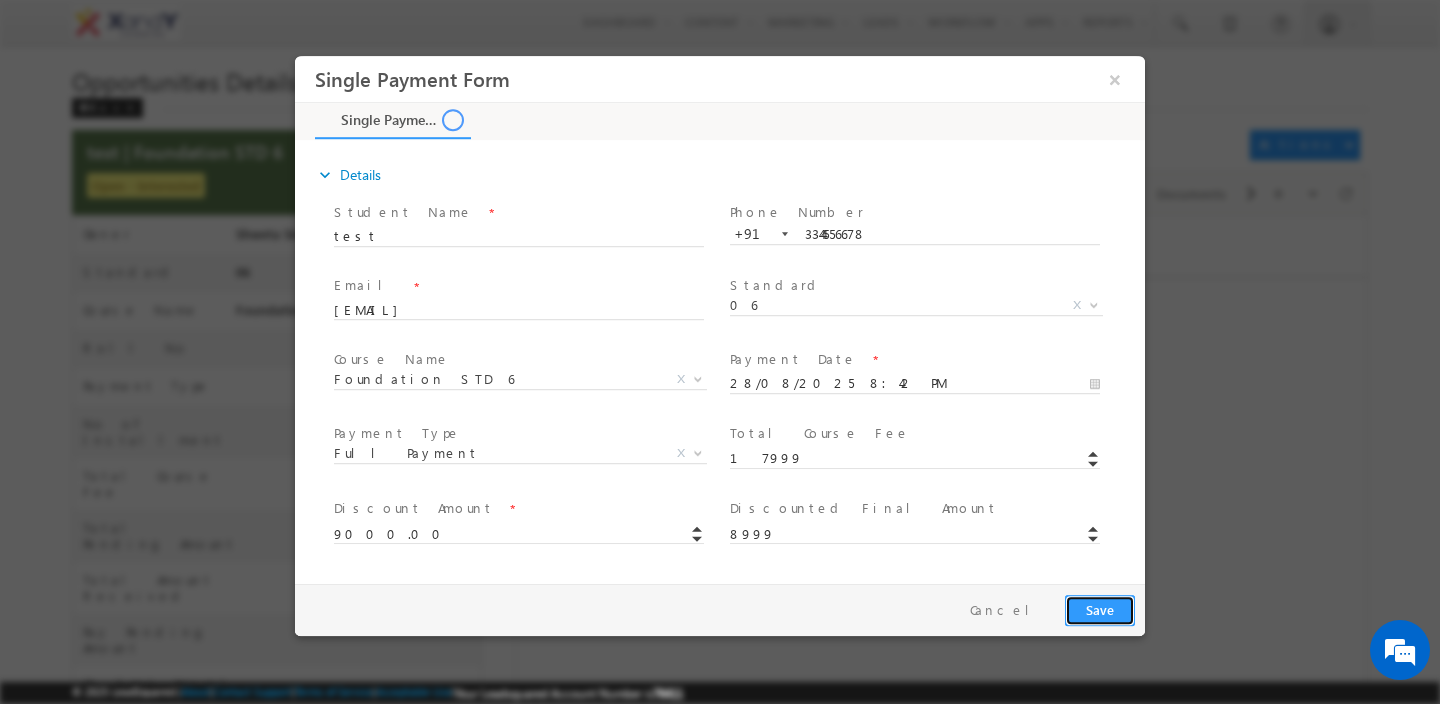 click on "Save" at bounding box center (1100, 610) 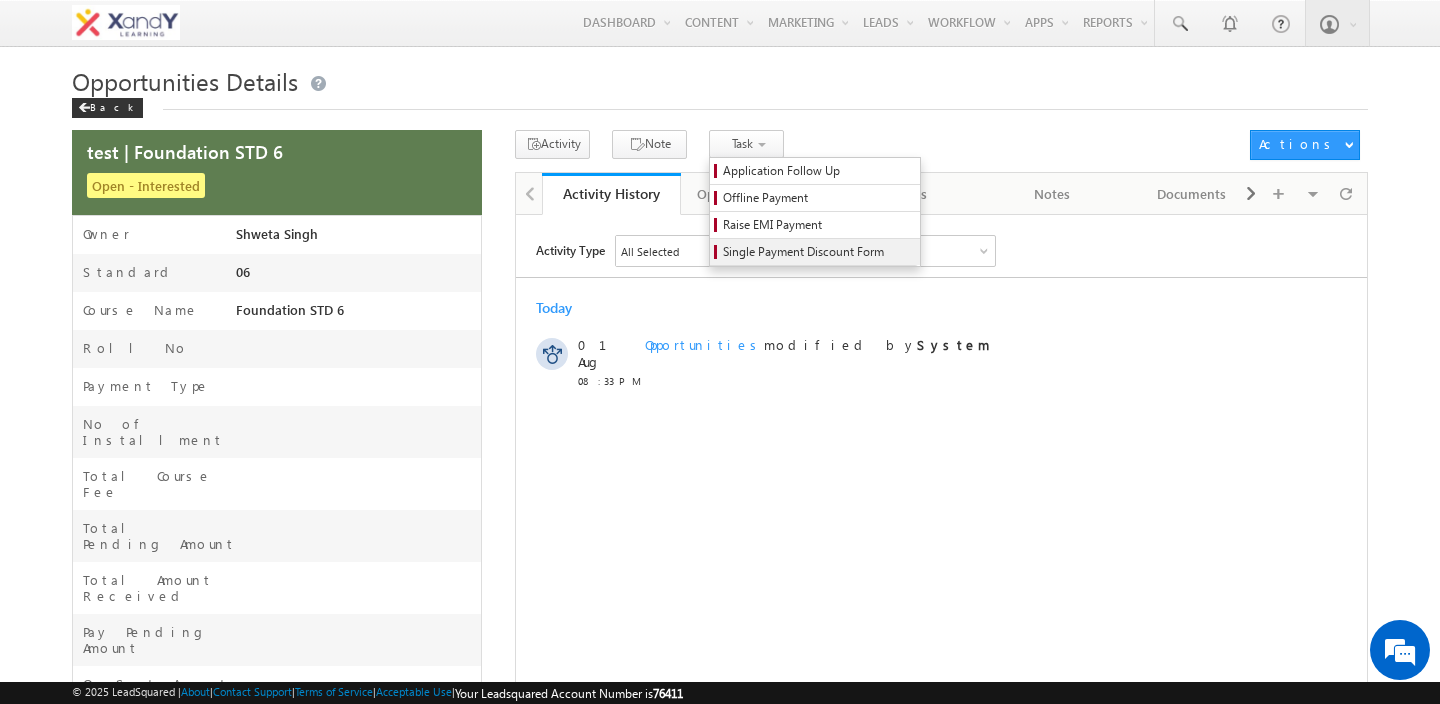 click on "Single Payment Discount Form" at bounding box center (818, 252) 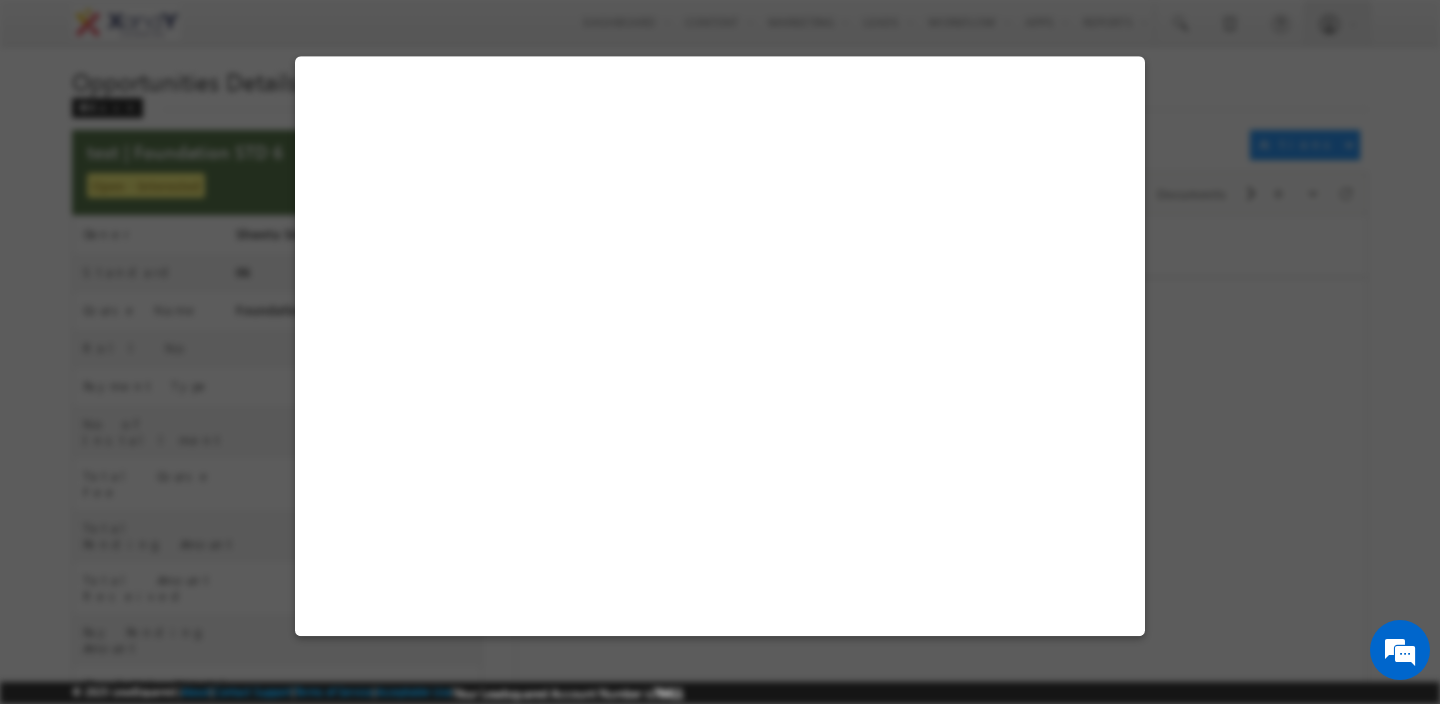 select on "06" 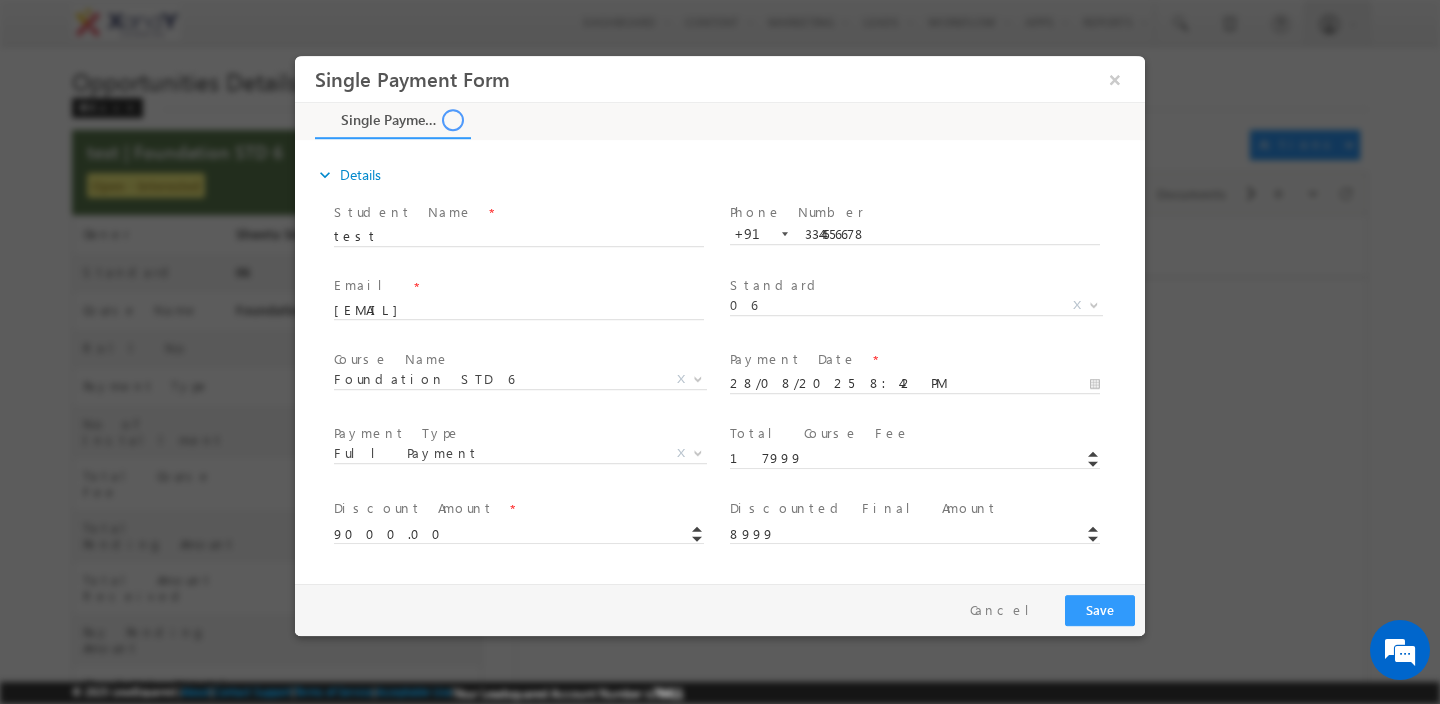 scroll, scrollTop: 0, scrollLeft: 0, axis: both 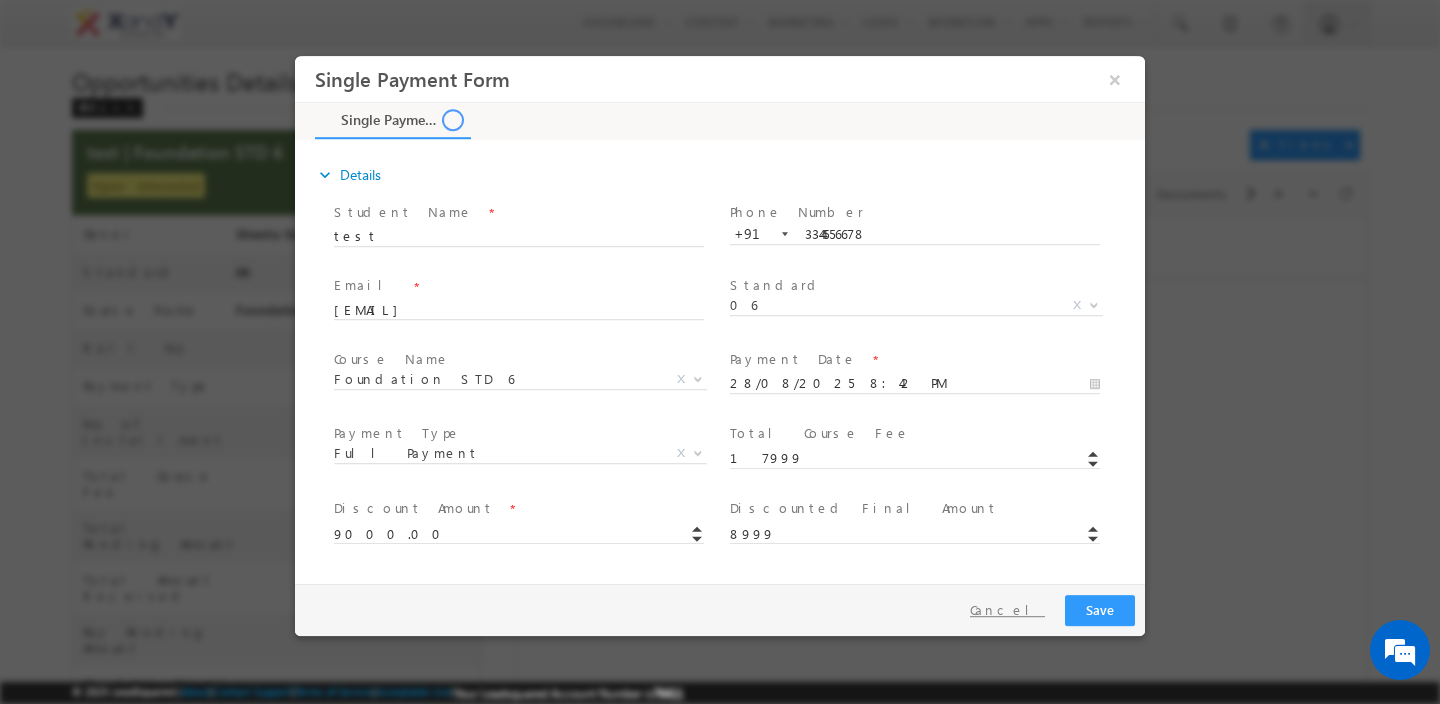 click on "Cancel" at bounding box center (1007, 610) 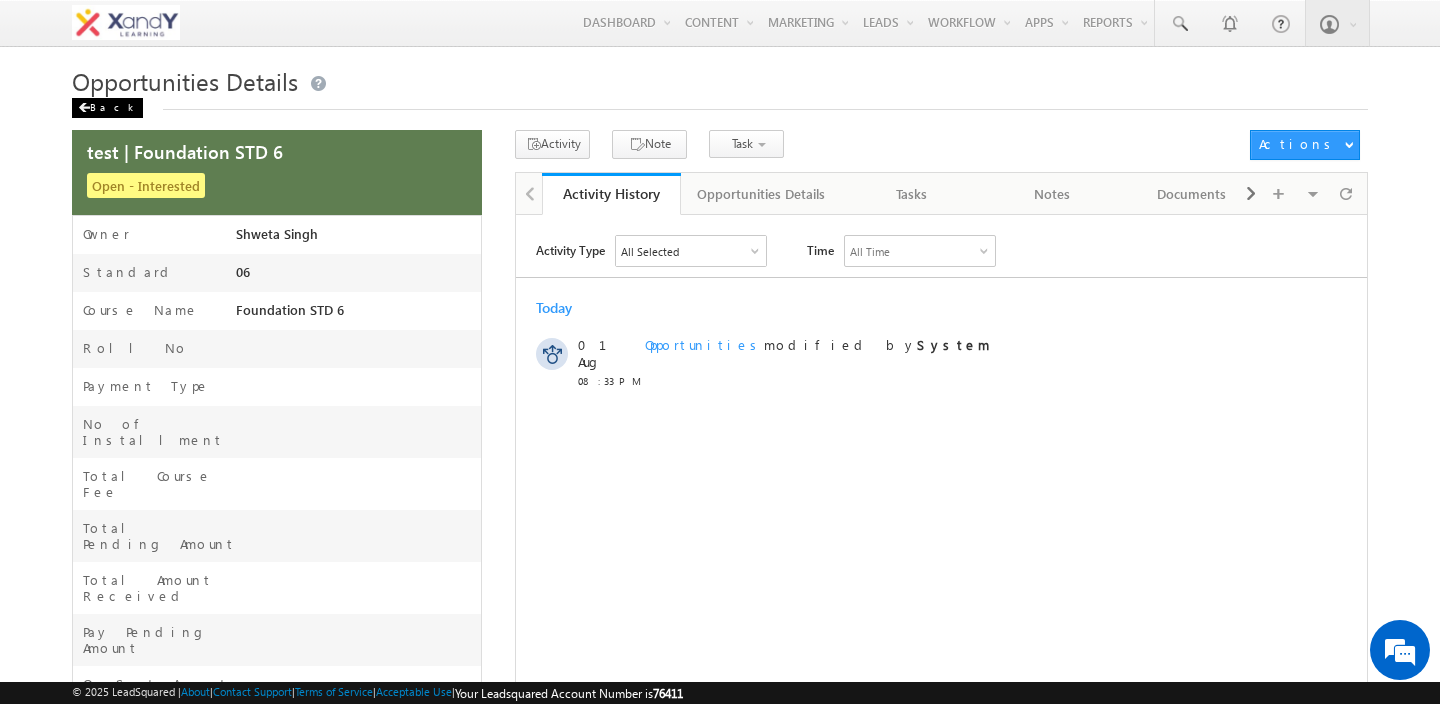 click on "Back" at bounding box center (107, 108) 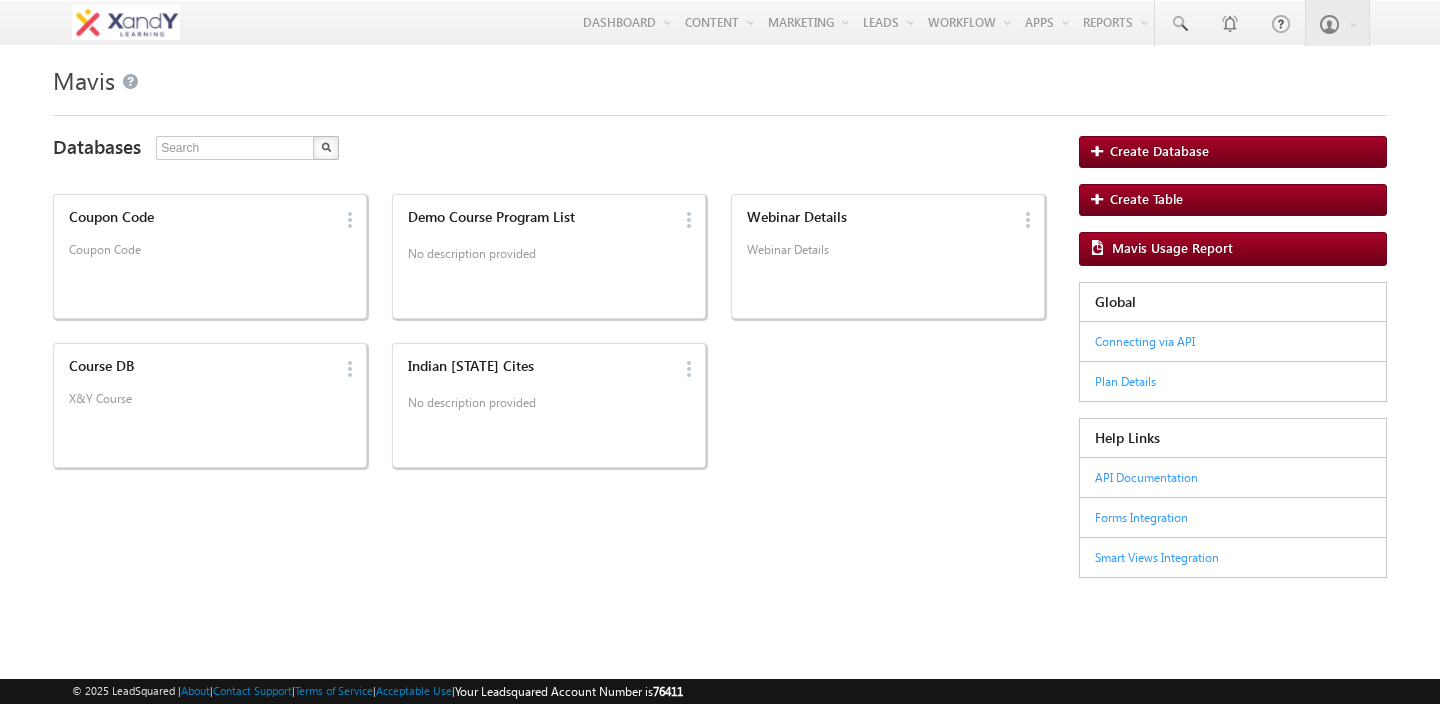 scroll, scrollTop: 0, scrollLeft: 0, axis: both 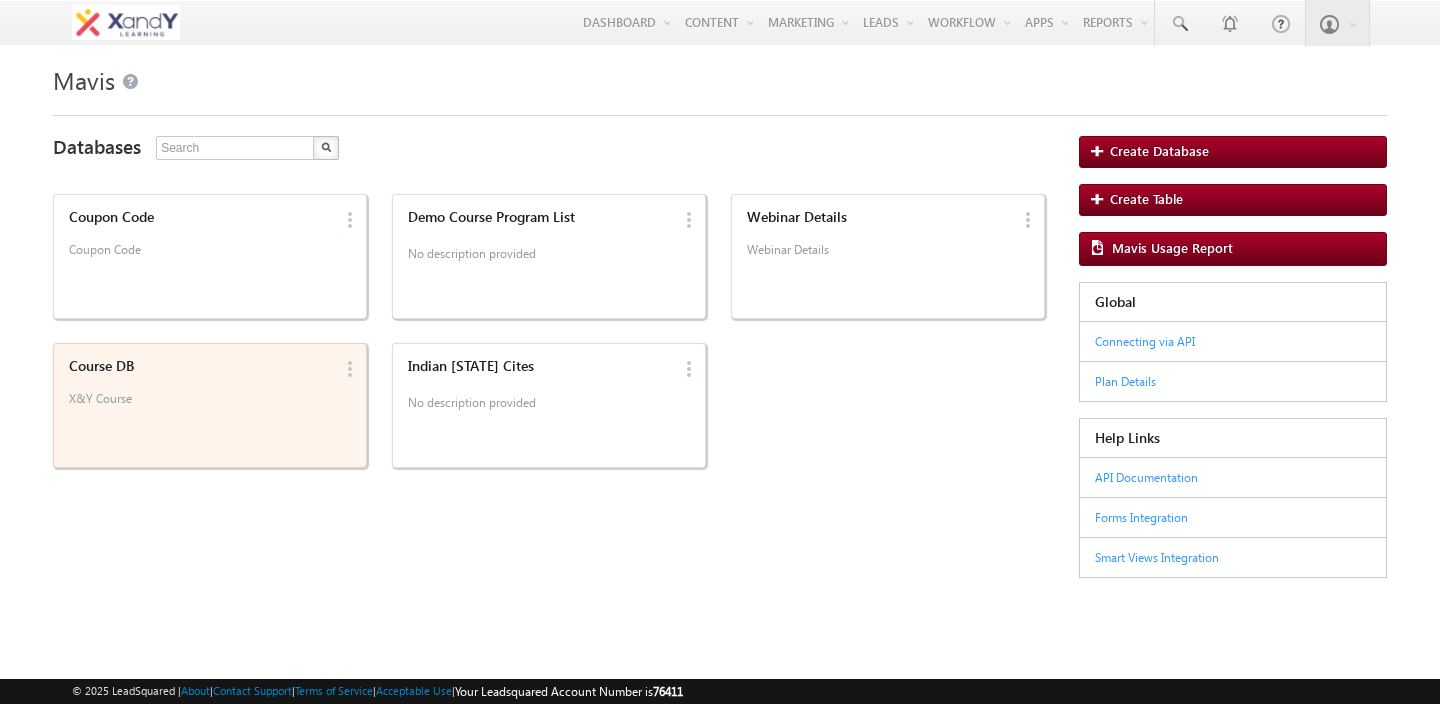 click on "Course DB   X&Y Course" at bounding box center (197, 386) 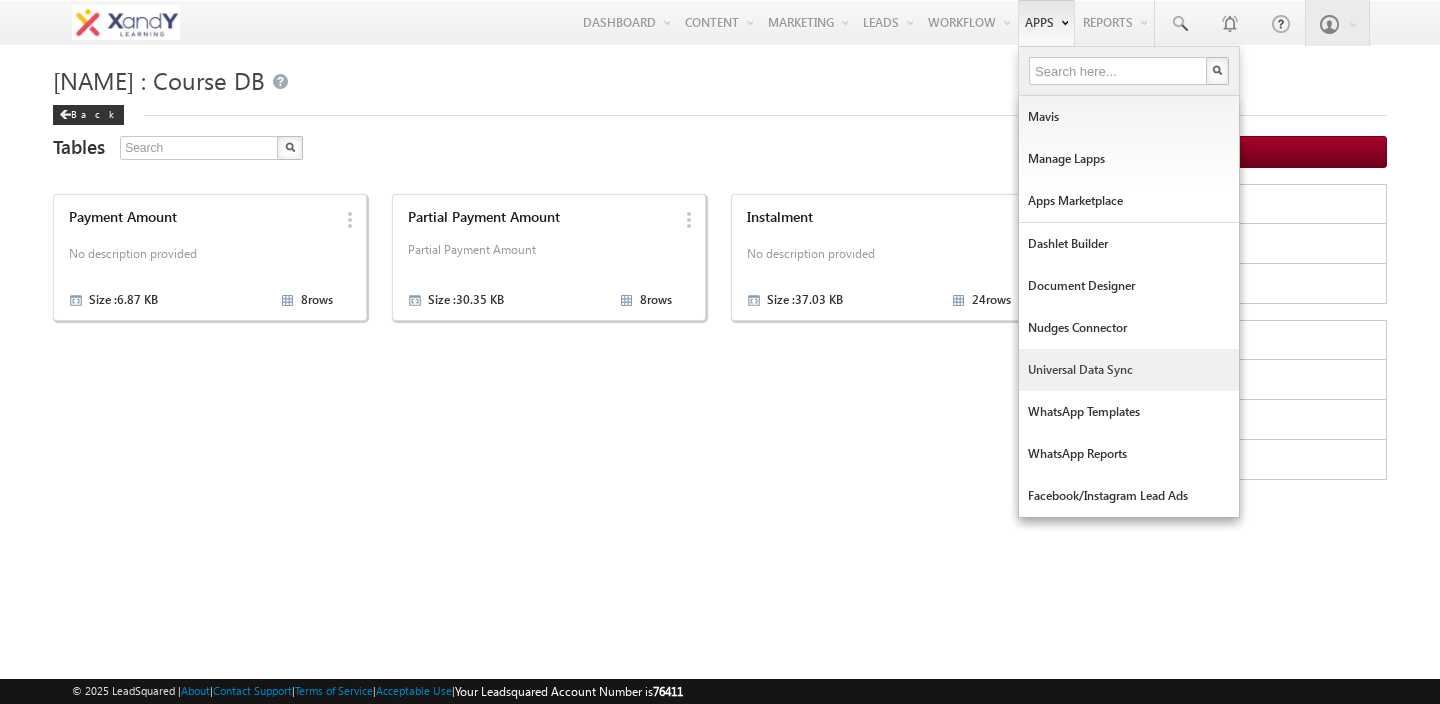 click on "Universal Data Sync" at bounding box center (1129, 370) 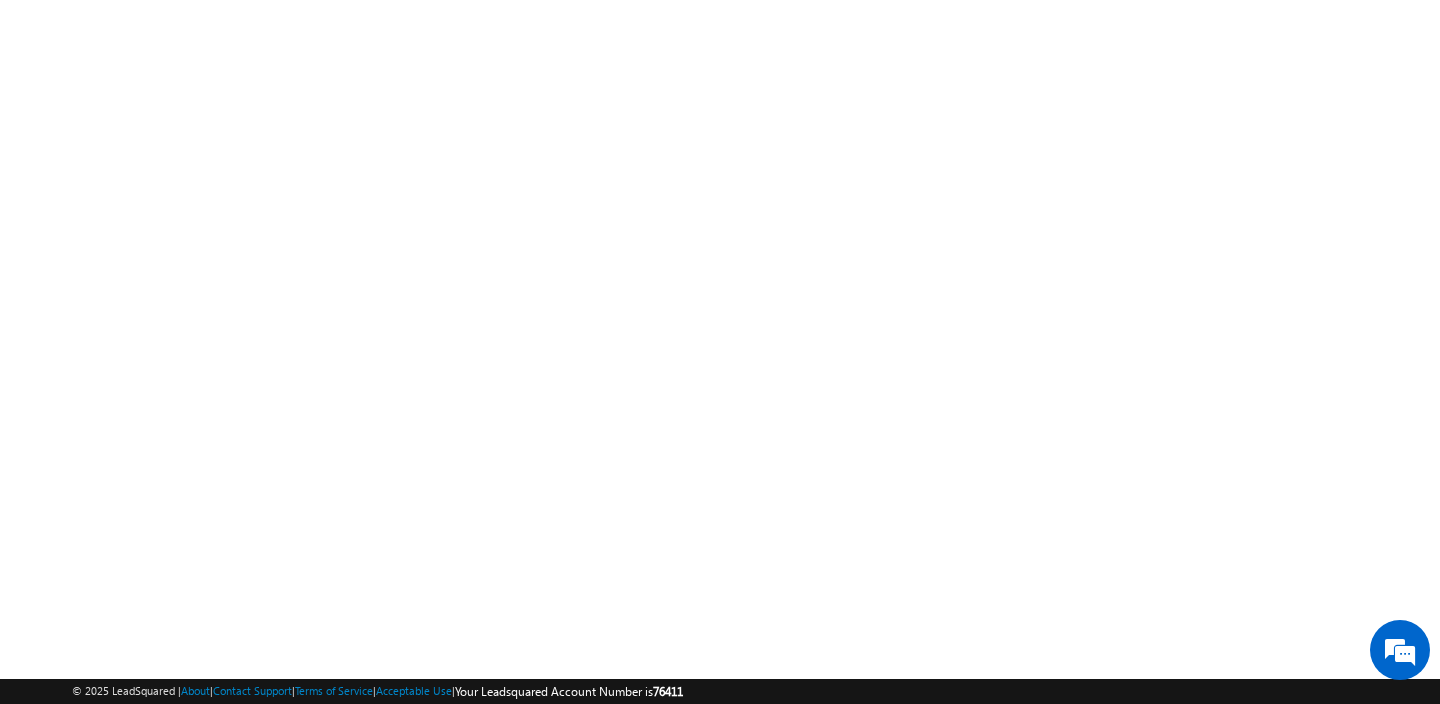 scroll, scrollTop: 134, scrollLeft: 0, axis: vertical 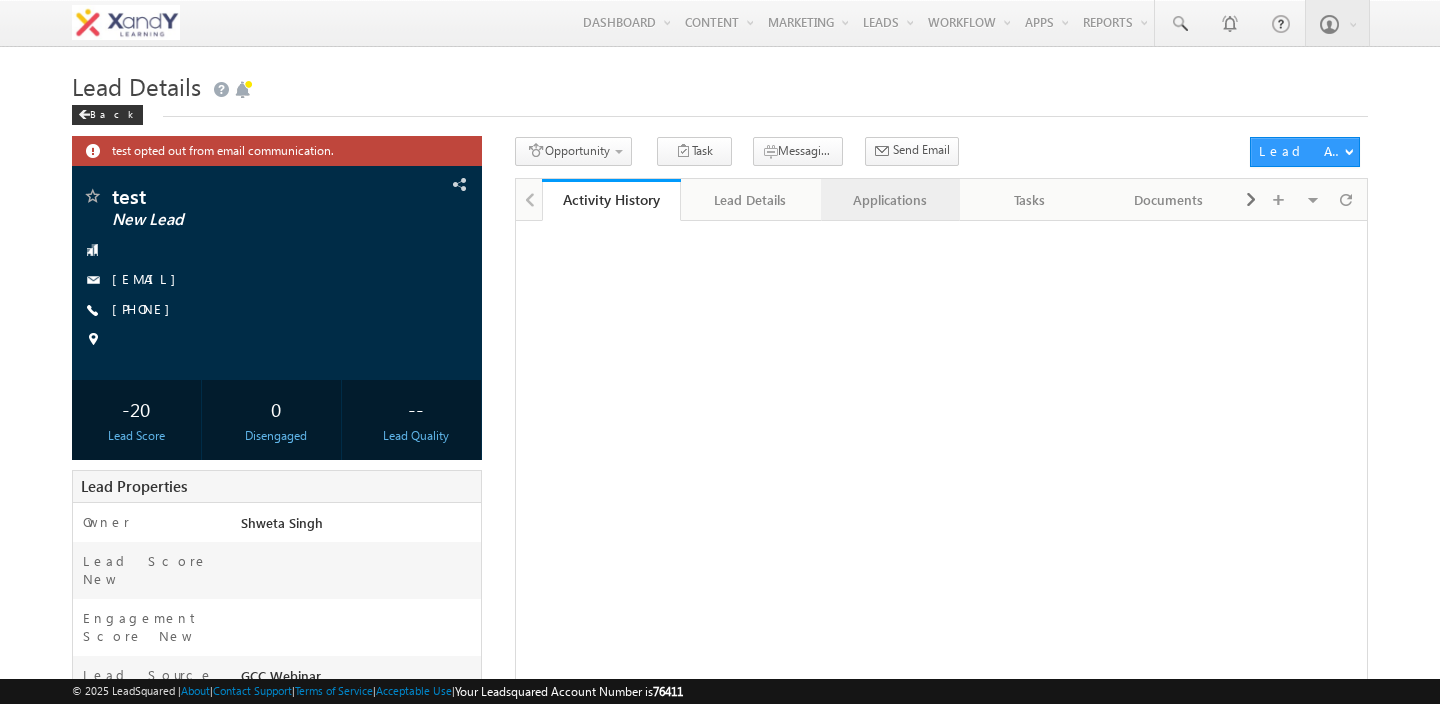 click on "Applications" at bounding box center [890, 200] 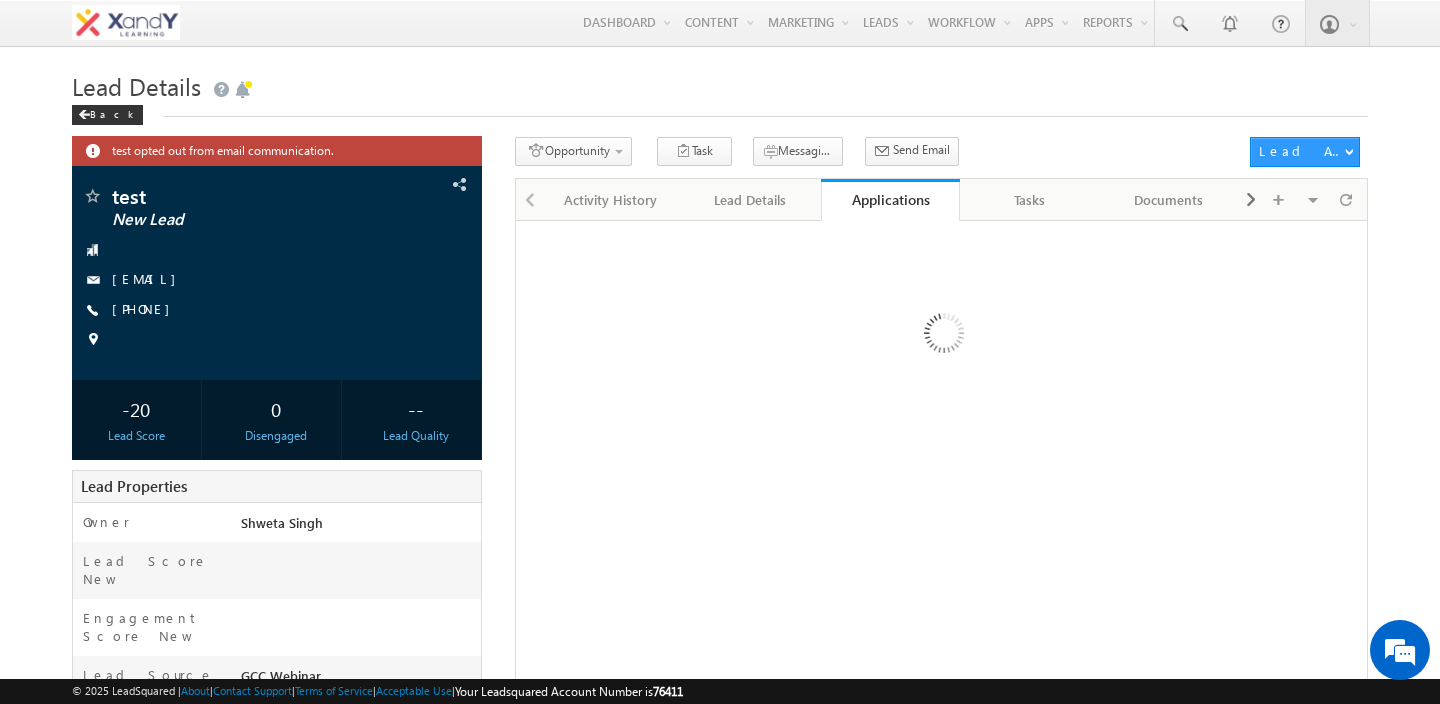 scroll, scrollTop: 0, scrollLeft: 0, axis: both 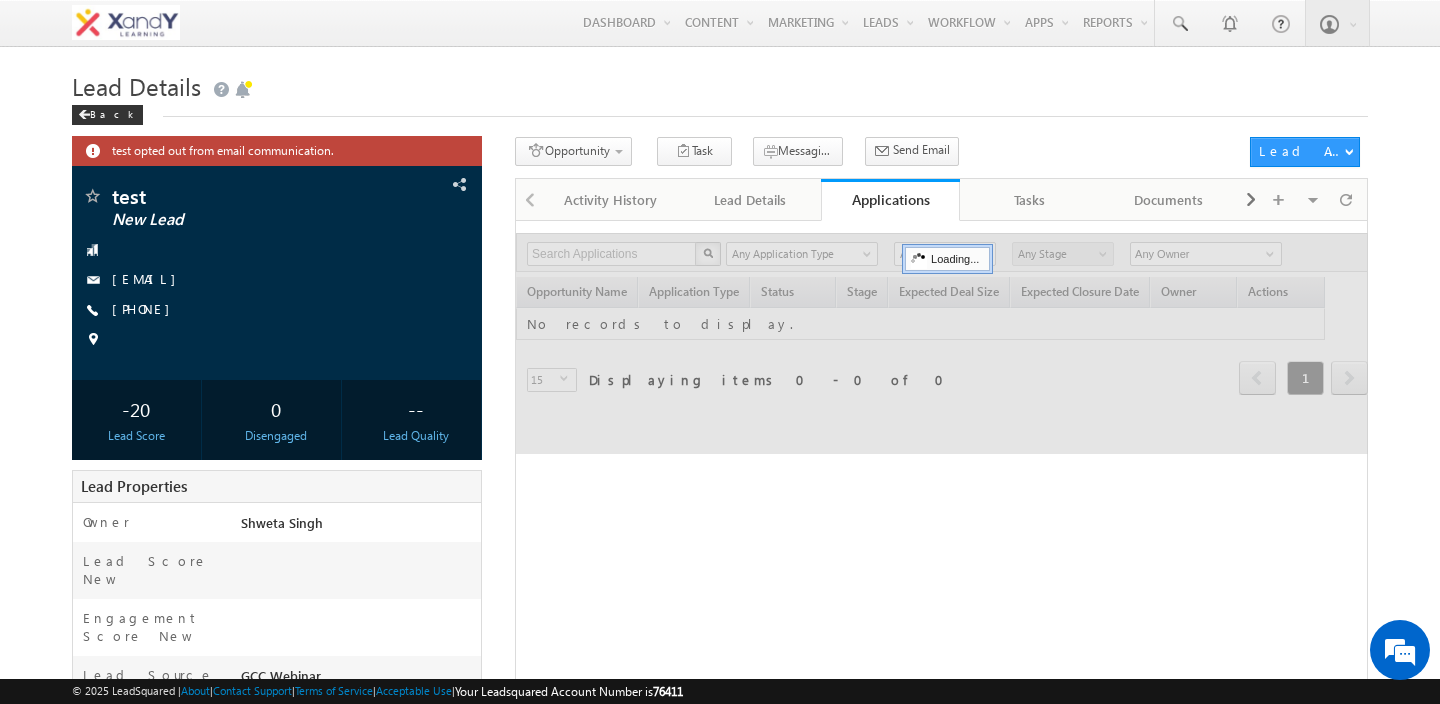 click on "Search Applications X   0 results found
Any Application Type
Opportunities
Any Application Type
Any Status Won Open Lost Any Status
Any Stage
Any Stage
Any Owner Any Owner
Opportunity Name   Application Type Status   Stage     Expected Deal Size     Expected Closure Date     Owner   Actions No records to display. Refresh first prev 1 next last Displaying items 0 - 0 of 0
15 select 15" at bounding box center (941, 625) 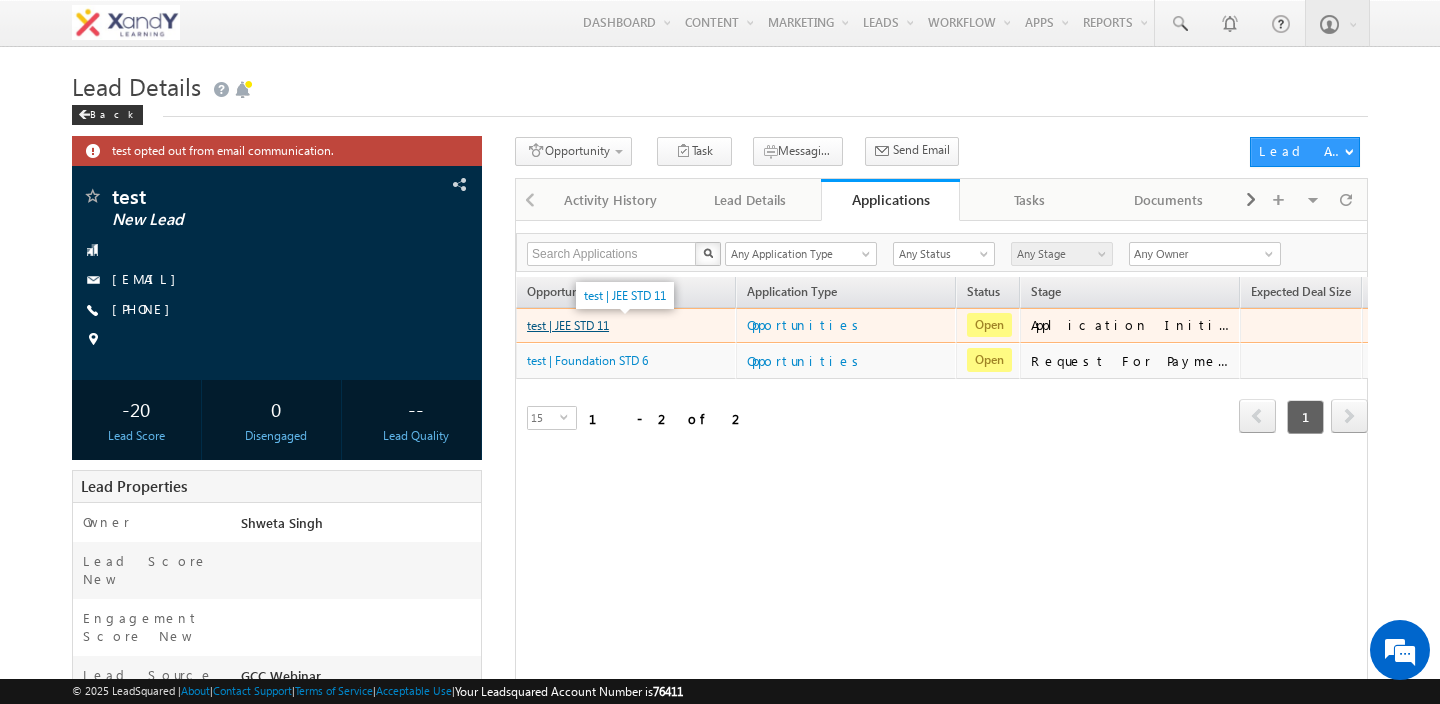 click on "test | JEE STD 11" at bounding box center [568, 325] 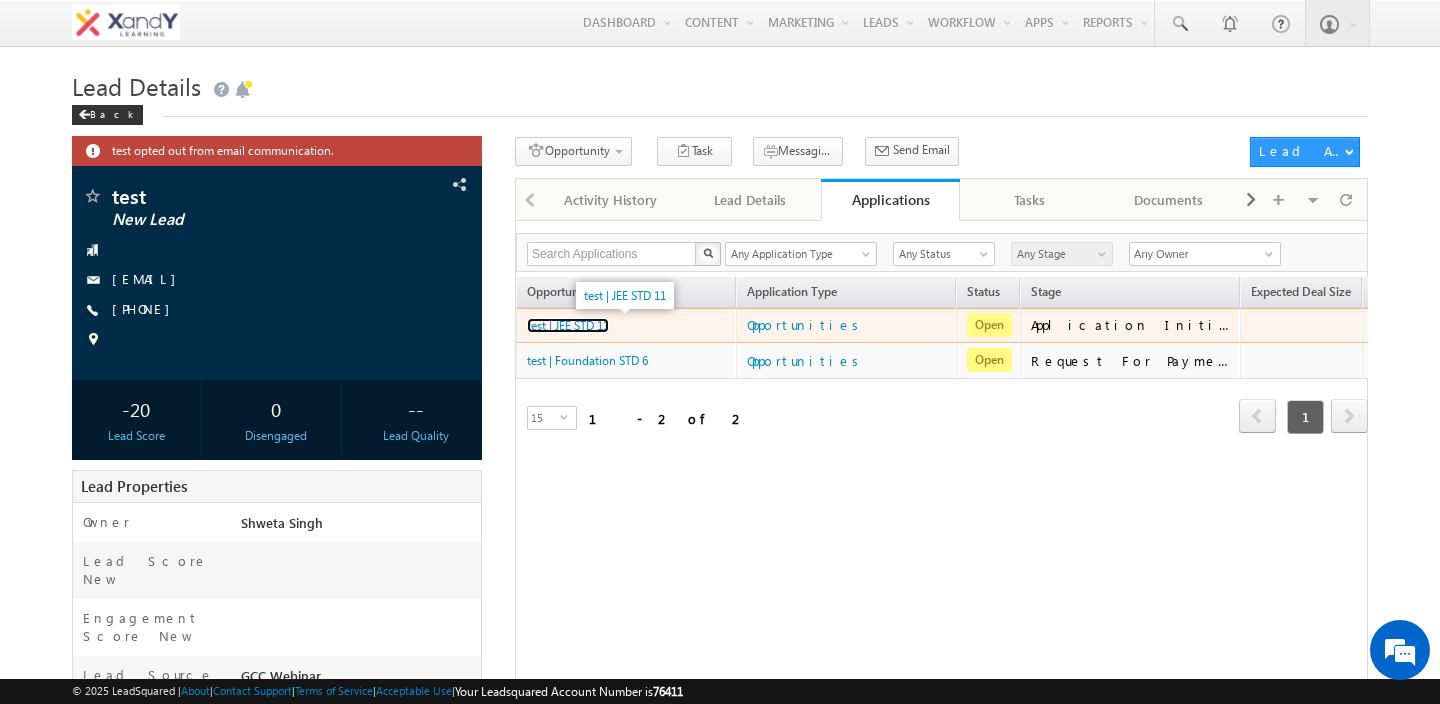 scroll, scrollTop: 0, scrollLeft: 0, axis: both 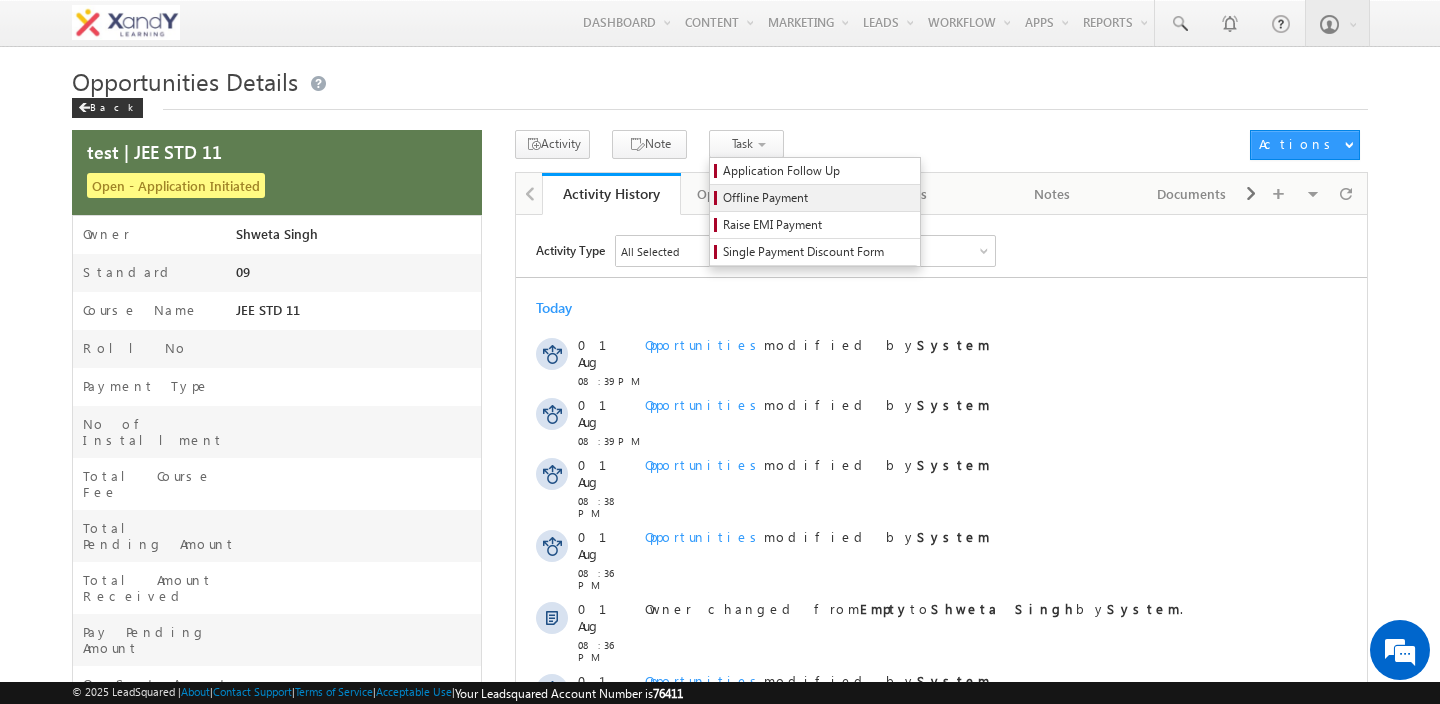 click on "Offline Payment" at bounding box center [818, 198] 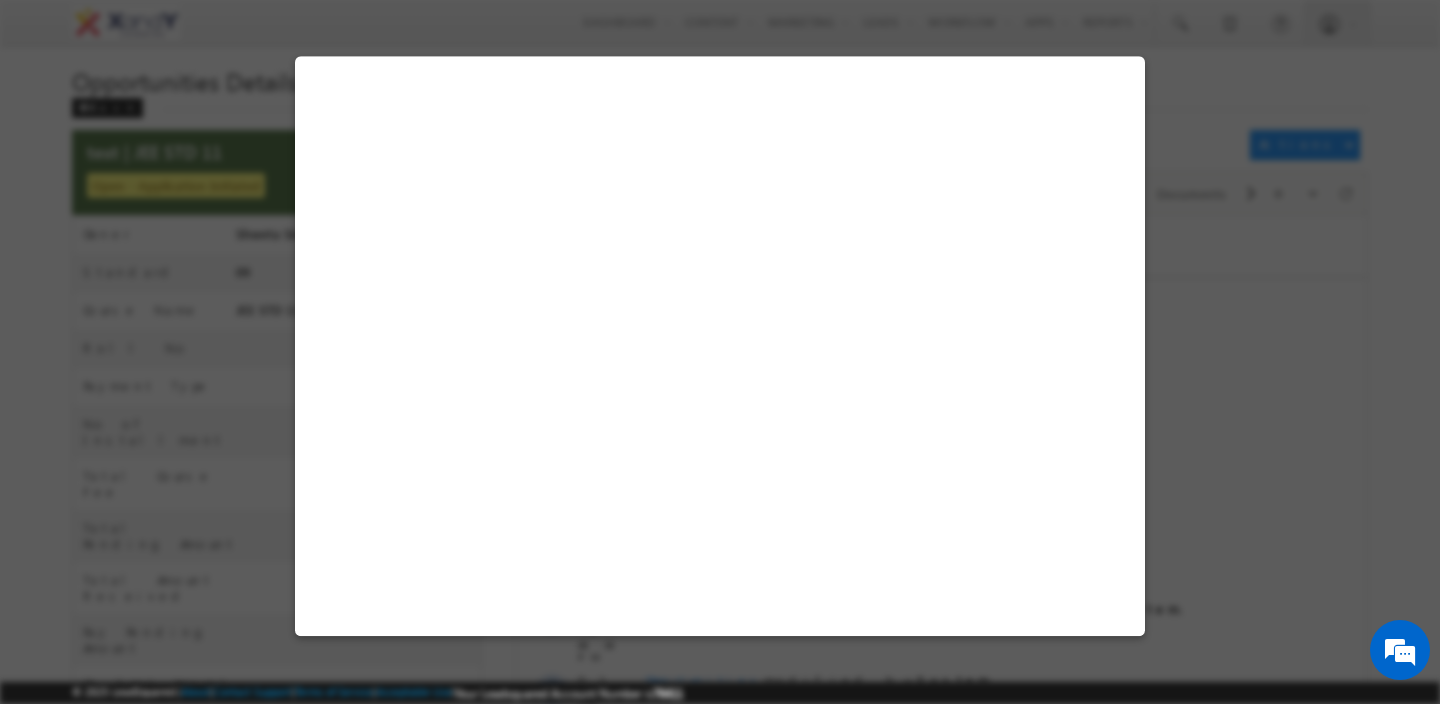 select on "09" 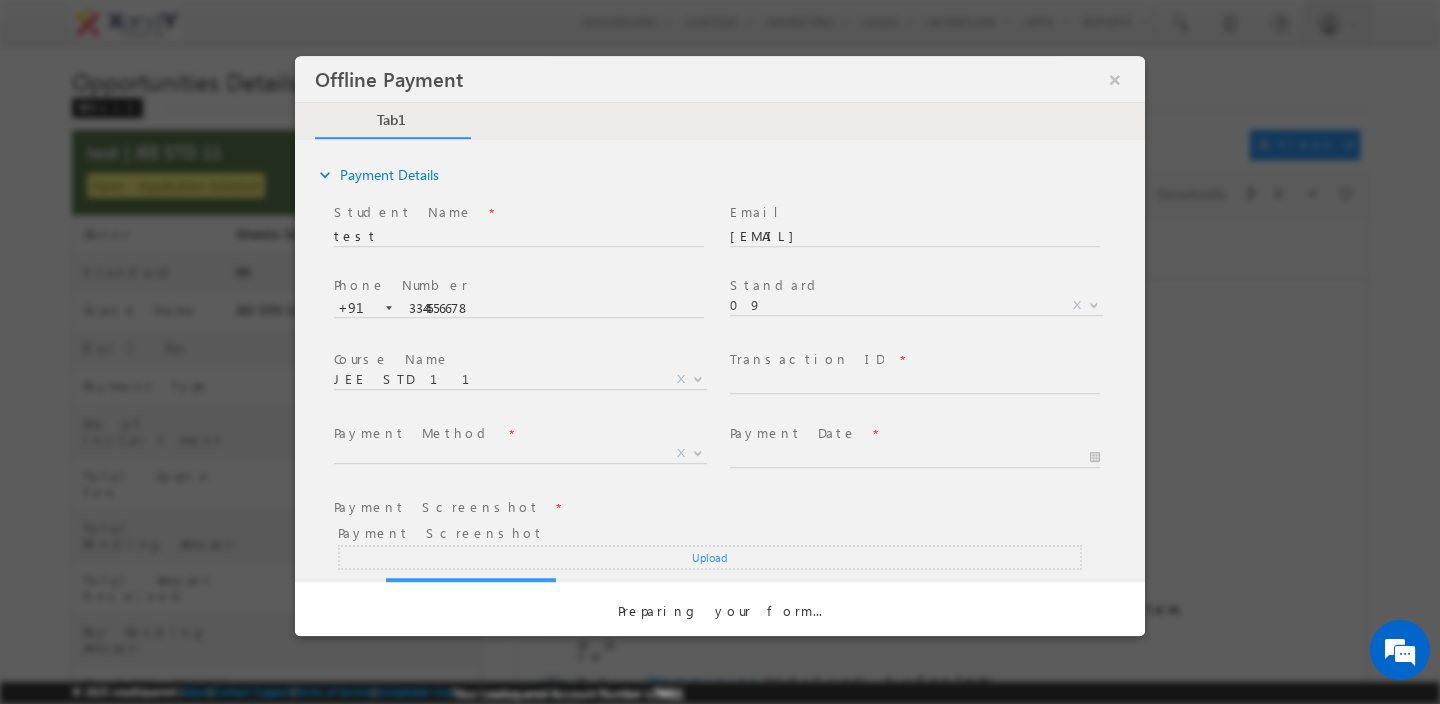 scroll, scrollTop: 0, scrollLeft: 0, axis: both 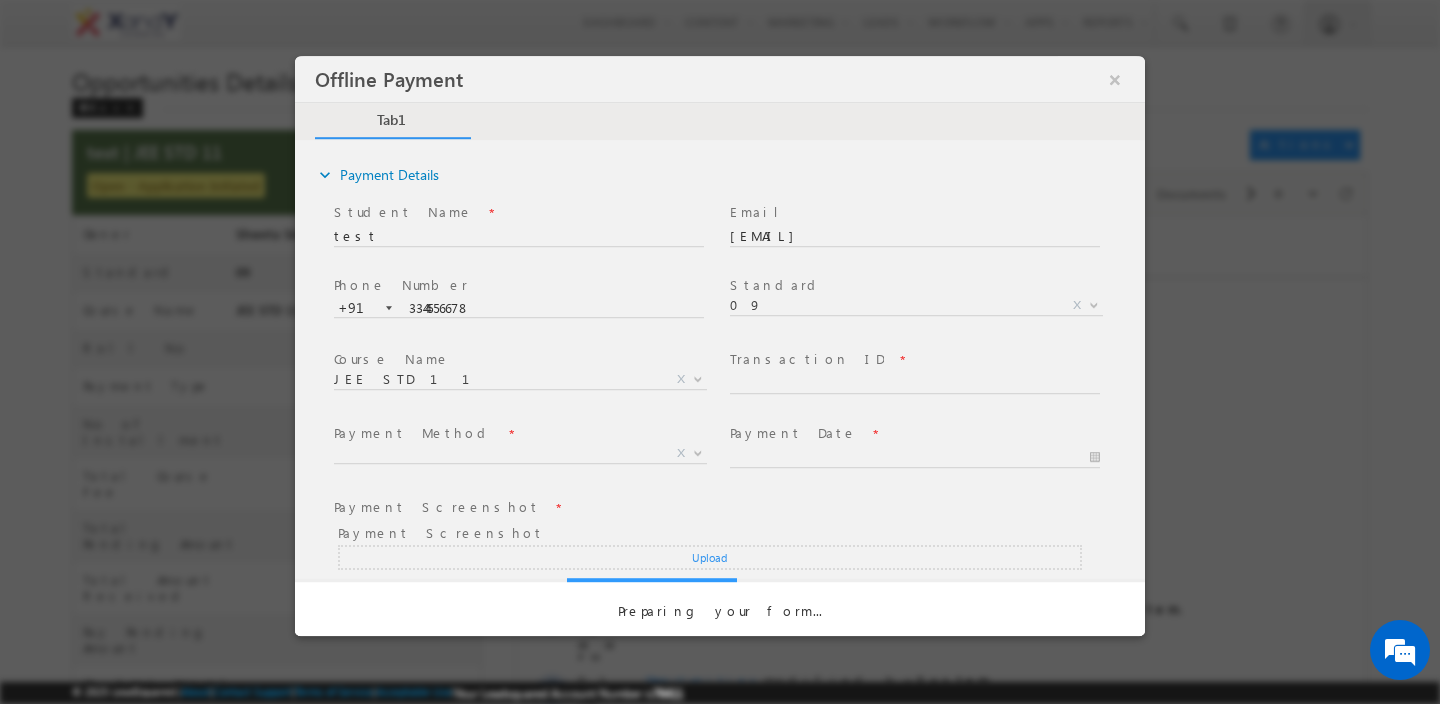 click on "Transaction ID
*" at bounding box center (924, 382) 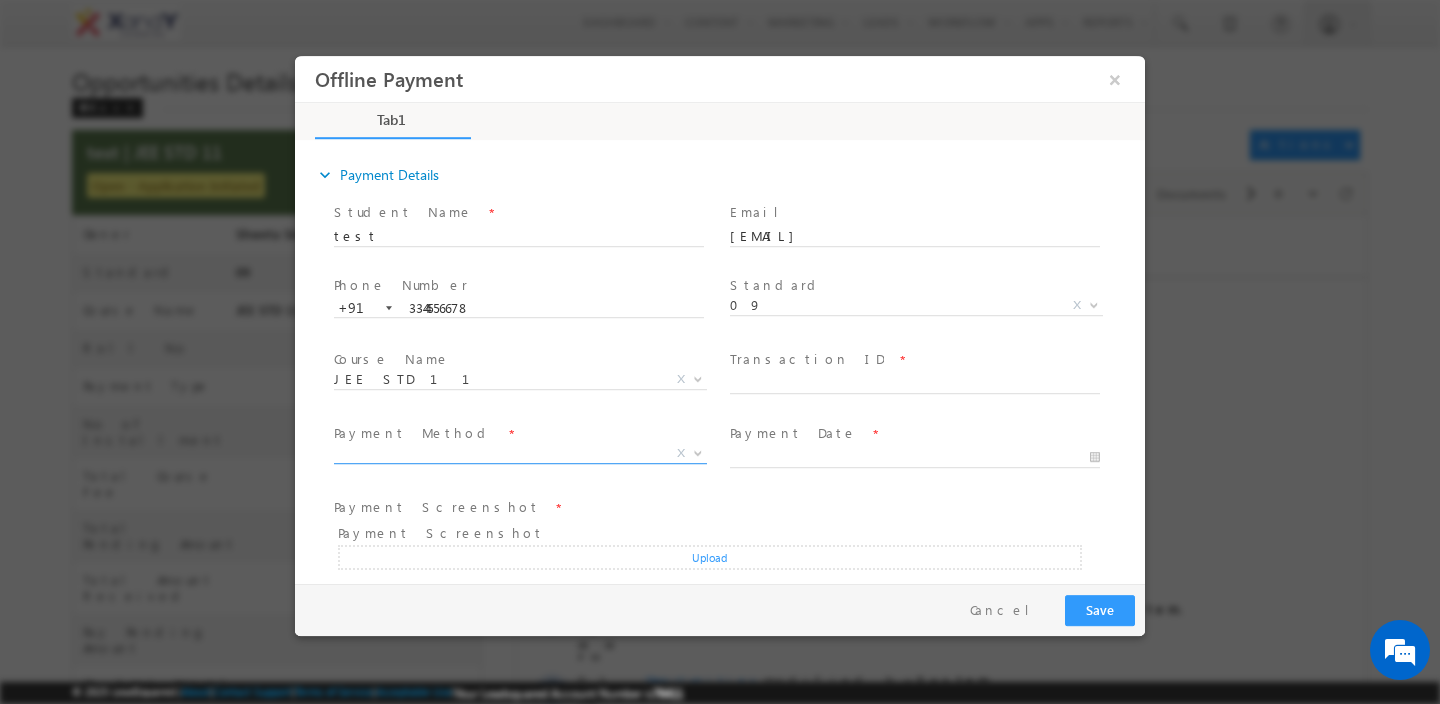click on "X" at bounding box center (520, 454) 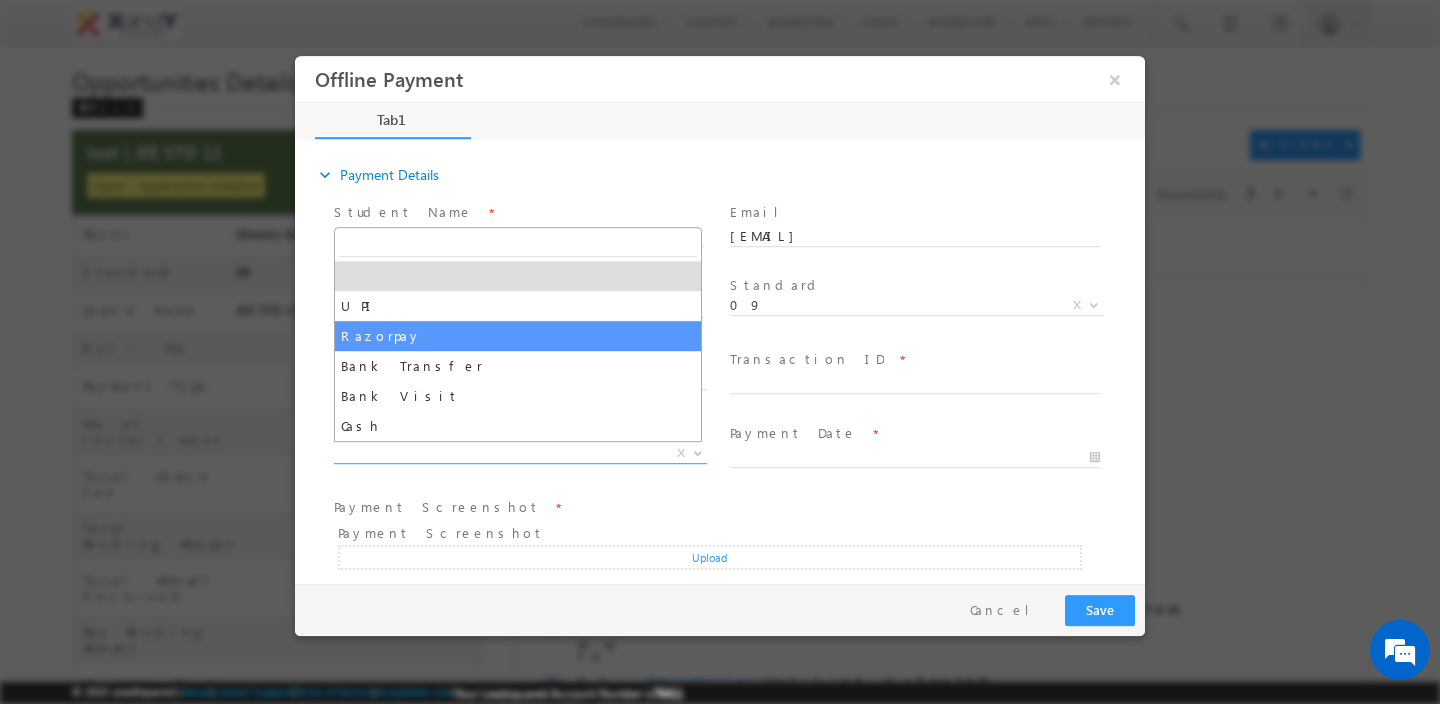 select on "Razorpay" 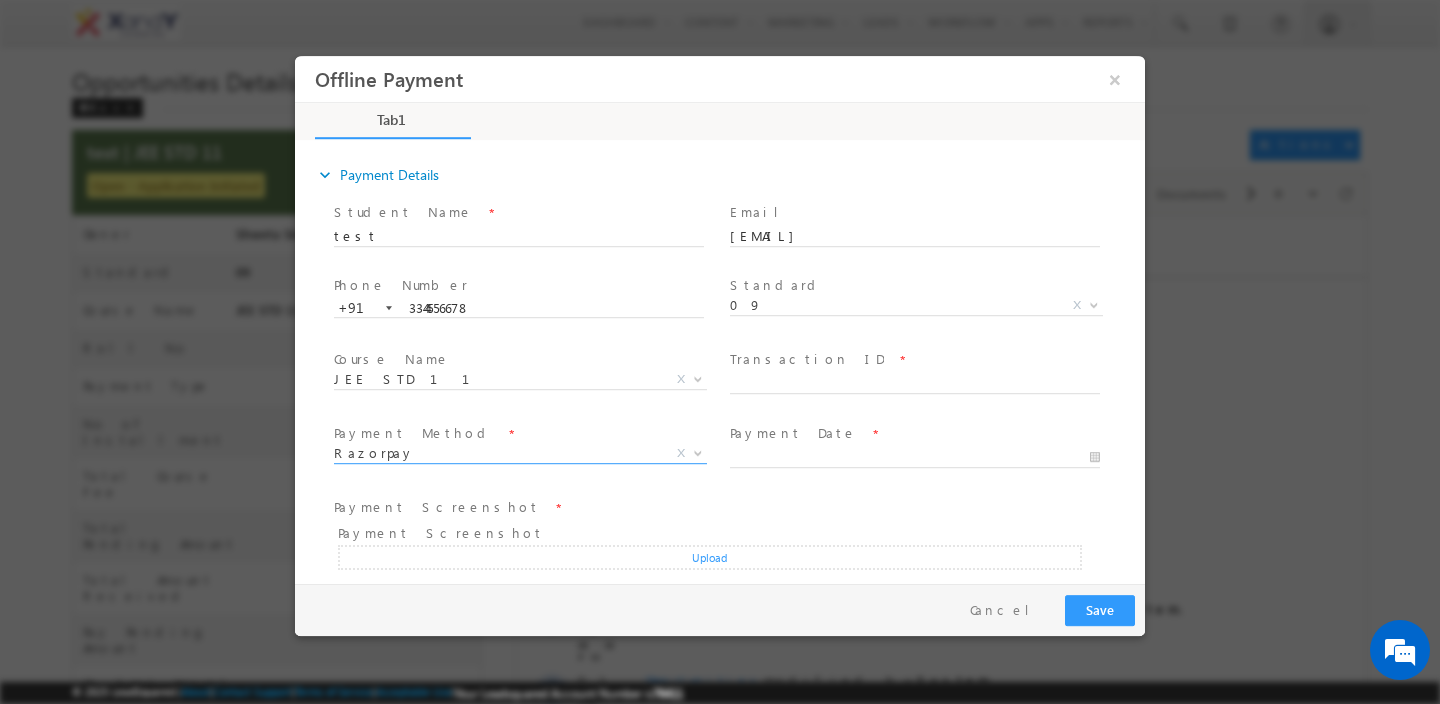 scroll, scrollTop: 0, scrollLeft: 0, axis: both 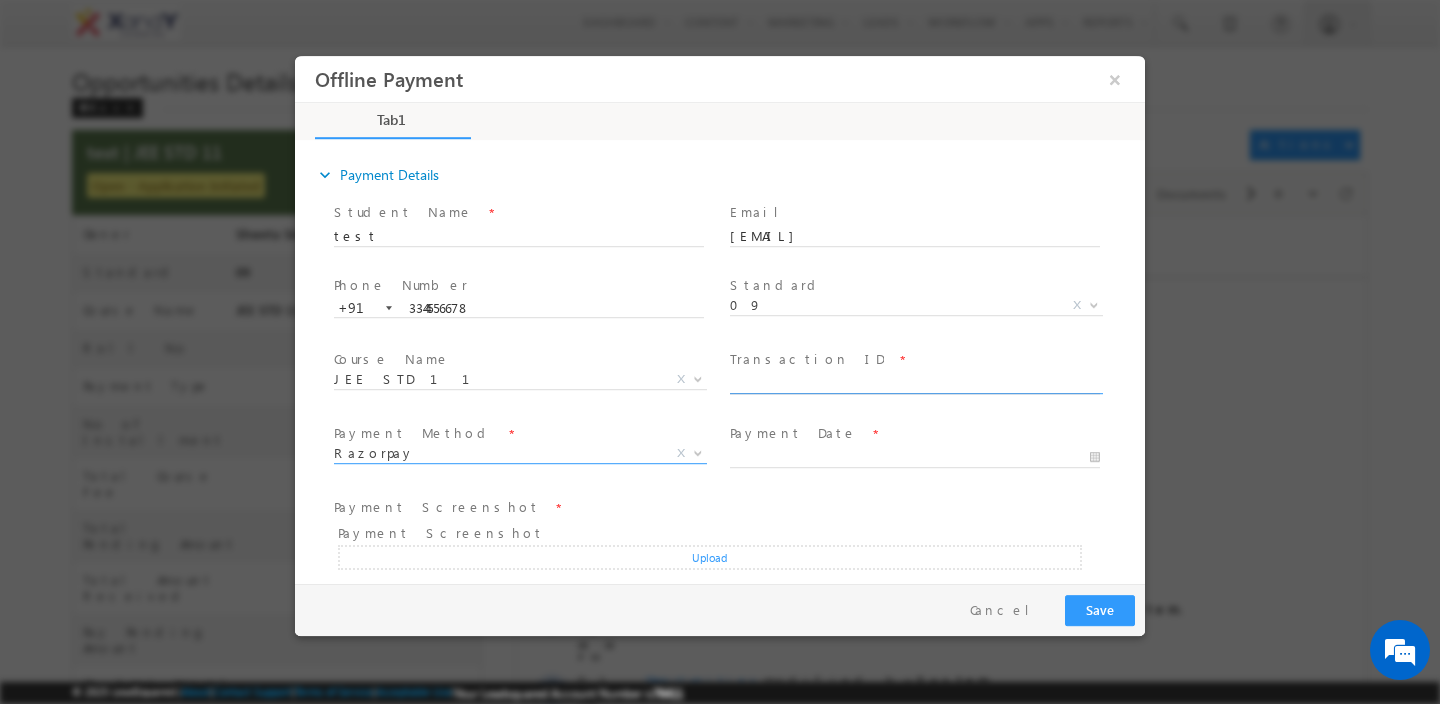 click at bounding box center [915, 384] 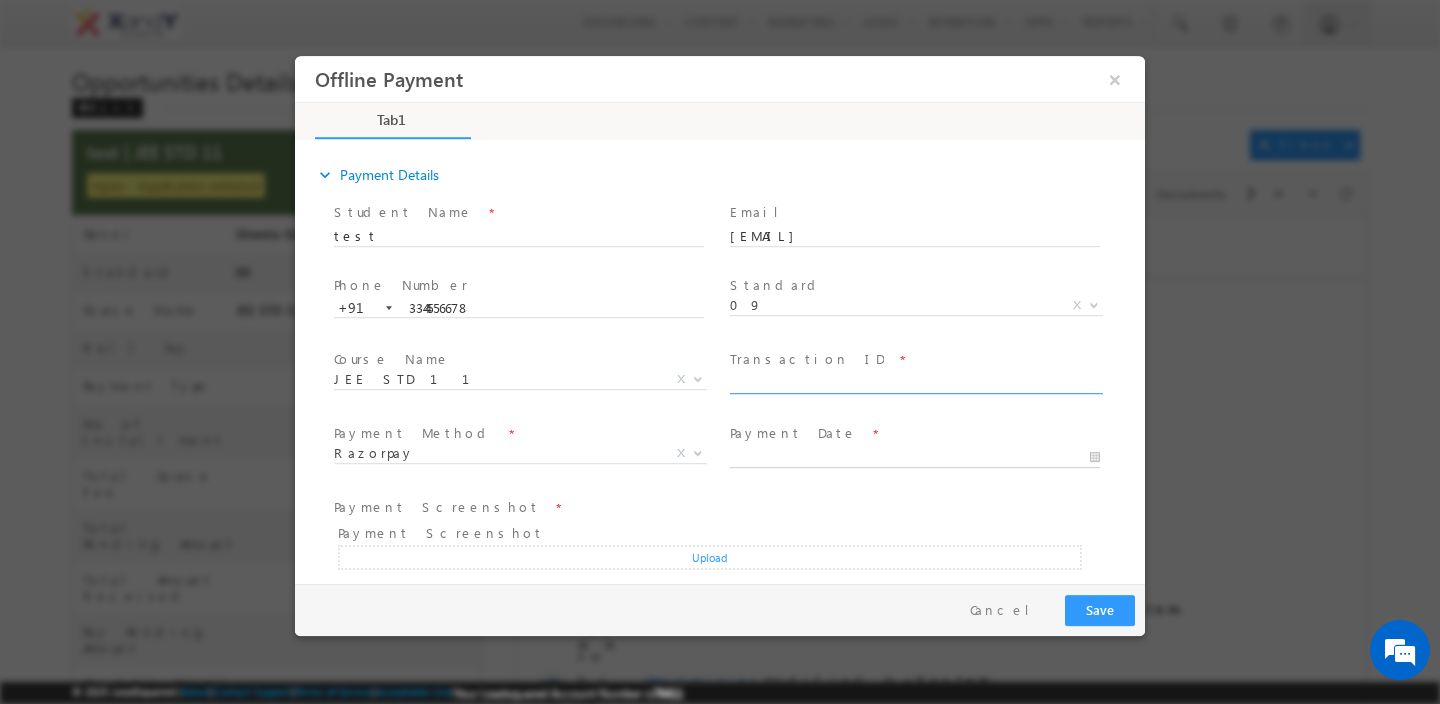type on "[DATE] [TIME]" 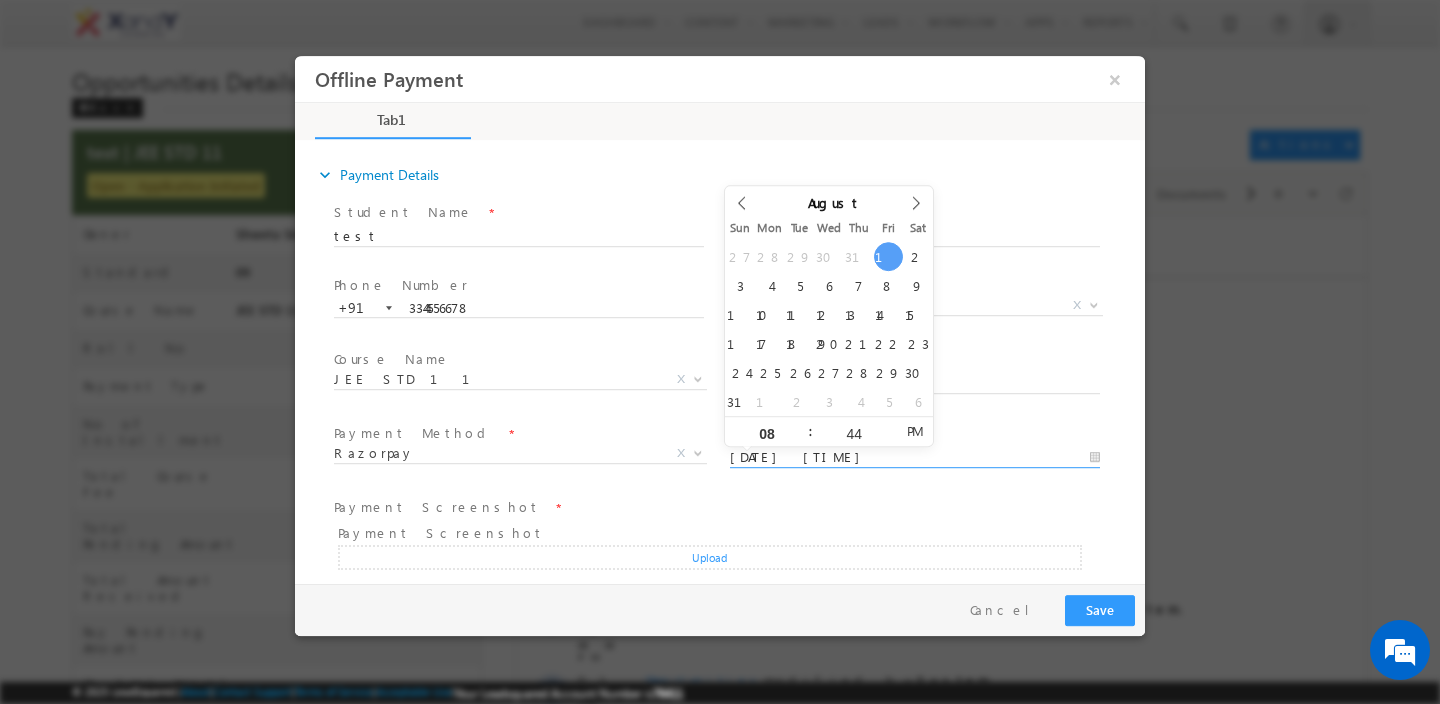 click on "[DATE] [TIME]" at bounding box center (915, 458) 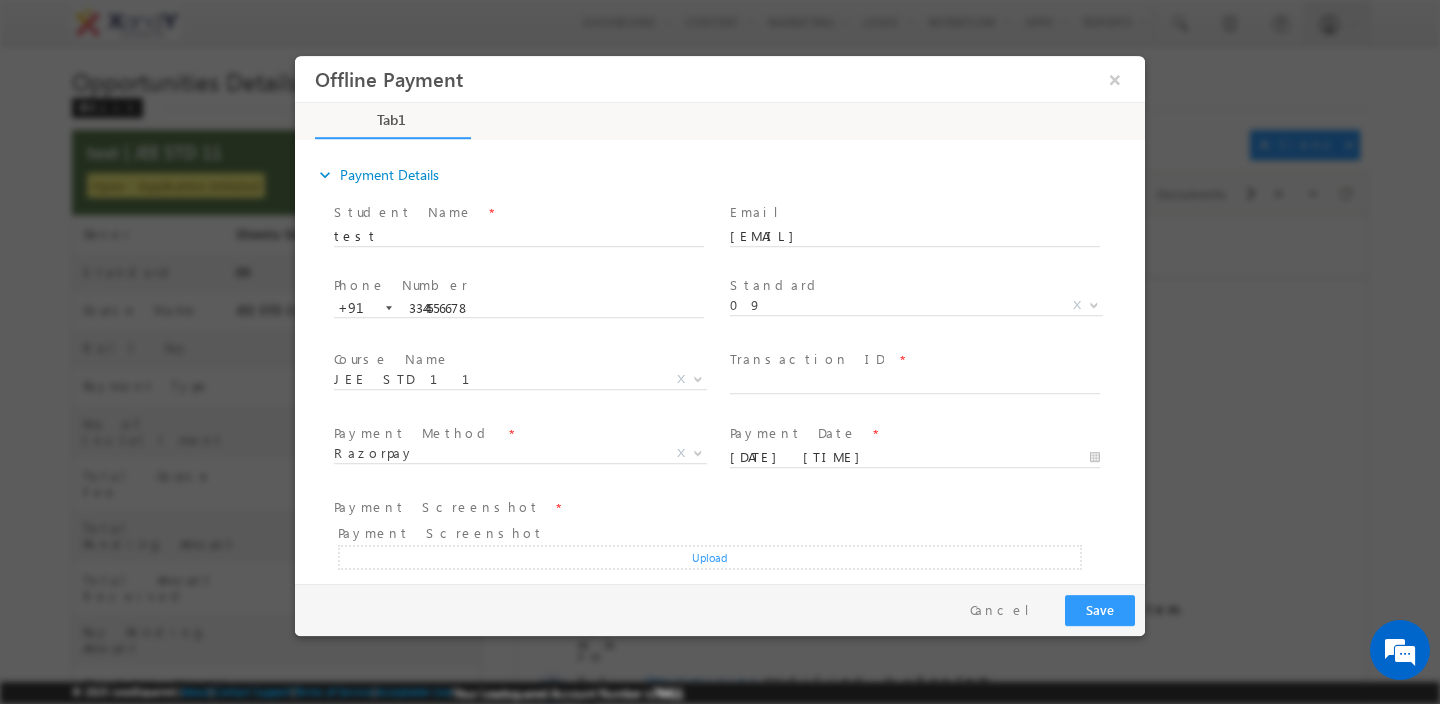 click on "Payment Screenshot
*" at bounding box center [707, 508] 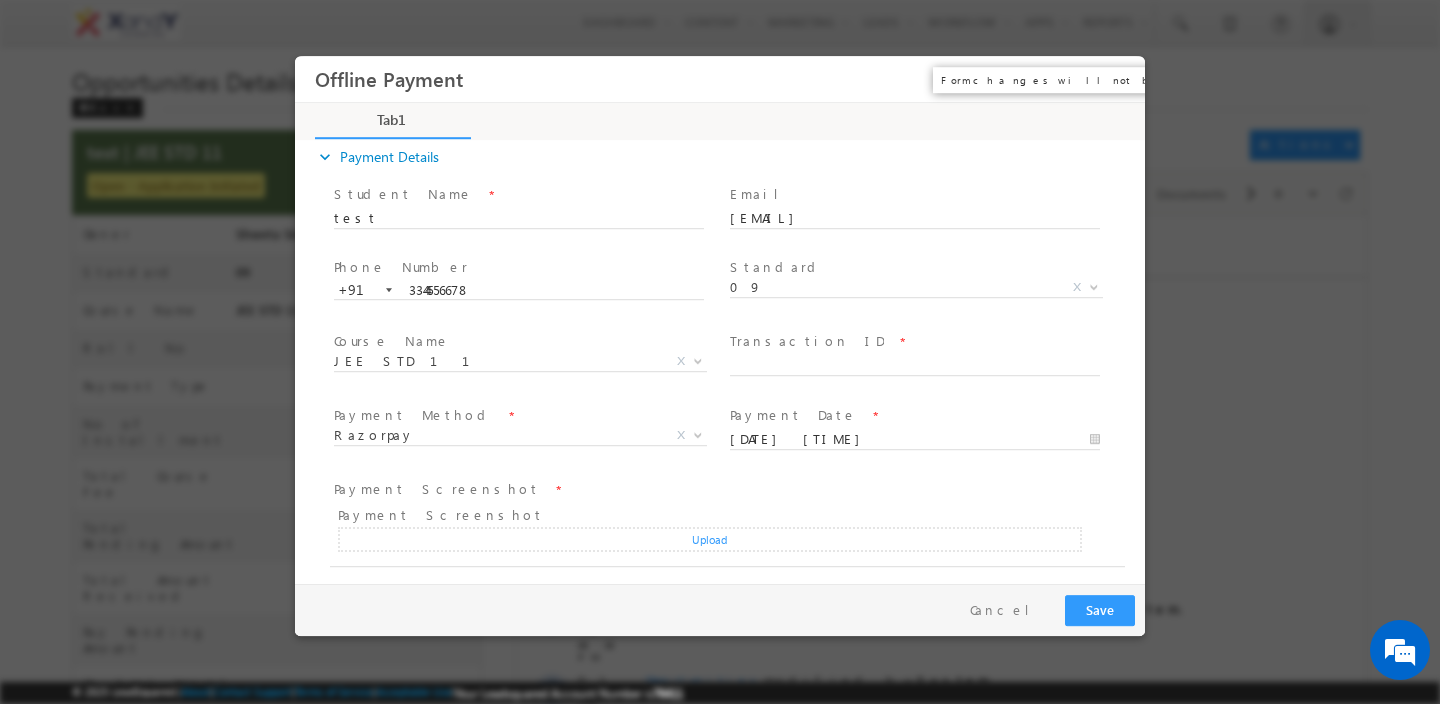 click on "×" at bounding box center [1115, 79] 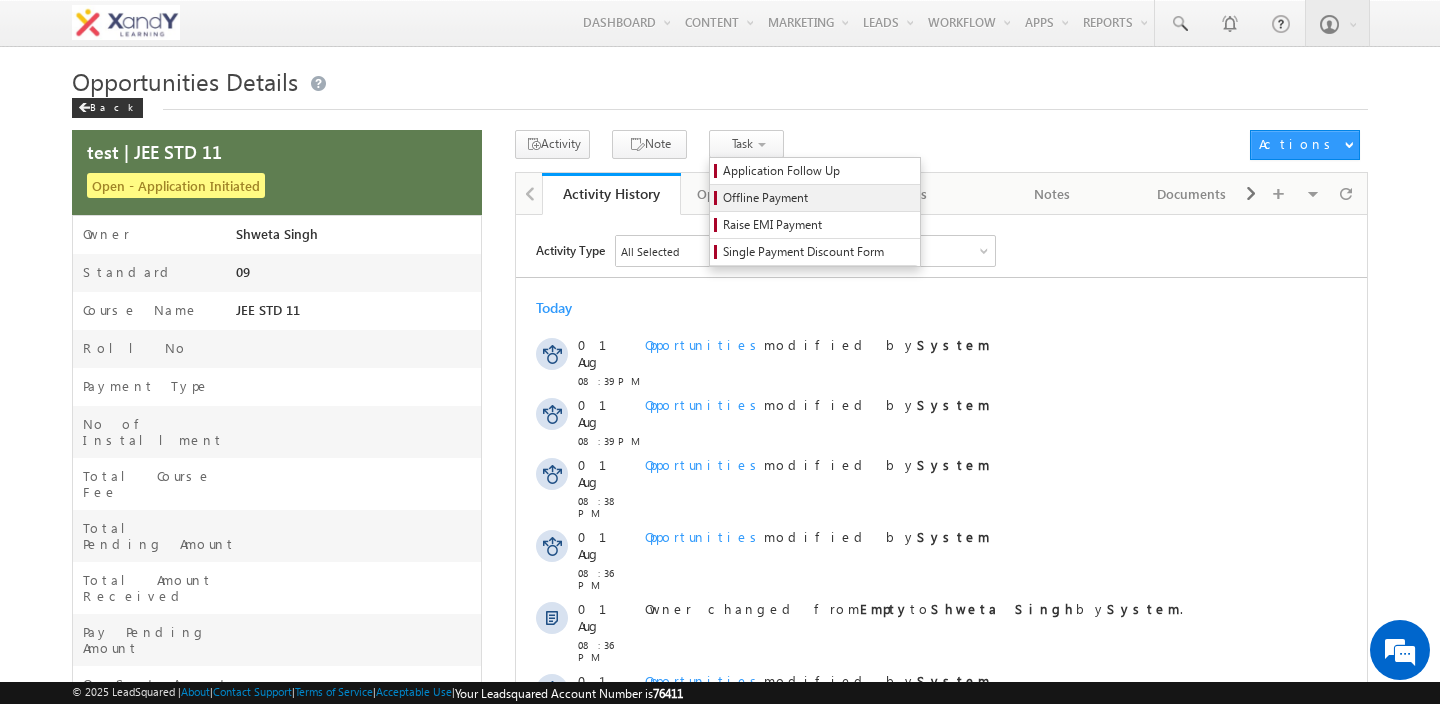 click on "Offline Payment" at bounding box center [818, 198] 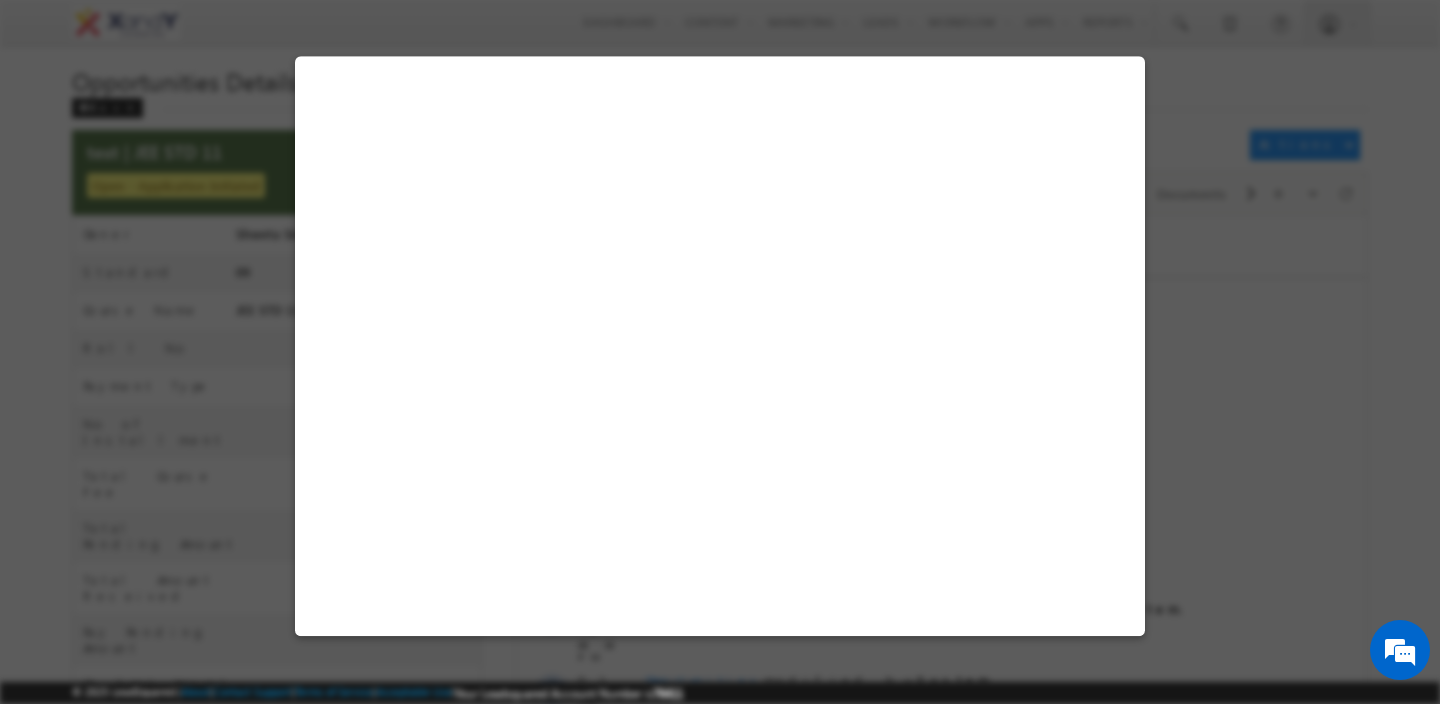 select on "09" 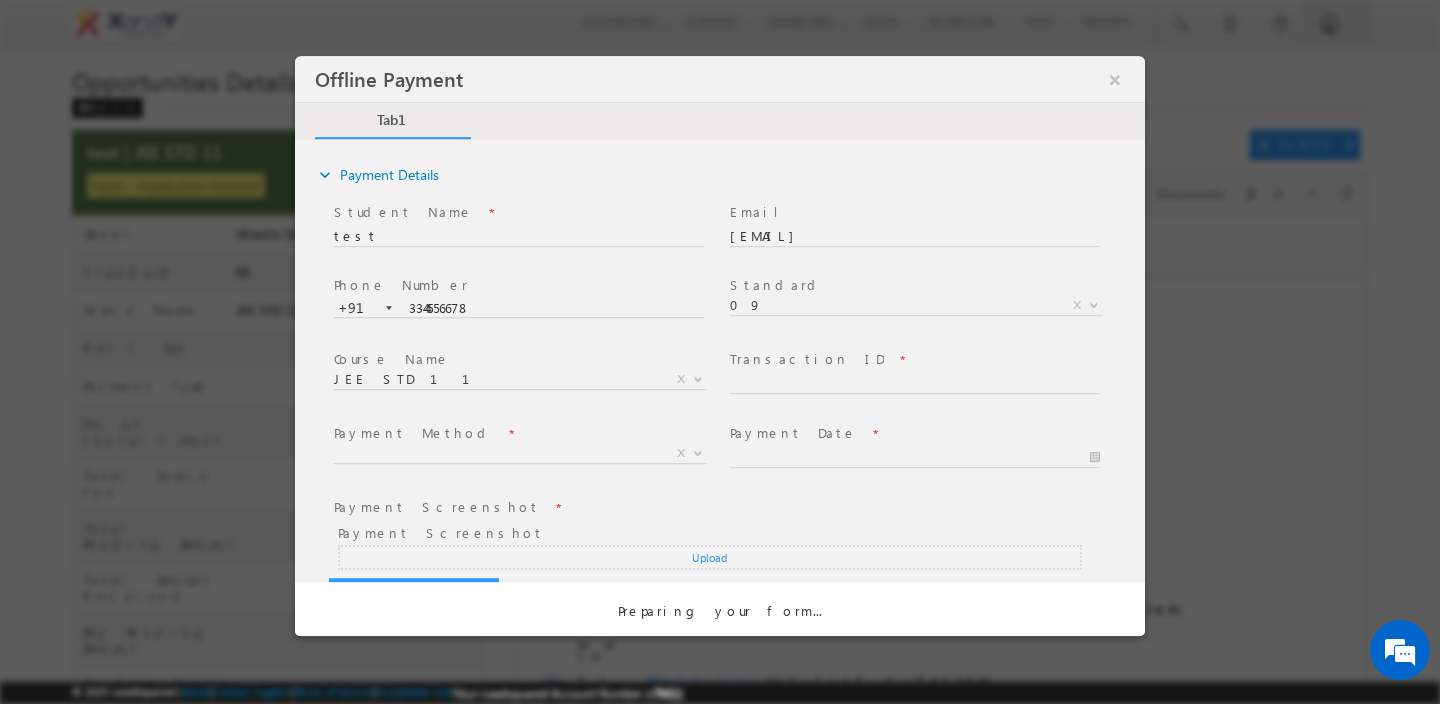 scroll, scrollTop: 0, scrollLeft: 0, axis: both 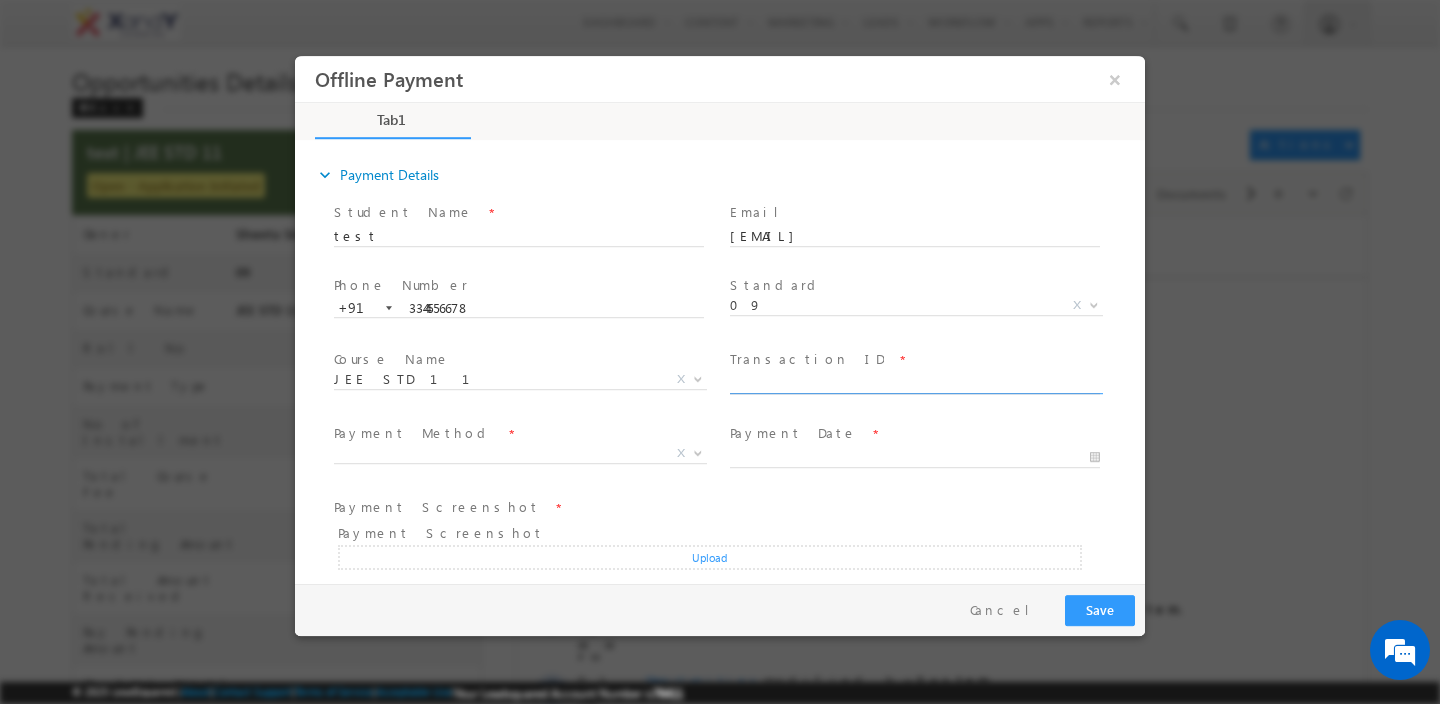 click at bounding box center [915, 384] 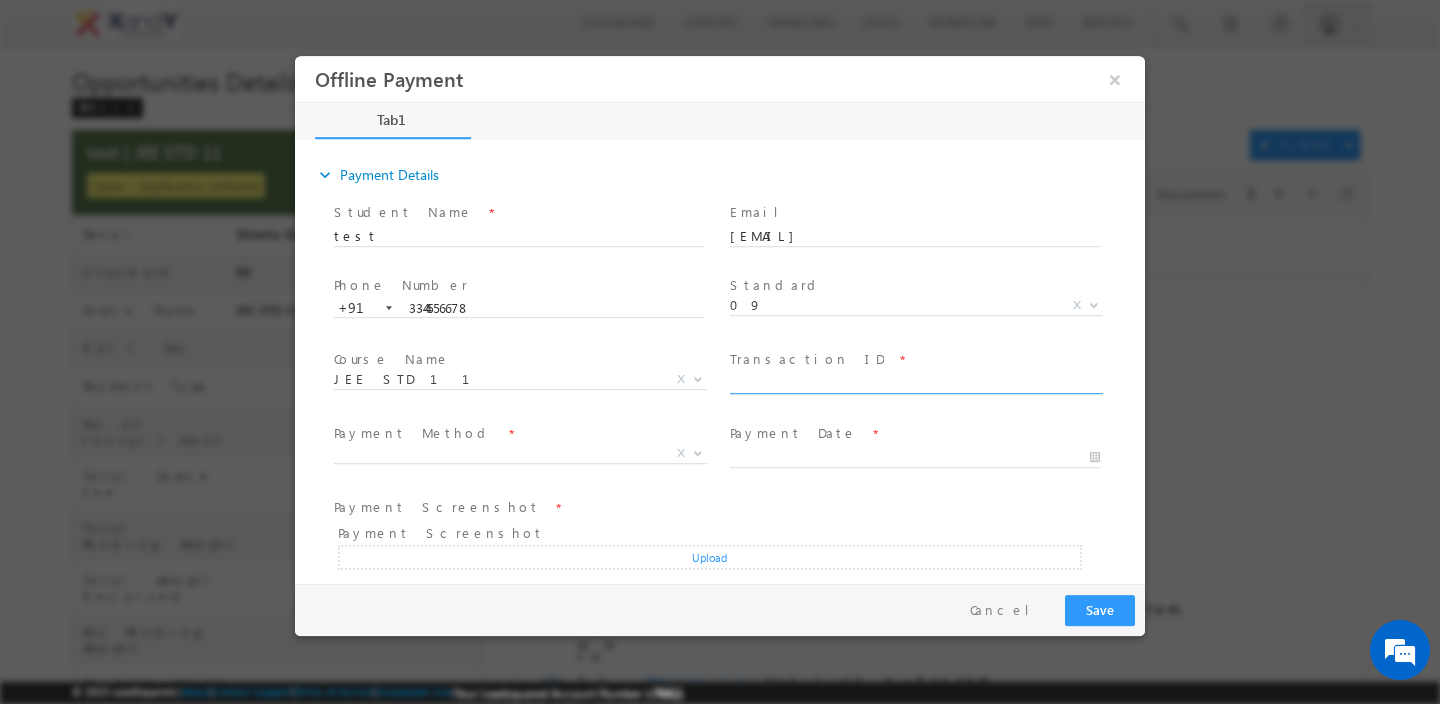scroll, scrollTop: 18, scrollLeft: 0, axis: vertical 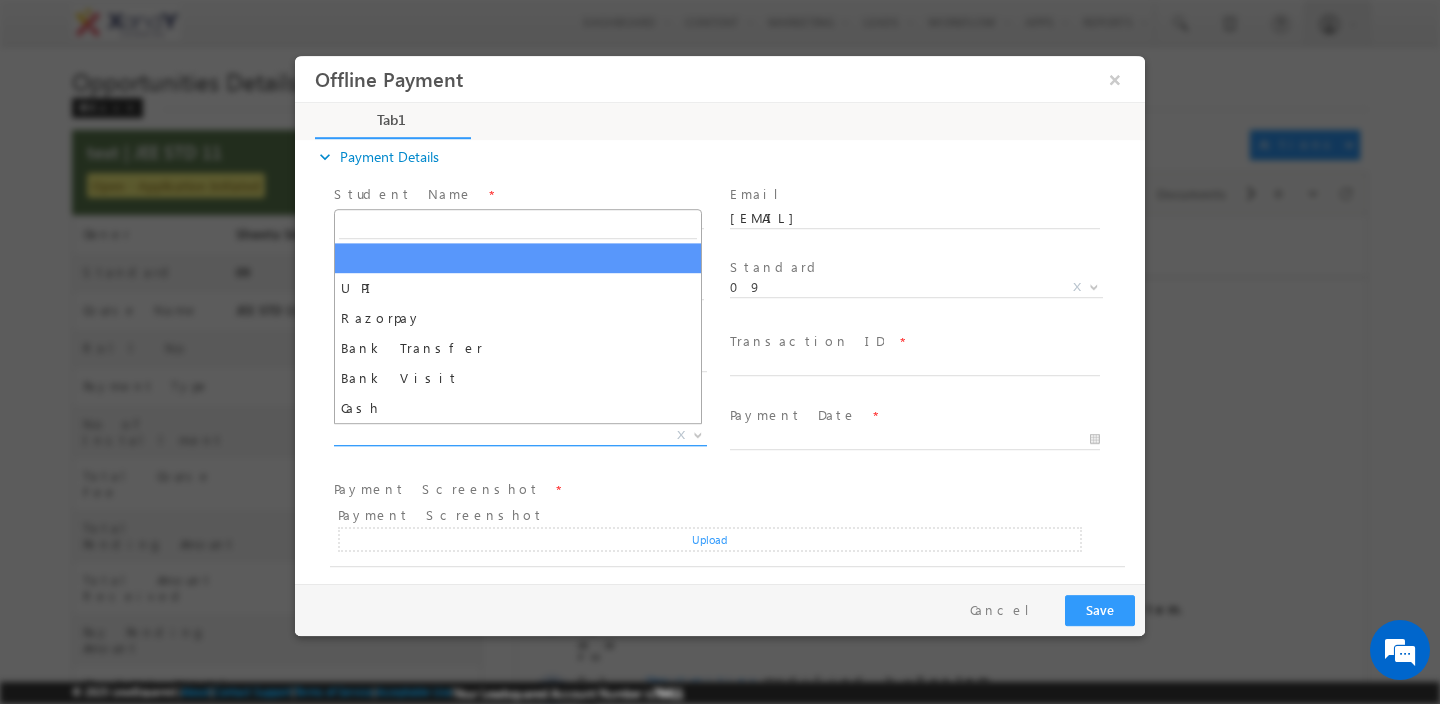 click on "X" at bounding box center [520, 436] 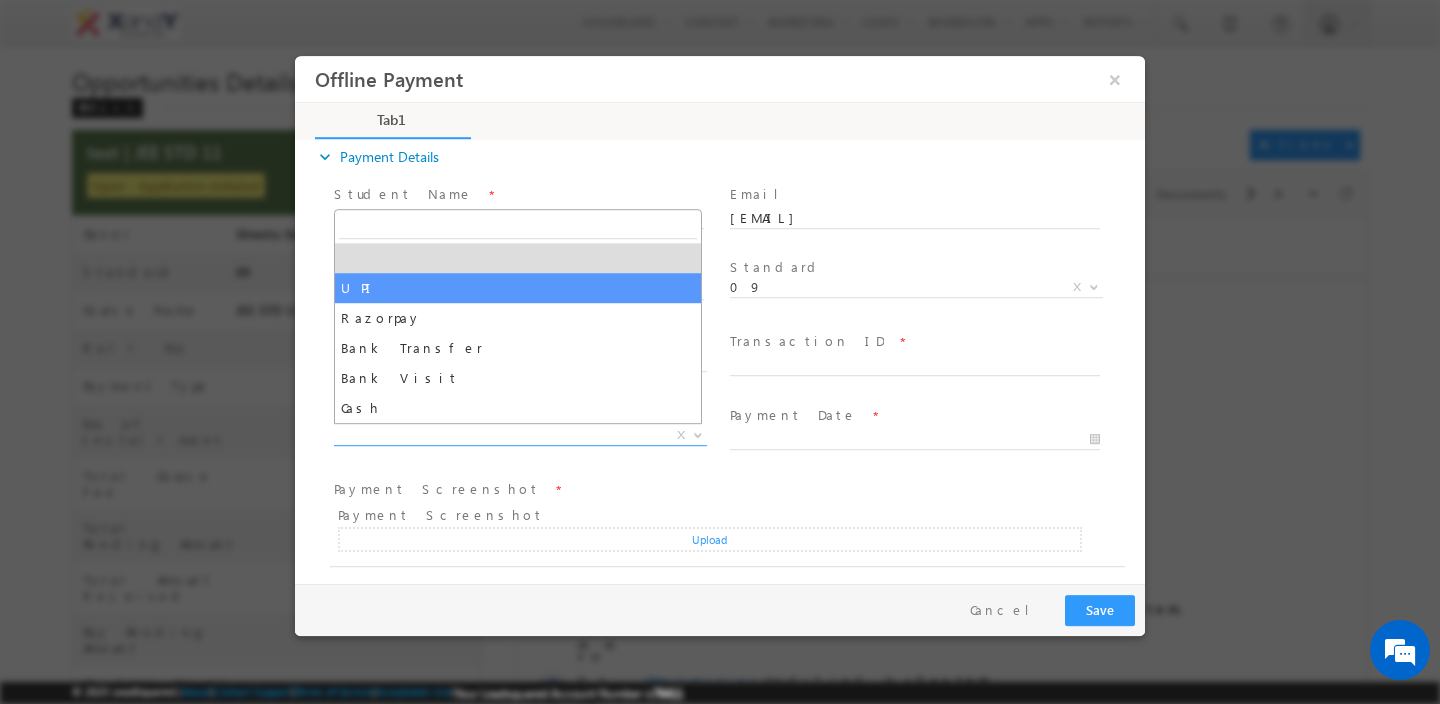 select on "UPI" 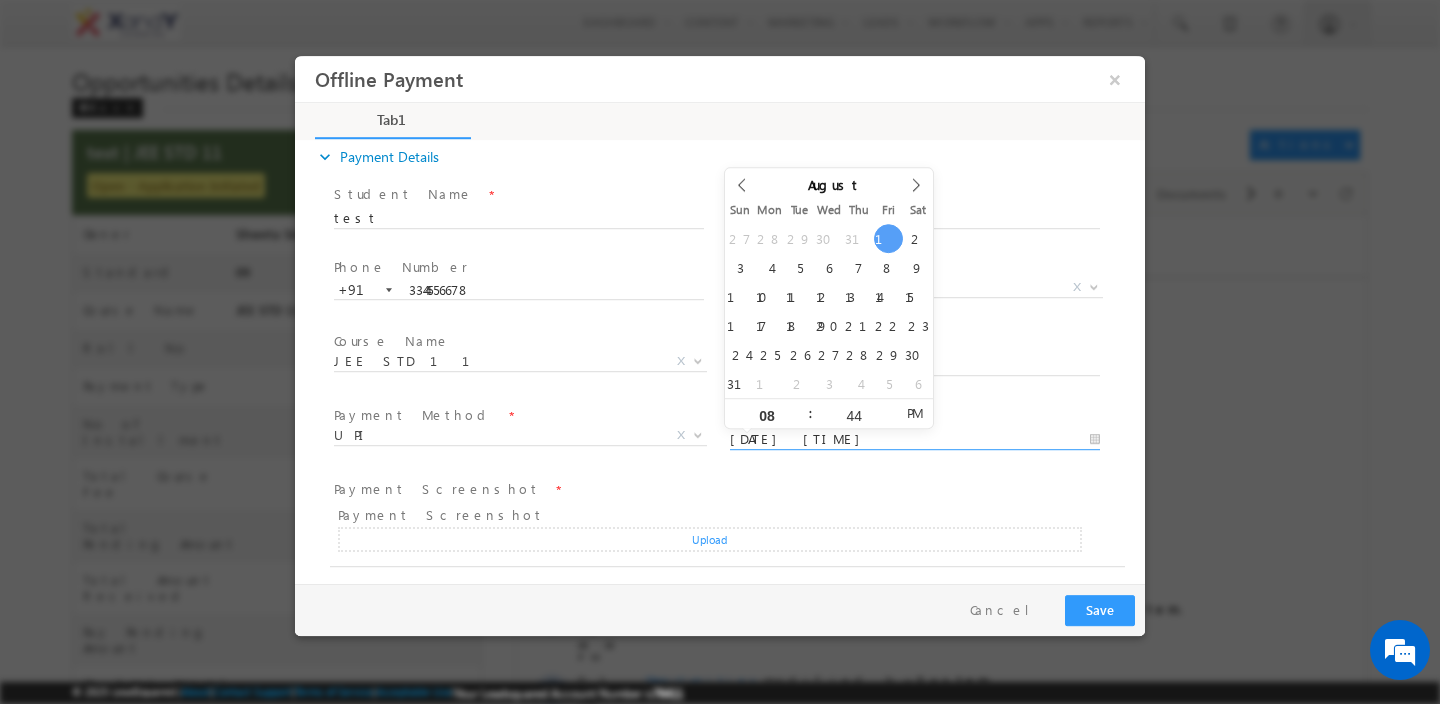 click on "[DATE] [TIME]" at bounding box center (915, 440) 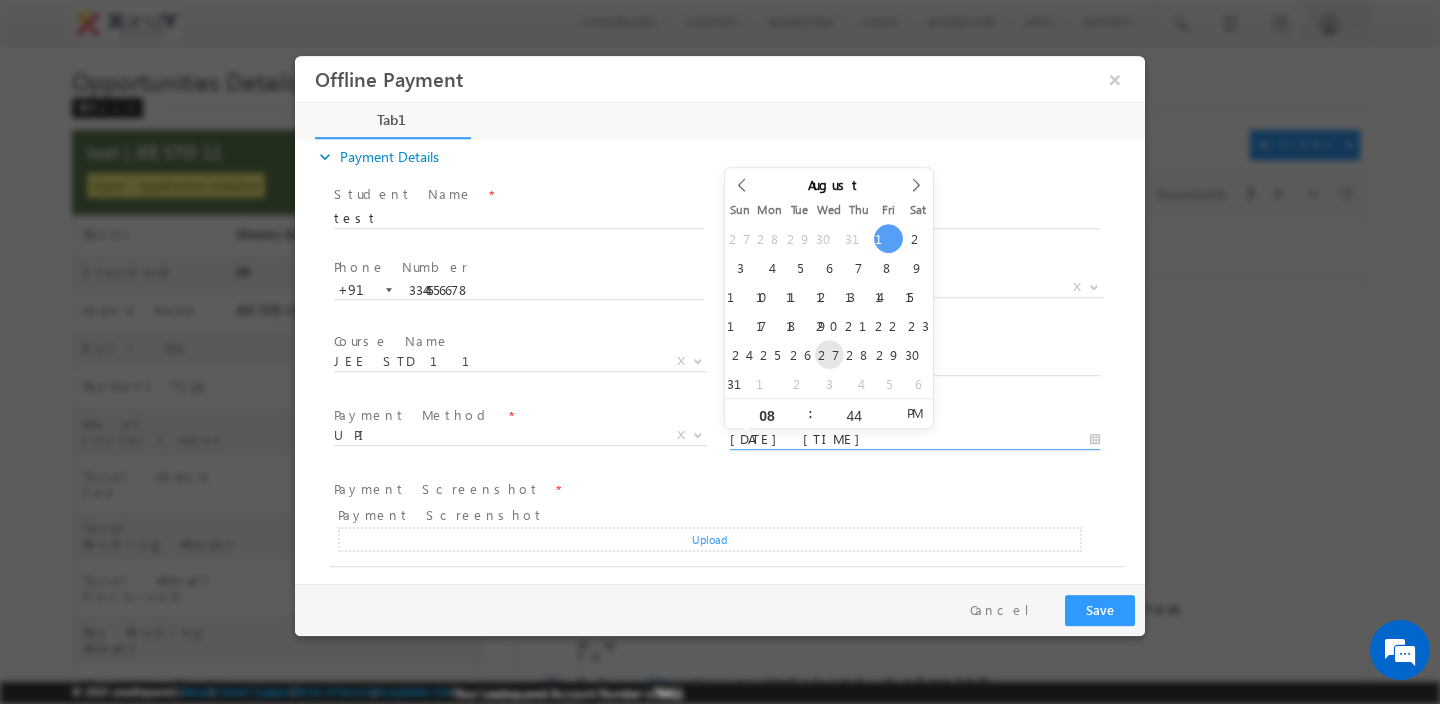 type on "27/08/2025 8:44 PM" 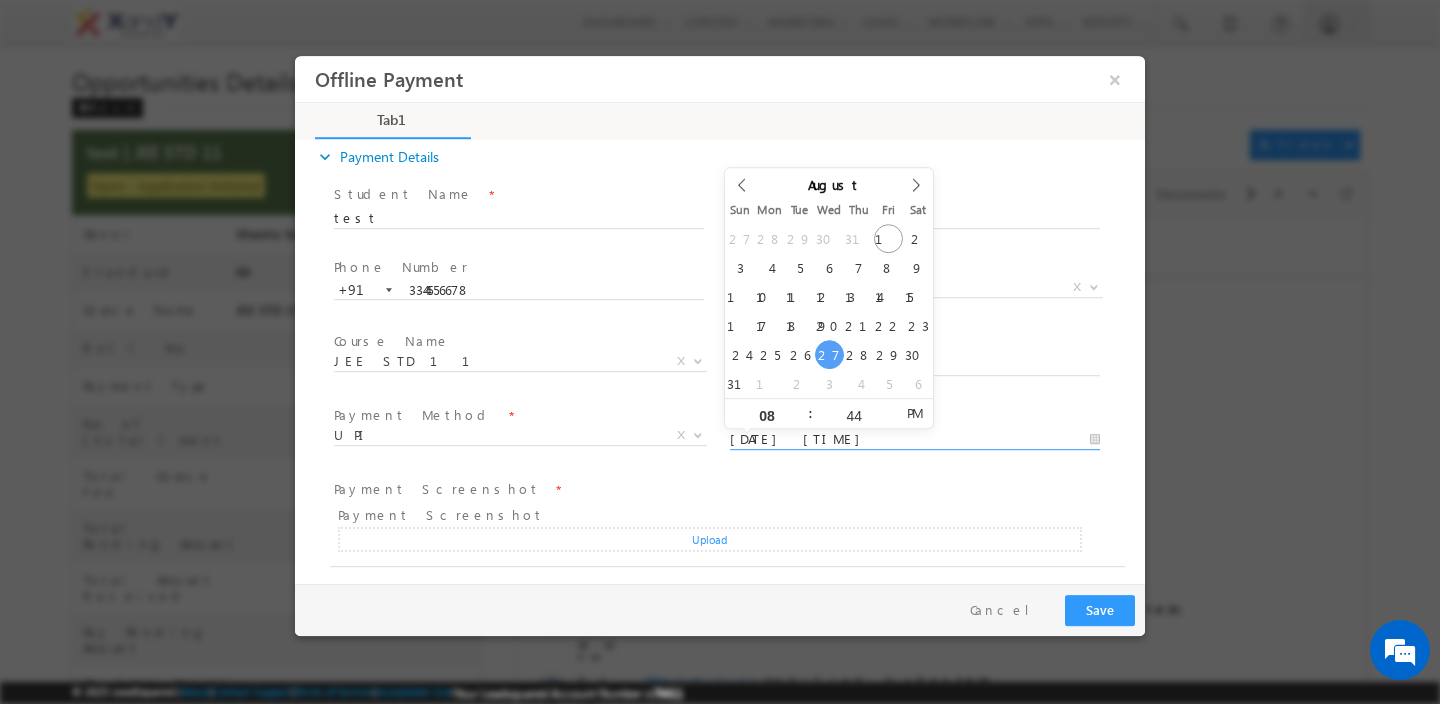 click on "Payment Screenshot
*" at bounding box center (707, 490) 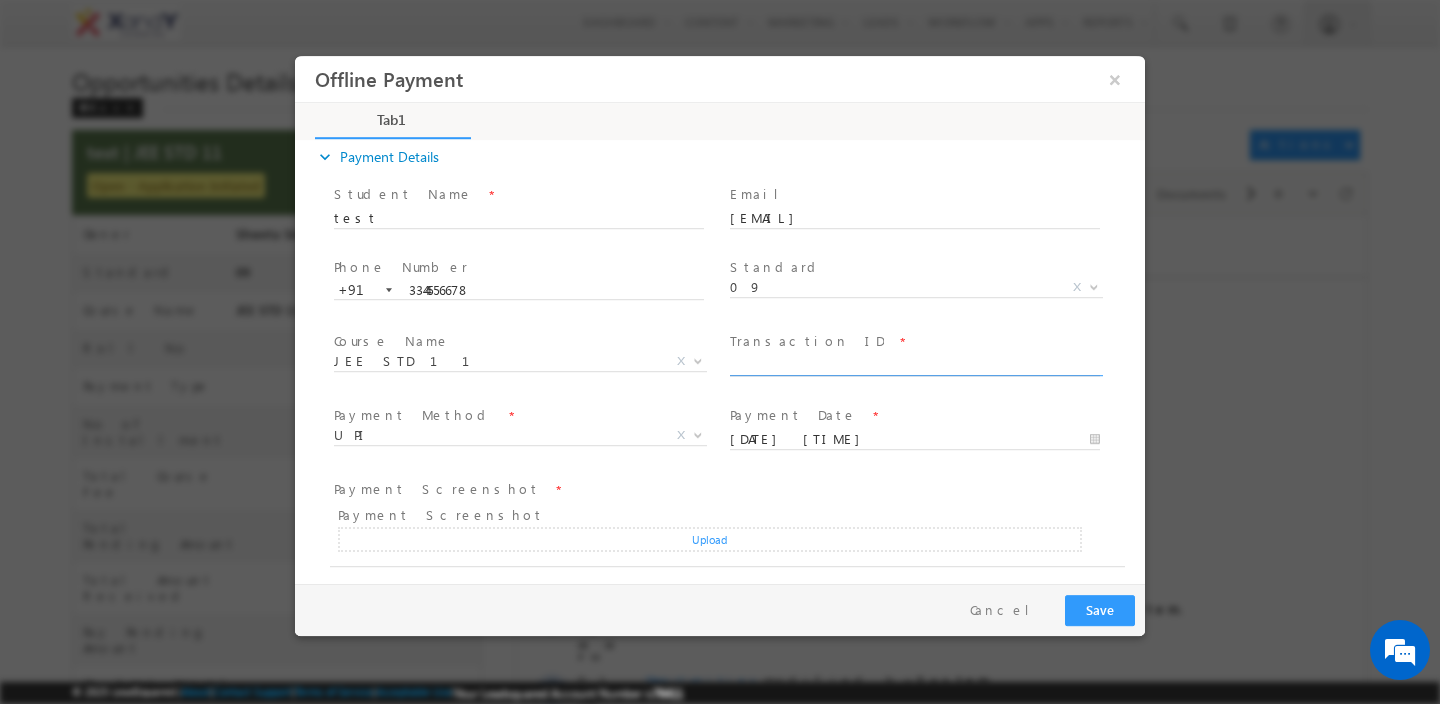 click at bounding box center [915, 366] 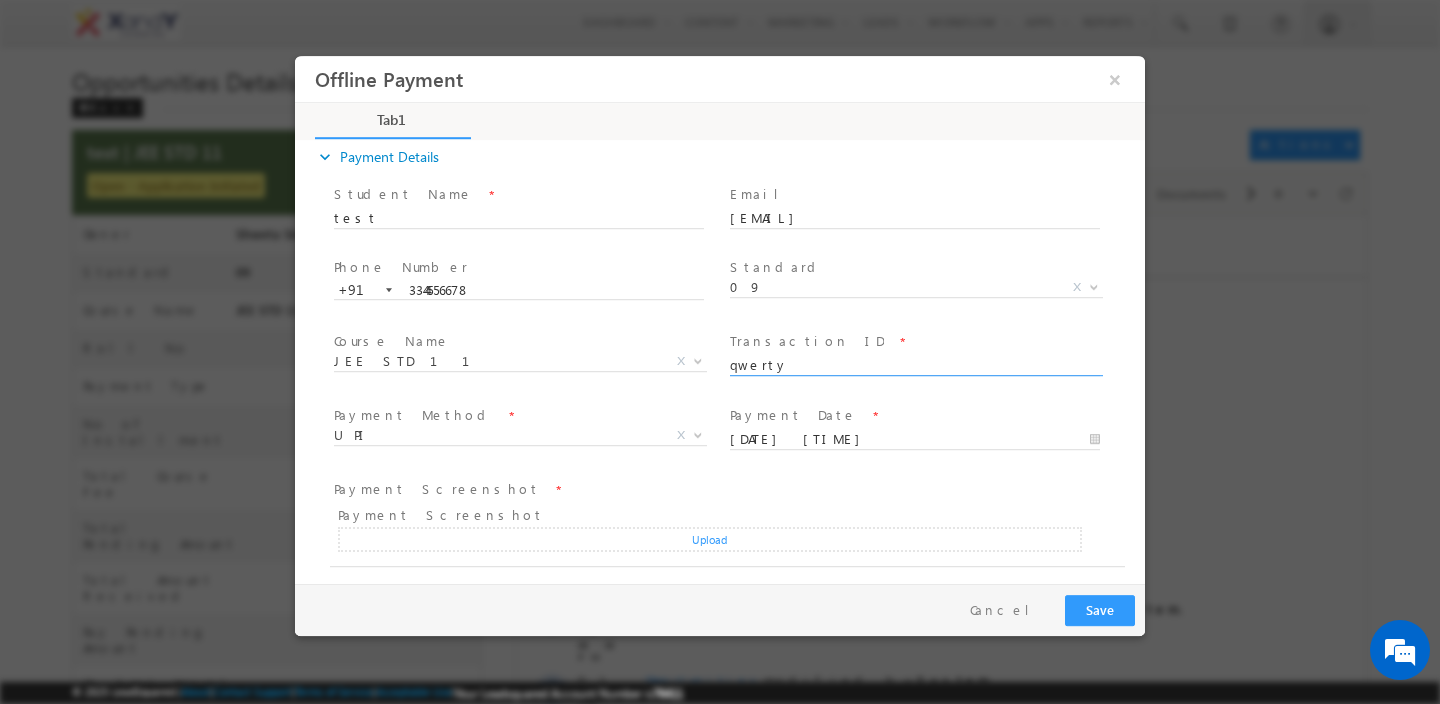 type on "qwerty" 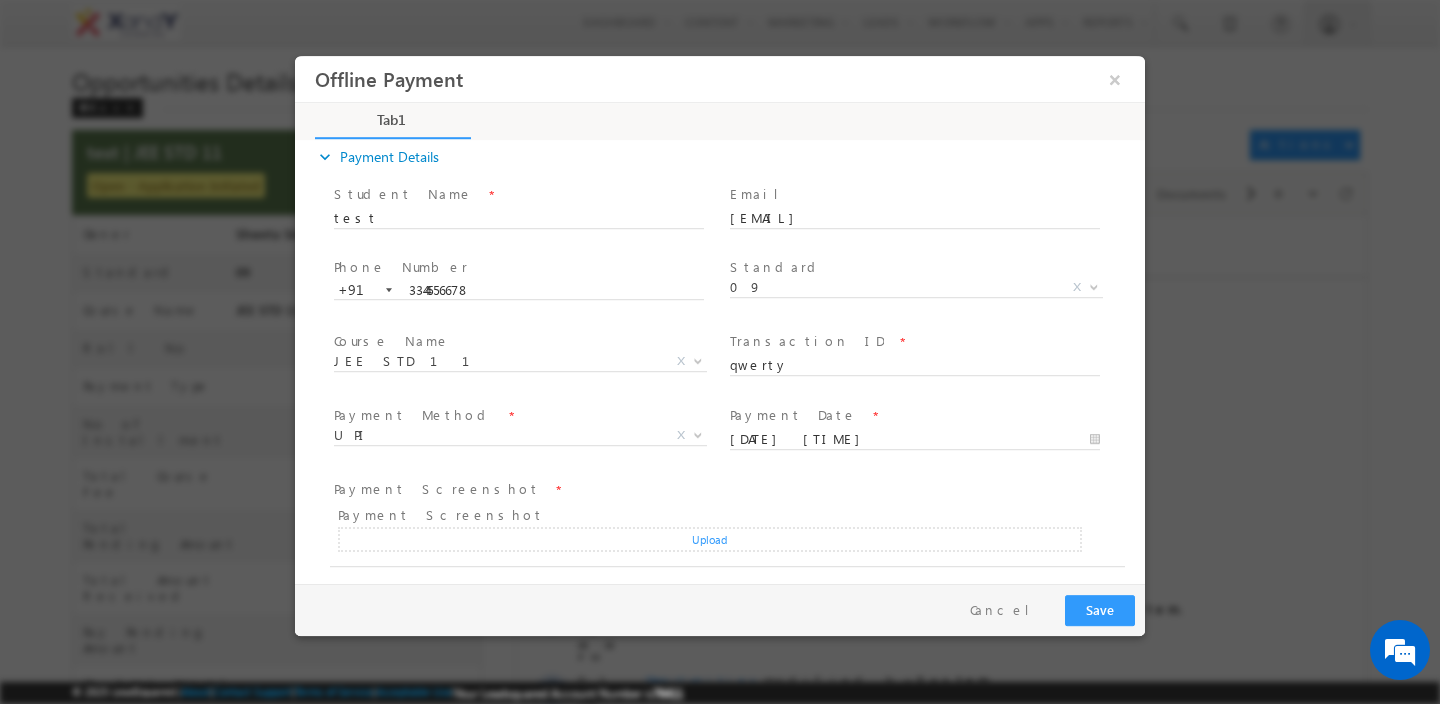 click on "Upload" at bounding box center [710, 539] 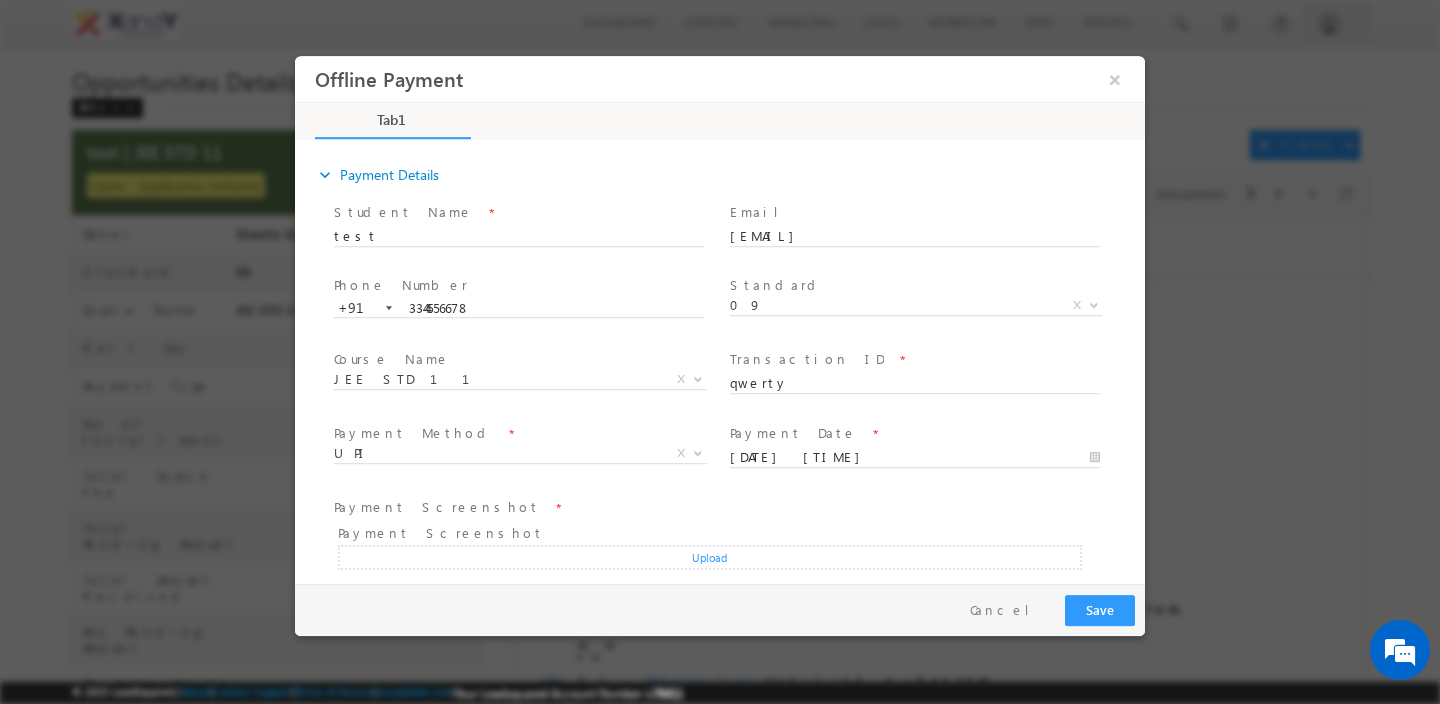 scroll, scrollTop: 18, scrollLeft: 0, axis: vertical 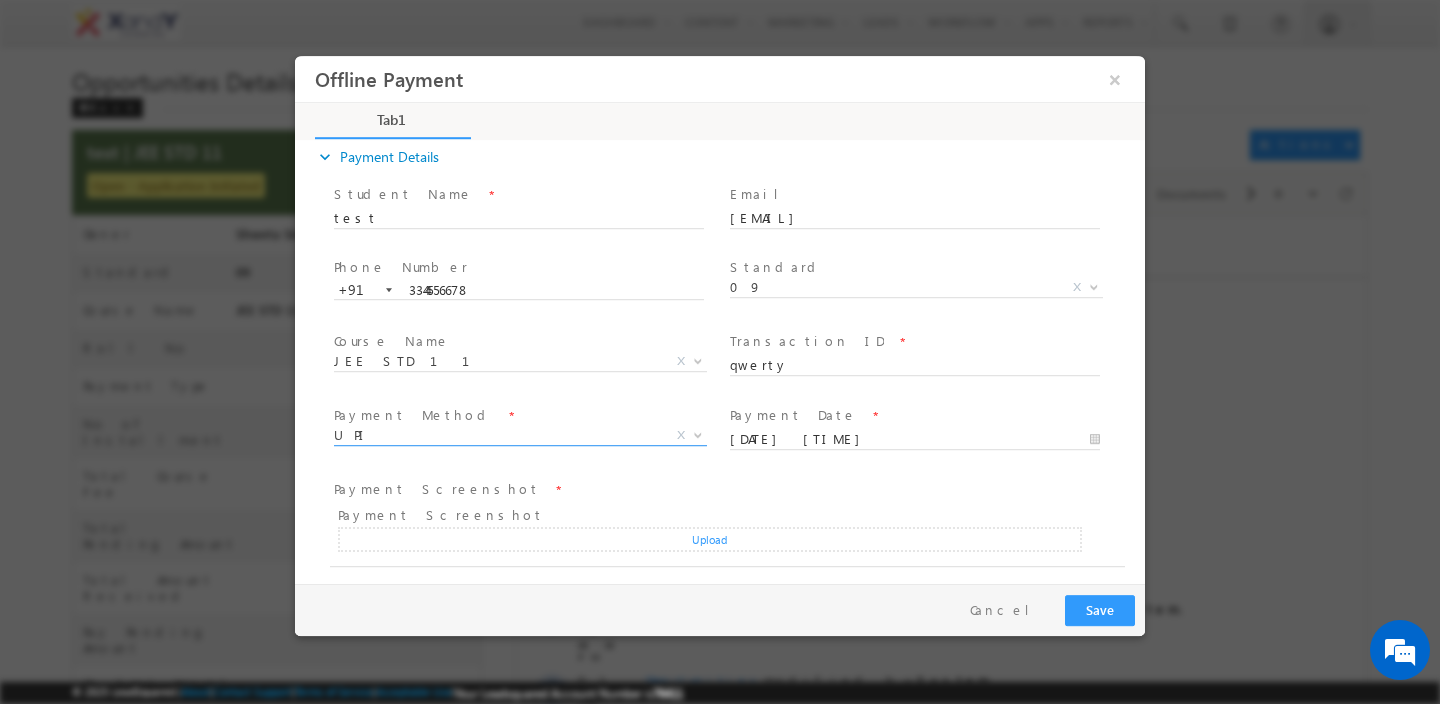 click on "UPI" at bounding box center (496, 435) 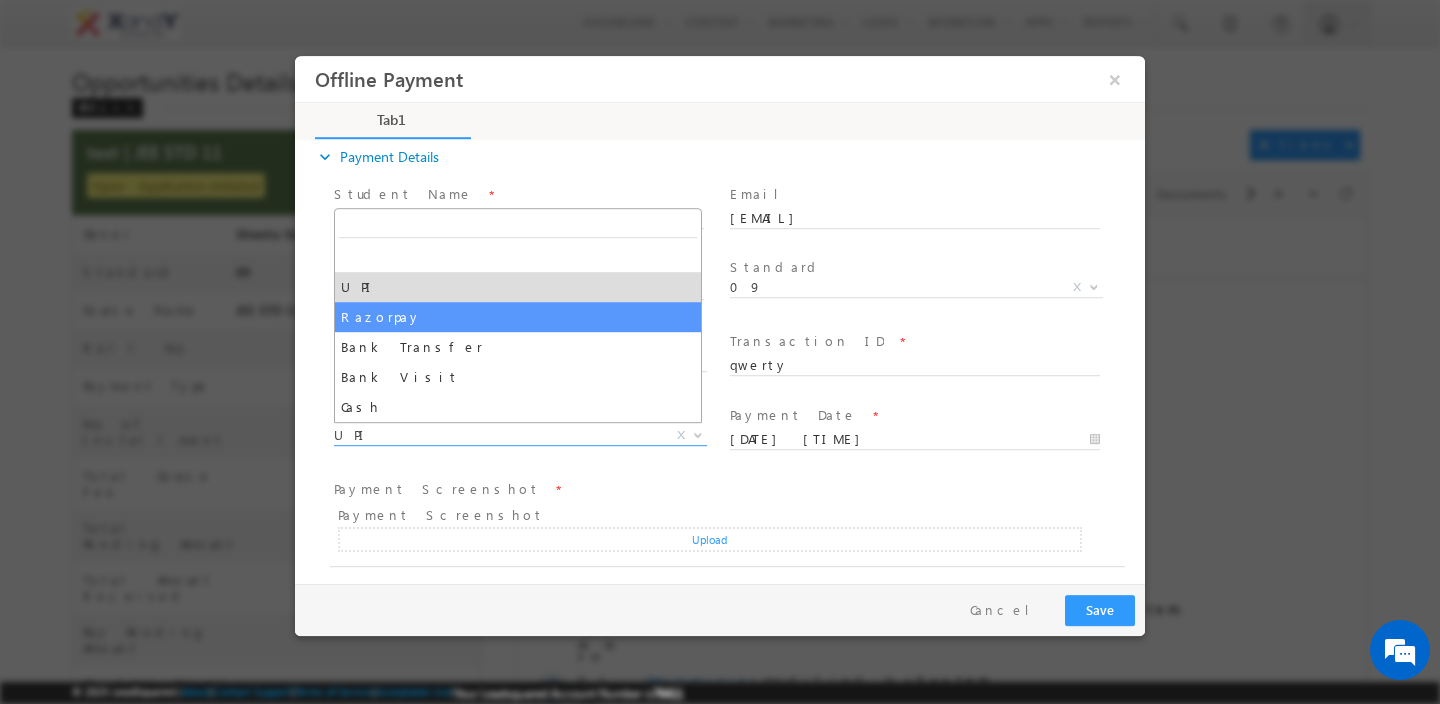 select on "Razorpay" 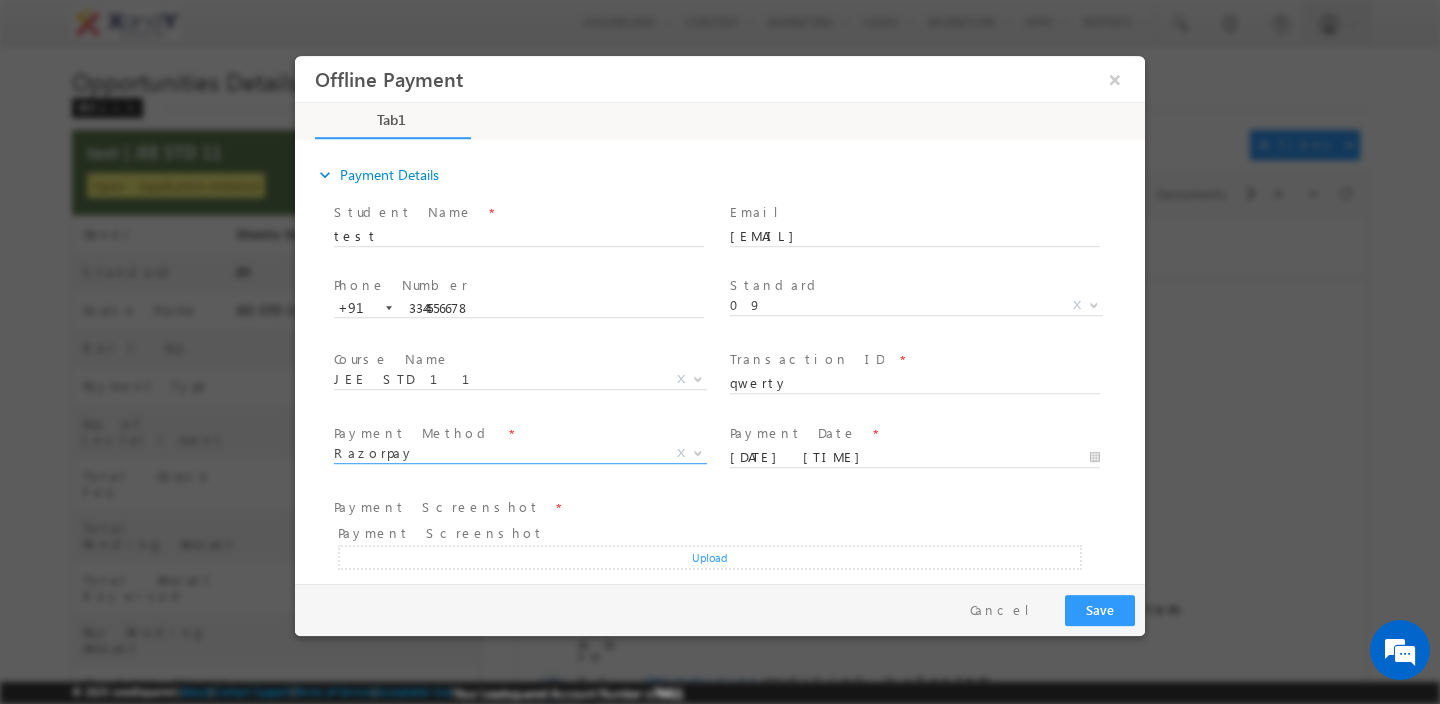 scroll, scrollTop: 18, scrollLeft: 0, axis: vertical 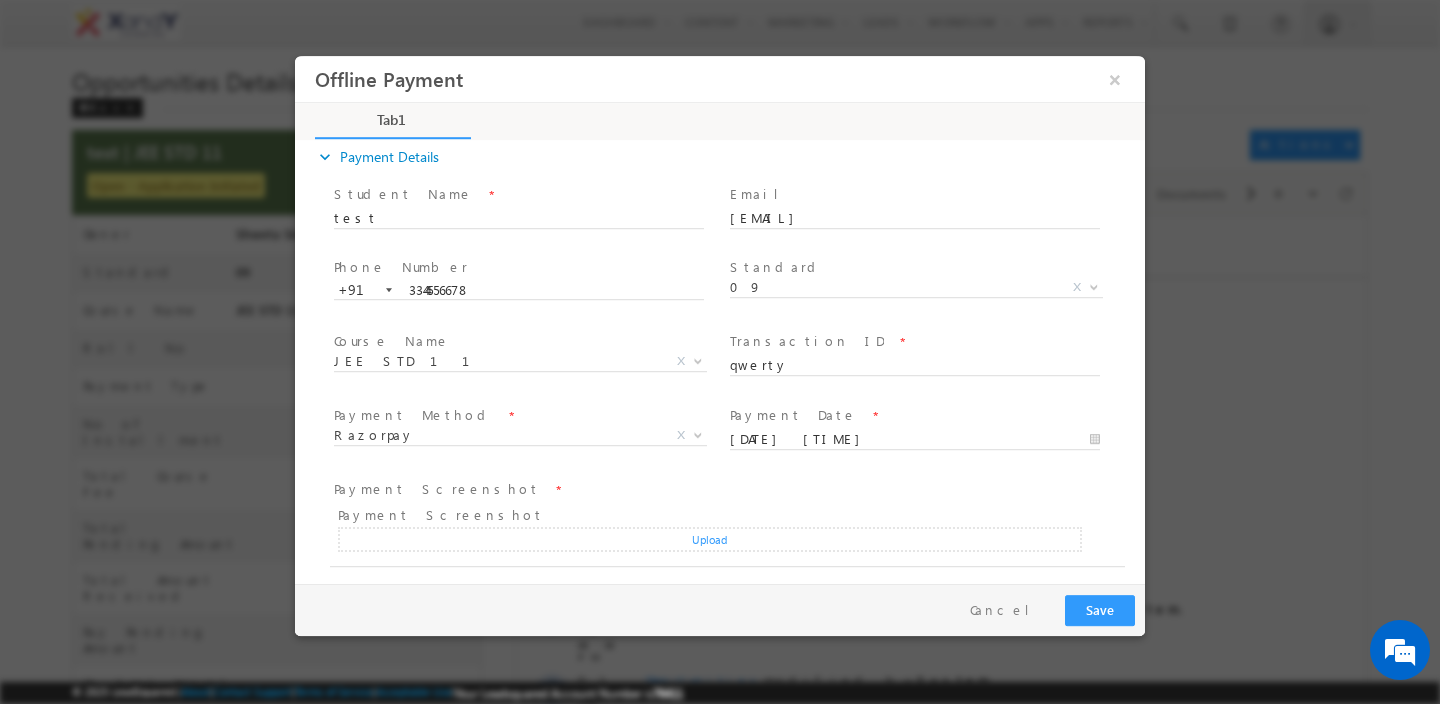 click on "Upload" at bounding box center [710, 539] 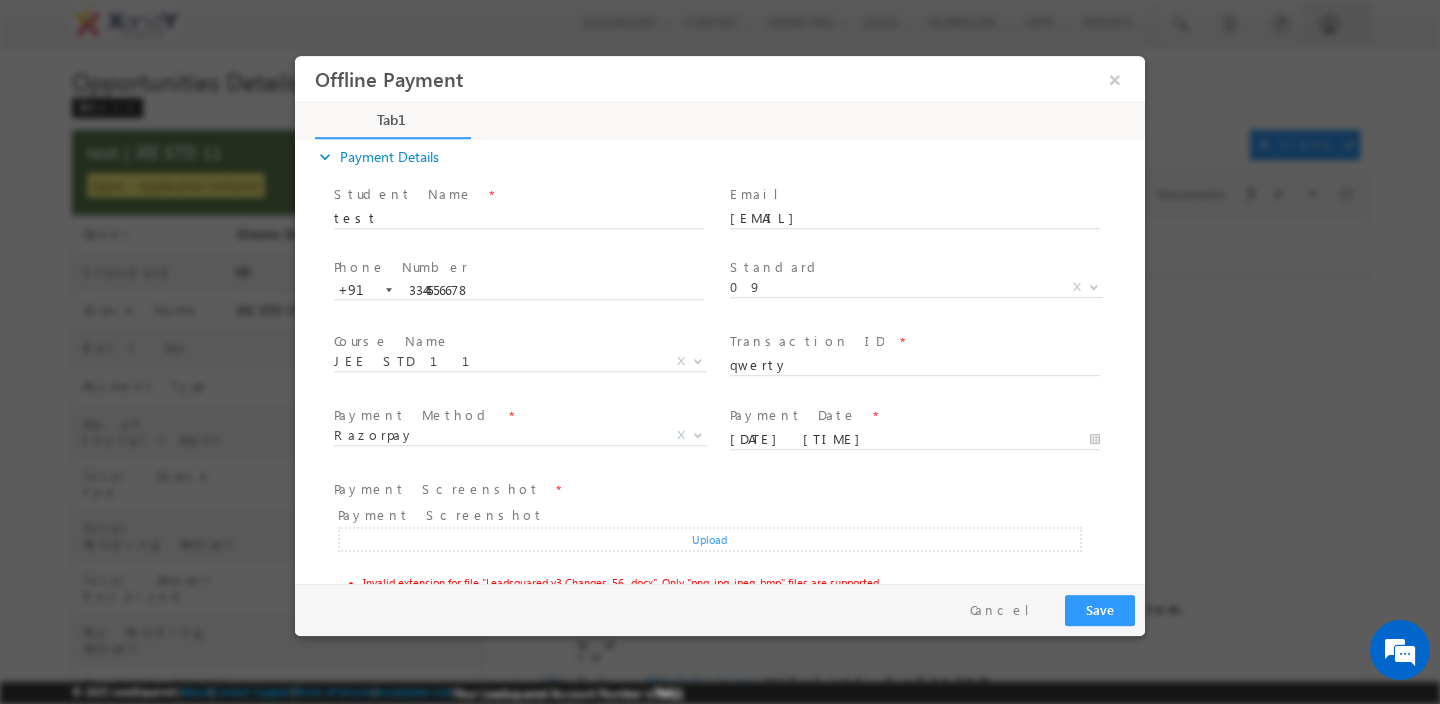 scroll, scrollTop: 67, scrollLeft: 0, axis: vertical 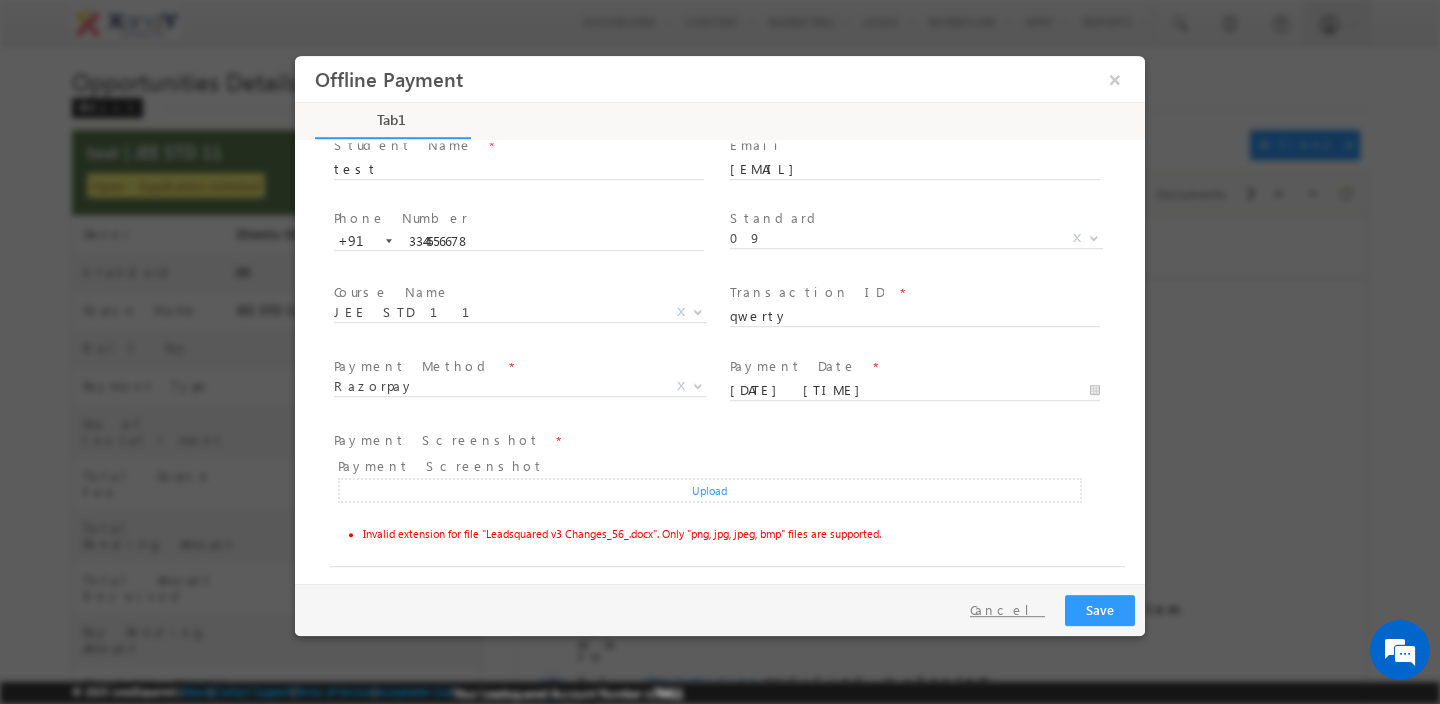 click on "Cancel" at bounding box center [1007, 610] 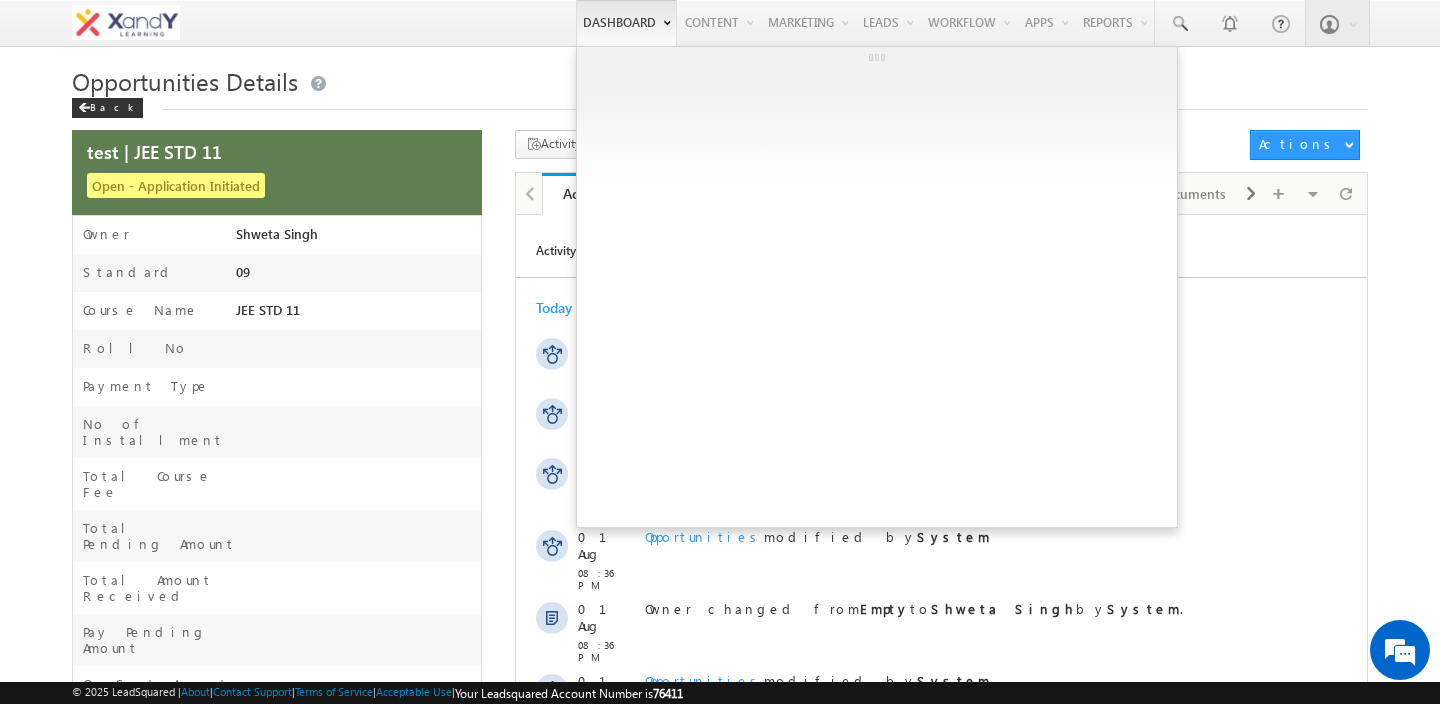 drag, startPoint x: 947, startPoint y: 97, endPoint x: 568, endPoint y: 6, distance: 389.77173 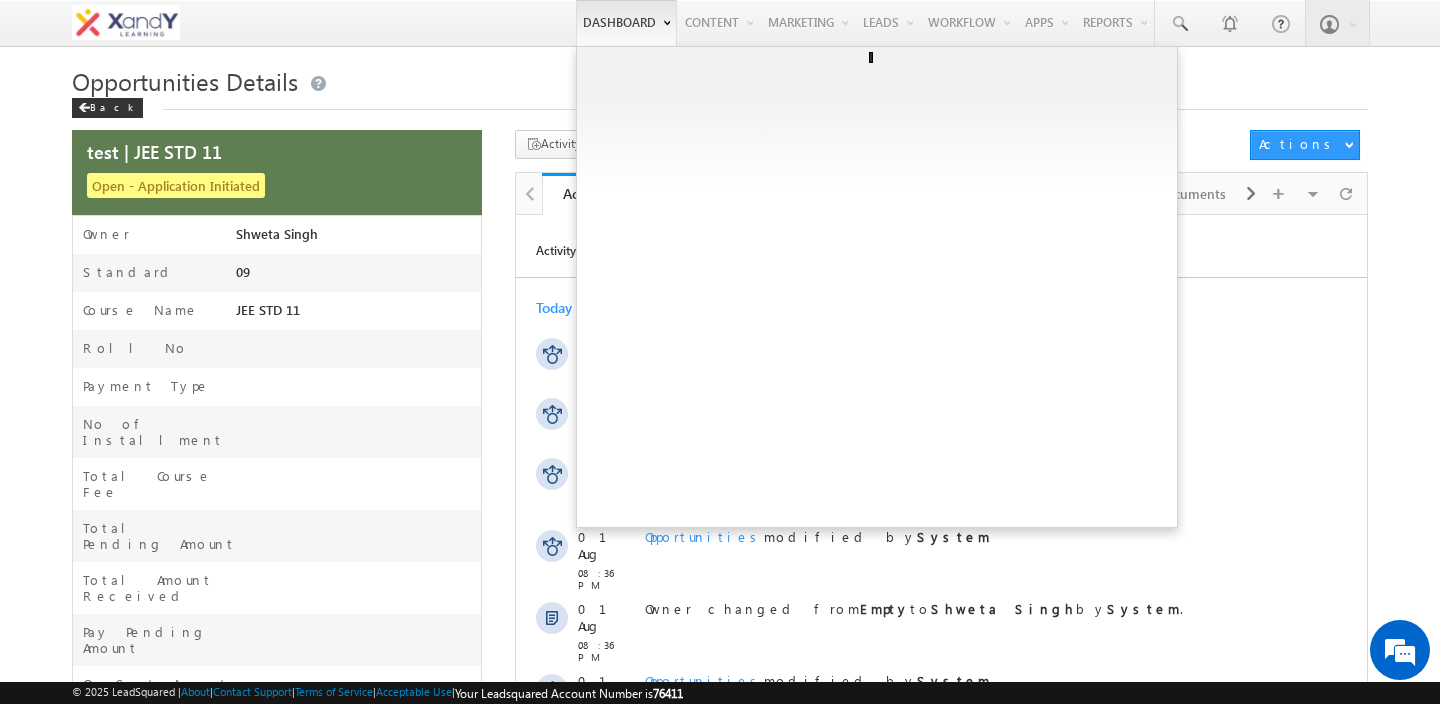 click on "Menu
[FIRST] [LAST]
[EMAIL]
X&Y learn" at bounding box center (720, 23) 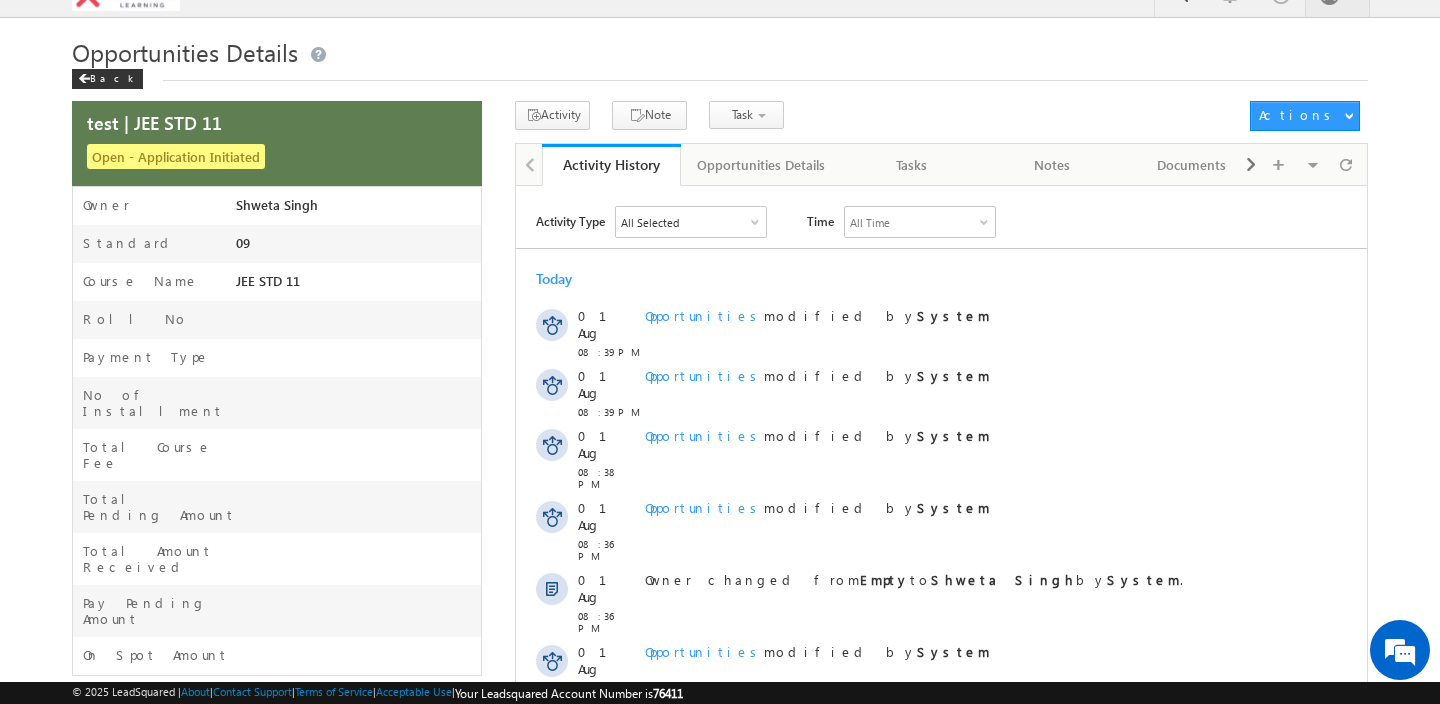 scroll, scrollTop: 0, scrollLeft: 0, axis: both 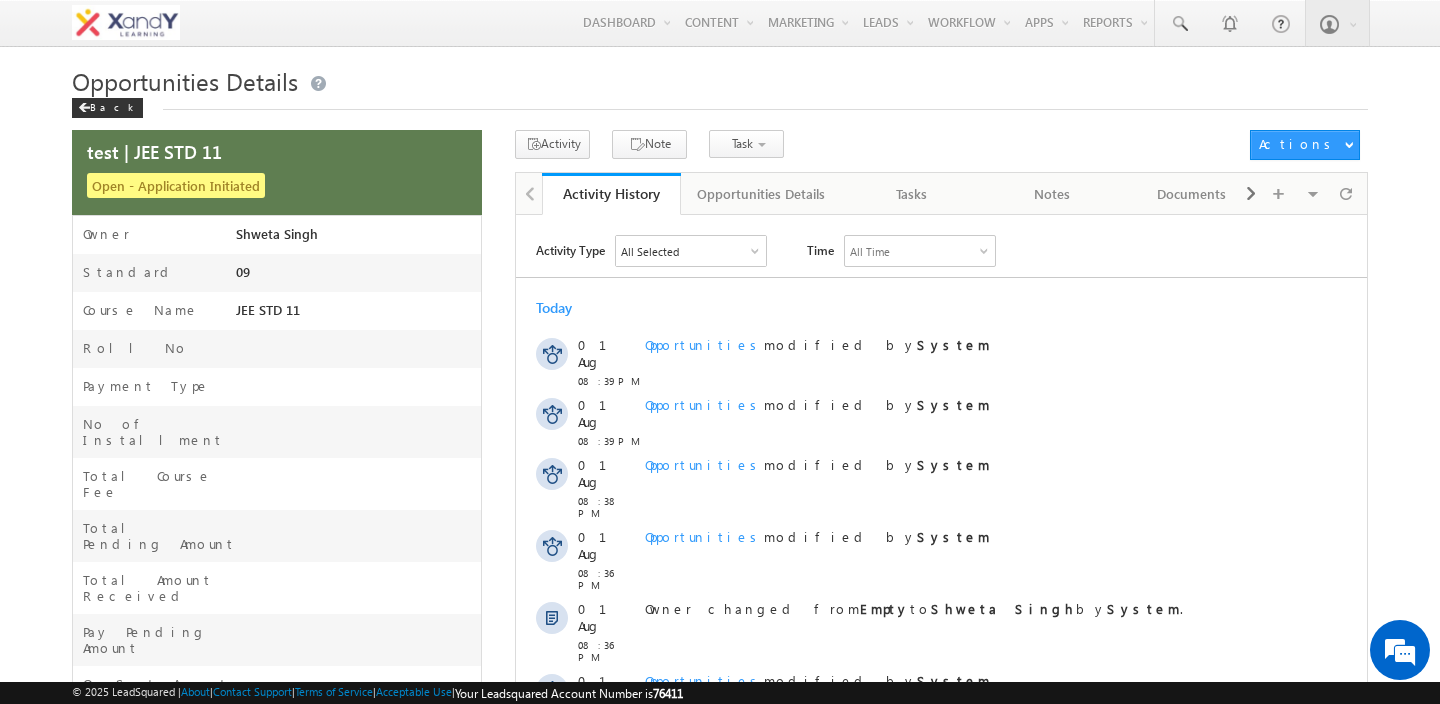 click on "Opportunities Details    Back" at bounding box center (720, 97) 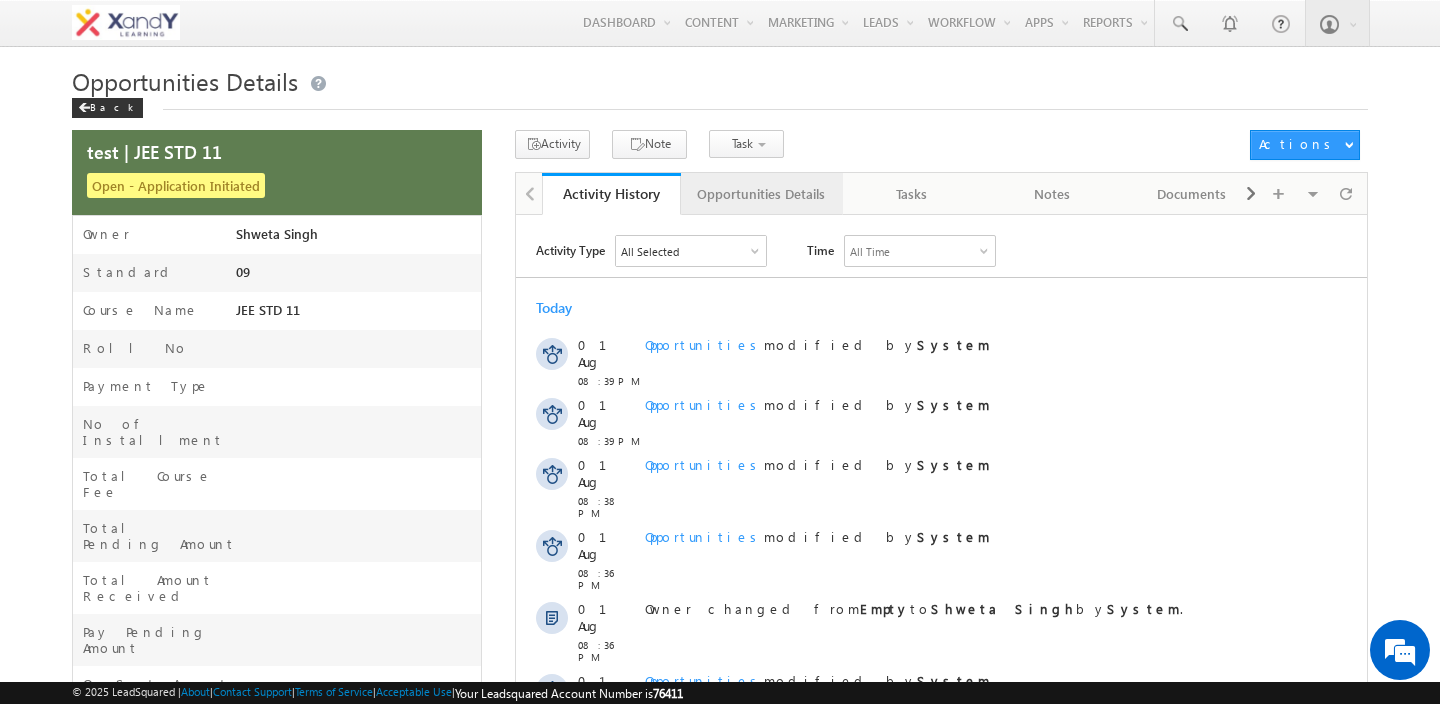 click on "Opportunities Details" at bounding box center (761, 194) 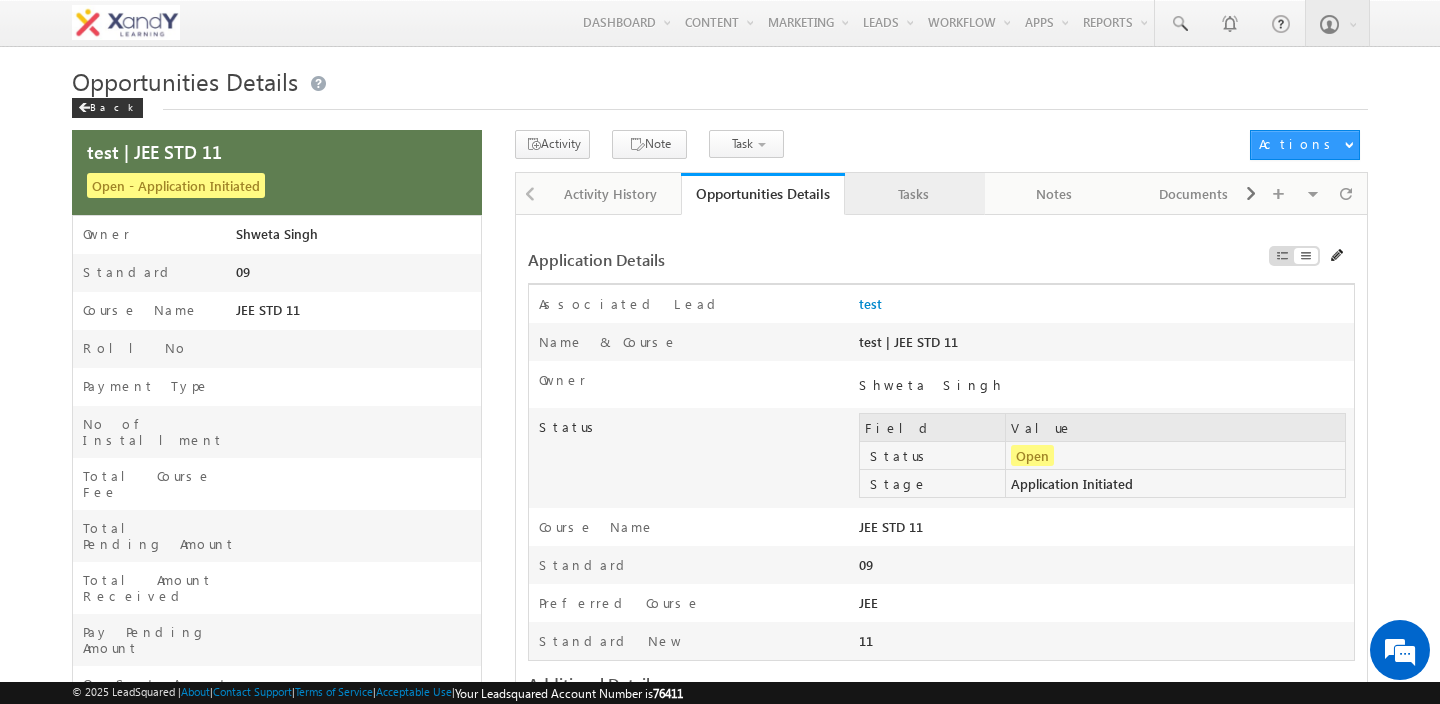 click on "Tasks" at bounding box center (914, 194) 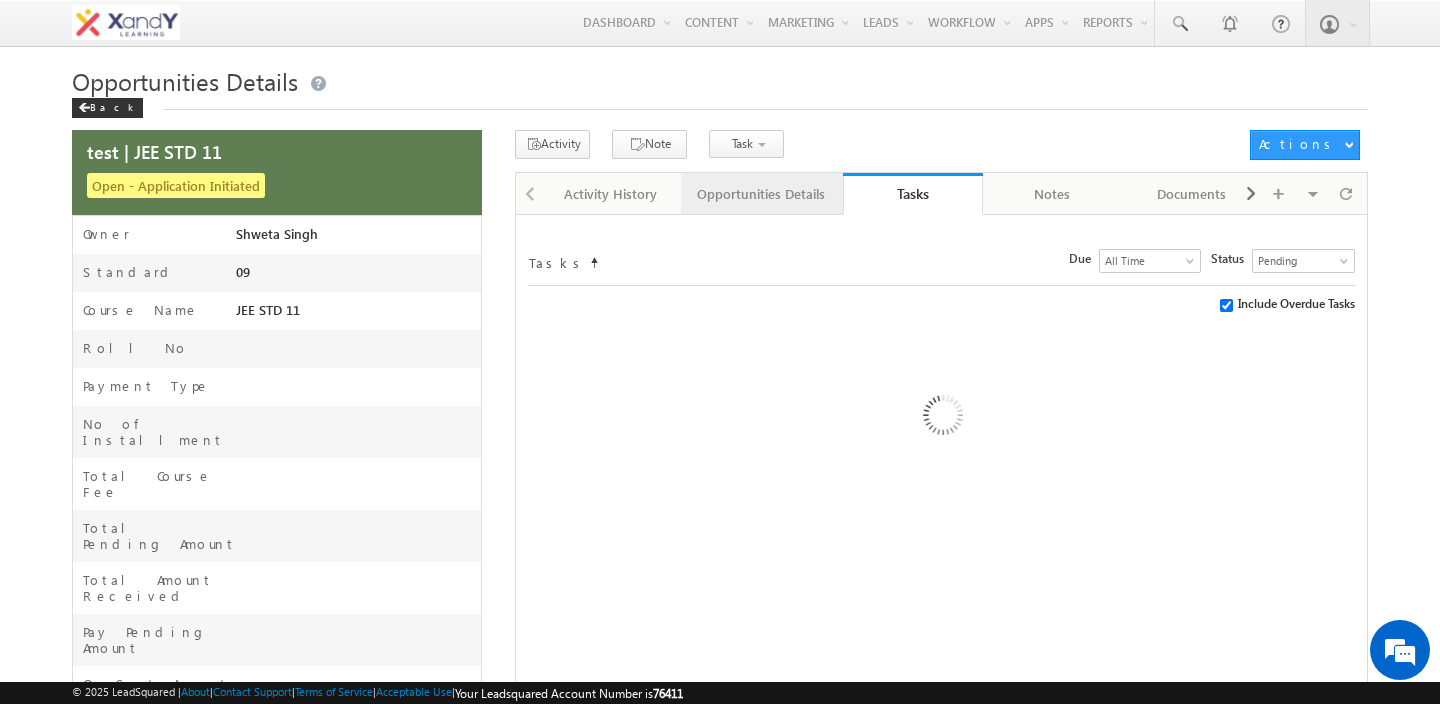 click on "Opportunities Details" at bounding box center [761, 194] 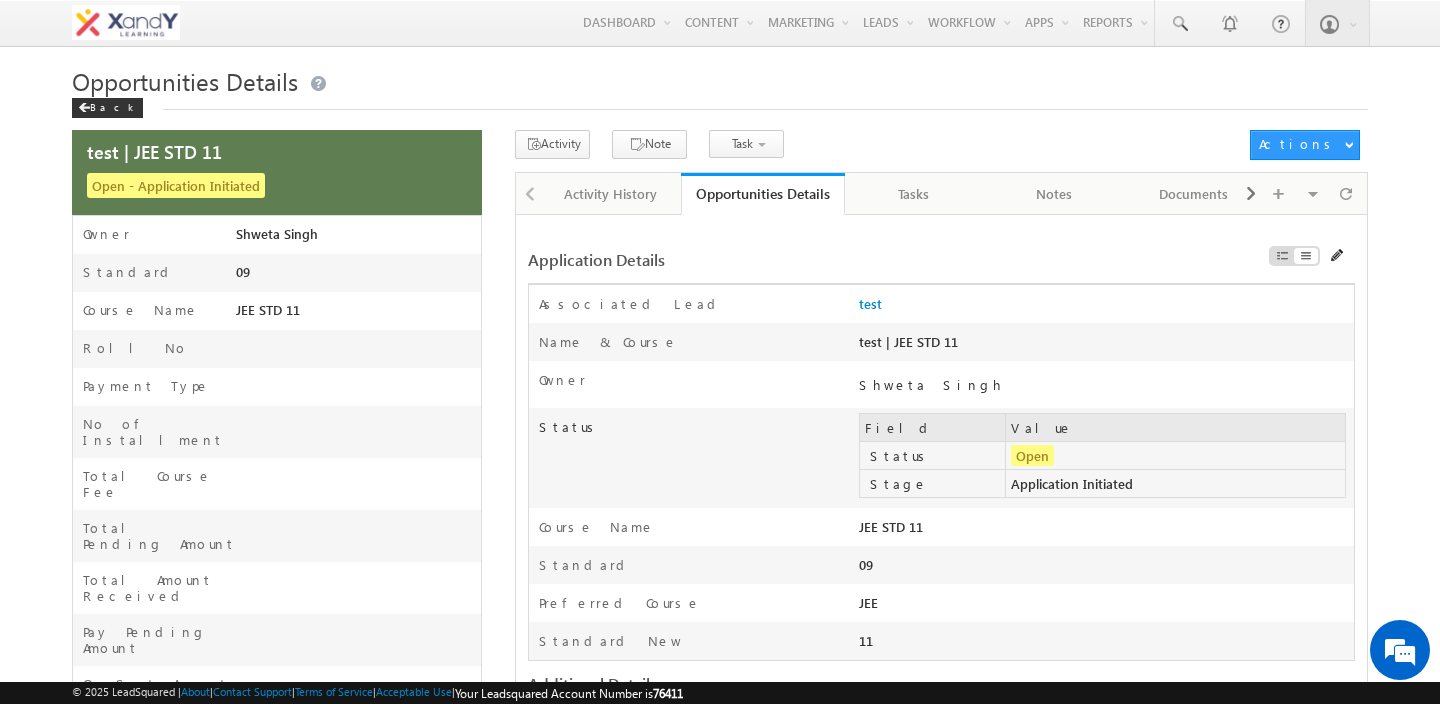 click on "Activity
Note
Task Application Follow Up" at bounding box center [877, 144] 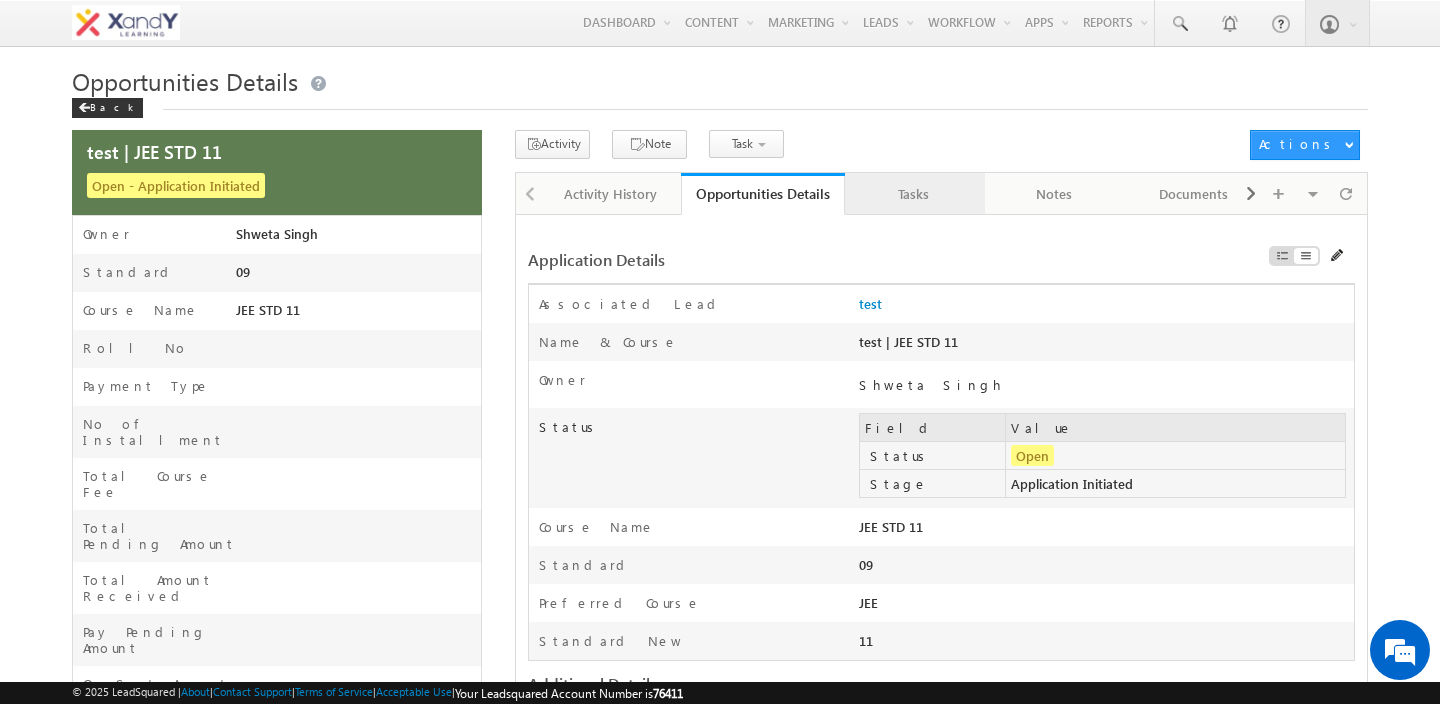 click on "Tasks" at bounding box center [915, 194] 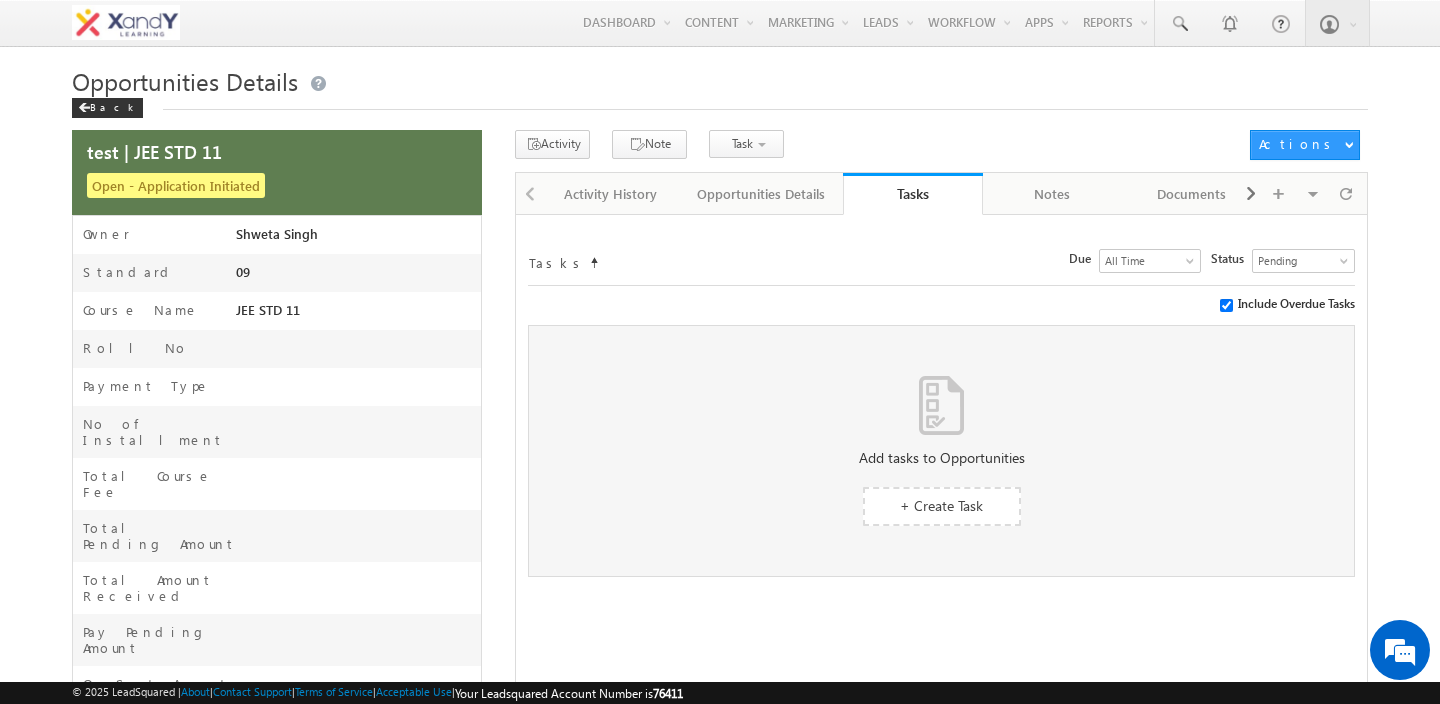 click on "Activity
Note
Task Application Follow Up" at bounding box center [877, 144] 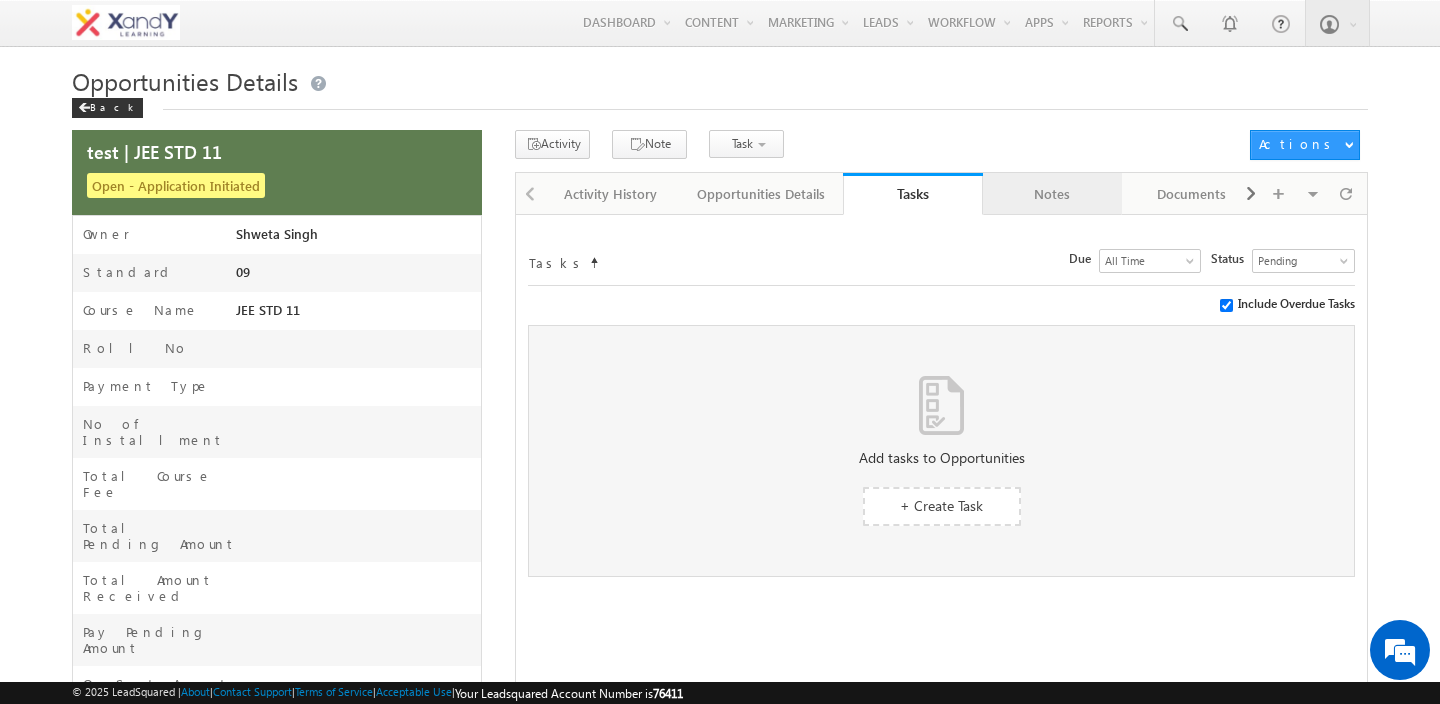 click on "Notes" at bounding box center (1052, 194) 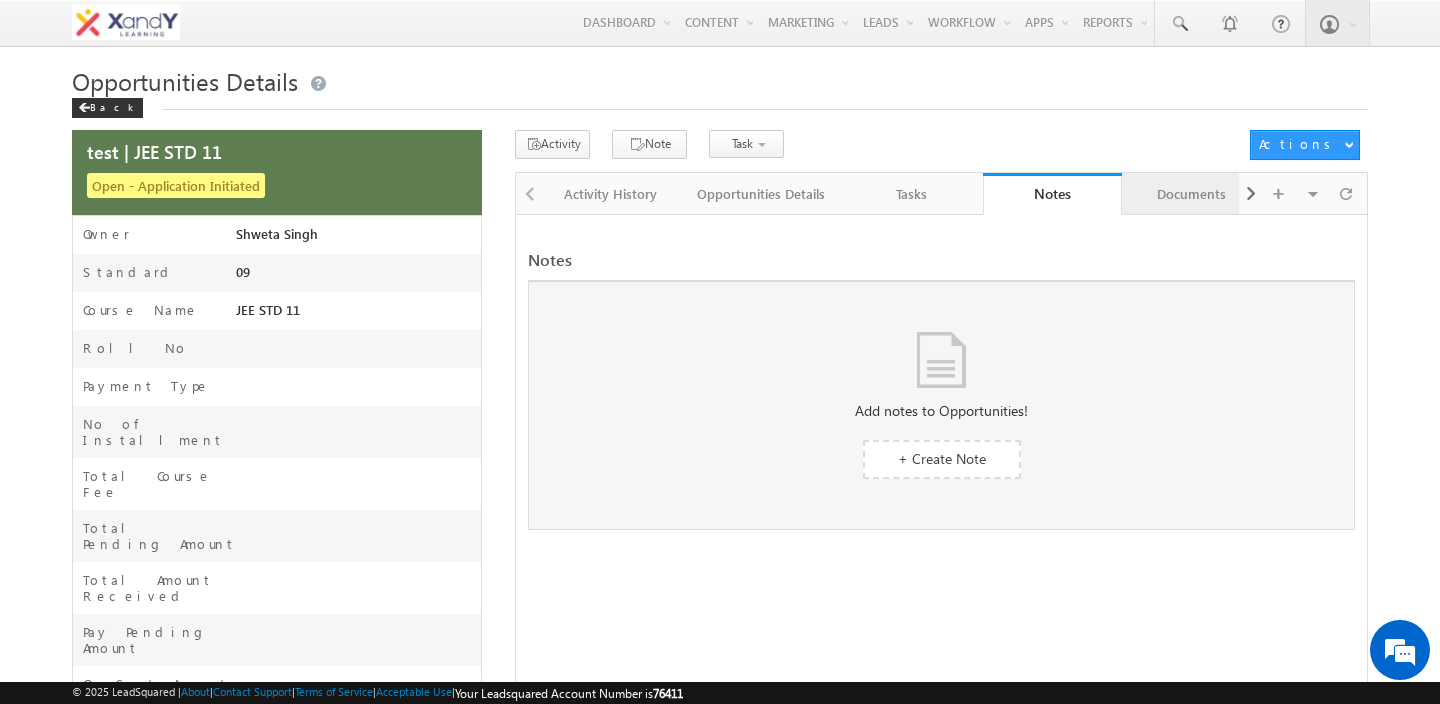 click on "Documents" at bounding box center (1192, 194) 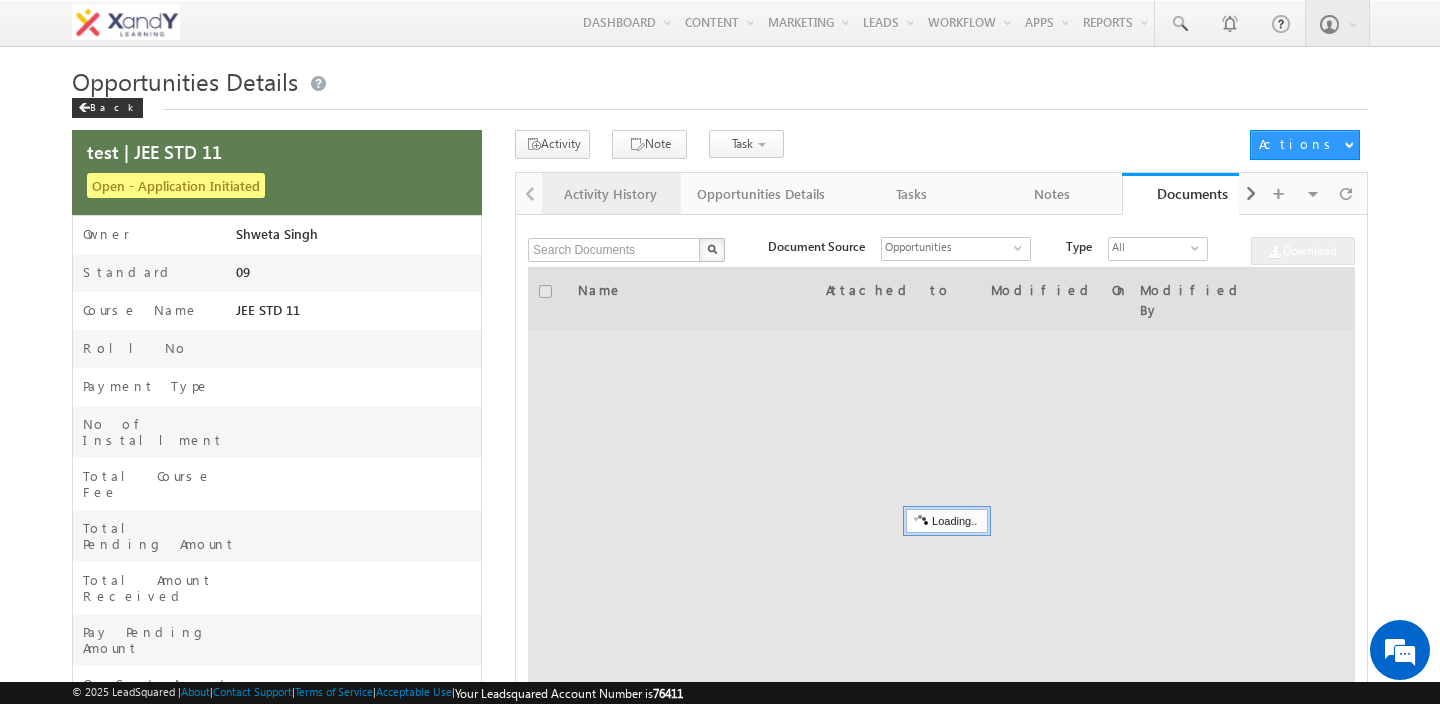 click on "Activity History" at bounding box center (612, 194) 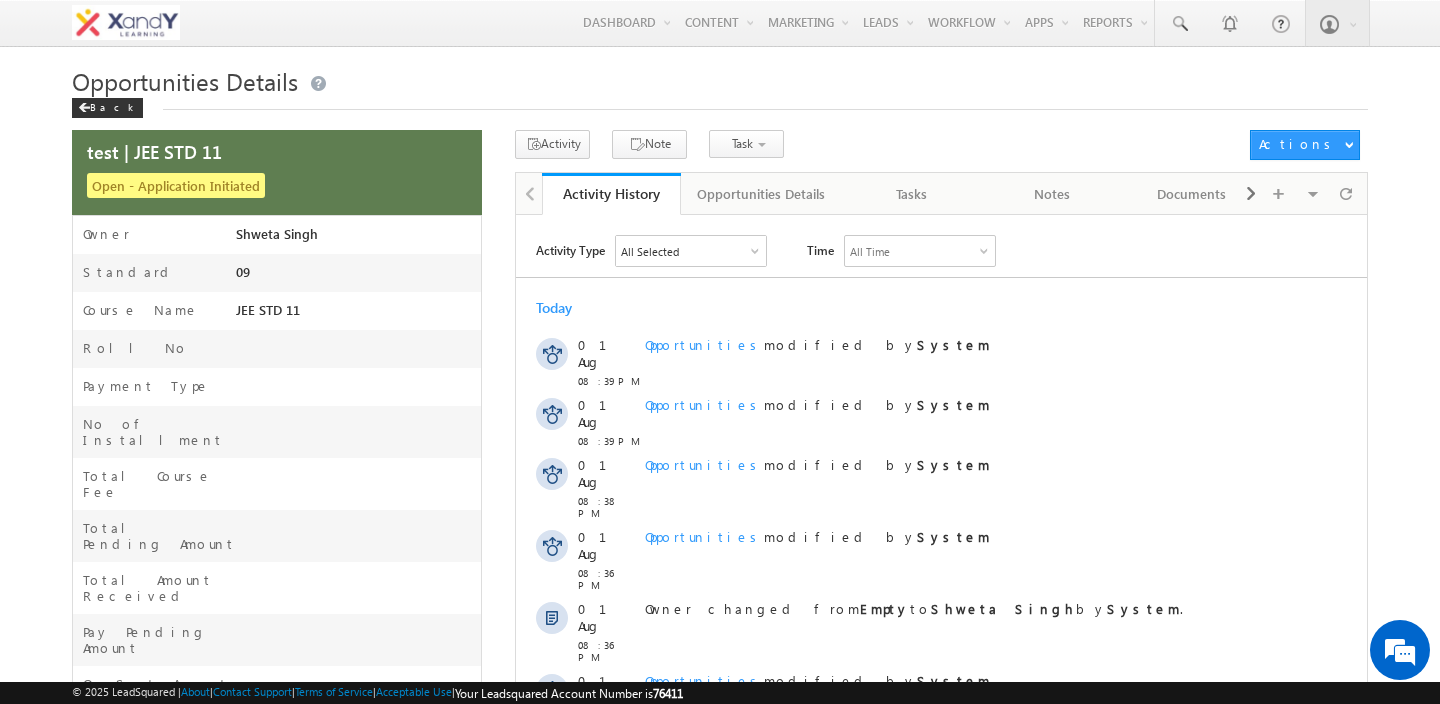 click on "Activity
Note
Task Application Follow Up" at bounding box center [877, 144] 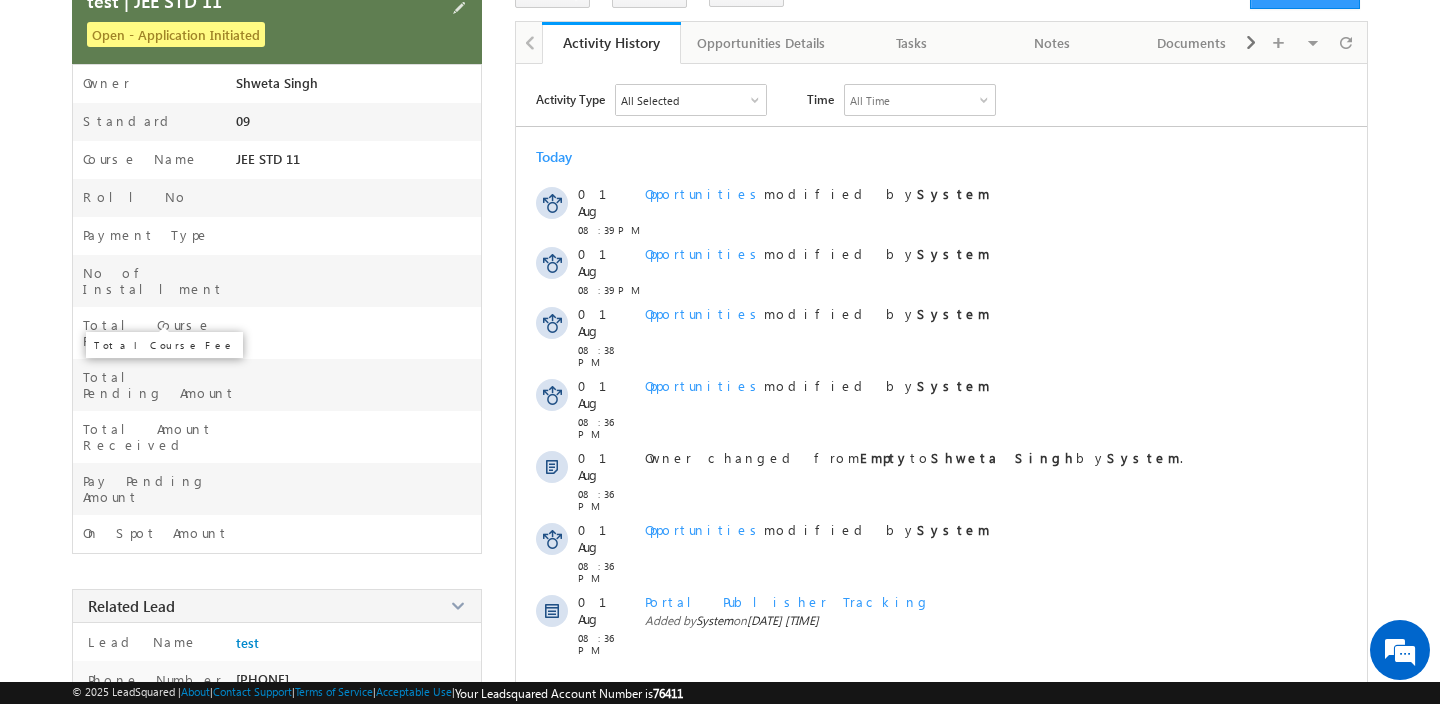 scroll, scrollTop: 430, scrollLeft: 0, axis: vertical 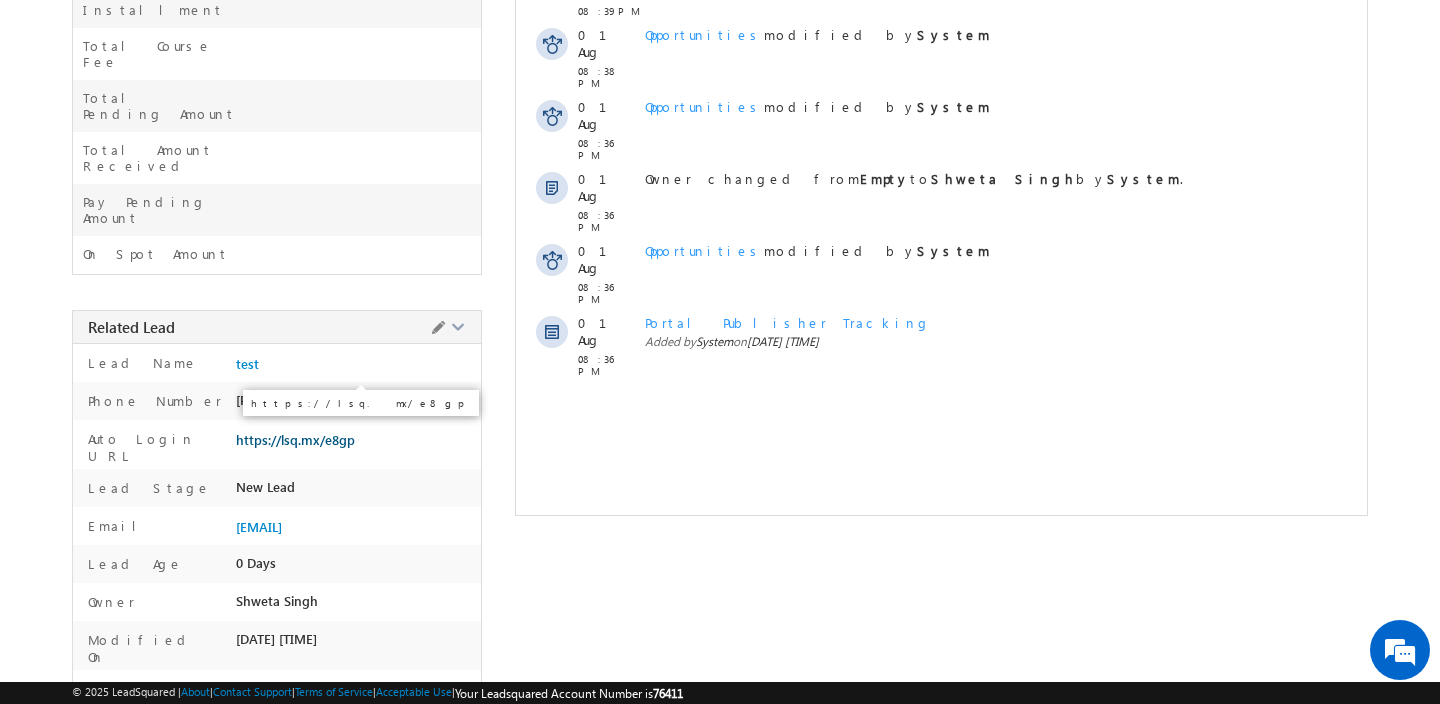 click on "https://lsq.mx/e8gp" at bounding box center (295, 440) 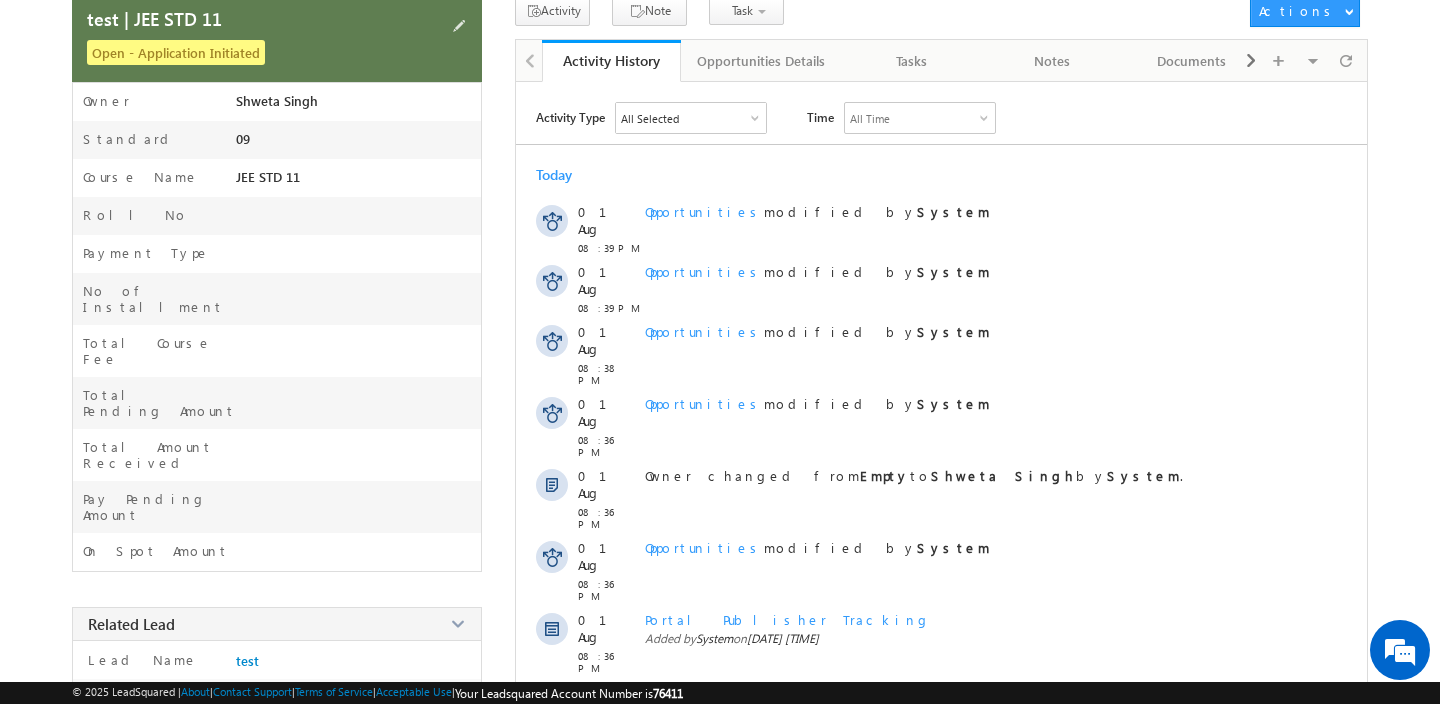 scroll, scrollTop: 184, scrollLeft: 0, axis: vertical 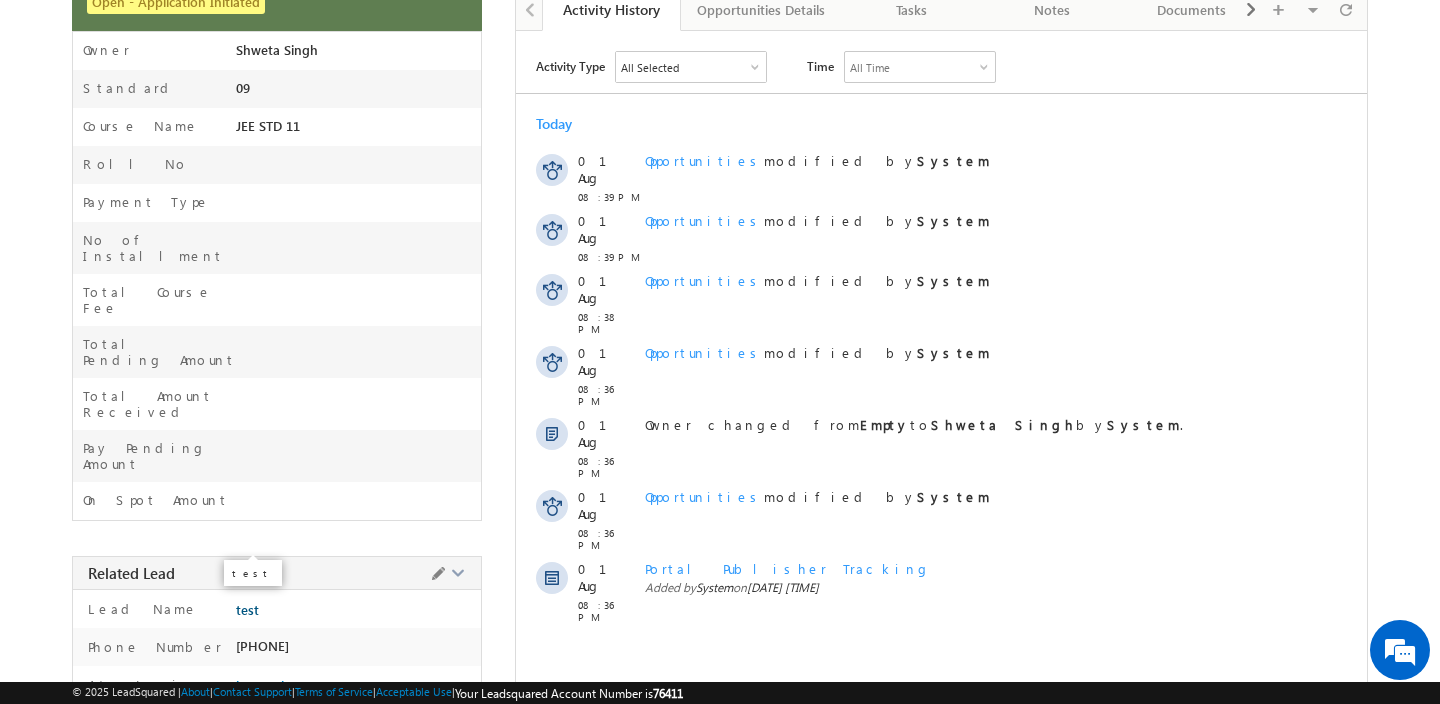 click on "test" at bounding box center [247, 610] 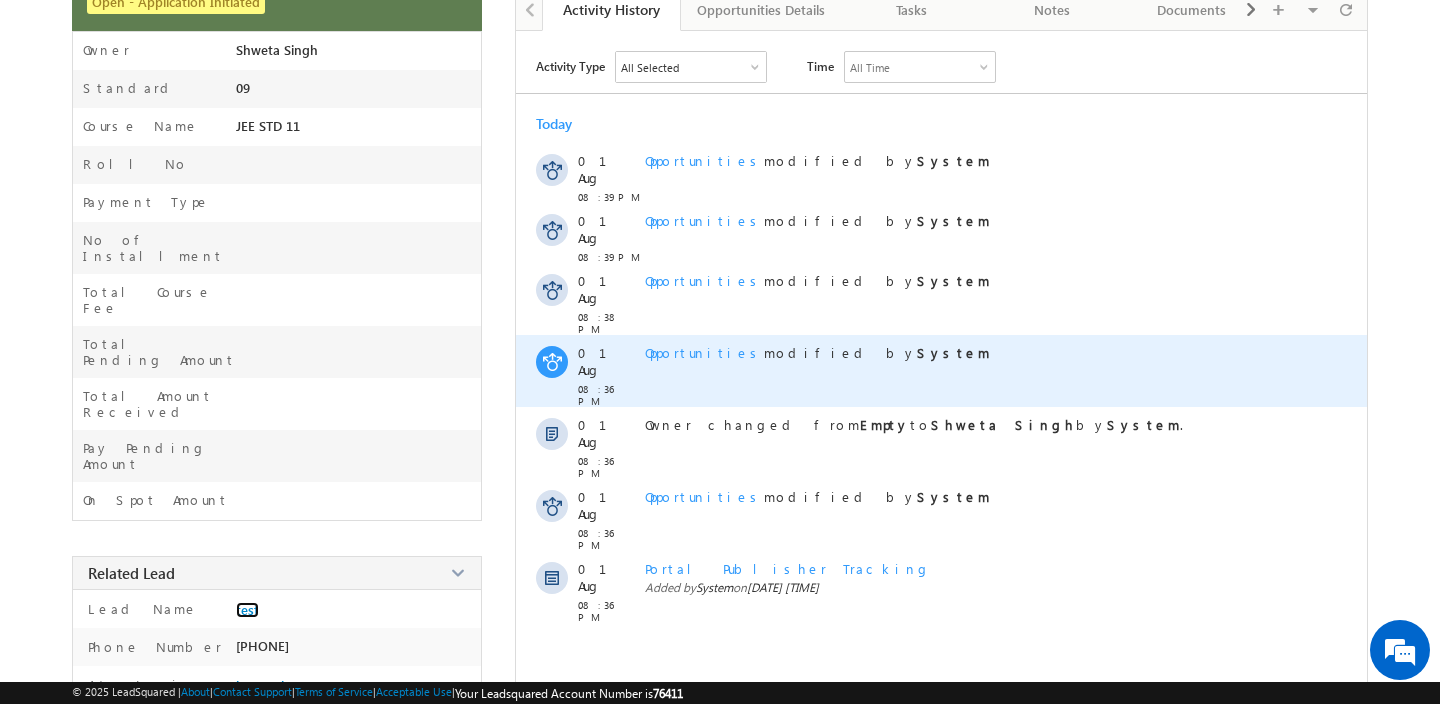 scroll, scrollTop: 0, scrollLeft: 0, axis: both 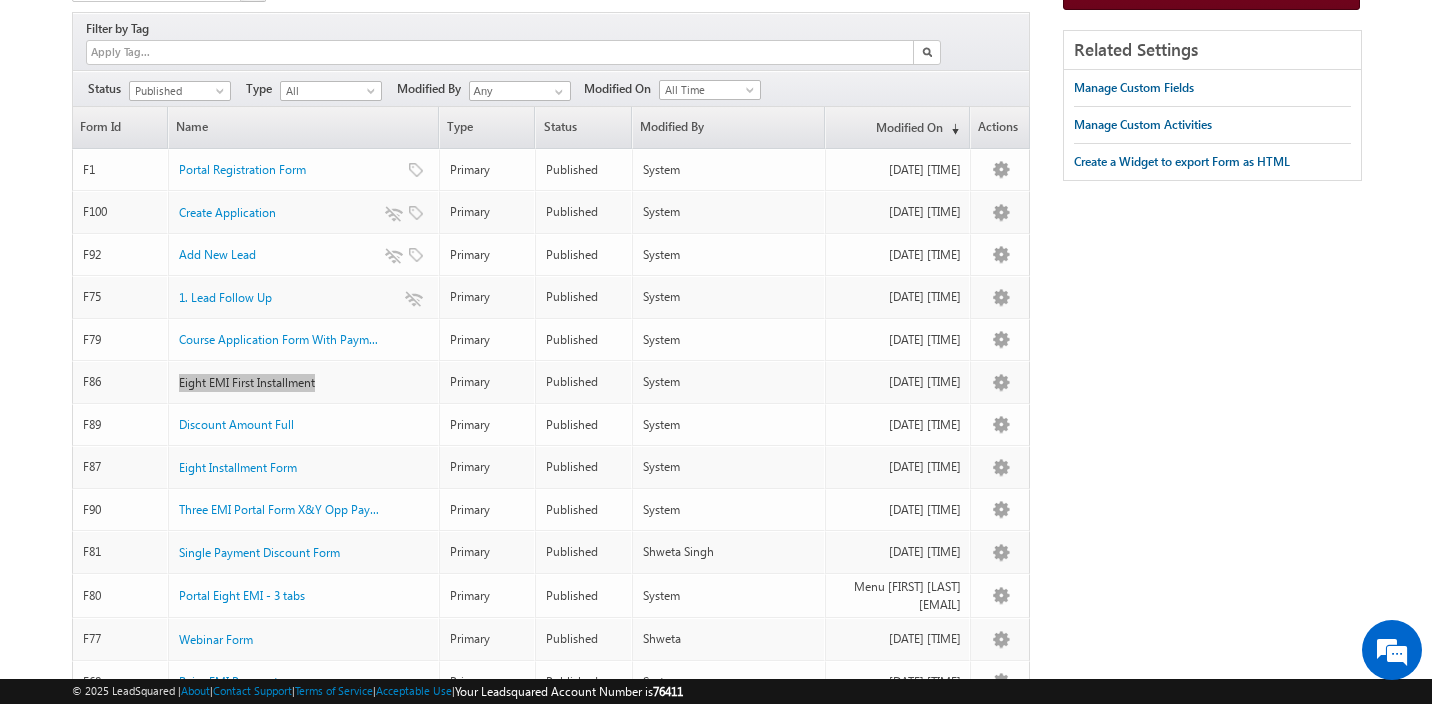 drag, startPoint x: 250, startPoint y: 360, endPoint x: 1148, endPoint y: 0, distance: 967.473 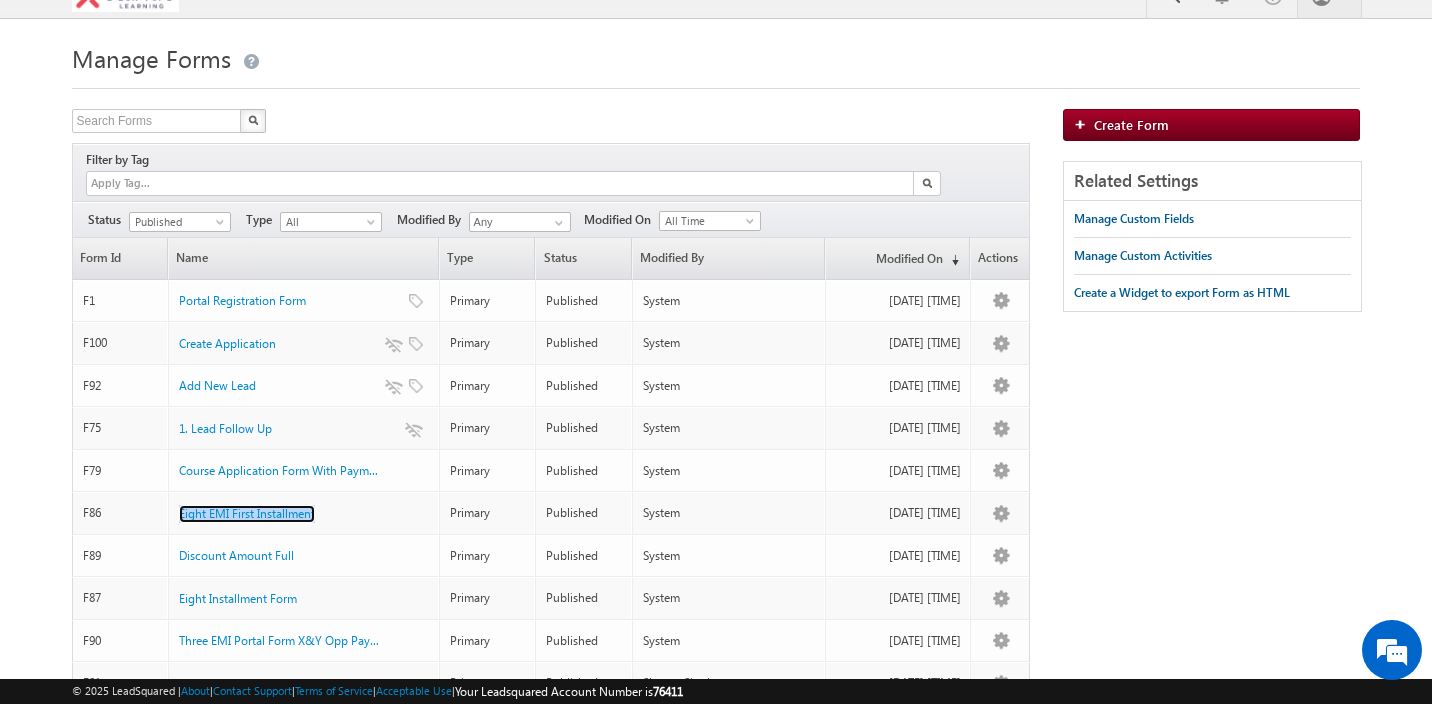 scroll, scrollTop: 0, scrollLeft: 0, axis: both 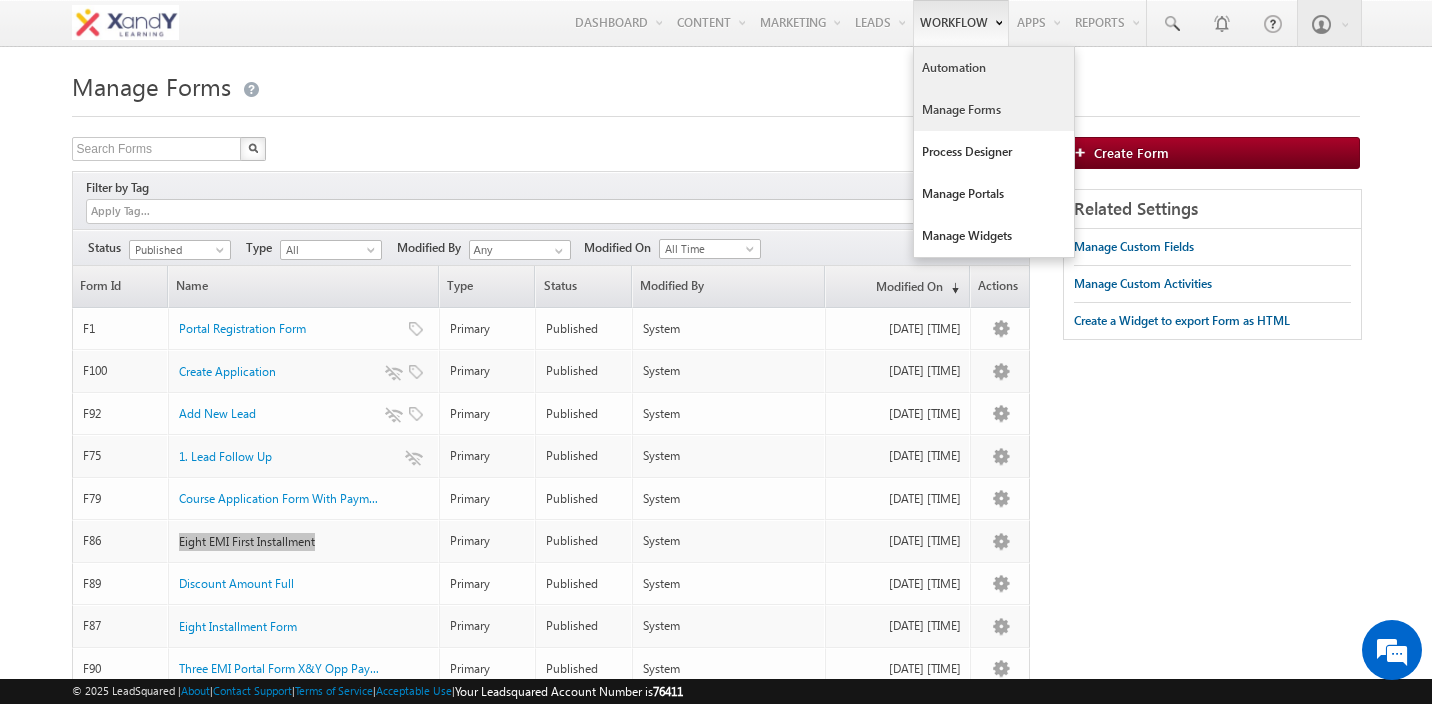 click on "Menu
[FIRST] [LAST]
[EMAIL]
X&Y learn" at bounding box center [716, 23] 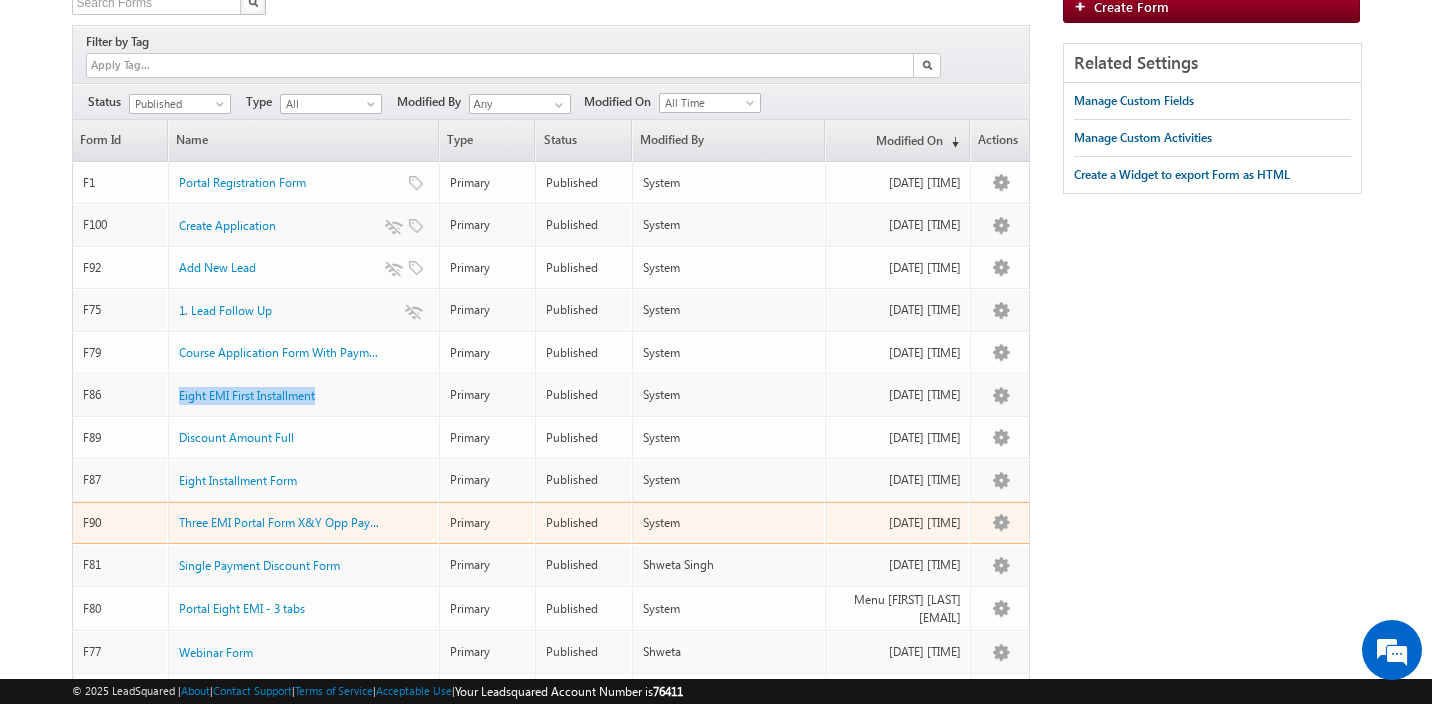 scroll, scrollTop: 0, scrollLeft: 0, axis: both 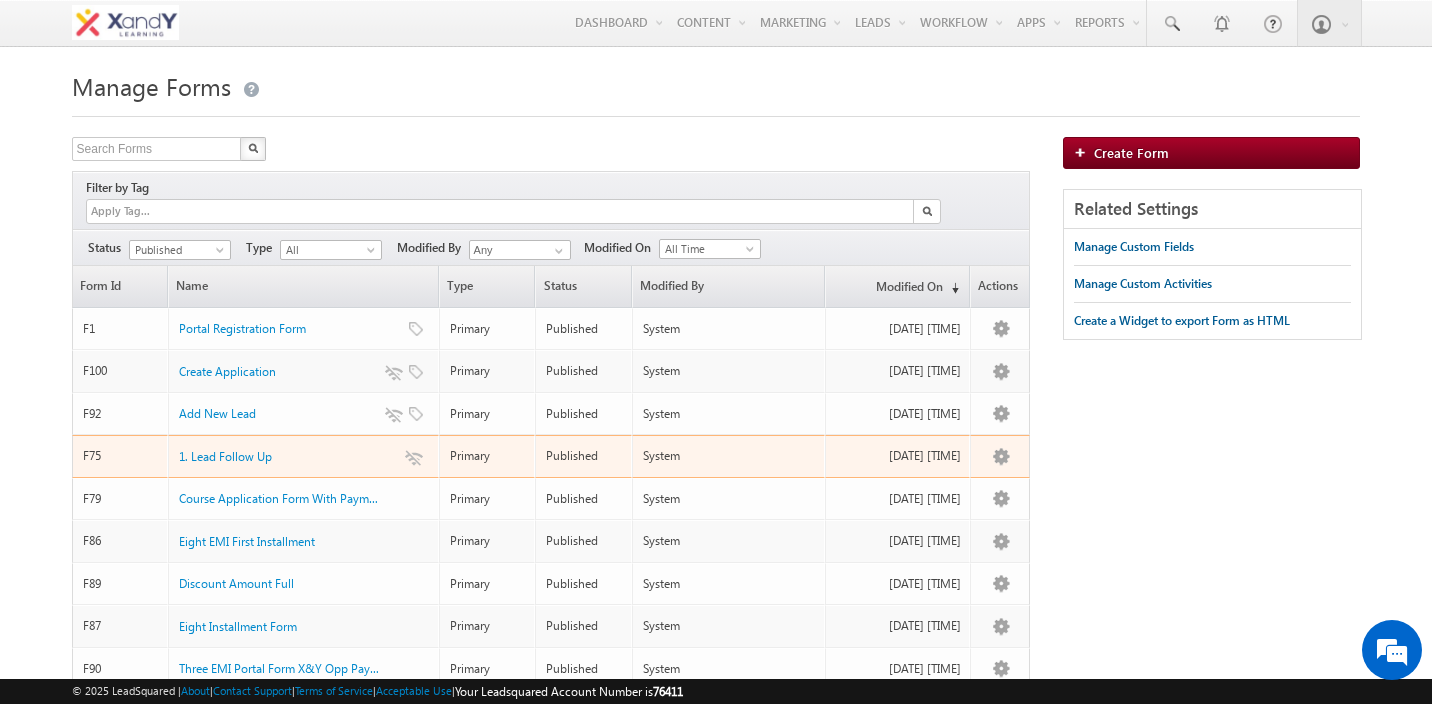 click on "Primary" at bounding box center [488, 456] 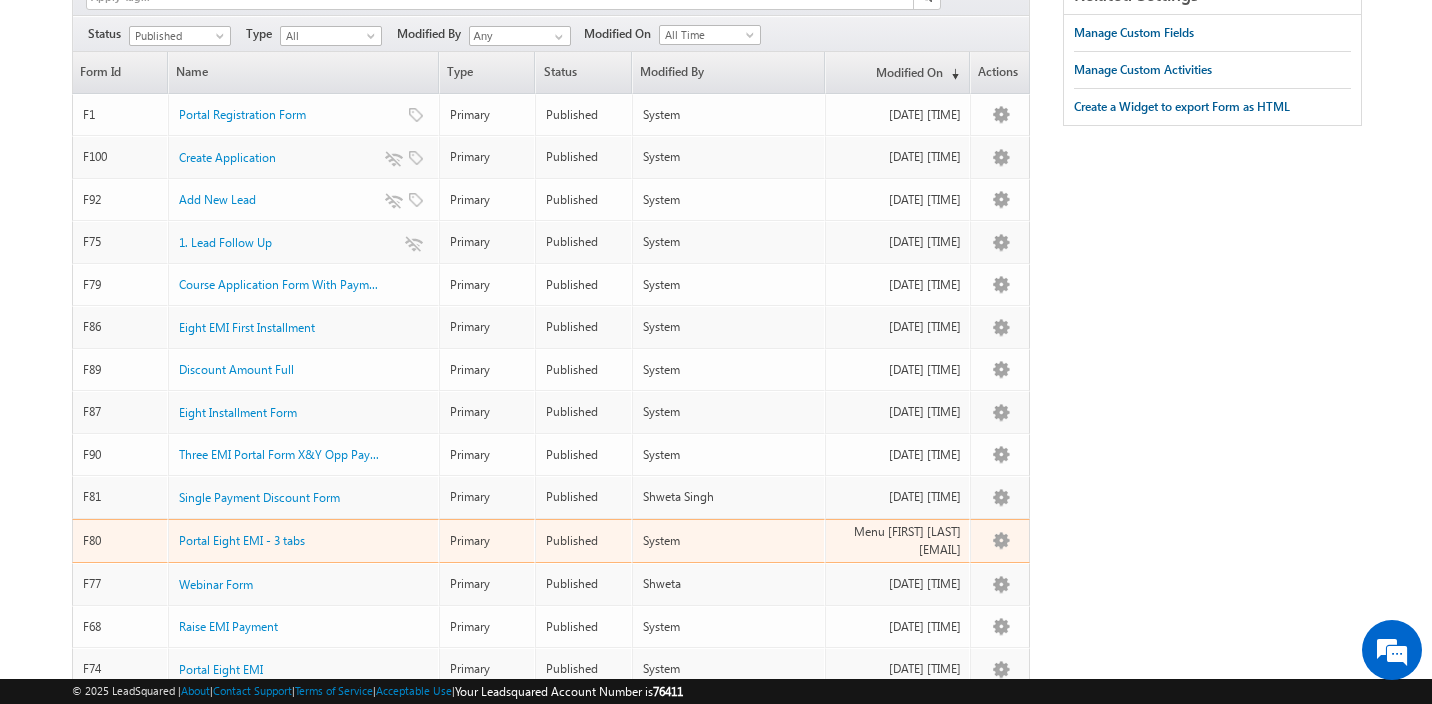 scroll, scrollTop: 205, scrollLeft: 0, axis: vertical 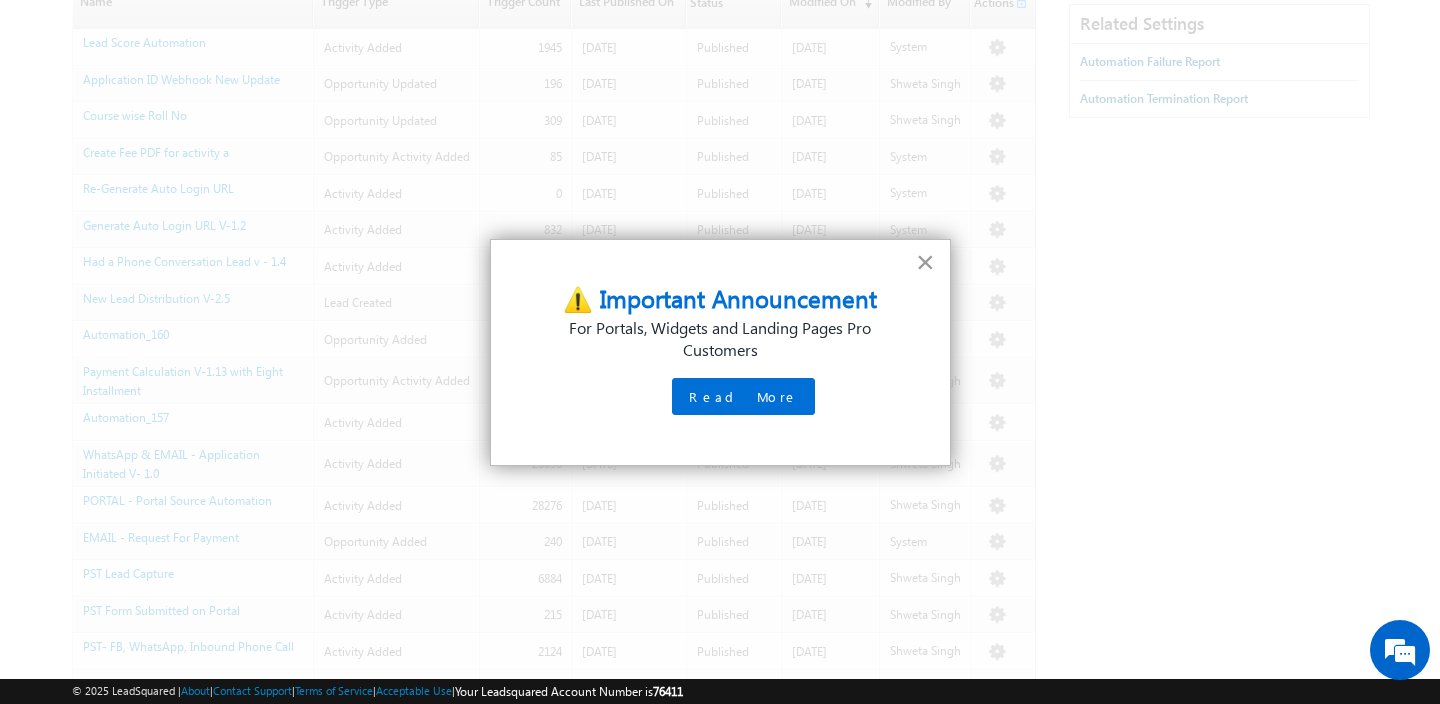 click on "×" at bounding box center [925, 262] 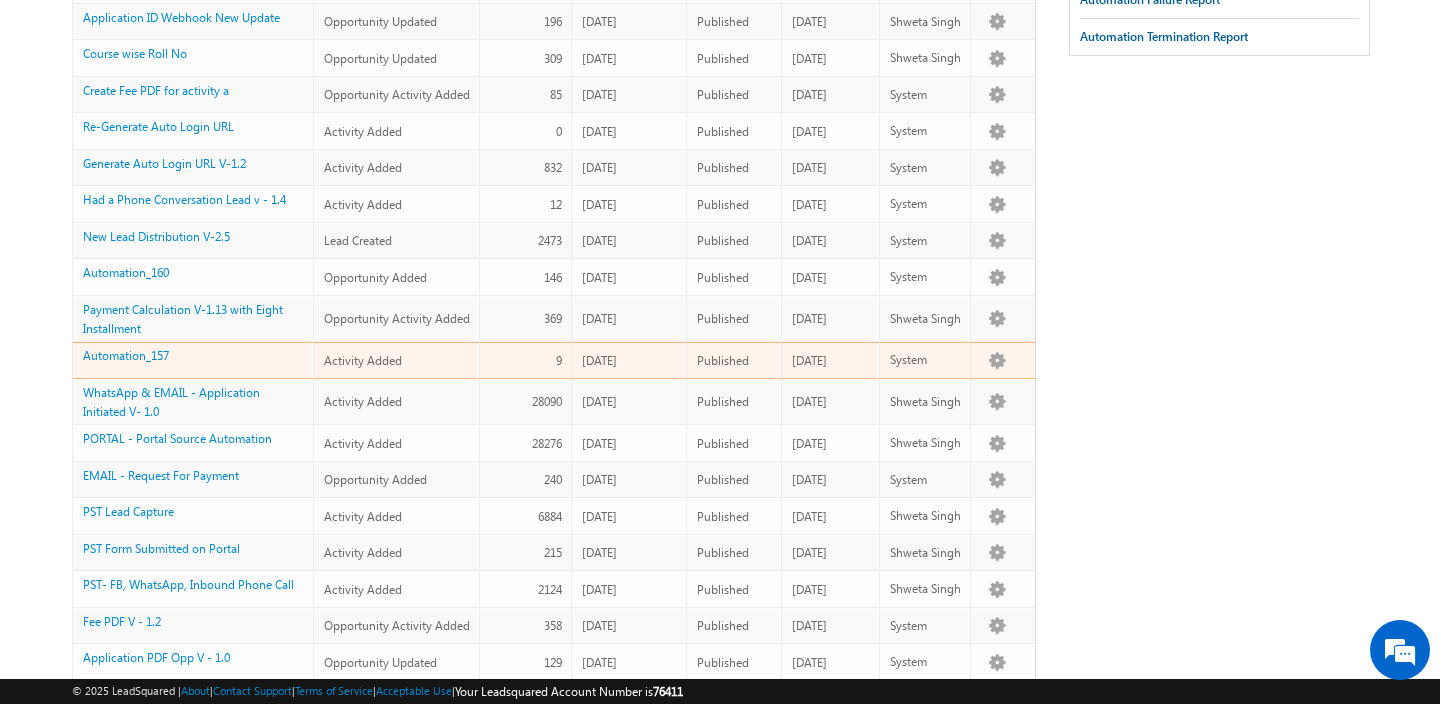 scroll, scrollTop: 303, scrollLeft: 0, axis: vertical 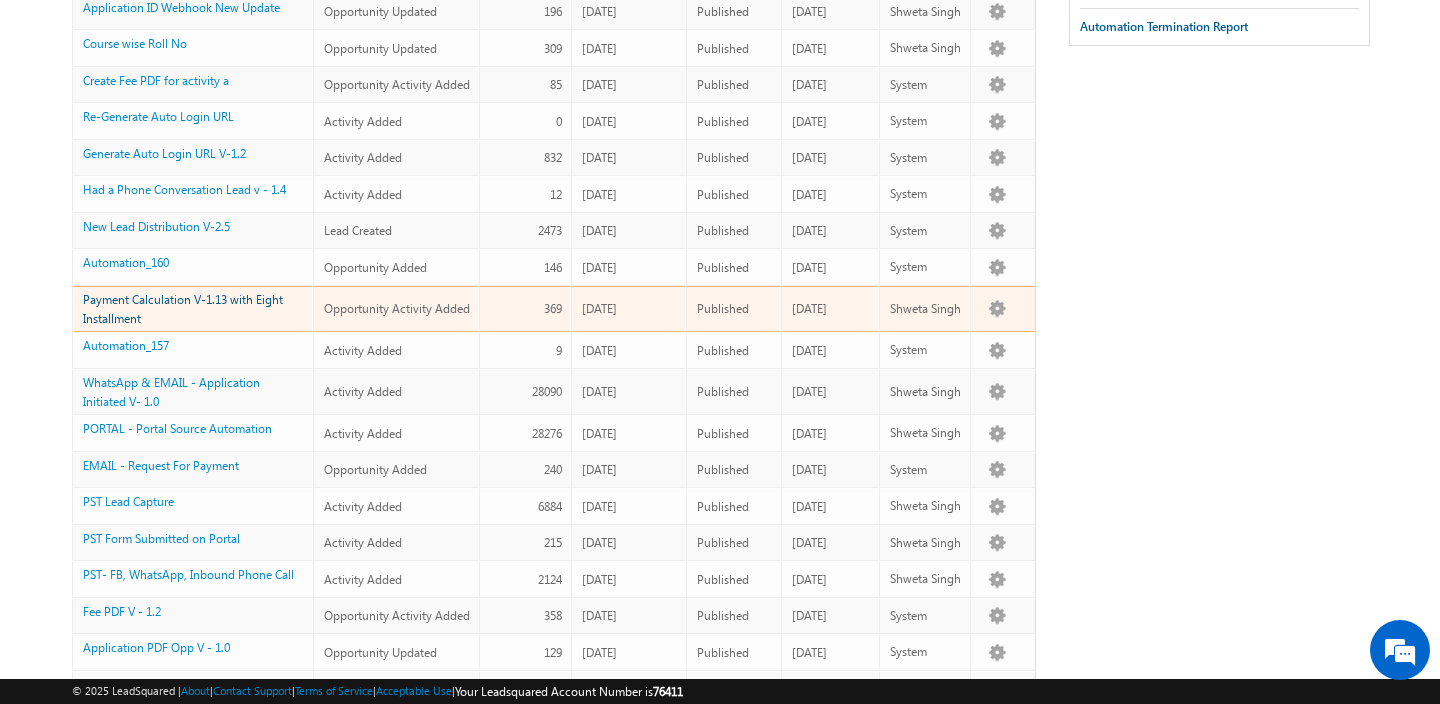 click on "Payment Calculation V-1.13 with Eight Installment" at bounding box center [183, 309] 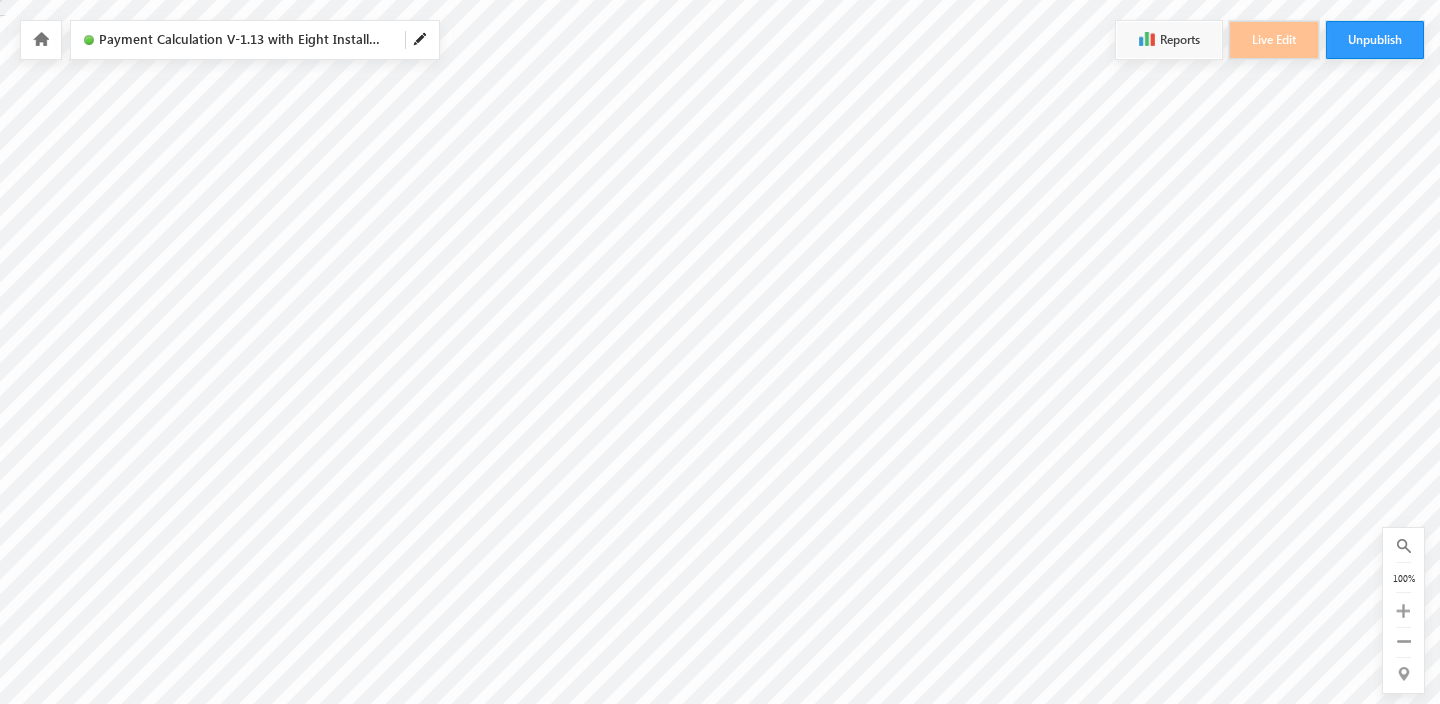 scroll, scrollTop: 0, scrollLeft: 0, axis: both 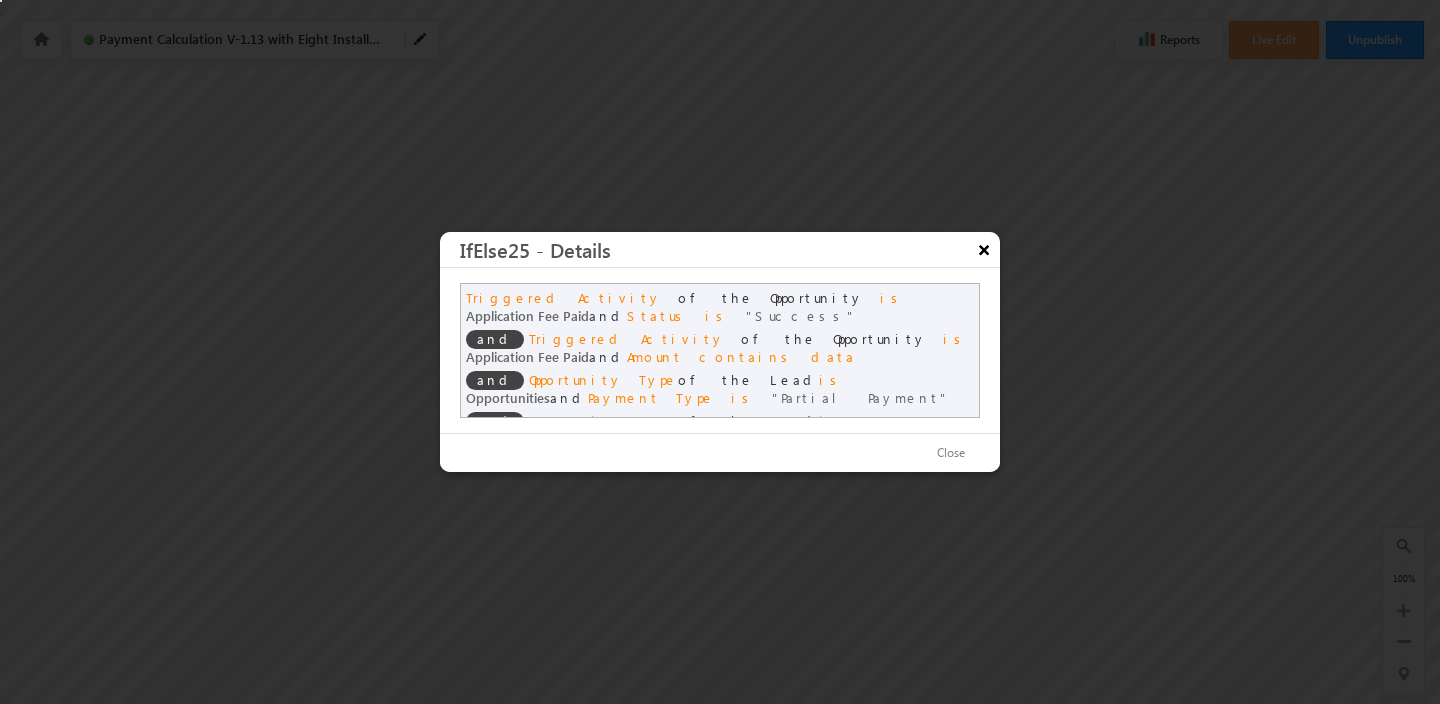 click on "×" at bounding box center (984, 249) 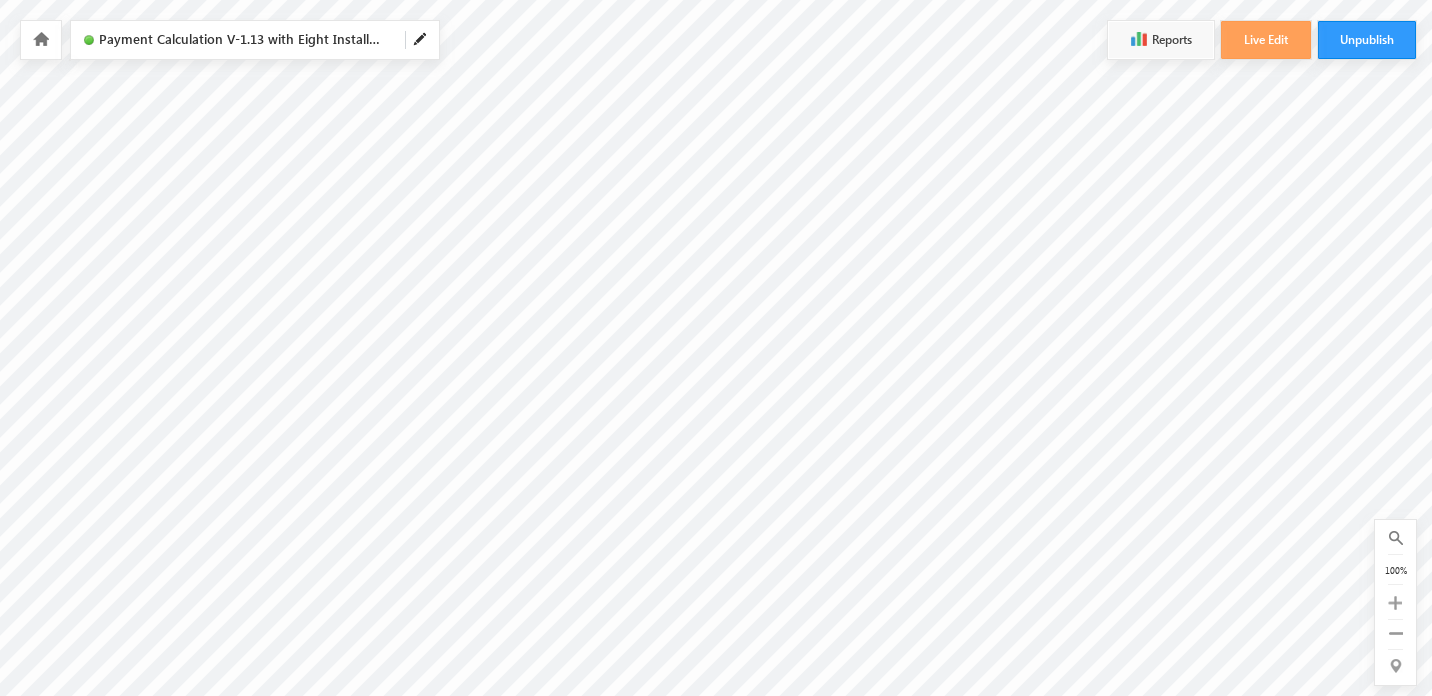scroll, scrollTop: 0, scrollLeft: 0, axis: both 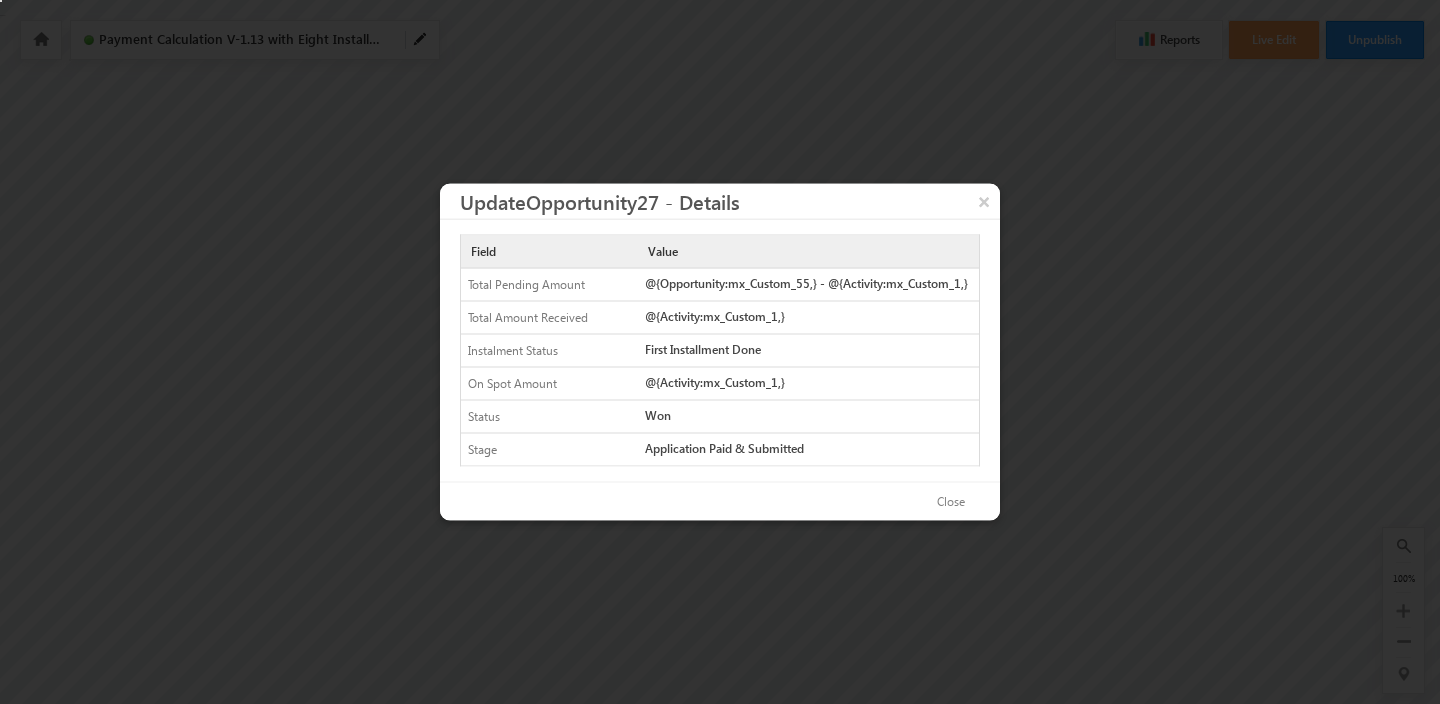 click on "Total Pending Amount" at bounding box center [543, 285] 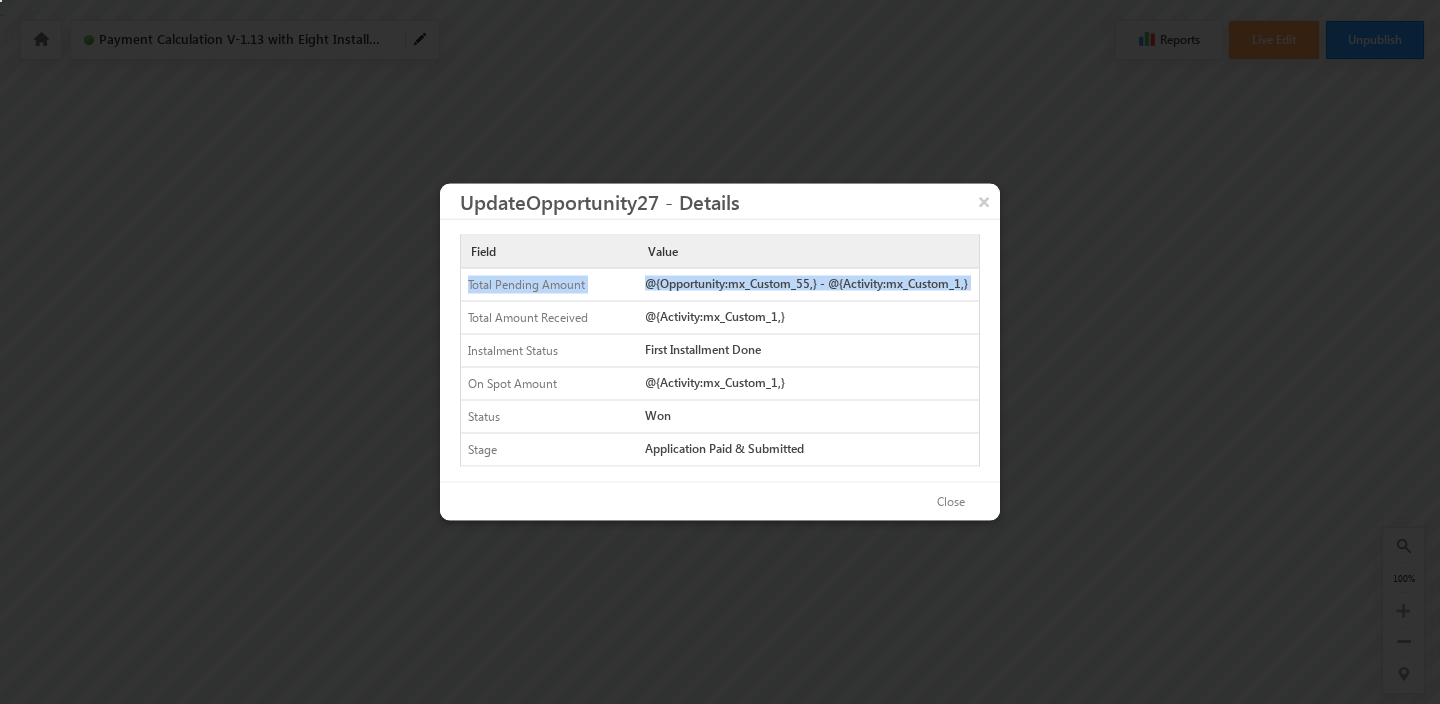drag, startPoint x: 479, startPoint y: 290, endPoint x: 761, endPoint y: 295, distance: 282.0443 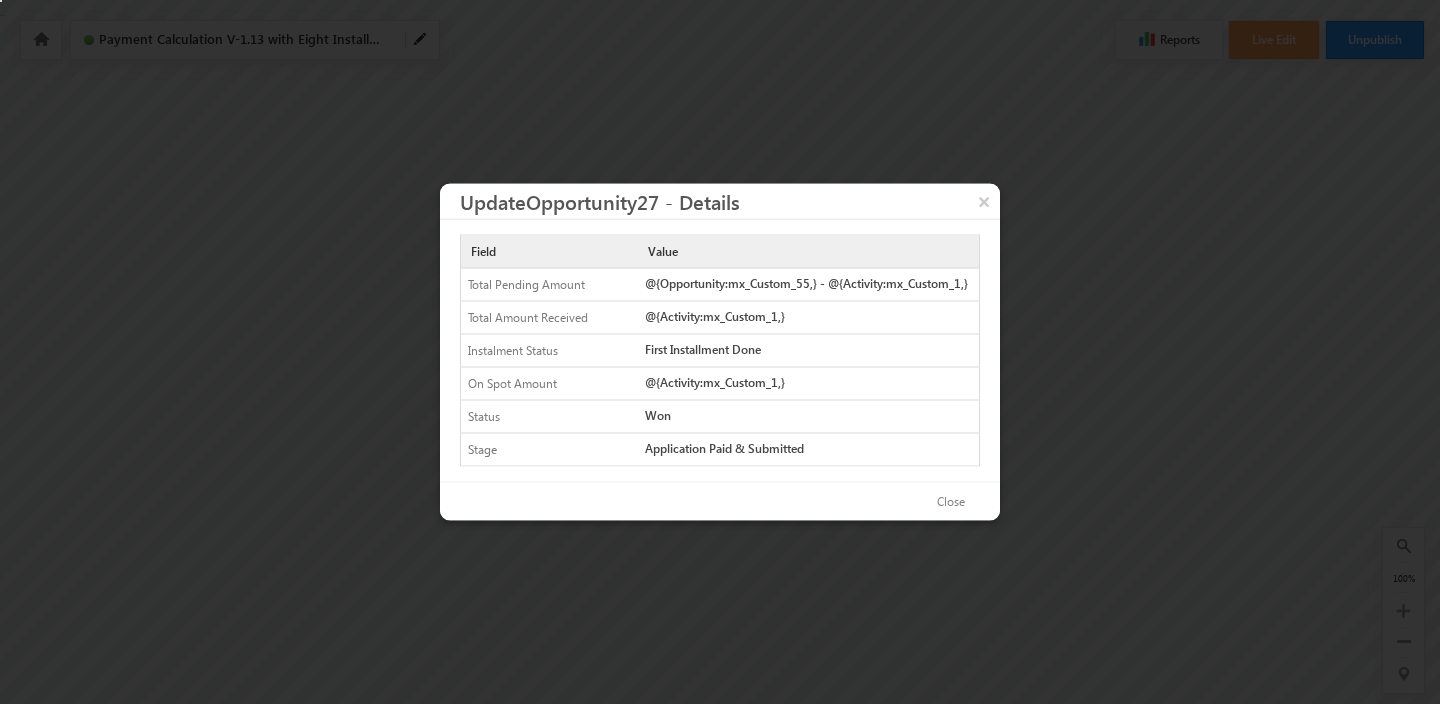 click on "Total Amount Received" at bounding box center [543, 318] 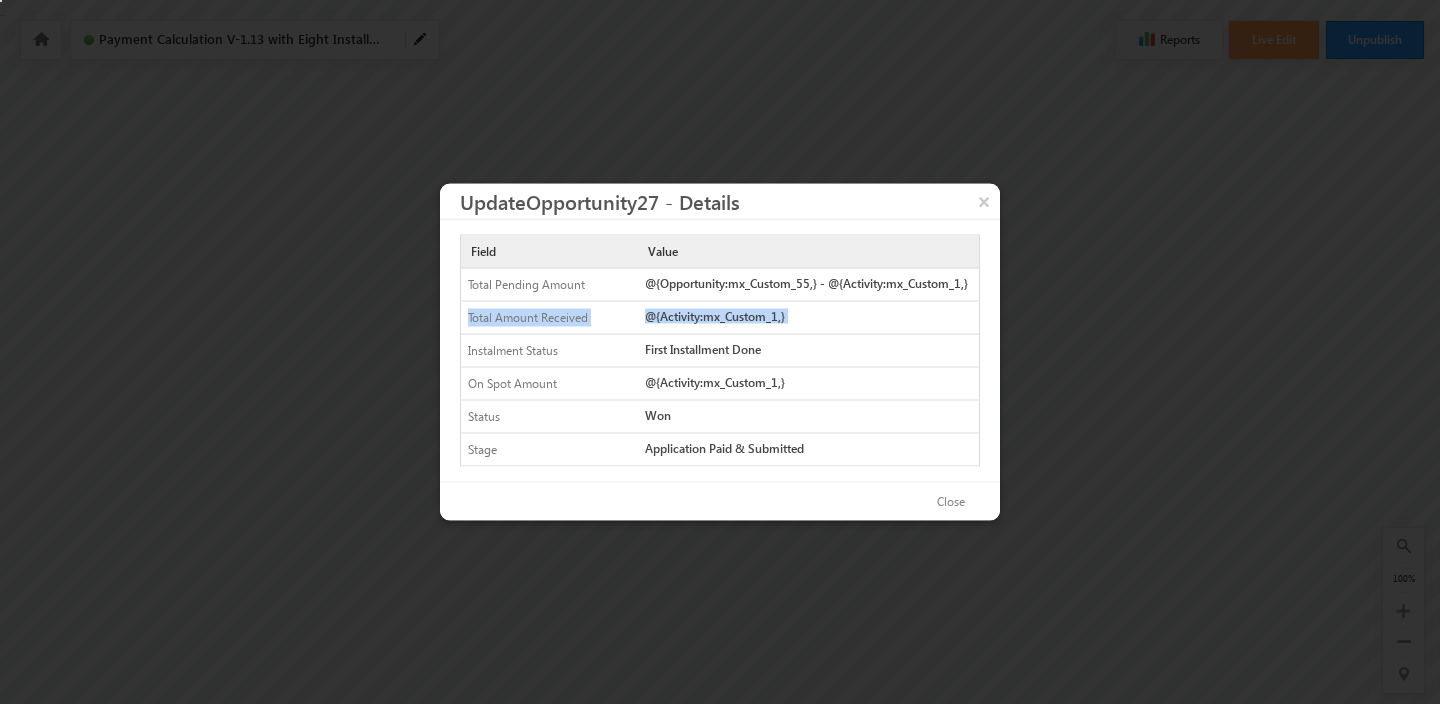 drag, startPoint x: 482, startPoint y: 321, endPoint x: 748, endPoint y: 326, distance: 266.047 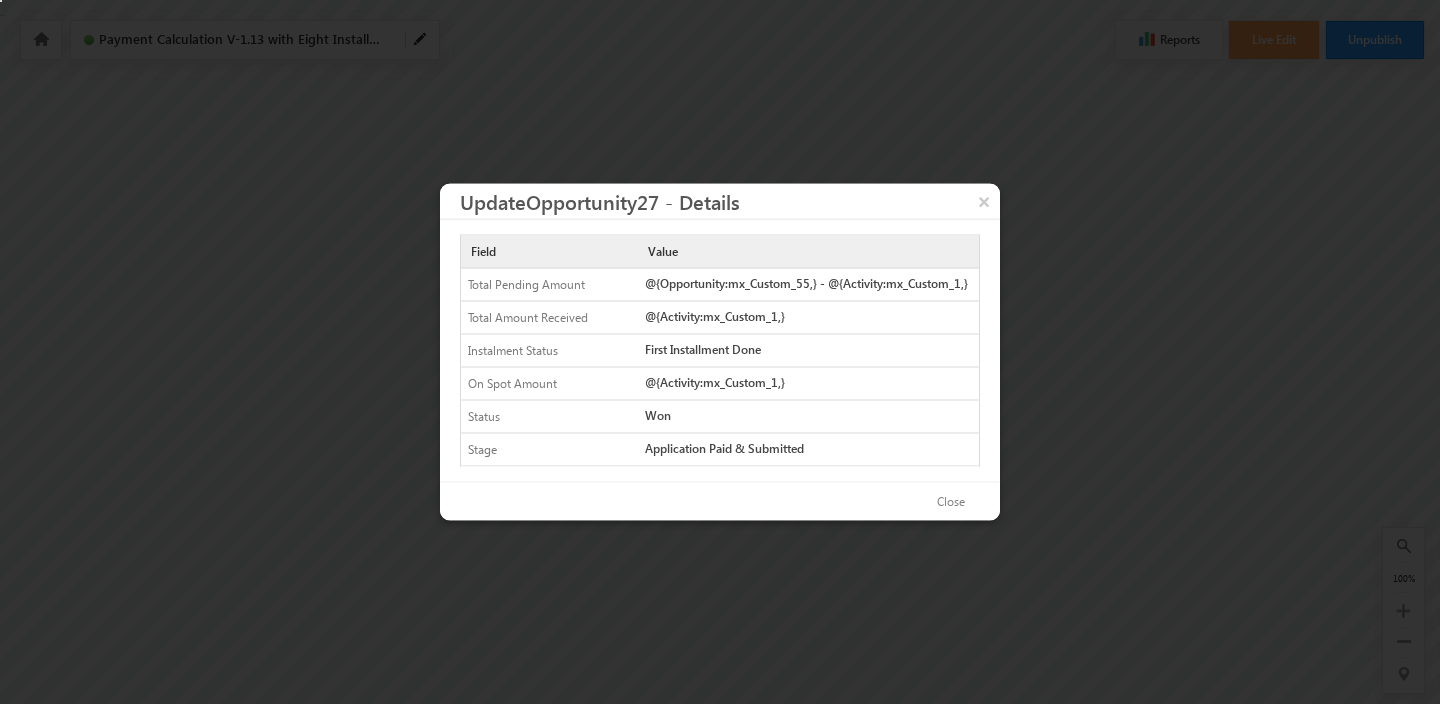 click on "Instalment Status" at bounding box center [543, 351] 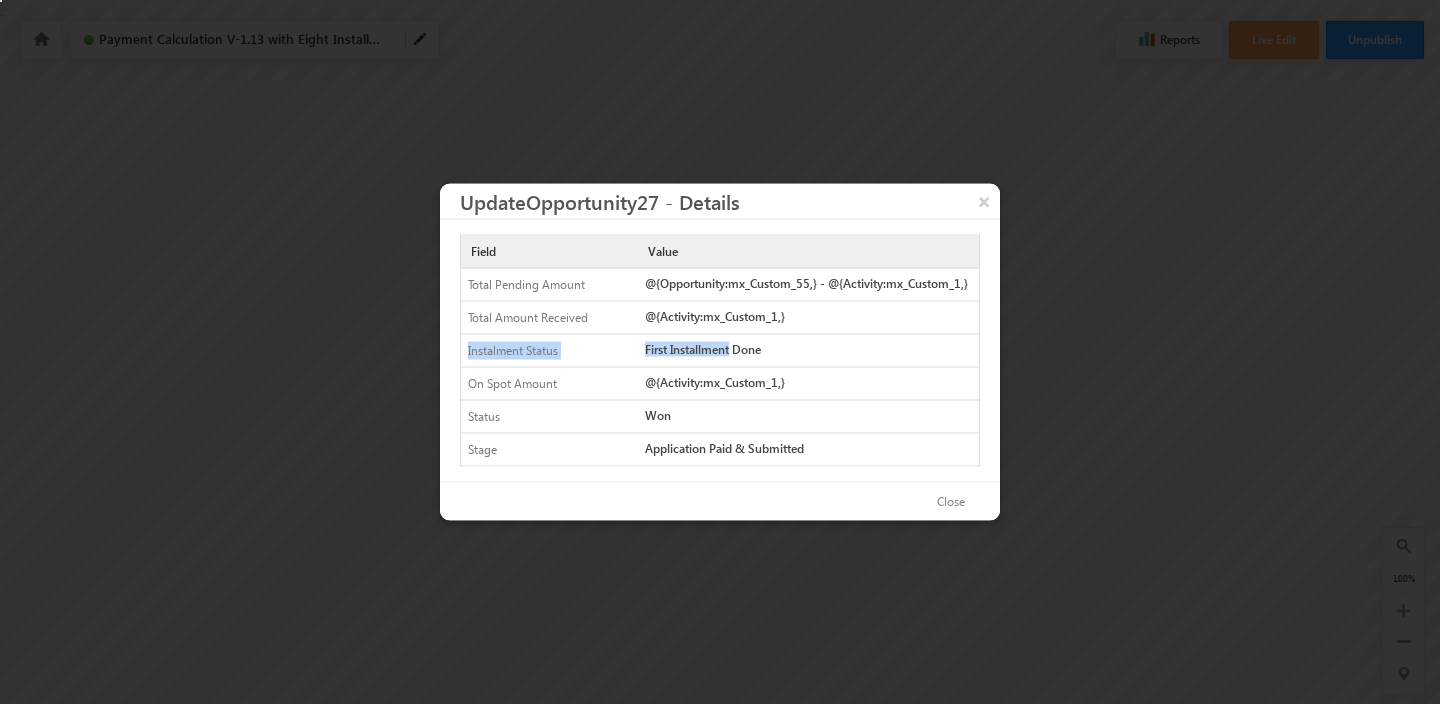 drag, startPoint x: 483, startPoint y: 351, endPoint x: 713, endPoint y: 346, distance: 230.05434 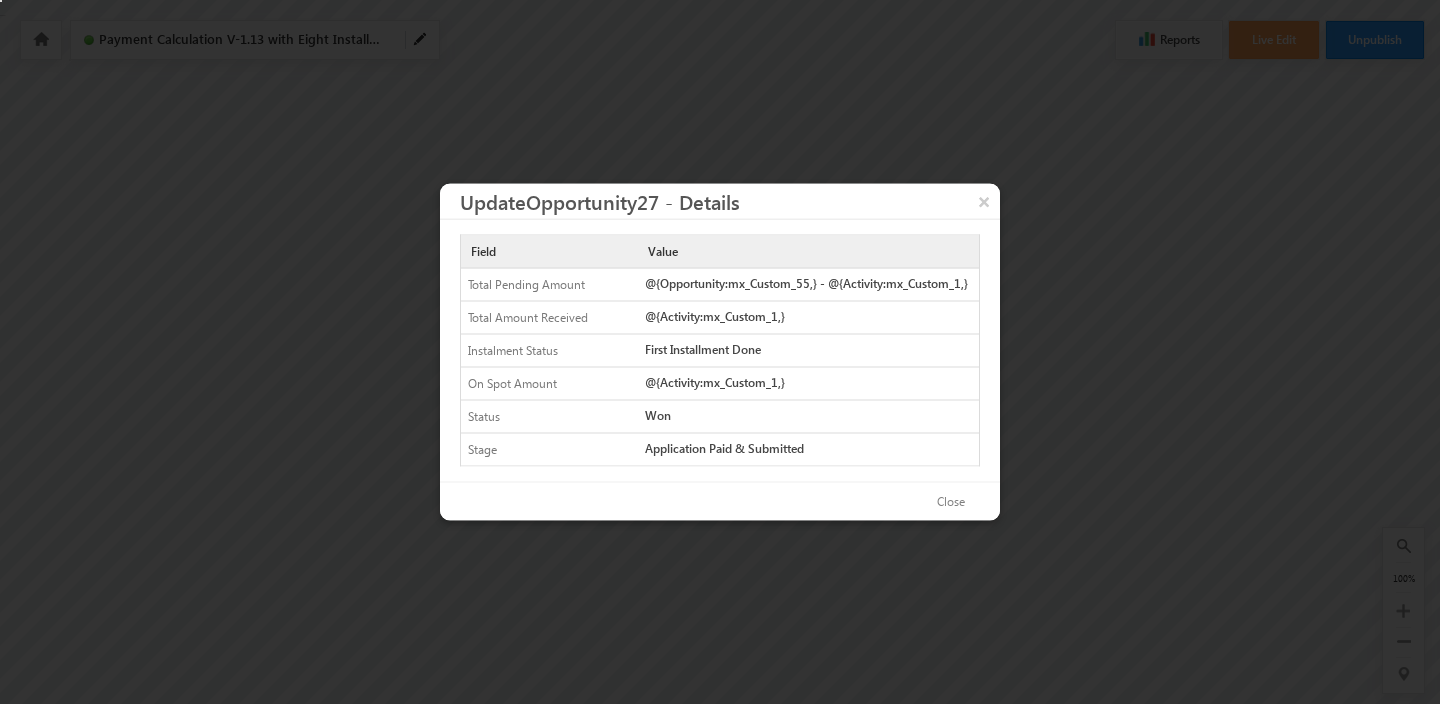 click on "On Spot Amount" at bounding box center [543, 384] 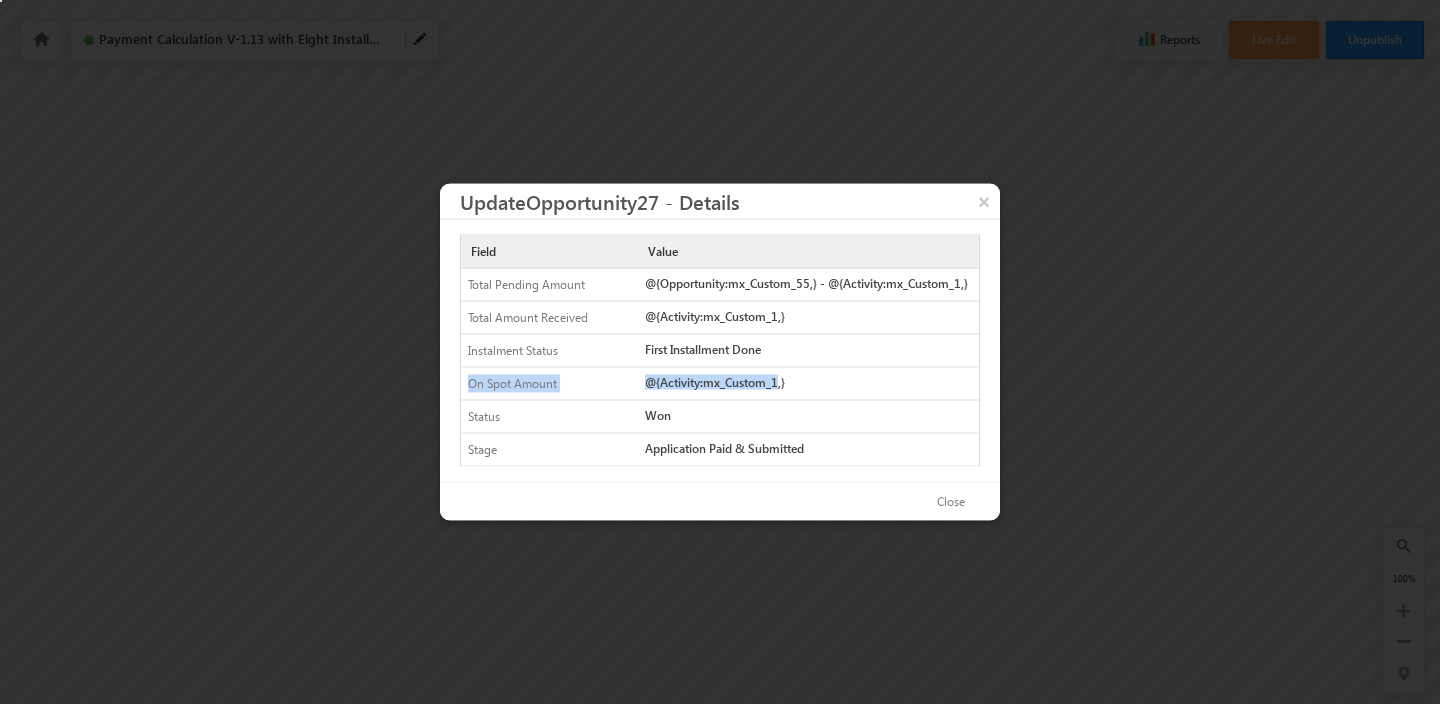 drag, startPoint x: 480, startPoint y: 380, endPoint x: 750, endPoint y: 375, distance: 270.0463 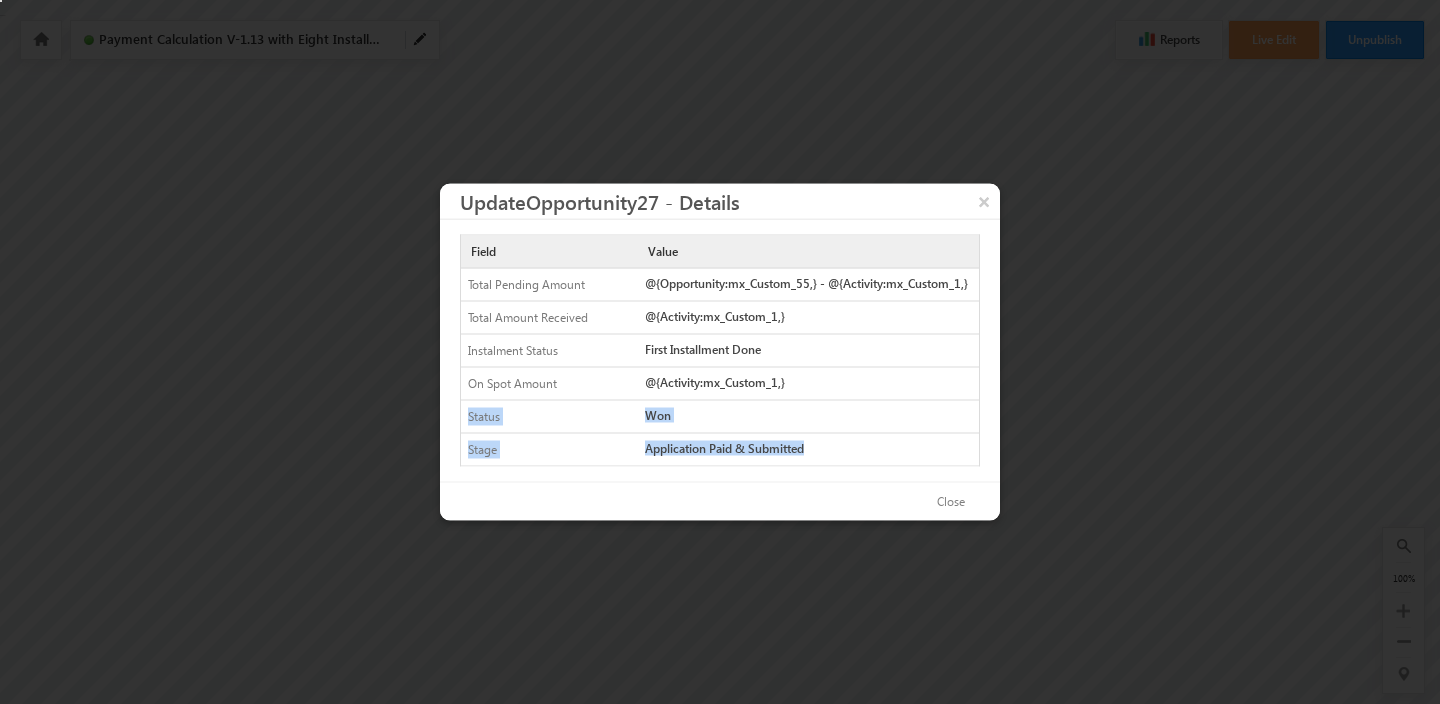 drag, startPoint x: 461, startPoint y: 409, endPoint x: 727, endPoint y: 466, distance: 272.0386 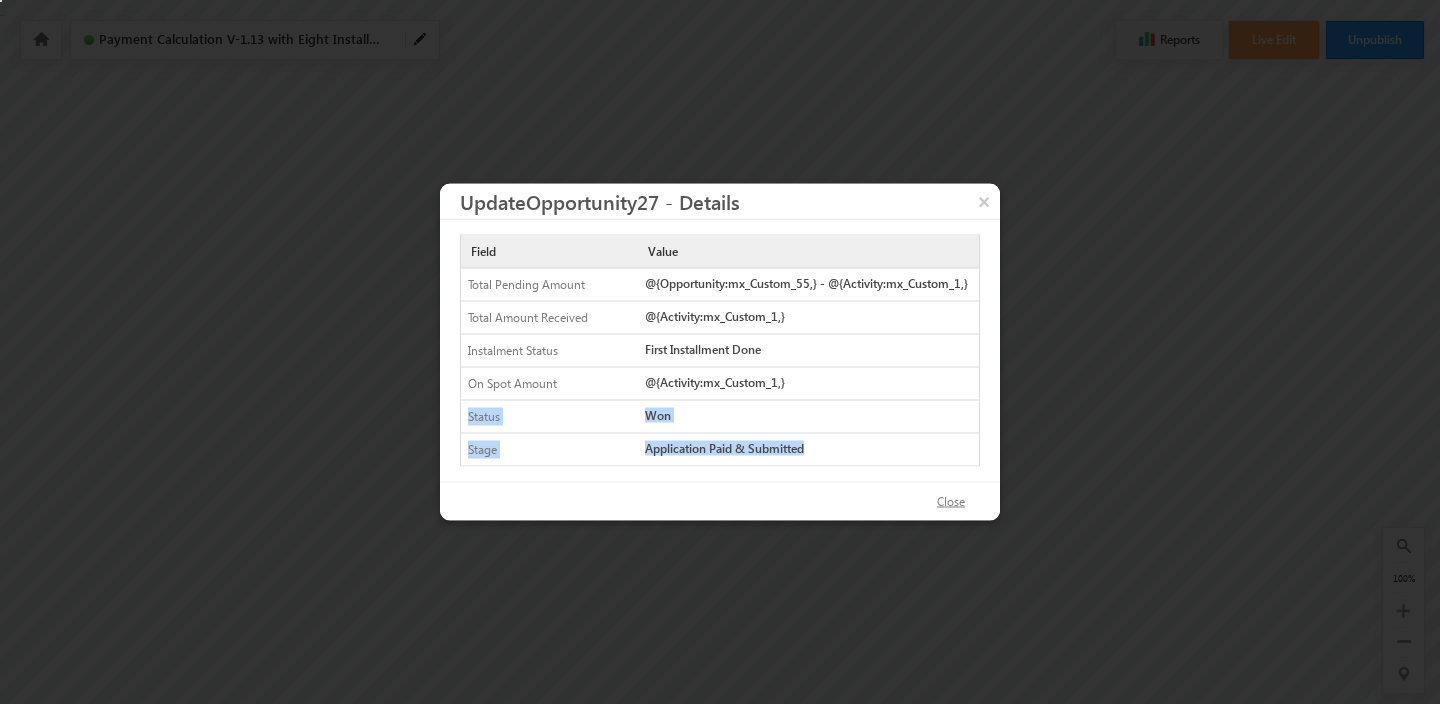 click on "Close" at bounding box center [951, 502] 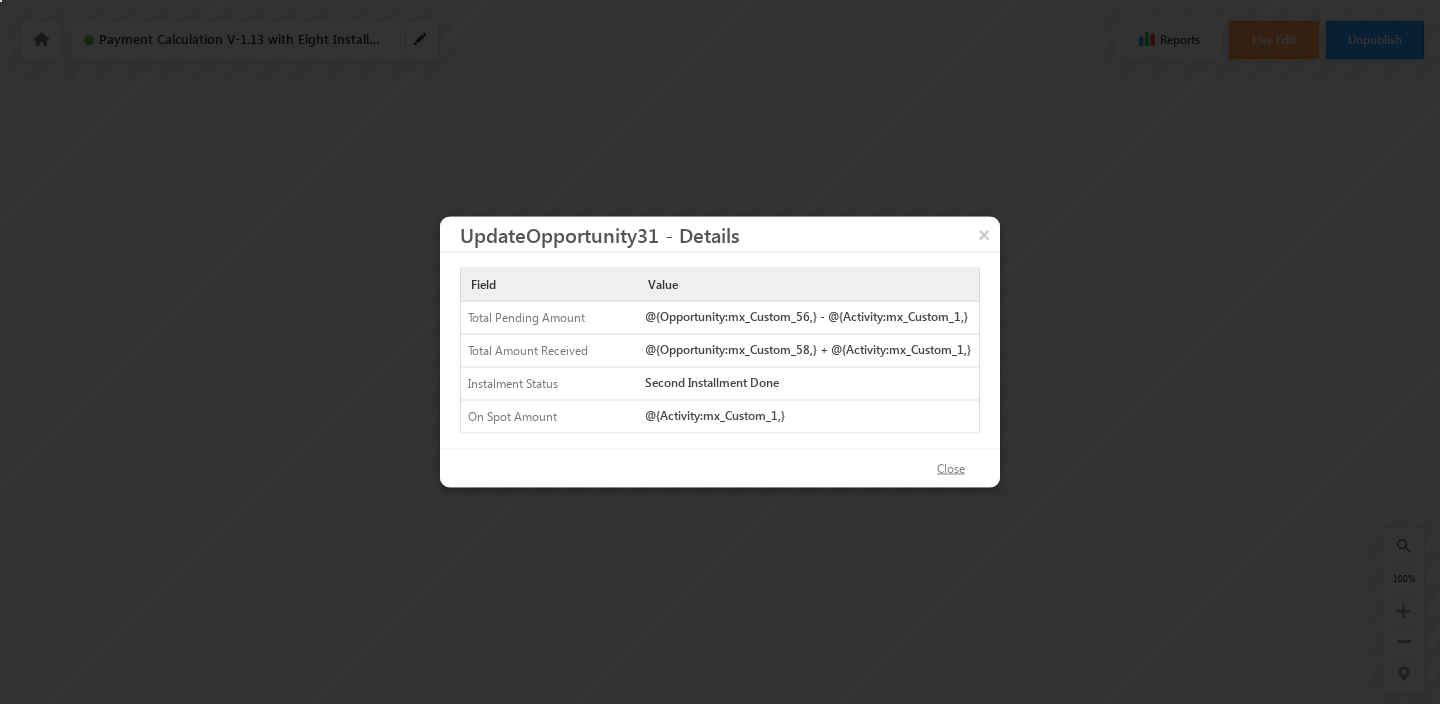 click on "Close" at bounding box center (951, 469) 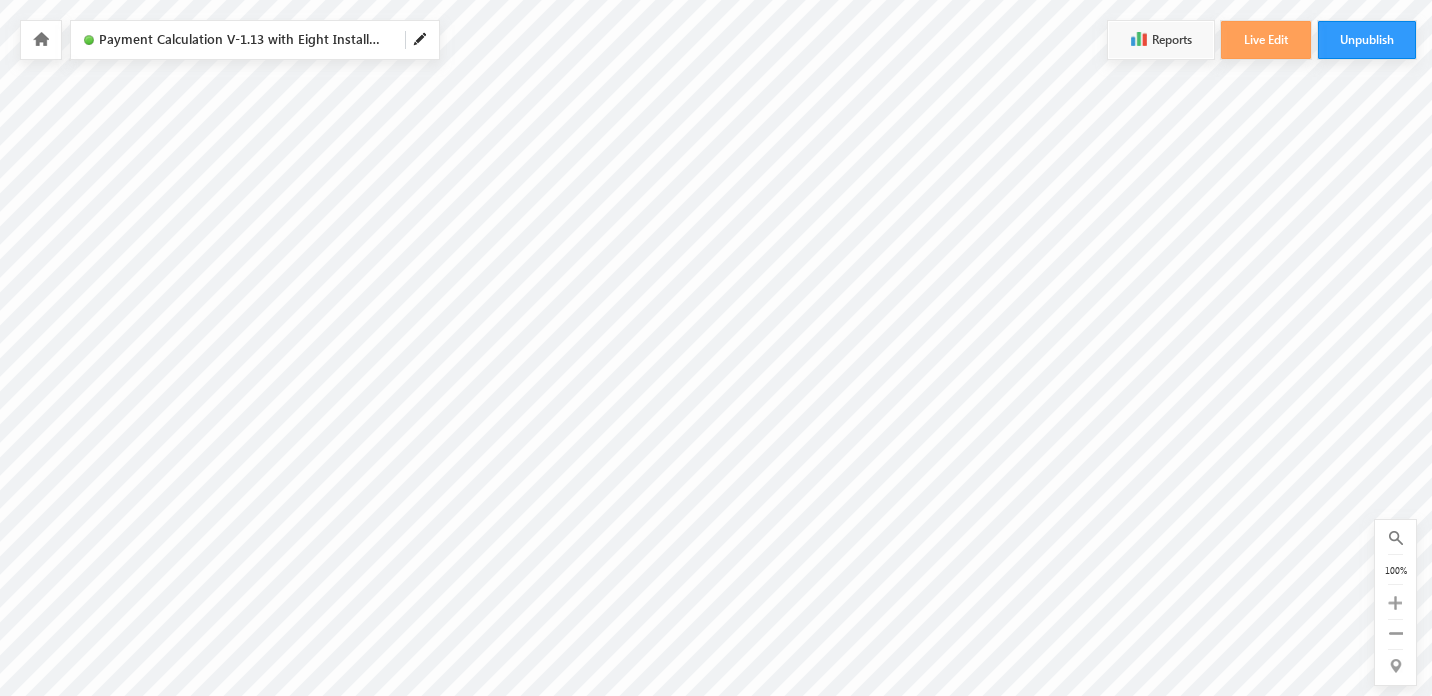 scroll, scrollTop: 0, scrollLeft: 1359, axis: horizontal 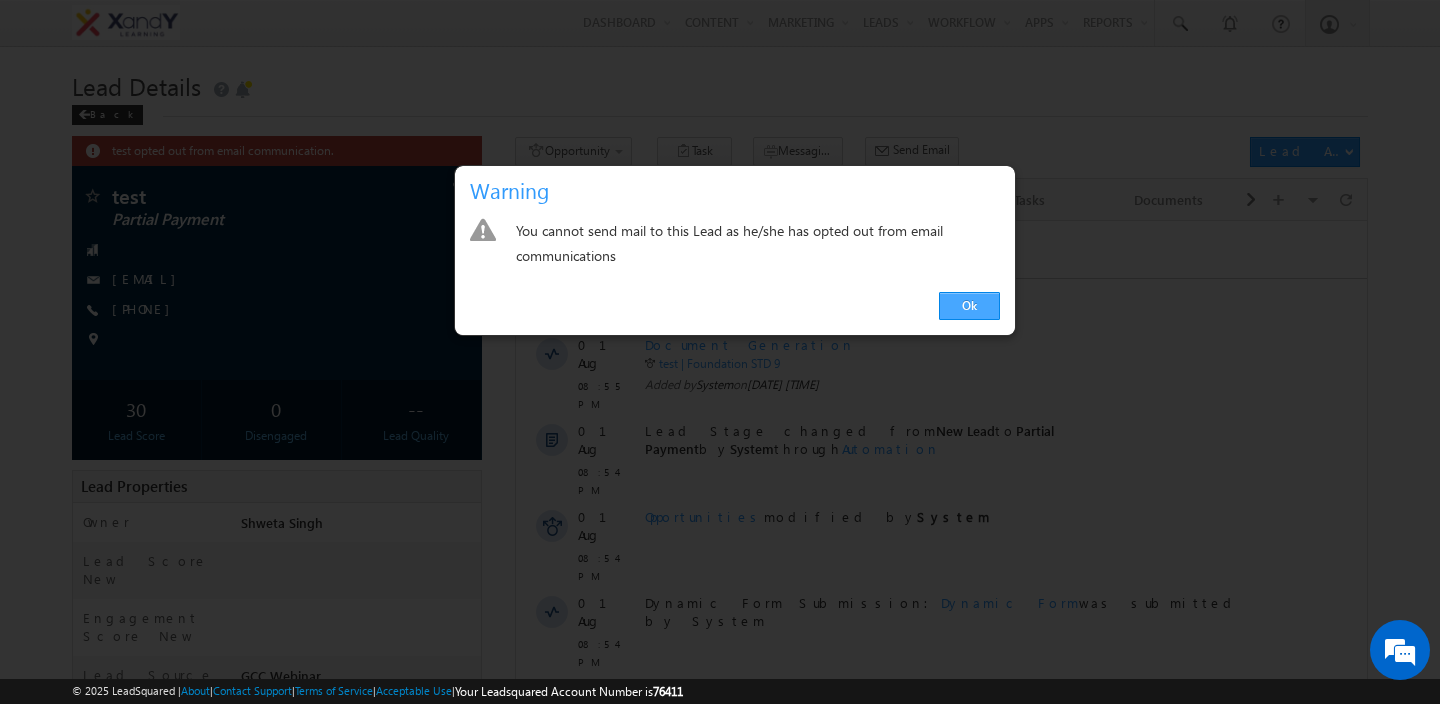 click on "Ok" at bounding box center (969, 306) 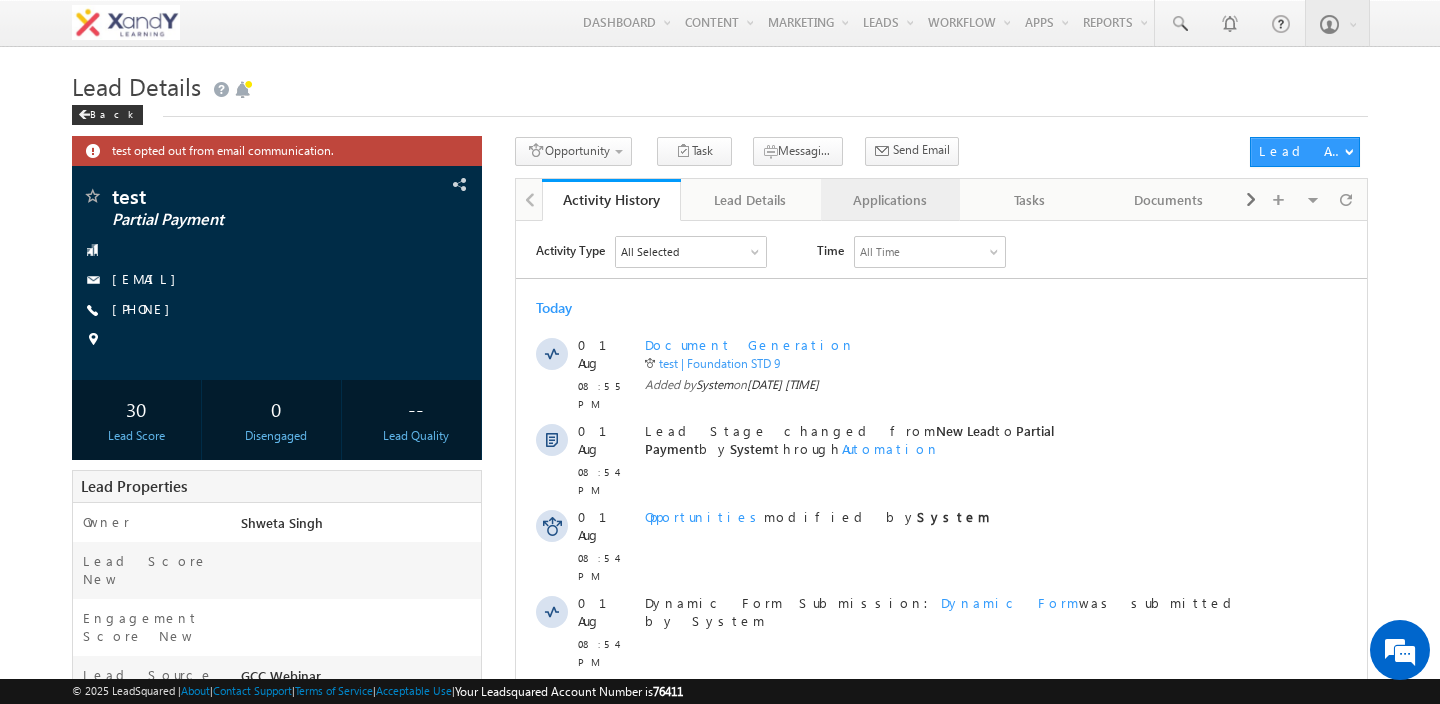 click on "Applications" at bounding box center (890, 200) 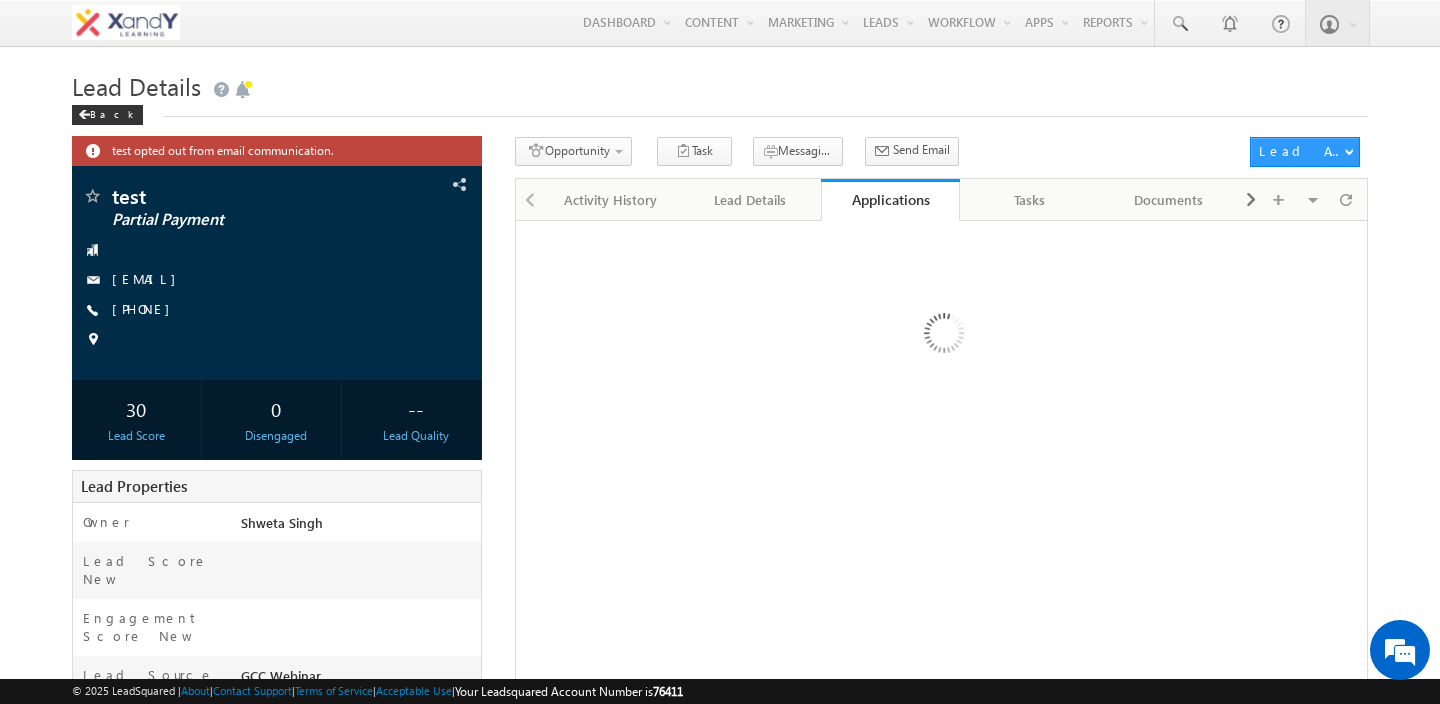 click on "Lead Details    Back" at bounding box center [720, 101] 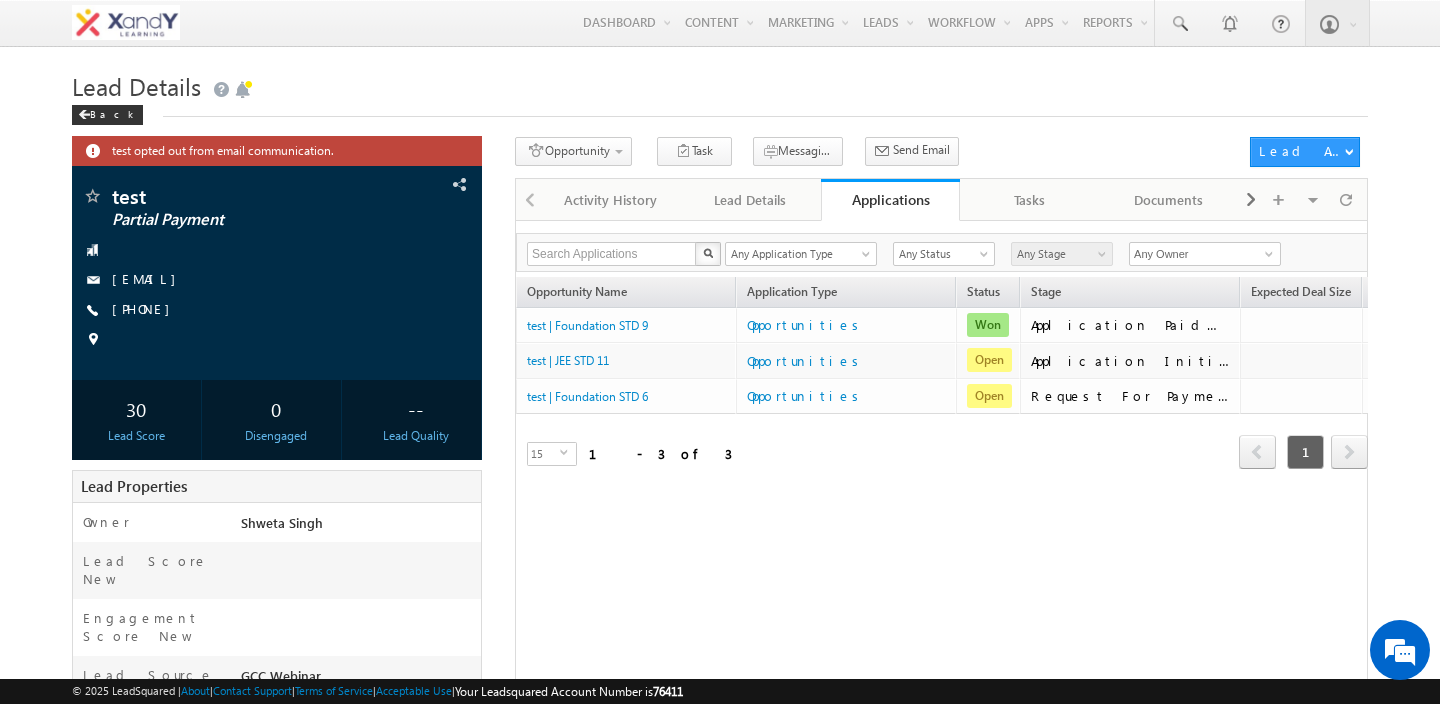 scroll, scrollTop: 0, scrollLeft: 0, axis: both 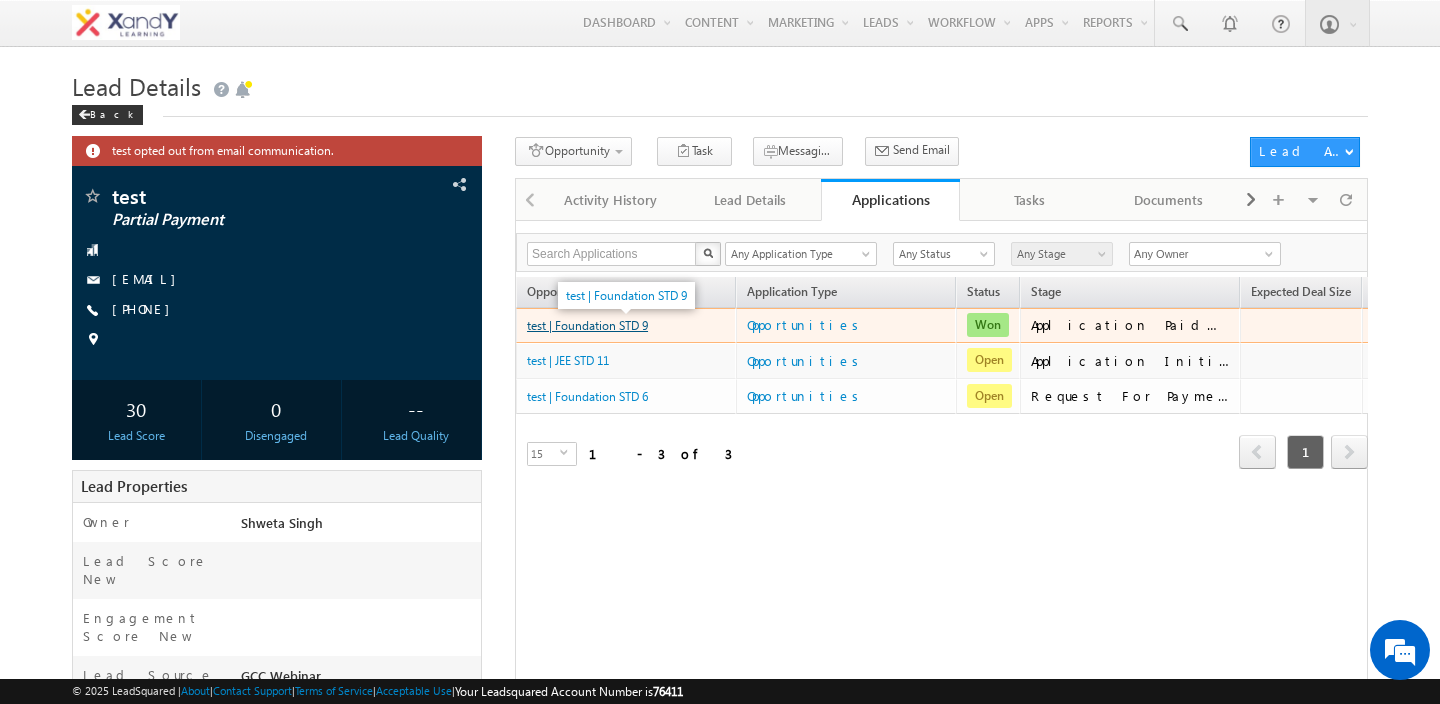 click on "test | Foundation STD 9" at bounding box center [587, 325] 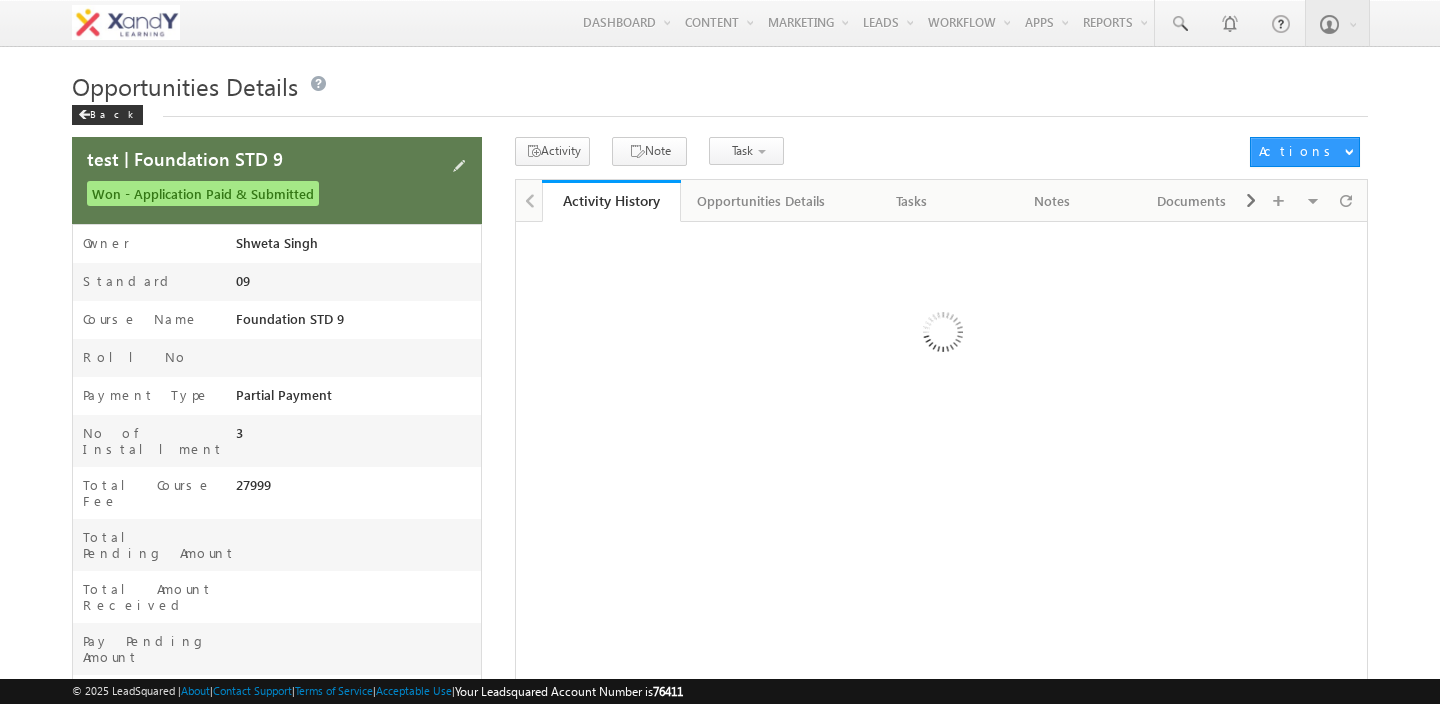 scroll, scrollTop: 0, scrollLeft: 0, axis: both 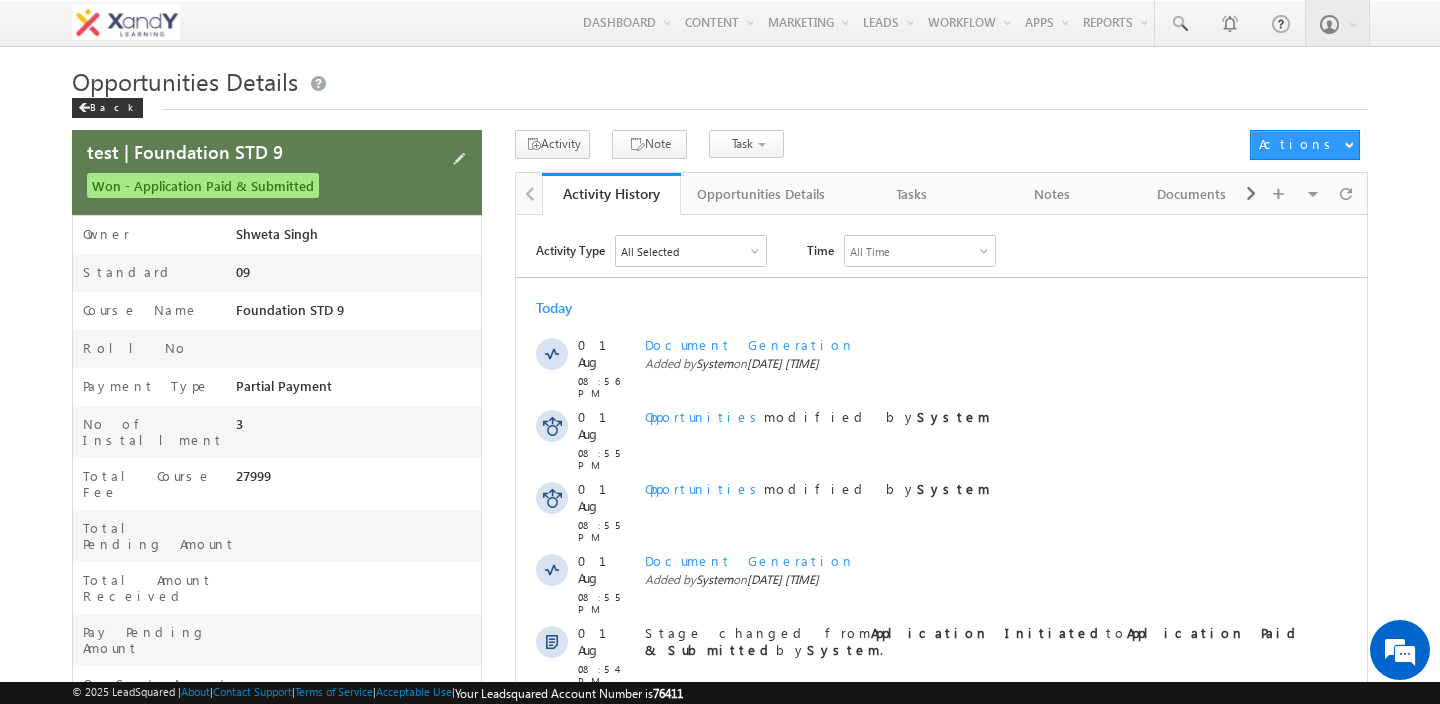 click on "No of Installment" at bounding box center [154, 437] 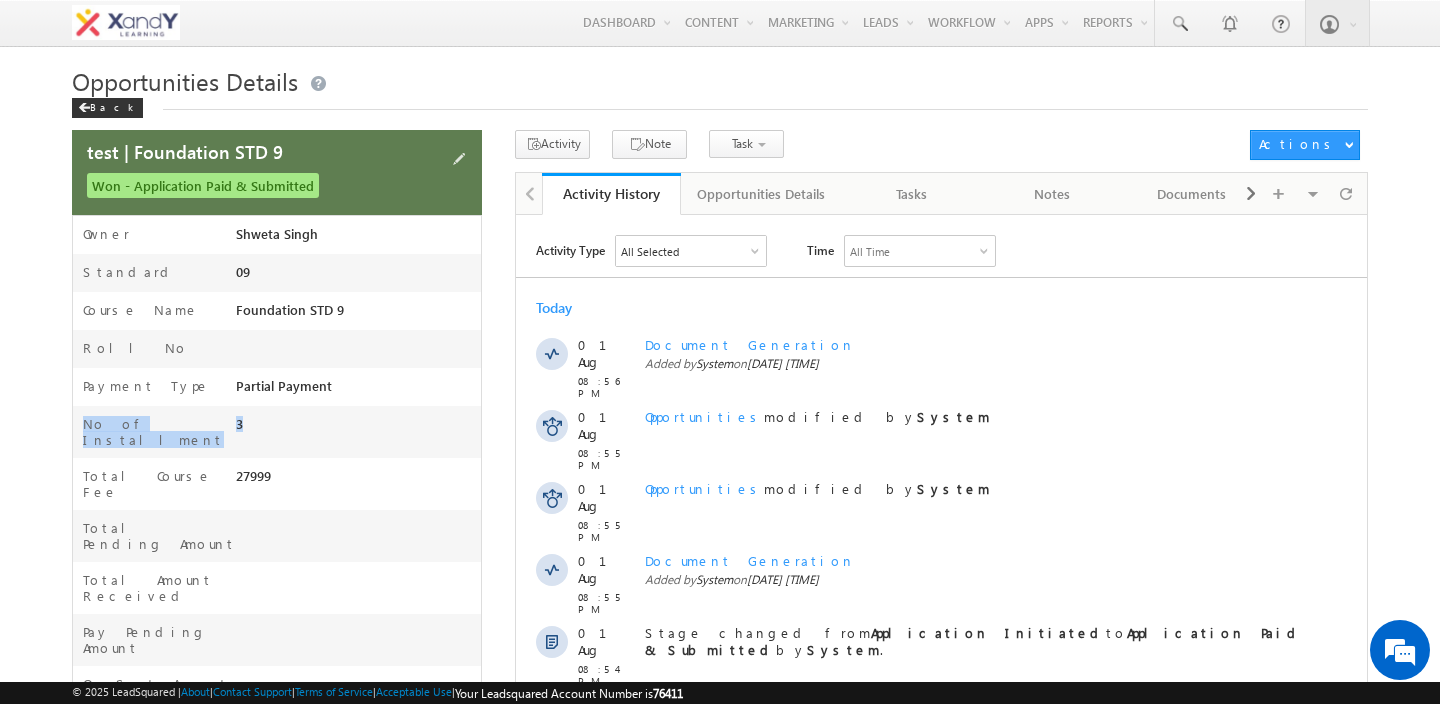 drag, startPoint x: 81, startPoint y: 432, endPoint x: 254, endPoint y: 423, distance: 173.23395 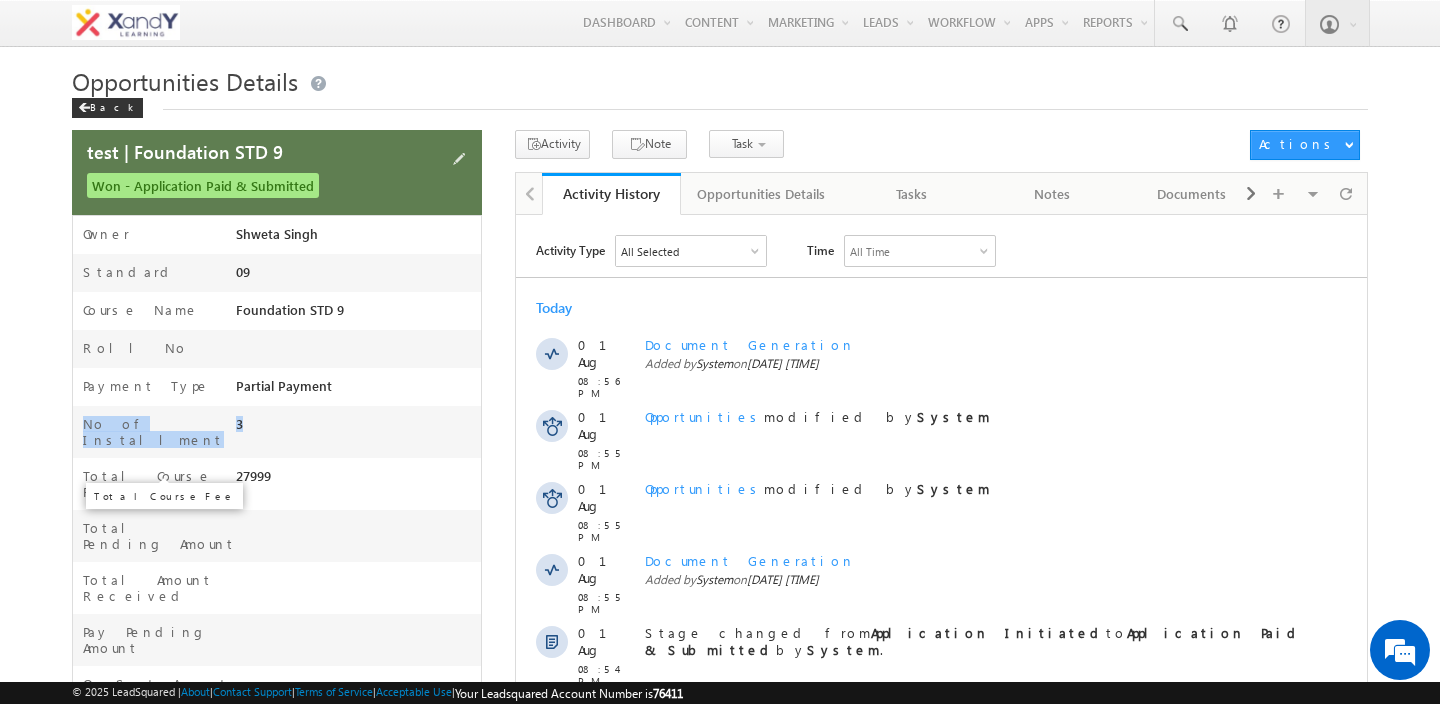 drag, startPoint x: 80, startPoint y: 461, endPoint x: 293, endPoint y: 464, distance: 213.02112 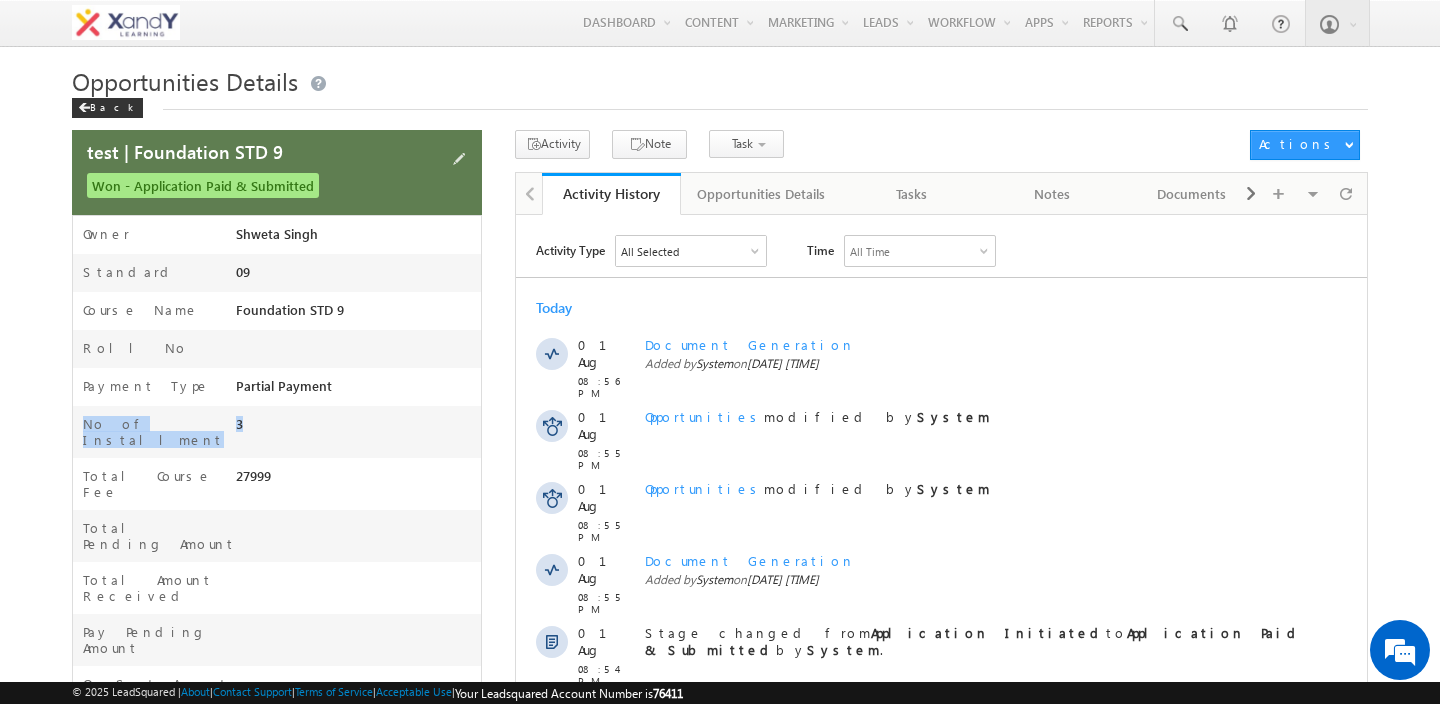 click on "27999" at bounding box center [352, 482] 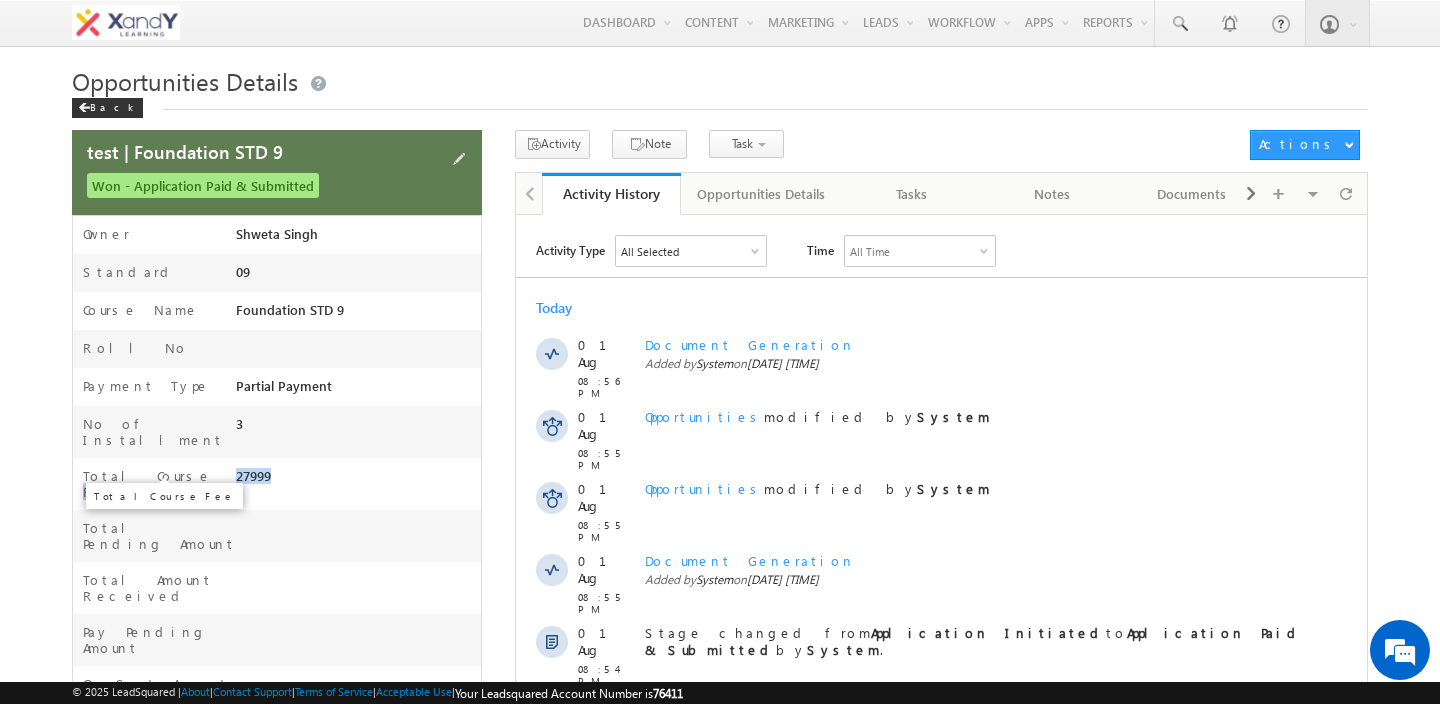 drag, startPoint x: 293, startPoint y: 464, endPoint x: 163, endPoint y: 463, distance: 130.00385 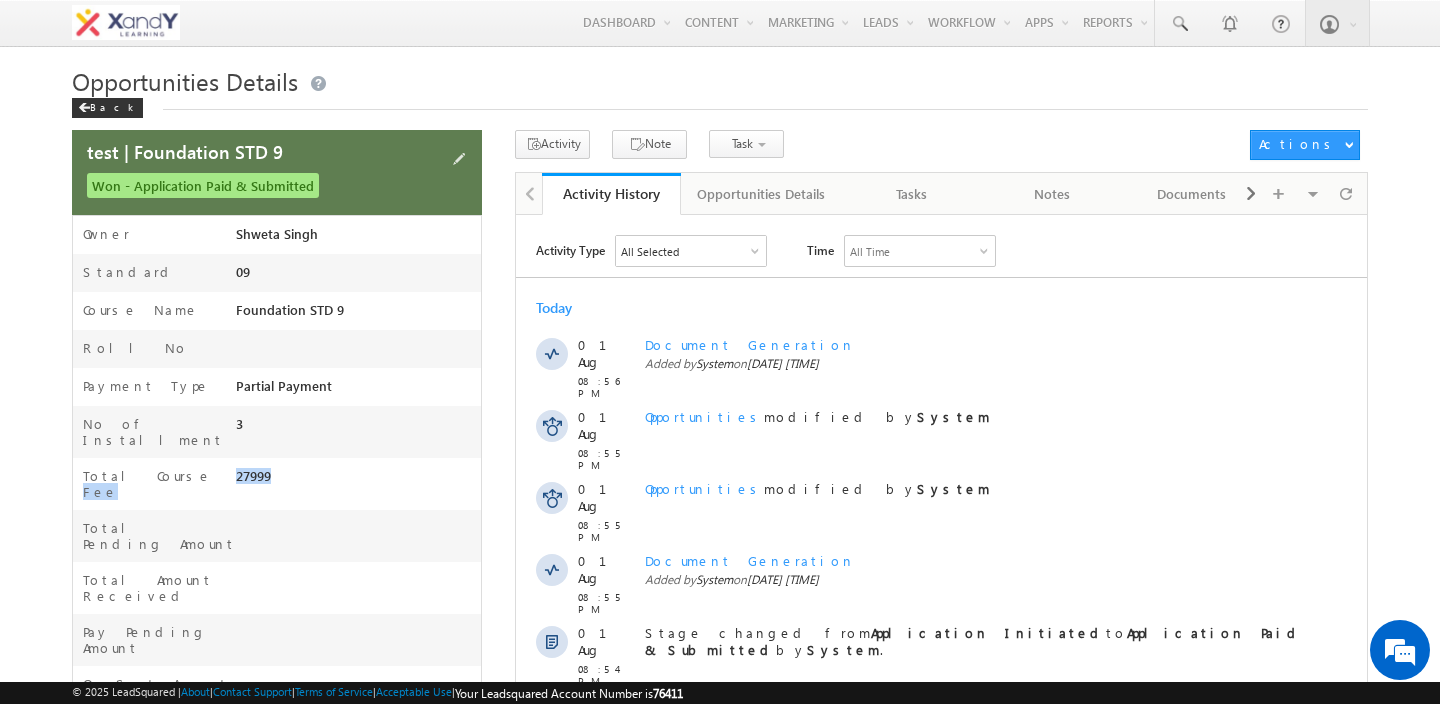 click on "27999" at bounding box center [352, 482] 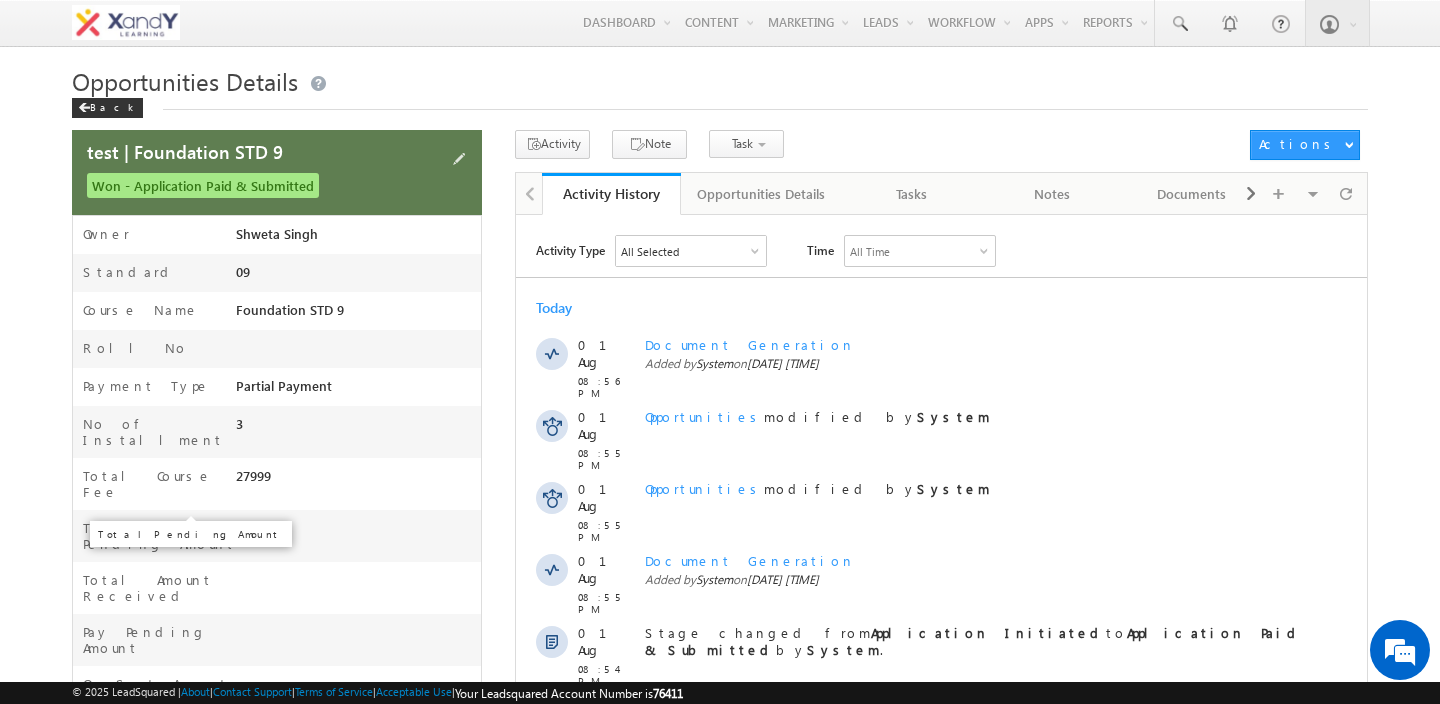 scroll, scrollTop: 0, scrollLeft: 0, axis: both 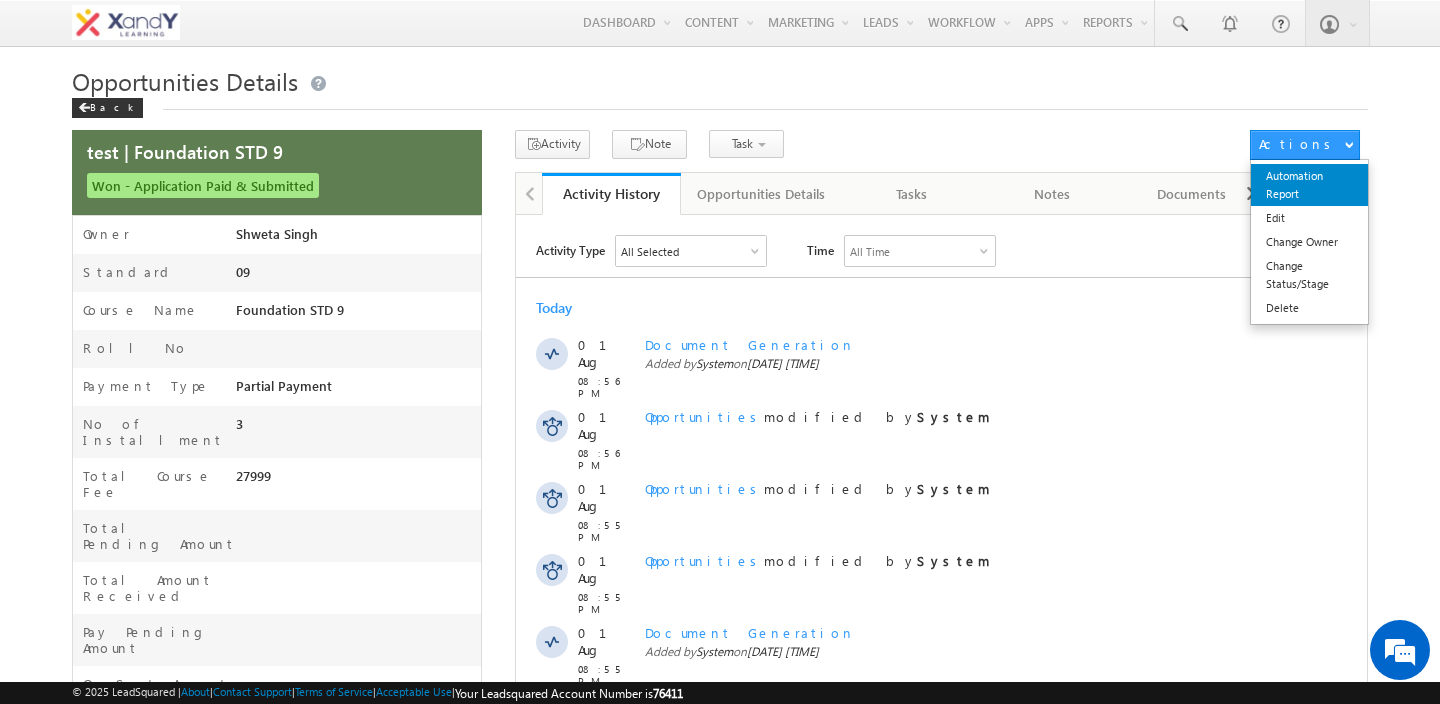 click on "Automation   Report" at bounding box center (1309, 185) 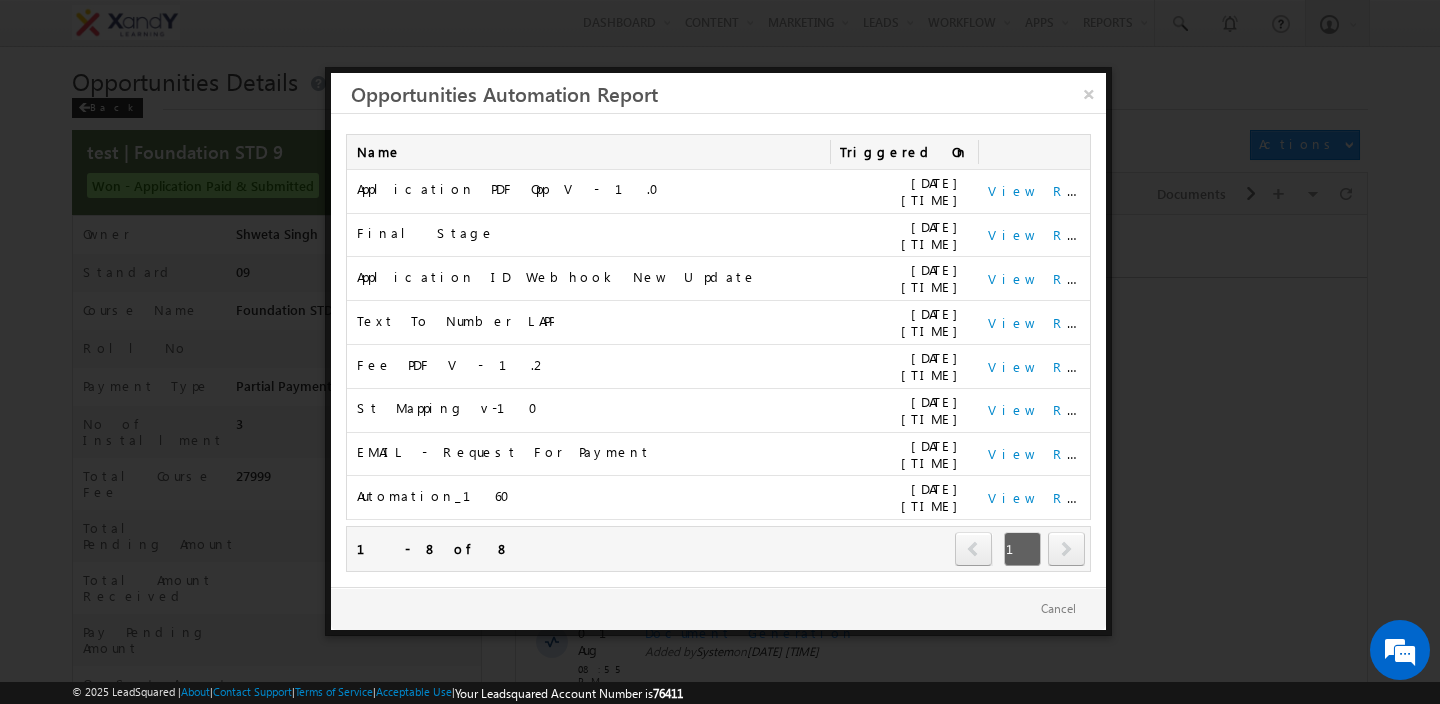 scroll, scrollTop: 0, scrollLeft: 0, axis: both 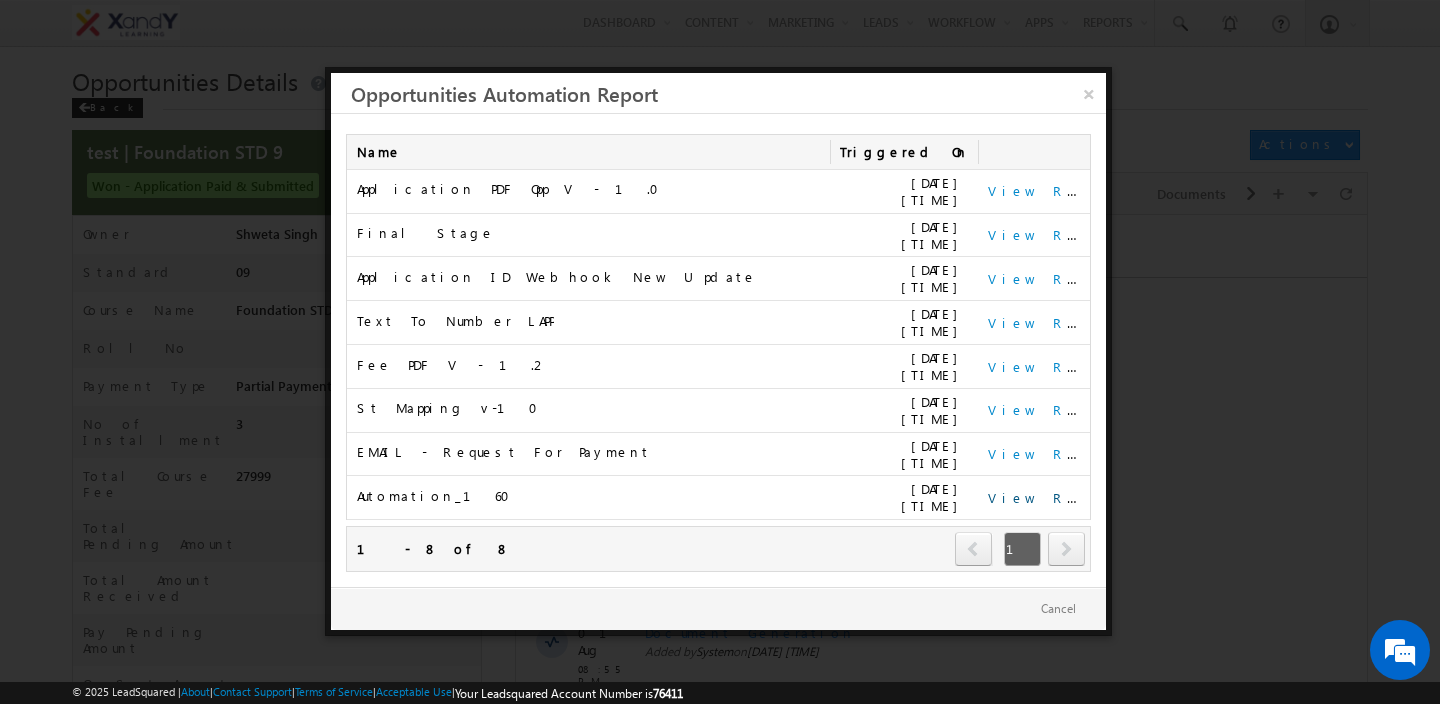 click on "View Report" at bounding box center (1050, 497) 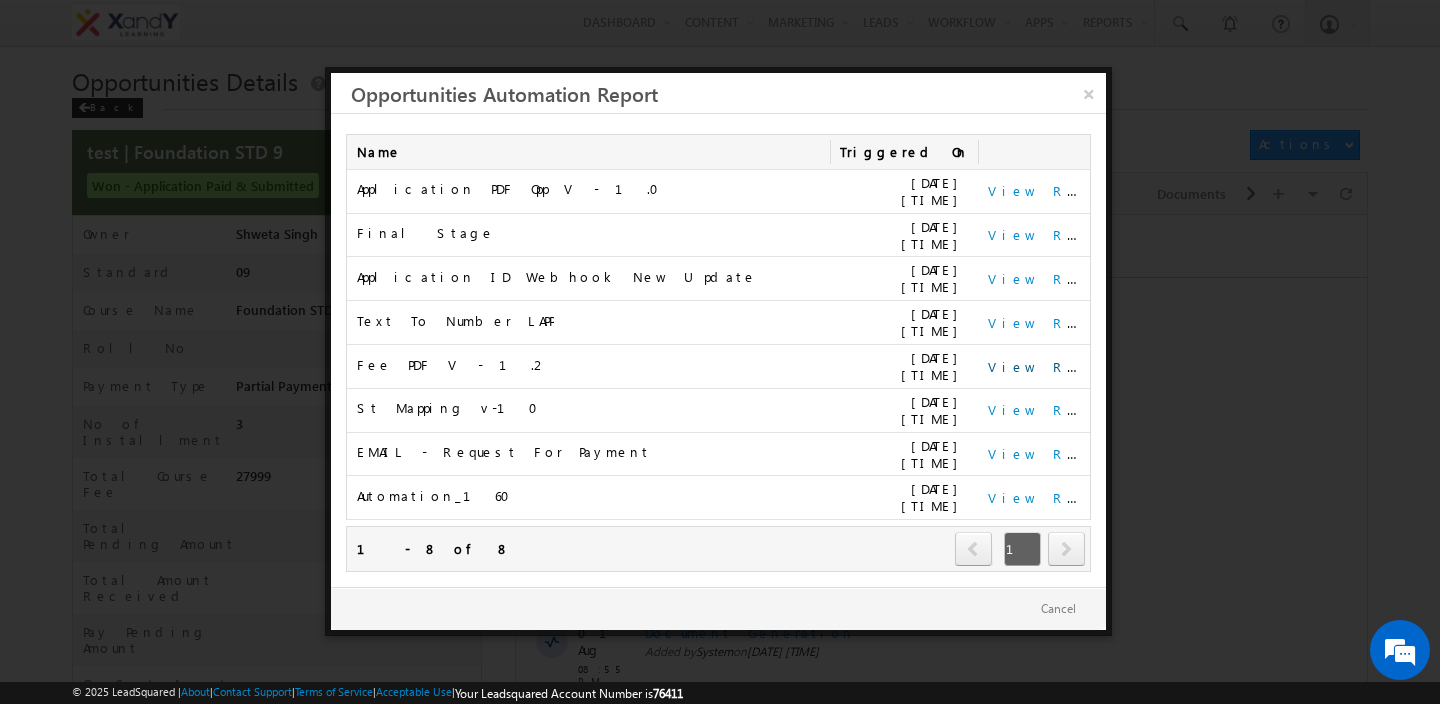 click on "View Report" at bounding box center [1050, 366] 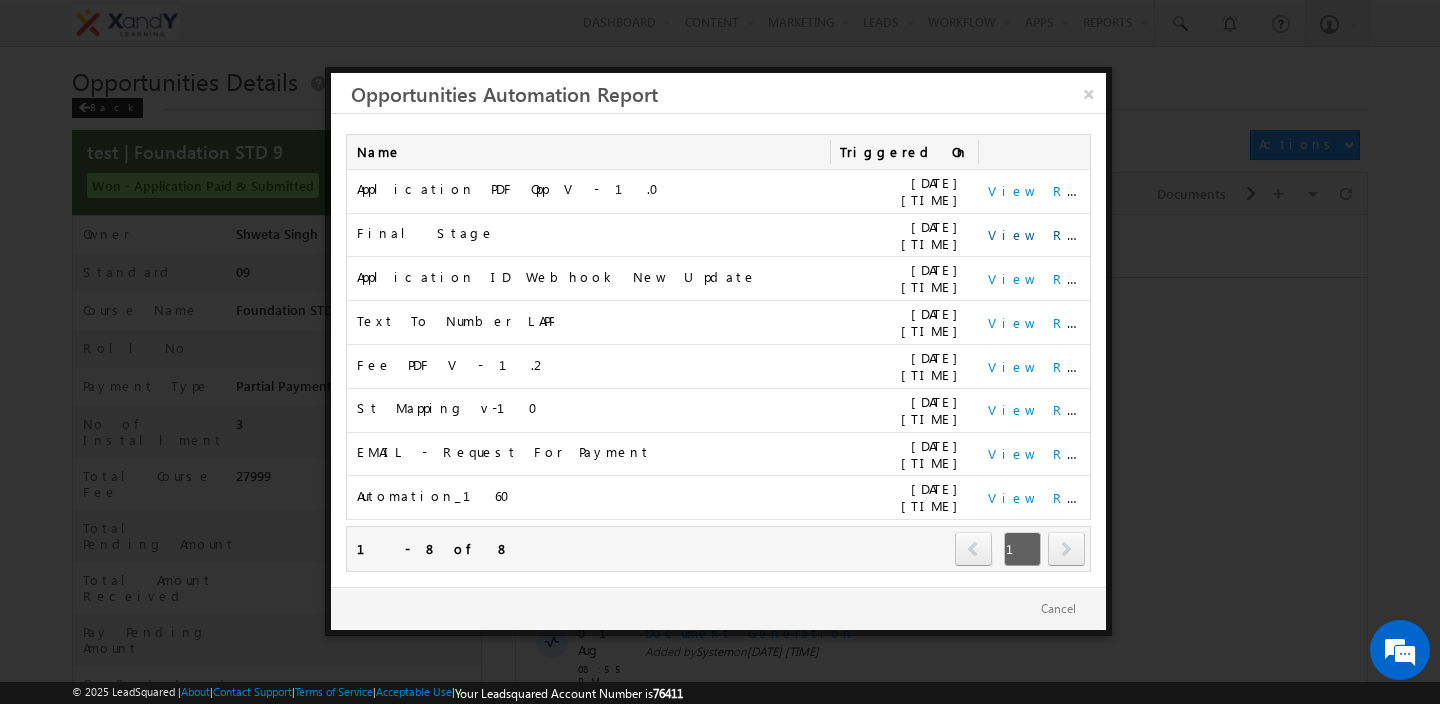 click on "View Report" at bounding box center (1050, 234) 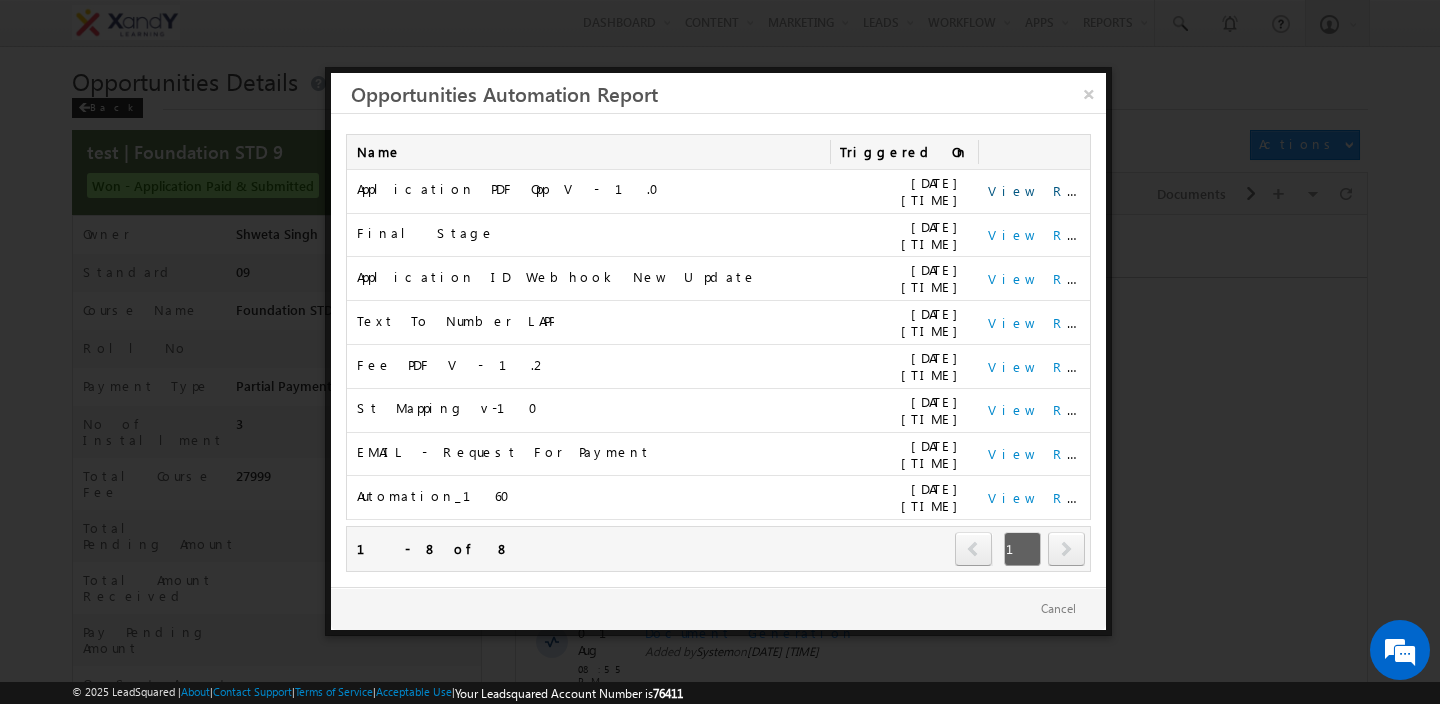 click on "View Report" at bounding box center [1050, 190] 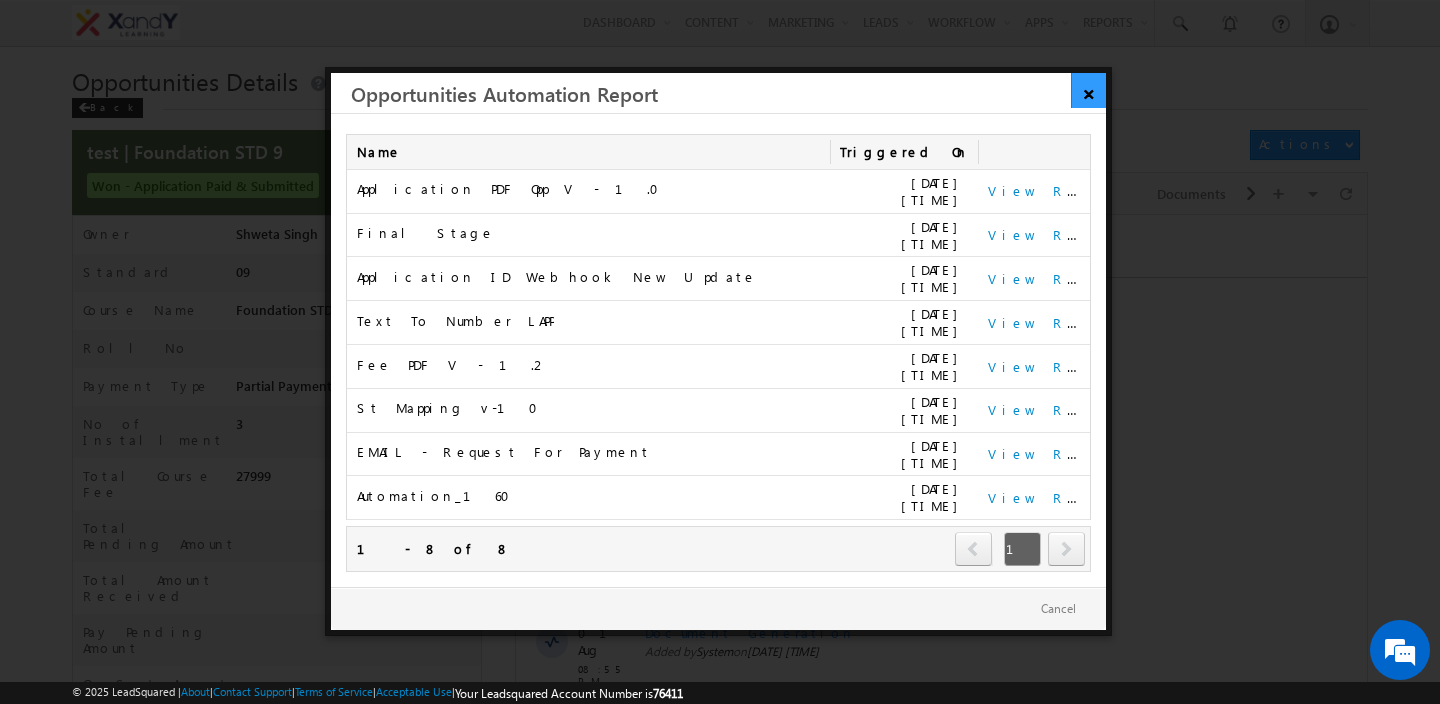 click on "×" at bounding box center [1088, 90] 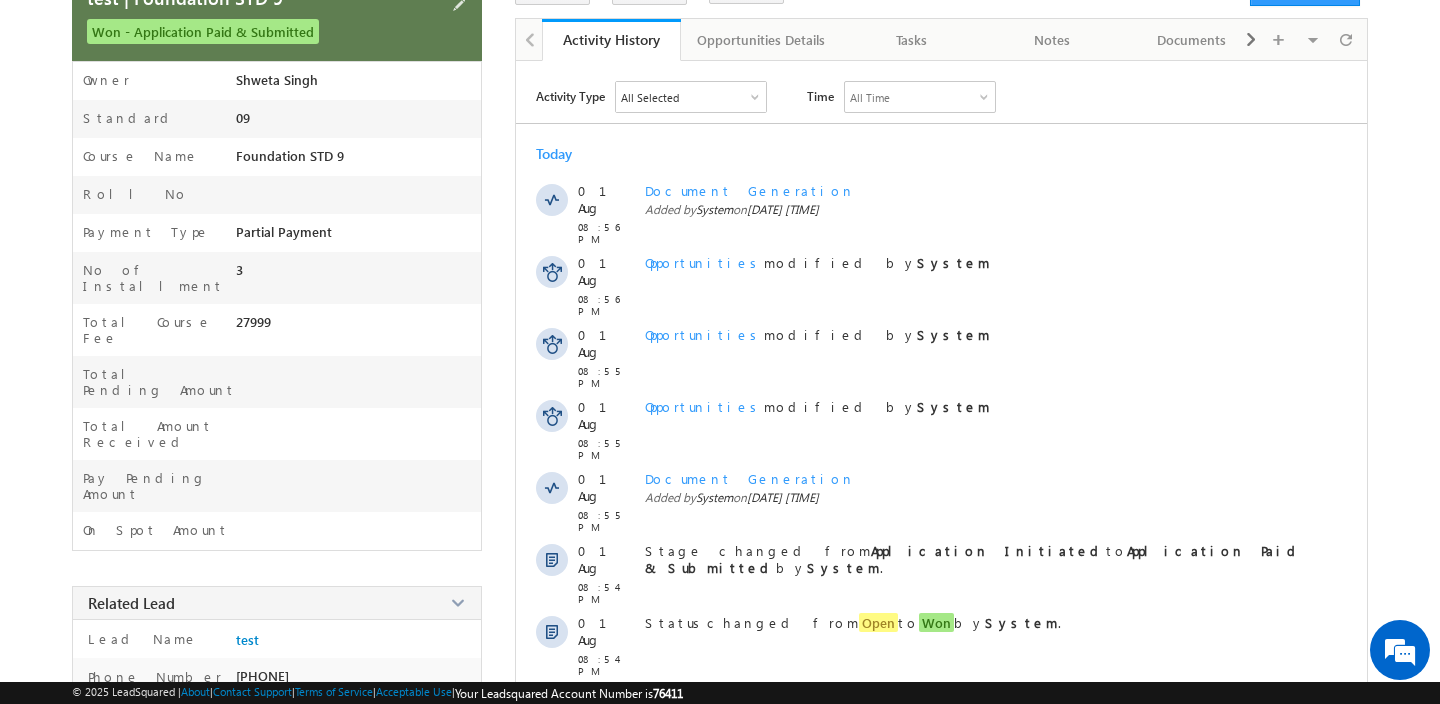 scroll, scrollTop: 164, scrollLeft: 0, axis: vertical 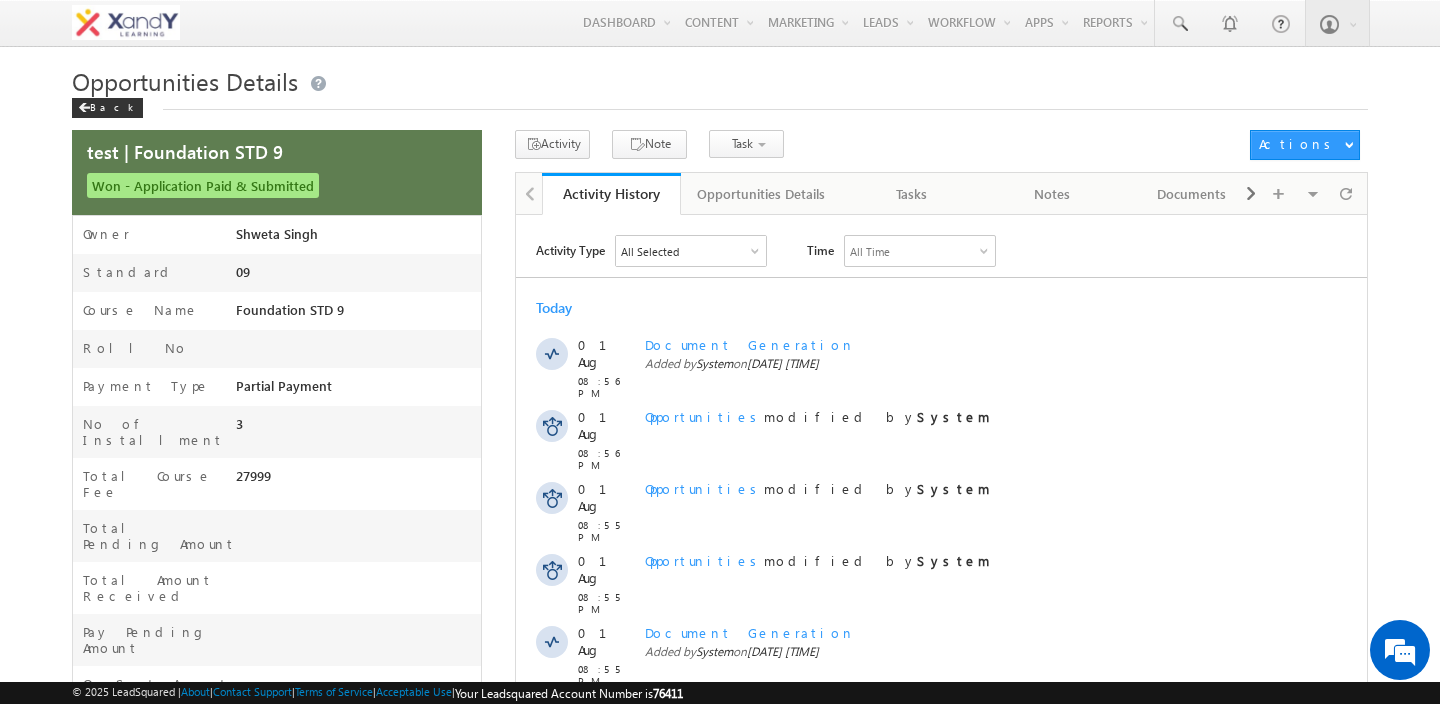 drag, startPoint x: 954, startPoint y: 59, endPoint x: 432, endPoint y: 5, distance: 524.78564 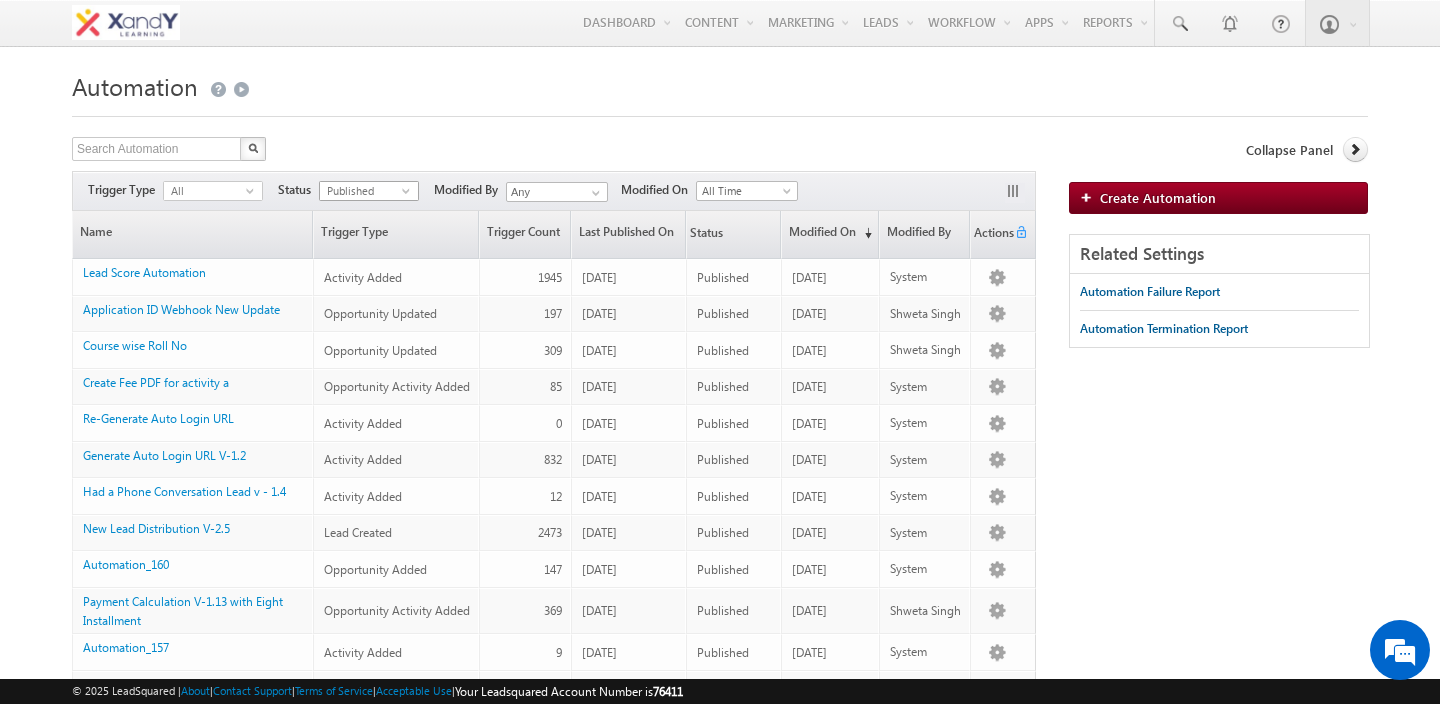 scroll, scrollTop: 0, scrollLeft: 0, axis: both 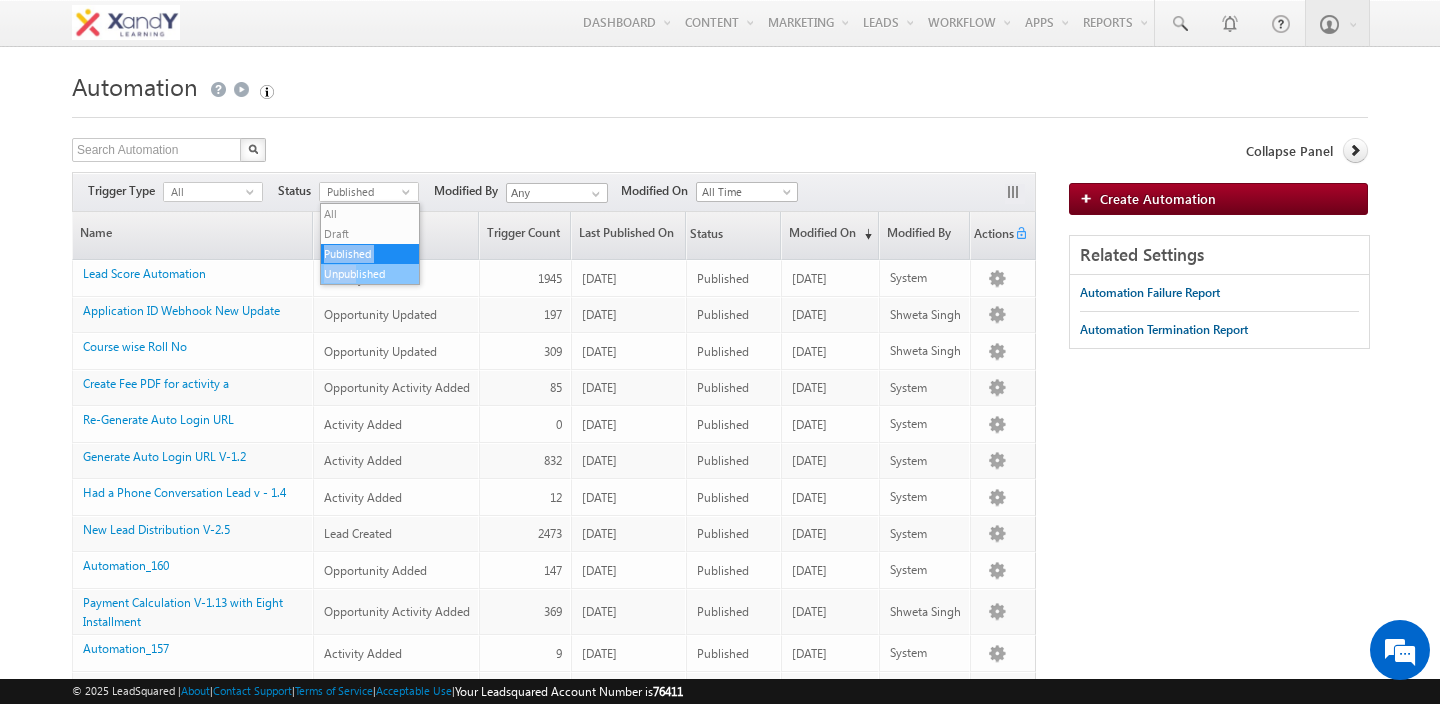 drag, startPoint x: 354, startPoint y: 237, endPoint x: 354, endPoint y: 275, distance: 38 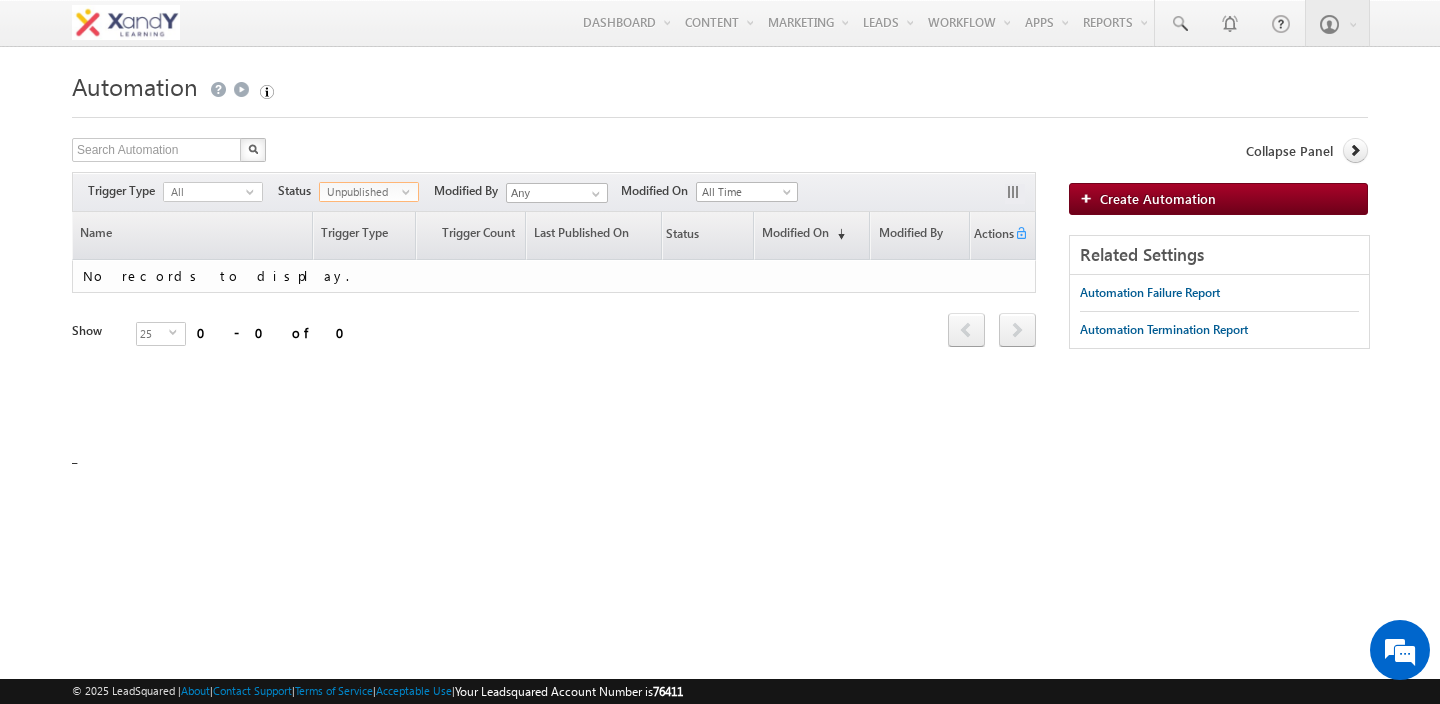 click at bounding box center (720, 111) 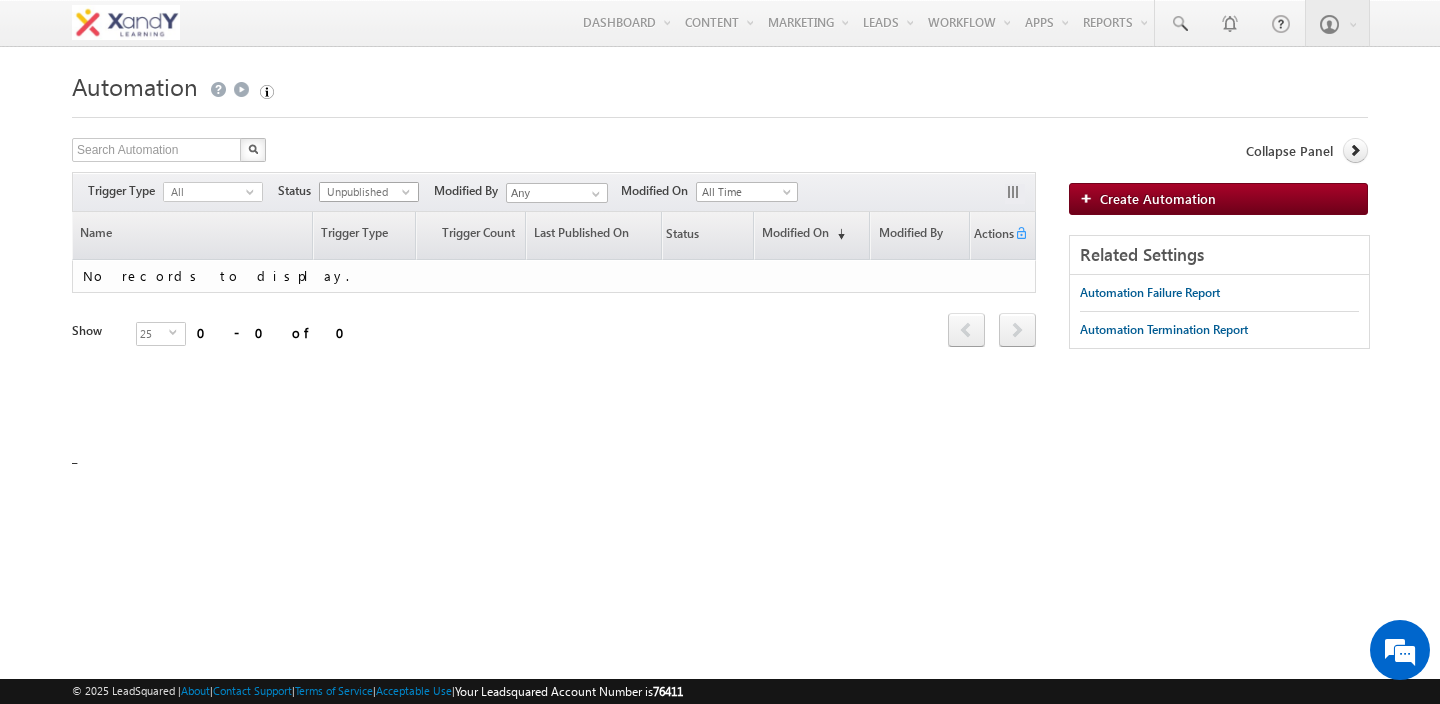 click on "Unpublished" at bounding box center (361, 192) 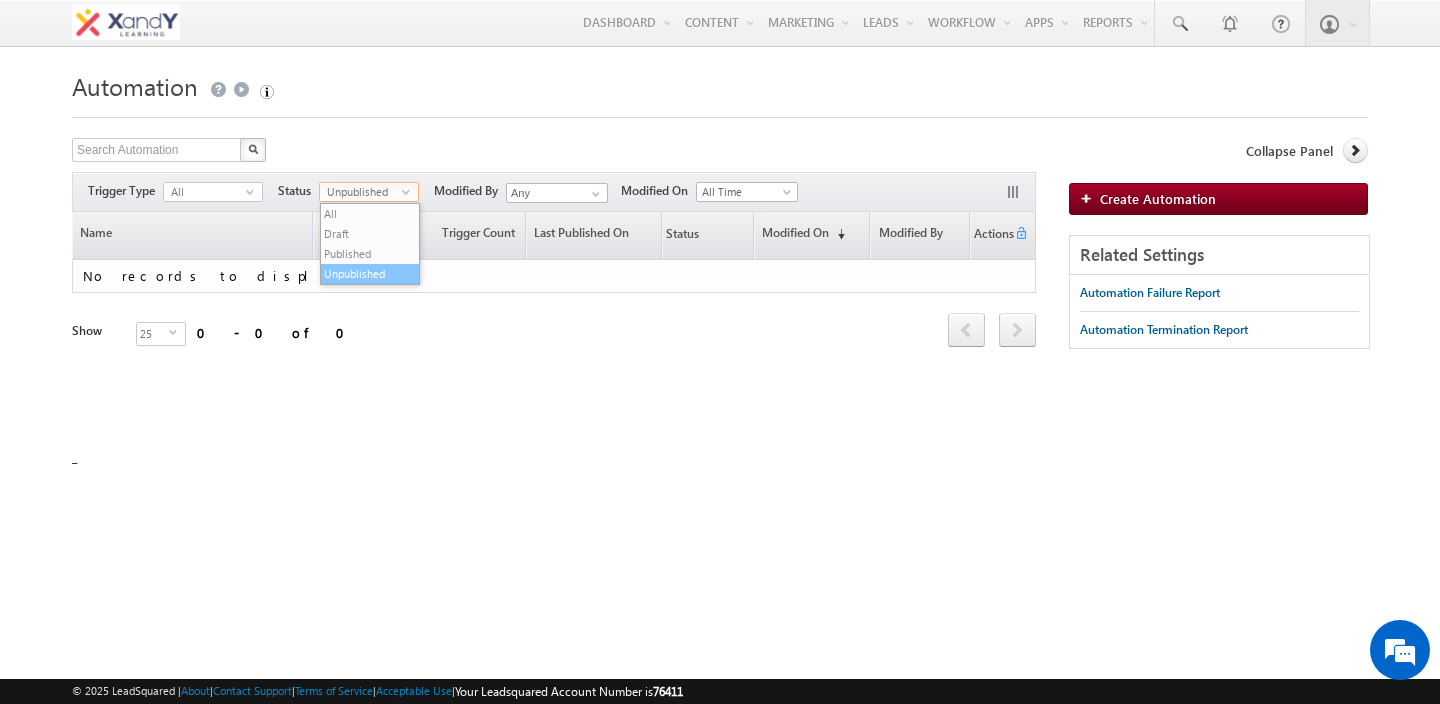 click on "Unpublished" at bounding box center (370, 274) 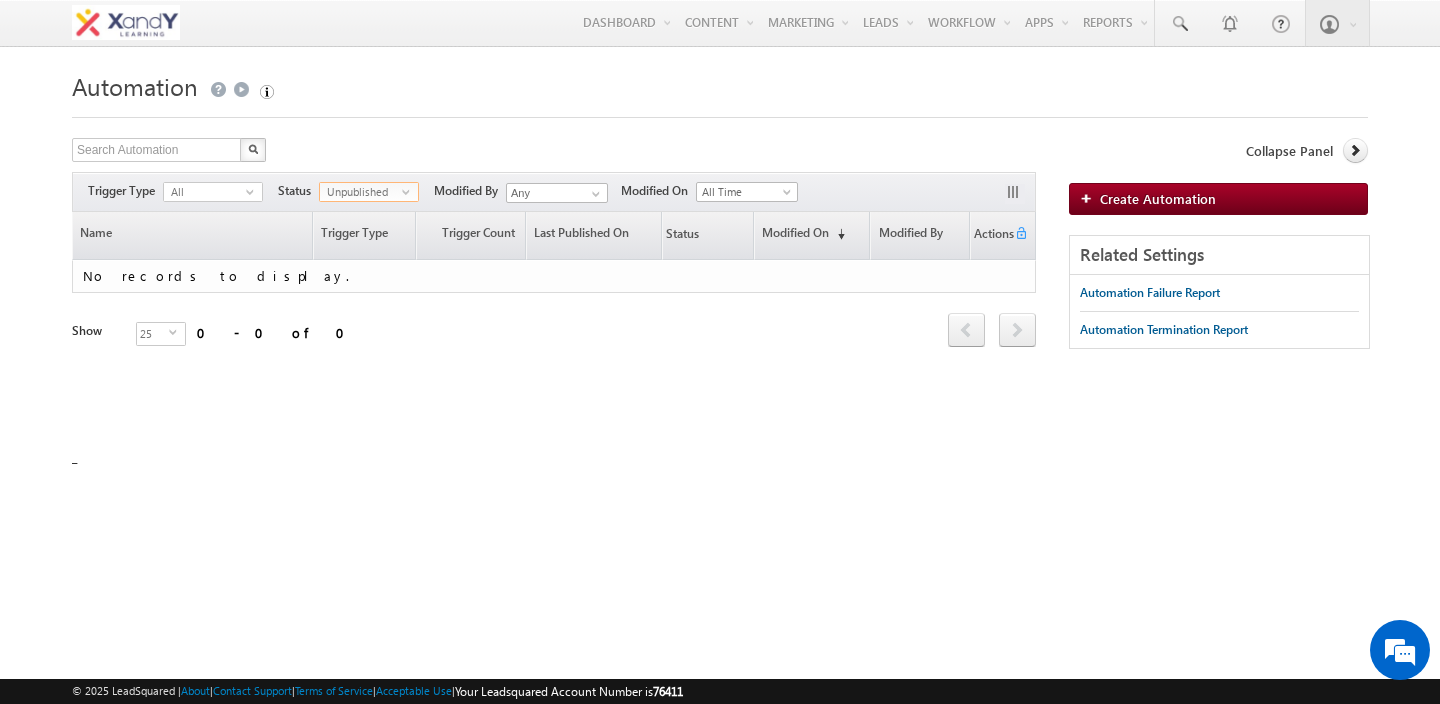 click on "Search Automation X   0 results found
Actions Select rows to see actions
Actions Delete Publish Unpublish" at bounding box center [554, 152] 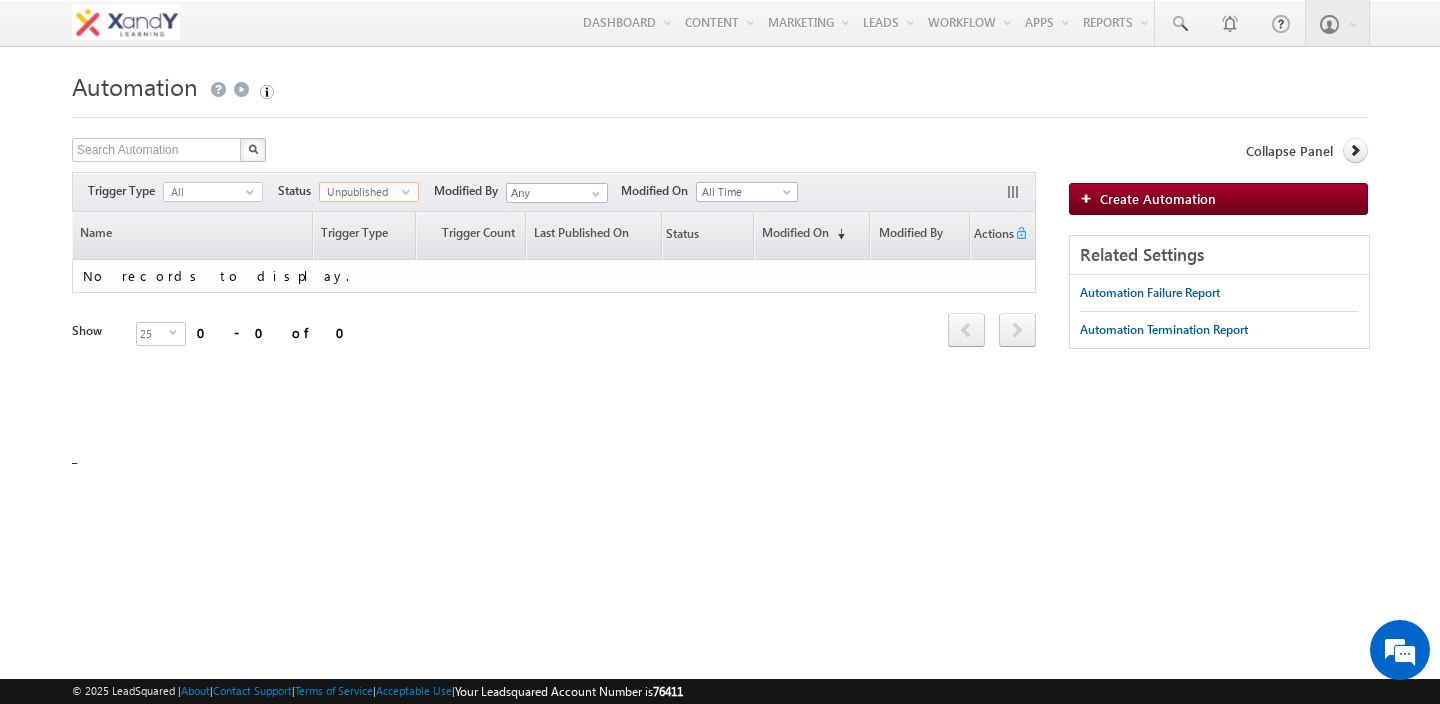 click on "Unpublished" at bounding box center (361, 192) 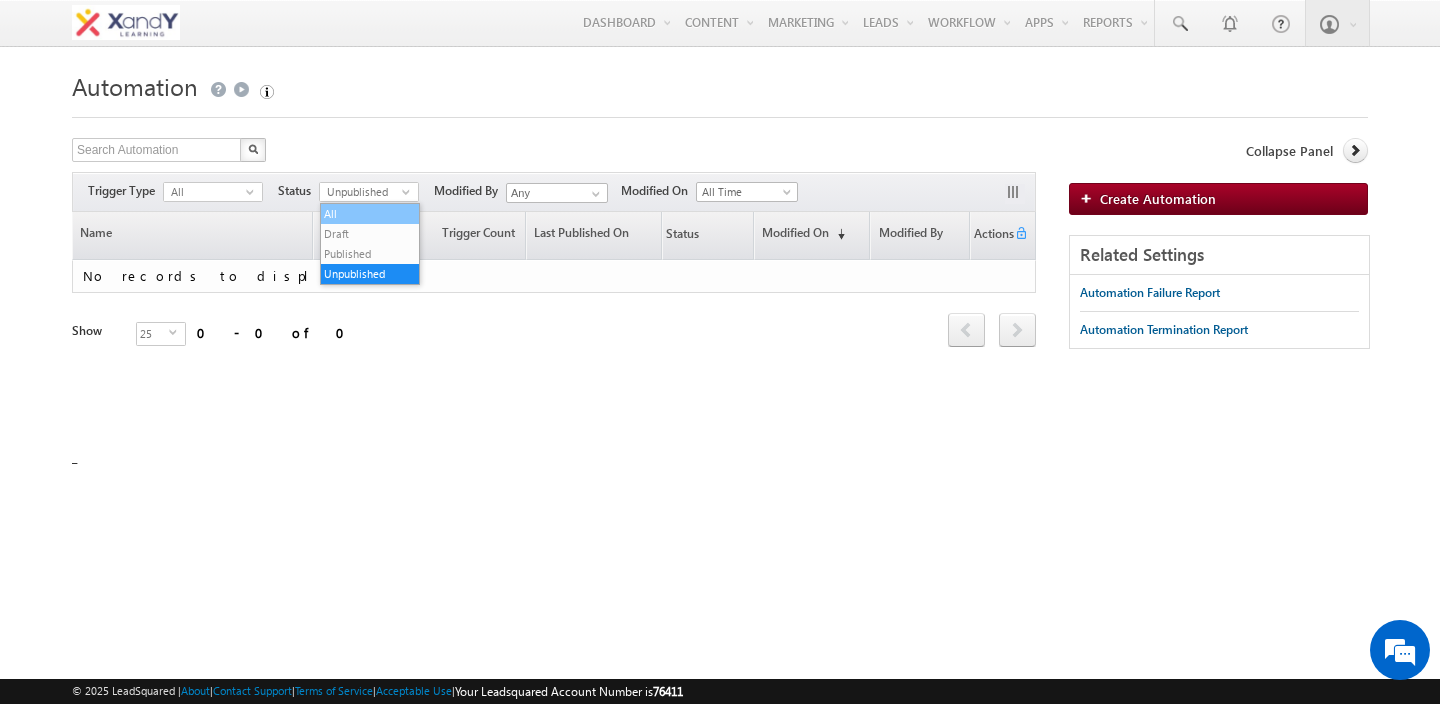 click on "All" at bounding box center [370, 214] 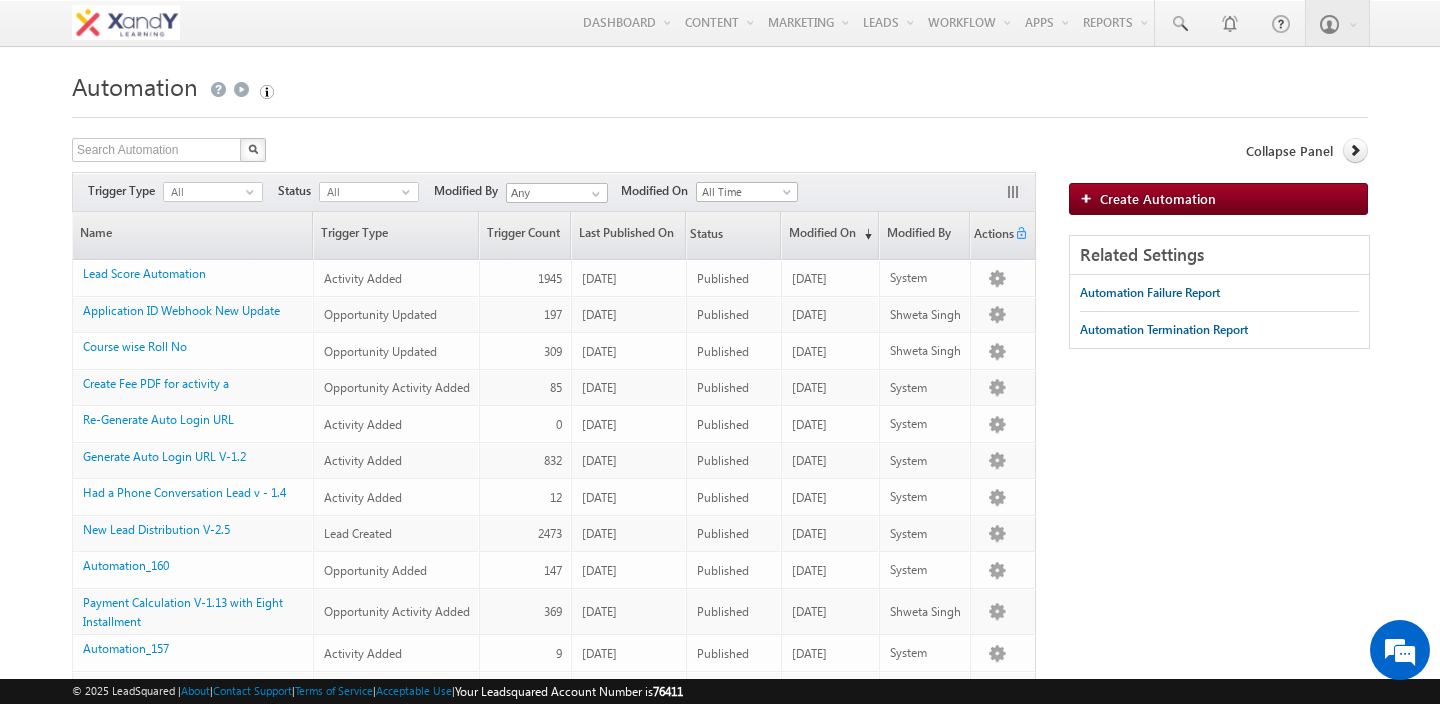 click on "Search Automation X   29 results found
Actions Select rows to see actions
Actions Delete Publish Unpublish" at bounding box center (554, 152) 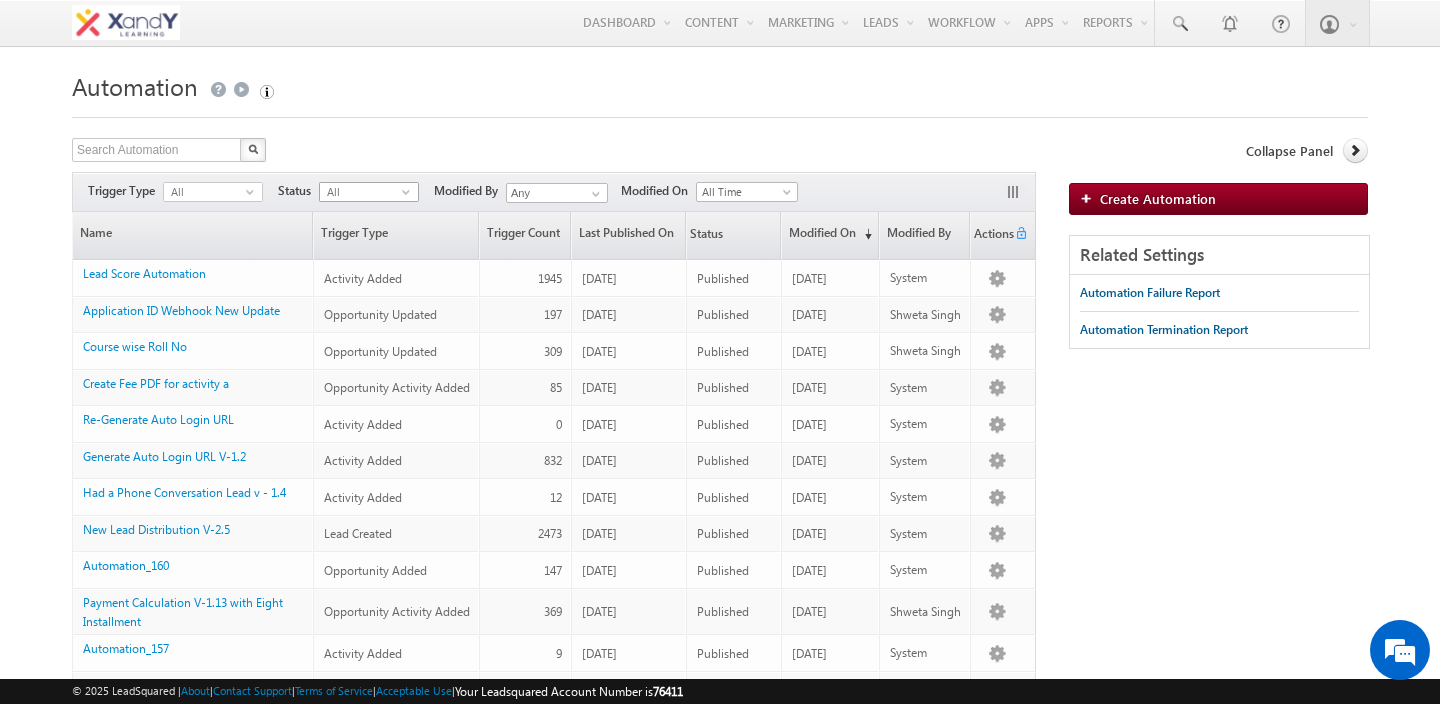 click on "All" at bounding box center (361, 192) 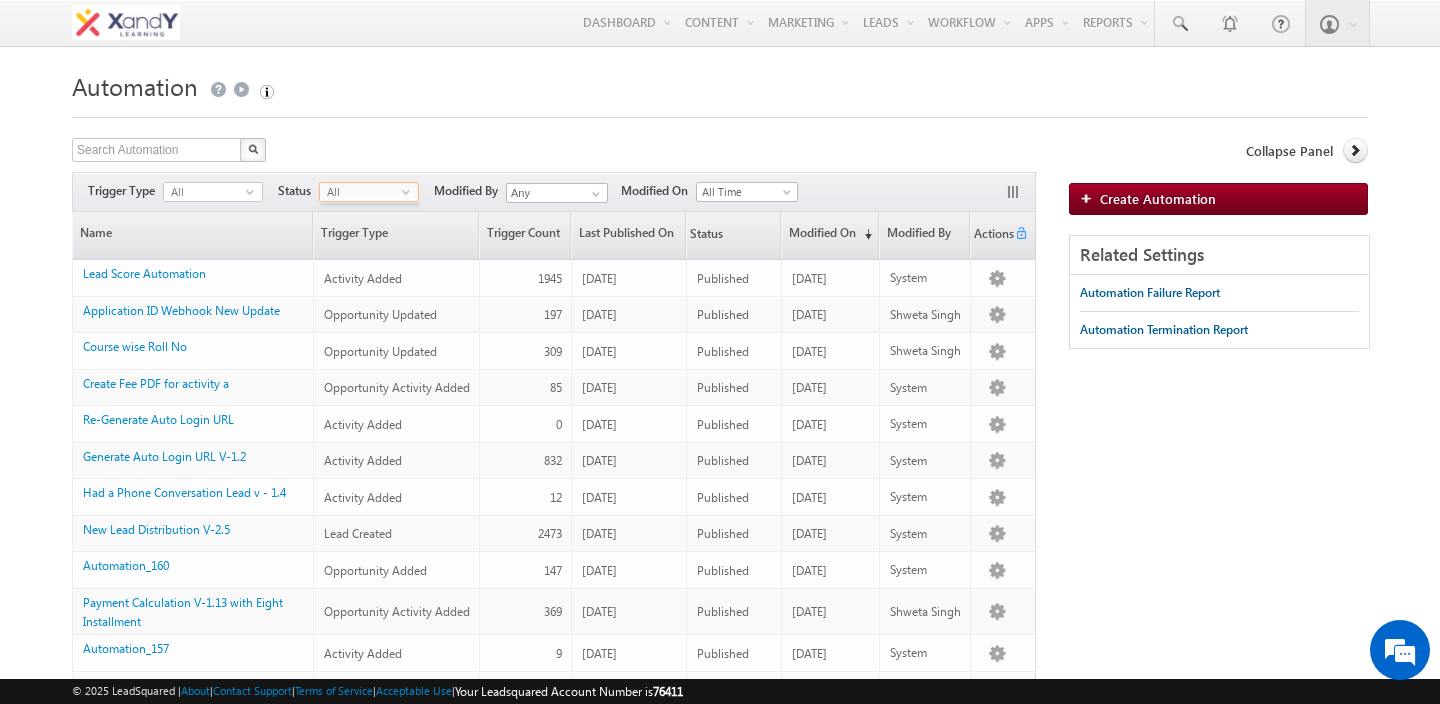 scroll, scrollTop: 0, scrollLeft: 0, axis: both 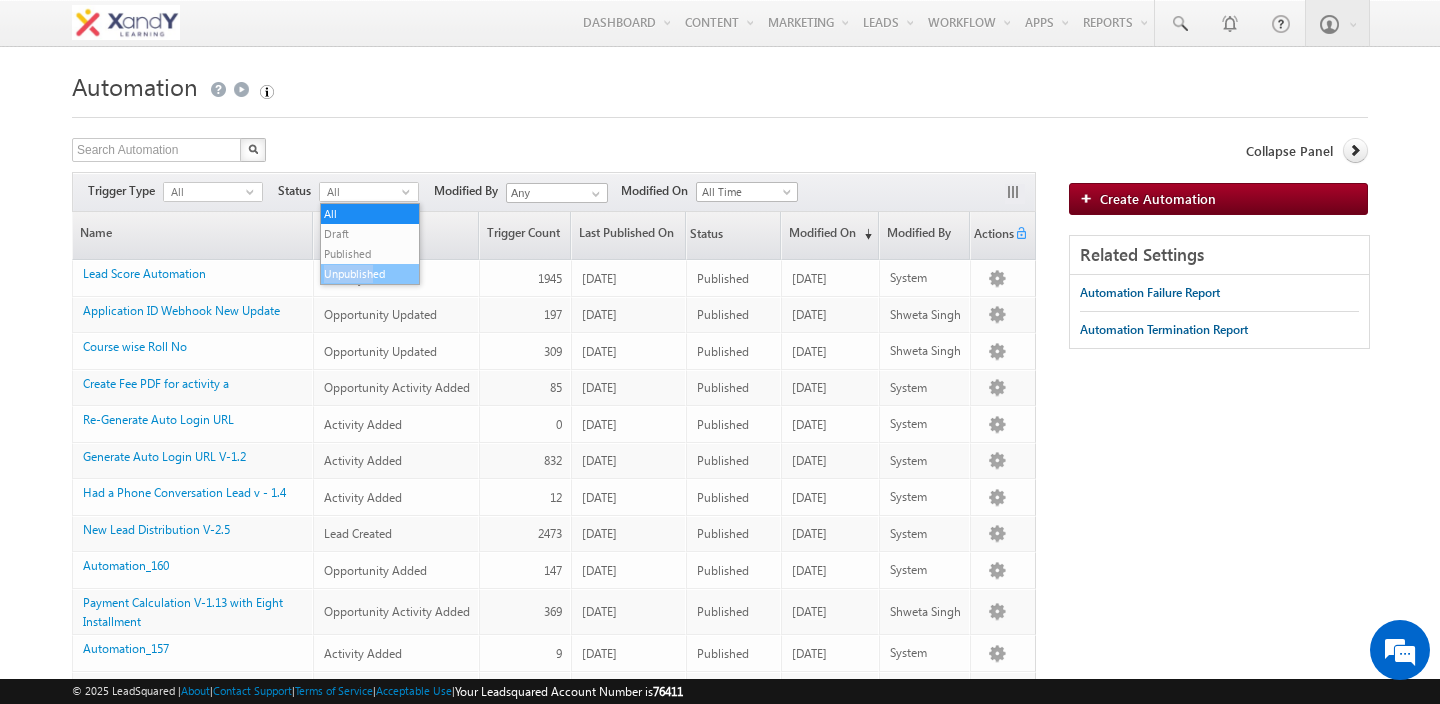 drag, startPoint x: 374, startPoint y: 262, endPoint x: 374, endPoint y: 276, distance: 14 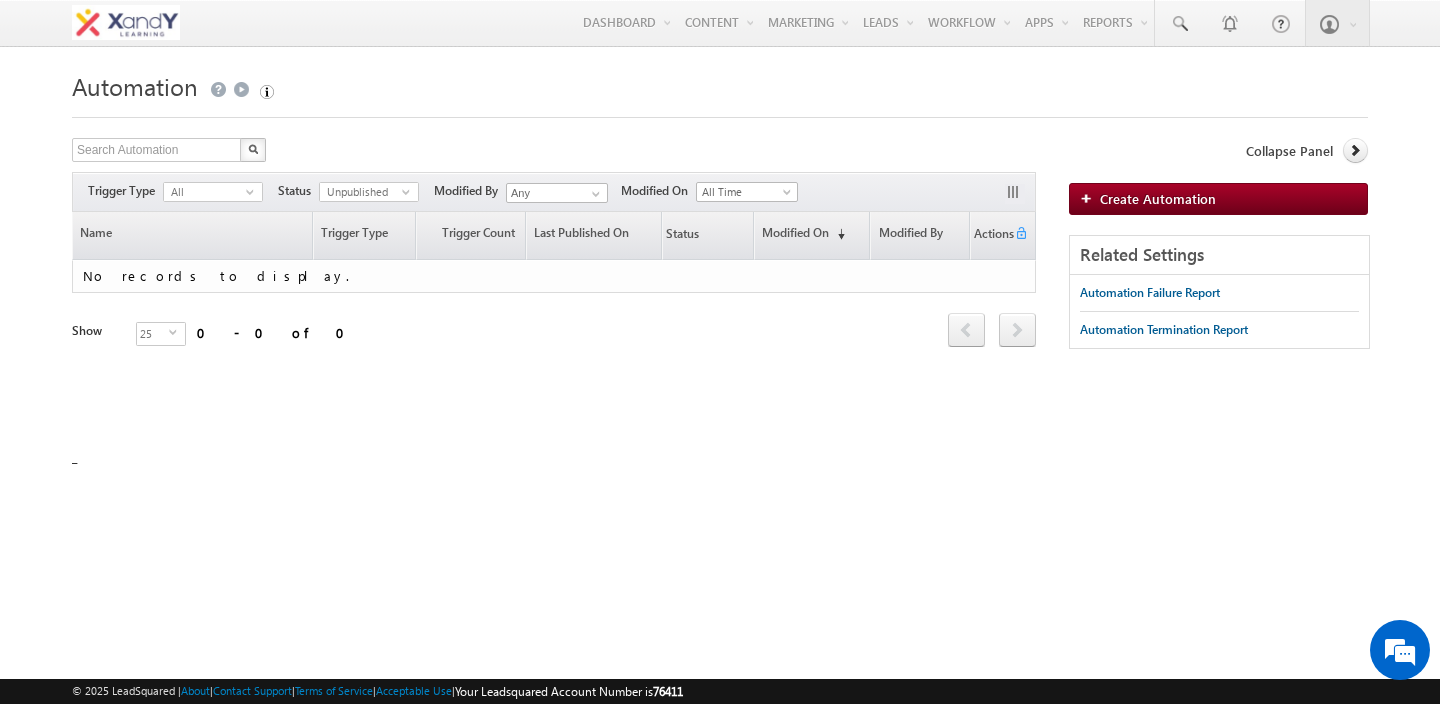 click on "Automation
Create Automation
Search Automation X   0 results found
Actions Select rows to see actions
Actions Delete Publish Unpublish
All 2 Any" at bounding box center [720, 256] 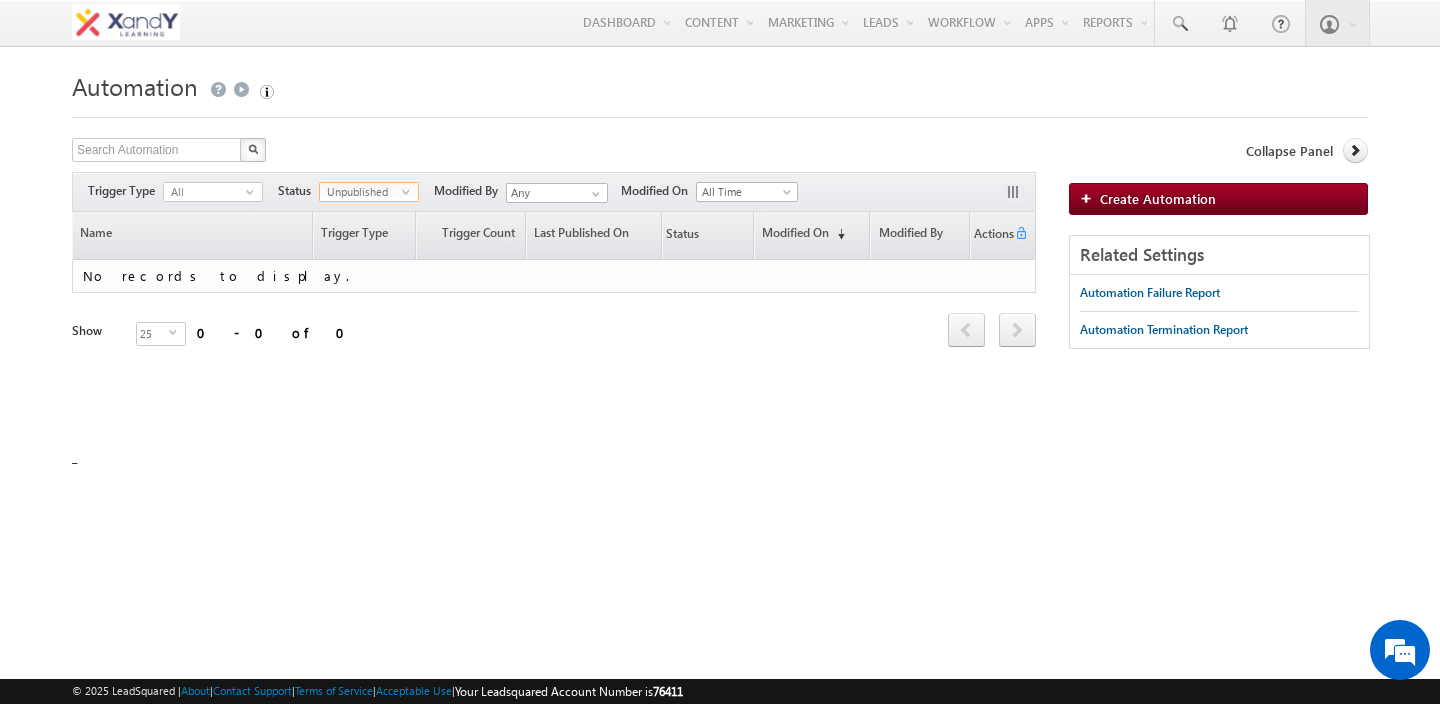 click on "Unpublished" at bounding box center (361, 192) 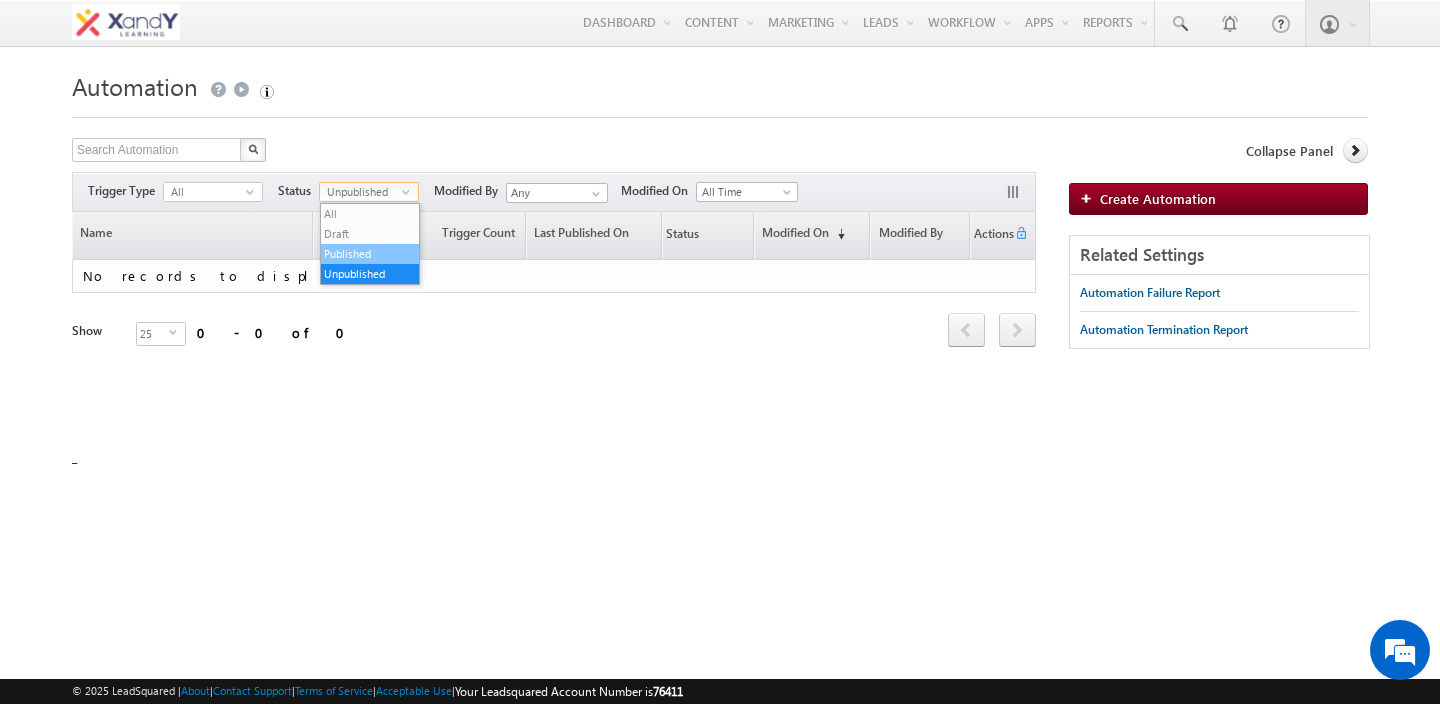 click on "Published" at bounding box center [370, 254] 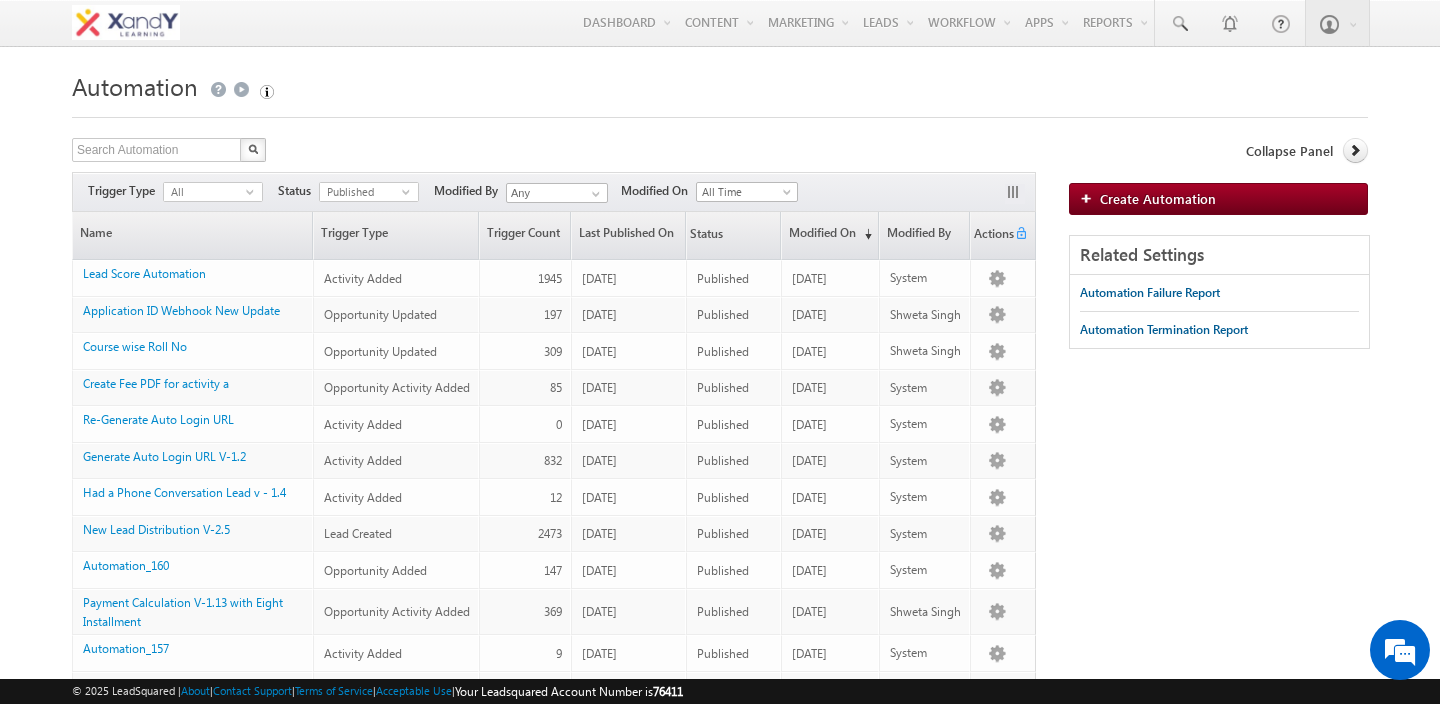click at bounding box center (720, 111) 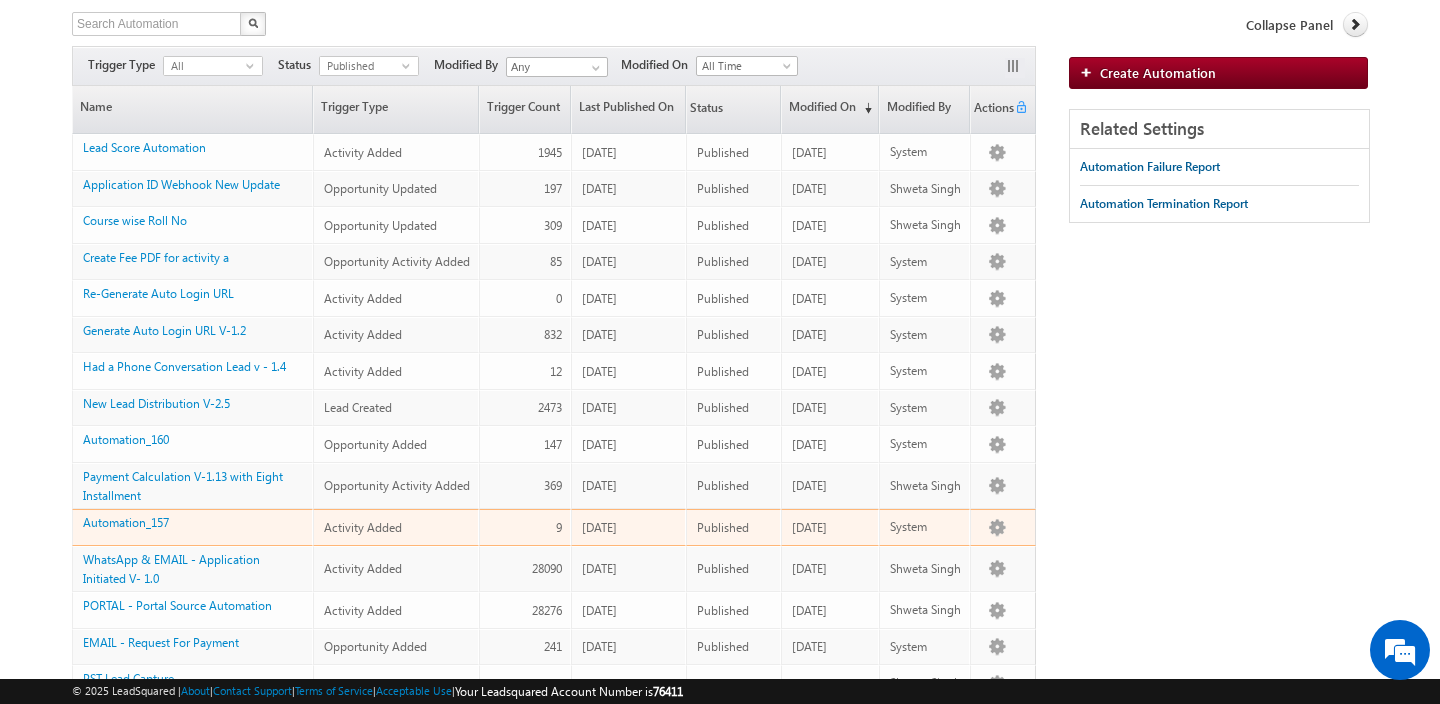 scroll, scrollTop: 137, scrollLeft: 0, axis: vertical 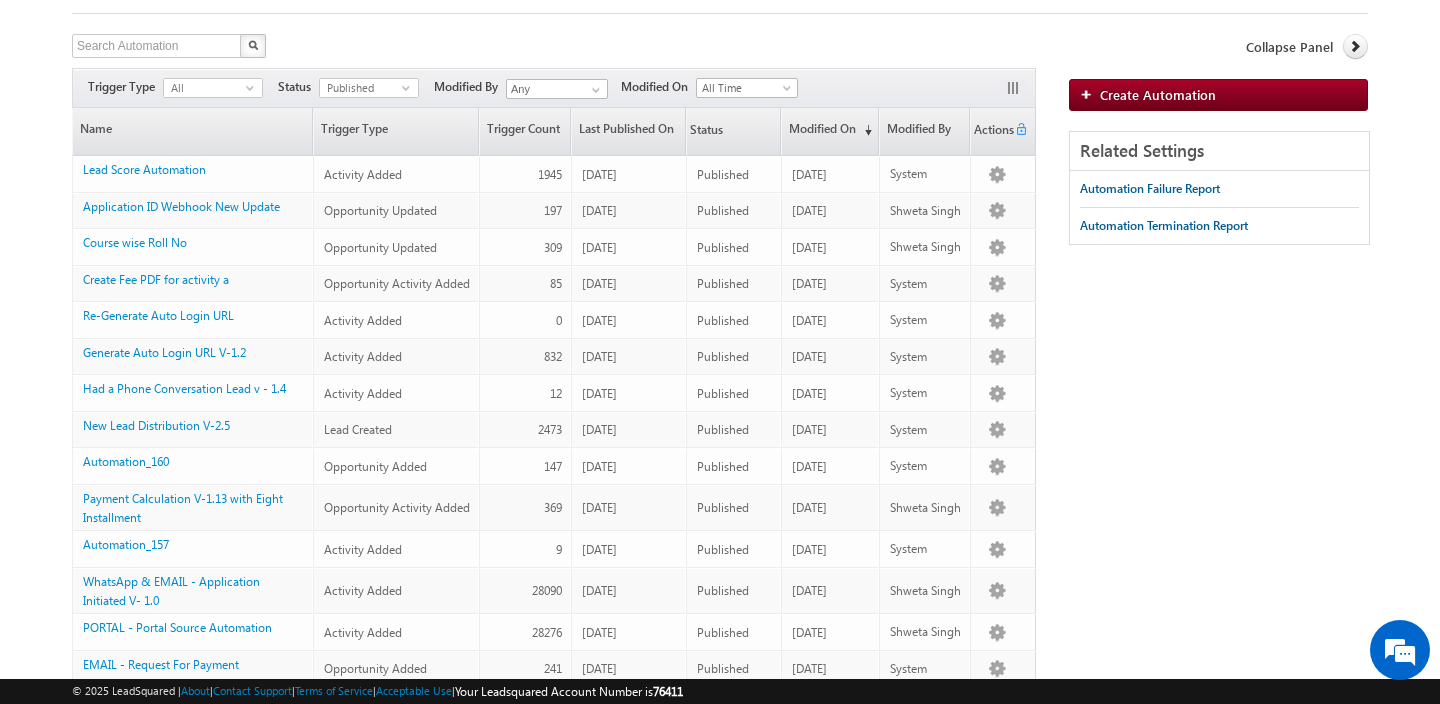 drag, startPoint x: 131, startPoint y: 453, endPoint x: 466, endPoint y: 4, distance: 560.2017 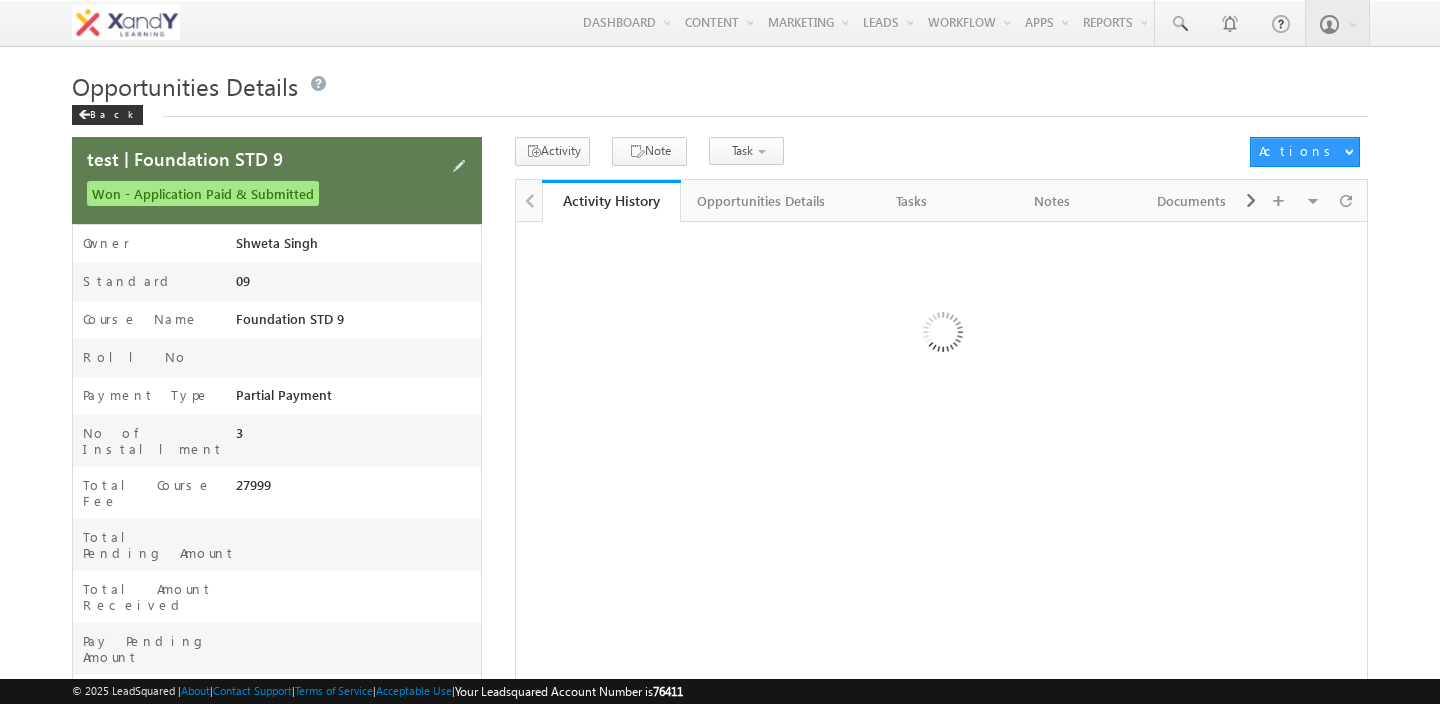 scroll, scrollTop: 0, scrollLeft: 0, axis: both 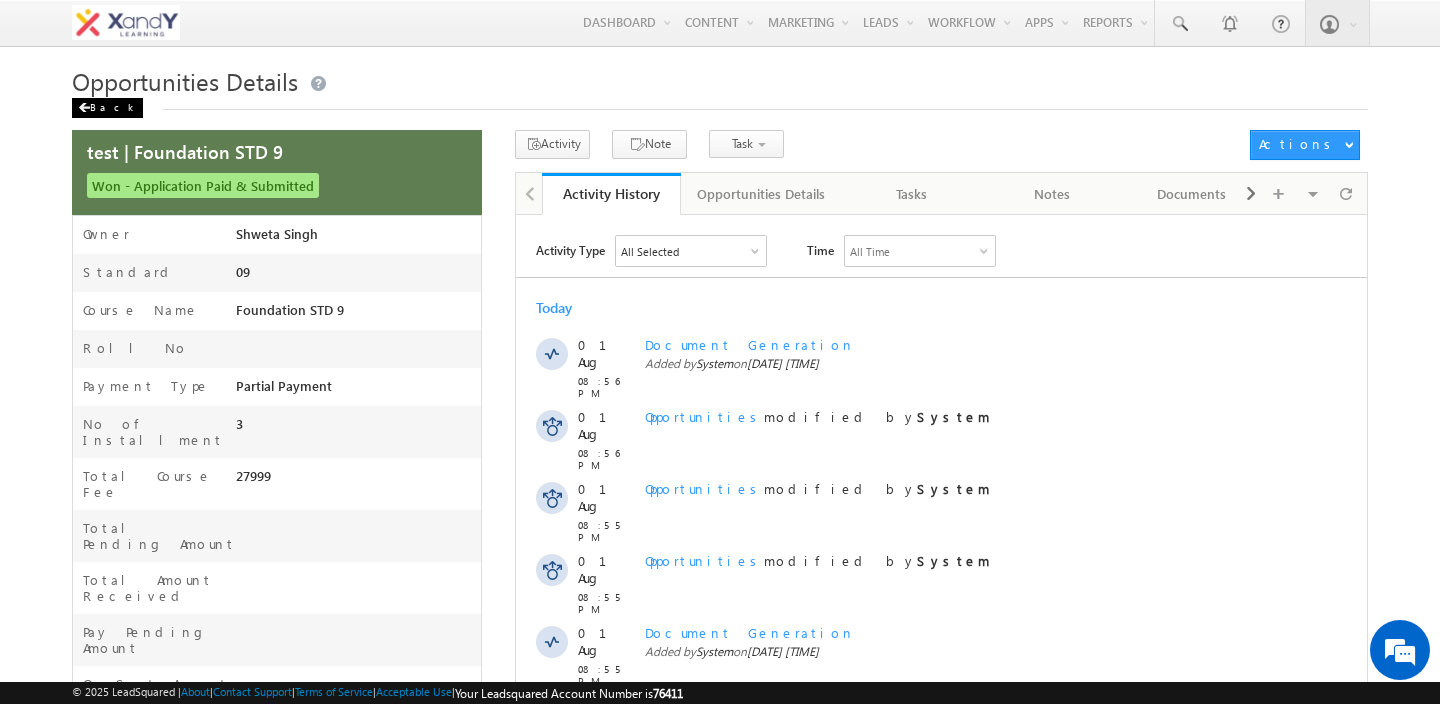 click at bounding box center [84, 108] 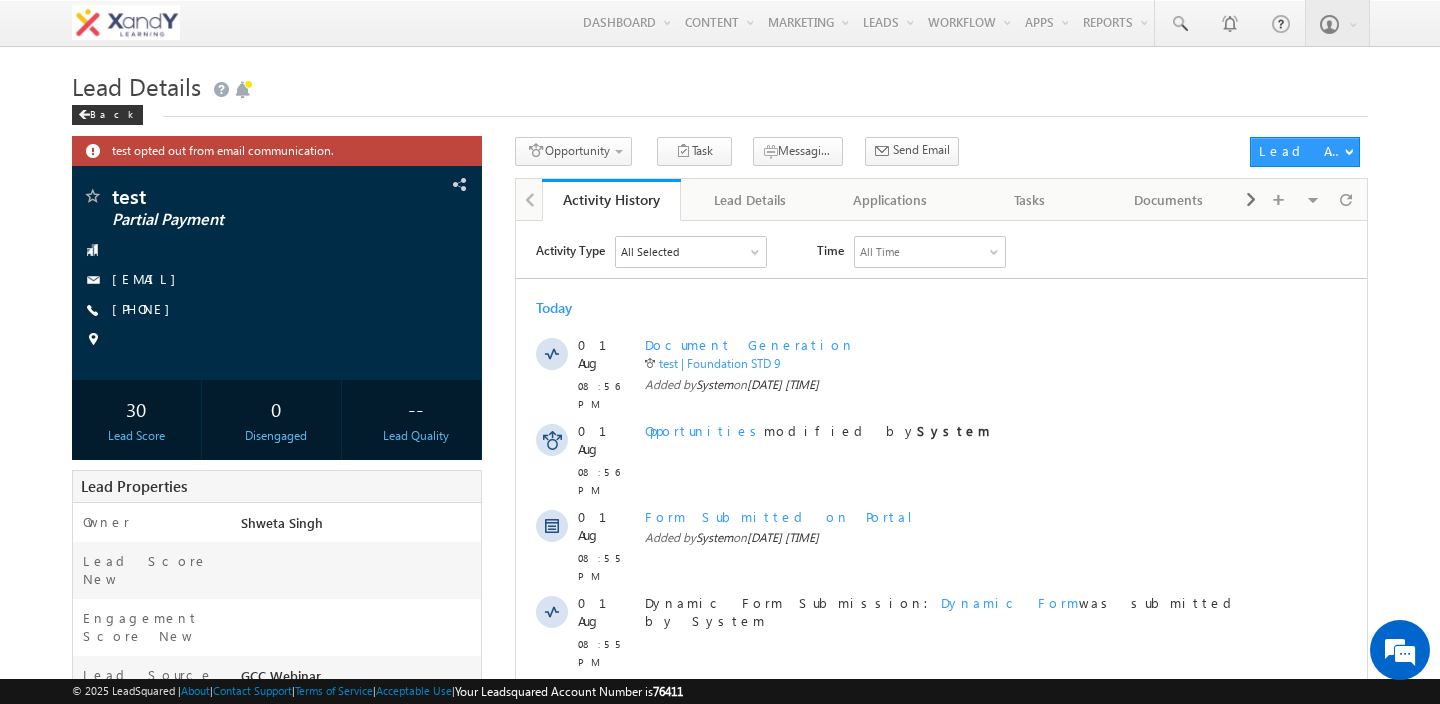 scroll, scrollTop: 0, scrollLeft: 0, axis: both 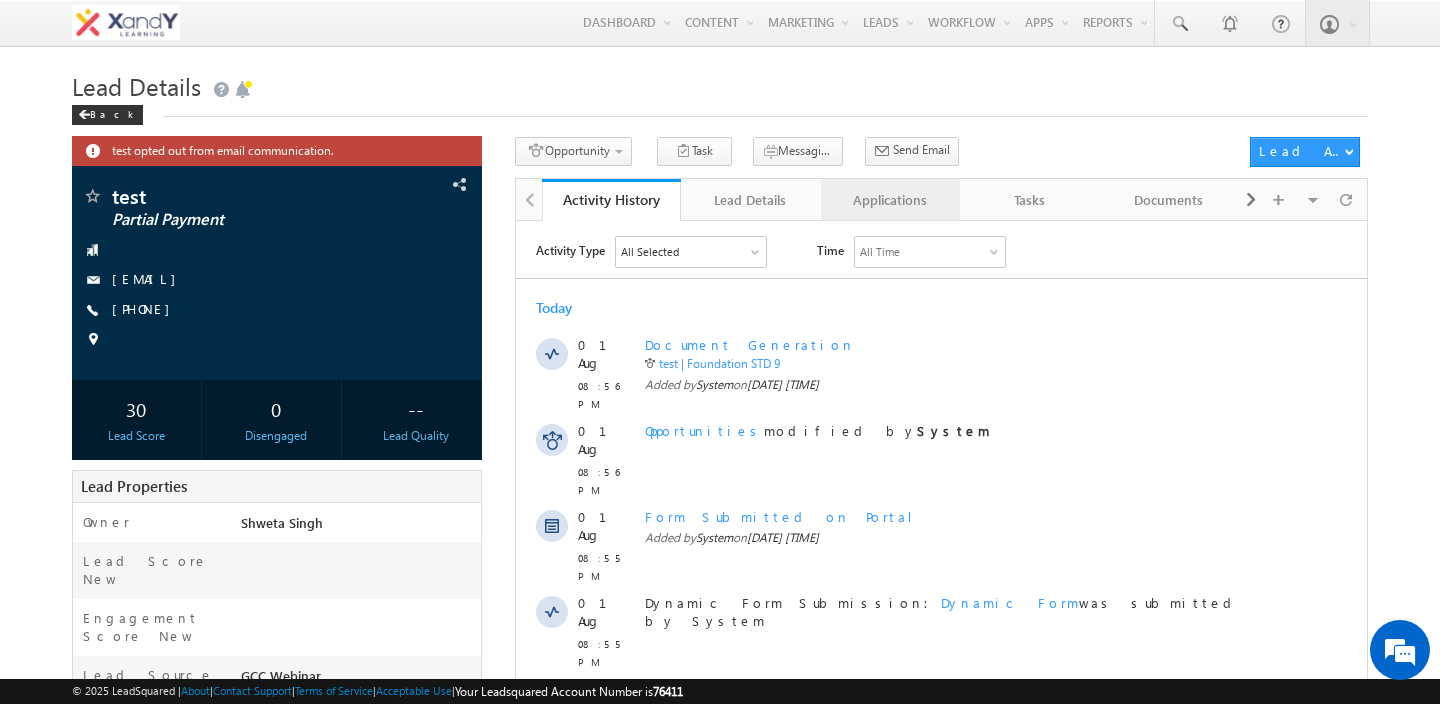 click on "Applications" at bounding box center (891, 200) 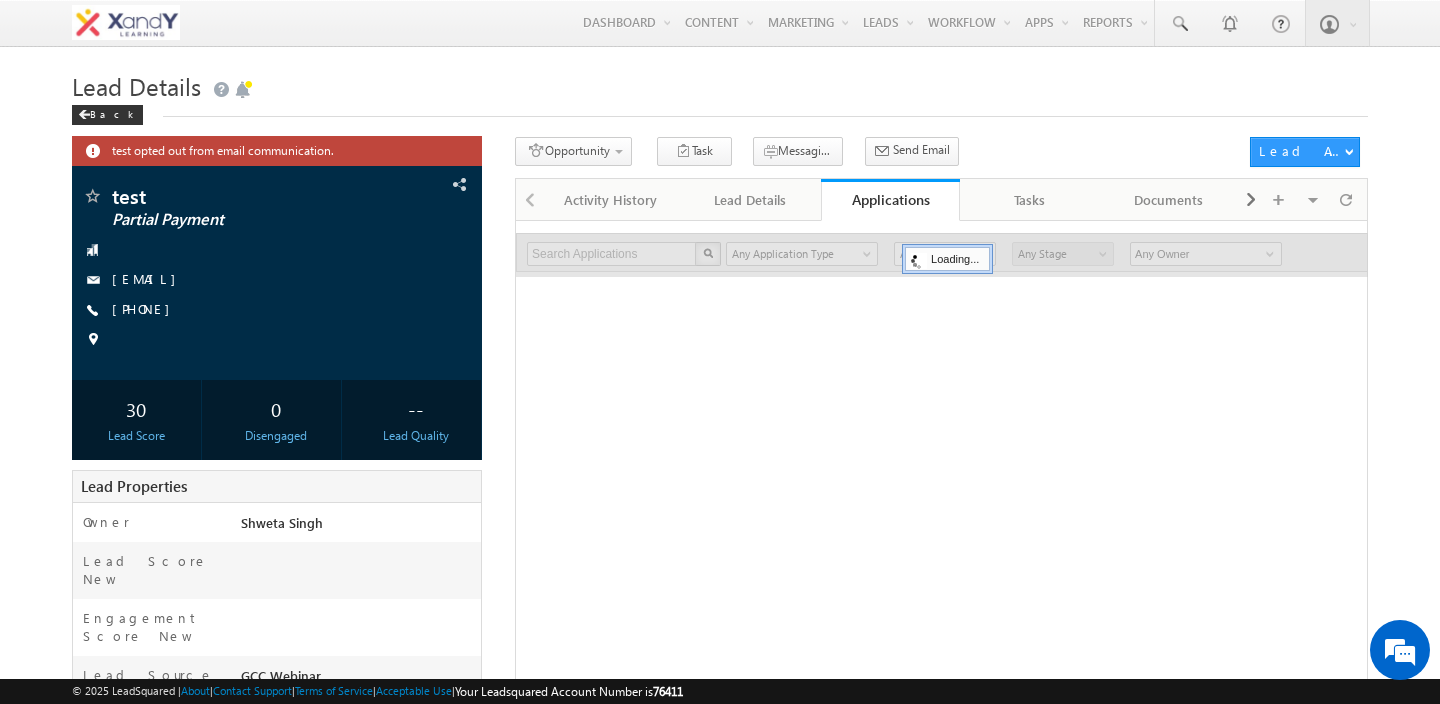click on "Opportunity 1. Lead Follow Up Create Application
Task
Messaging - WhatsApp
Send Email
Send Email    View Scheduled Emails" at bounding box center [877, 155] 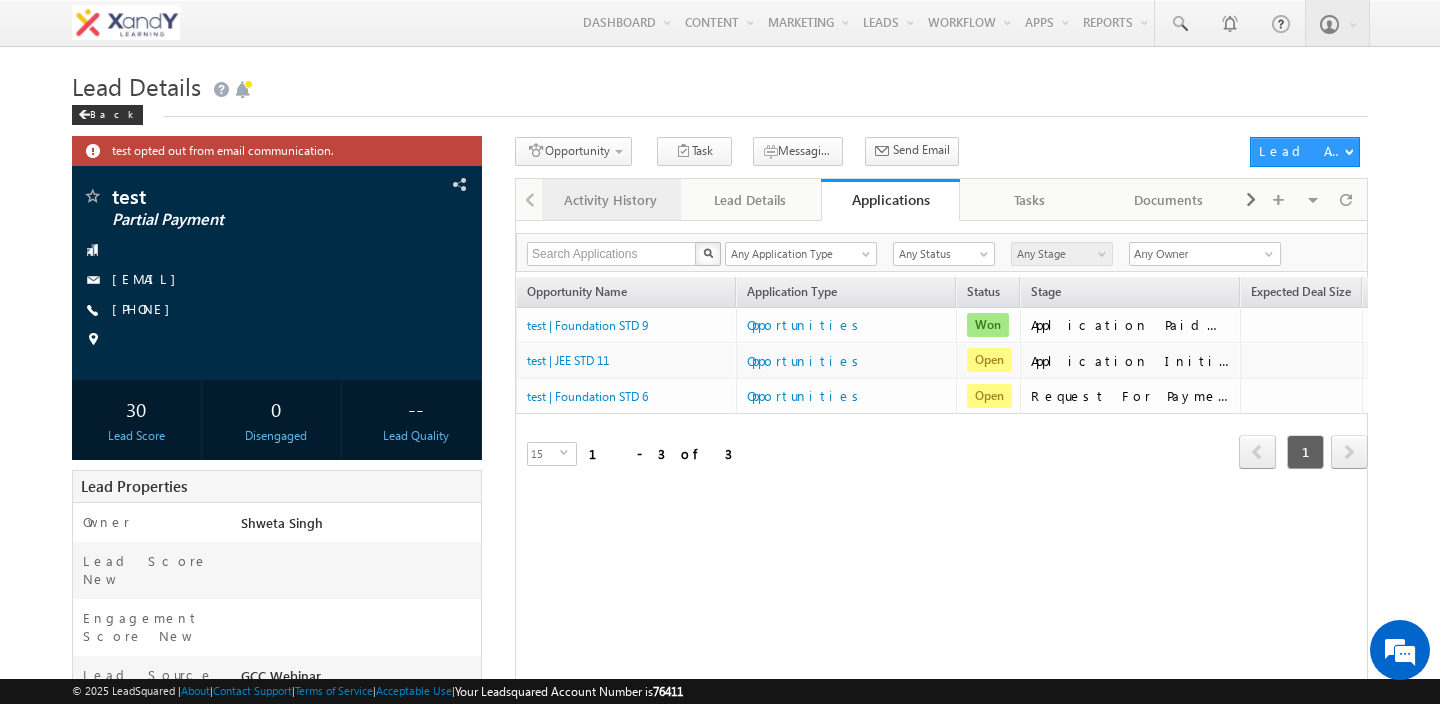 click on "Activity History" at bounding box center [611, 200] 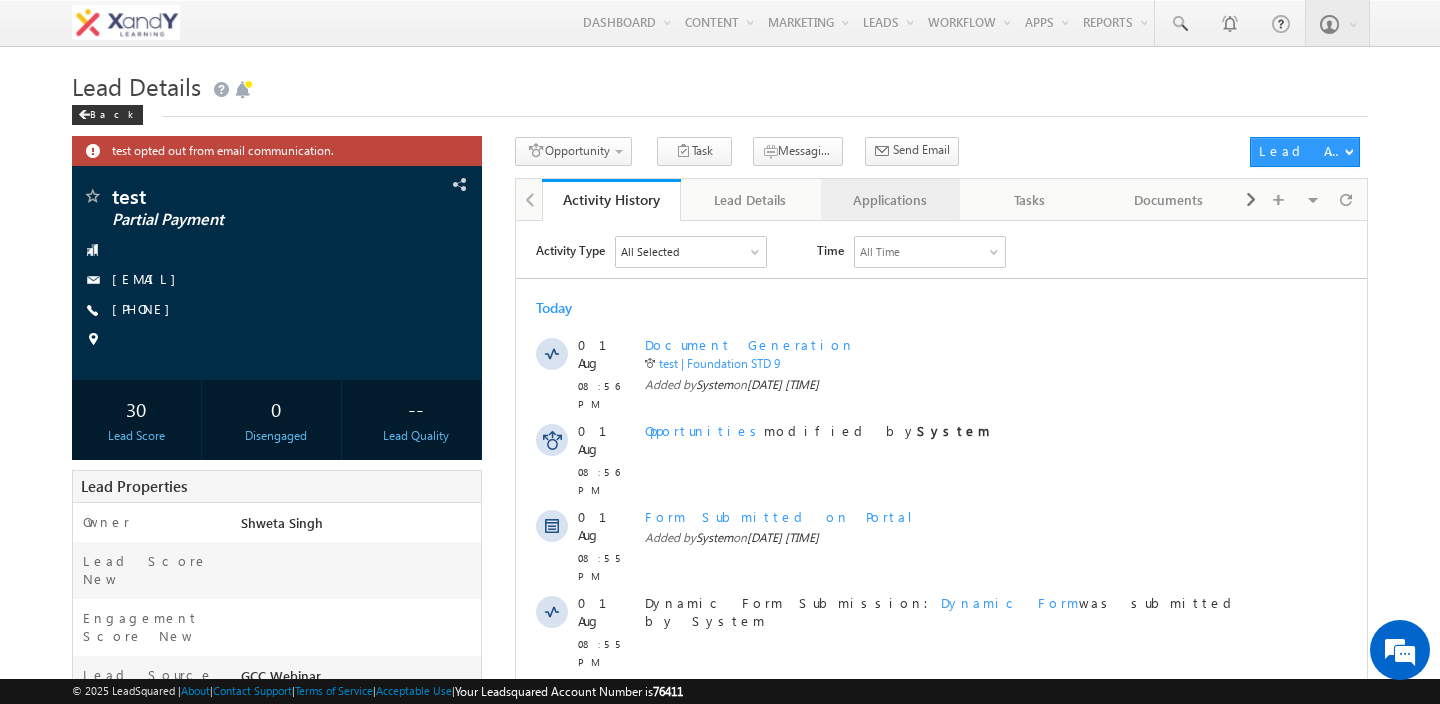 click on "Applications" at bounding box center [890, 200] 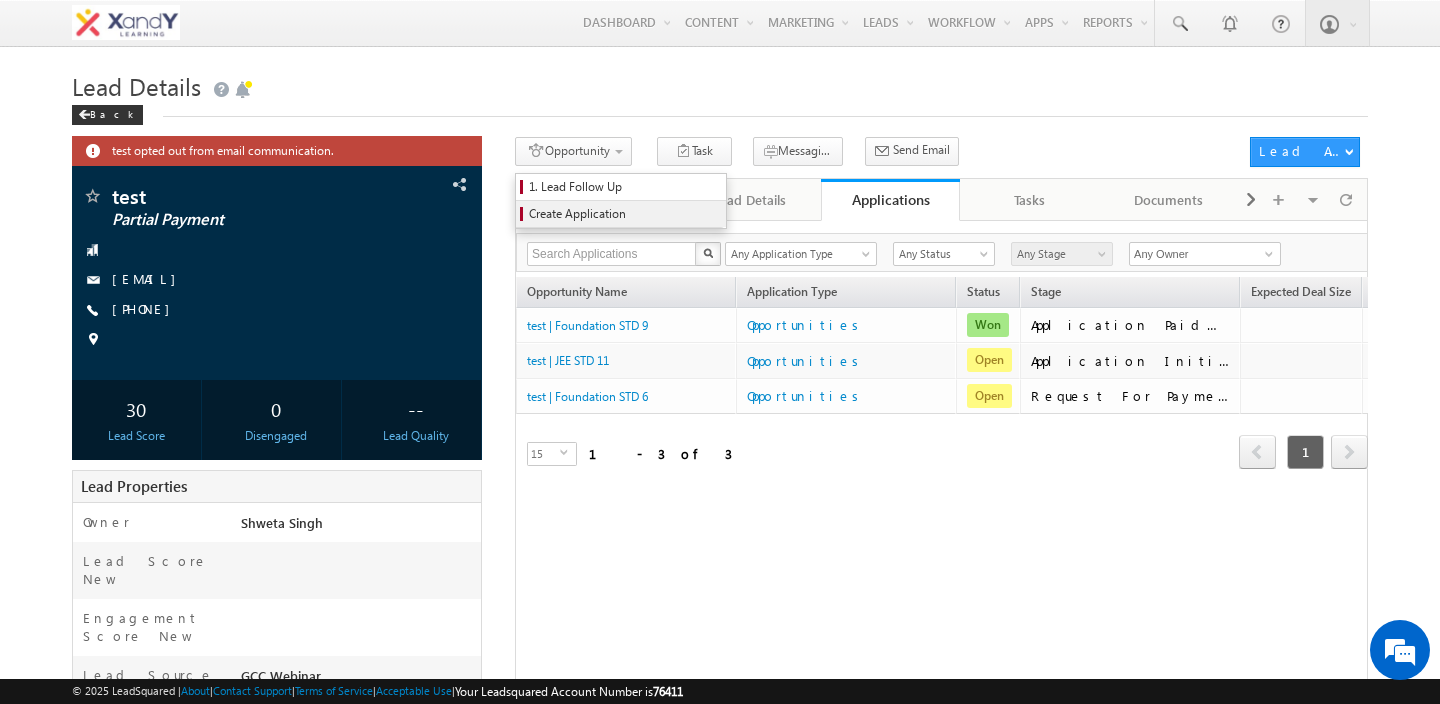click on "Create Application" at bounding box center [624, 214] 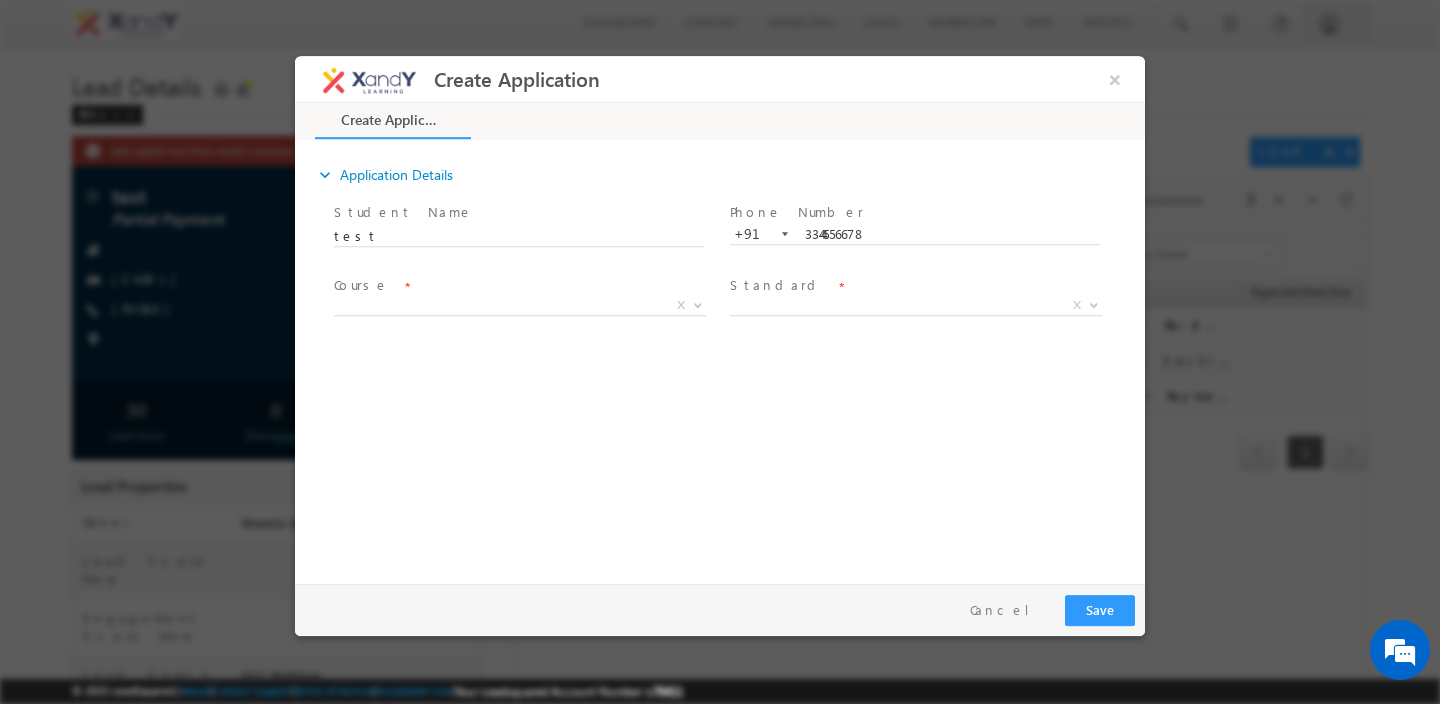 scroll, scrollTop: 0, scrollLeft: 0, axis: both 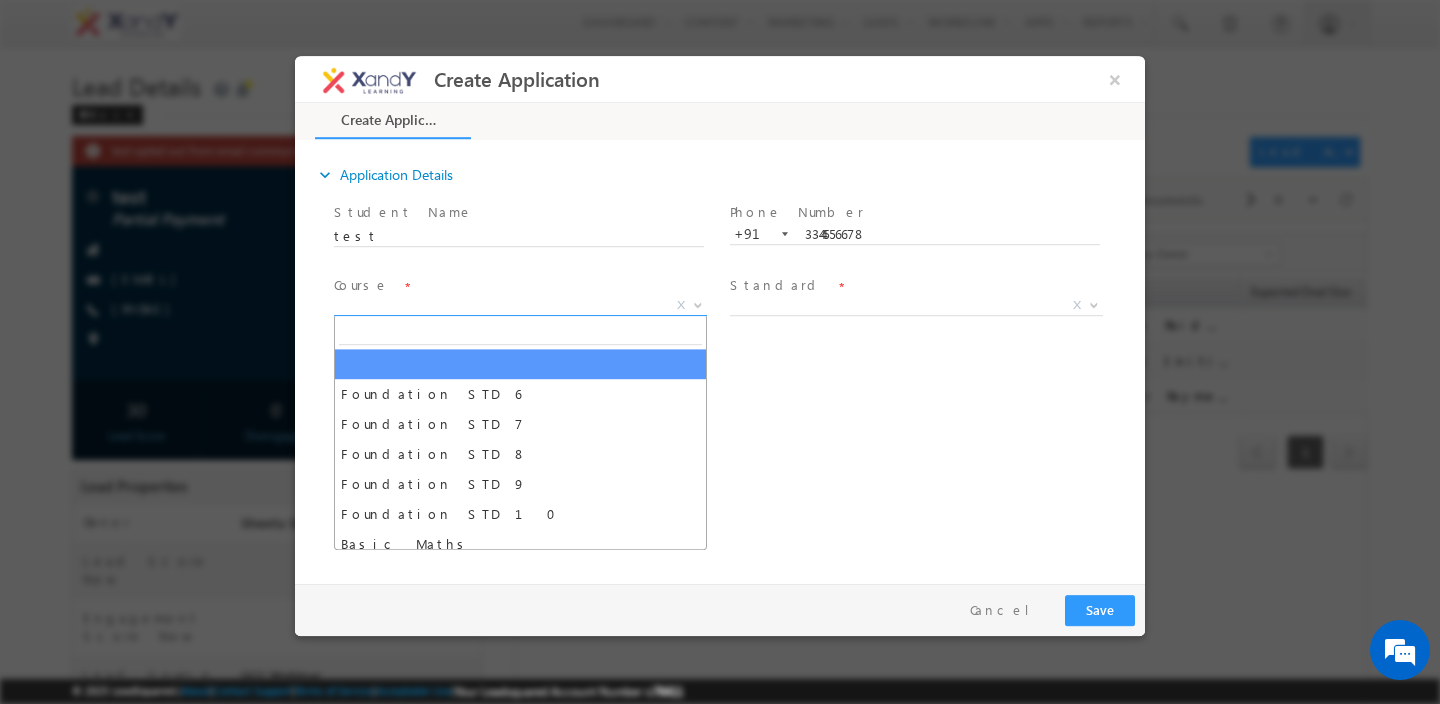click on "X" at bounding box center (520, 306) 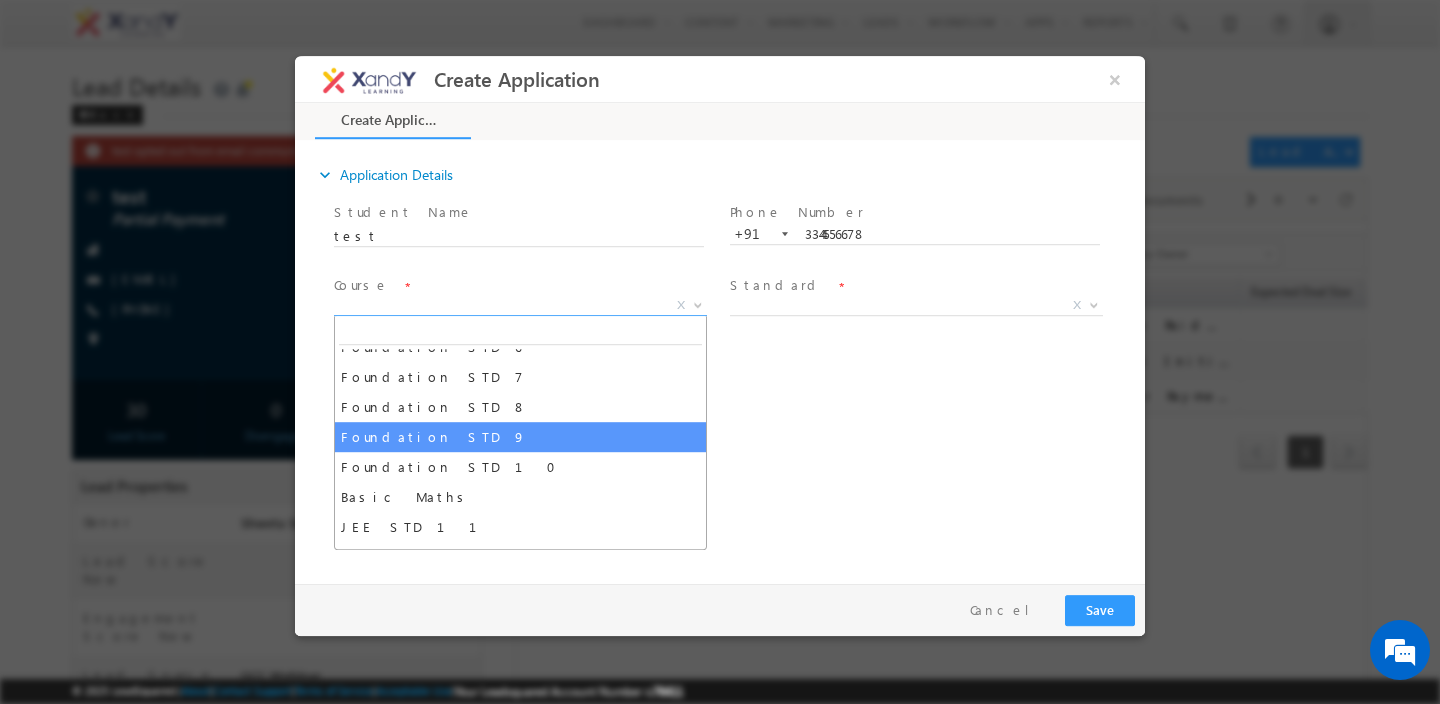 scroll, scrollTop: 49, scrollLeft: 0, axis: vertical 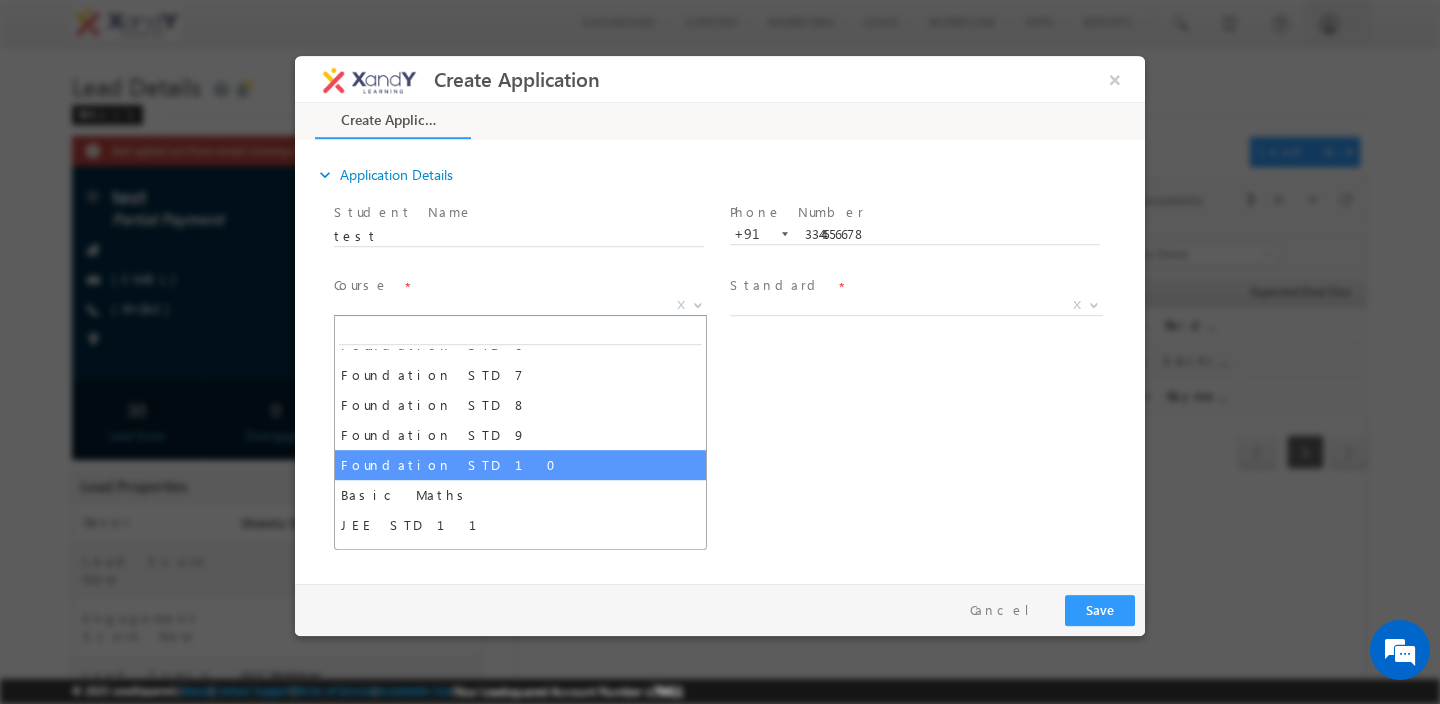 select on "Foundation STD 10" 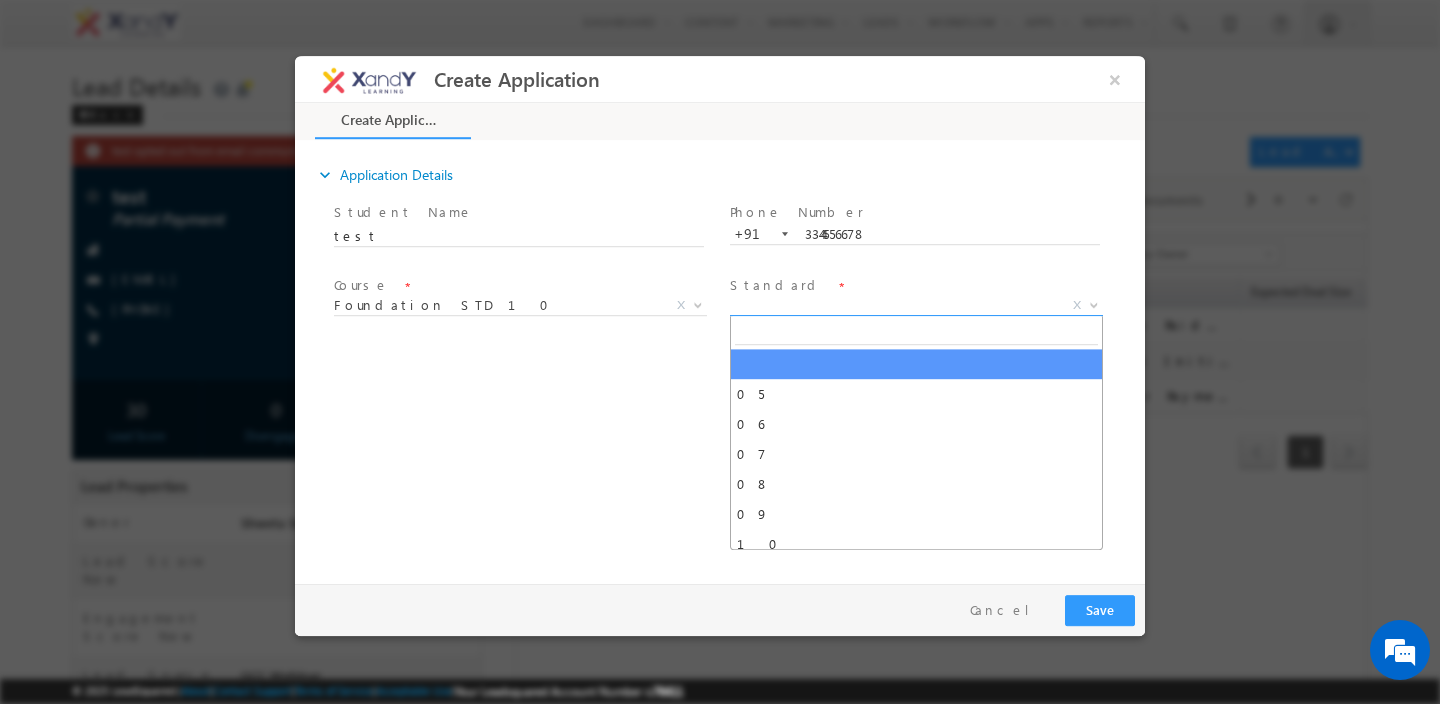 click on "X" at bounding box center (916, 306) 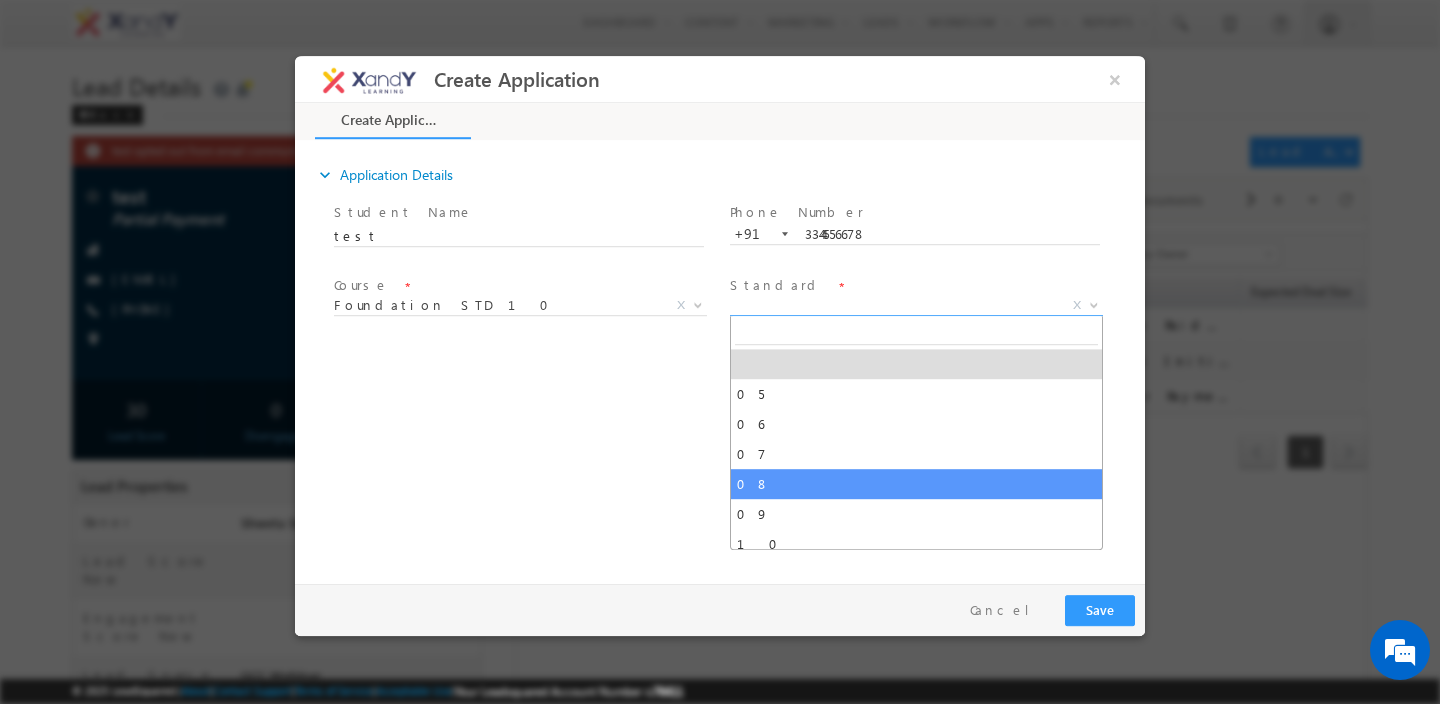 select on "08" 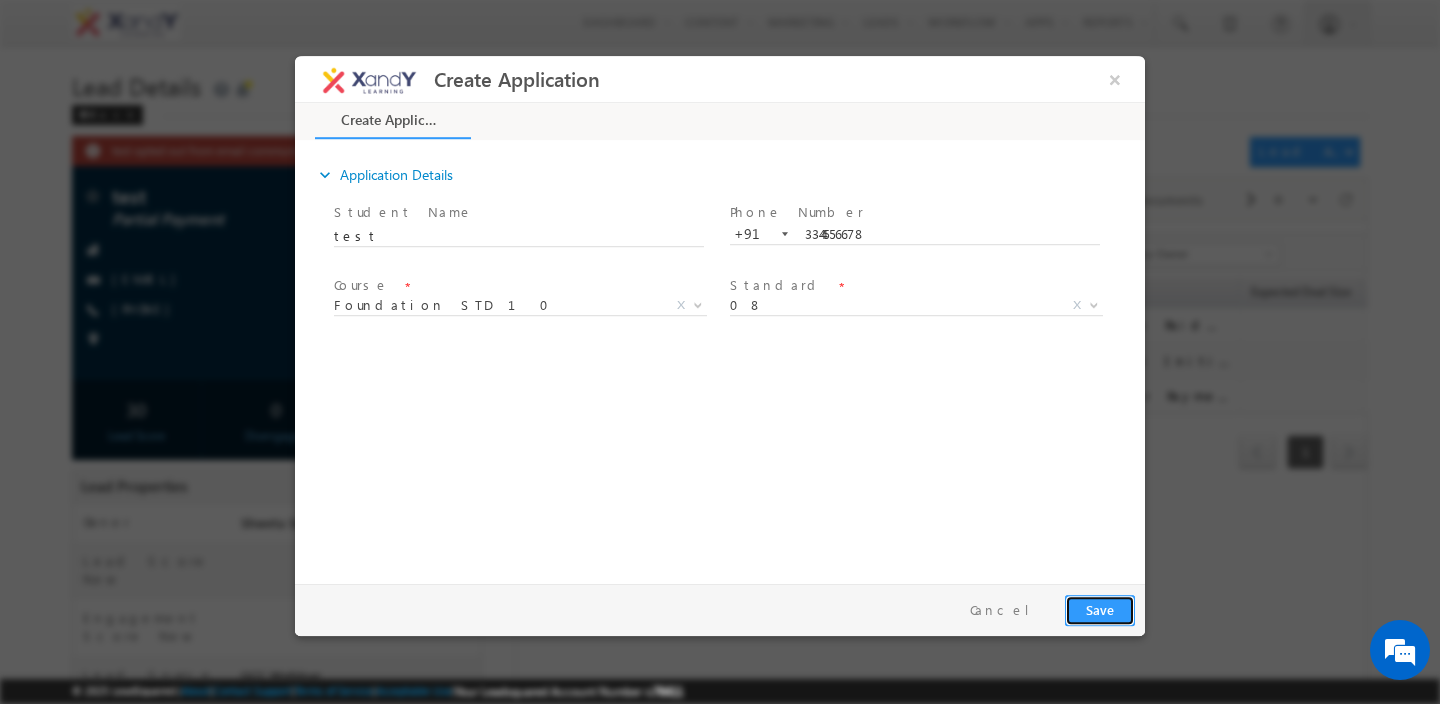 click on "Save" at bounding box center (1100, 610) 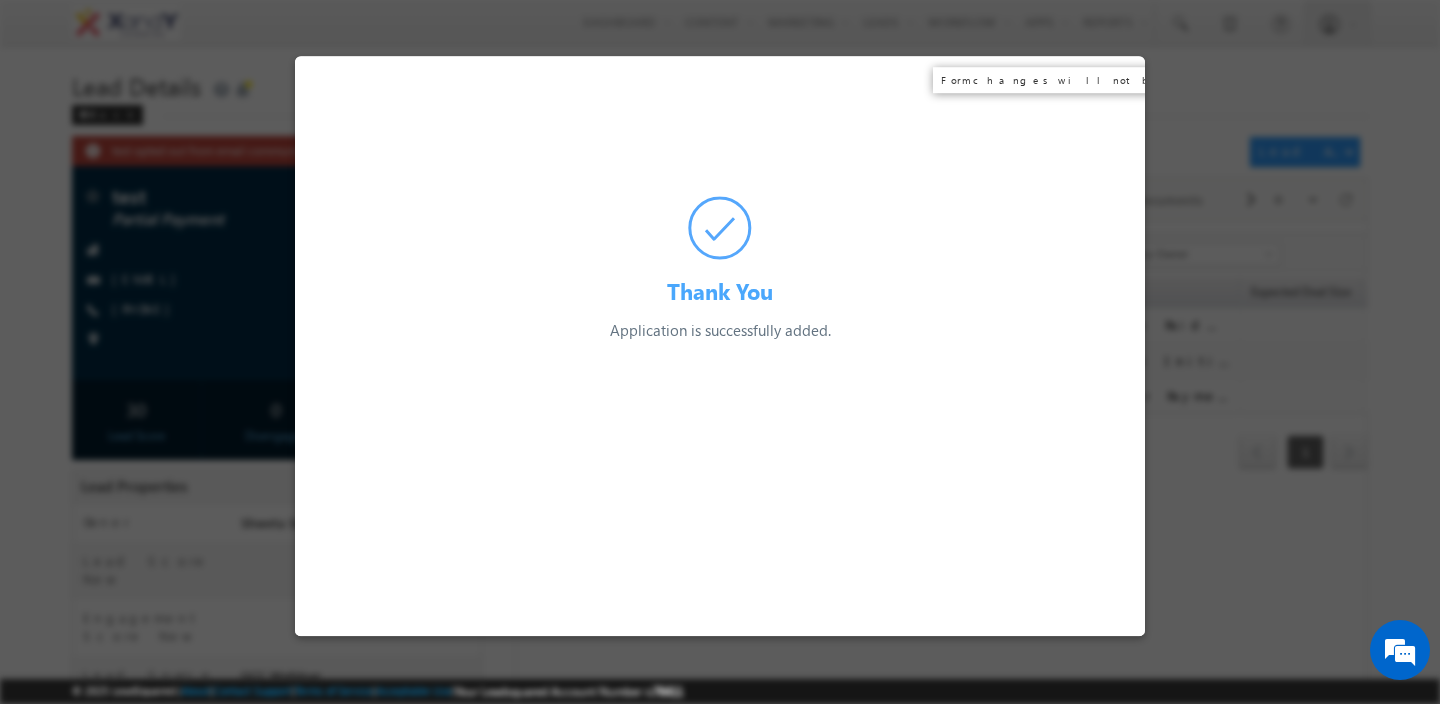 click on "Thank You Application is successfully added.
Preparing your form..." at bounding box center (720, 199) 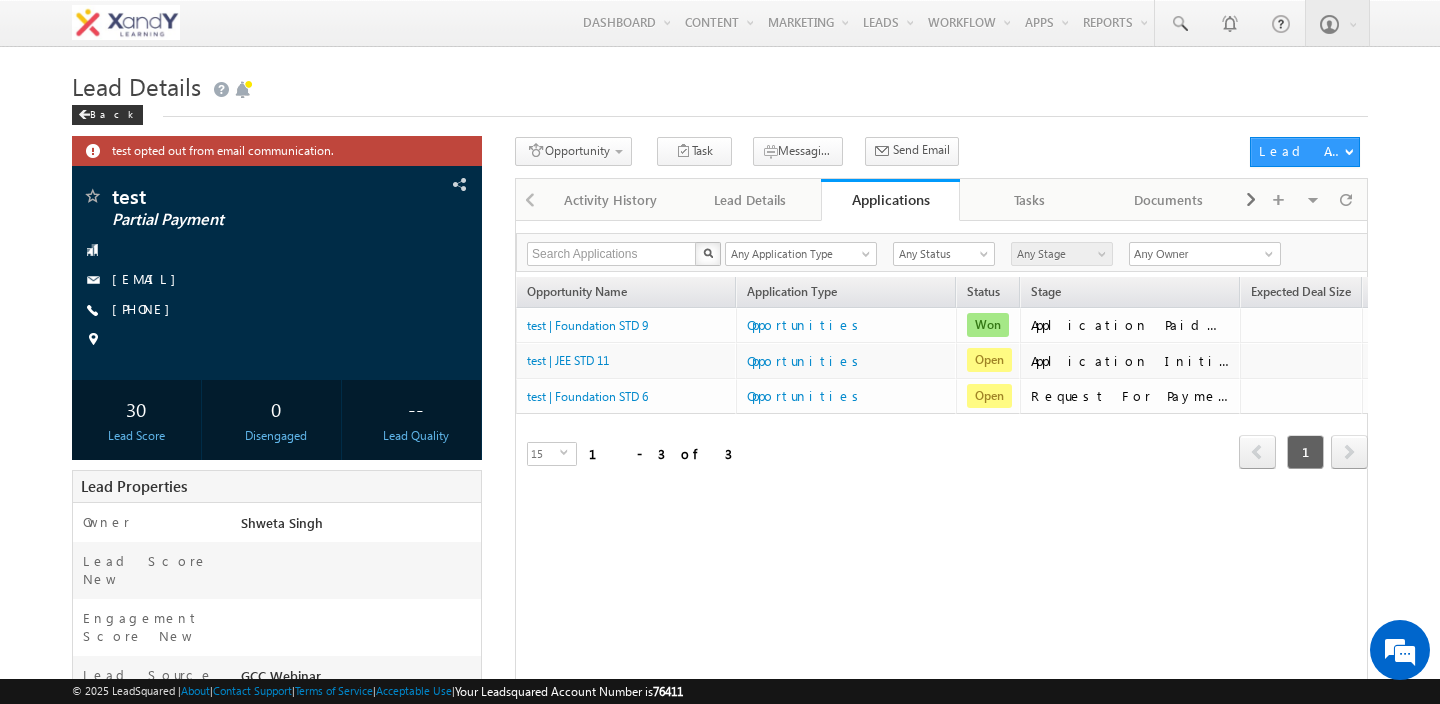 click on "Lead Details" at bounding box center (720, 84) 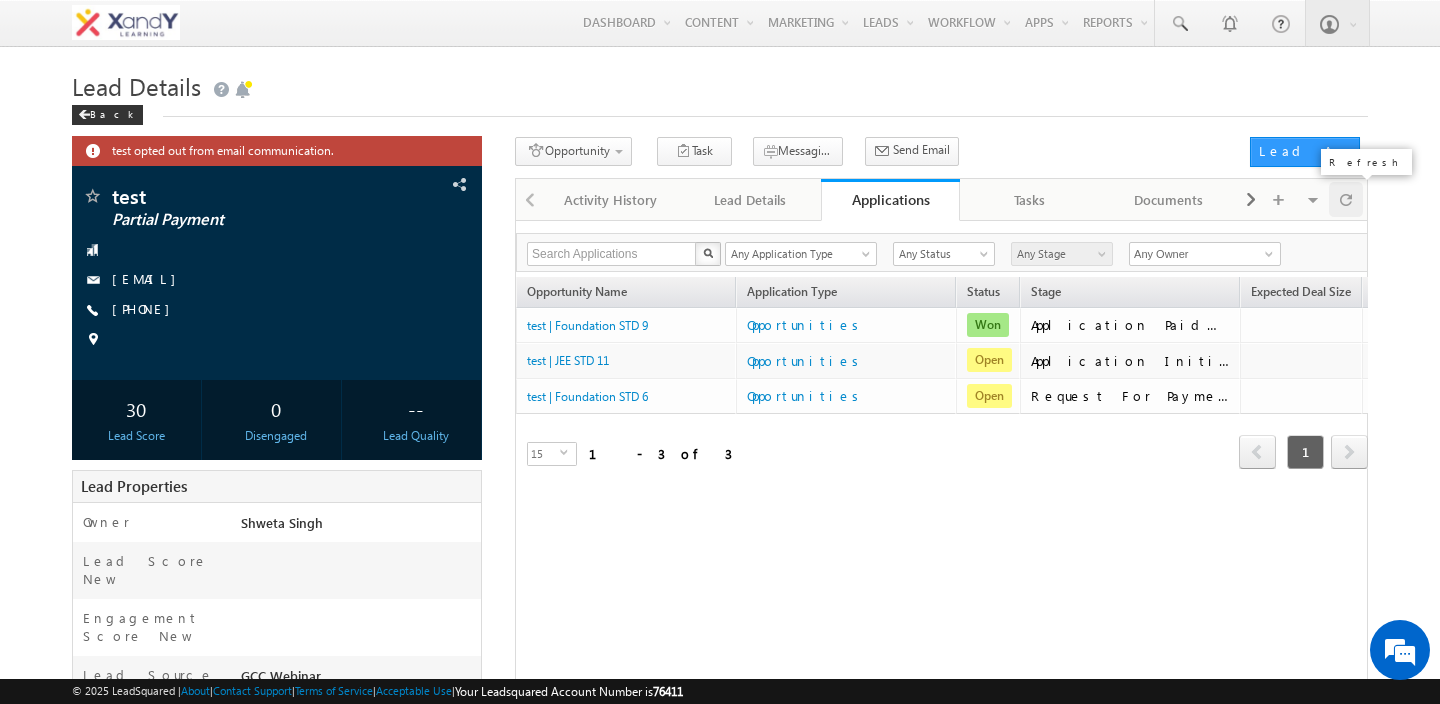 click at bounding box center [1345, 199] 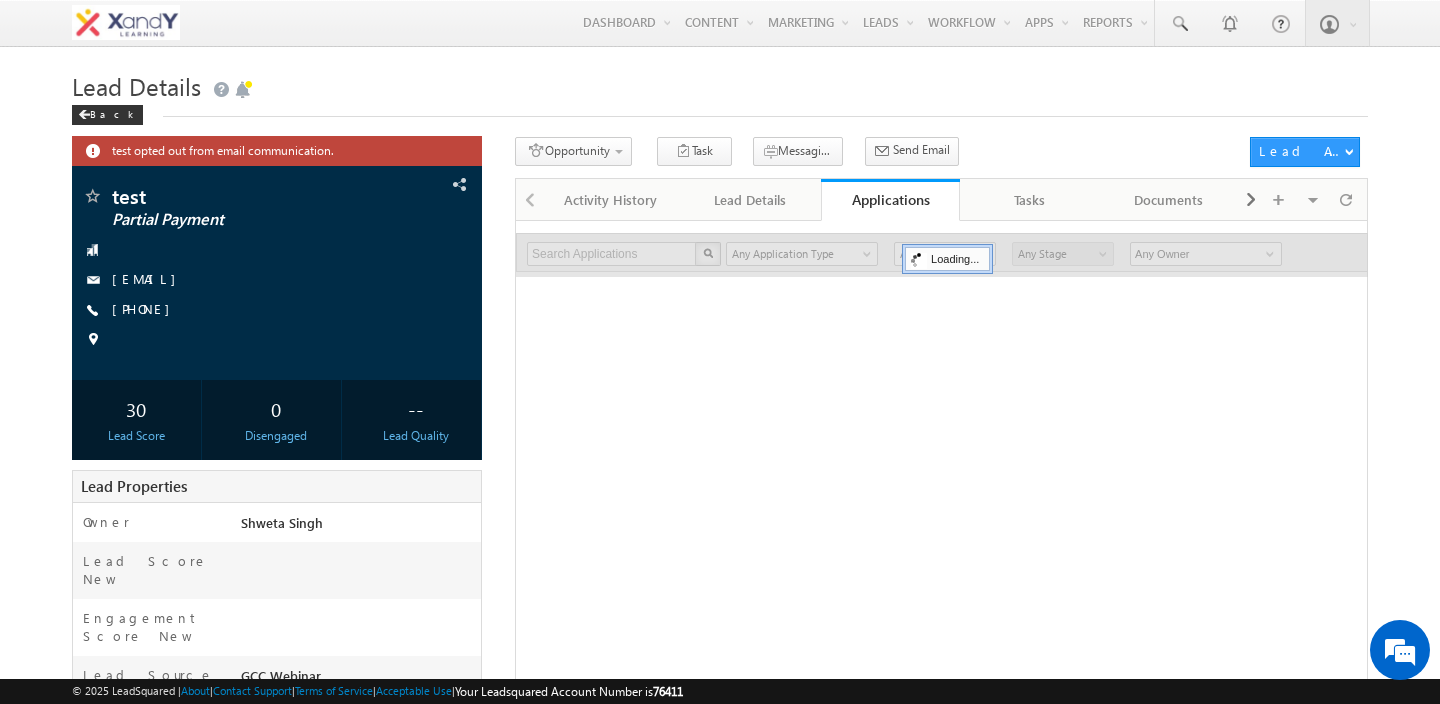 click on "Back" at bounding box center (720, 110) 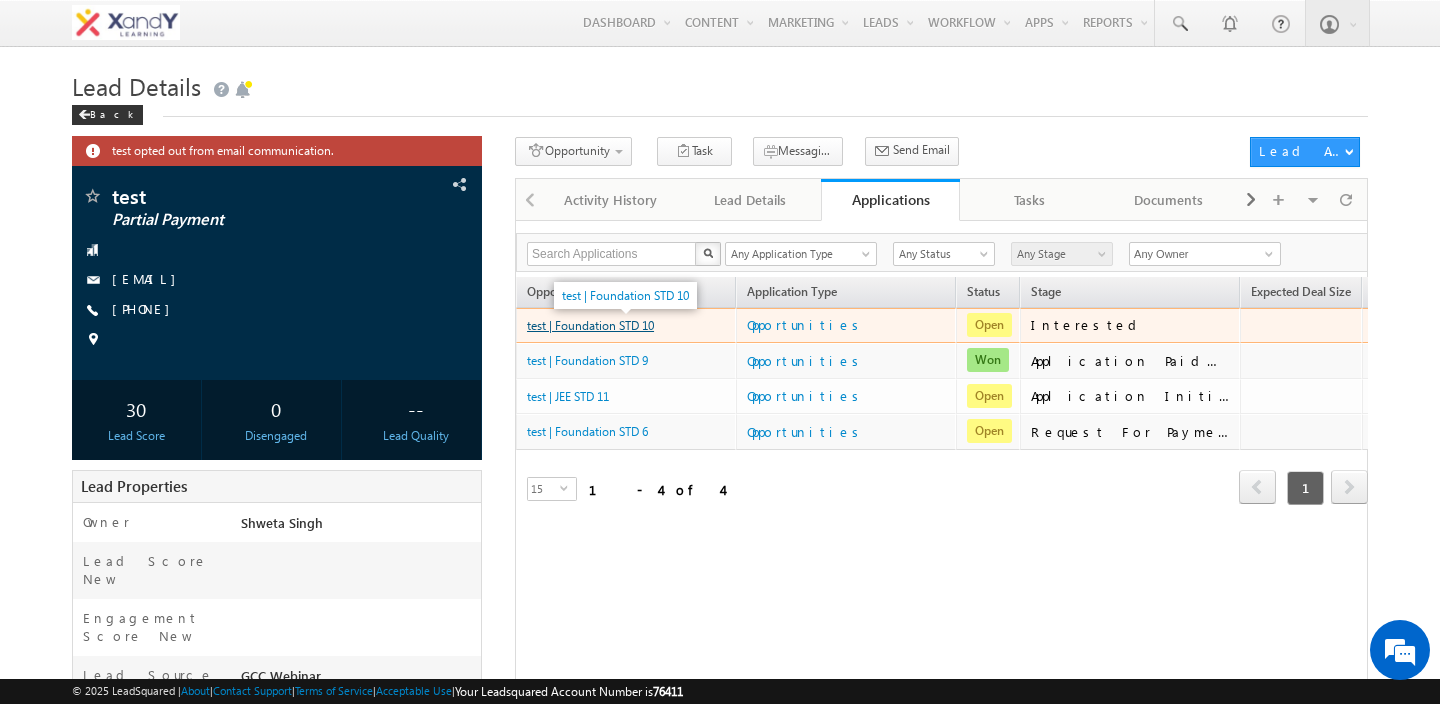 click on "test | Foundation STD 10" at bounding box center (590, 325) 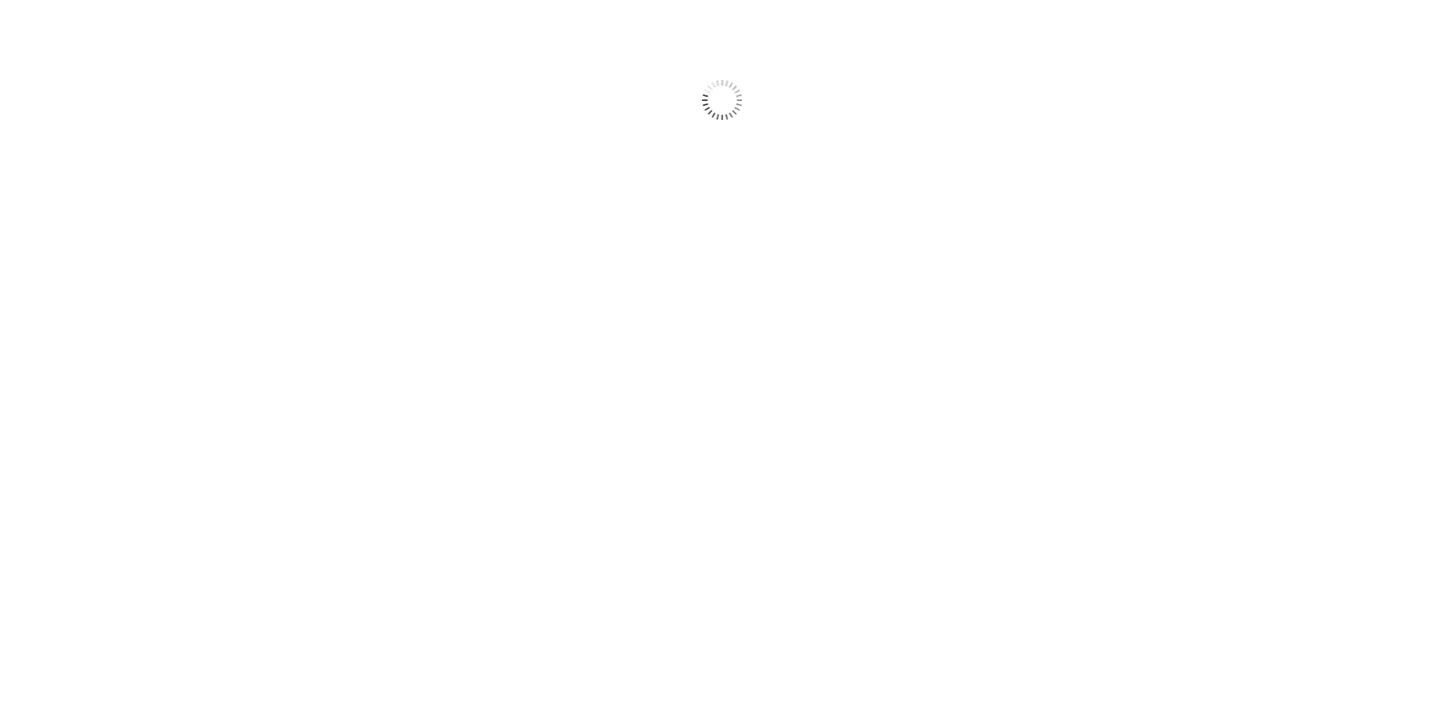 scroll, scrollTop: 0, scrollLeft: 0, axis: both 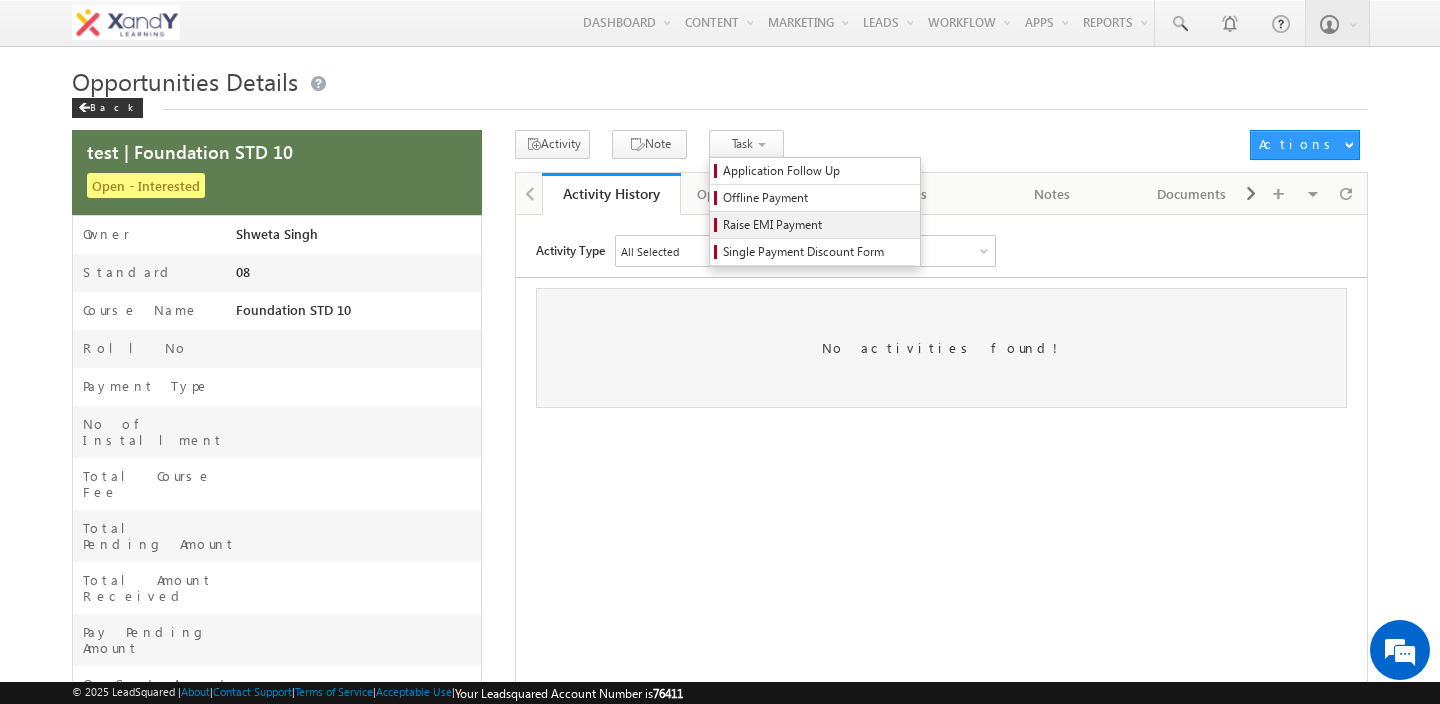click on "Raise EMI Payment" at bounding box center [818, 225] 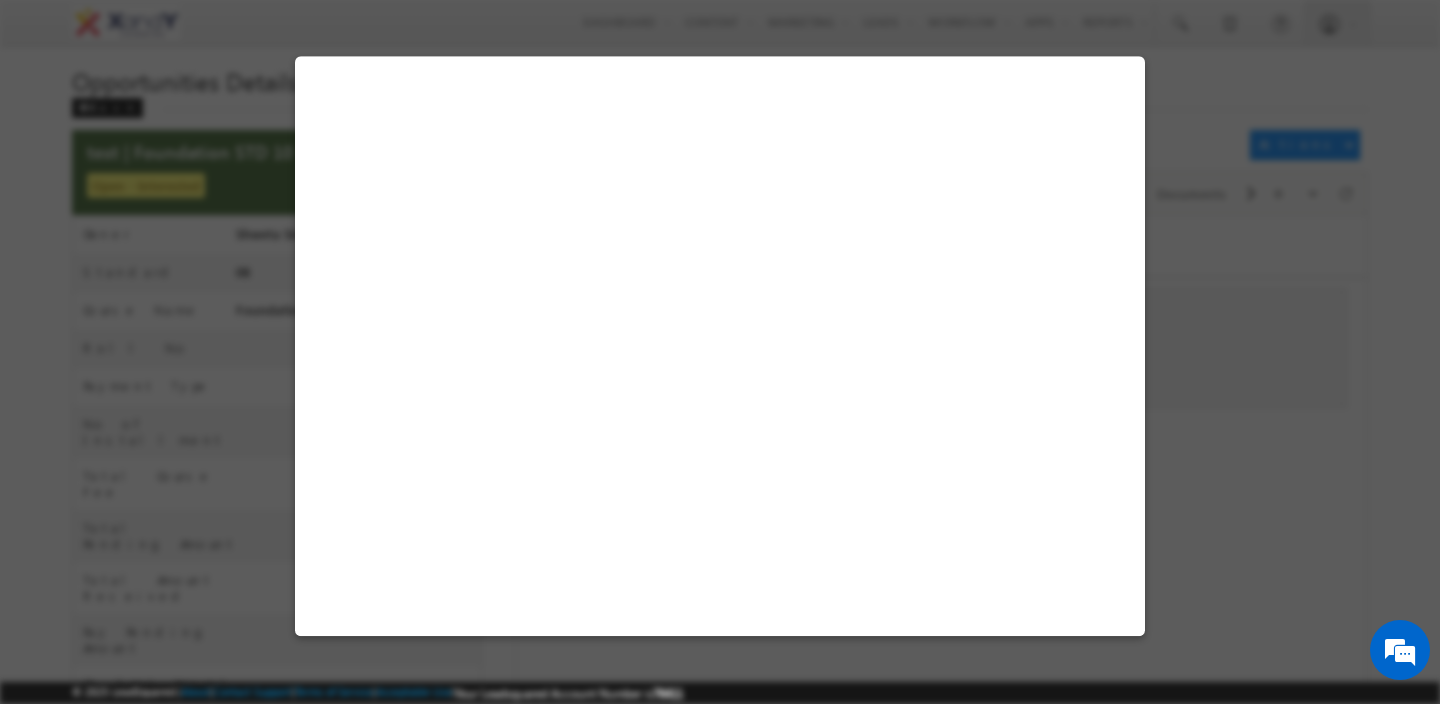 select on "Foundation STD 10" 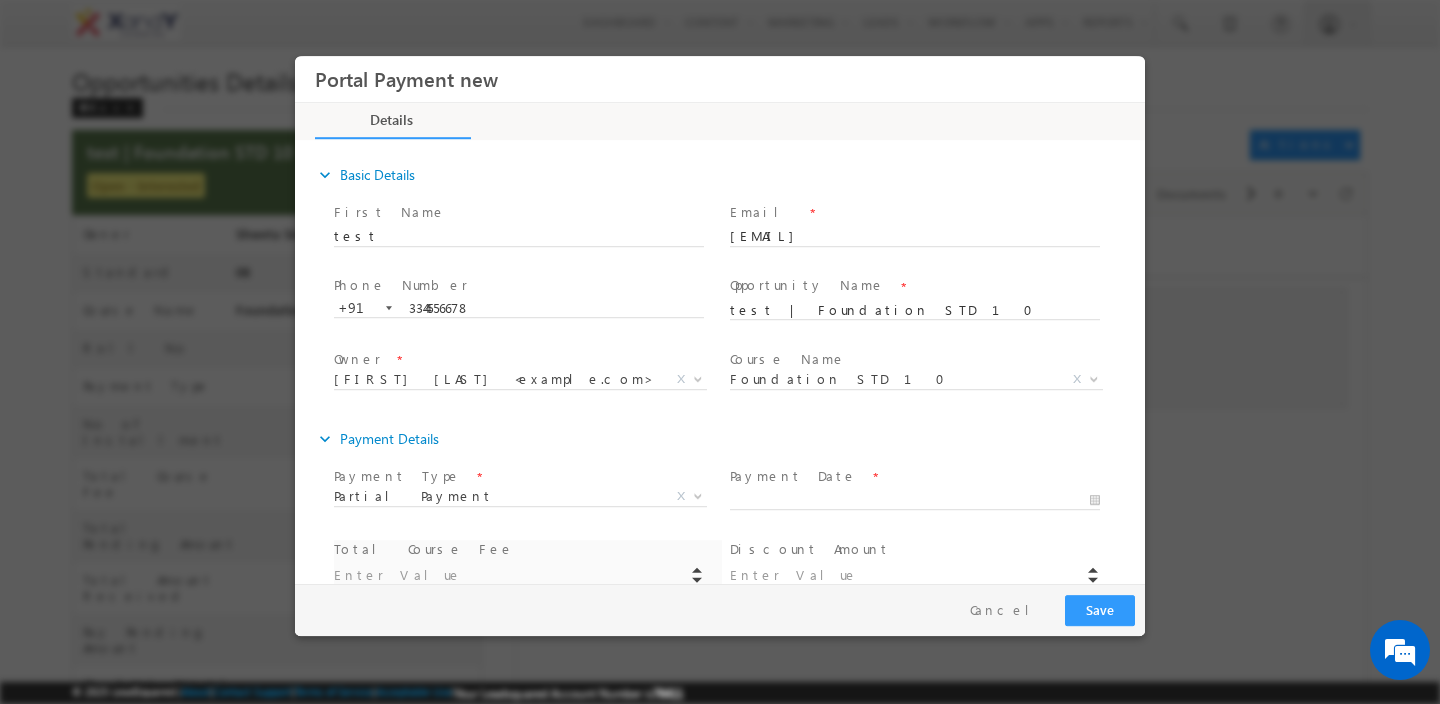 scroll, scrollTop: 0, scrollLeft: 0, axis: both 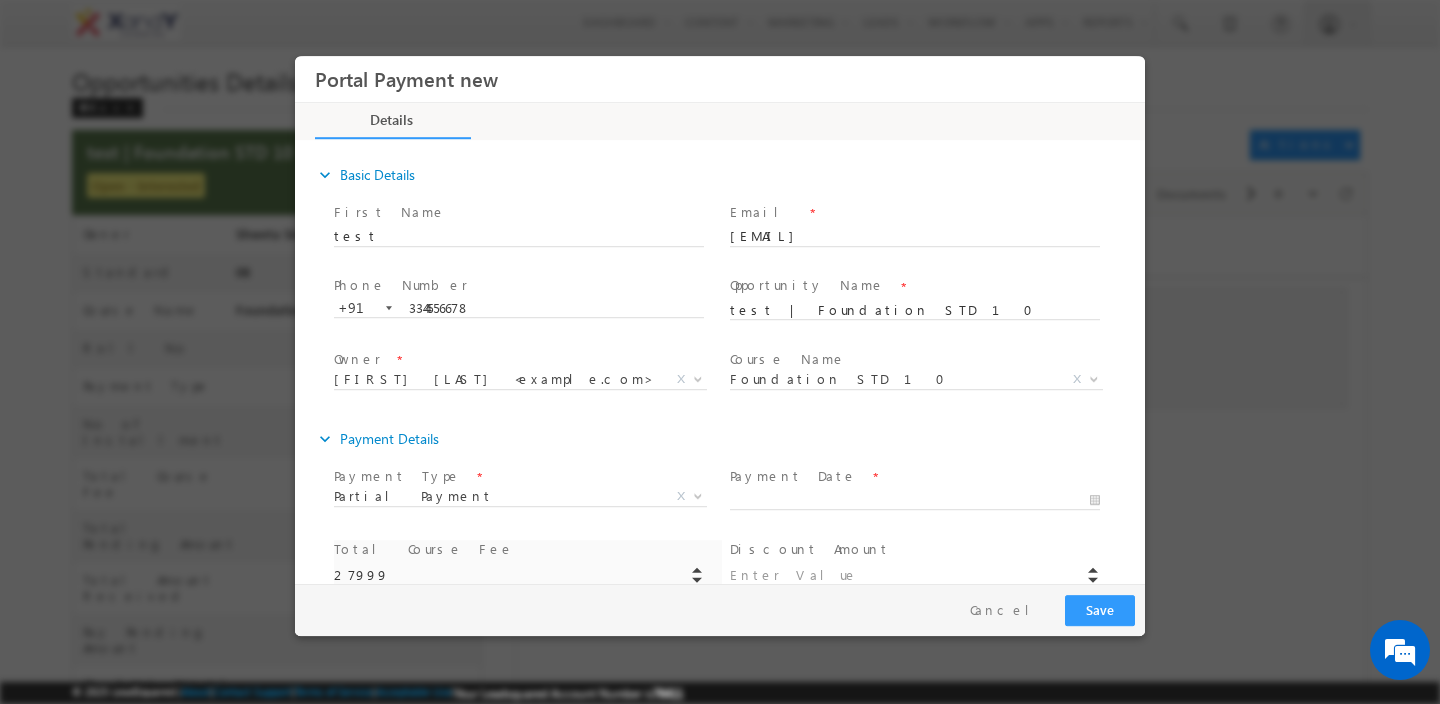 type on "10000.00" 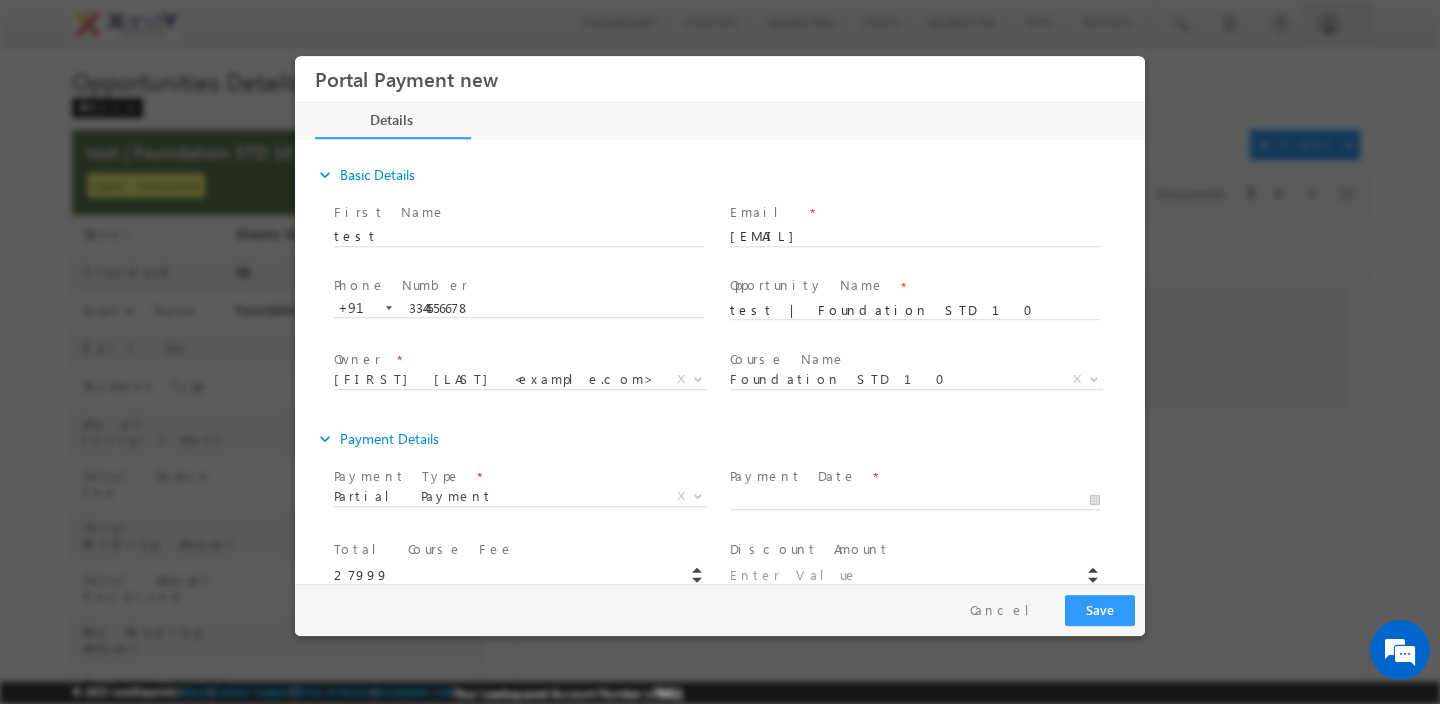 click on "expand_more Payment Details" at bounding box center (730, 439) 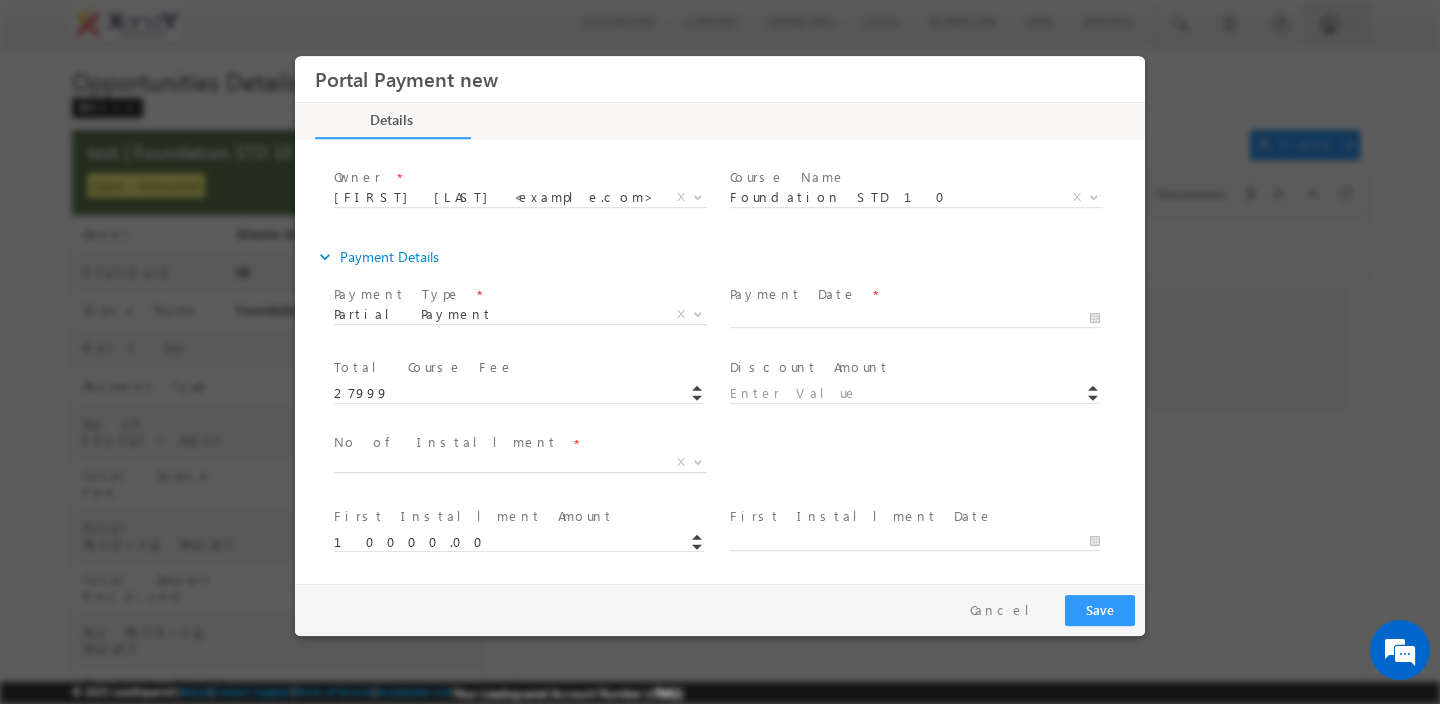 scroll, scrollTop: 0, scrollLeft: 0, axis: both 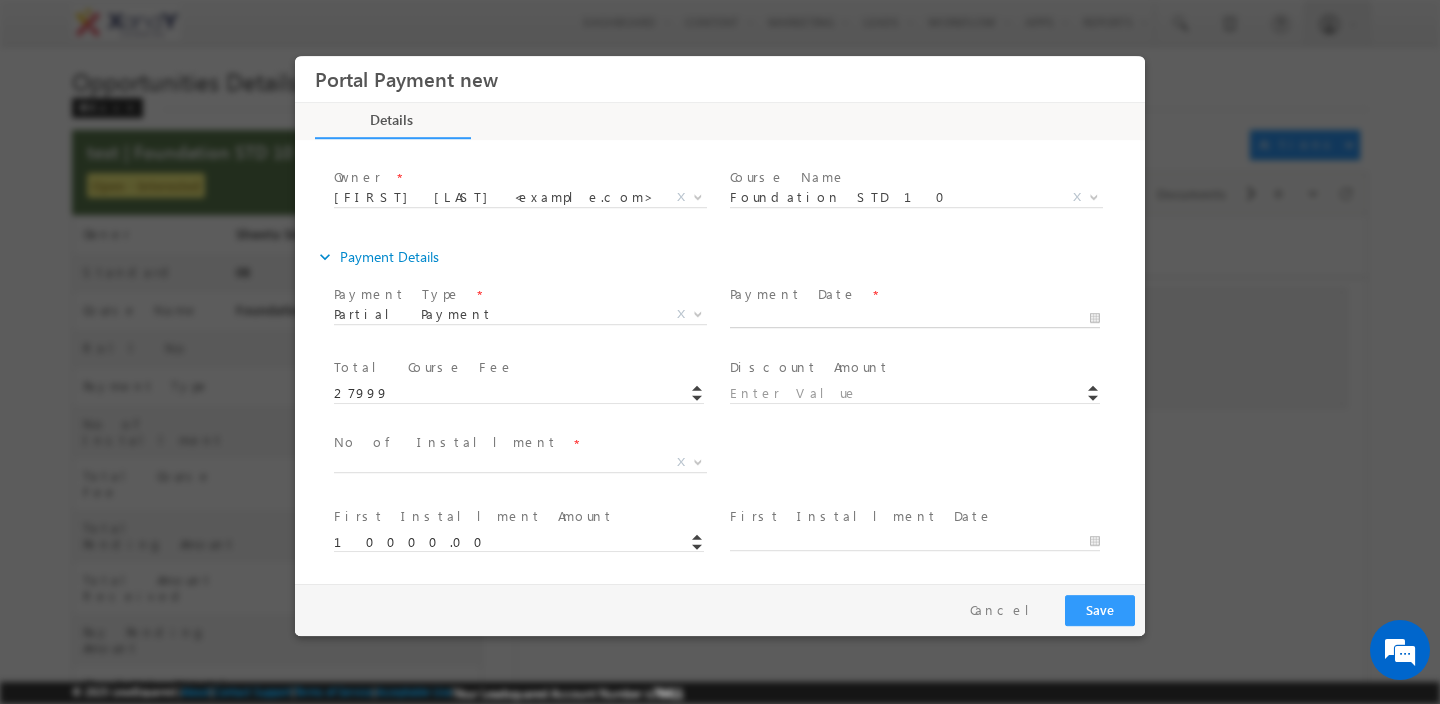 type on "[DATE] [TIME]" 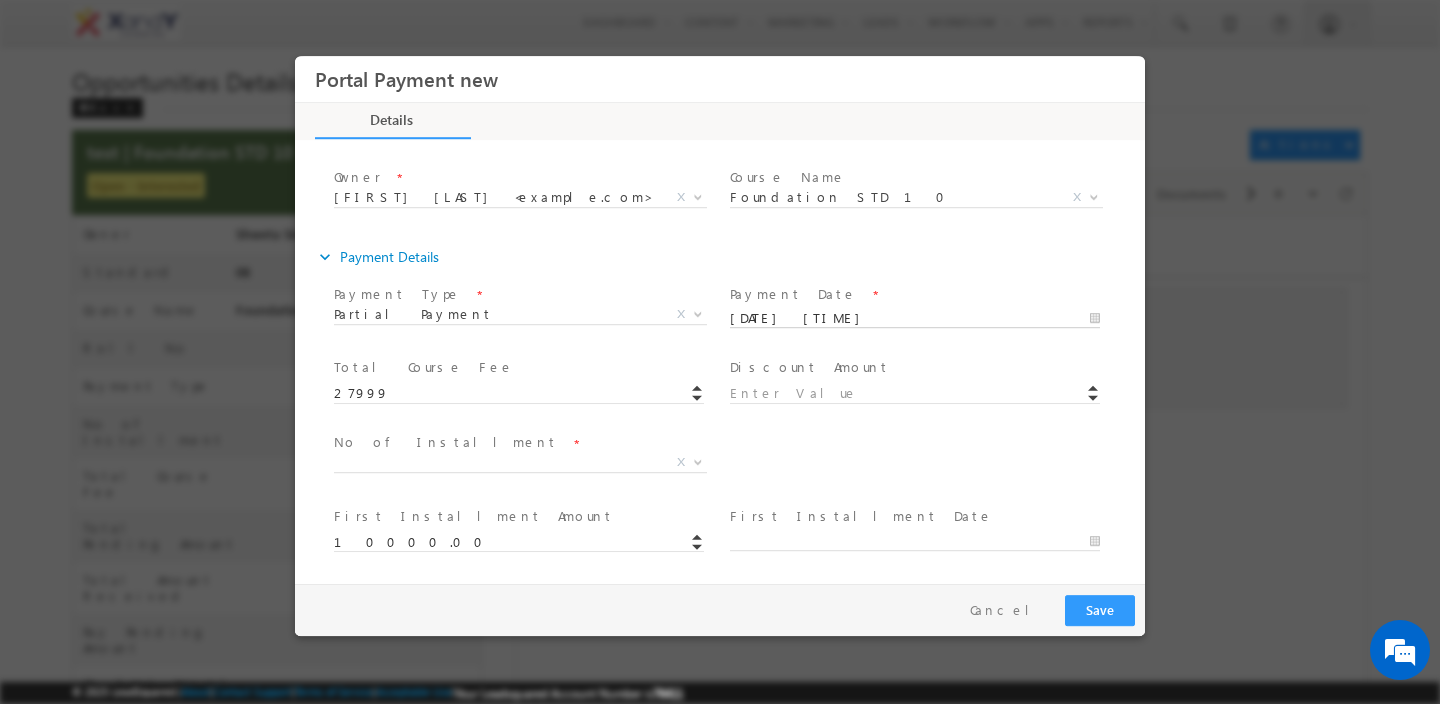 click on "[DATE] [TIME]" at bounding box center [915, 319] 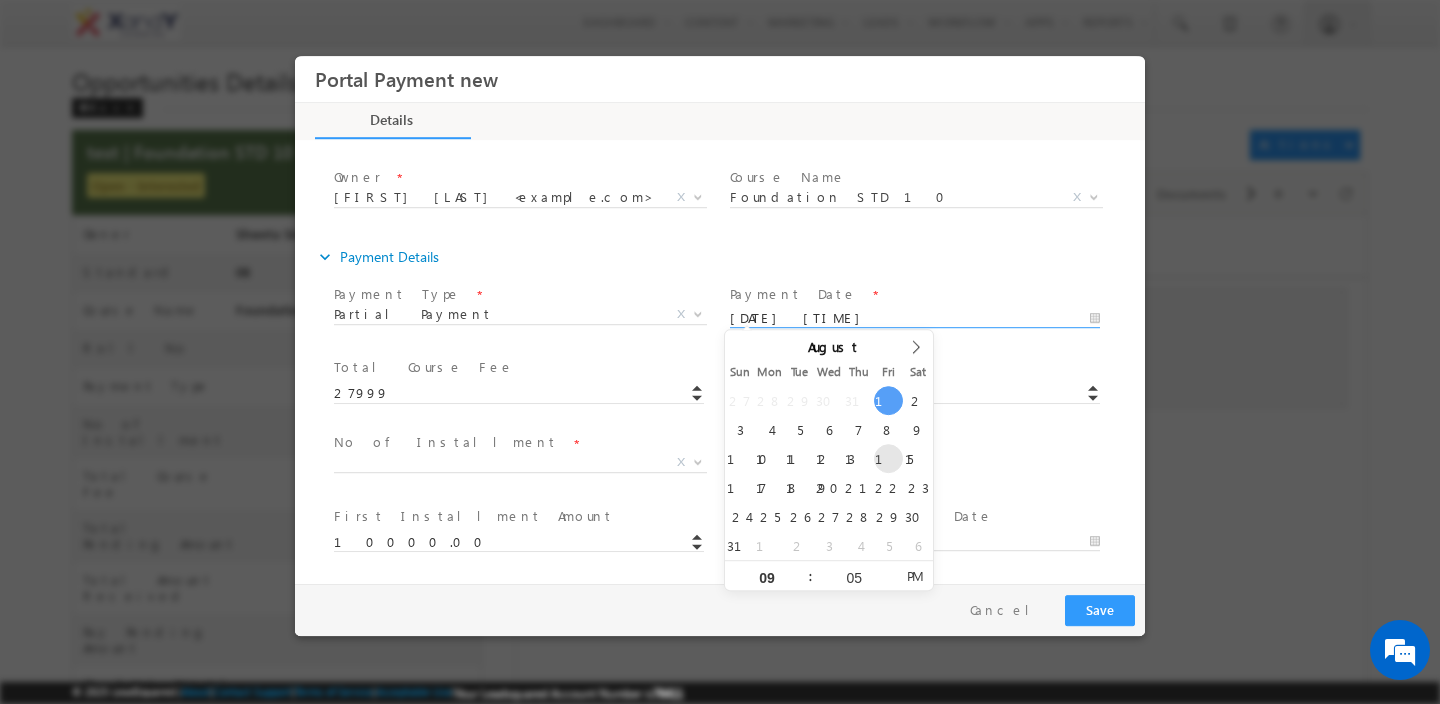 type on "[DATE] [TIME]" 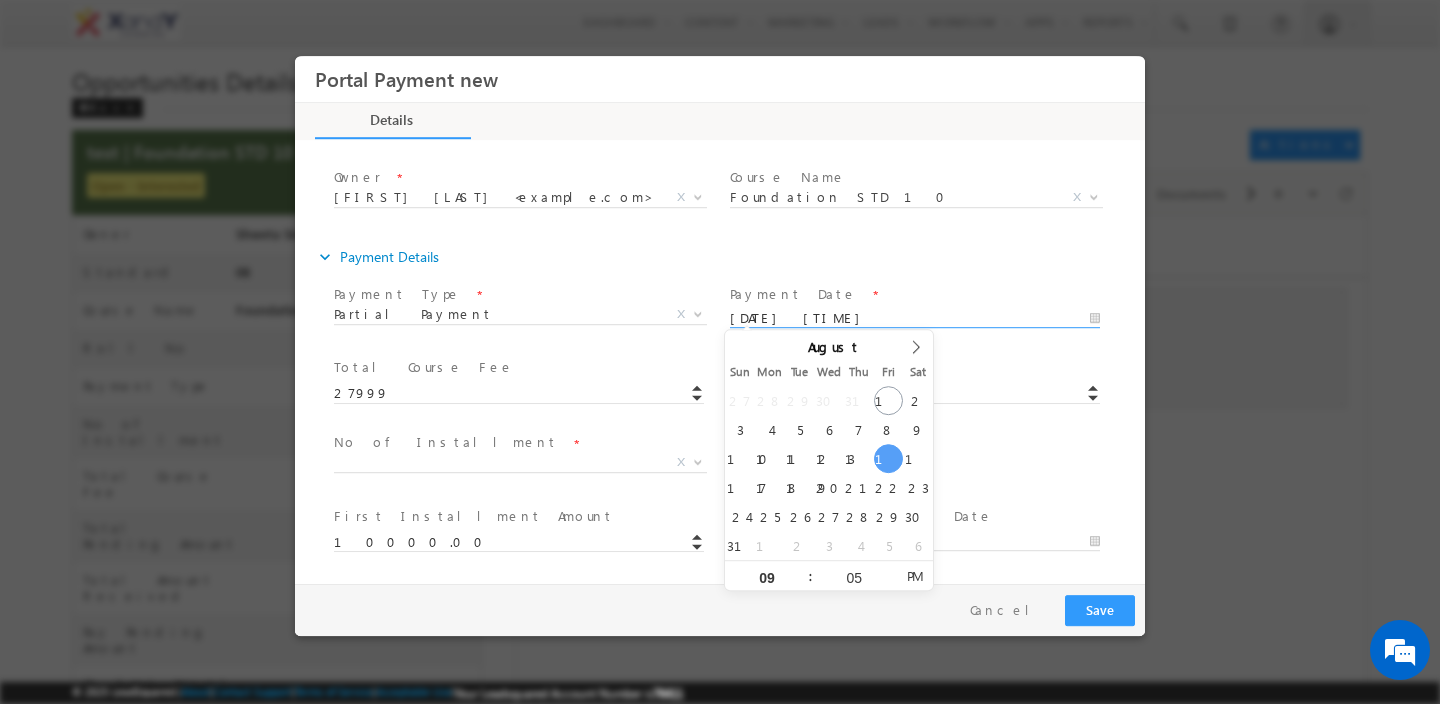 type on "[DATE] [TIME]" 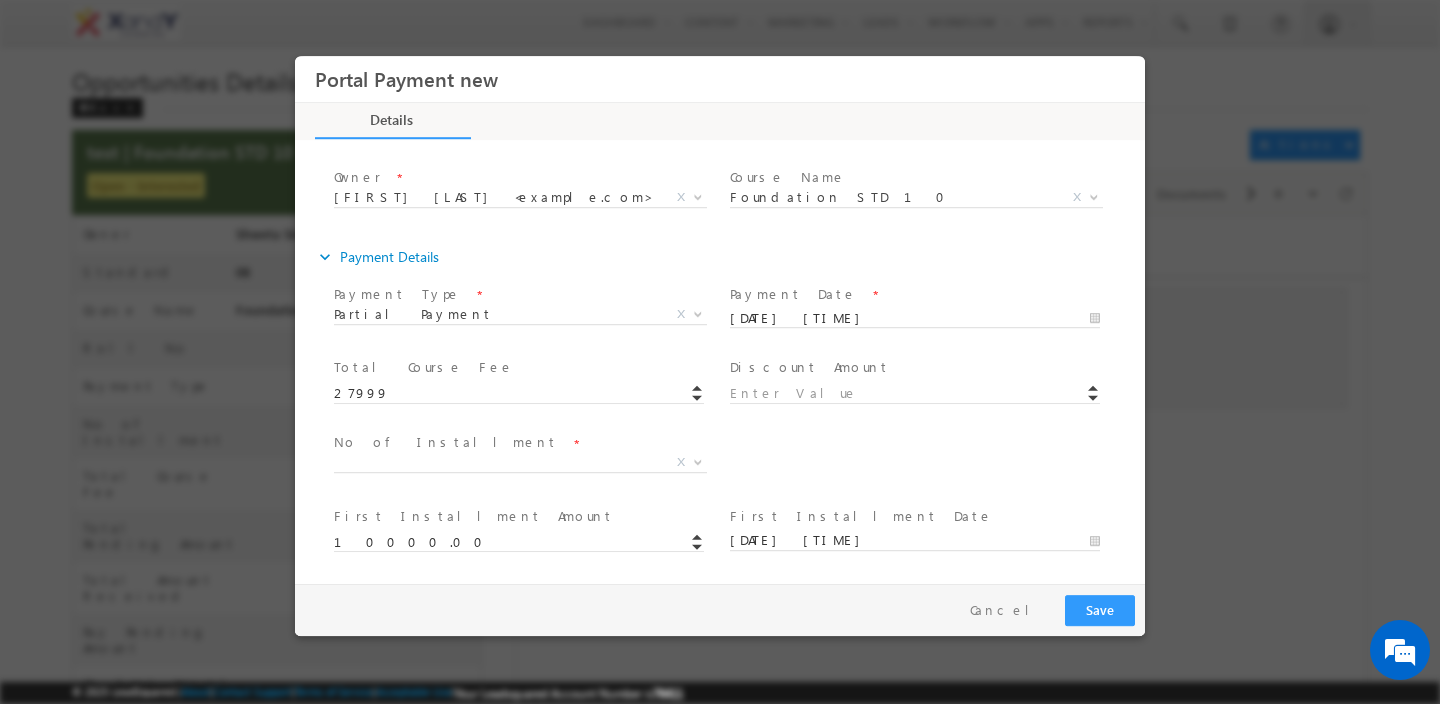 click on "Discounted Final Amount
*
No of Installment
*
1
2
3
4
5
6
7
8
X" at bounding box center (737, 466) 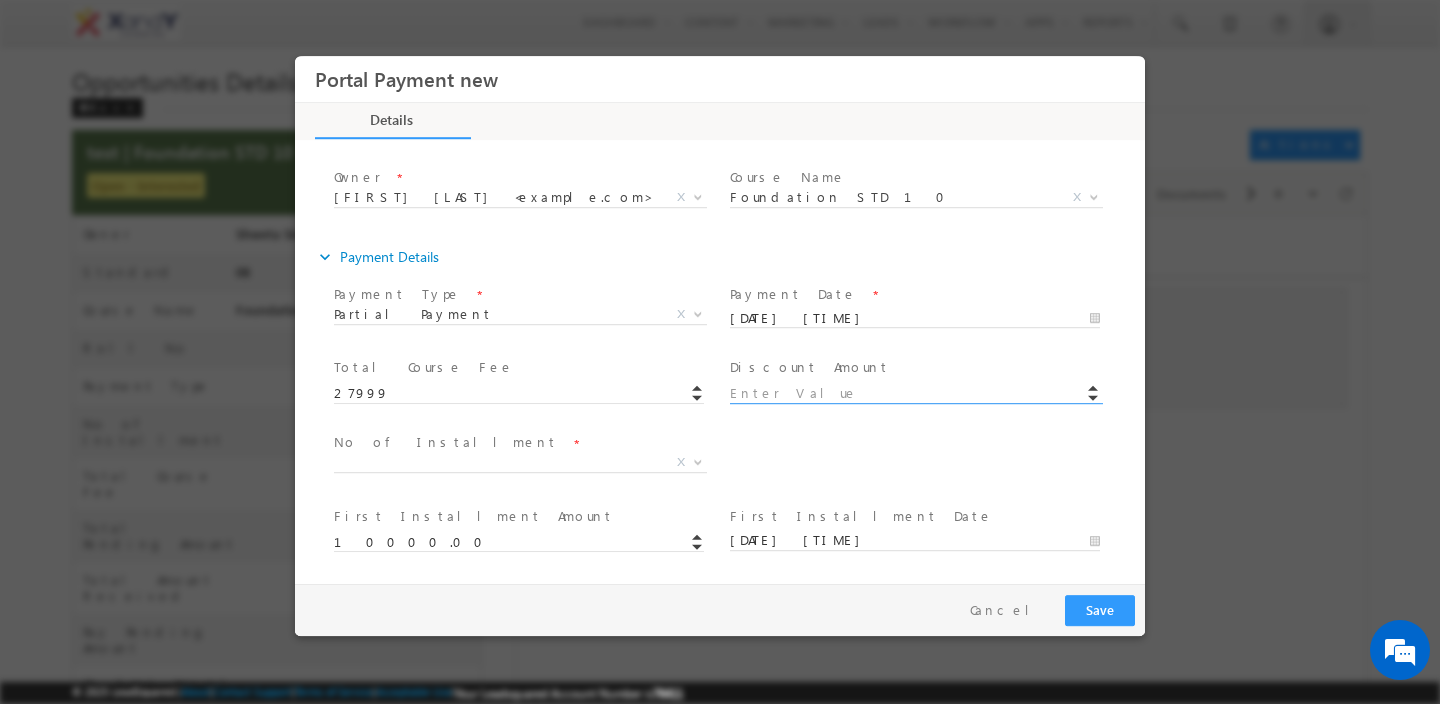 click at bounding box center (915, 394) 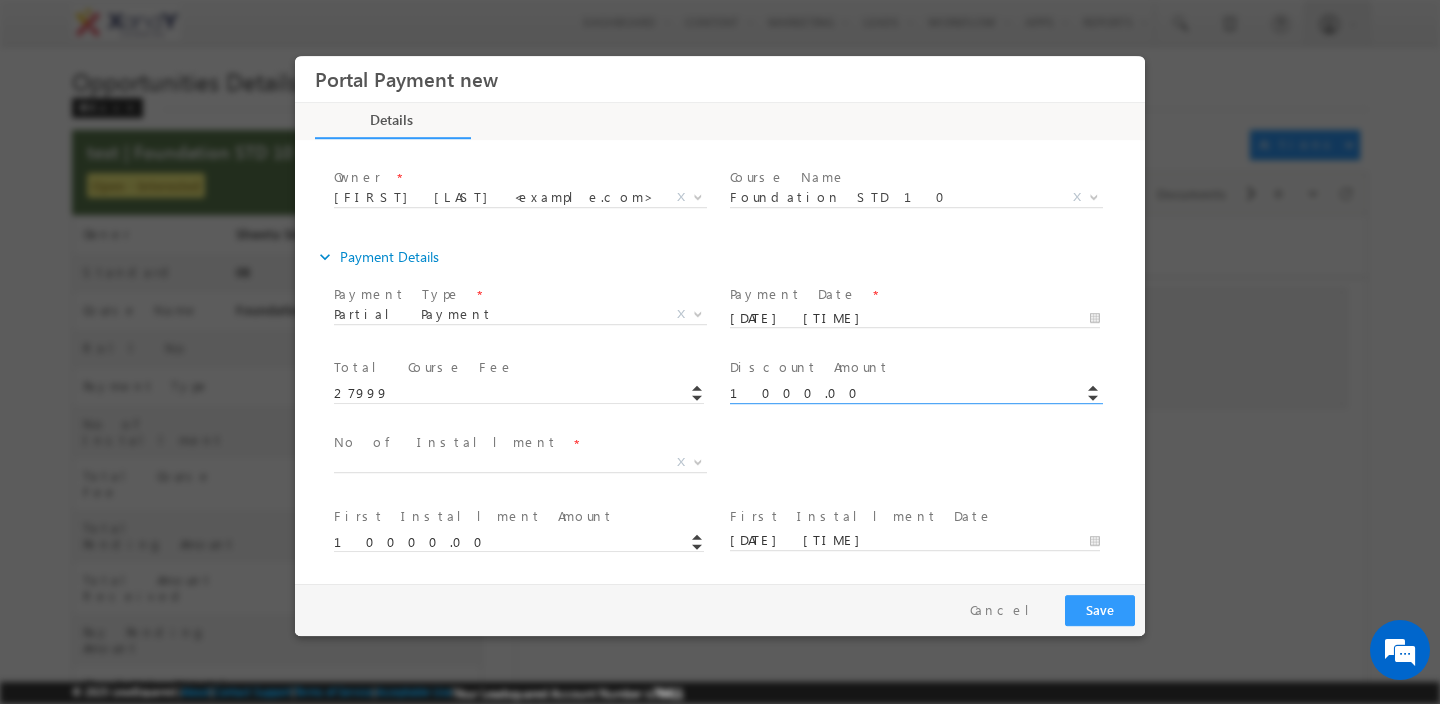 type on "26999" 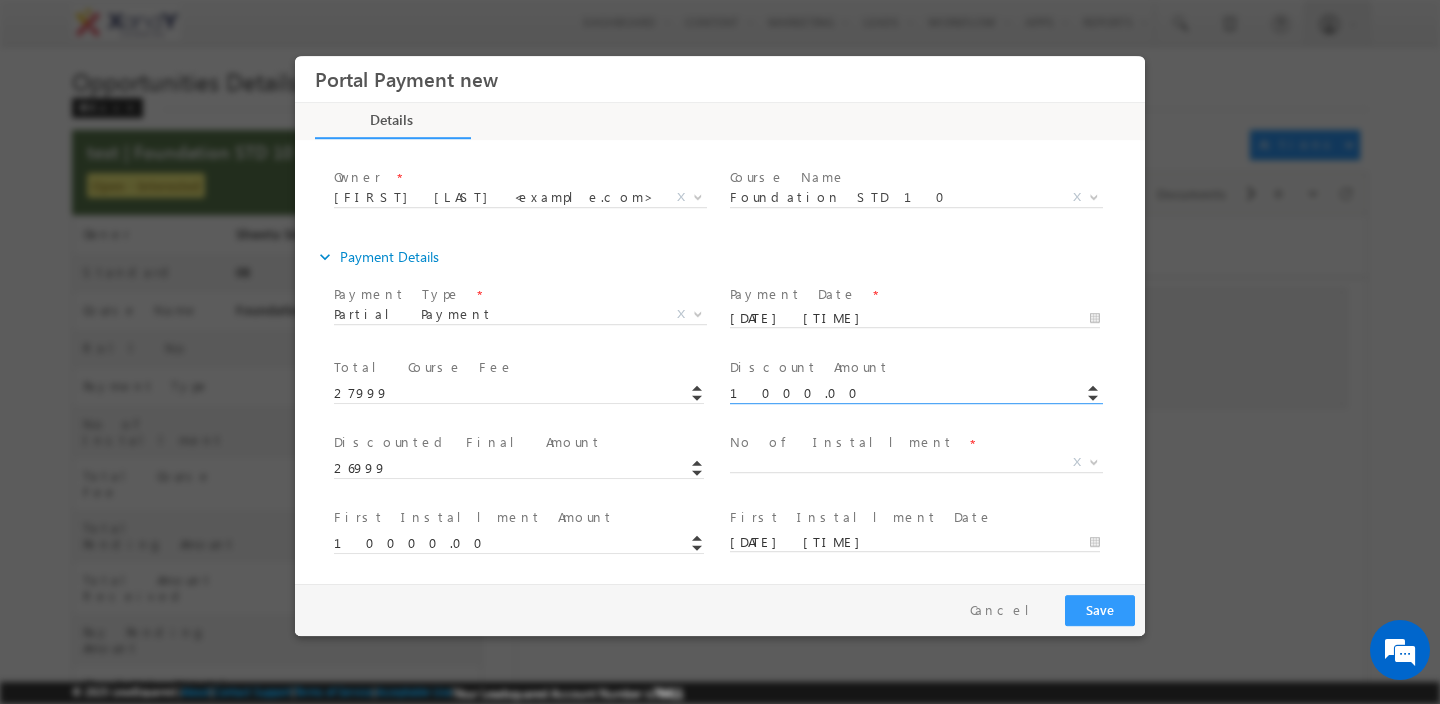 click on "*" at bounding box center (972, 444) 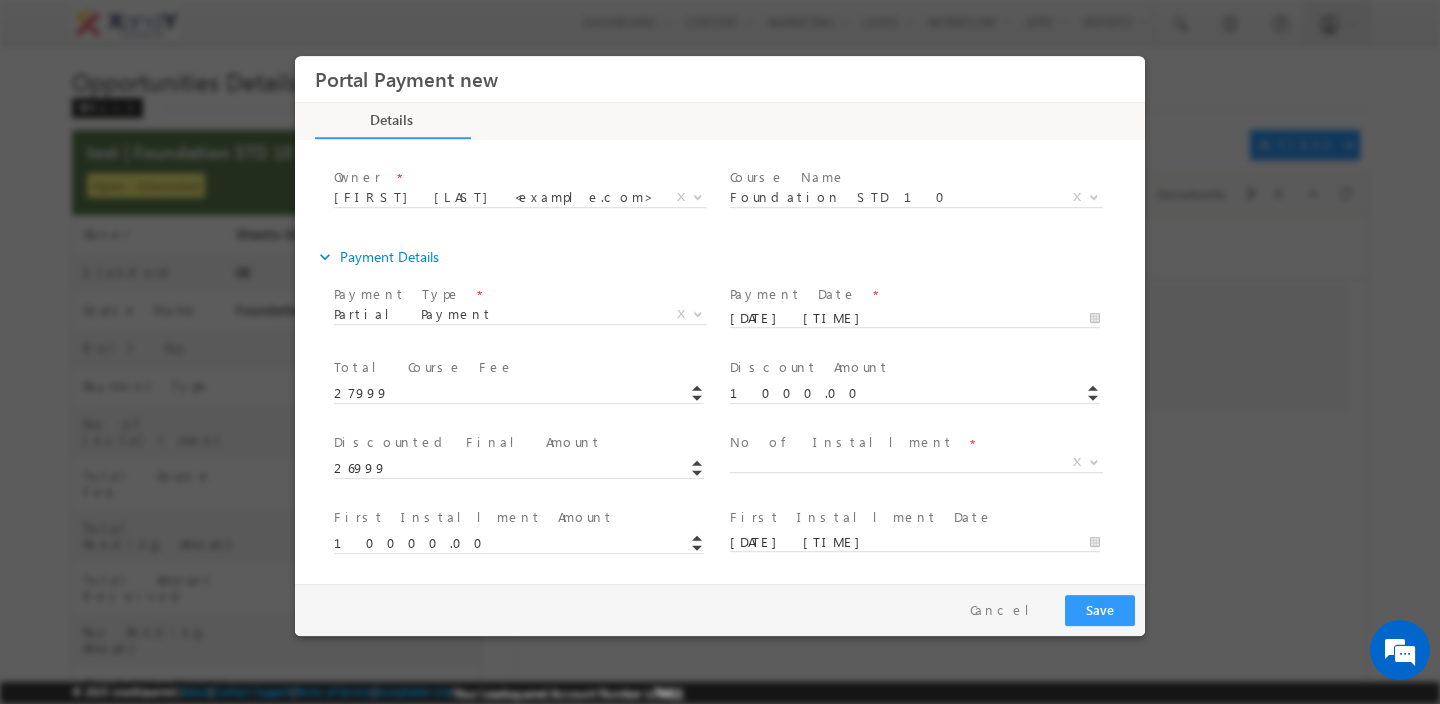 scroll, scrollTop: 183, scrollLeft: 0, axis: vertical 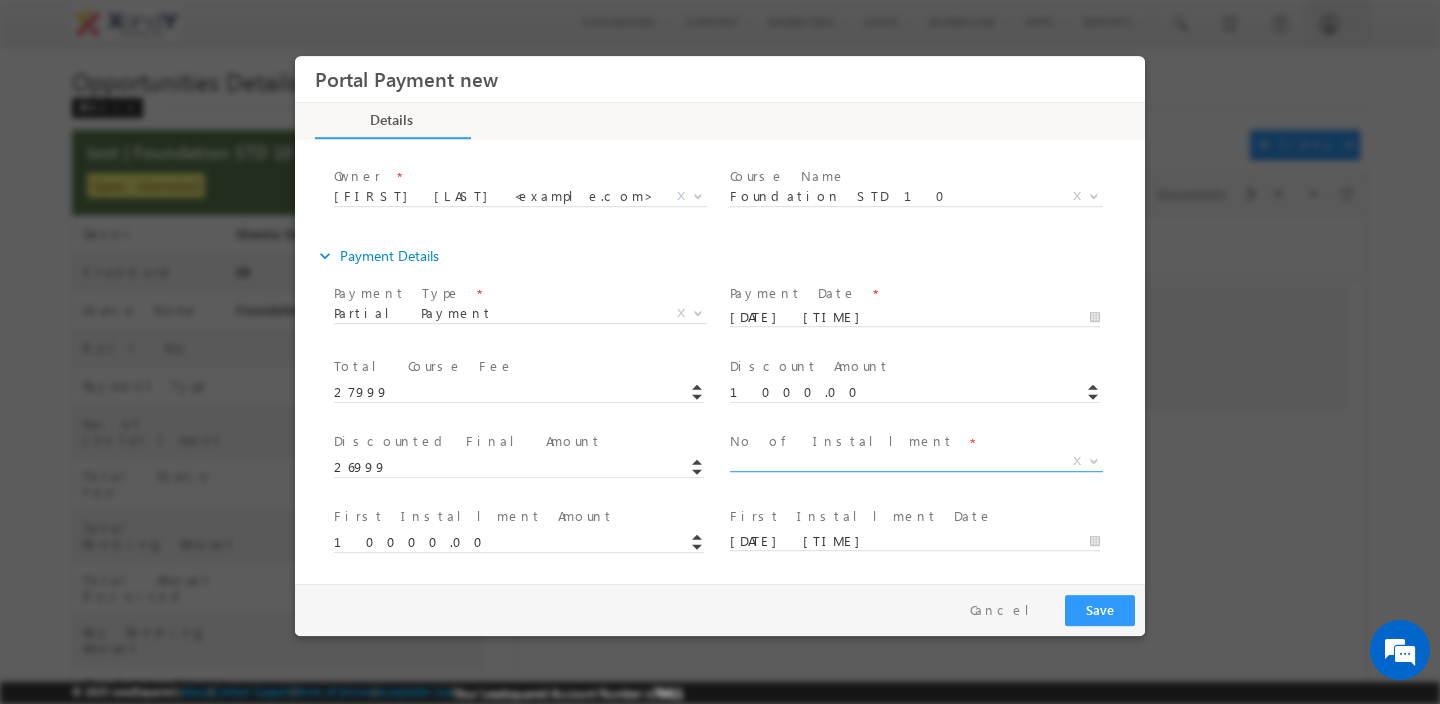 click on "X" at bounding box center [916, 466] 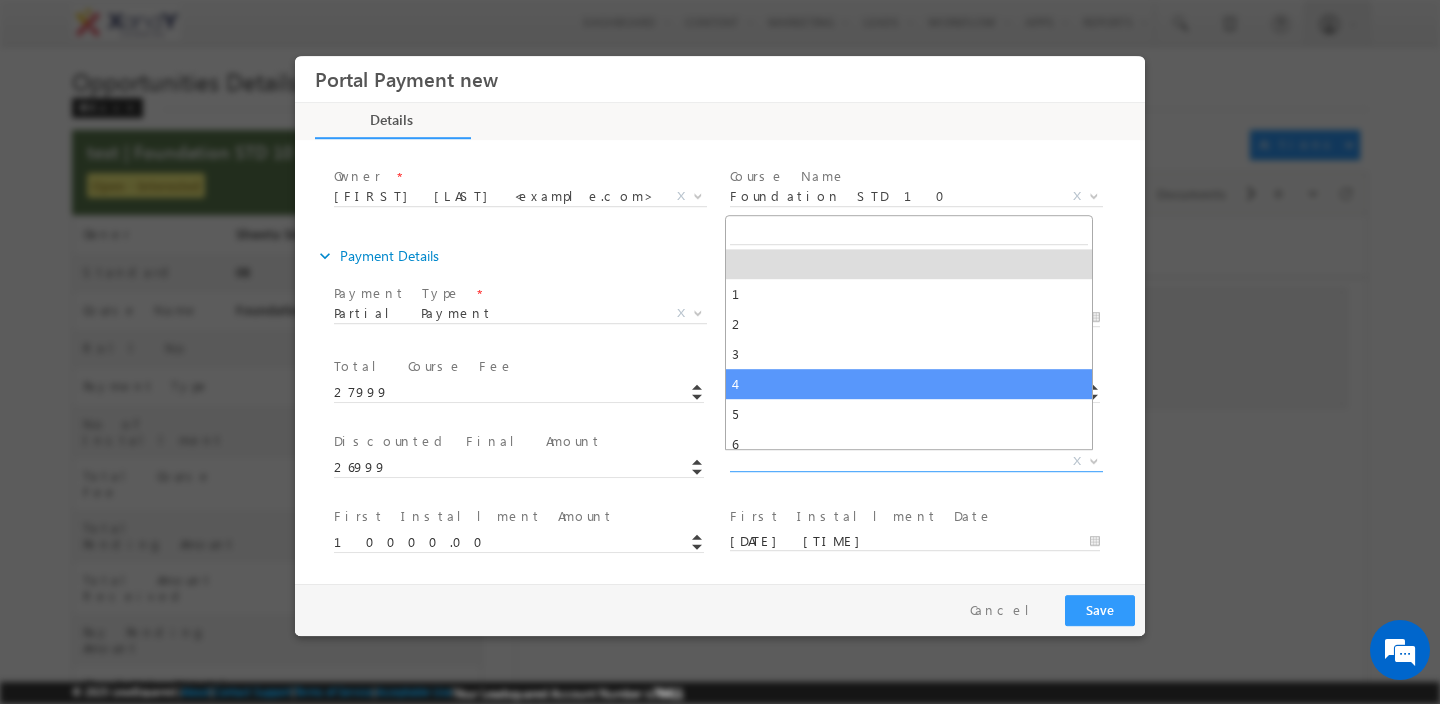 select on "4" 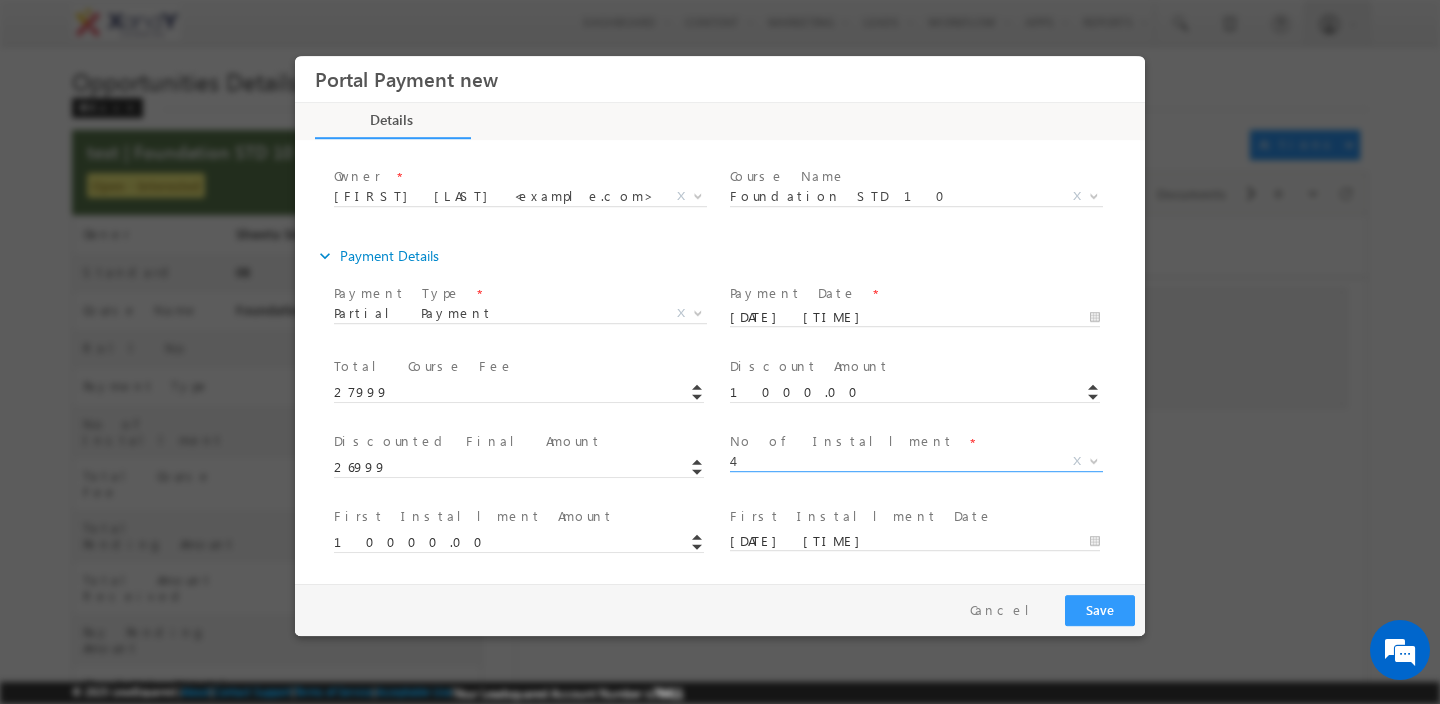 click on "No of Installment
*" at bounding box center [914, 443] 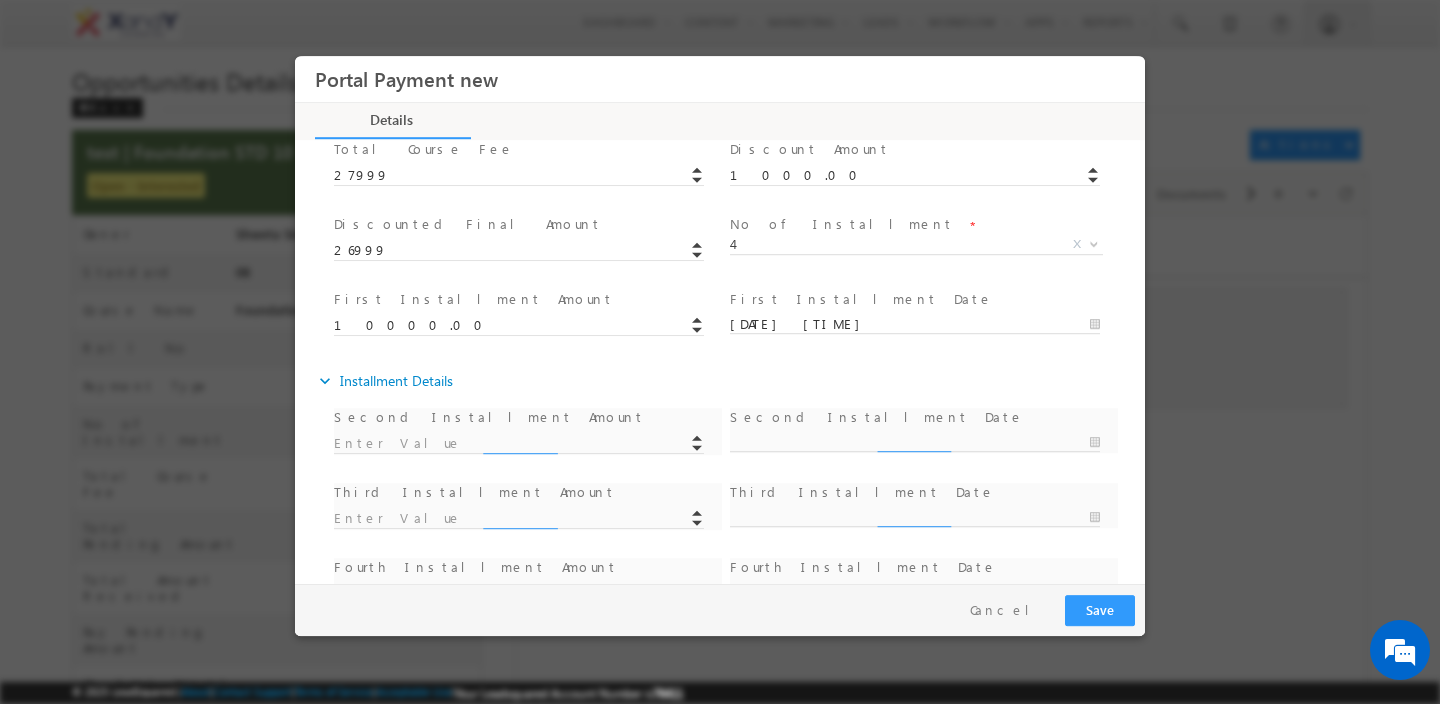 scroll, scrollTop: 451, scrollLeft: 0, axis: vertical 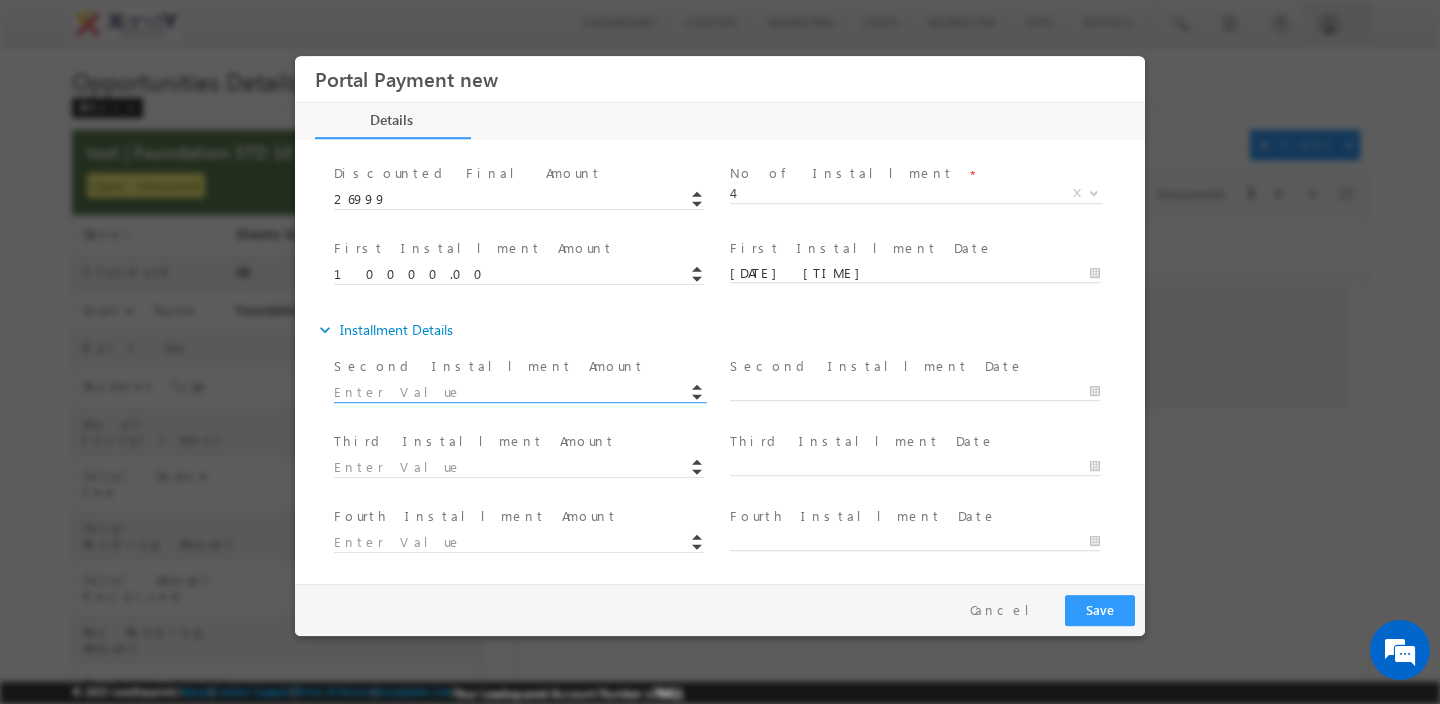 click at bounding box center (519, 393) 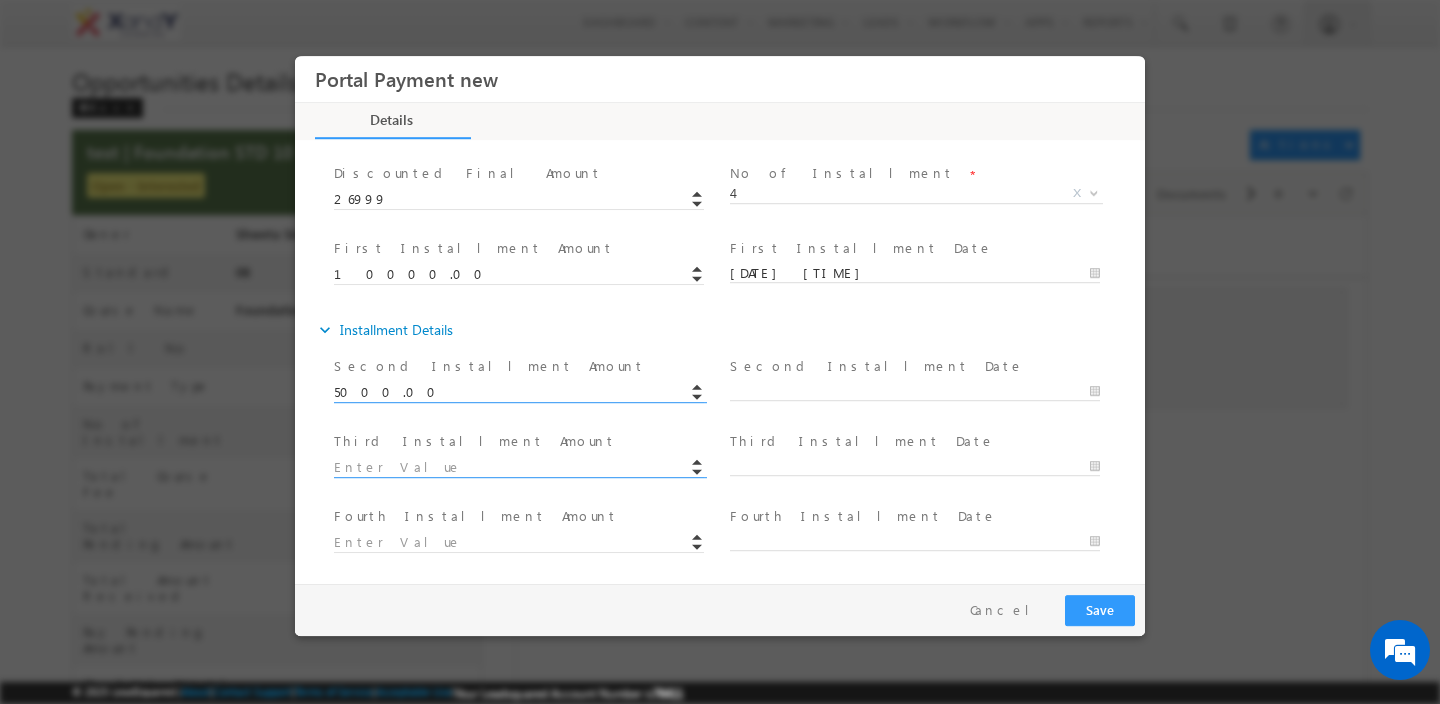 click at bounding box center [519, 468] 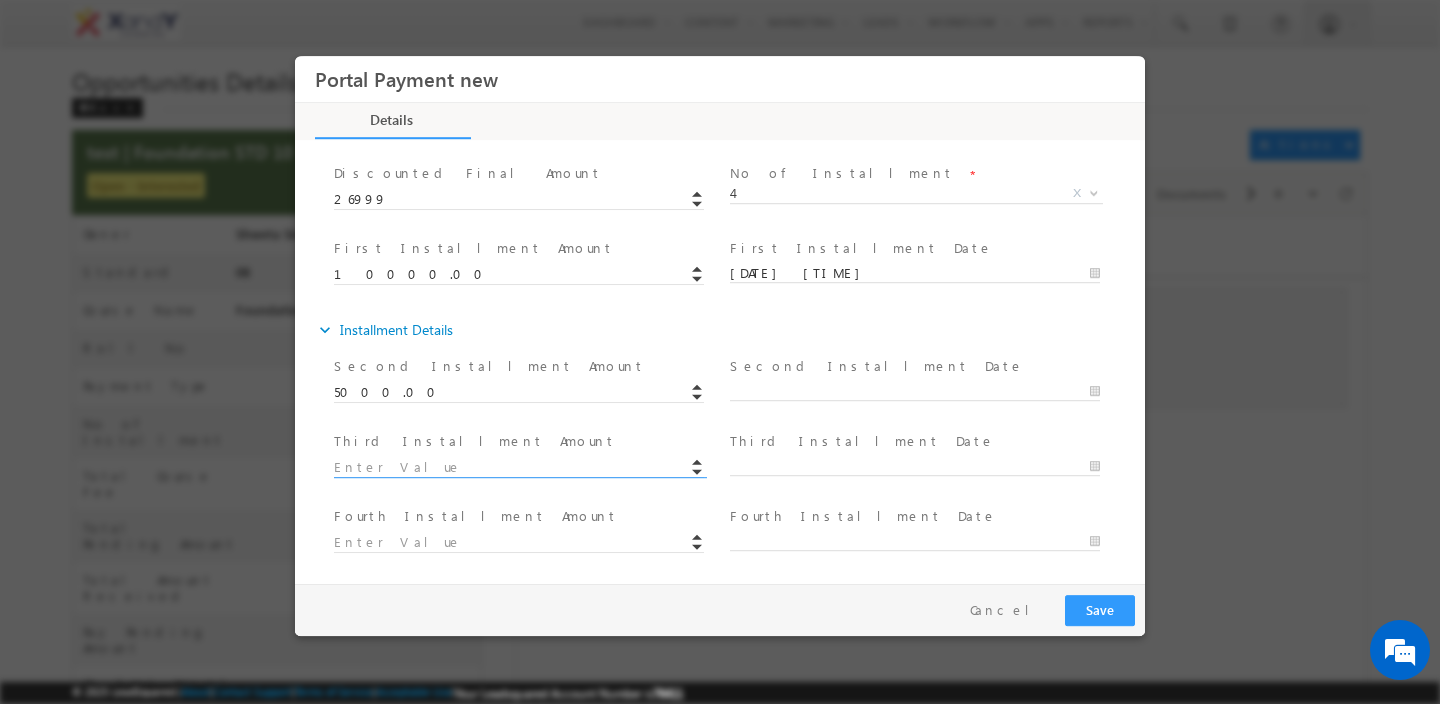 type on "6000.00" 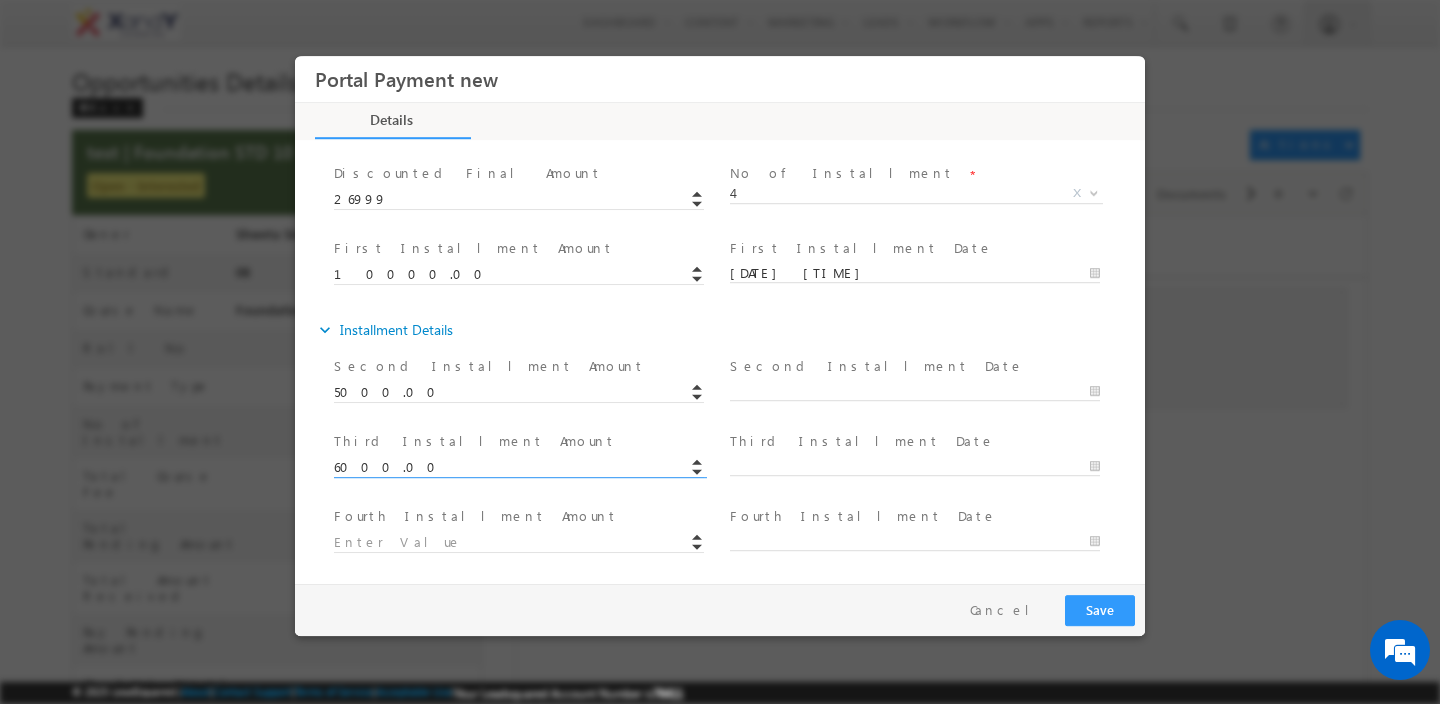 click at bounding box center (519, 543) 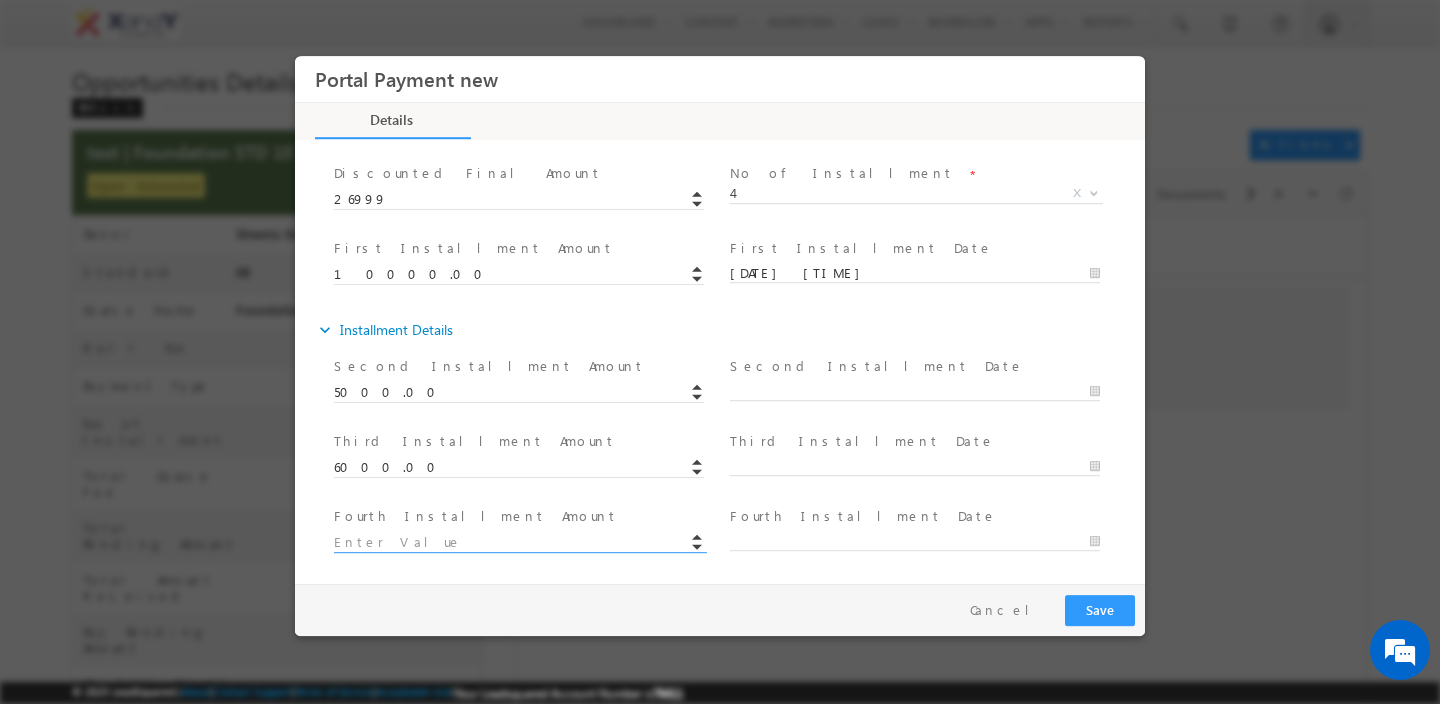 type on "7000.00" 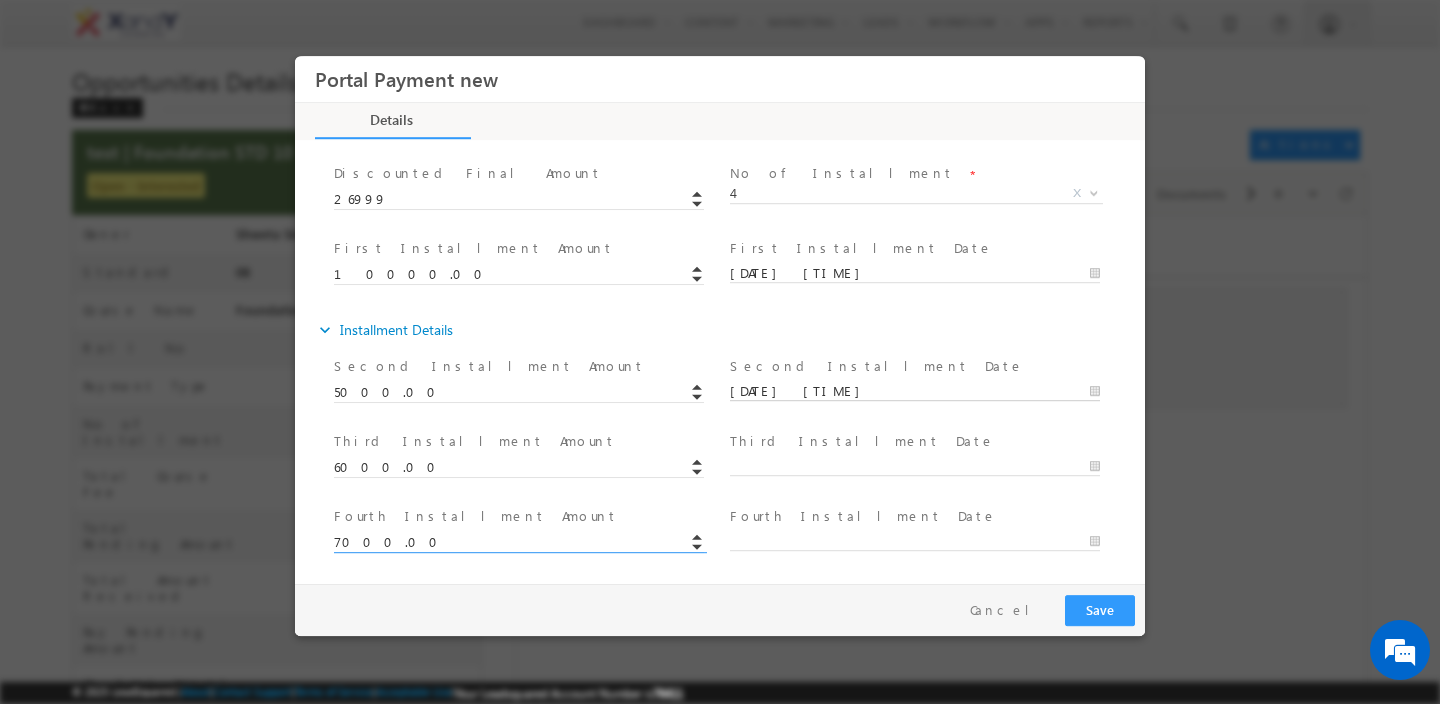 click on "01/08/2025 9:04 PM" at bounding box center [915, 392] 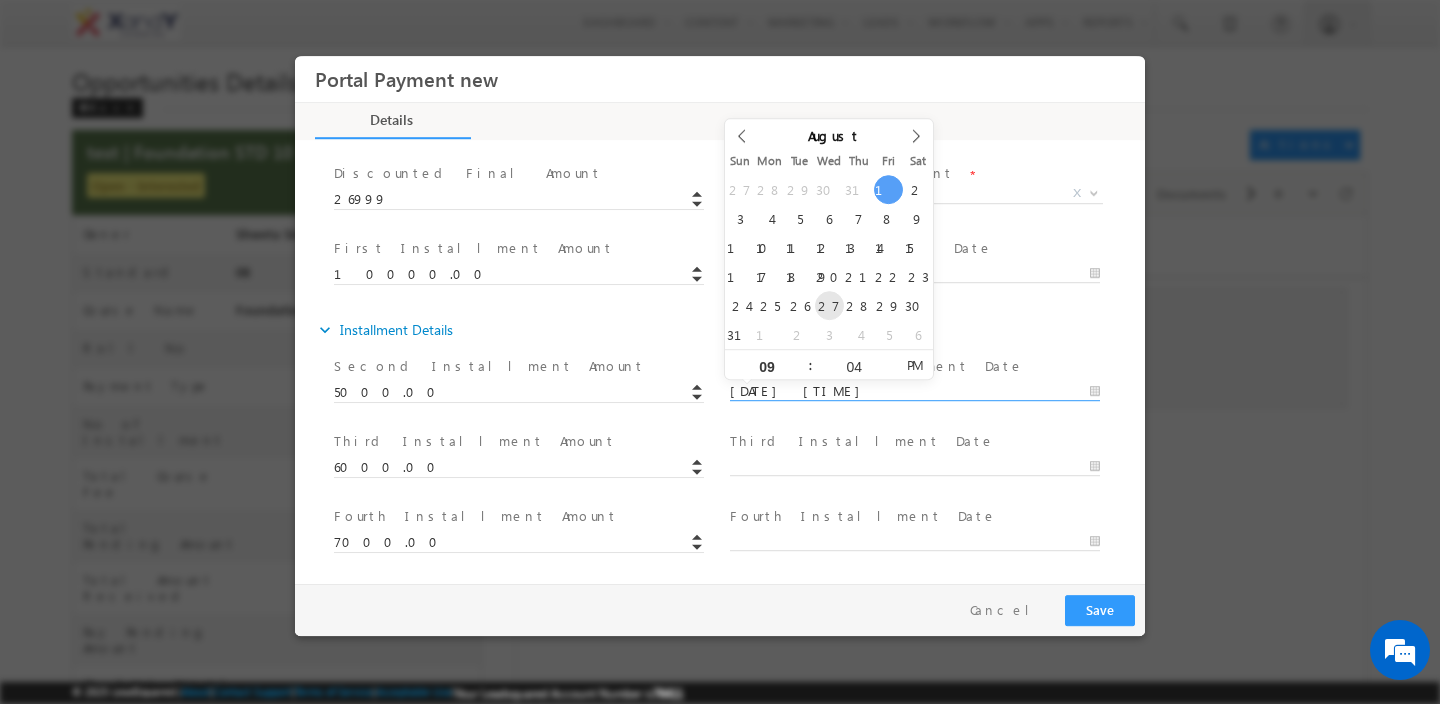 type on "27/08/2025 9:04 PM" 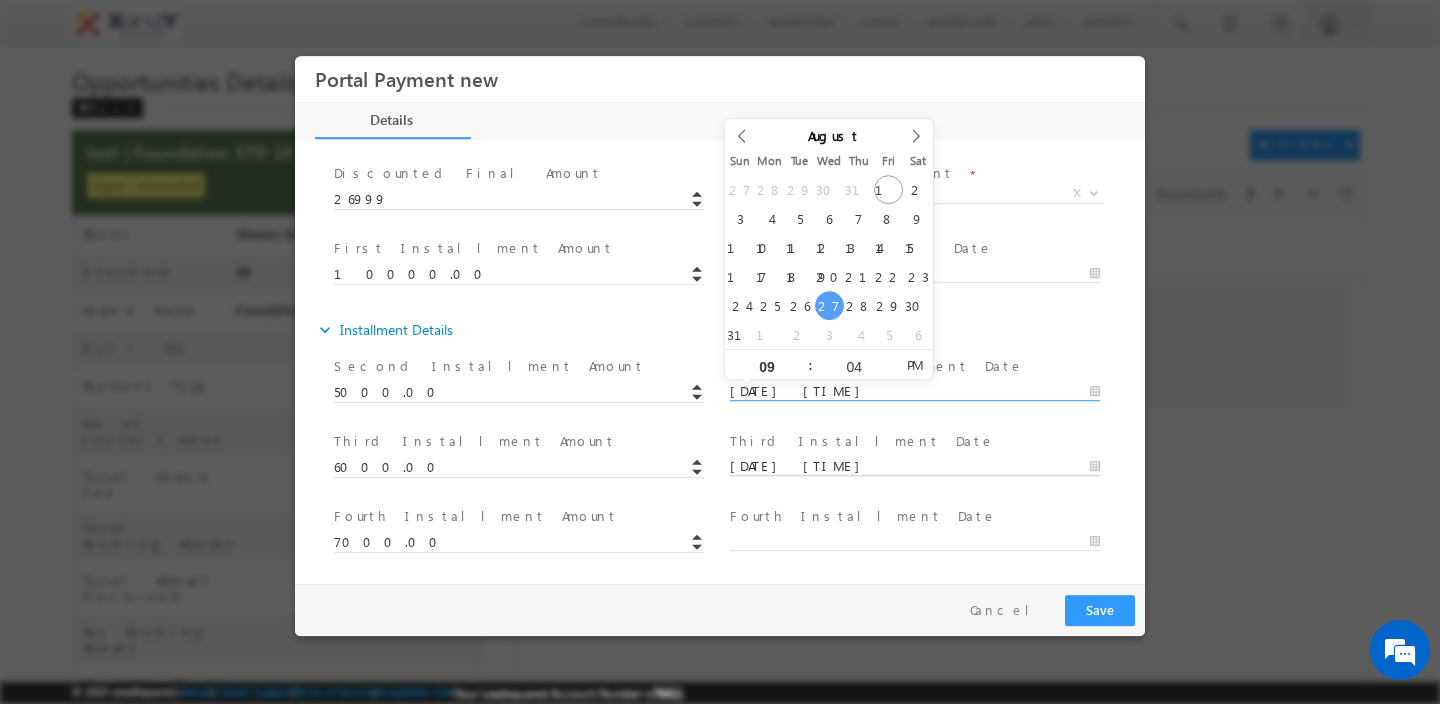 click on "01/08/2025 9:04 PM" at bounding box center (915, 467) 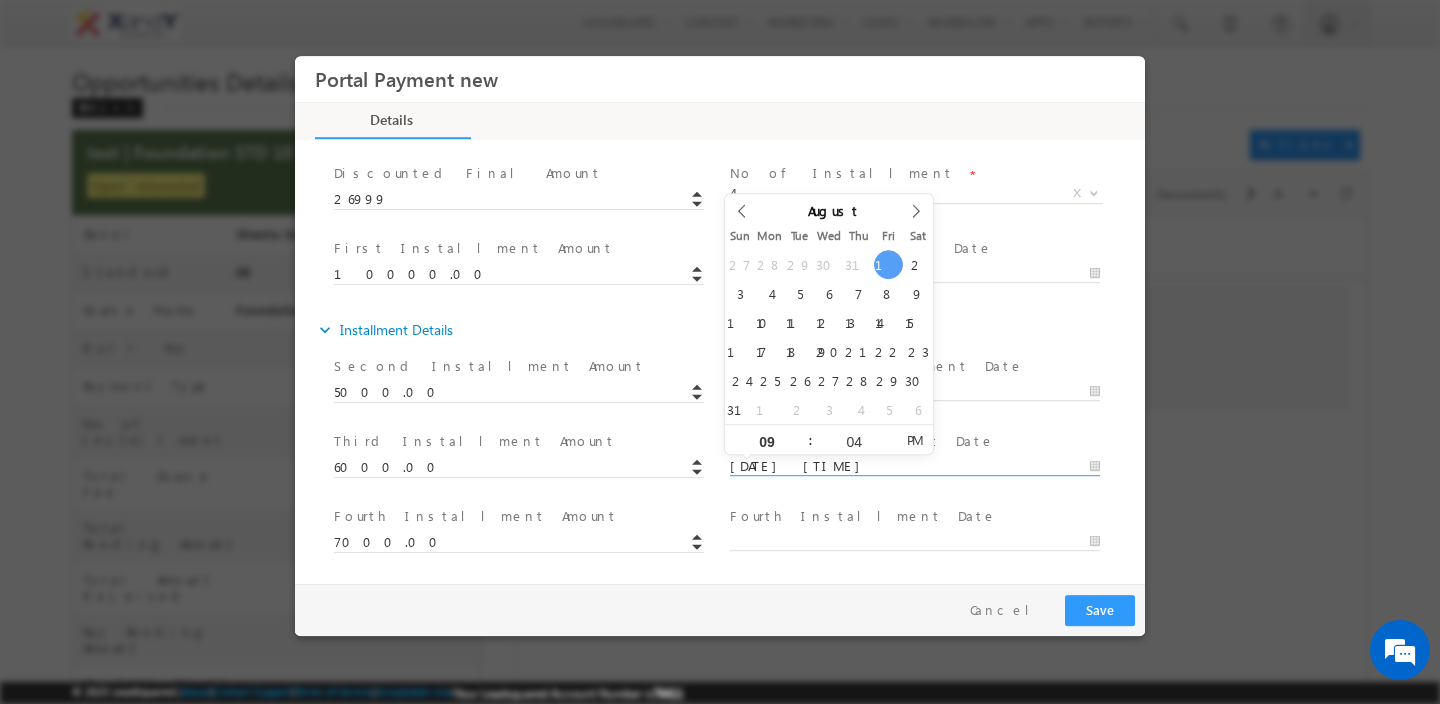 click on "27 28 29 30 31 1 2 3 4 5 6 7 8 9 10 11 12 13 14 15 16 17 18 19 20 21 22 23 24 25 26 27 28 29 30 31 1 2 3 4 5 6" at bounding box center [829, 337] 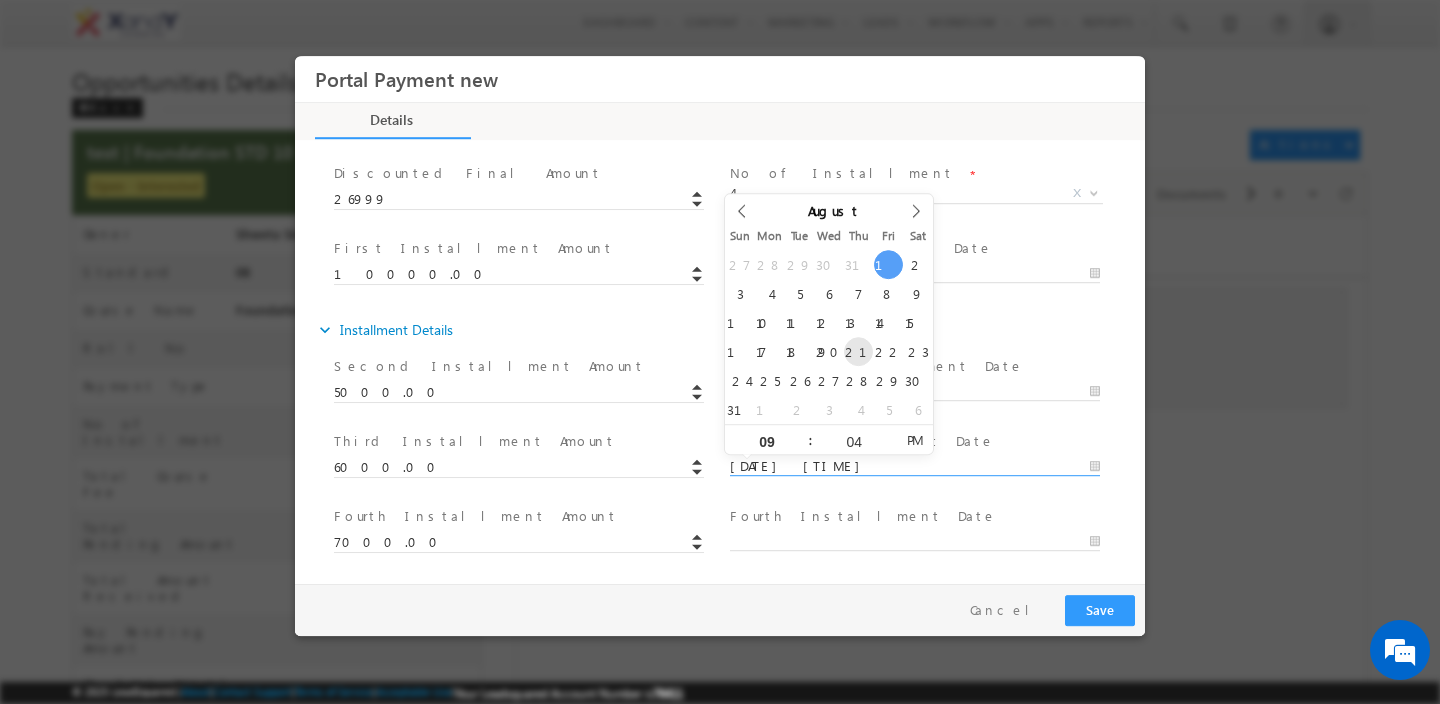 type on "21/08/2025 9:04 PM" 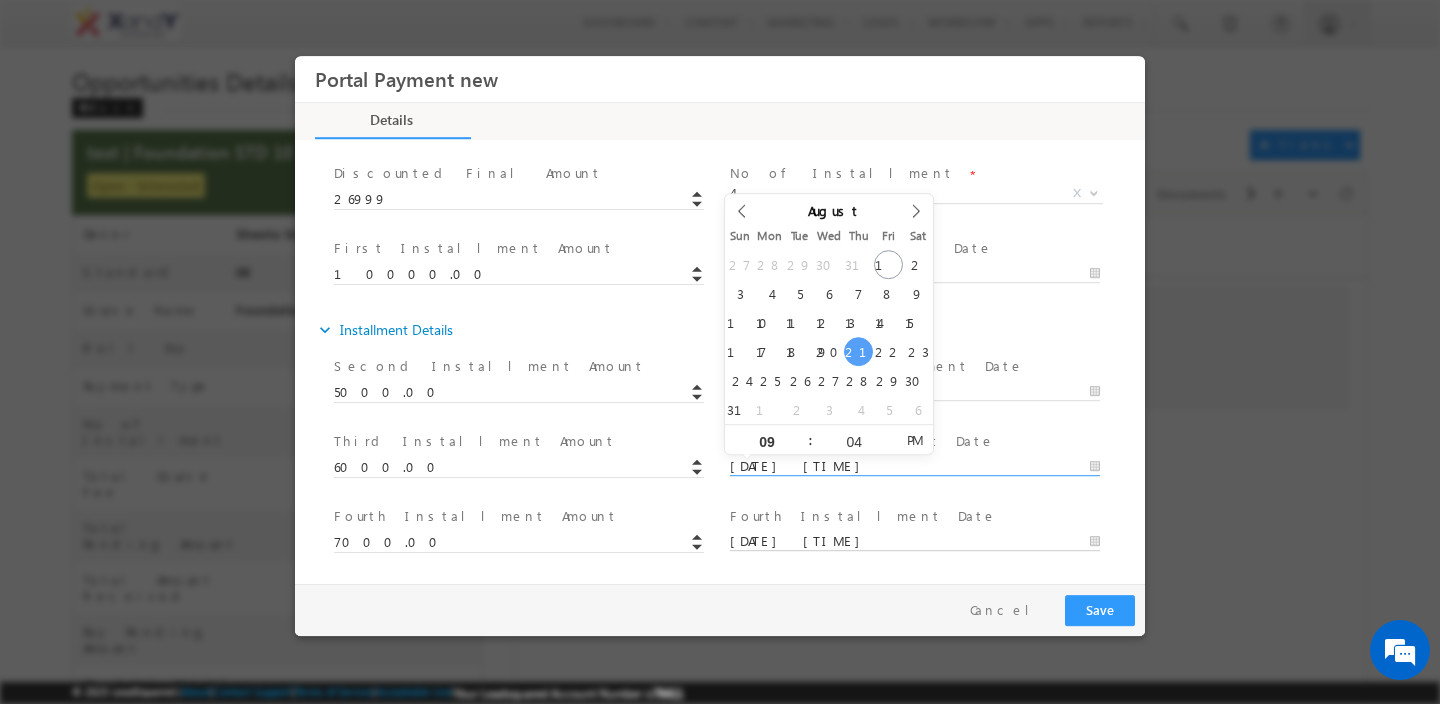 click on "01/08/2025 9:04 PM" at bounding box center [915, 542] 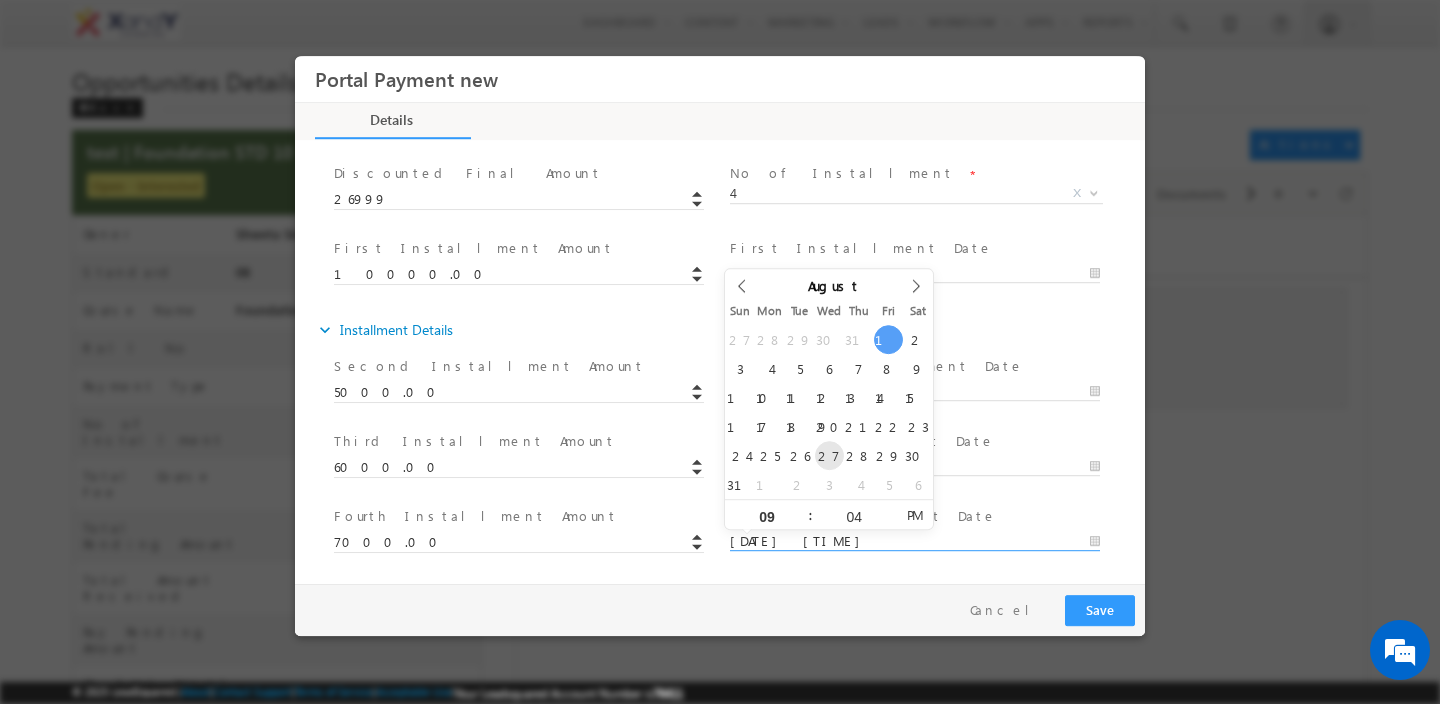 type on "27/08/2025 9:04 PM" 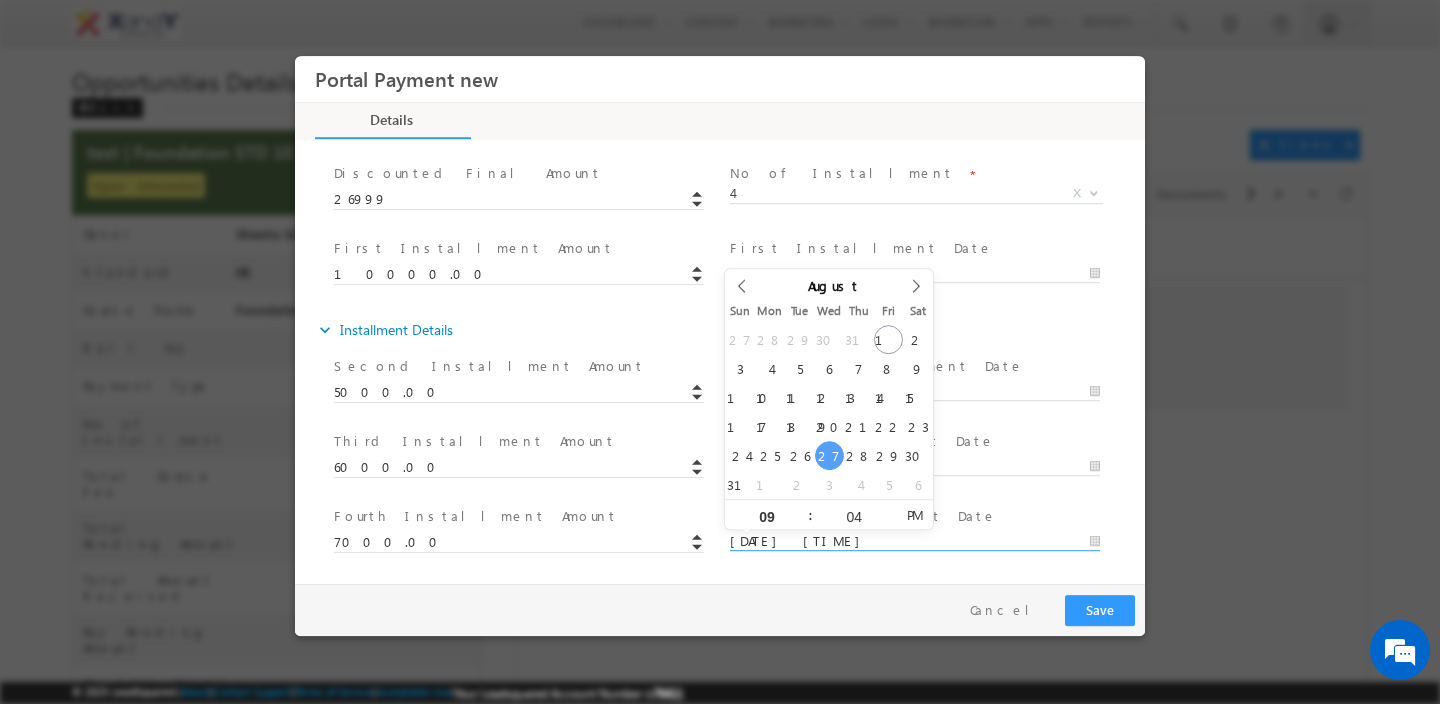 click on "Second Installment Date
*" at bounding box center (914, 368) 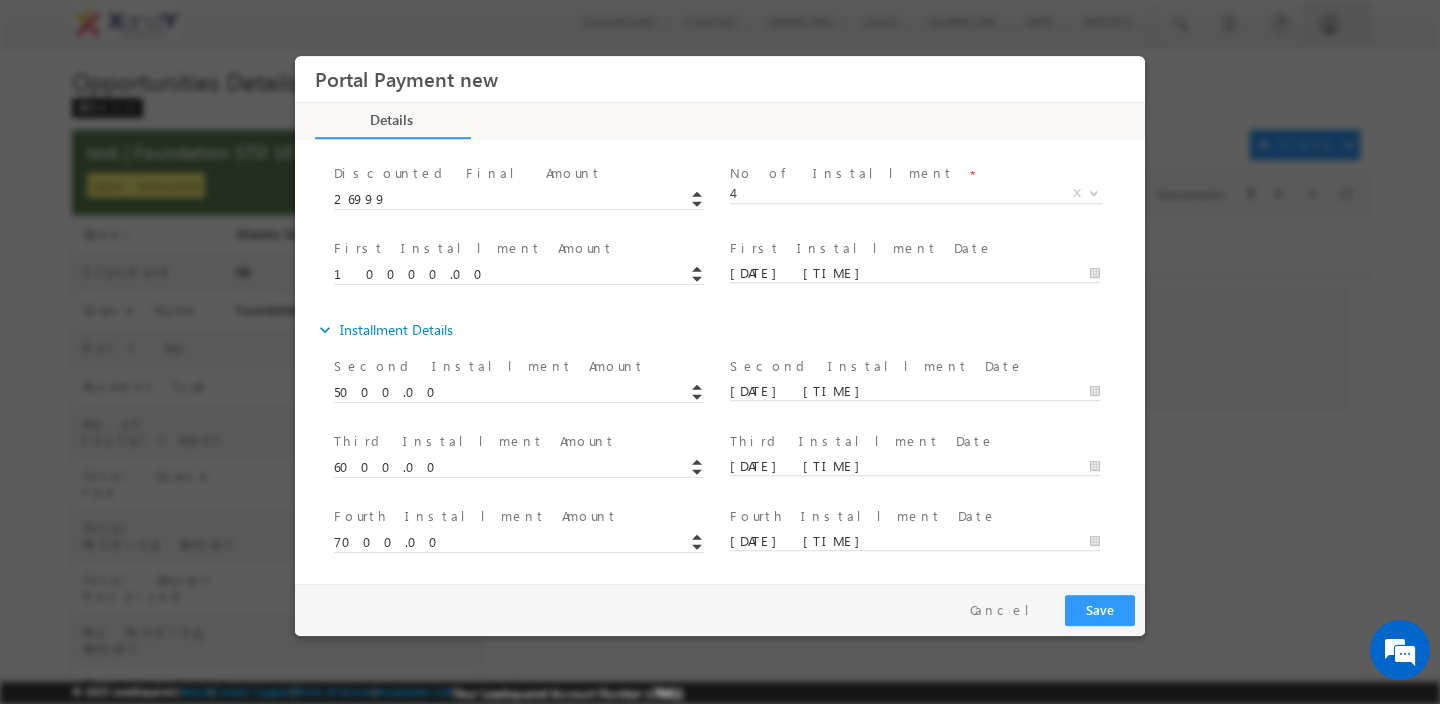 click at bounding box center [914, 486] 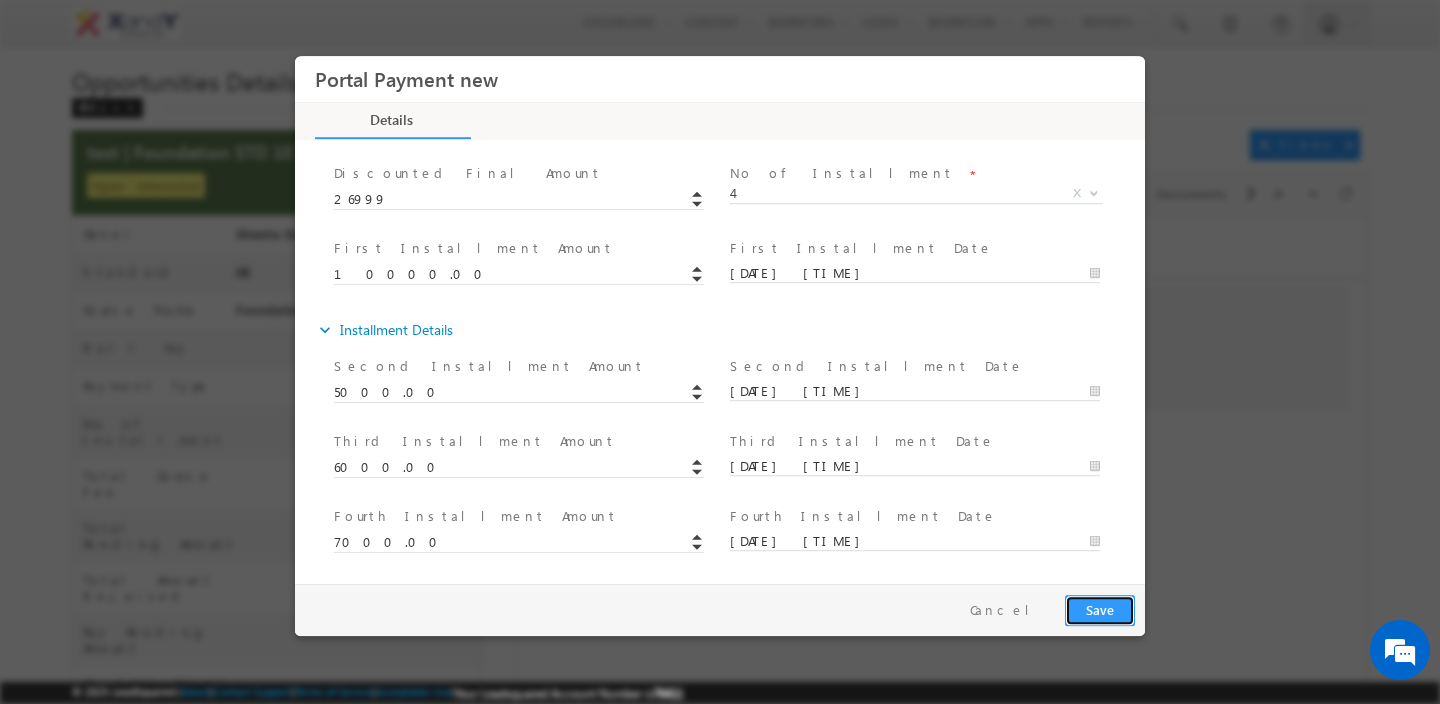 click on "Save" at bounding box center (1100, 610) 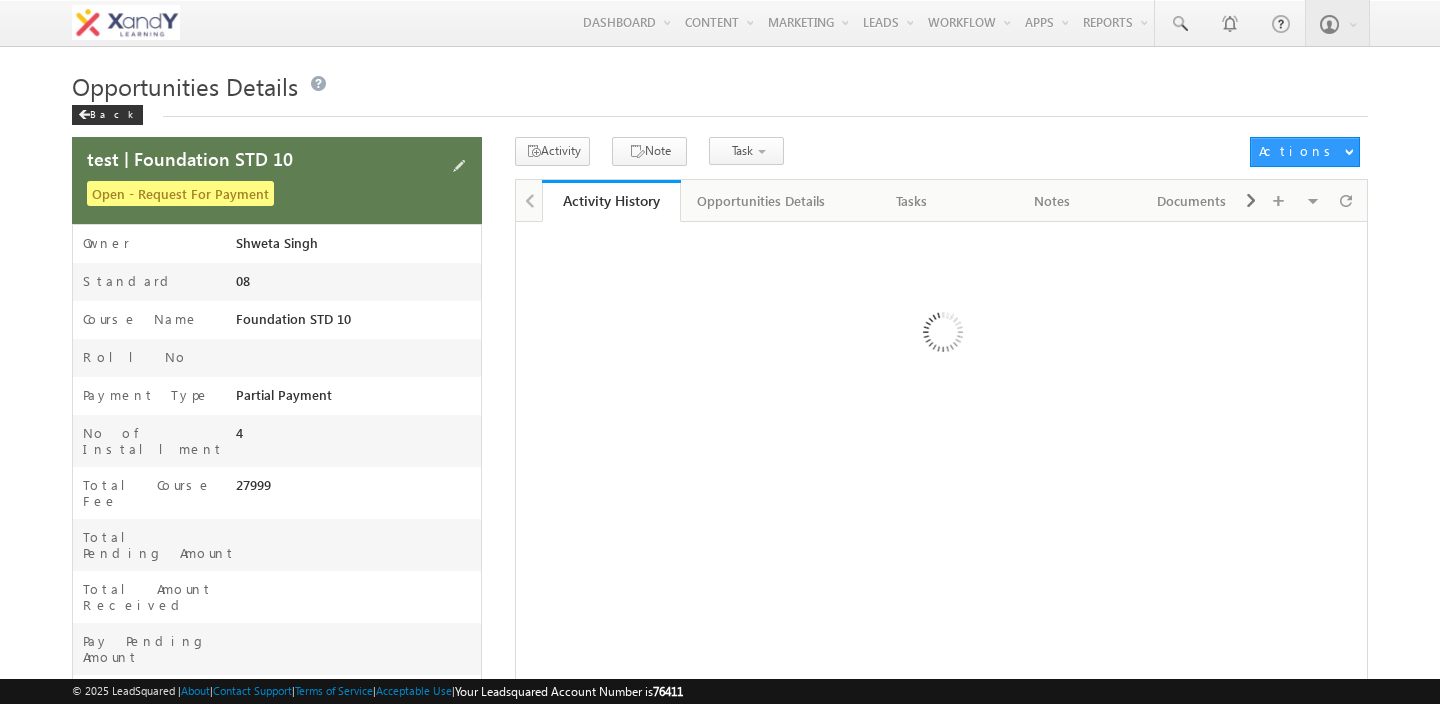 scroll, scrollTop: 0, scrollLeft: 0, axis: both 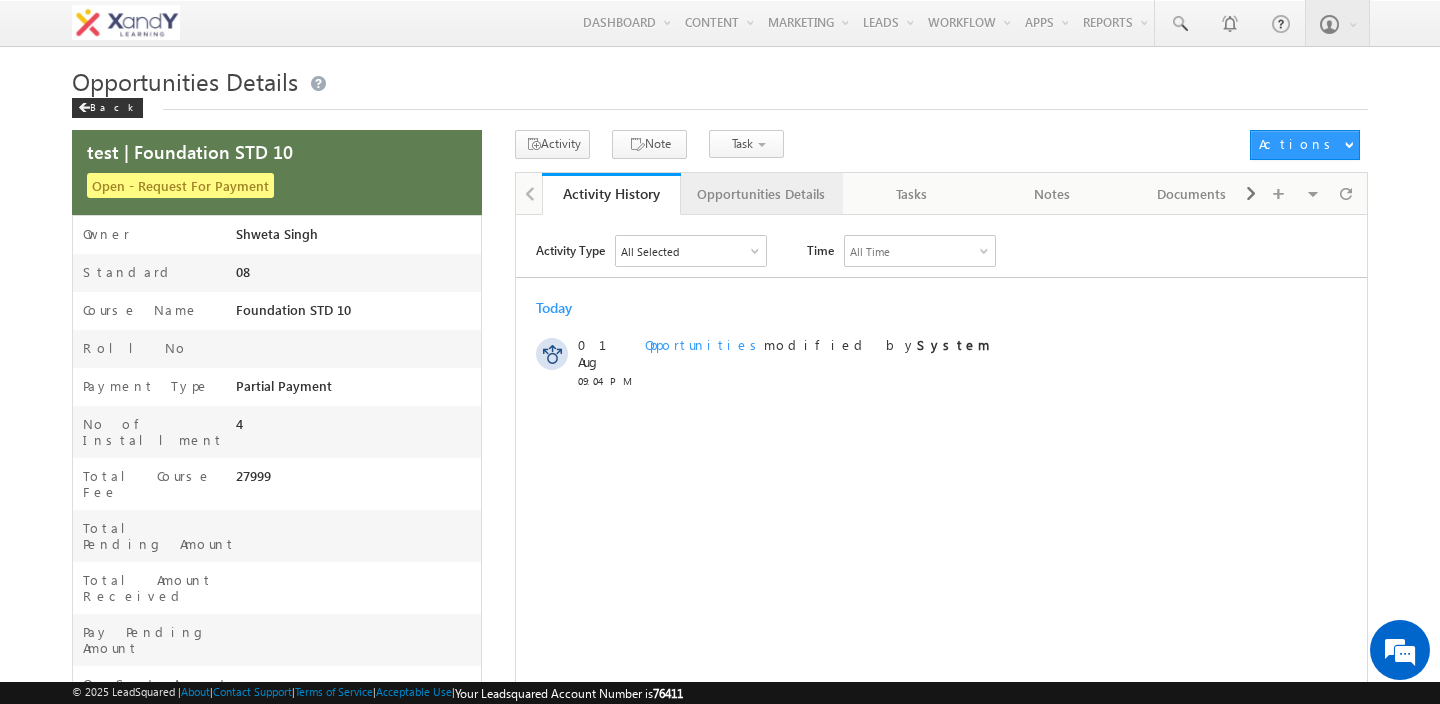 click on "Opportunities Details" at bounding box center [761, 194] 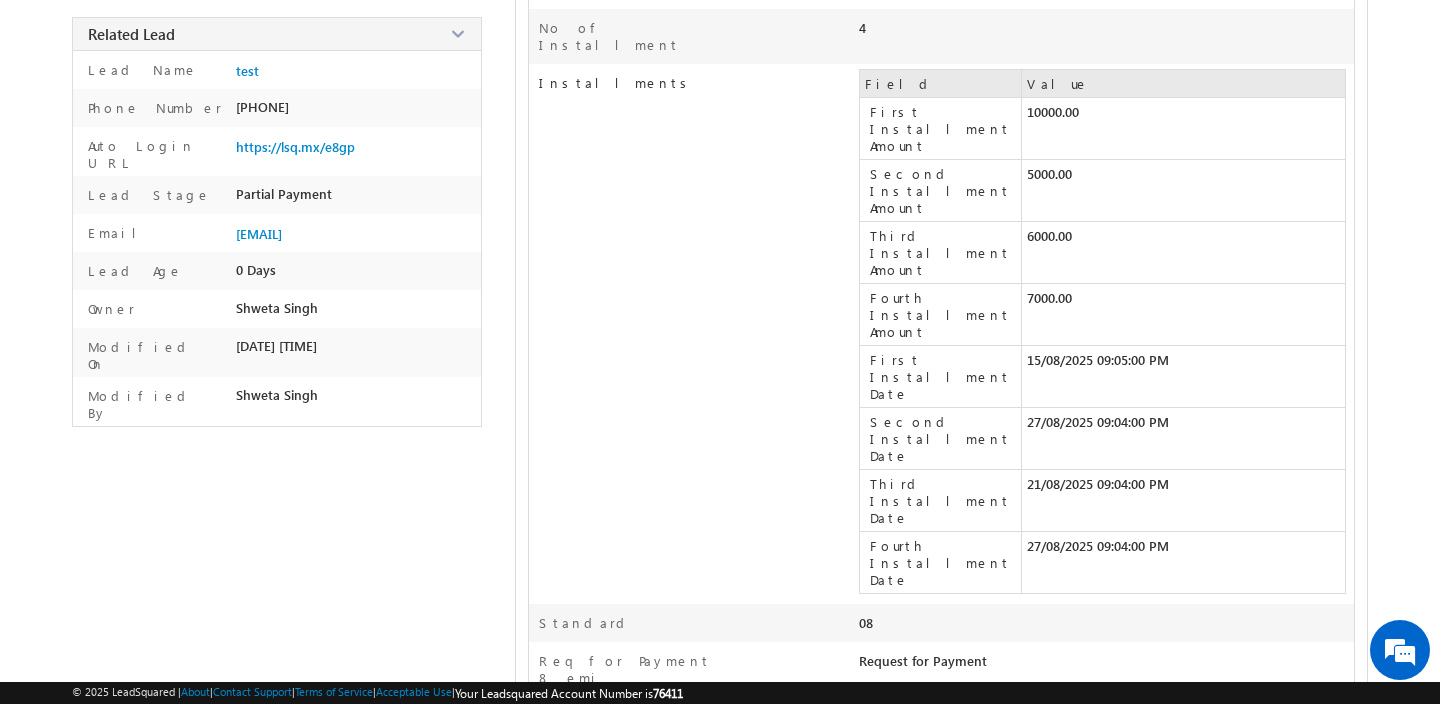 scroll, scrollTop: 729, scrollLeft: 0, axis: vertical 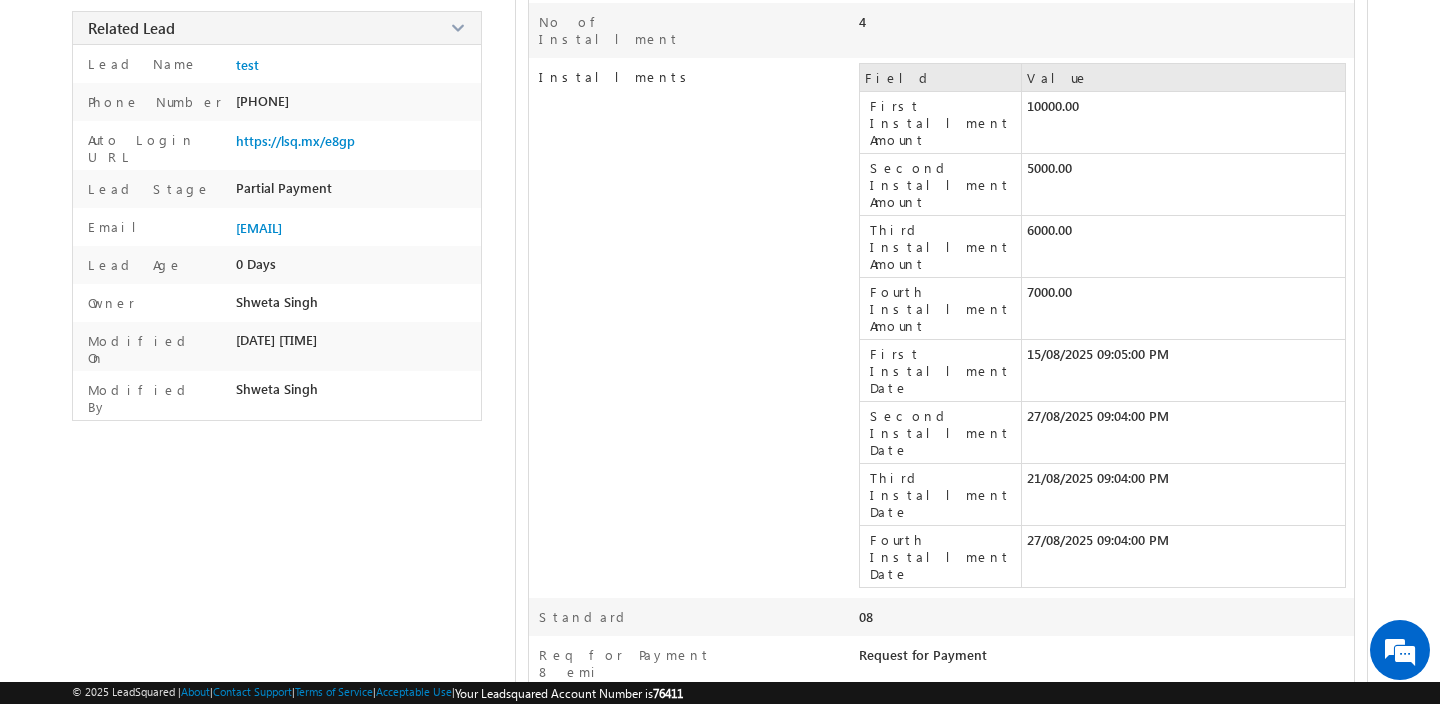 click on "10000.00" at bounding box center [1184, 123] 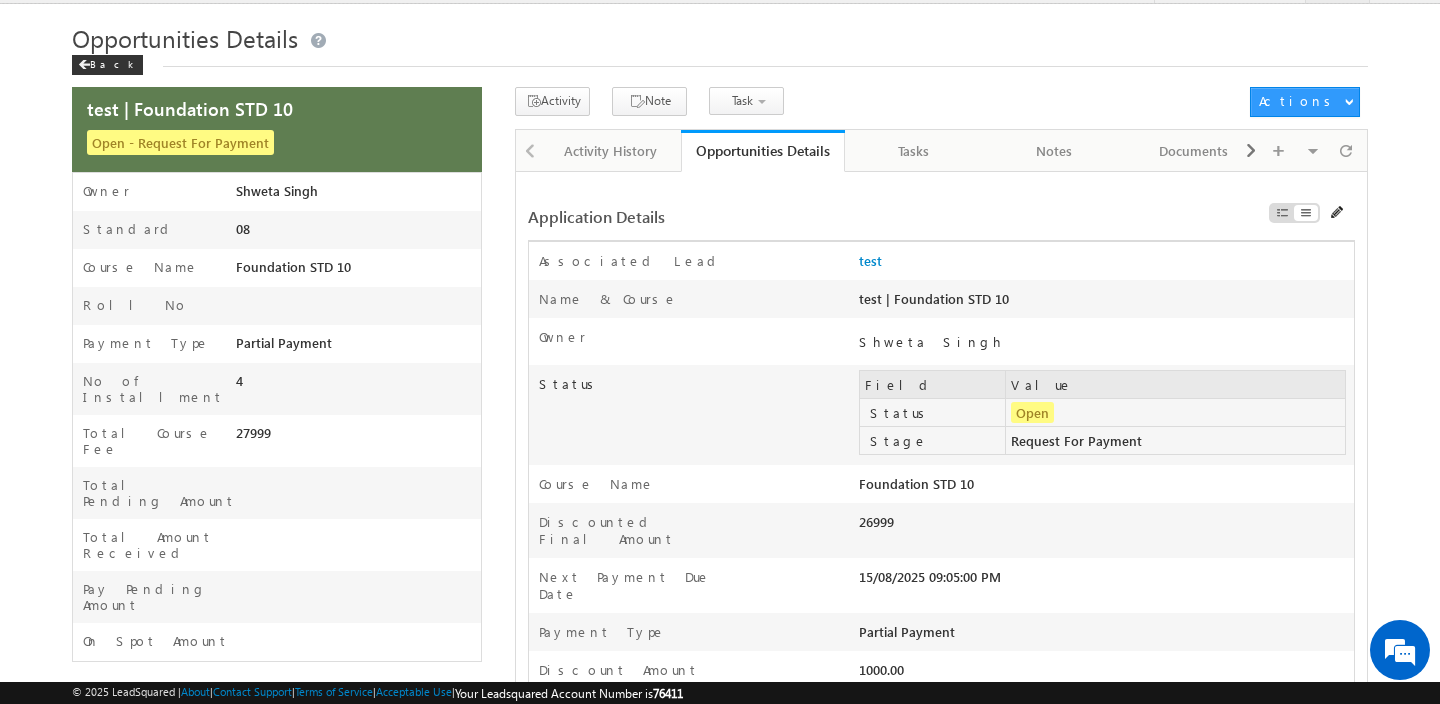 scroll, scrollTop: 0, scrollLeft: 0, axis: both 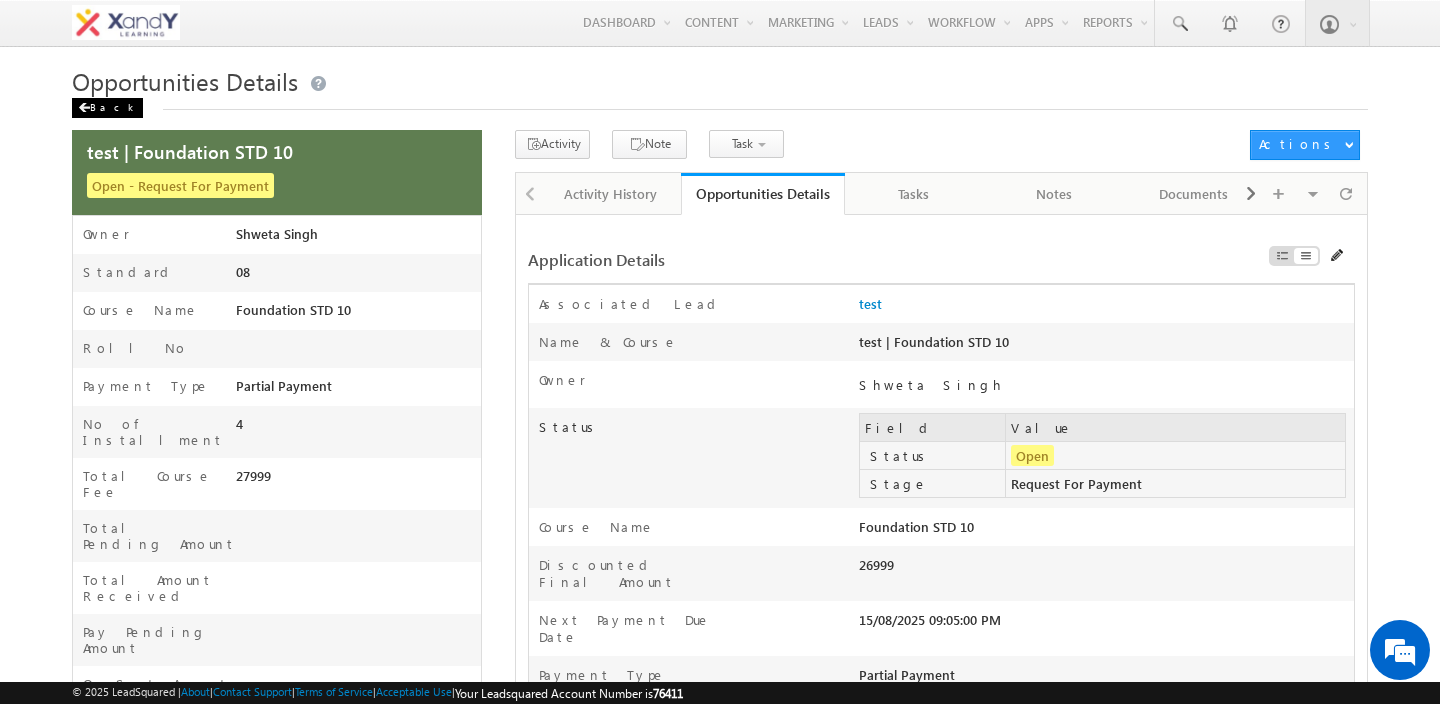 click on "Back" at bounding box center (107, 108) 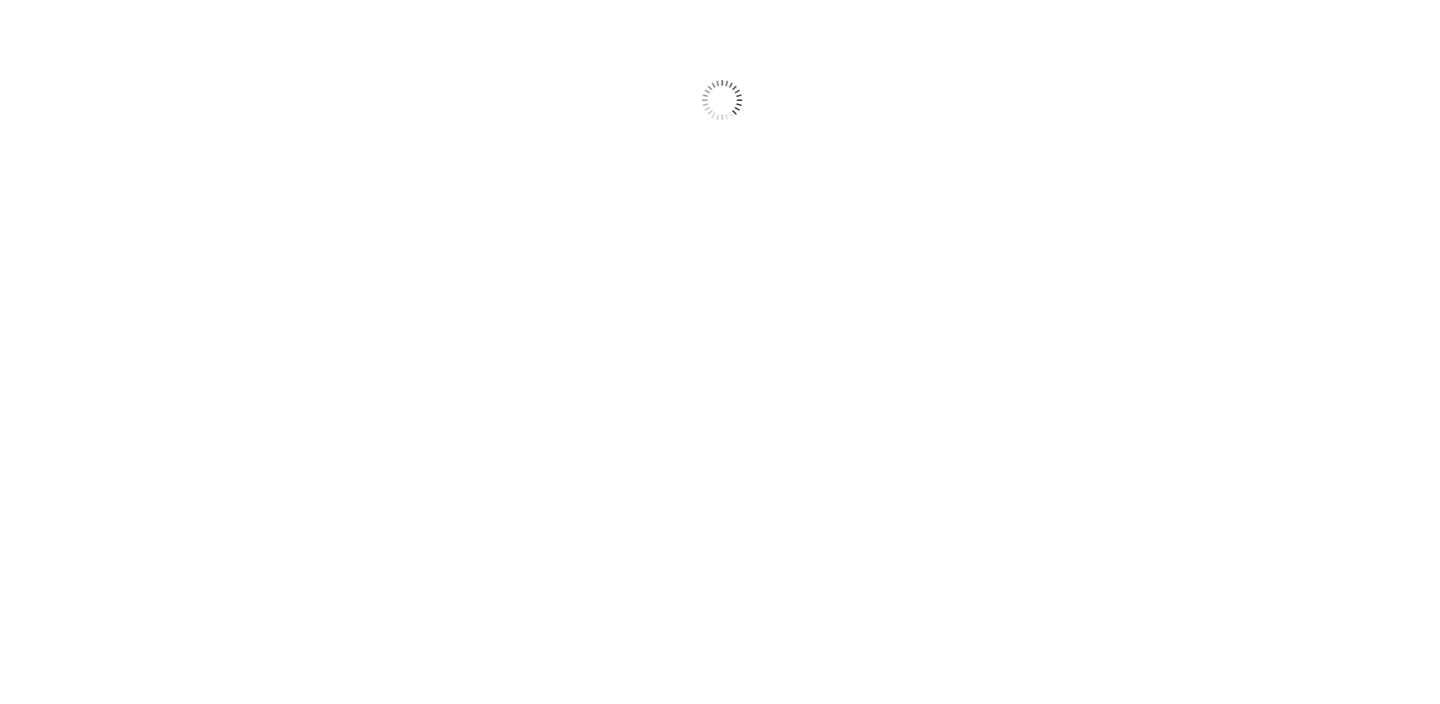 scroll, scrollTop: 0, scrollLeft: 0, axis: both 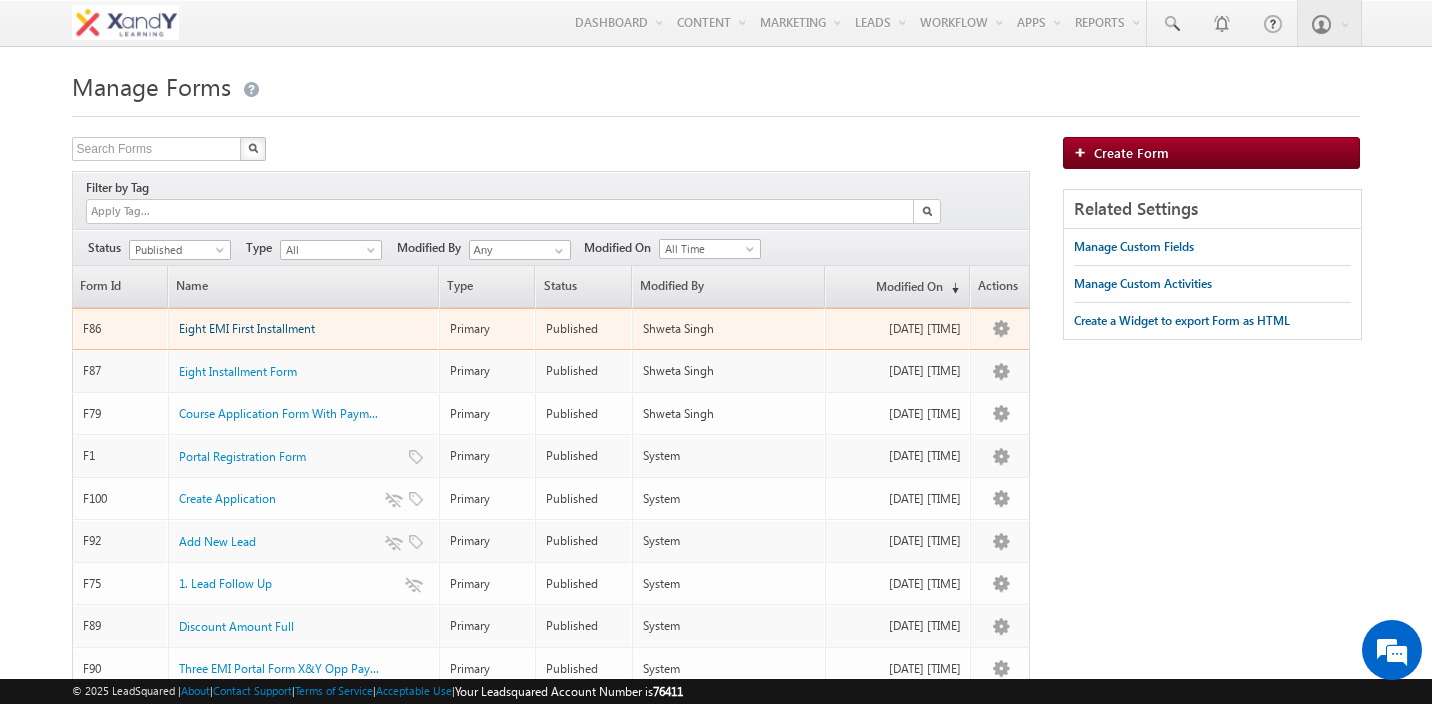 click on "Eight EMI First Installment" at bounding box center (247, 328) 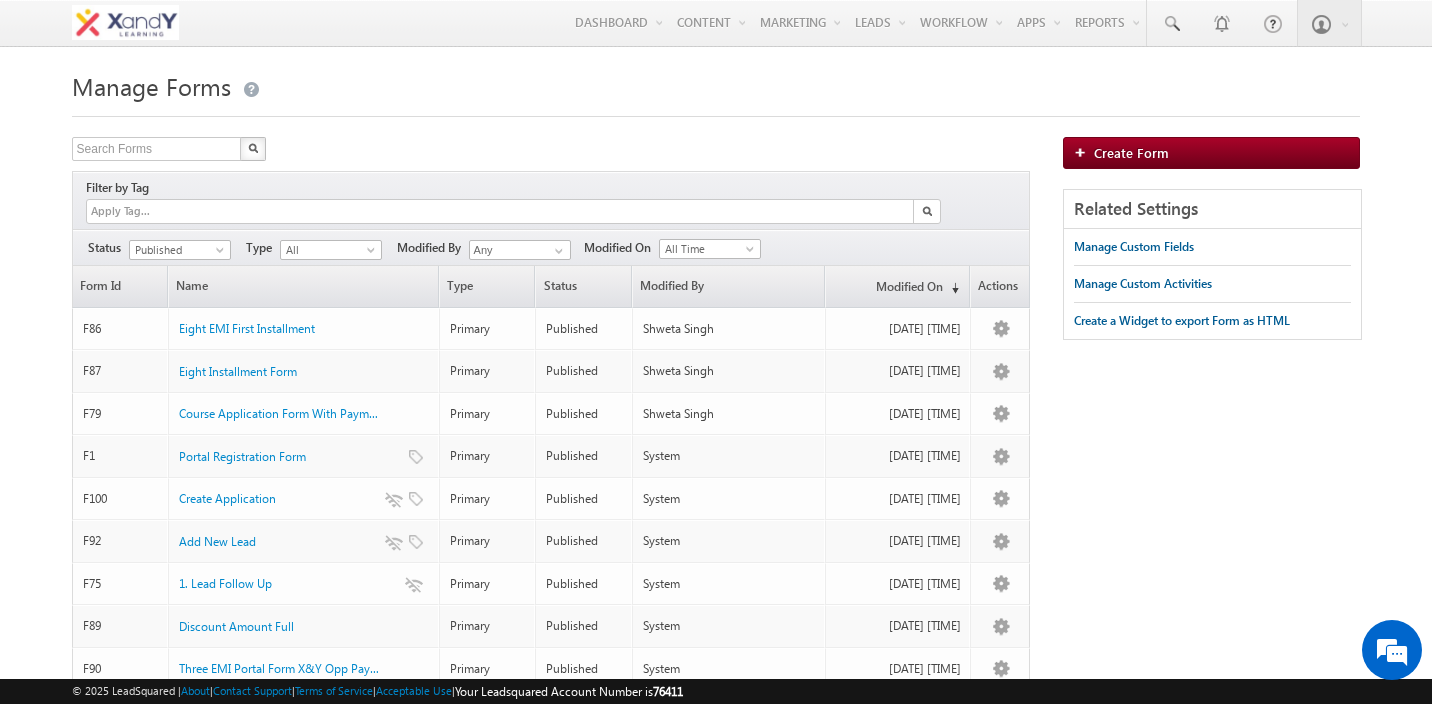 click on "Search Forms X   18 results found" at bounding box center (551, 151) 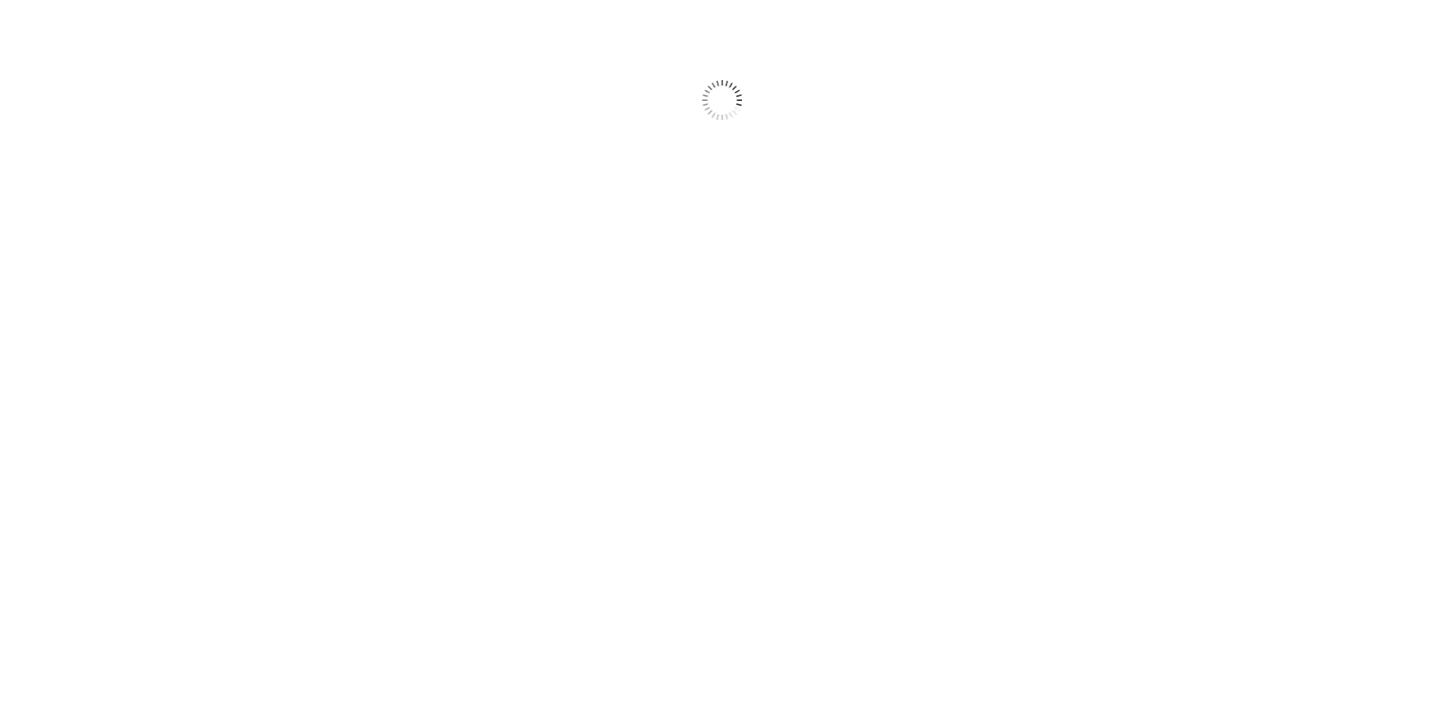 scroll, scrollTop: 0, scrollLeft: 0, axis: both 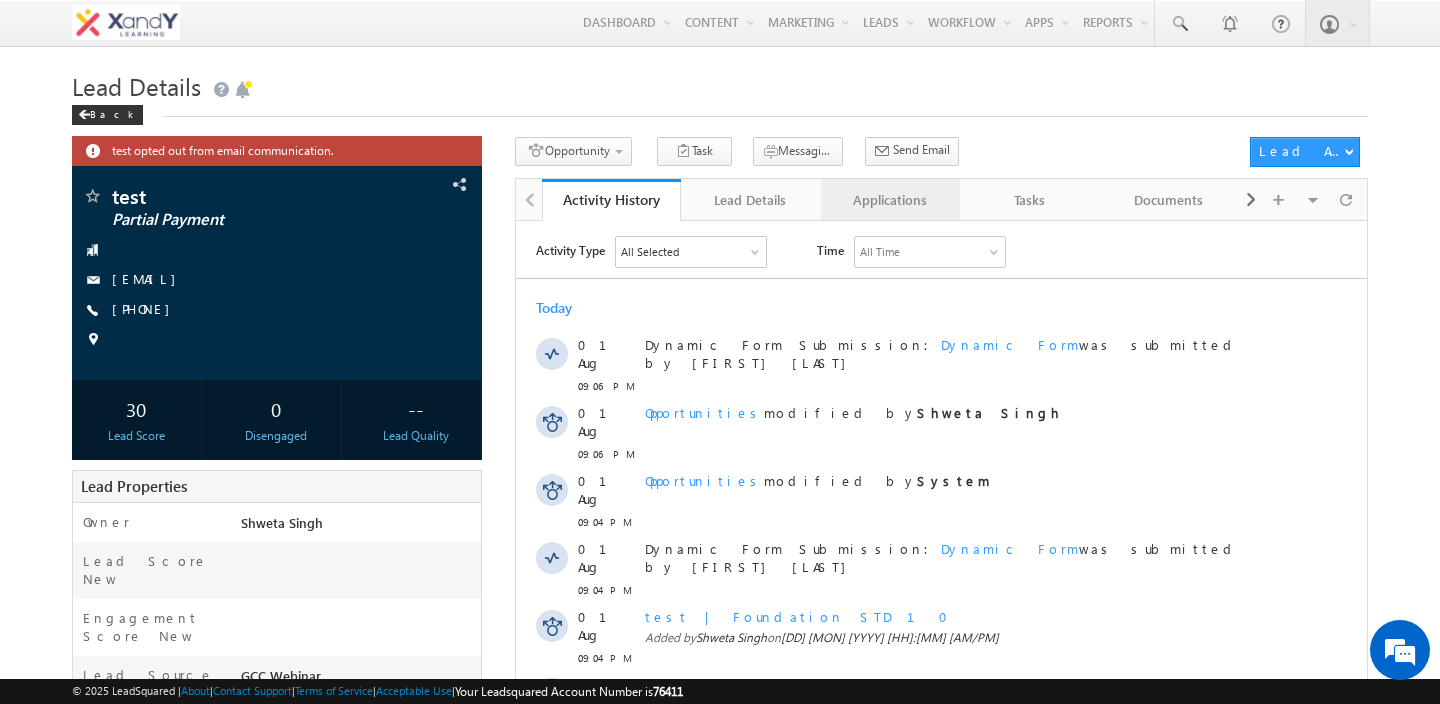 click on "Applications" at bounding box center [890, 200] 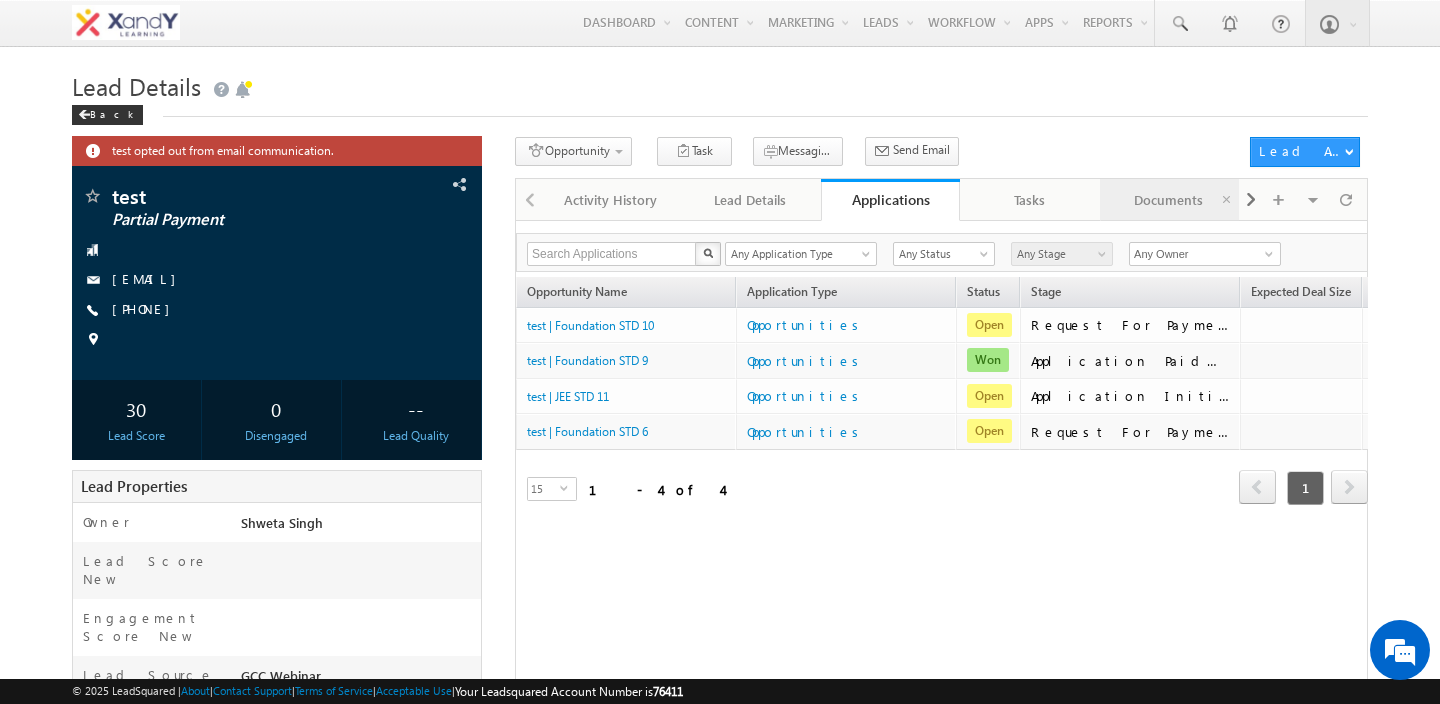 click on "Documents" at bounding box center [1169, 200] 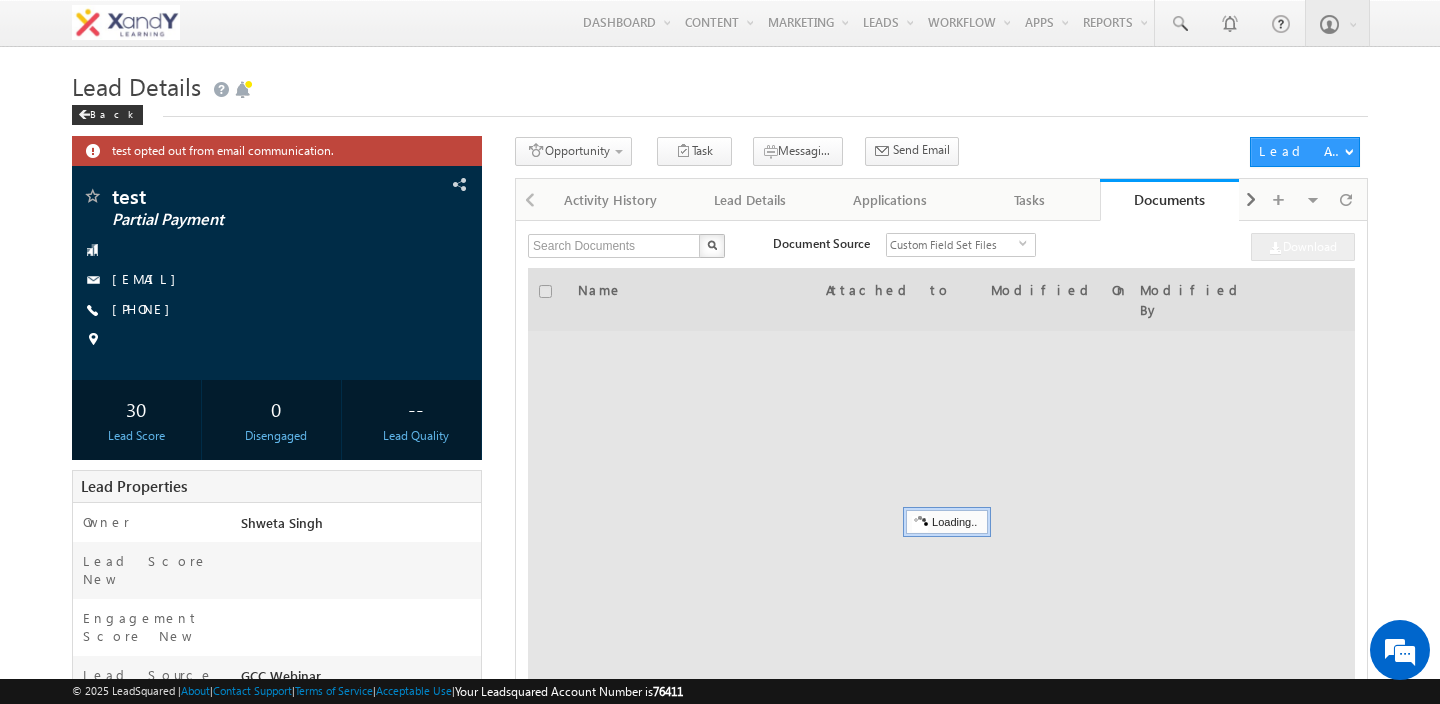 click on "Lead Details    Back" at bounding box center [720, 101] 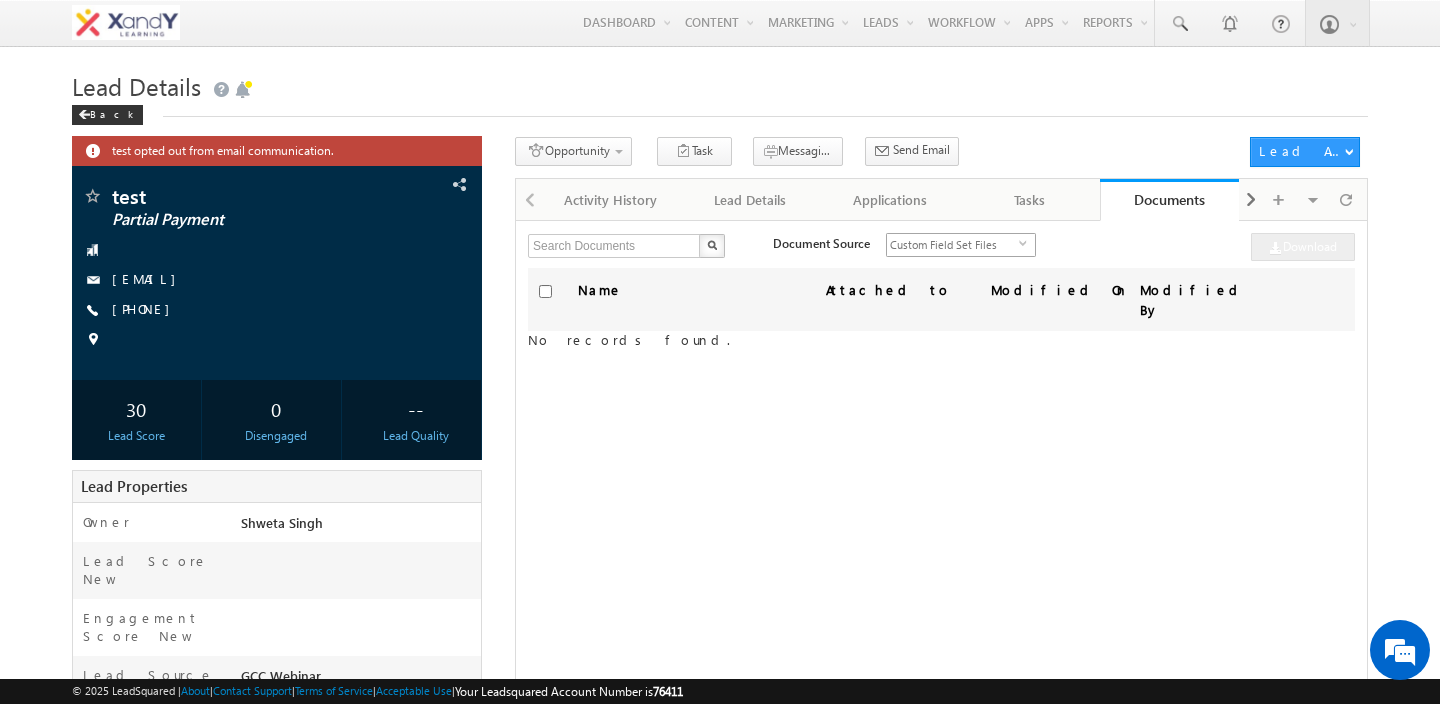 click on "Custom Field Set Files" at bounding box center [953, 245] 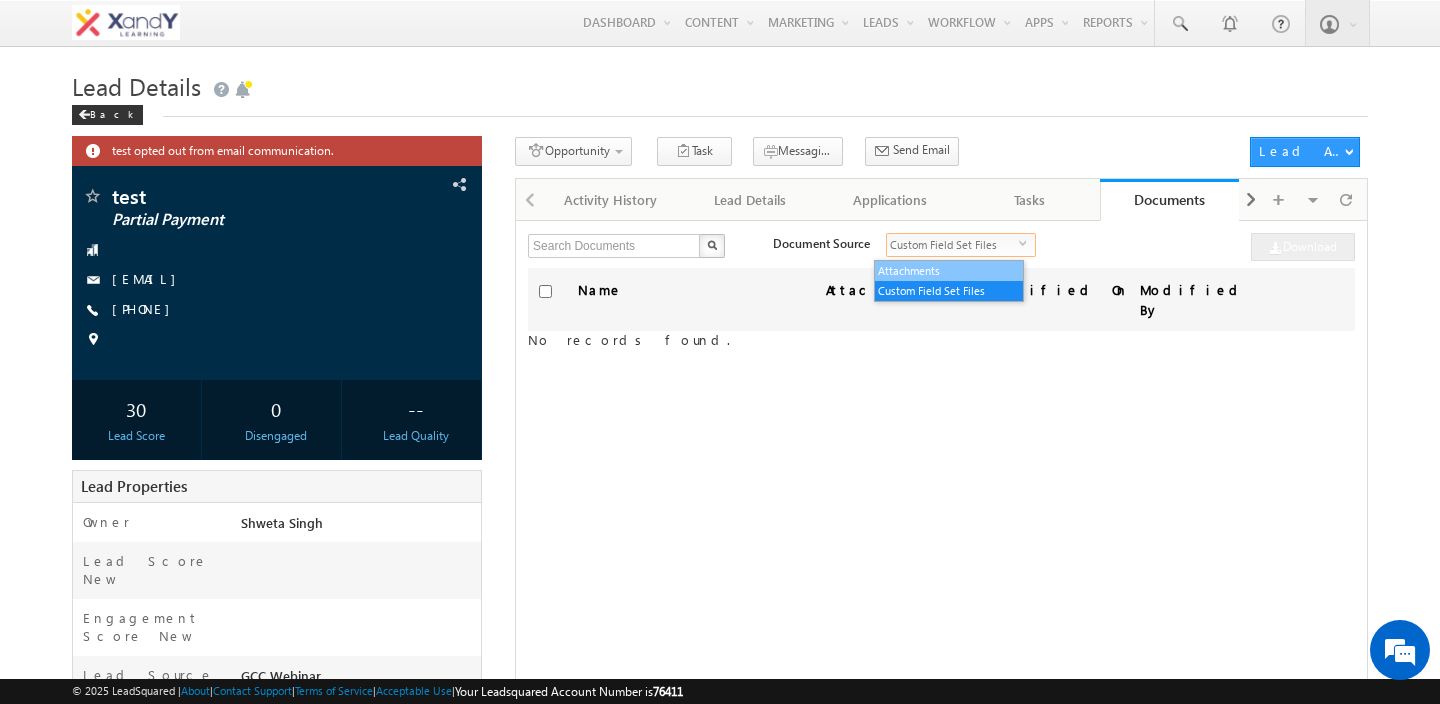 click on "Attachments" at bounding box center (949, 271) 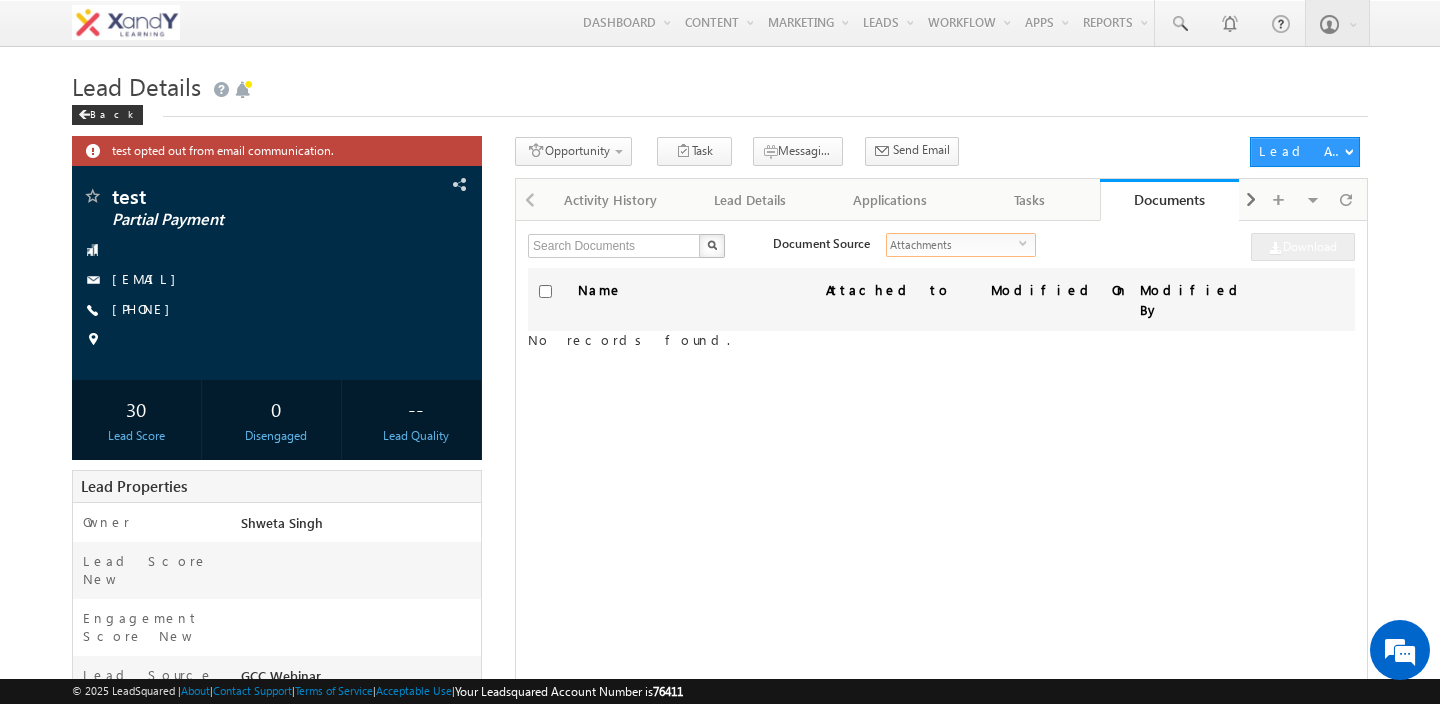 click on "Attachments" at bounding box center [953, 245] 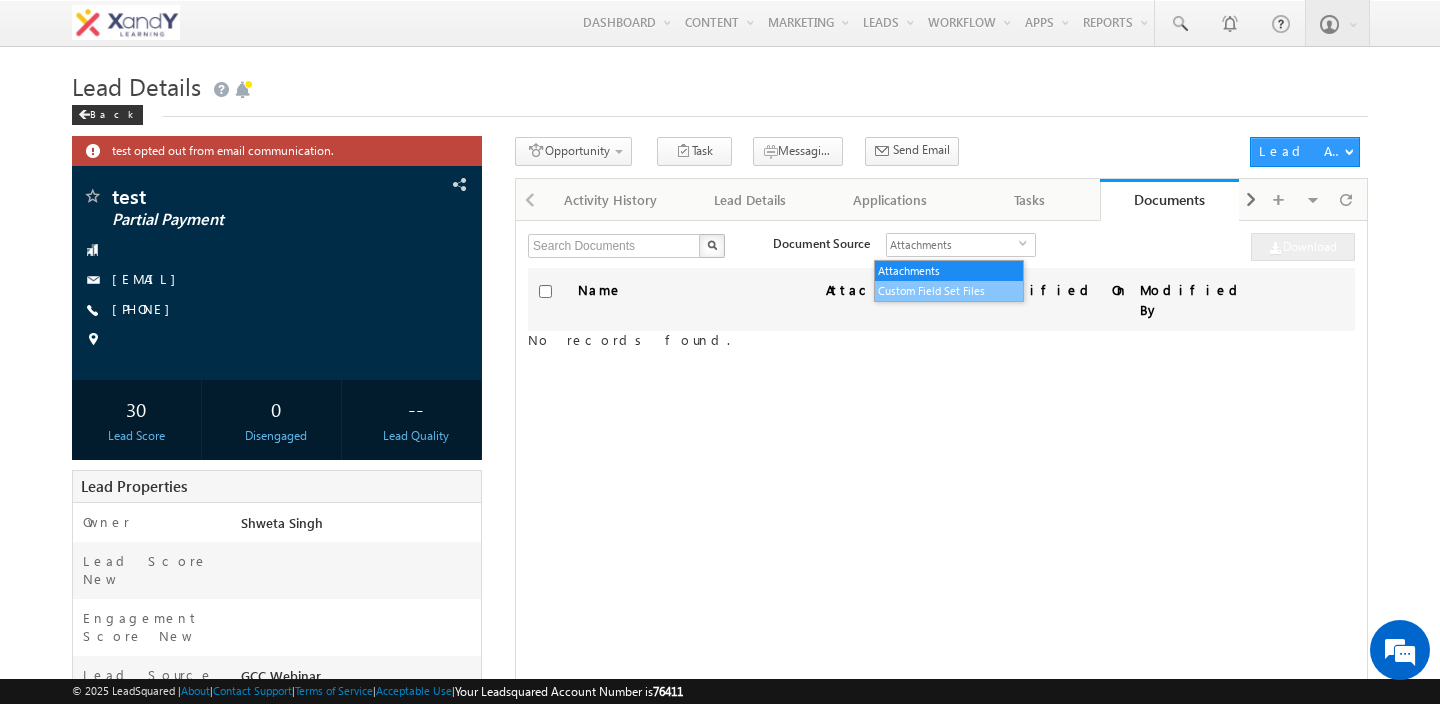click on "Custom Field Set Files" at bounding box center (949, 291) 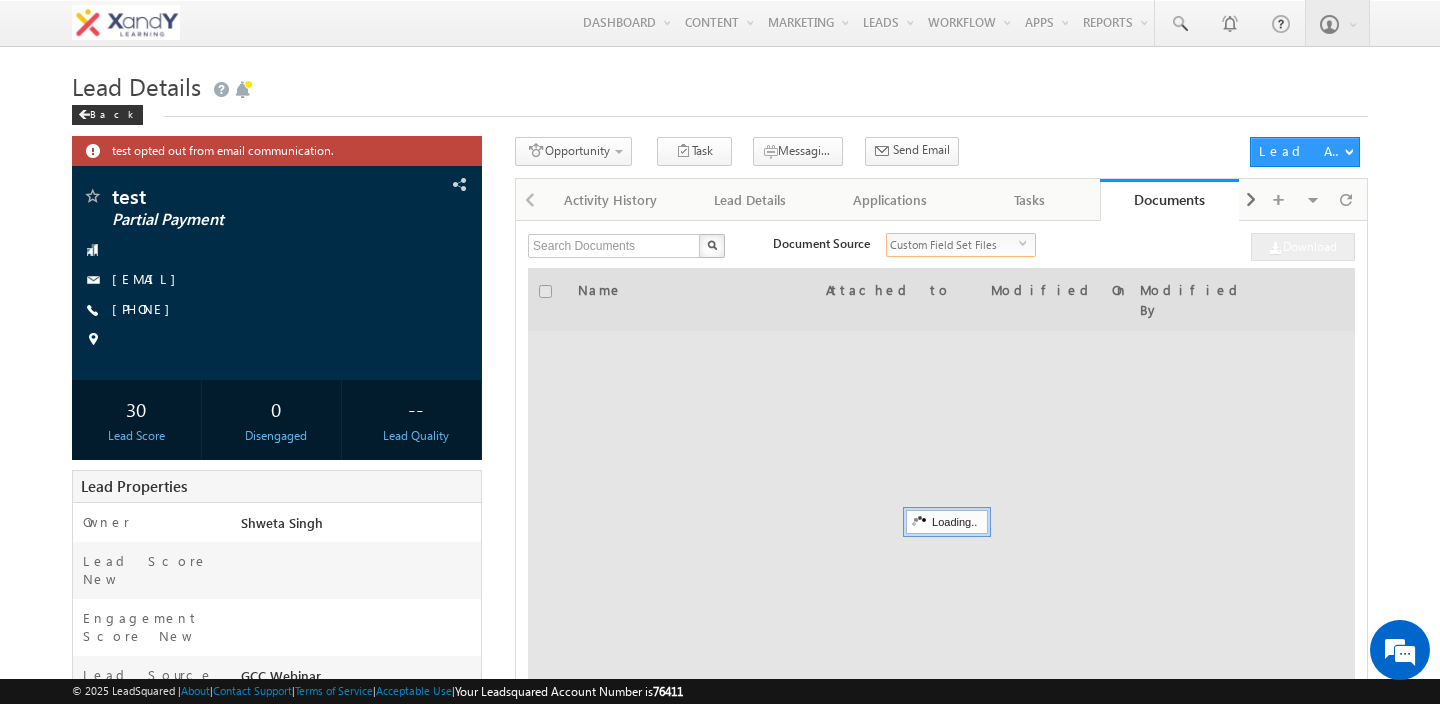 click at bounding box center (941, 518) 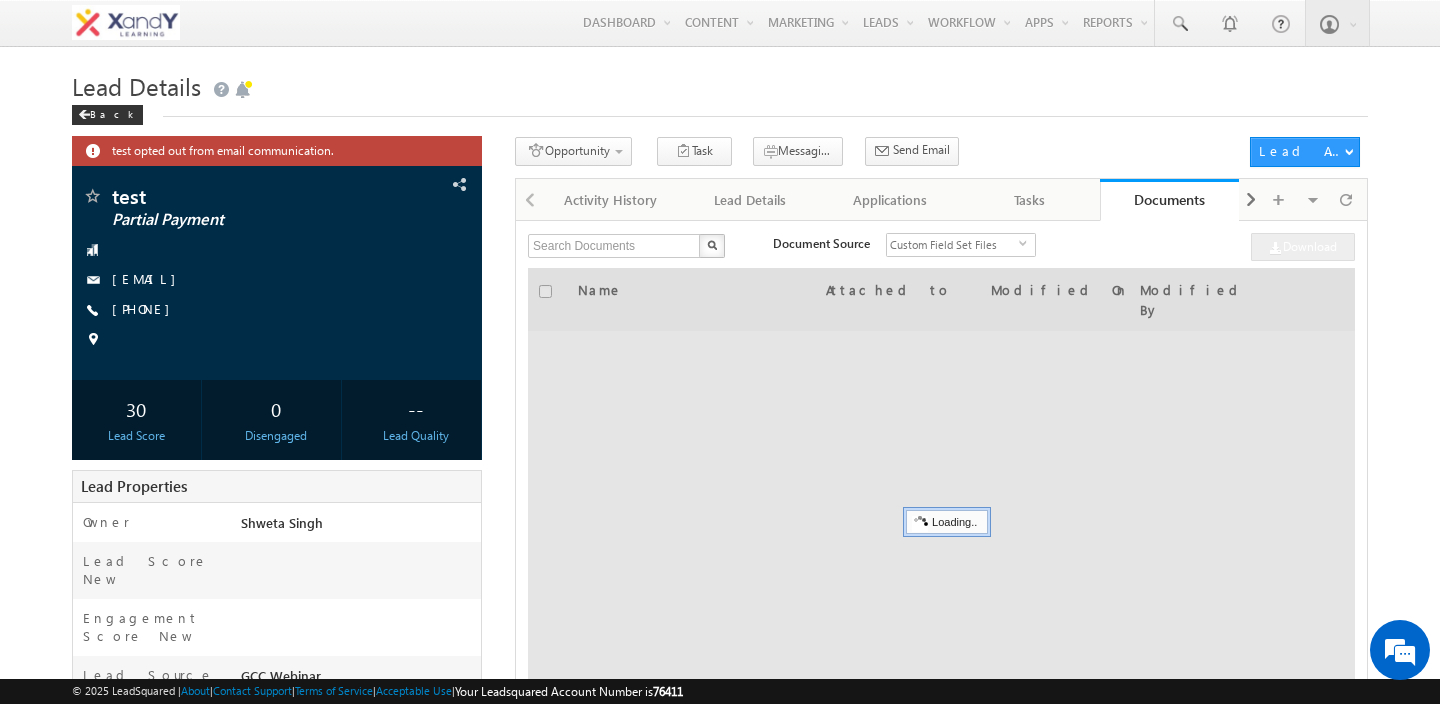 scroll, scrollTop: 0, scrollLeft: 0, axis: both 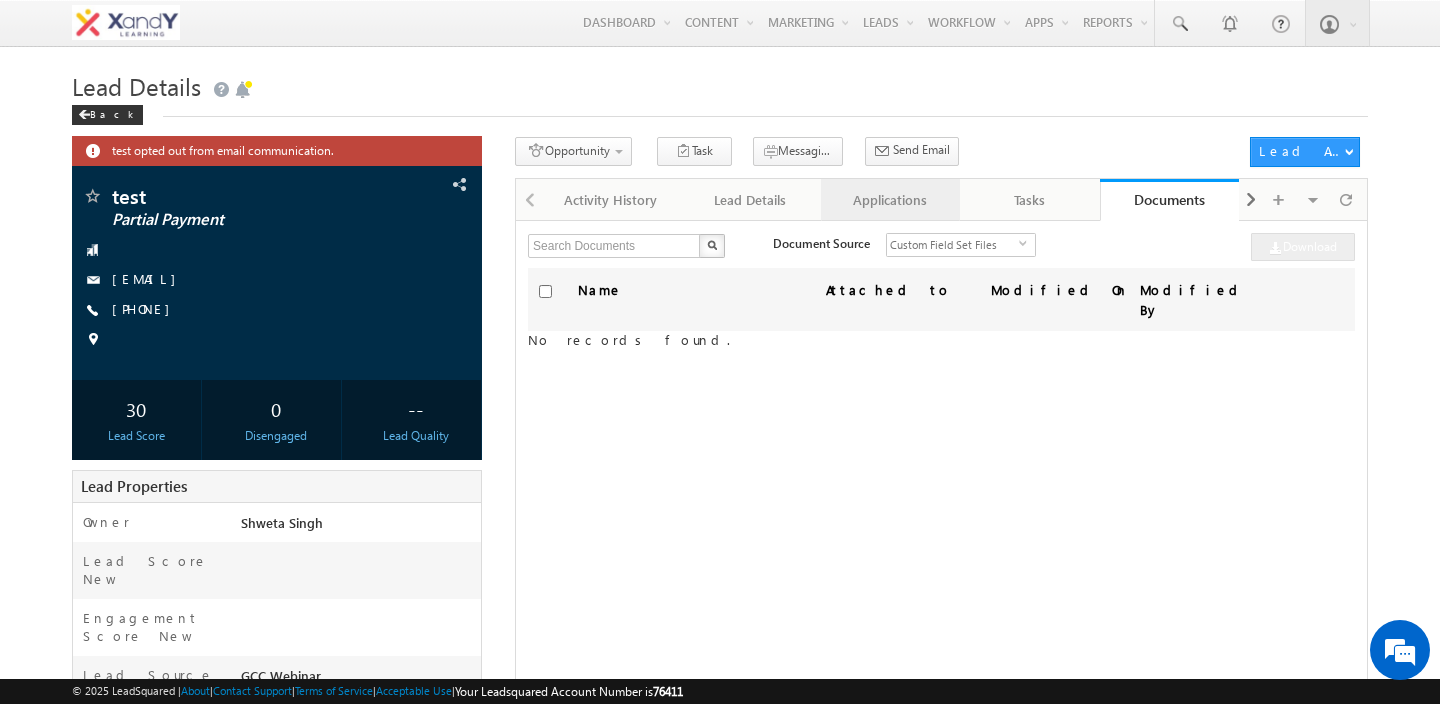 click on "Applications" at bounding box center [890, 200] 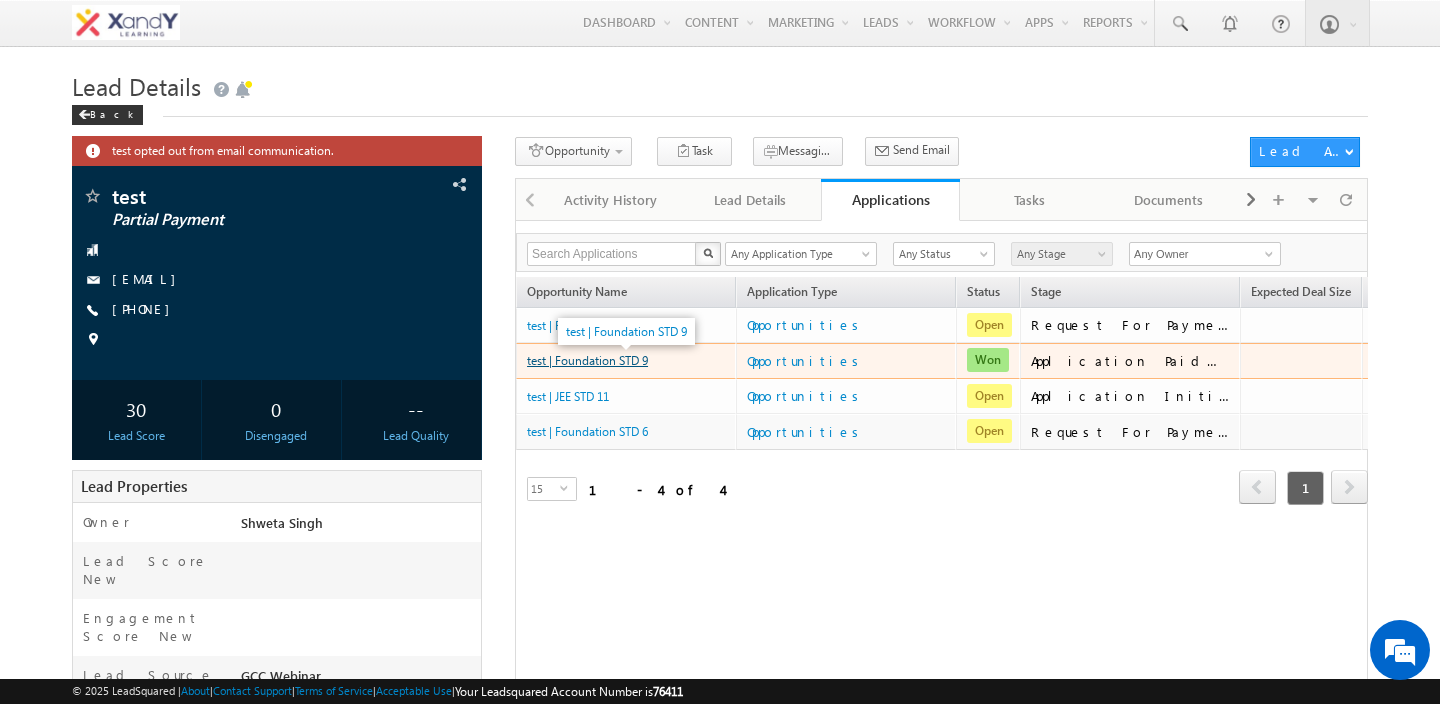 click on "test | Foundation STD 9" at bounding box center (587, 360) 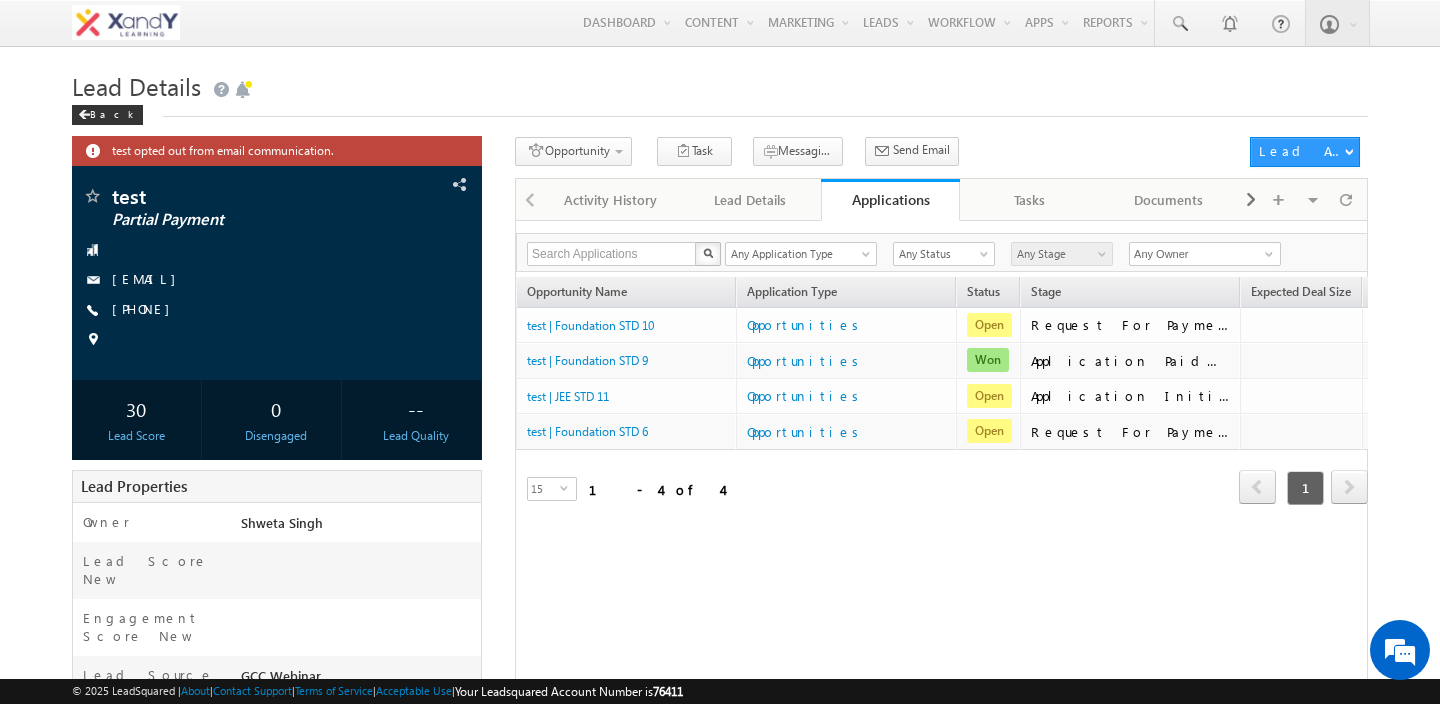 click on "Lead Details" at bounding box center [720, 84] 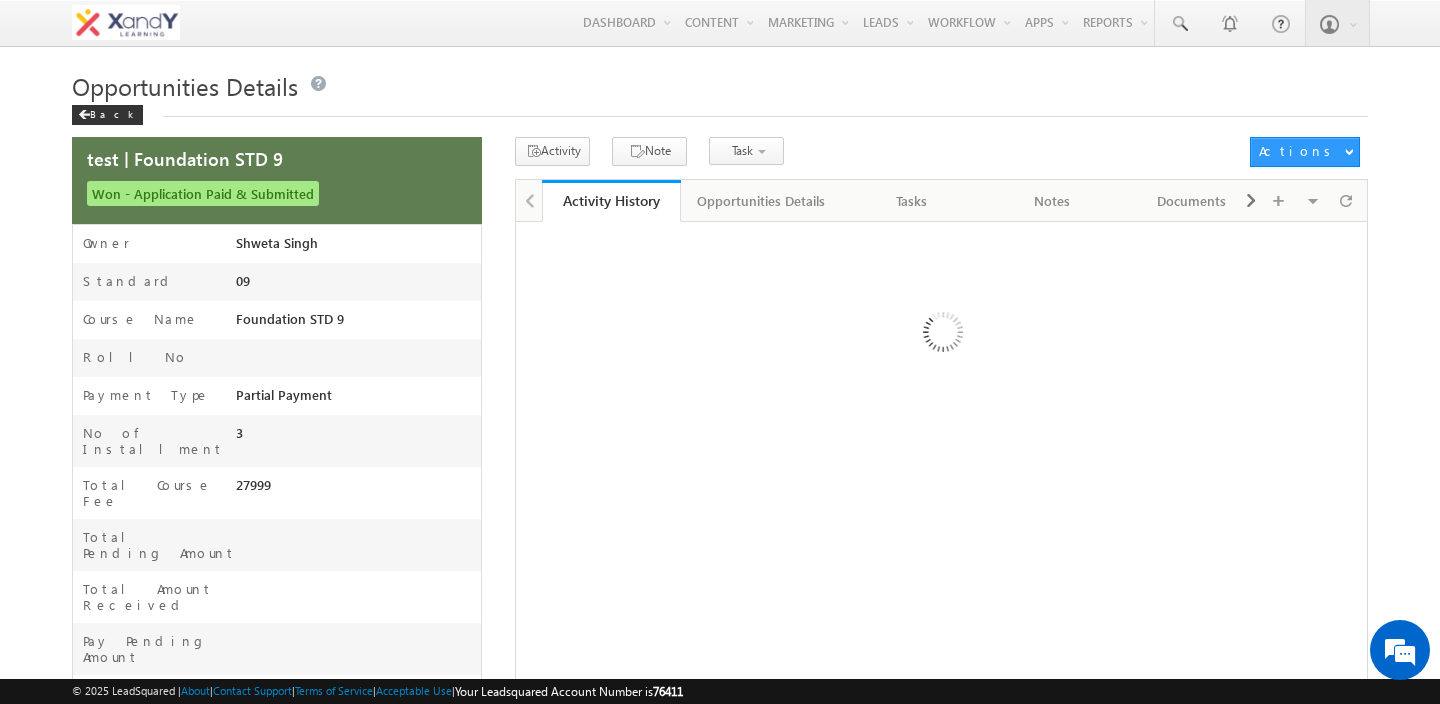 scroll, scrollTop: 0, scrollLeft: 0, axis: both 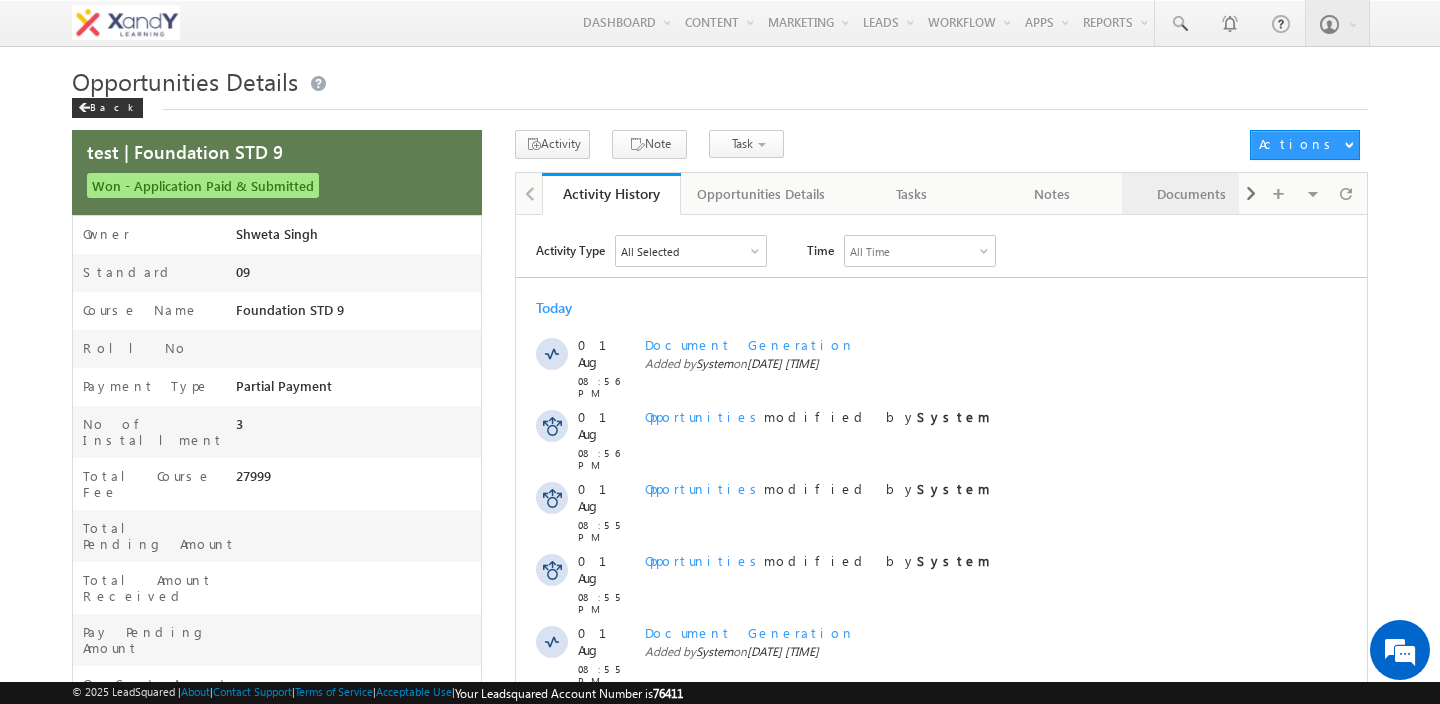click on "Documents" at bounding box center [1192, 194] 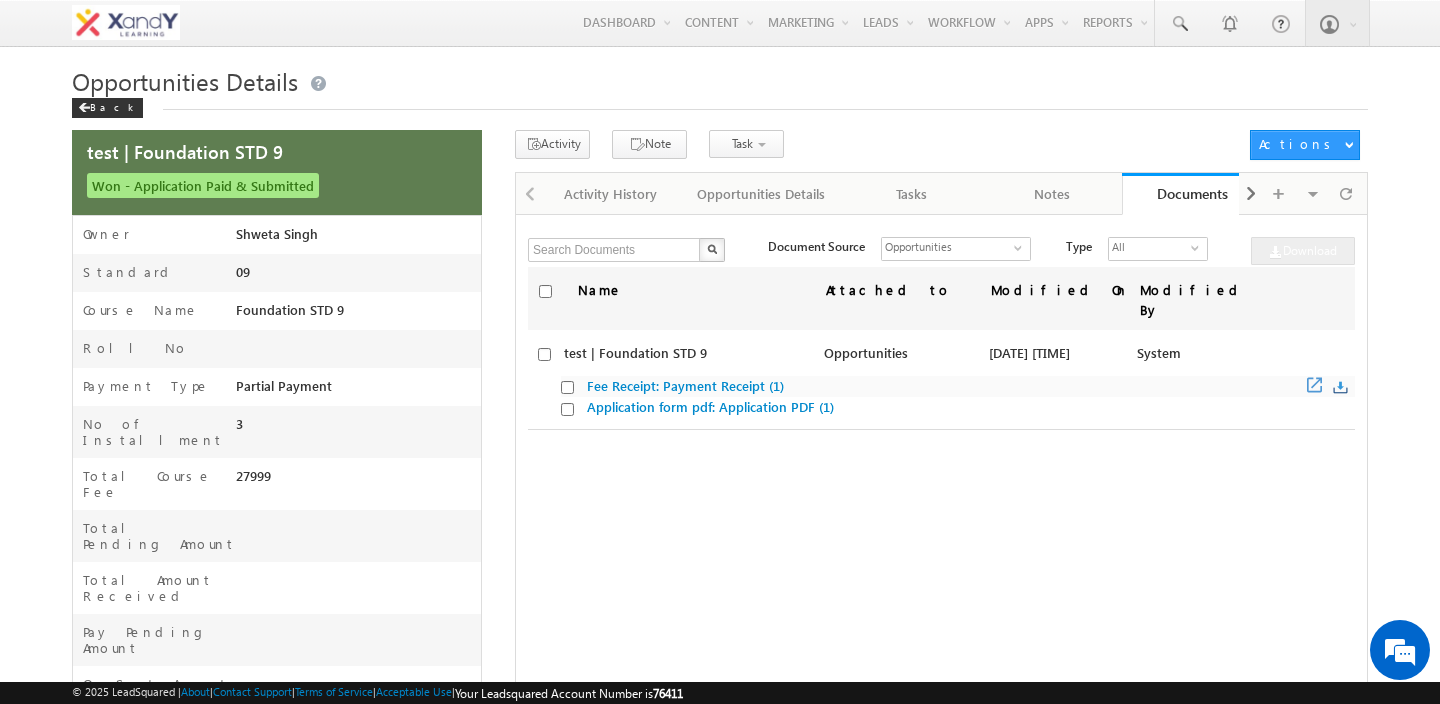 click on "Fee Receipt: Payment Receipt (1)" at bounding box center (685, 385) 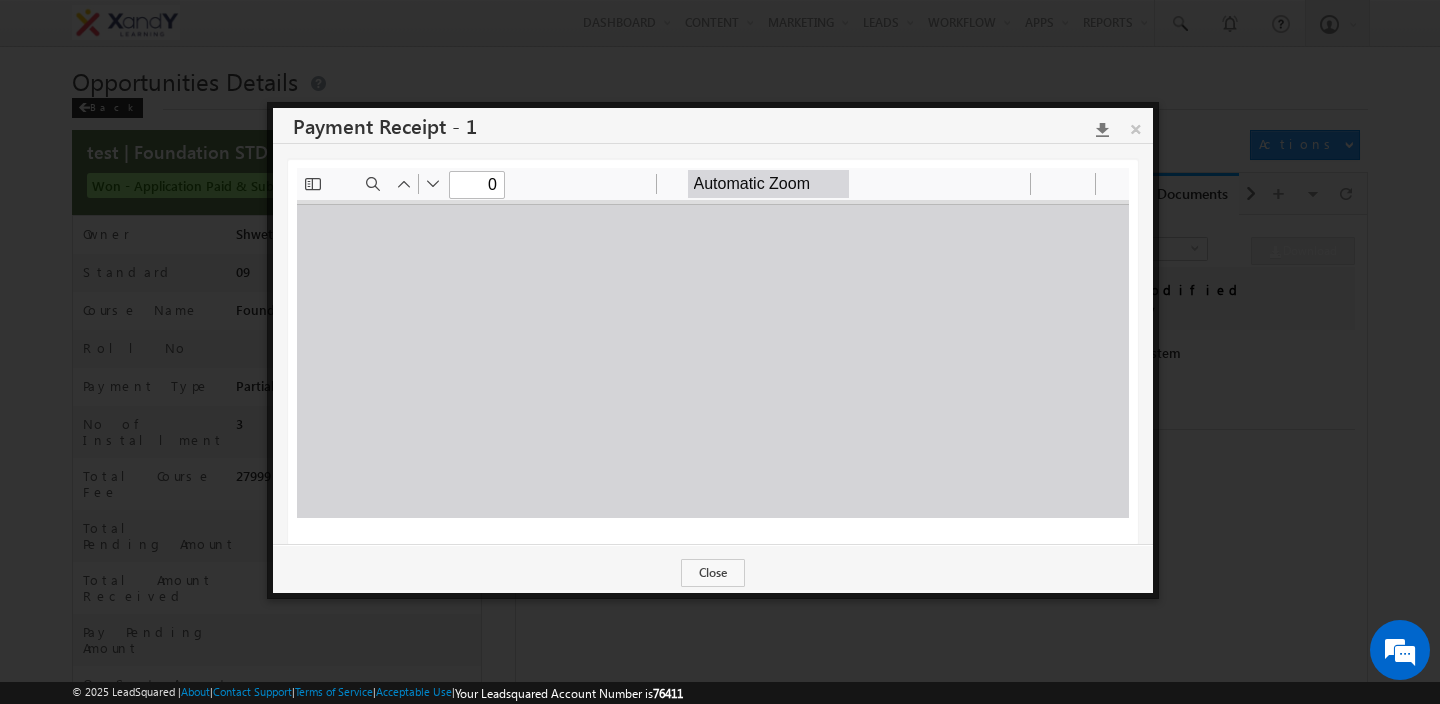 scroll, scrollTop: 0, scrollLeft: 0, axis: both 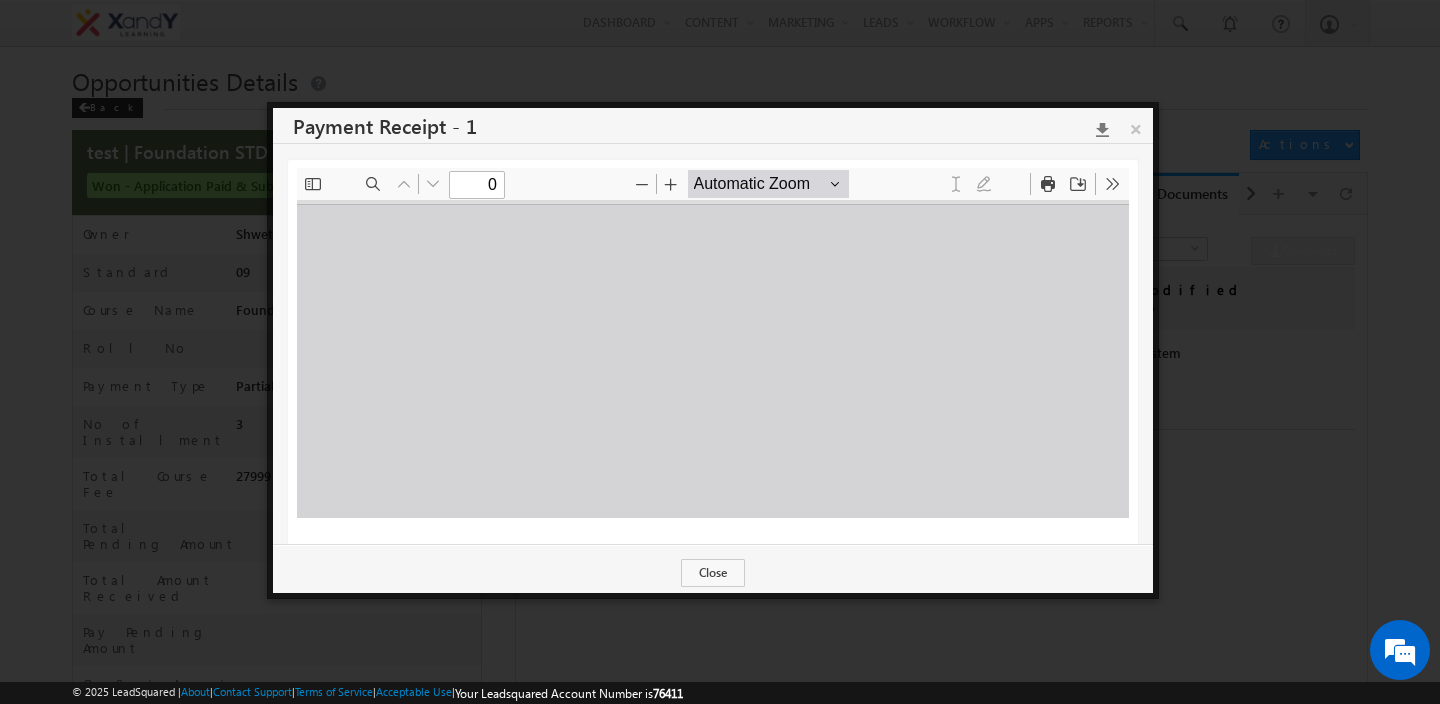 type on "1" 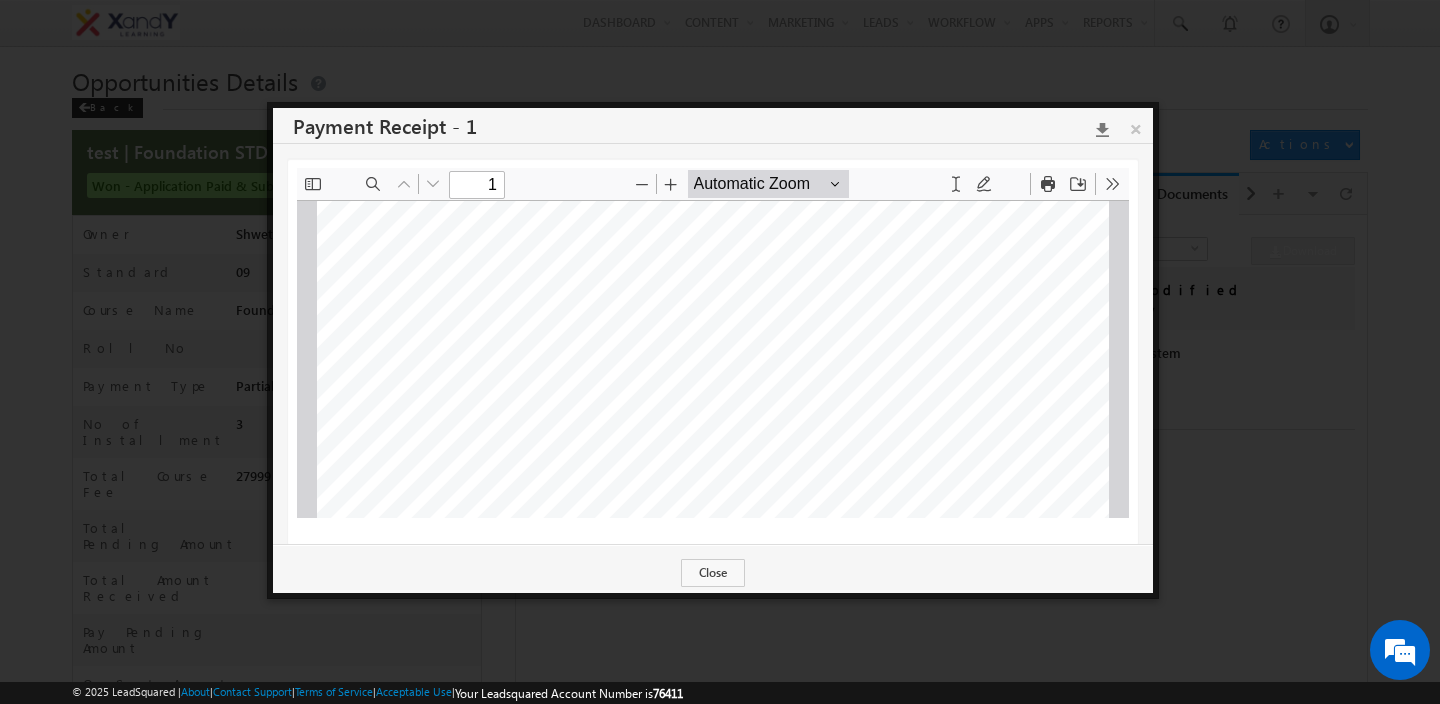 scroll, scrollTop: 41, scrollLeft: 0, axis: vertical 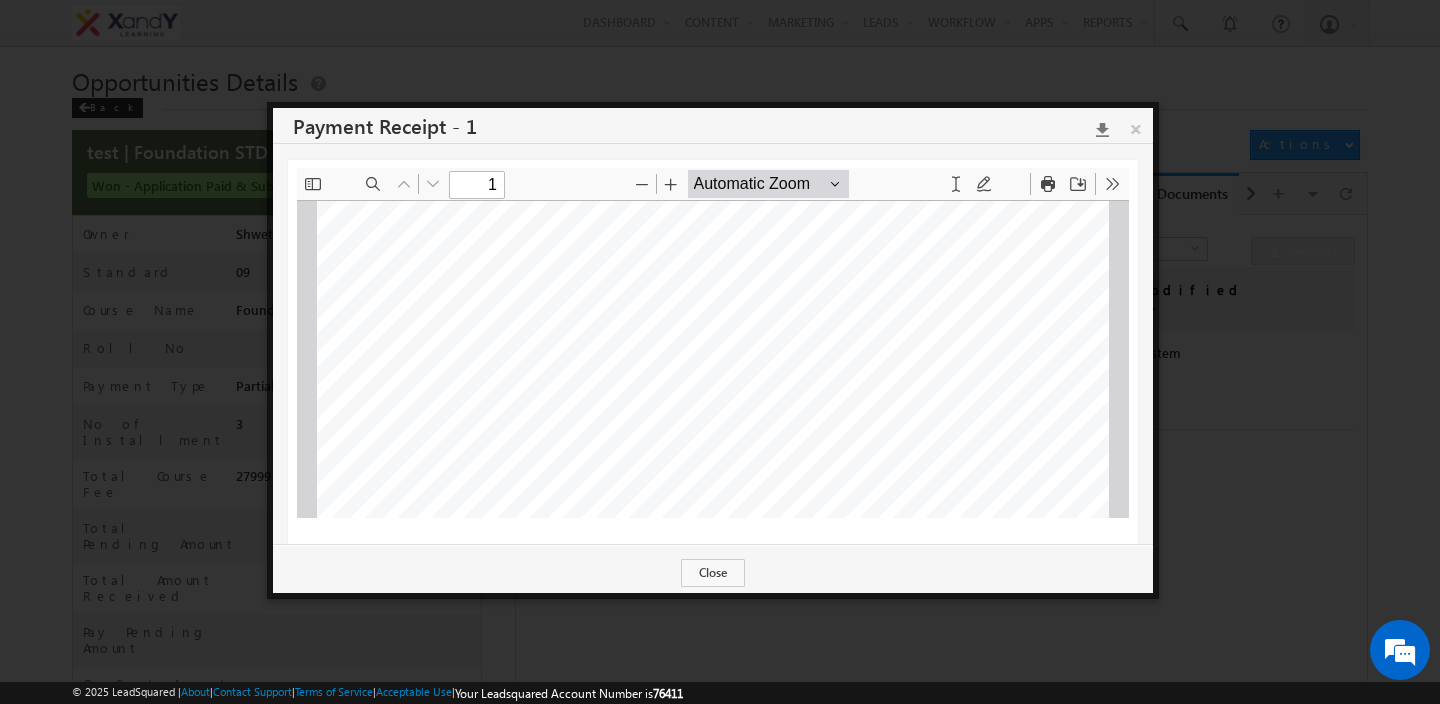 click on "Roll No." at bounding box center [384, 360] 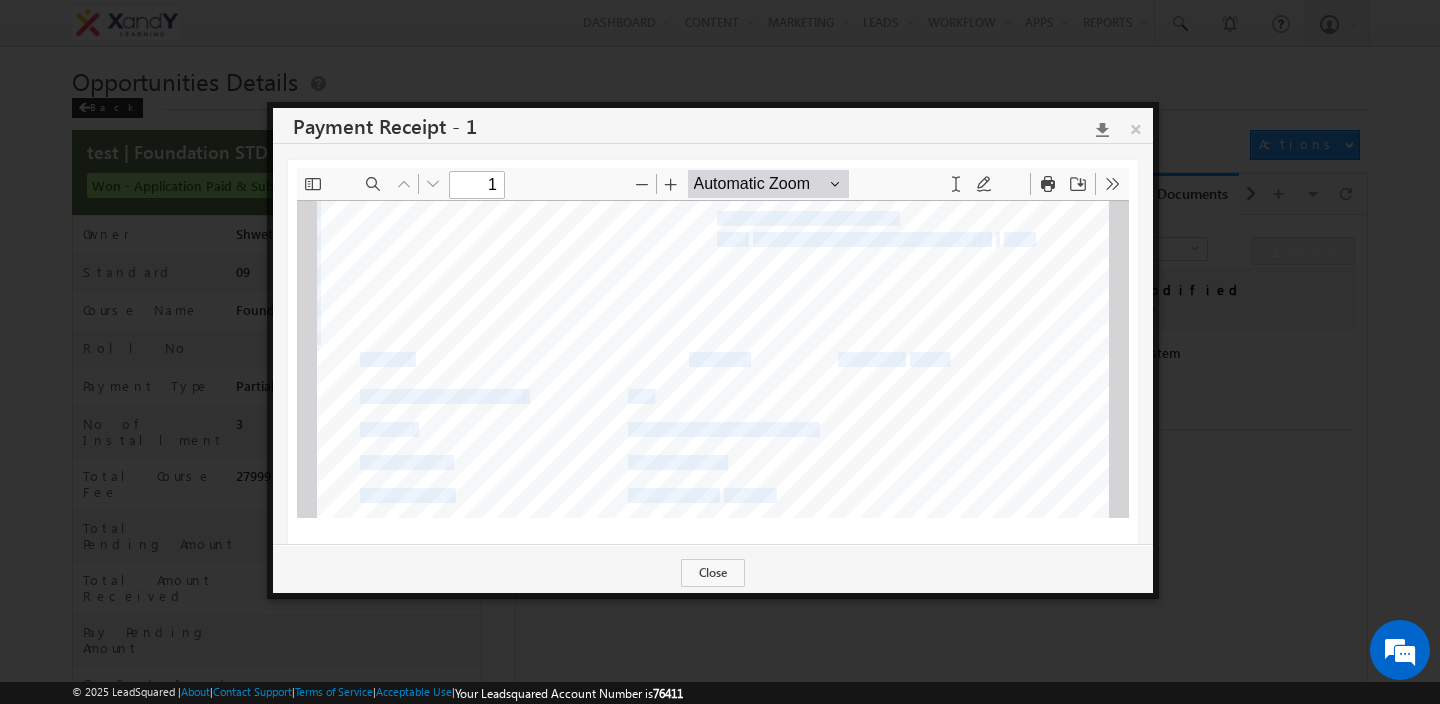 drag, startPoint x: 376, startPoint y: 363, endPoint x: 731, endPoint y: 363, distance: 355 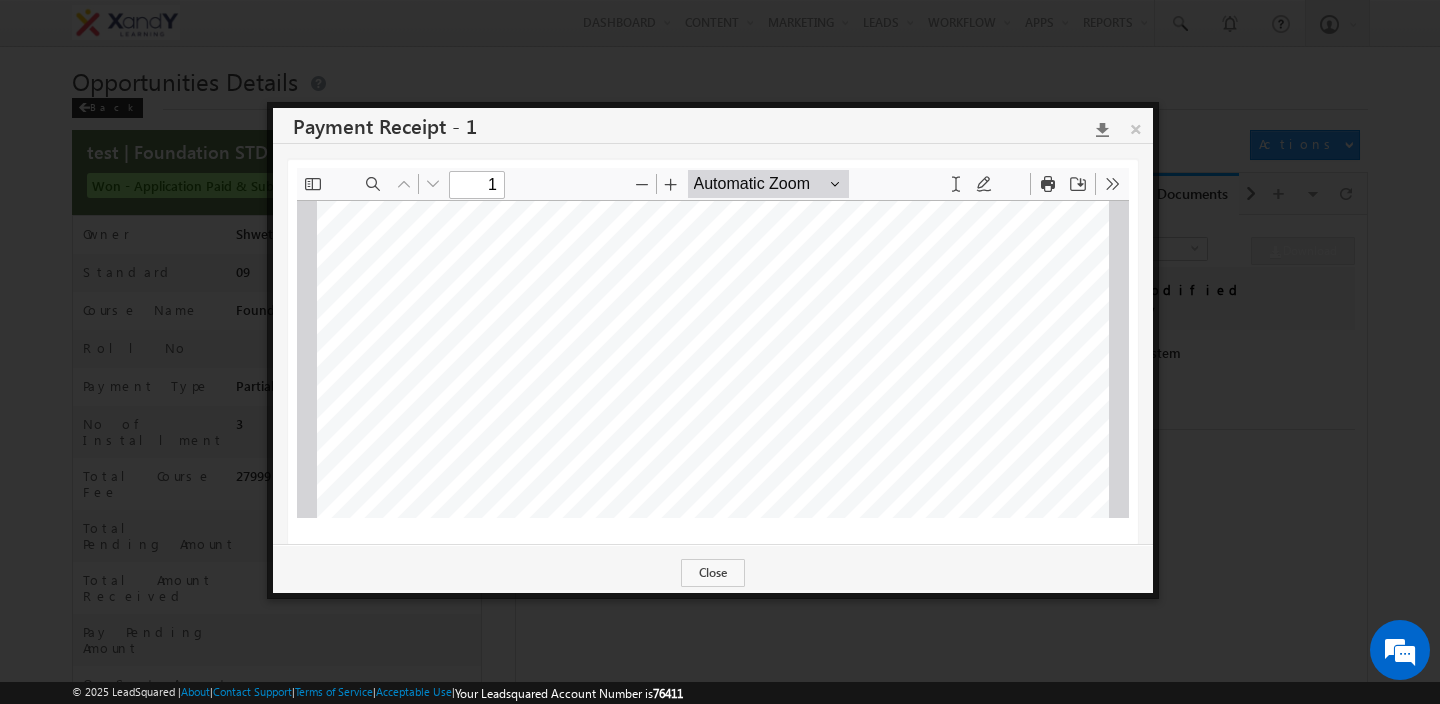 click on "Better Foundation Brighter Future Roll No.   RECEIPT   Date. 01/0   /2025 Received with thanks from   test Towards   XandY Learning Private Limited Payment Type   Partial Payment Transaction ID   order_R07P5w   vORrZrd Course Name   Foundation STD 9 Amount   INR 10000 /- This is a System generated receipt does not need any Signature. HiLite Business Park, Thondayad Bypass, Calicut, Kerala, PIN-   73014 | xandylearning.com | +91-75   1     1133" at bounding box center (713, 729) 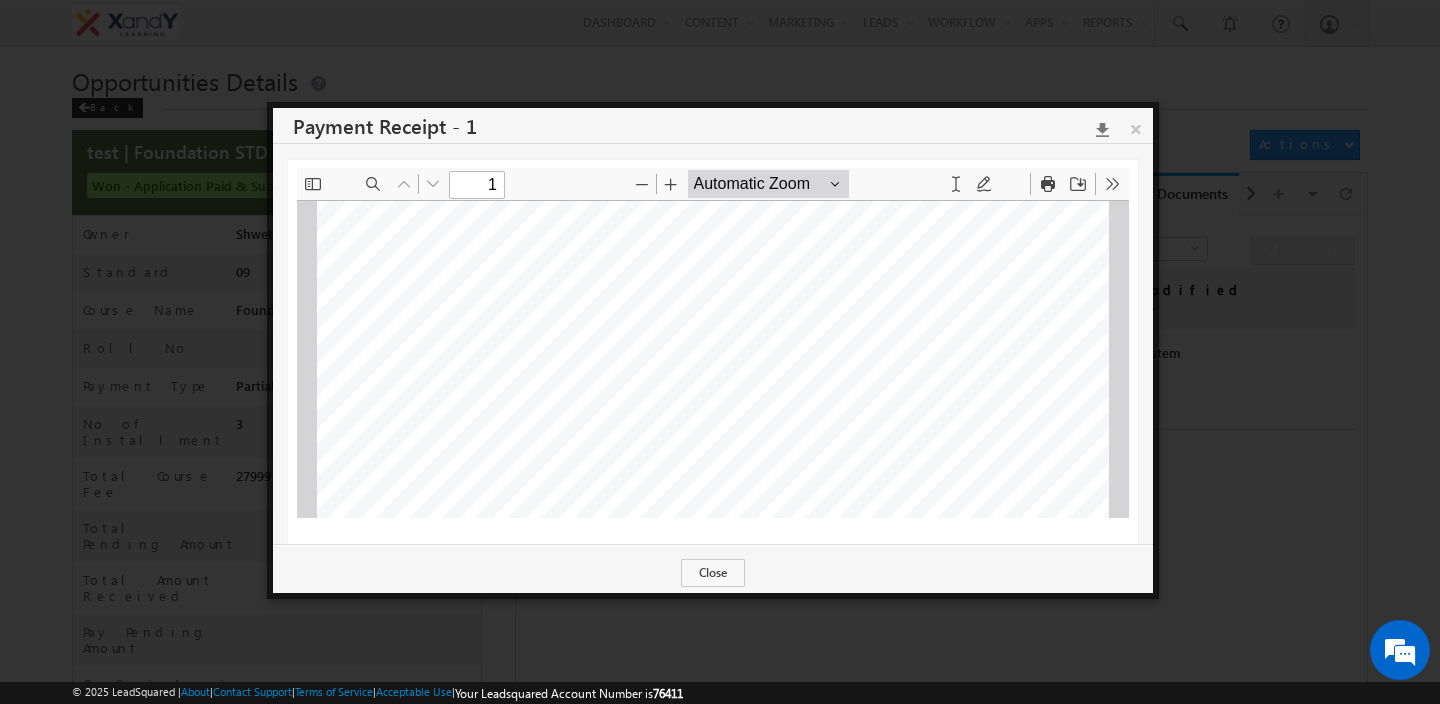 scroll, scrollTop: 160, scrollLeft: 0, axis: vertical 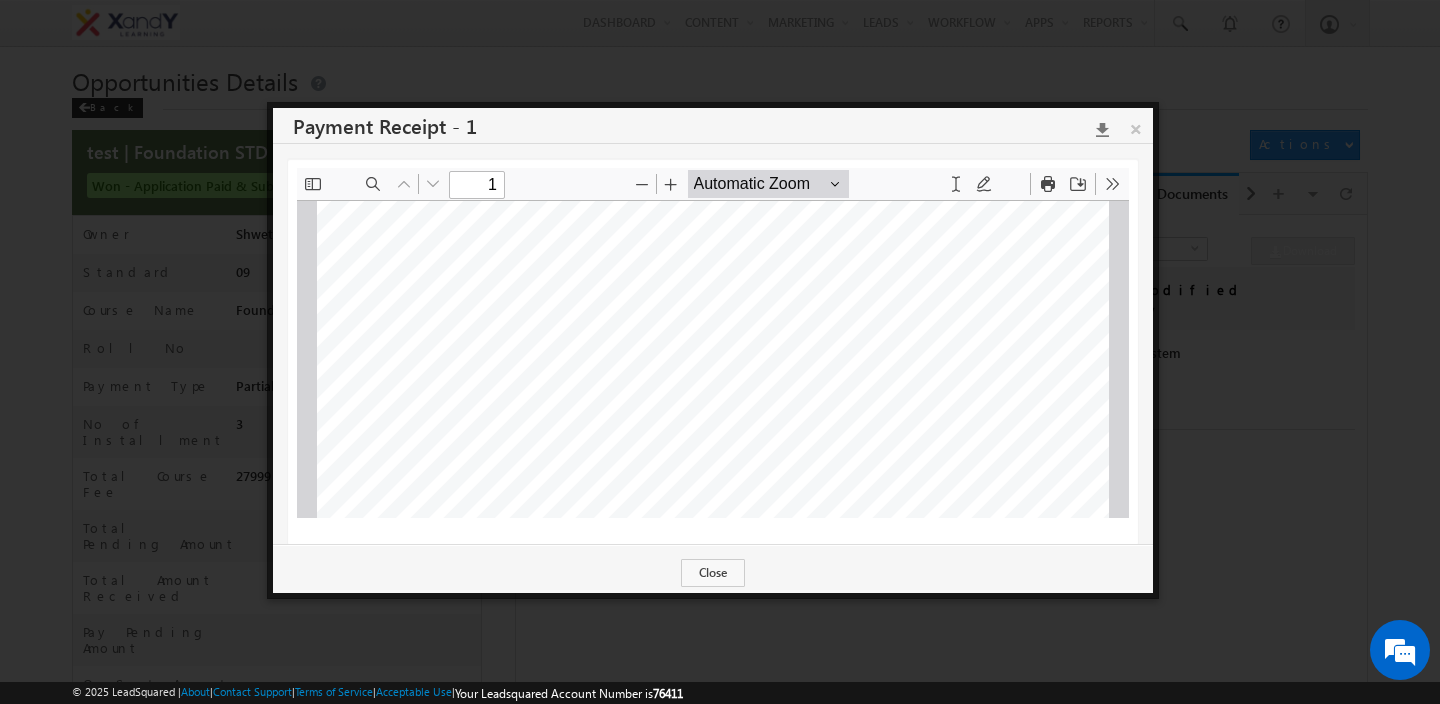 click on "Better Foundation Brighter Future Roll No.   RECEIPT   Date. 01/0   /2025 Received with thanks from   test Towards   XandY Learning Private Limited Payment Type   Partial Payment Transaction ID   order_R07P5w   vORrZrd Course Name   Foundation STD 9 Amount   INR 10000 /- This is a System generated receipt does not need any Signature. HiLite Business Park, Thondayad Bypass, Calicut, Kerala, PIN-   73014 | xandylearning.com | +91-75   1     1133" at bounding box center [713, 610] 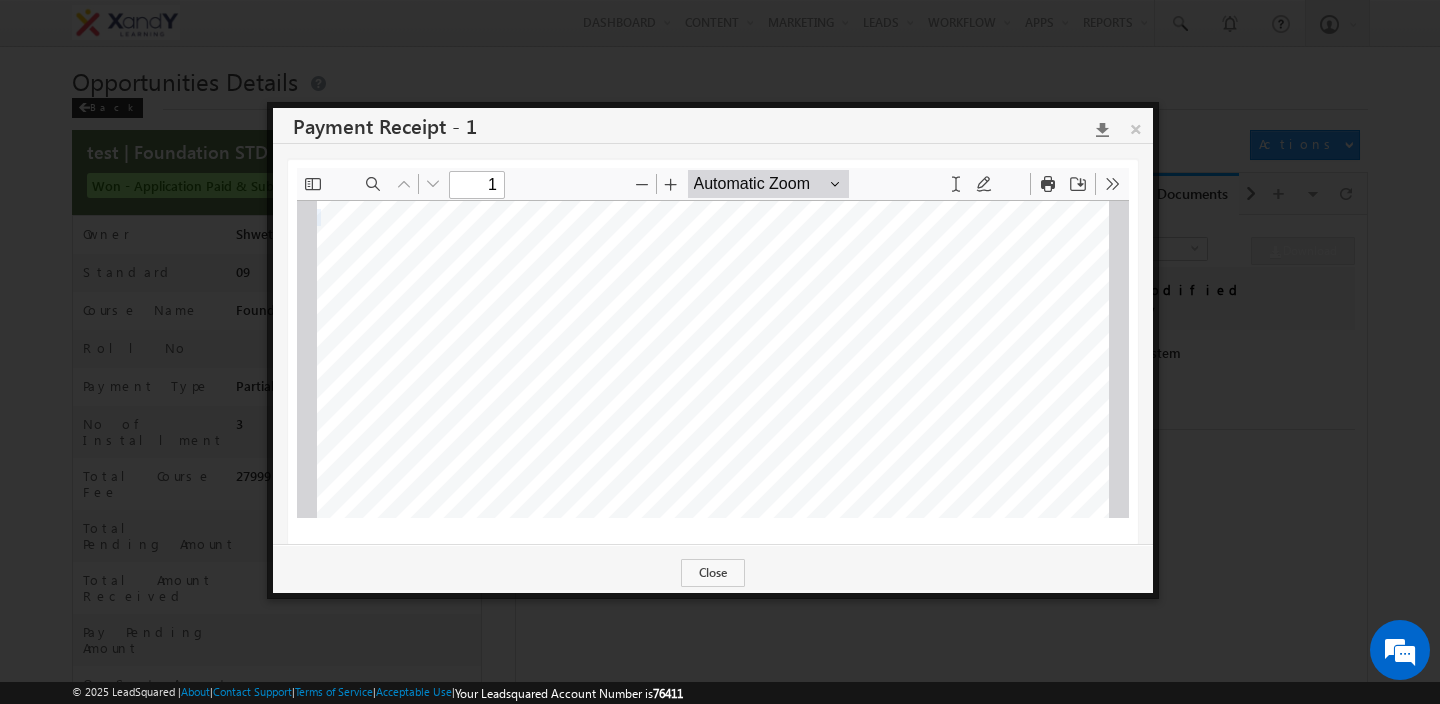 click on "Better Foundation Brighter Future Roll No.   RECEIPT   Date. 01/0   /2025 Received with thanks from   test Towards   XandY Learning Private Limited Payment Type   Partial Payment Transaction ID   order_R07P5w   vORrZrd Course Name   Foundation STD 9 Amount   INR 10000 /- This is a System generated receipt does not need any Signature. HiLite Business Park, Thondayad Bypass, Calicut, Kerala, PIN-   73014 | xandylearning.com | +91-75   1     1133" at bounding box center (713, 610) 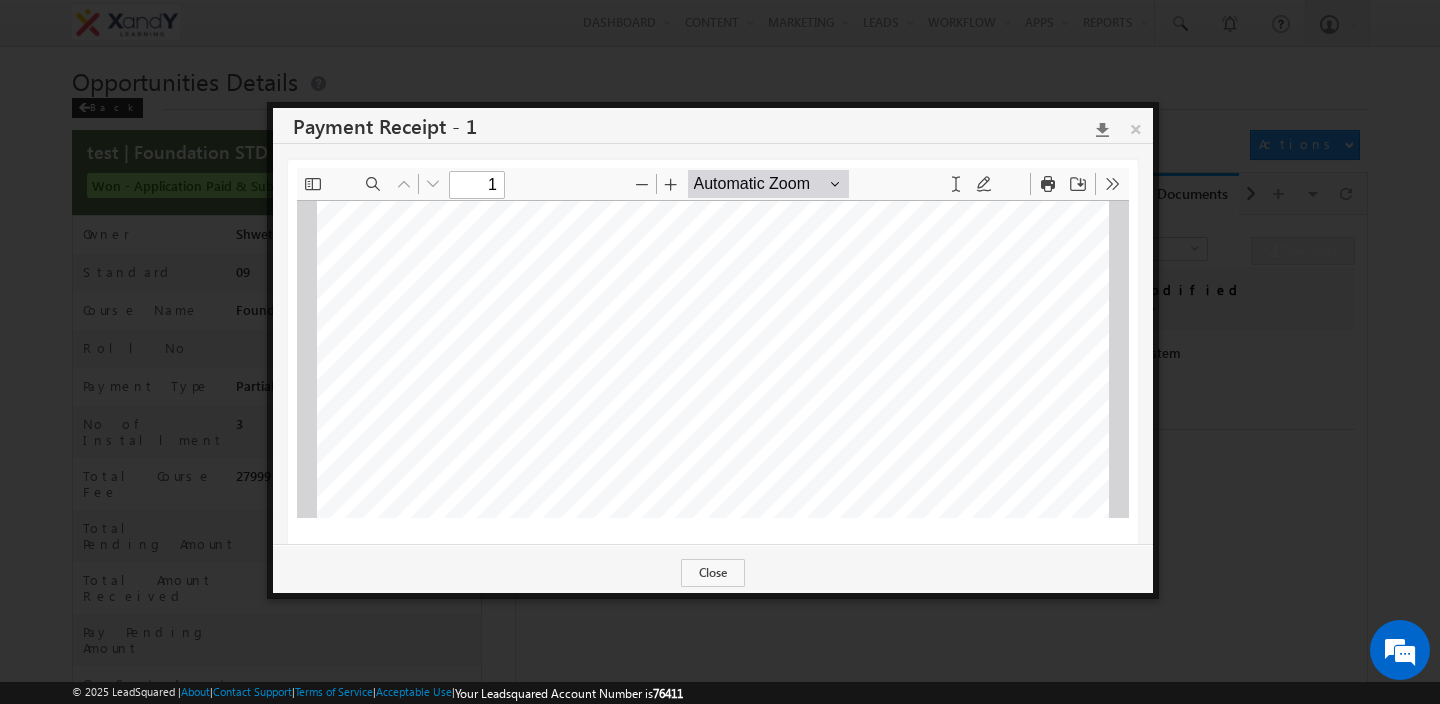 click on "Better Foundation Brighter Future Roll No.   RECEIPT   Date. 01/0   /2025 Received with thanks from   test Towards   XandY Learning Private Limited Payment Type   Partial Payment Transaction ID   order_R07P5w   vORrZrd Course Name   Foundation STD 9 Amount   INR 10000 /- This is a System generated receipt does not need any Signature. HiLite Business Park, Thondayad Bypass, Calicut, Kerala, PIN-   73014 | xandylearning.com | +91-75   1     1133" at bounding box center (713, 610) 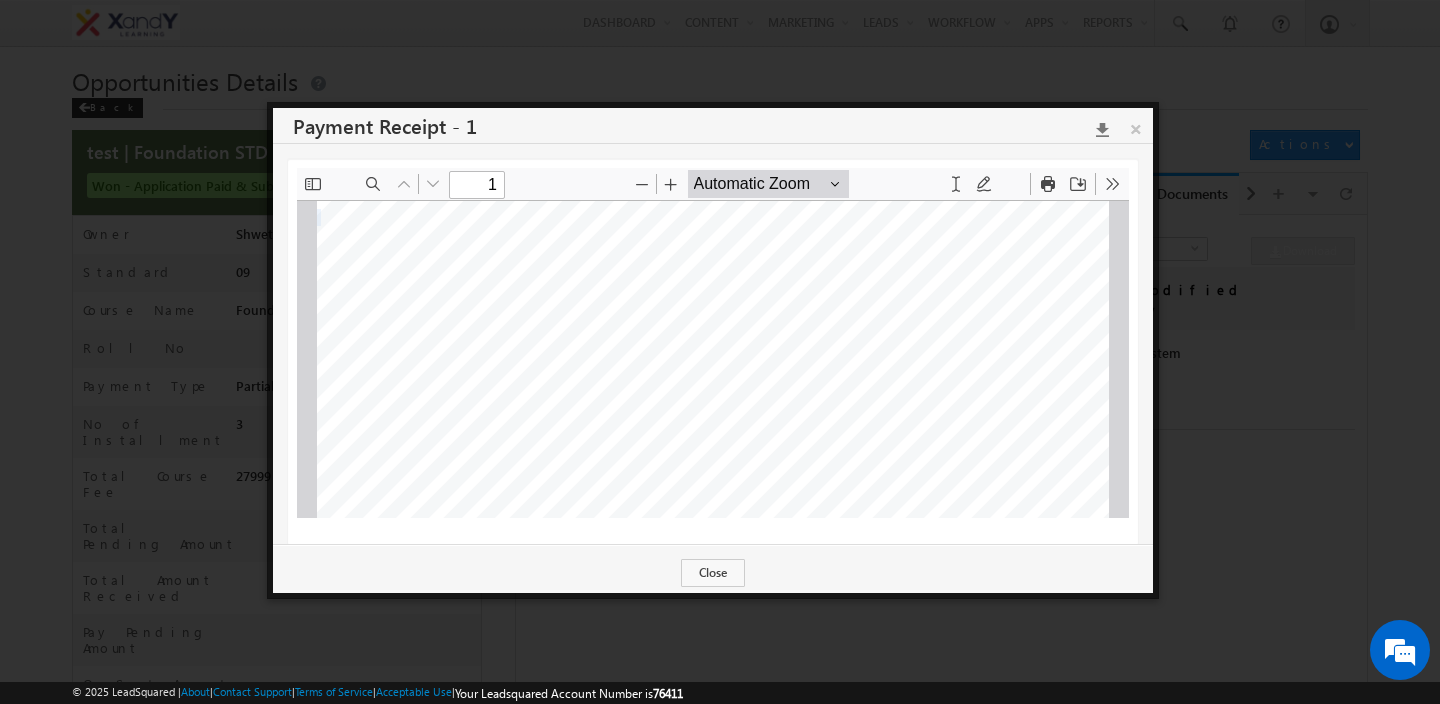 click on "Better Foundation Brighter Future Roll No.   RECEIPT   Date. 01/0   /2025 Received with thanks from   test Towards   XandY Learning Private Limited Payment Type   Partial Payment Transaction ID   order_R07P5w   vORrZrd Course Name   Foundation STD 9 Amount   INR 10000 /- This is a System generated receipt does not need any Signature. HiLite Business Park, Thondayad Bypass, Calicut, Kerala, PIN-   73014 | xandylearning.com | +91-75   1     1133" at bounding box center (713, 610) 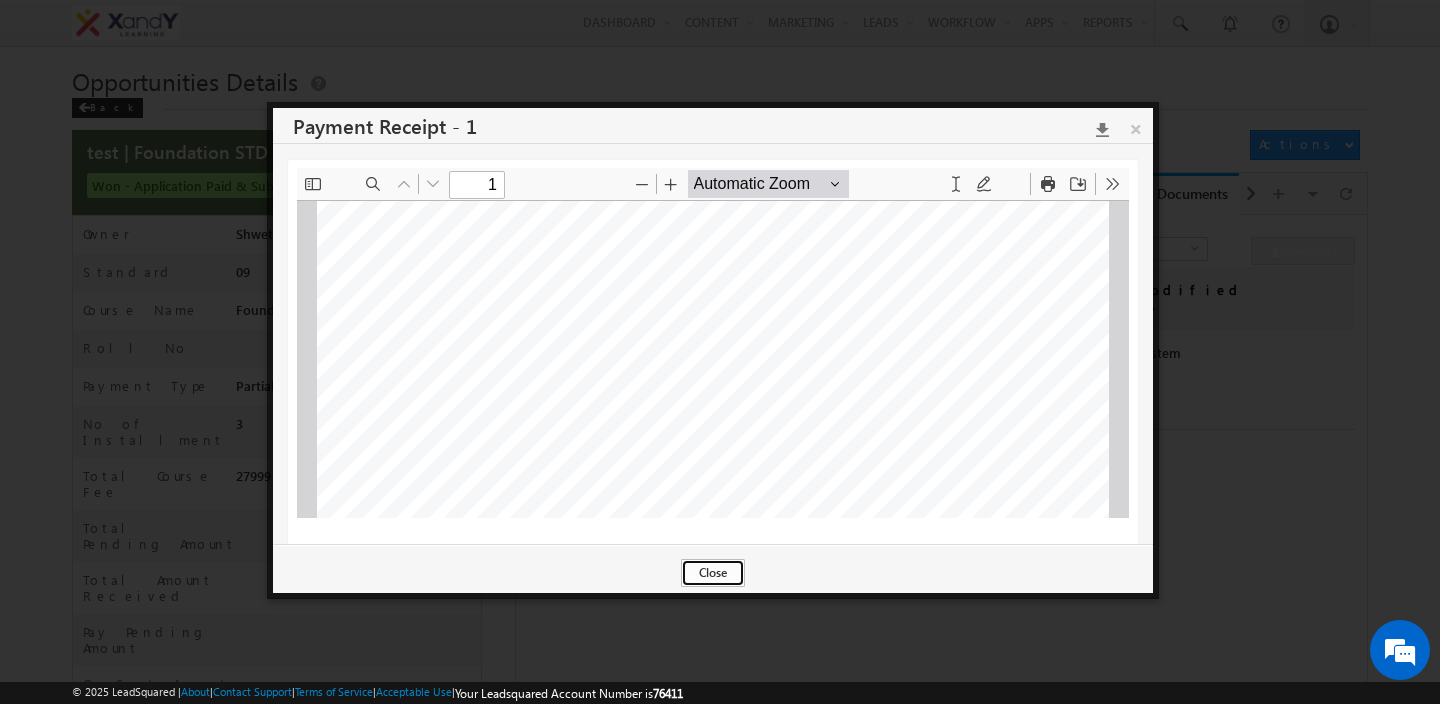 click on "Close" at bounding box center (713, 573) 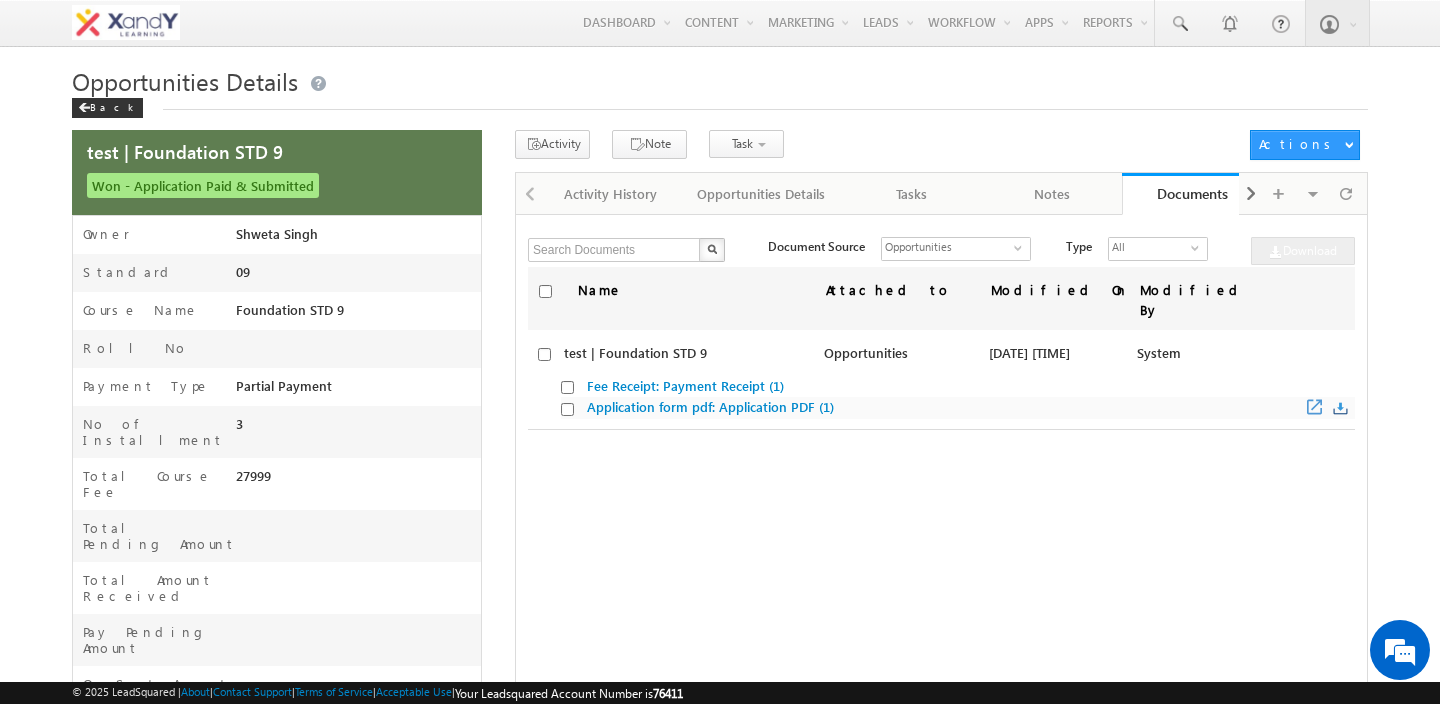 click on "Application form pdf: Application PDF (1)" at bounding box center [710, 406] 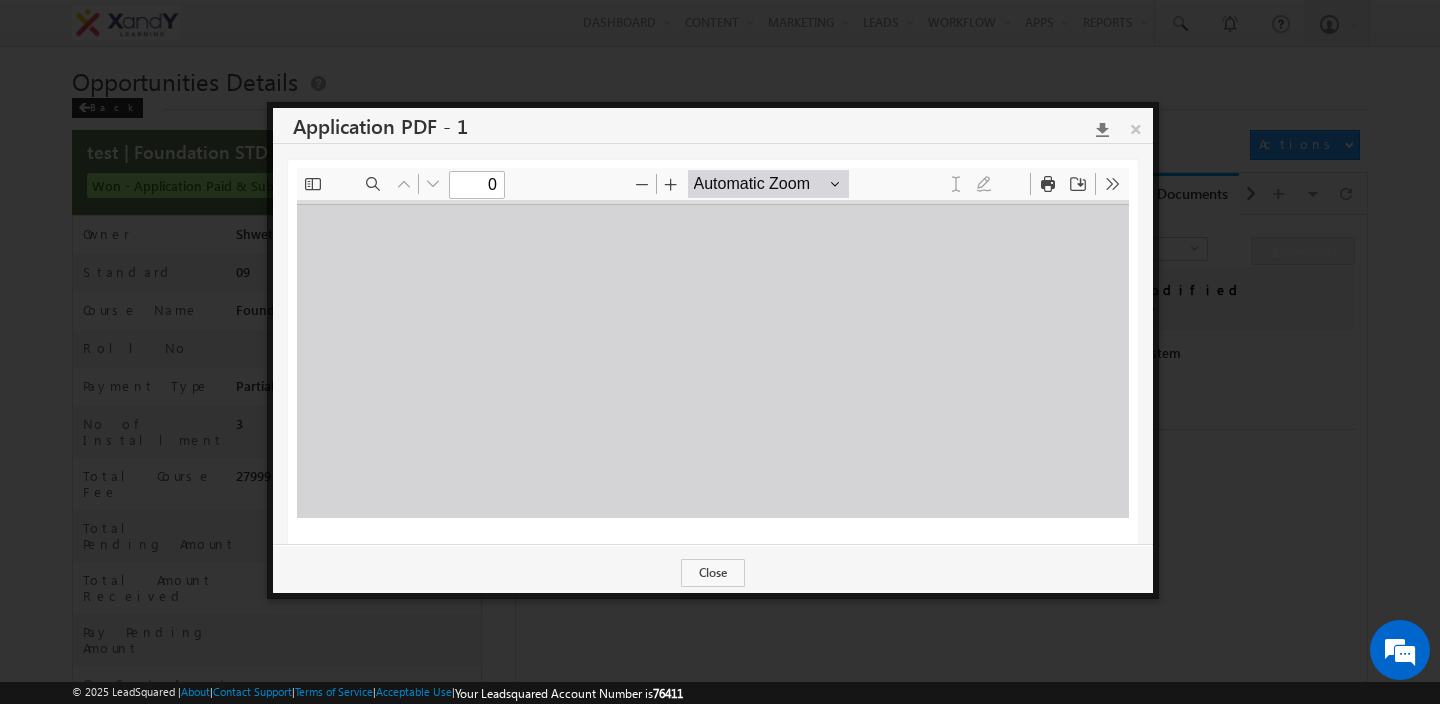 scroll, scrollTop: 0, scrollLeft: 0, axis: both 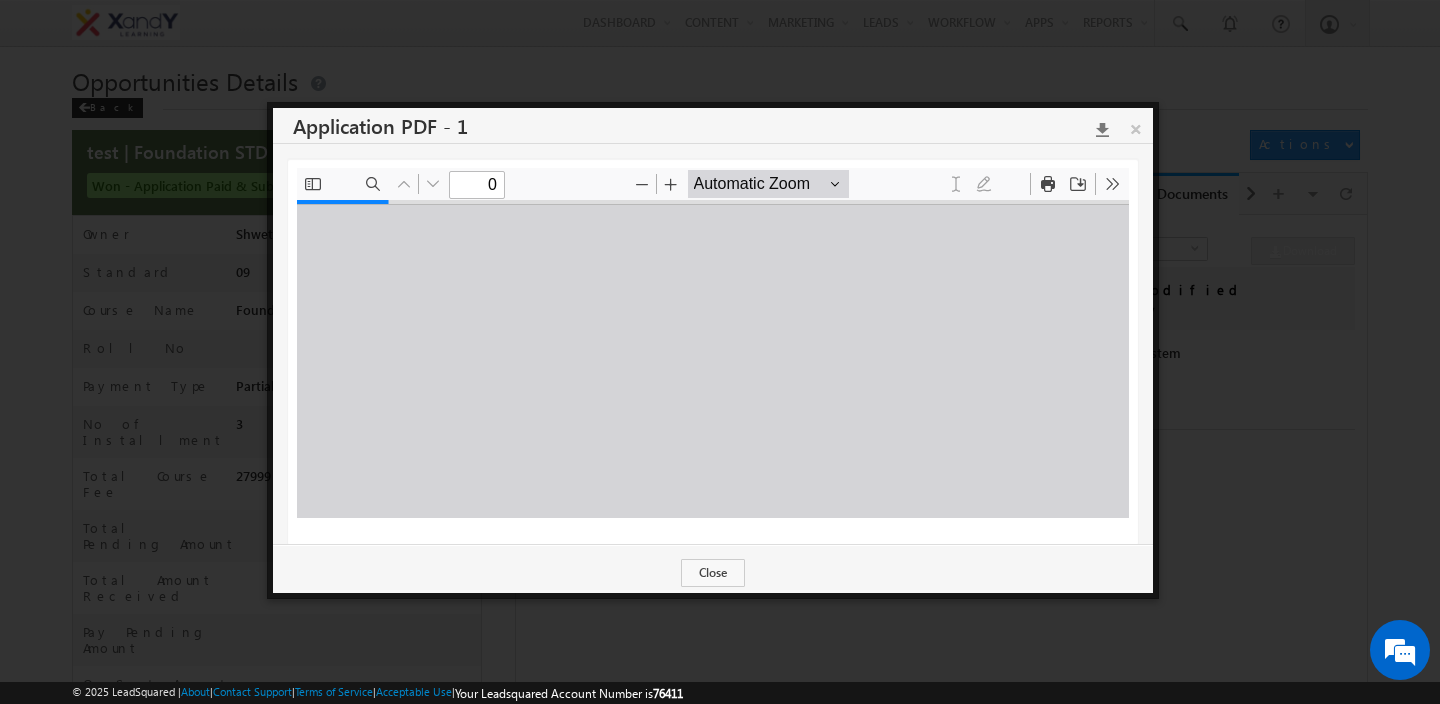 type on "1" 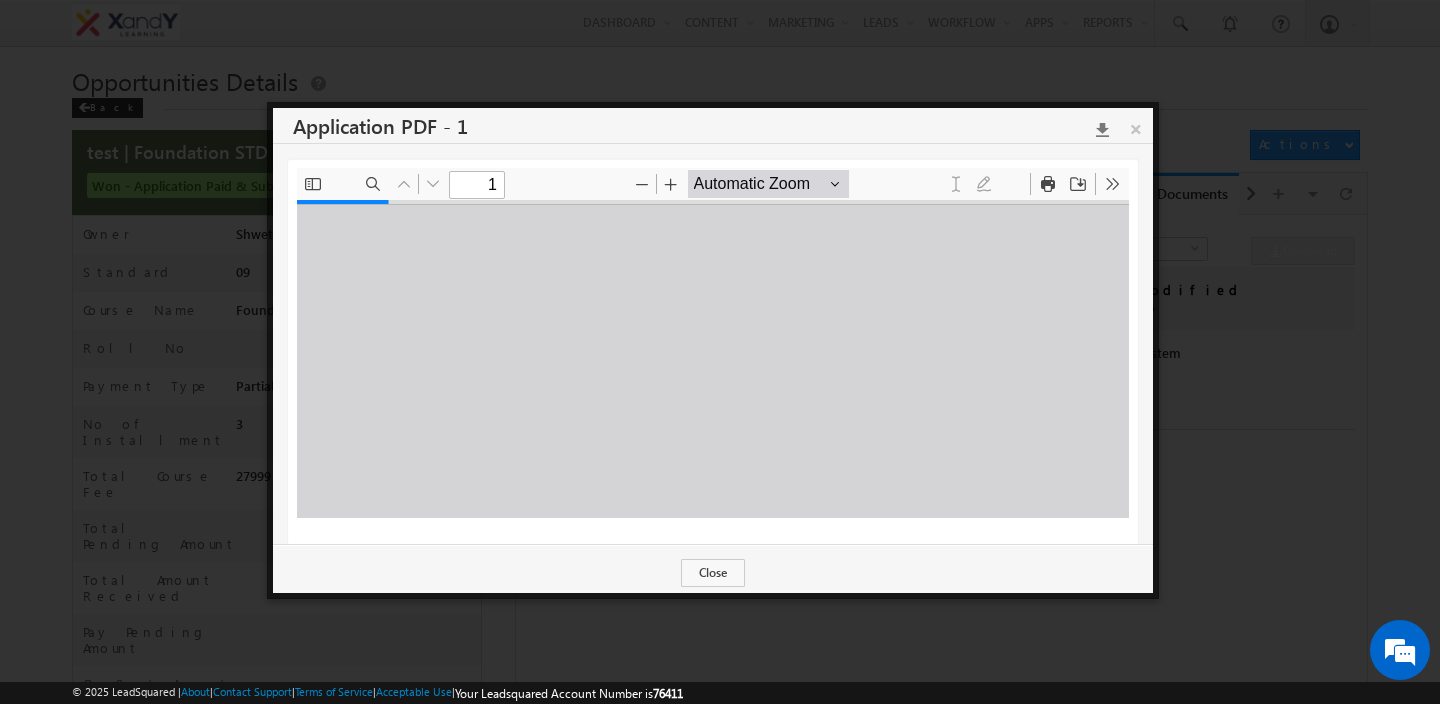 scroll, scrollTop: 10, scrollLeft: 0, axis: vertical 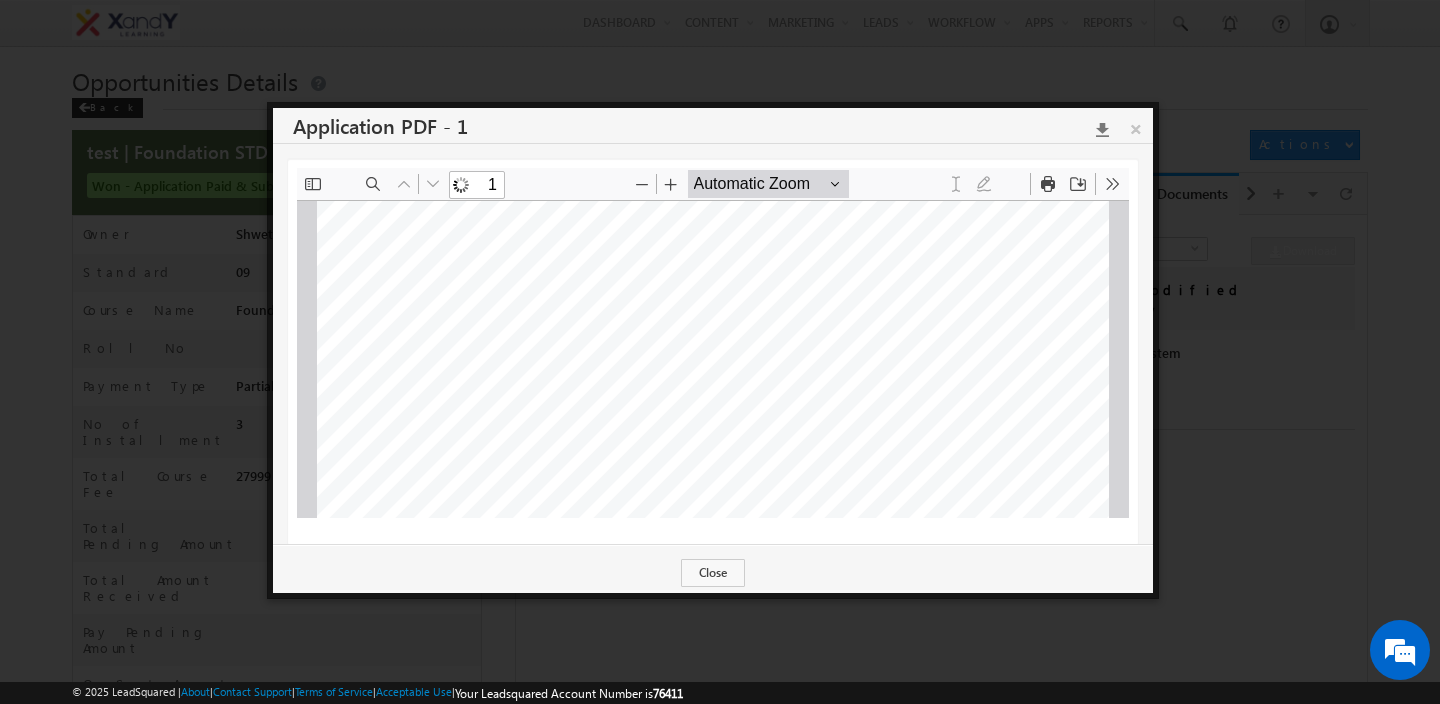 click at bounding box center [713, 760] 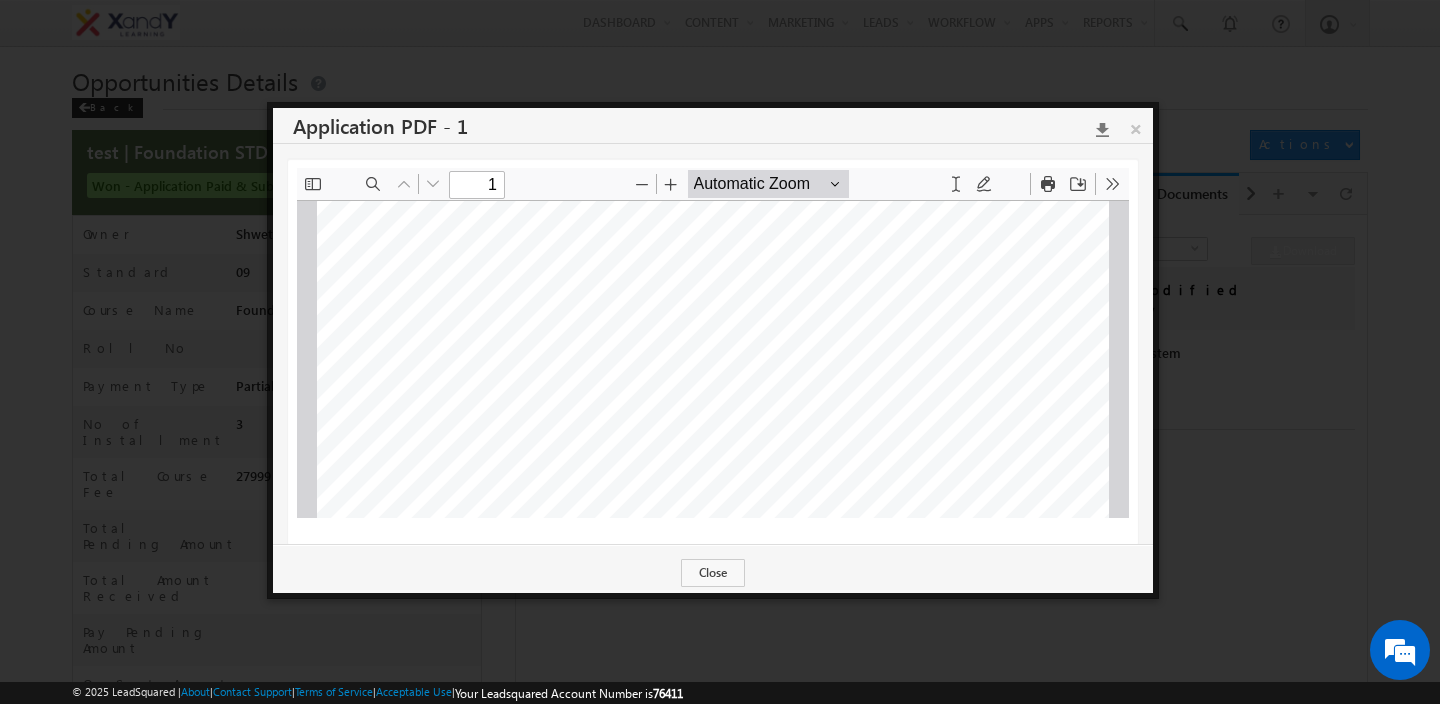 scroll, scrollTop: 0, scrollLeft: 0, axis: both 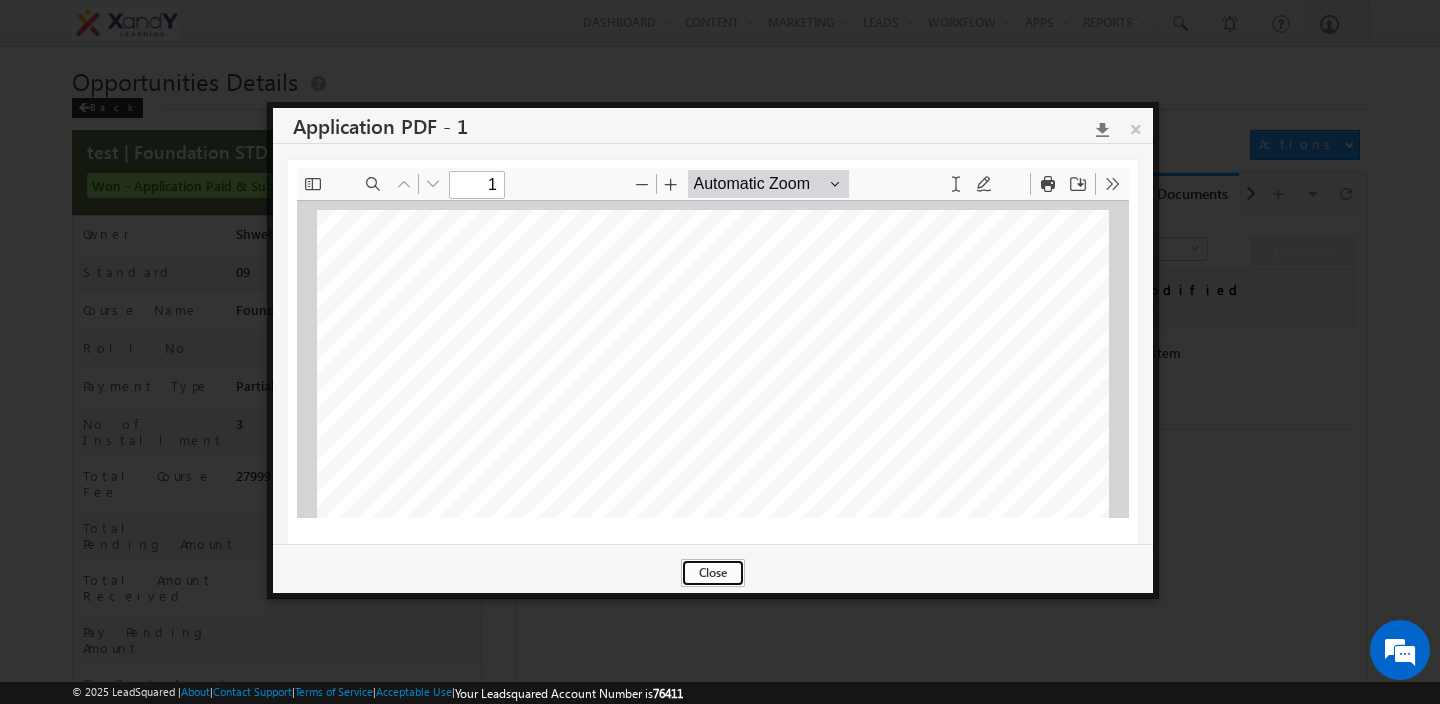 click on "Close" at bounding box center [713, 573] 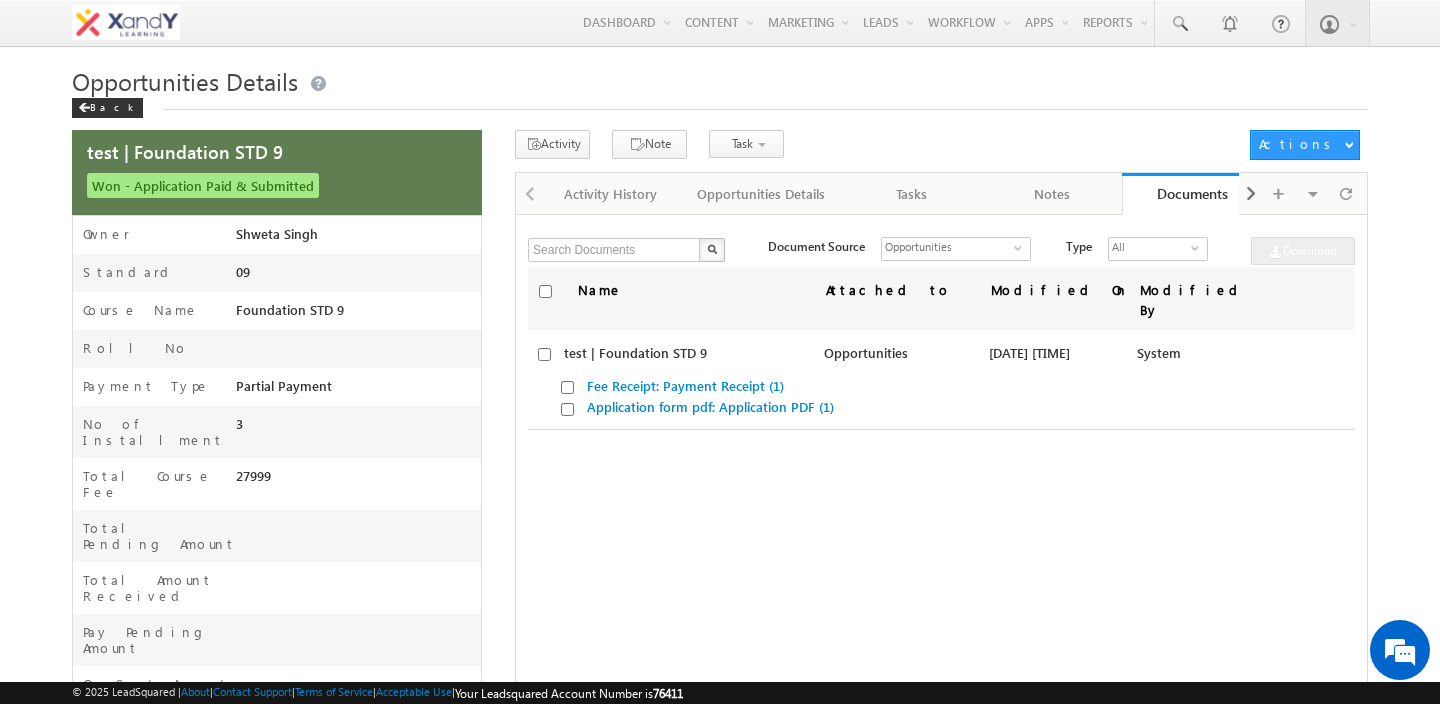 click on "Name
Attached to
Modified On
Modified By
No records found.
test | Foundation STD 9 Opportunities 01/08/2025 08:56 PM System Fee Receipt: Payment Receipt (1) Application form pdf: Application PDF (1)" at bounding box center (941, 517) 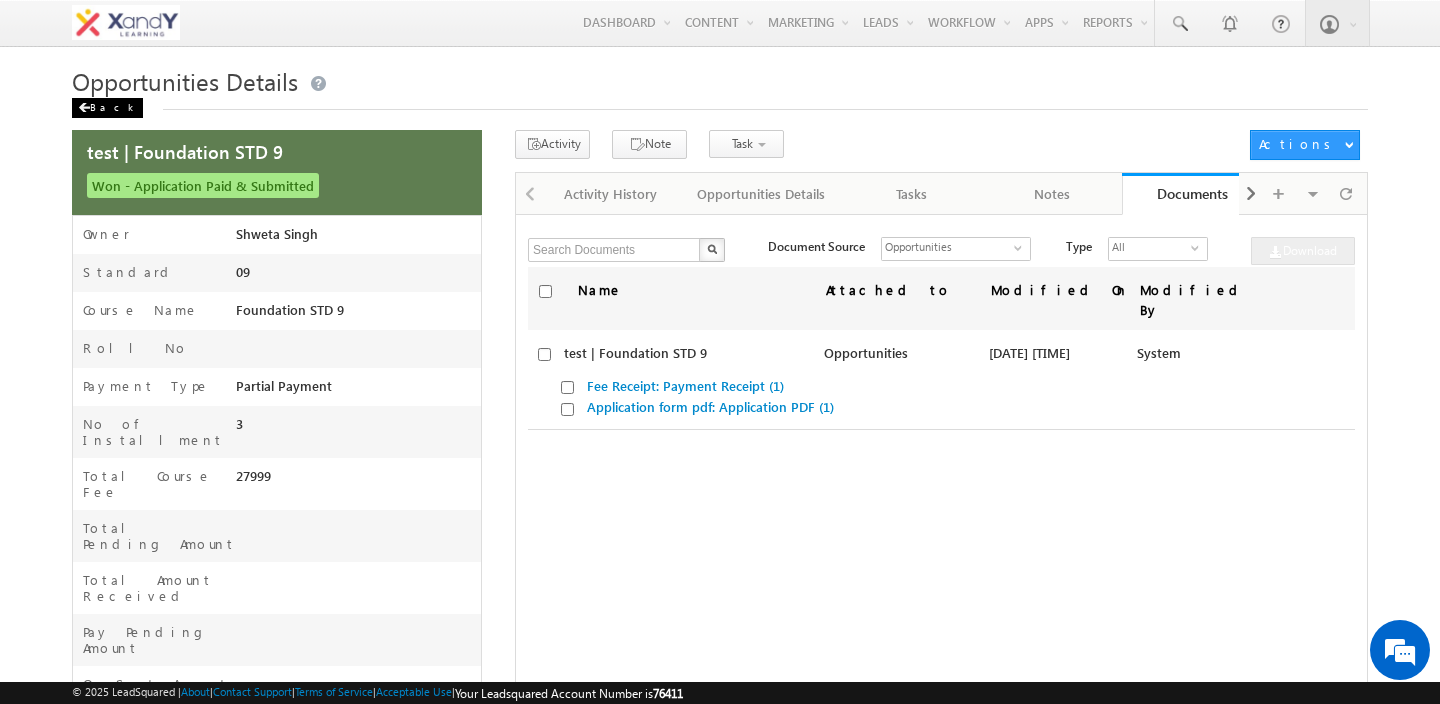 click on "Back" at bounding box center [107, 108] 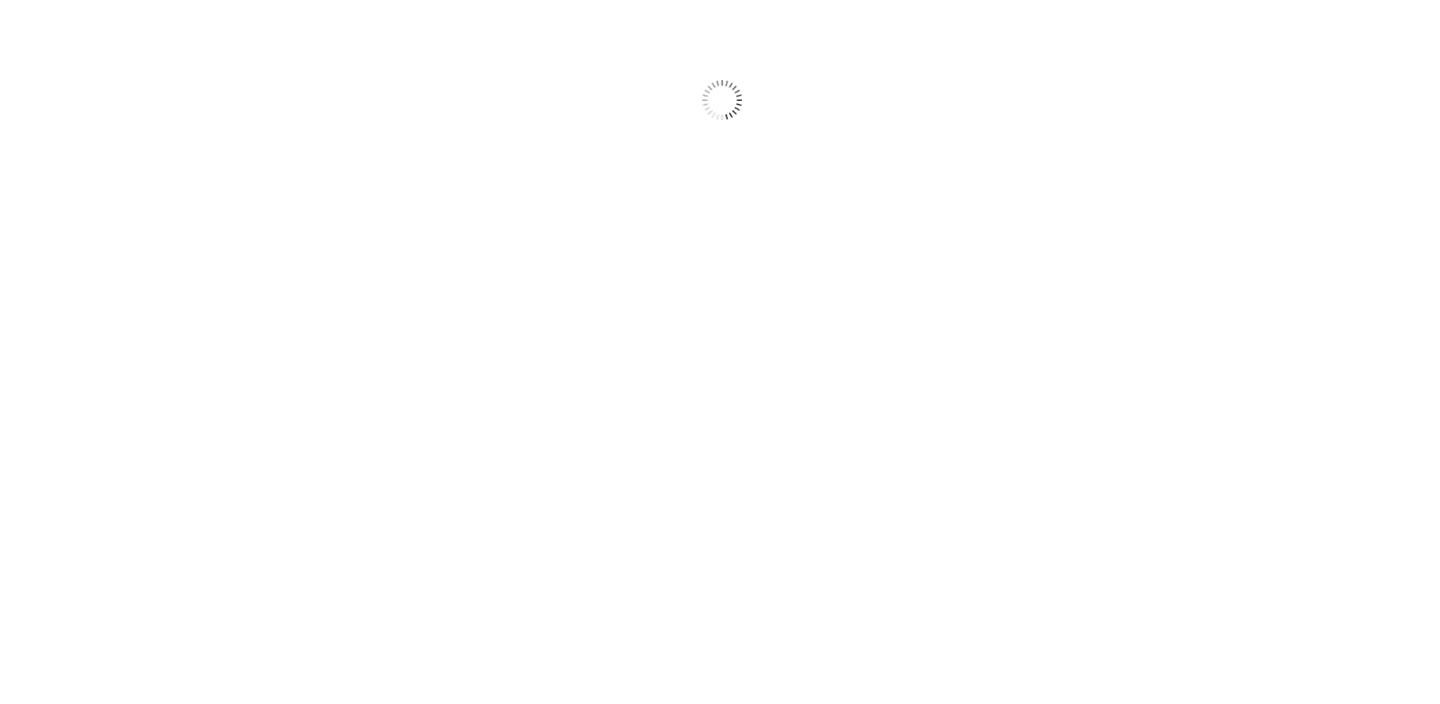 scroll, scrollTop: 0, scrollLeft: 0, axis: both 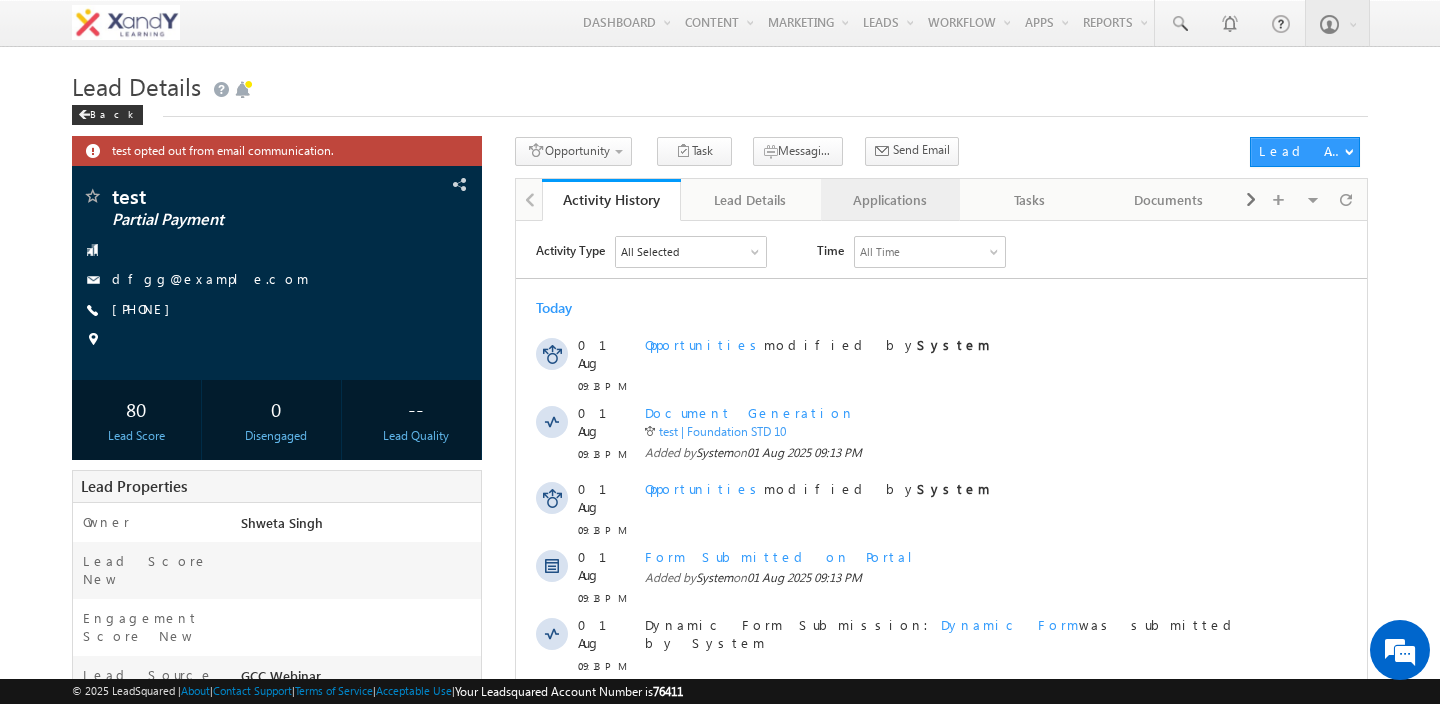 click on "Applications" at bounding box center [890, 200] 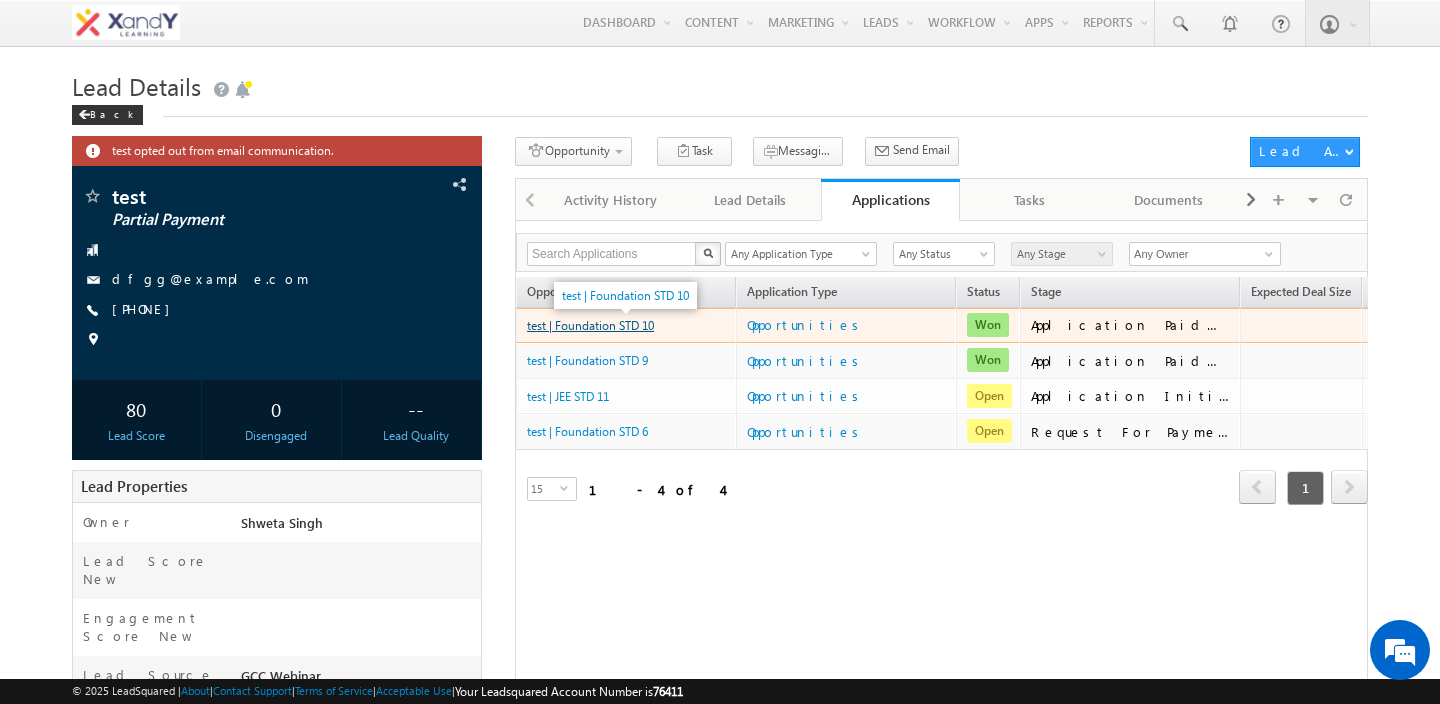 click on "test | Foundation STD 10" at bounding box center (590, 325) 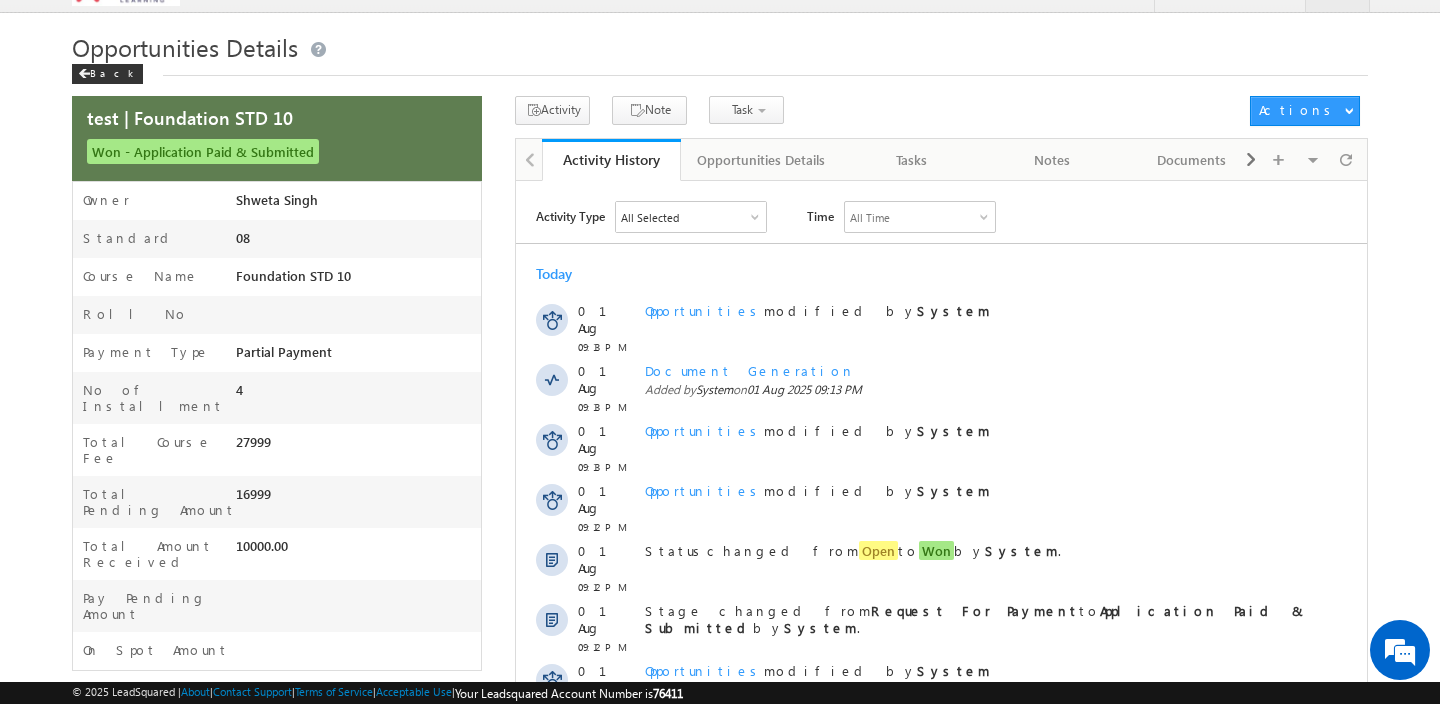 scroll, scrollTop: 91, scrollLeft: 0, axis: vertical 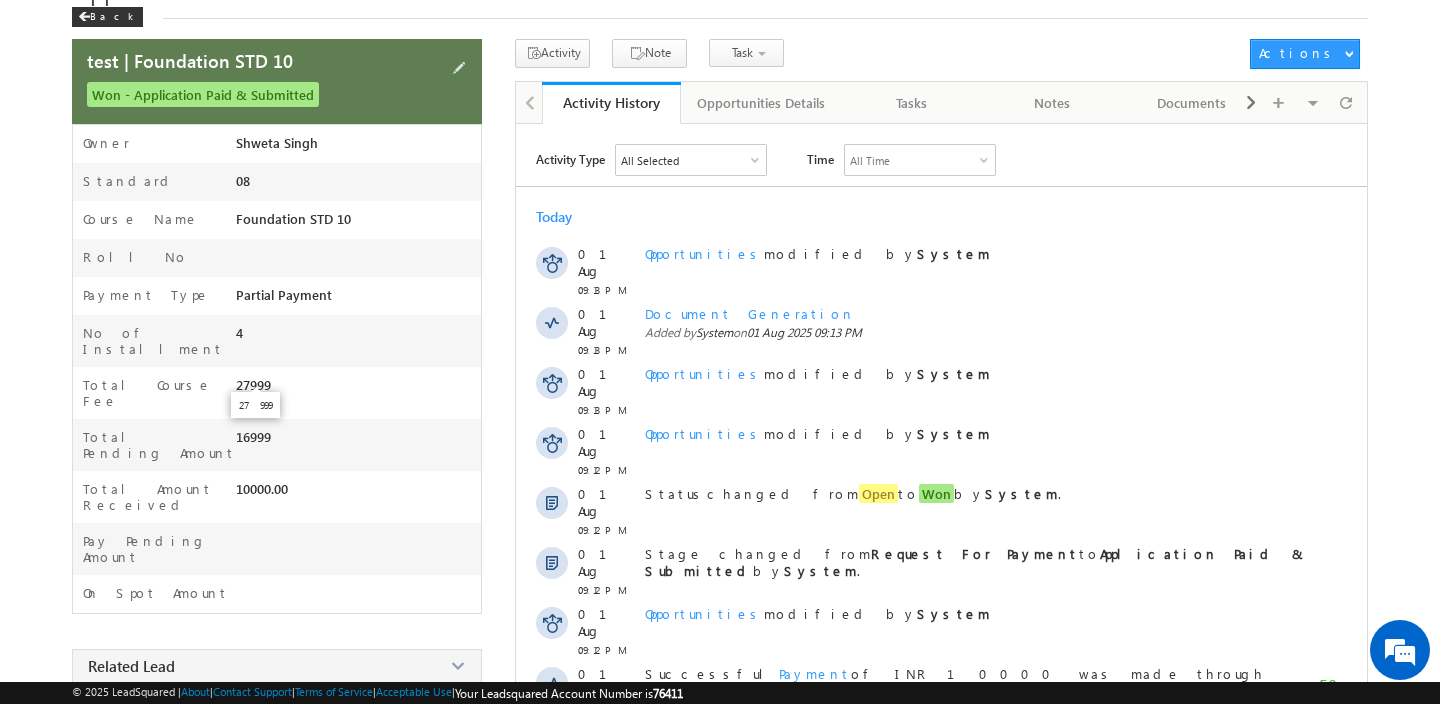 click on "27999" at bounding box center [253, 385] 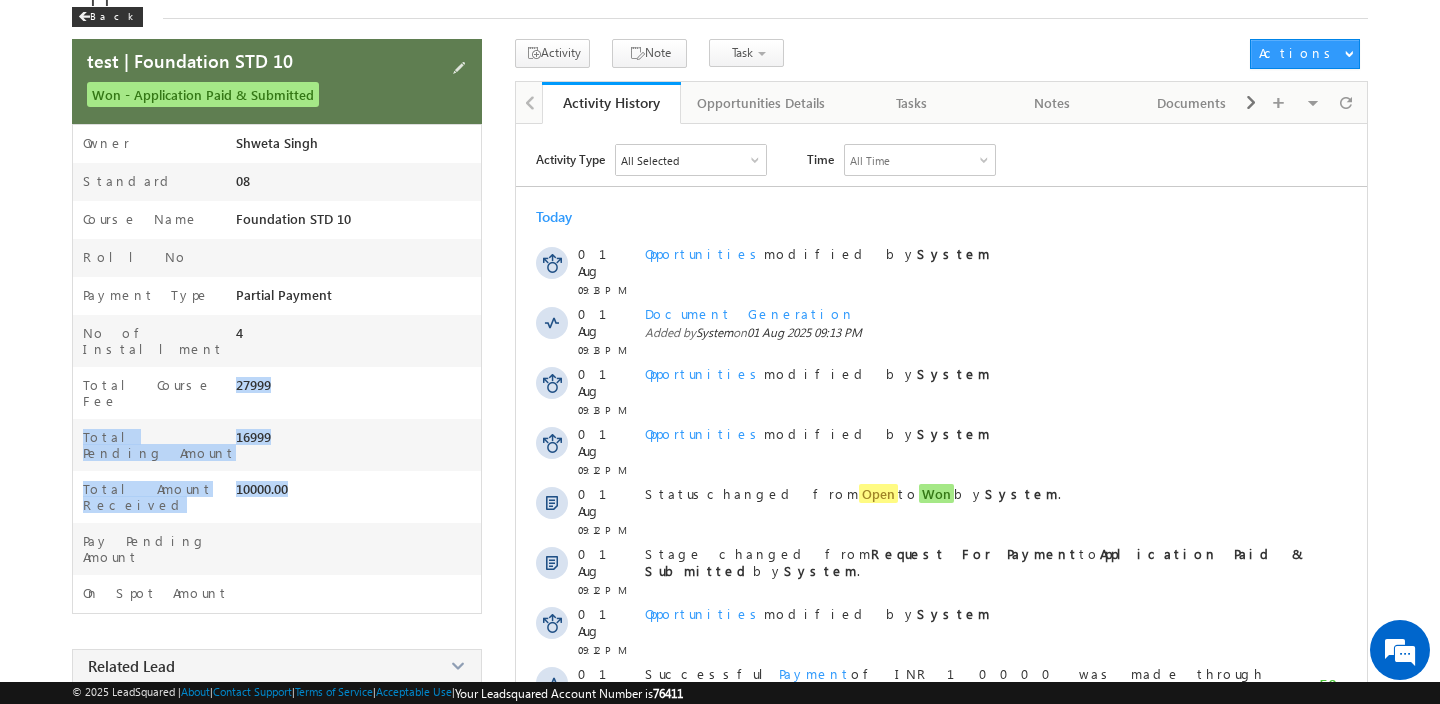 drag, startPoint x: 238, startPoint y: 376, endPoint x: 296, endPoint y: 449, distance: 93.23626 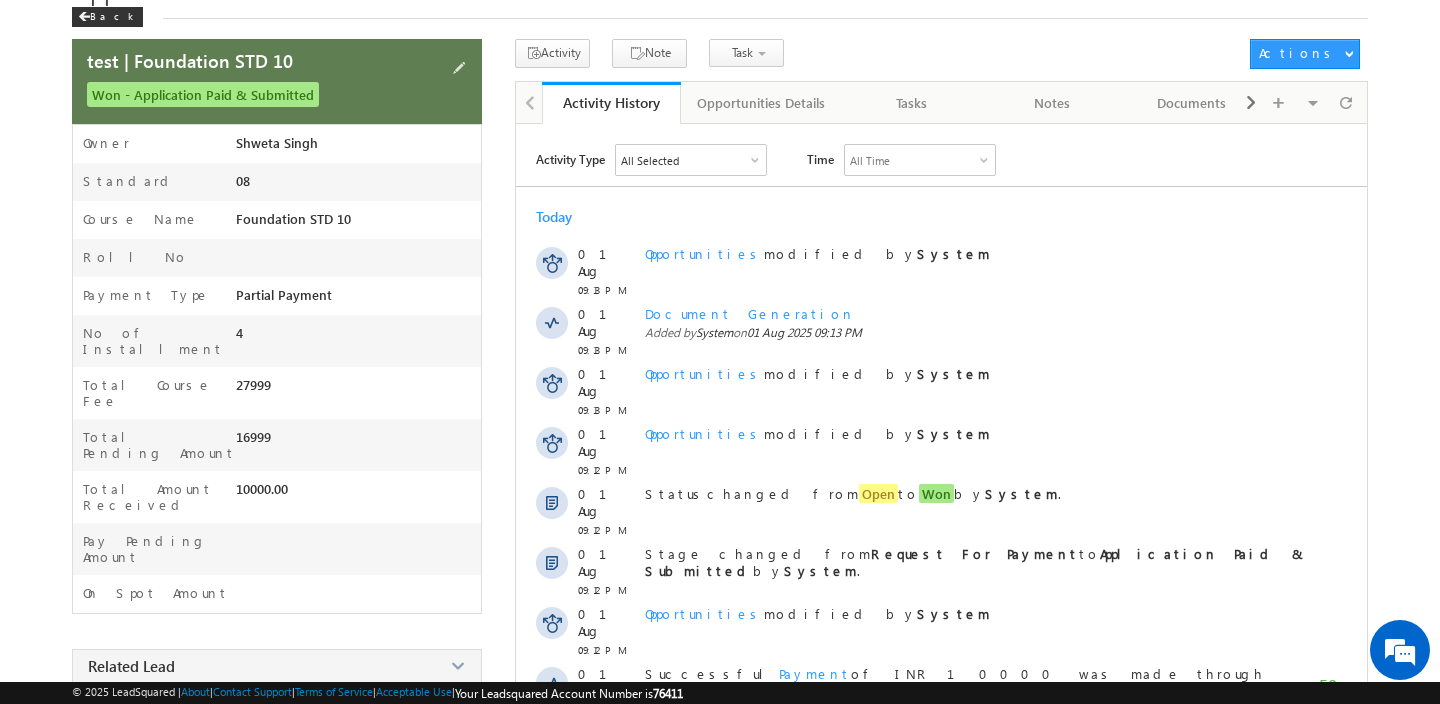 click on "Total Course Fee
27999" at bounding box center [277, 393] 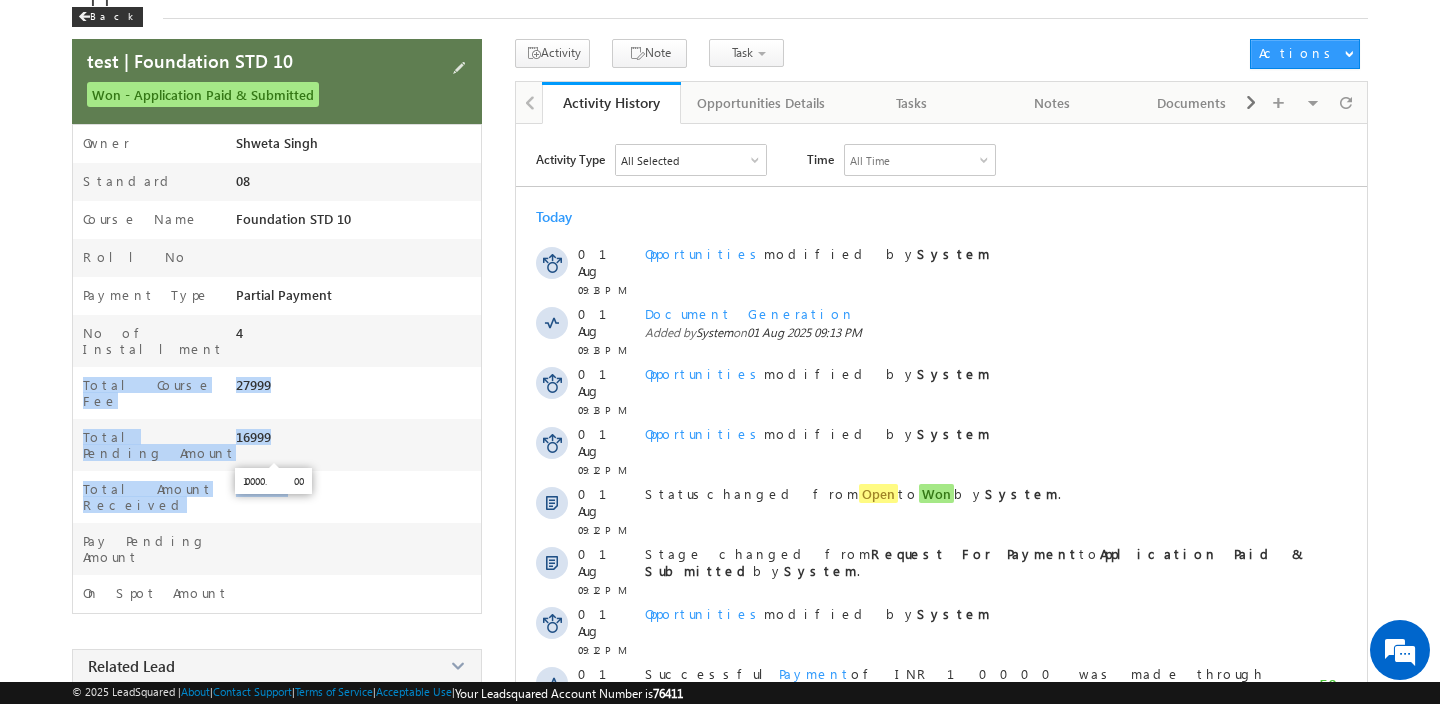 drag, startPoint x: 81, startPoint y: 364, endPoint x: 274, endPoint y: 455, distance: 213.3776 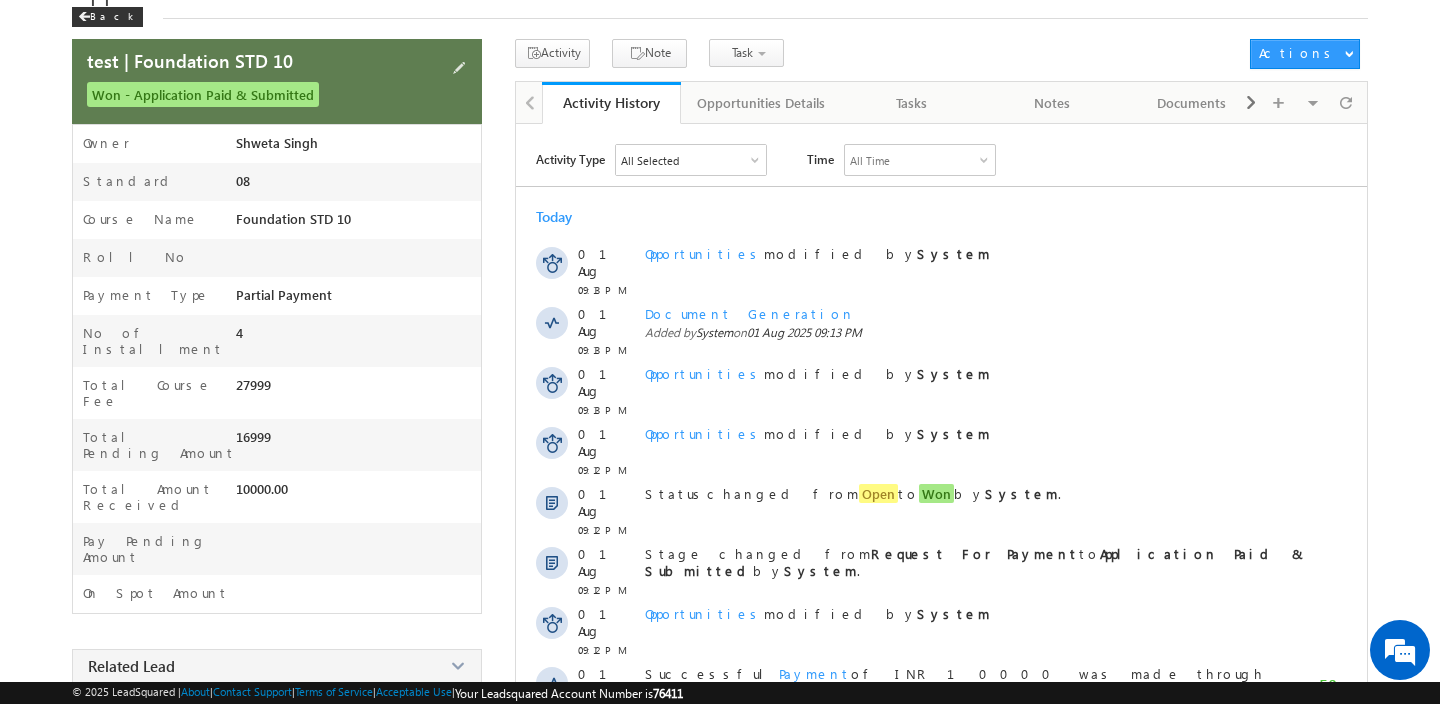 click on "10000.00" at bounding box center (352, 495) 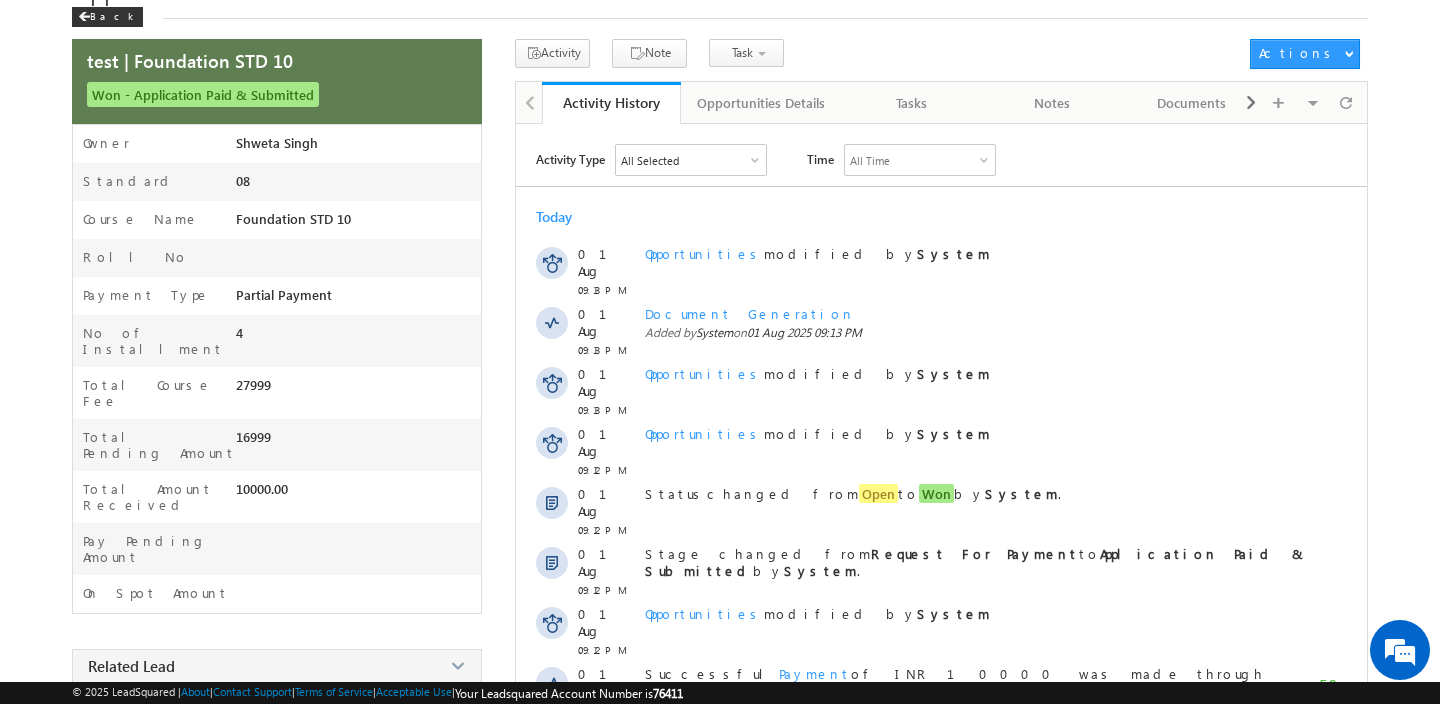 scroll, scrollTop: 0, scrollLeft: 0, axis: both 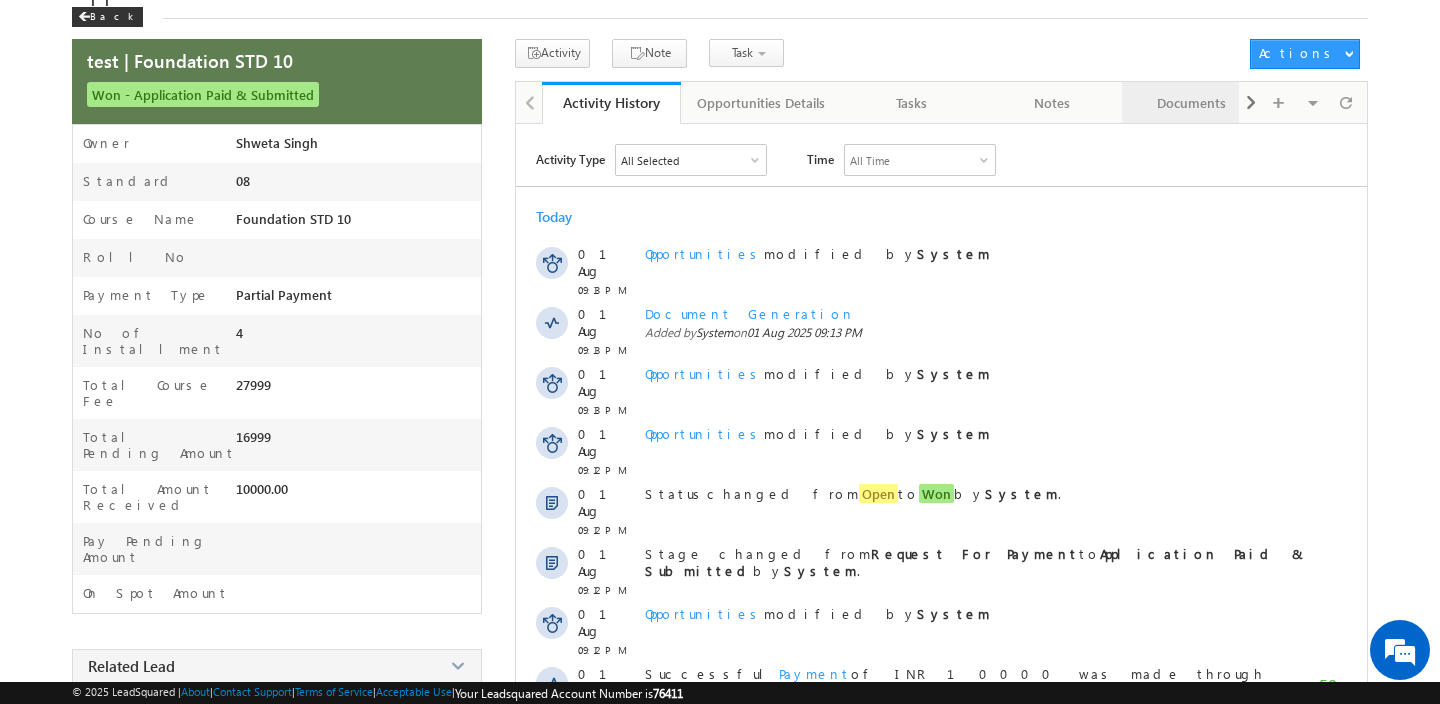 click on "Documents" at bounding box center [1191, 103] 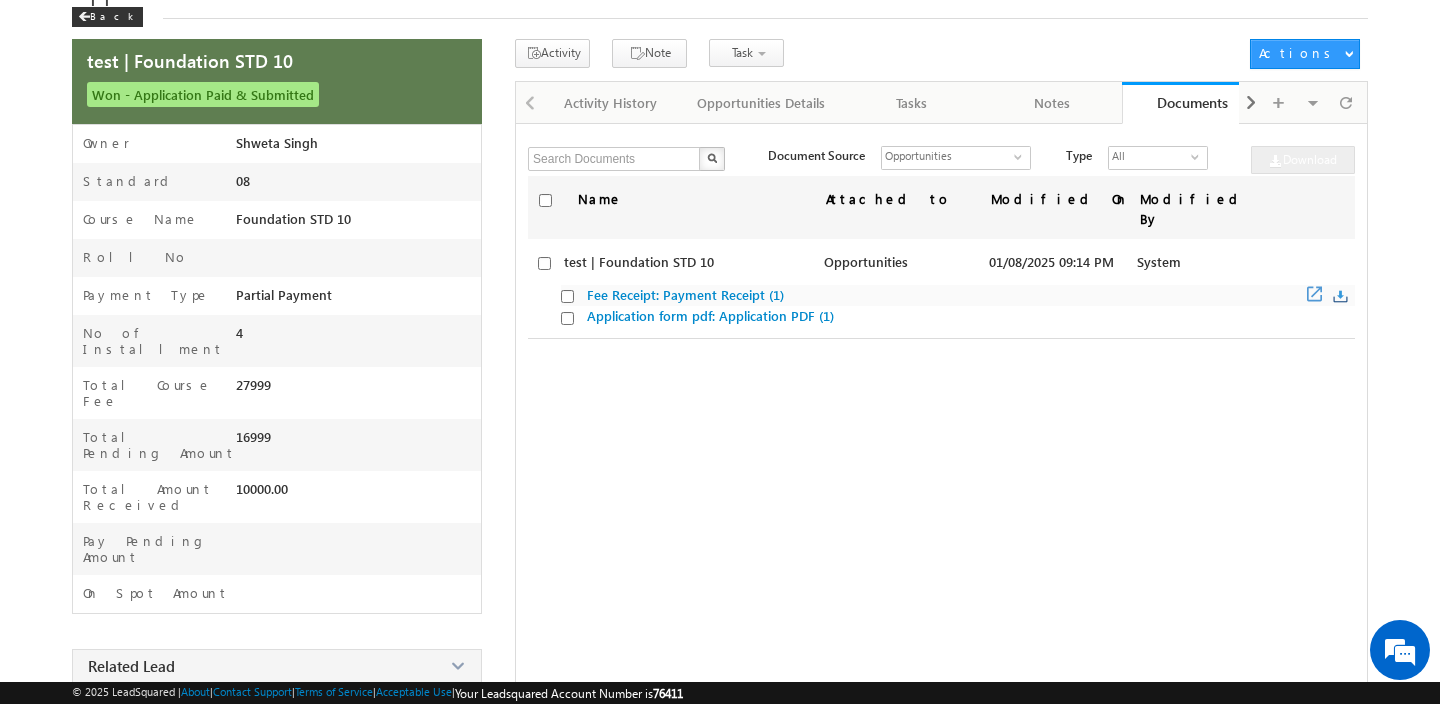 click on "Fee Receipt: Payment Receipt (1)" at bounding box center [685, 294] 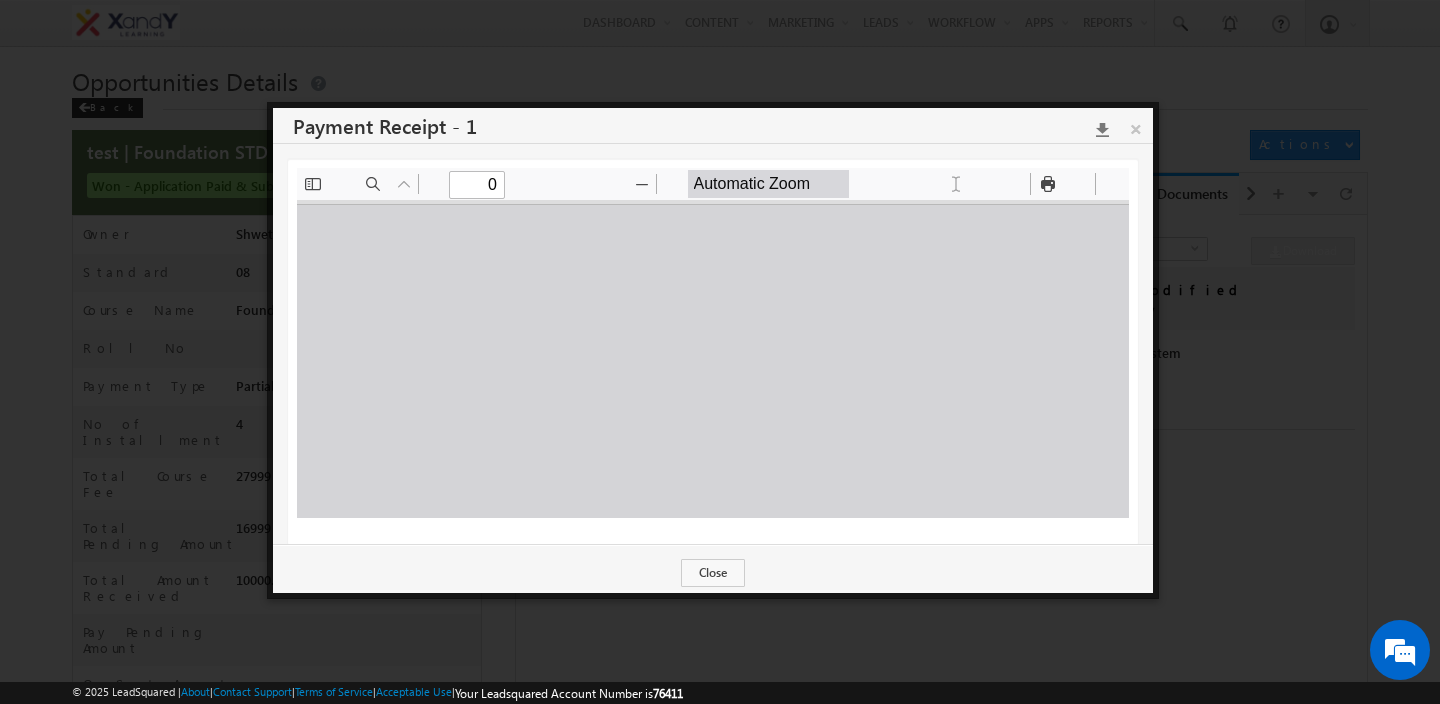 scroll, scrollTop: 0, scrollLeft: 0, axis: both 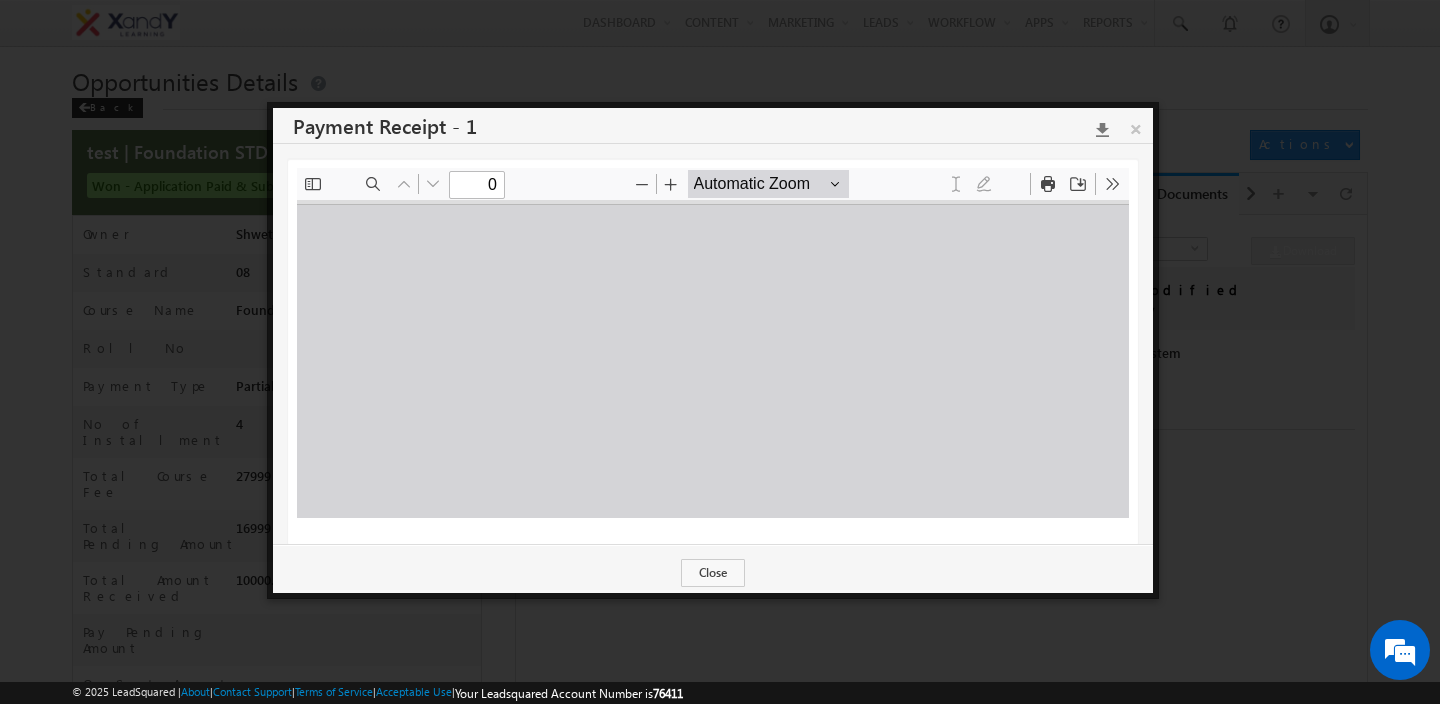 click at bounding box center (713, 359) 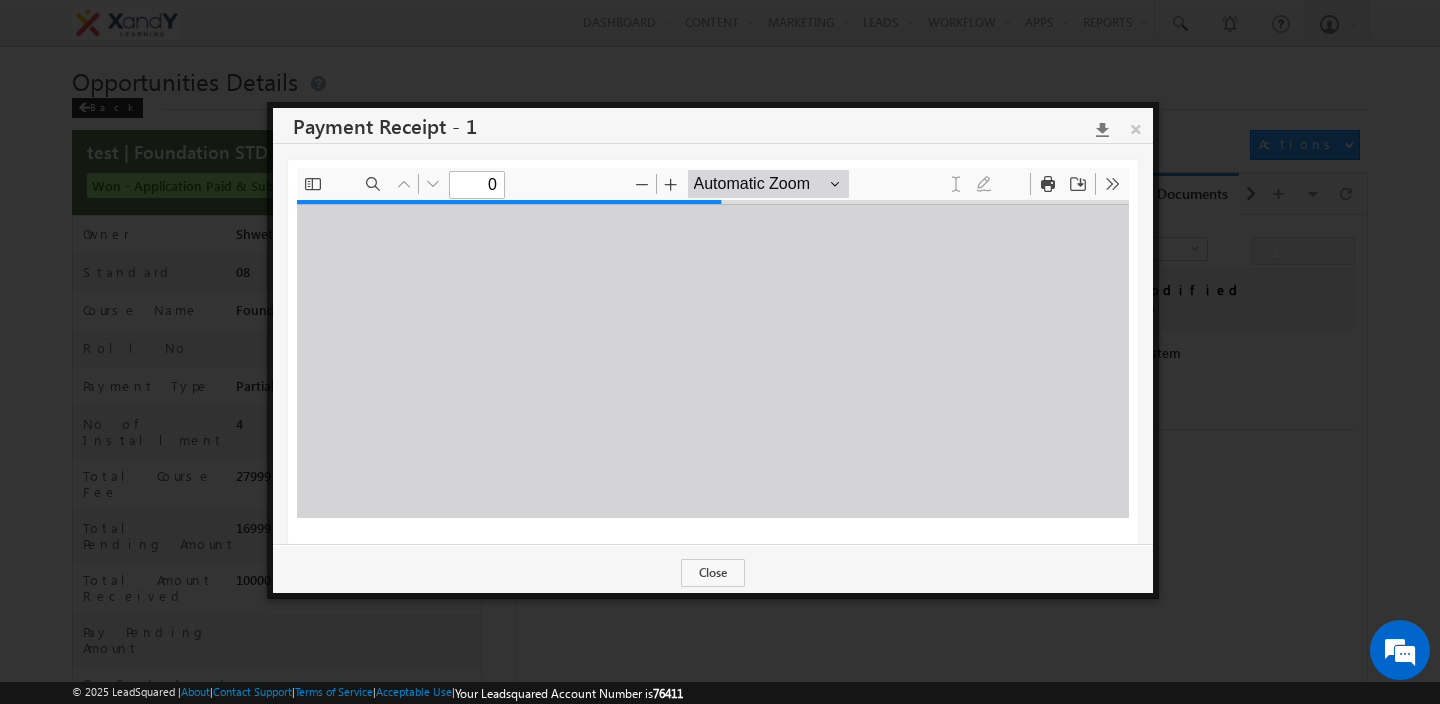 type on "1" 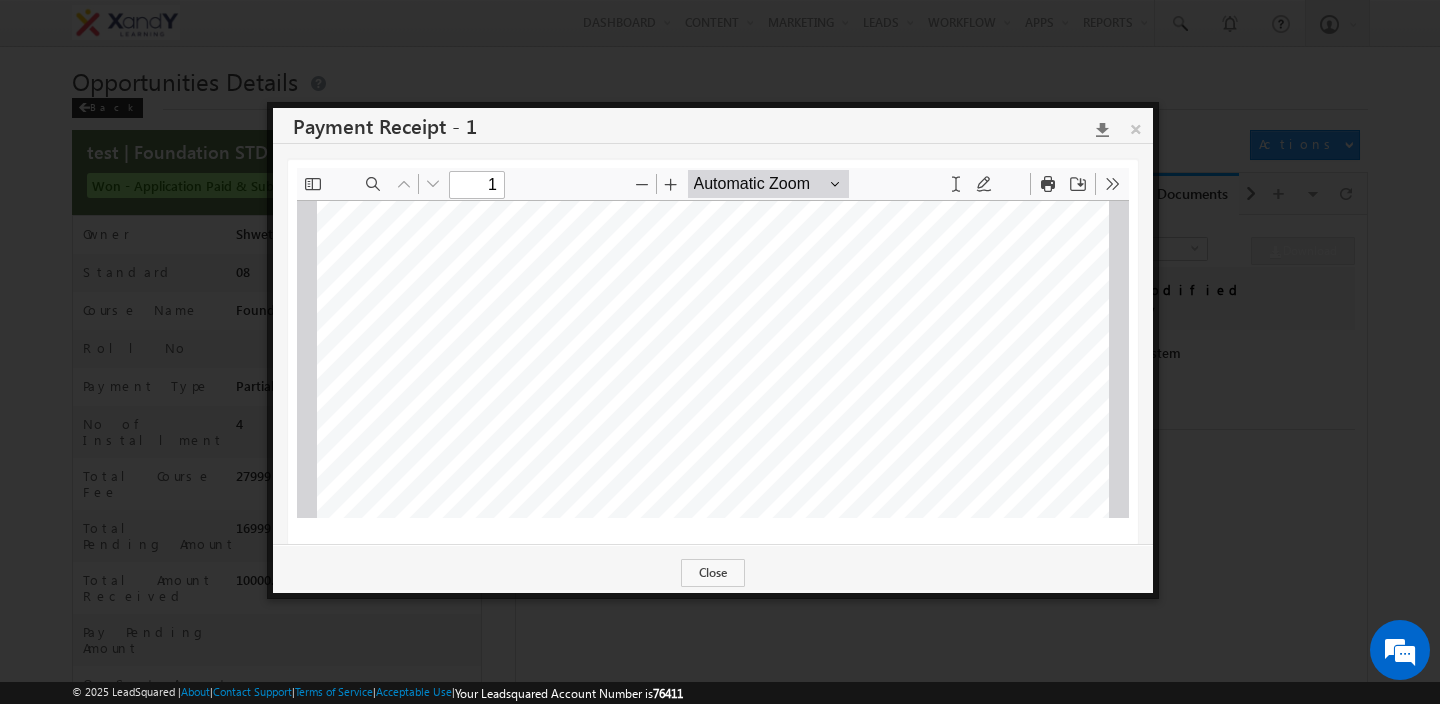 scroll, scrollTop: 173, scrollLeft: 0, axis: vertical 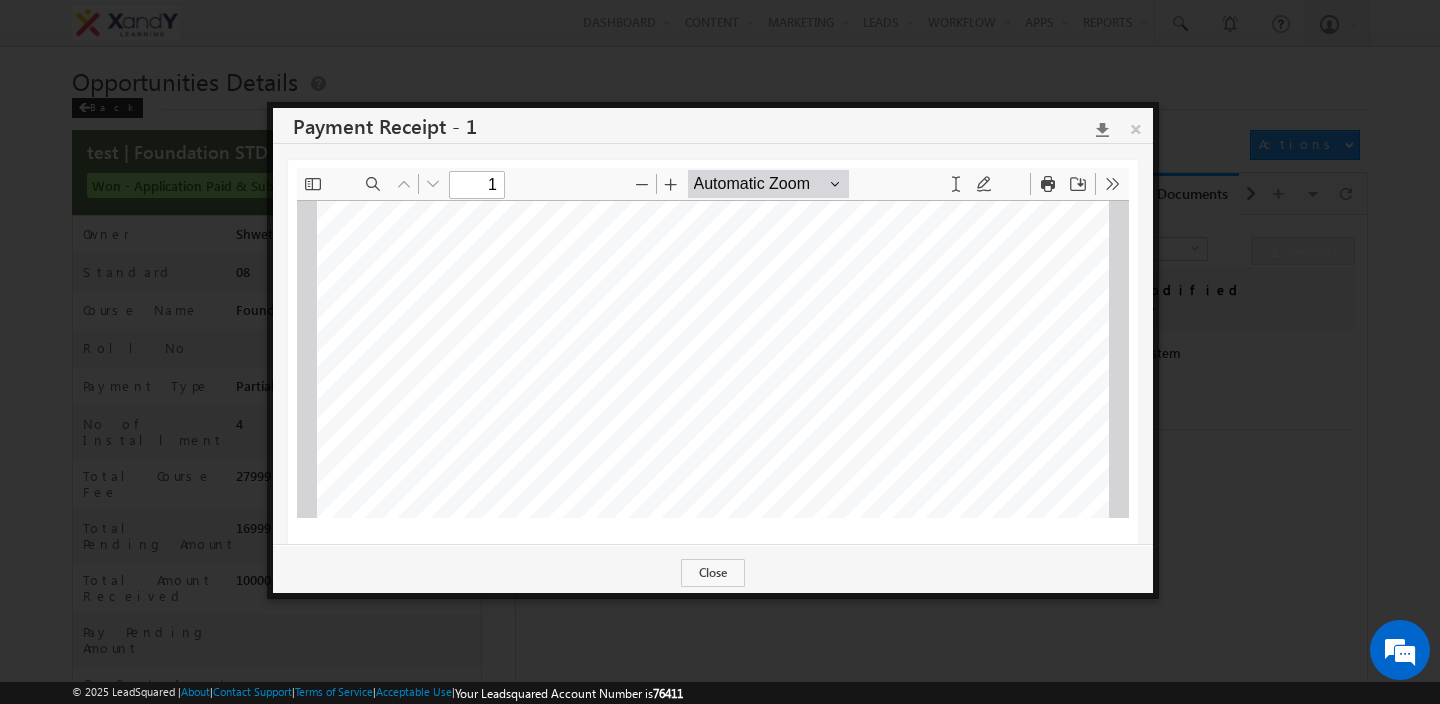 click on "INR 10000 /-" at bounding box center [669, 434] 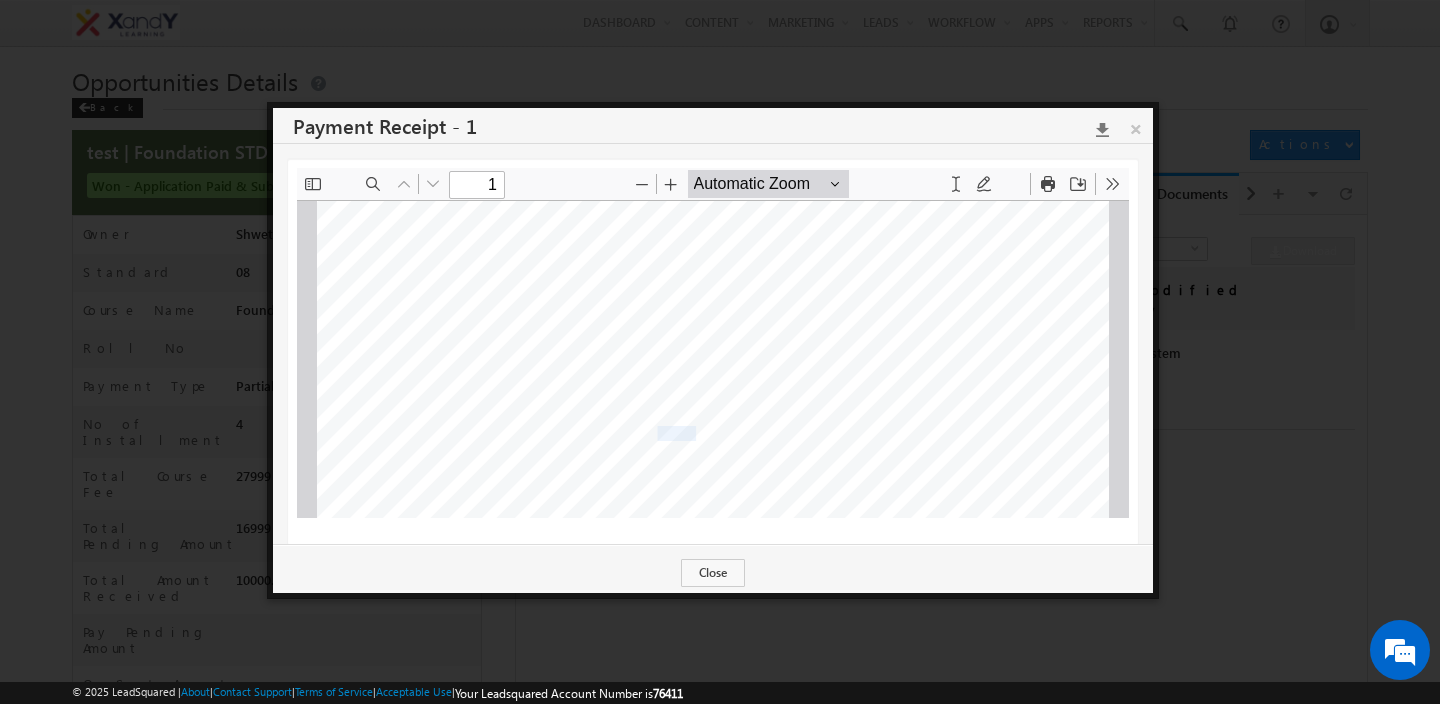click on "INR 10000 /-" at bounding box center [669, 434] 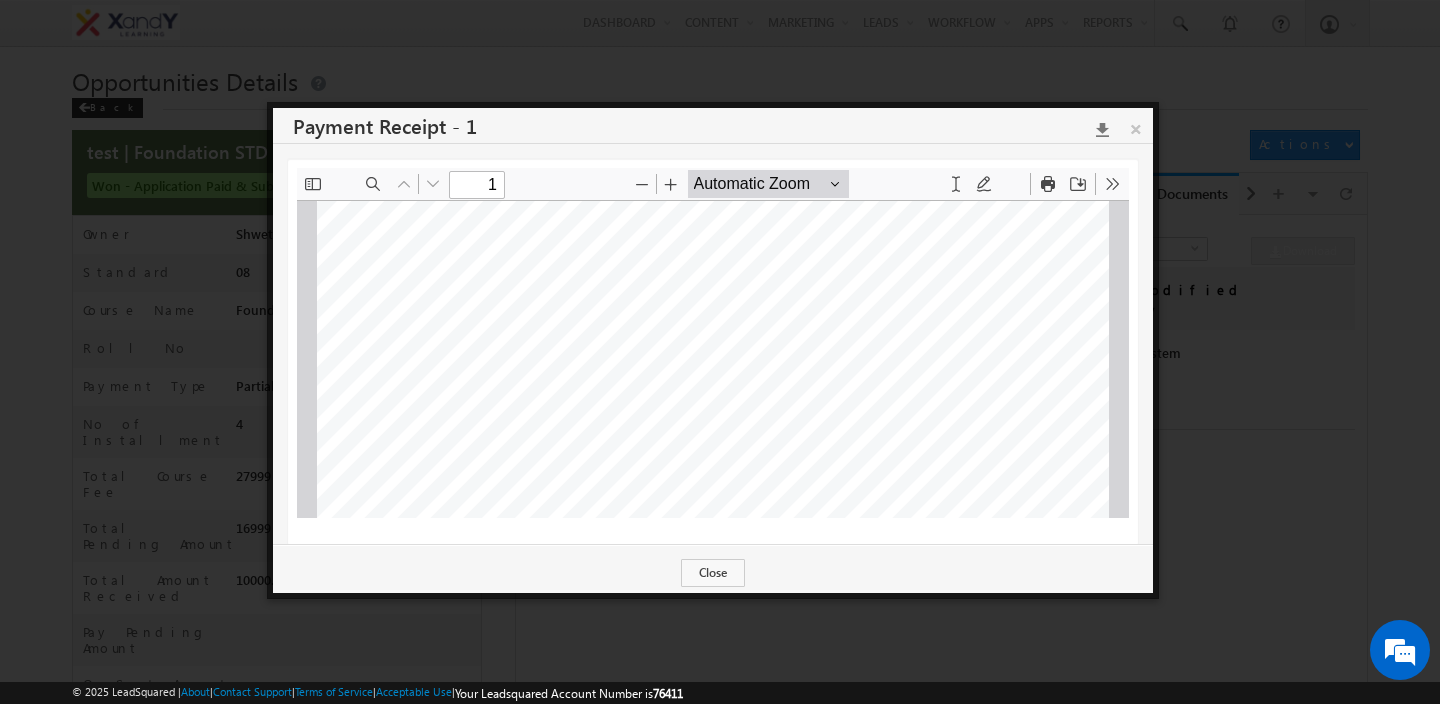 click on "INR 10000 /-" at bounding box center [669, 434] 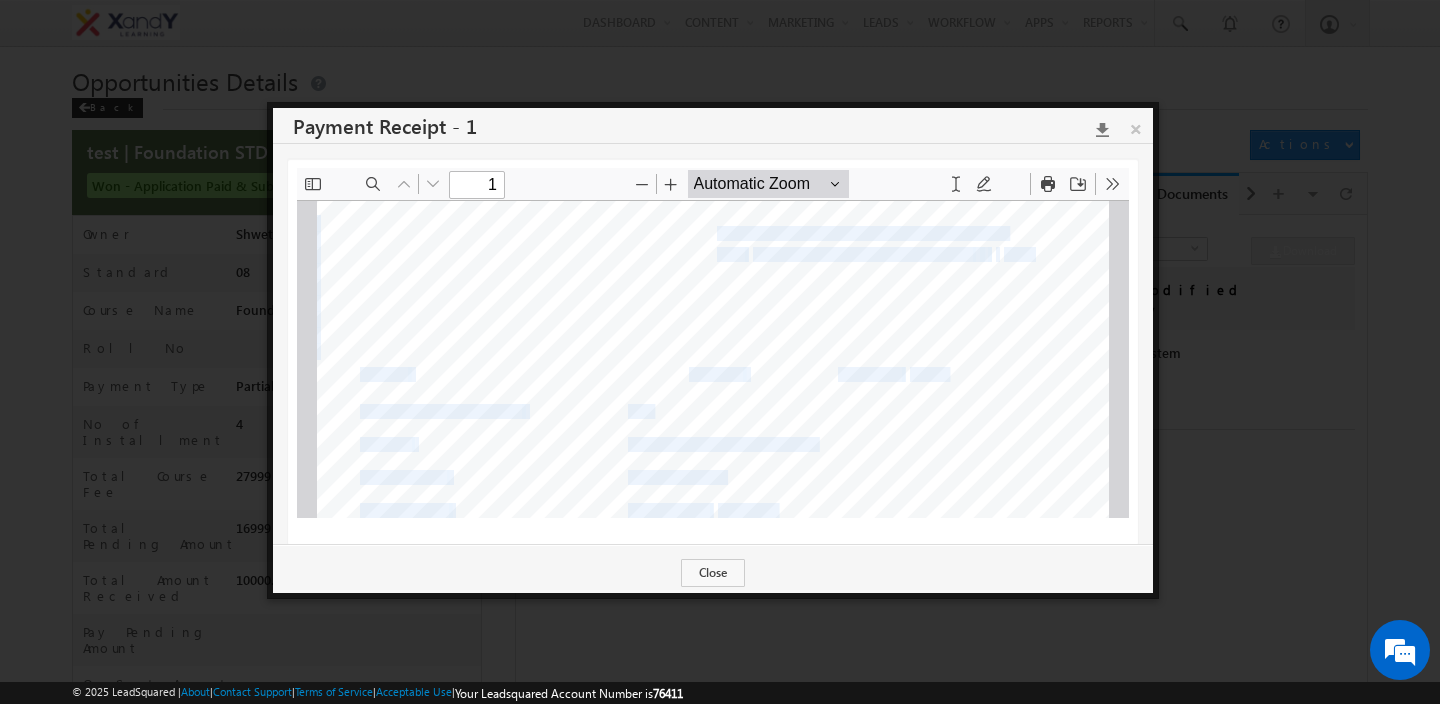 drag, startPoint x: 360, startPoint y: 368, endPoint x: 434, endPoint y: 371, distance: 74.06078 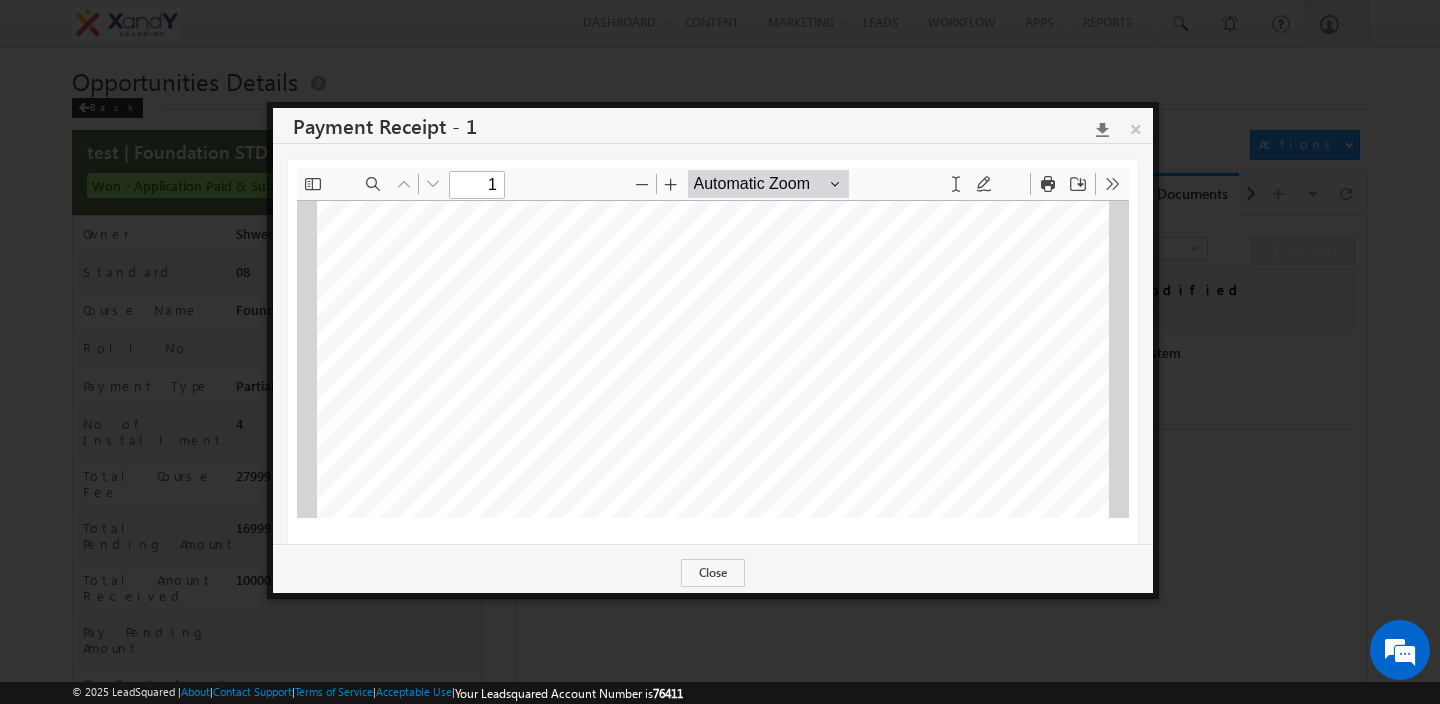 click on "Better Foundation Brighter Future Roll No.   RECEIPT   Date. 01/0   /2025 Received with thanks from   test Towards   XandY Learning Private Limited Payment Type   Partial Payment Transaction ID   order_R07iuG   GGhGhu7 Course Name   Foundation STD 10 Amount   INR 10000 /- This is a System generated receipt does not need any Signature. HiLite Business Park, Thondayad Bypass, Calicut, Kerala, PIN-   73014 | xandylearning.com | +91-75   1     1133" at bounding box center (713, 744) 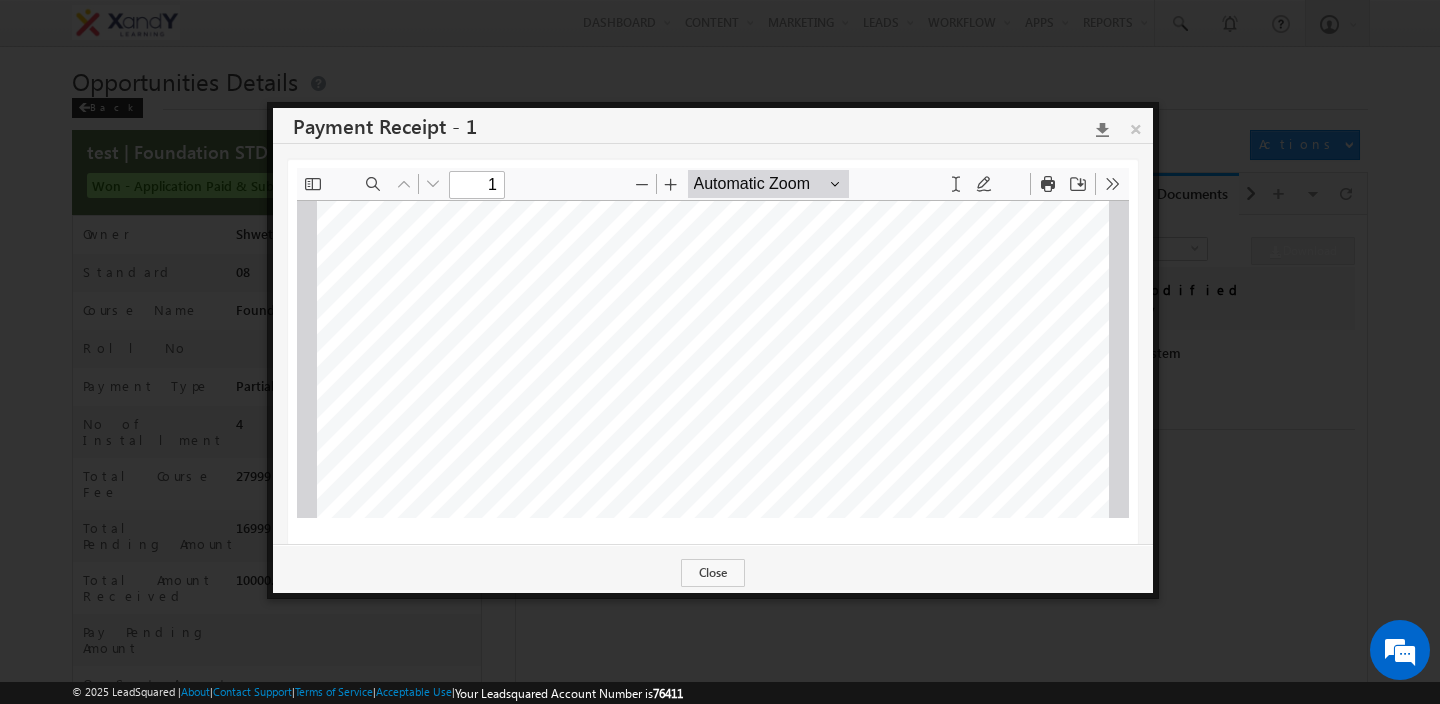 scroll, scrollTop: 347, scrollLeft: 0, axis: vertical 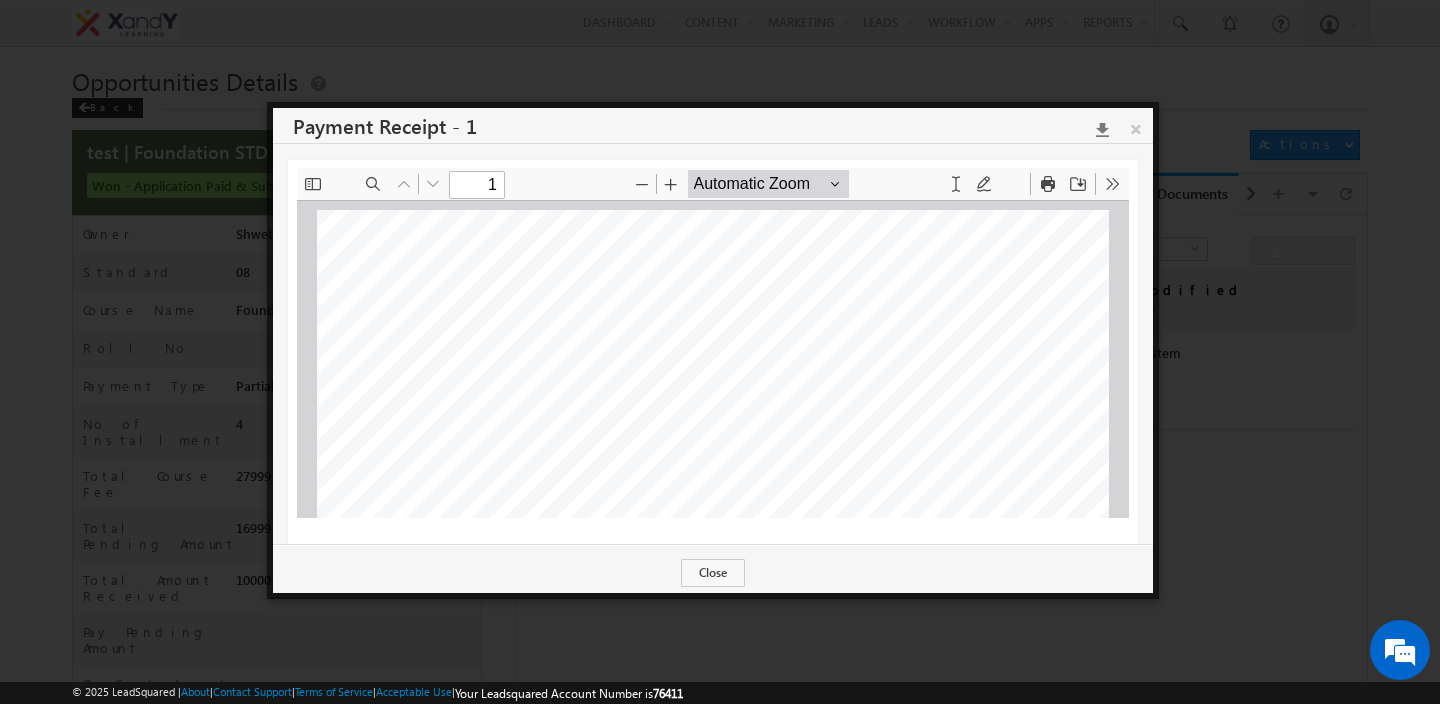 click on "Better Foundation Brighter Future Roll No.   RECEIPT   Date. 01/0   /2025 Received with thanks from   test Towards   XandY Learning Private Limited Payment Type   Partial Payment Transaction ID   order_R07iuG   GGhGhu7 Course Name   Foundation STD 10 Amount   INR 10000 /- This is a System generated receipt does not need any Signature. HiLite Business Park, Thondayad Bypass, Calicut, Kerala, PIN-   73014 | xandylearning.com | +91-75   1     1133" at bounding box center (713, 770) 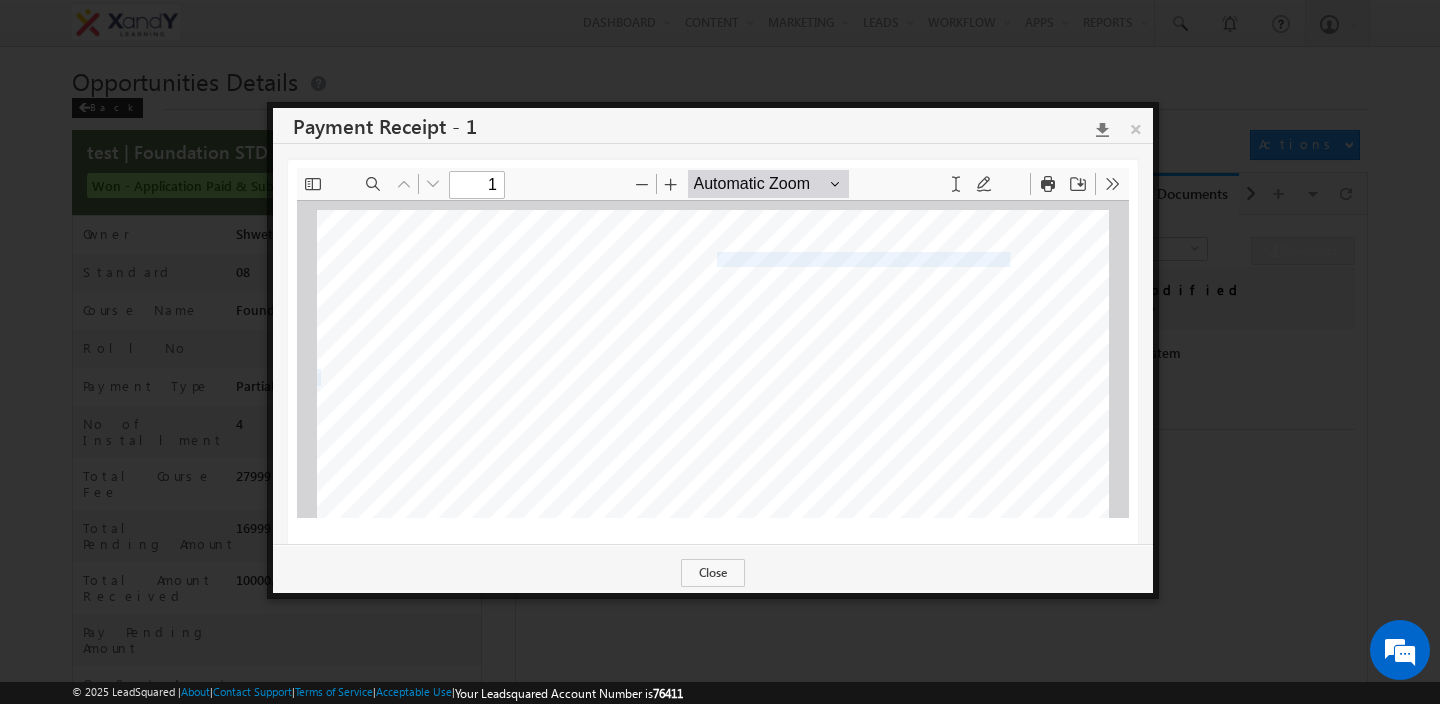 click on "Better Foundation Brighter Future Roll No.   RECEIPT   Date. 01/0   /2025 Received with thanks from   test Towards   XandY Learning Private Limited Payment Type   Partial Payment Transaction ID   order_R07iuG   GGhGhu7 Course Name   Foundation STD 10 Amount   INR 10000 /- This is a System generated receipt does not need any Signature. HiLite Business Park, Thondayad Bypass, Calicut, Kerala, PIN-   73014 | xandylearning.com | +91-75   1     1133" at bounding box center [713, 770] 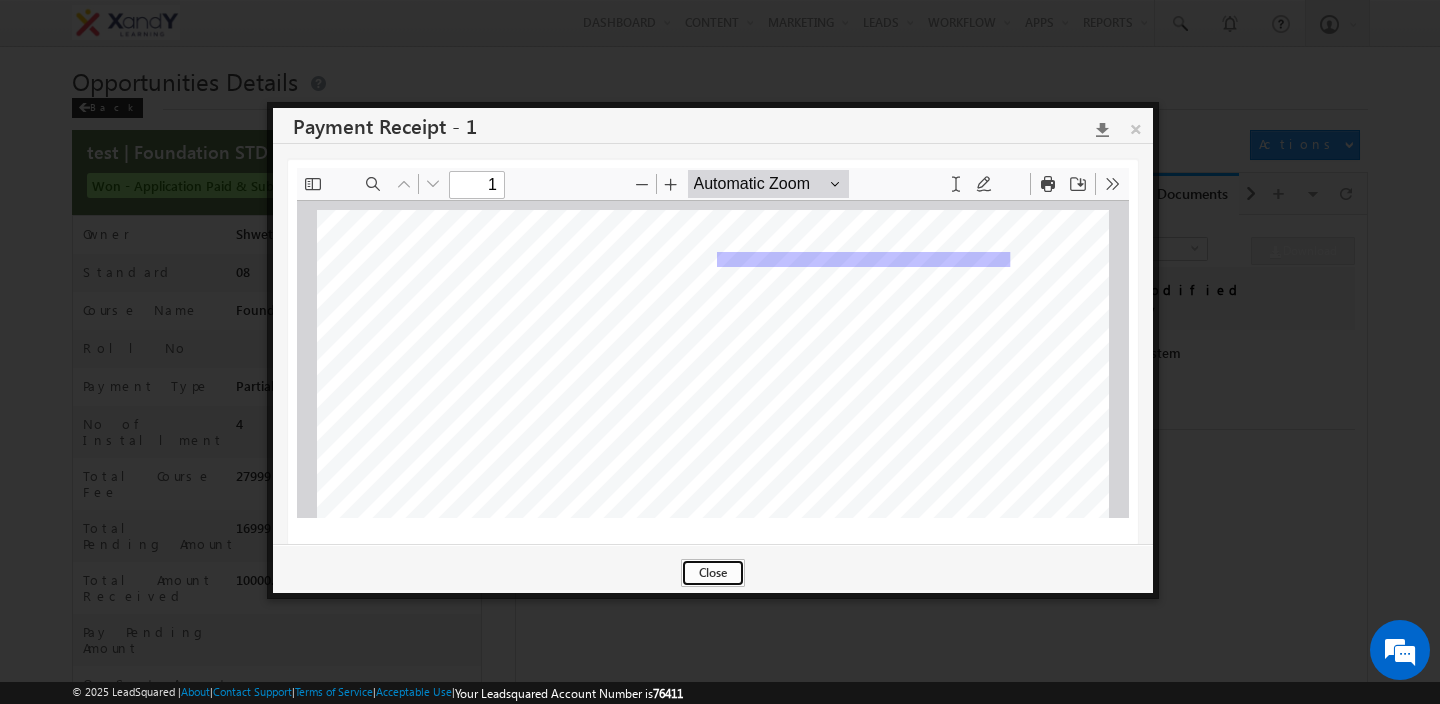 click on "Close" at bounding box center (713, 573) 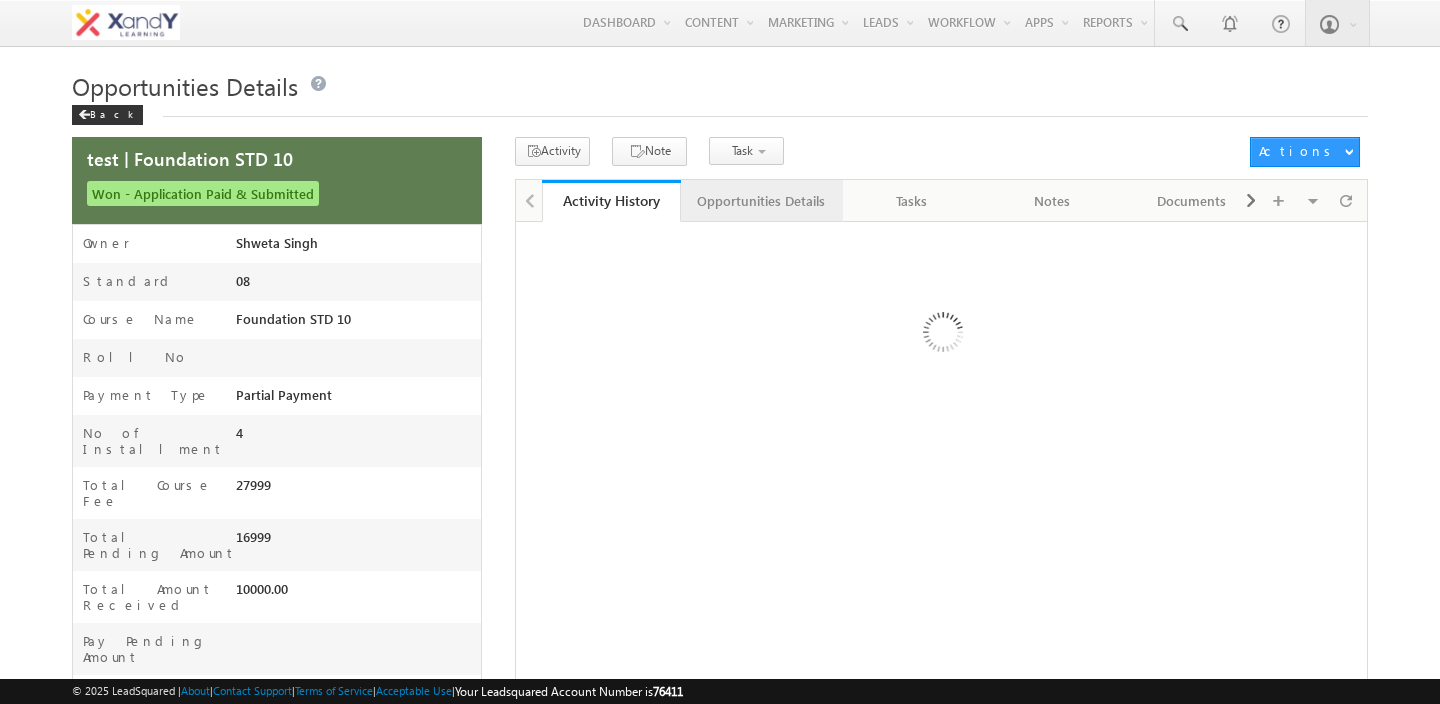 scroll, scrollTop: 0, scrollLeft: 0, axis: both 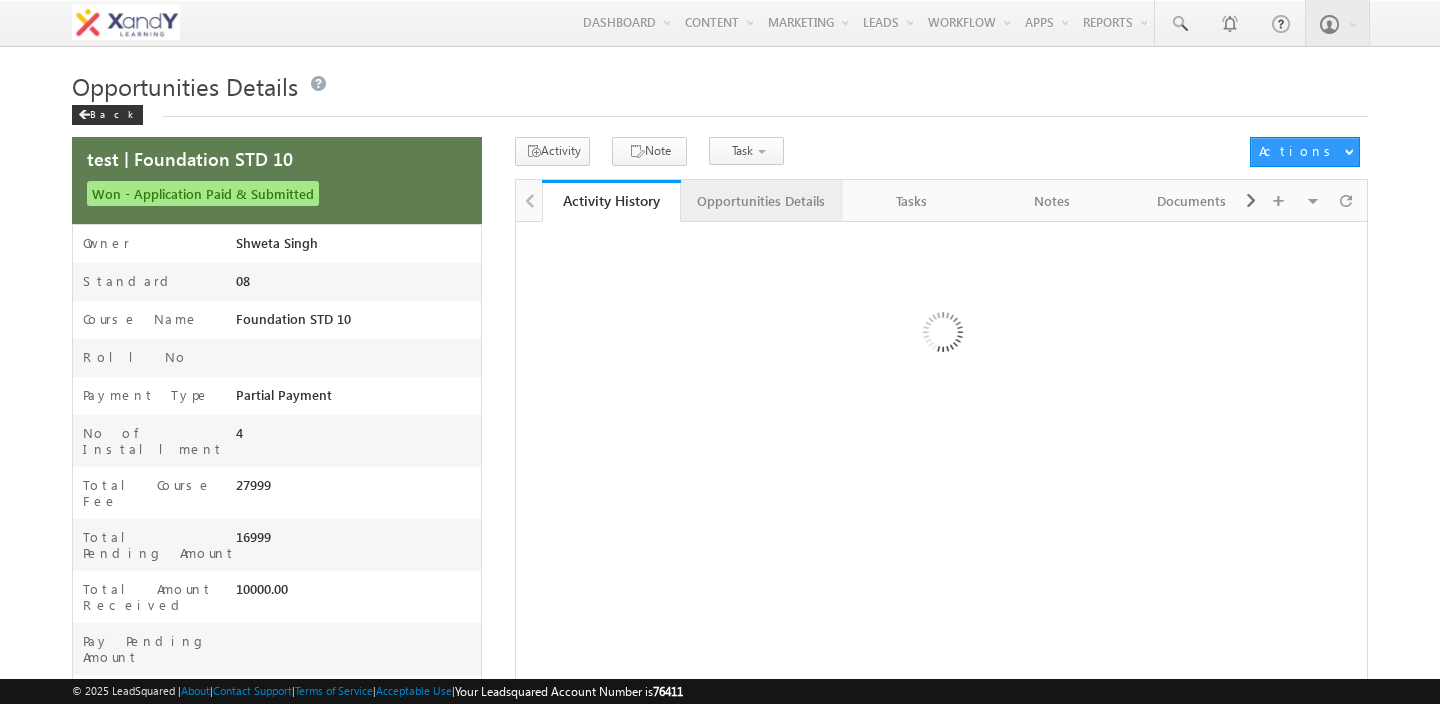 click on "Opportunities Details" at bounding box center [761, 201] 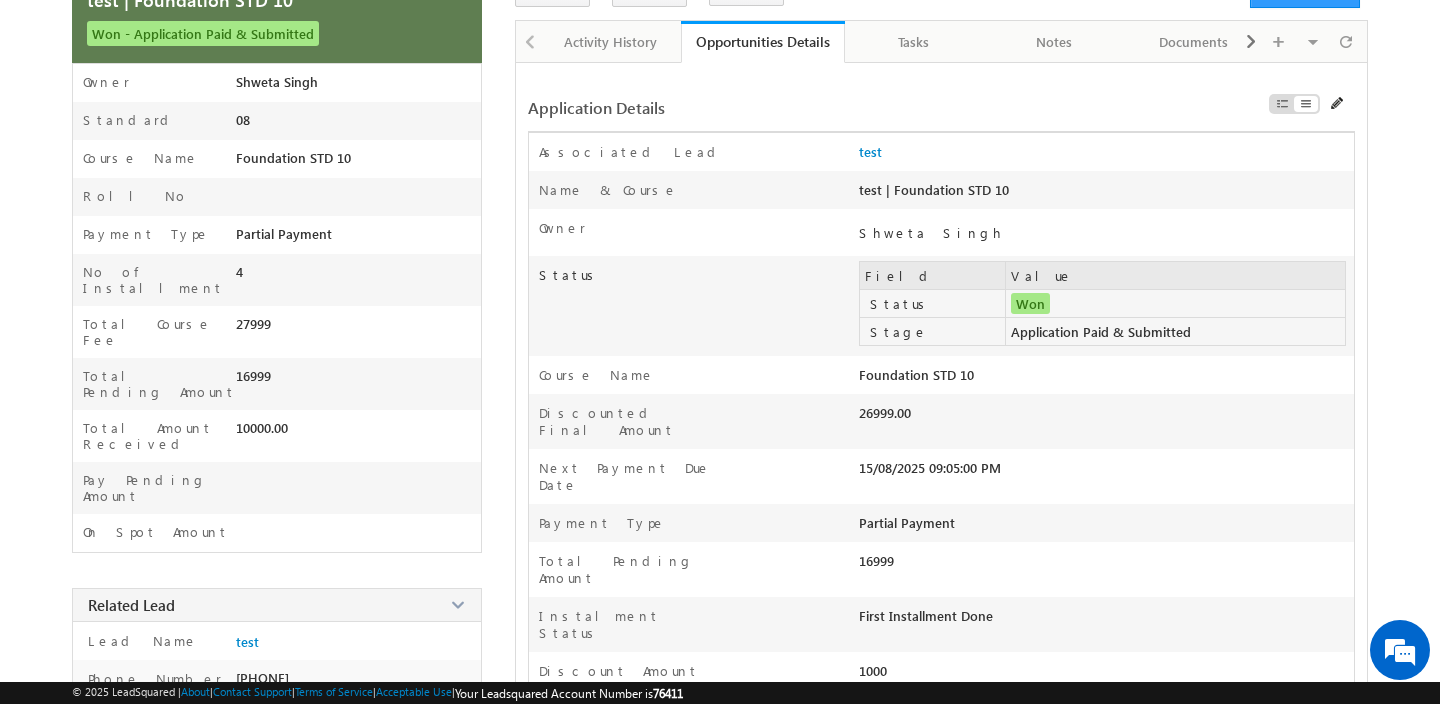 scroll, scrollTop: 67, scrollLeft: 0, axis: vertical 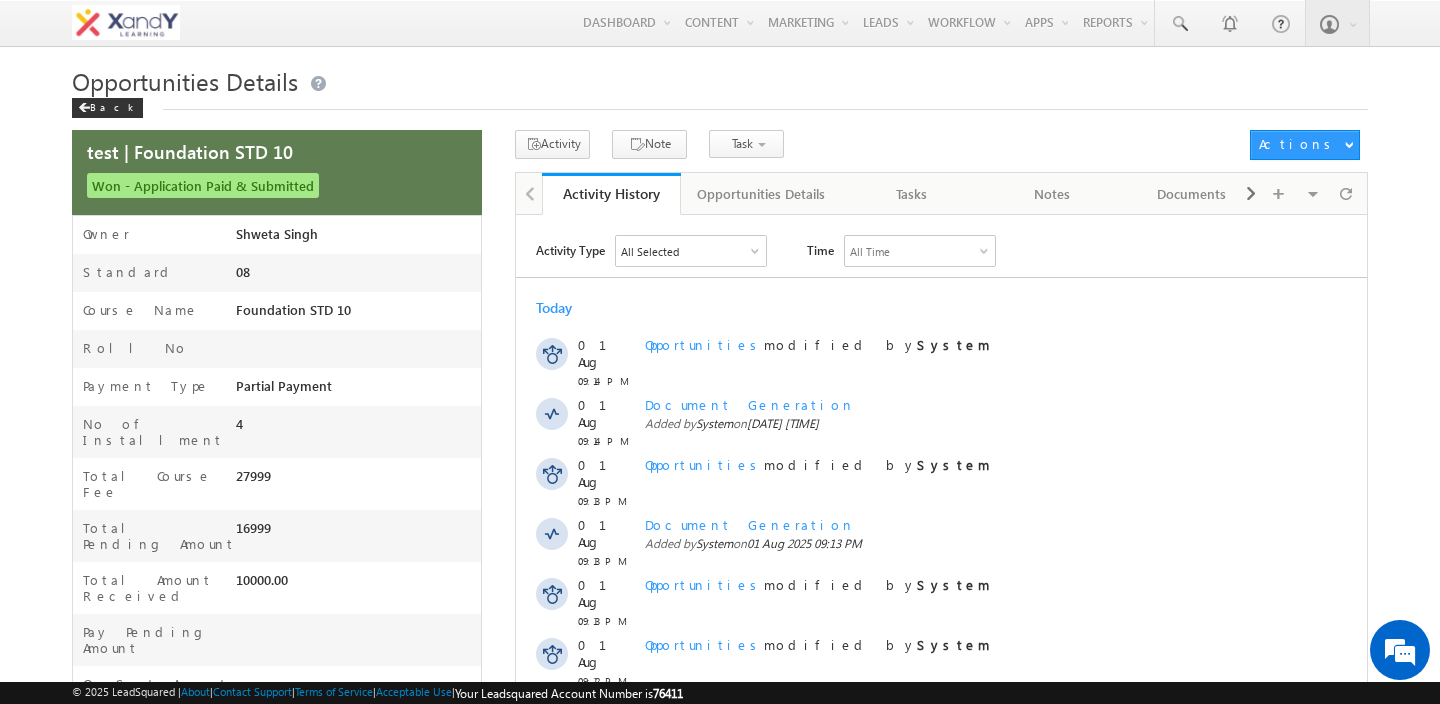 drag, startPoint x: 883, startPoint y: 113, endPoint x: 779, endPoint y: 122, distance: 104.388695 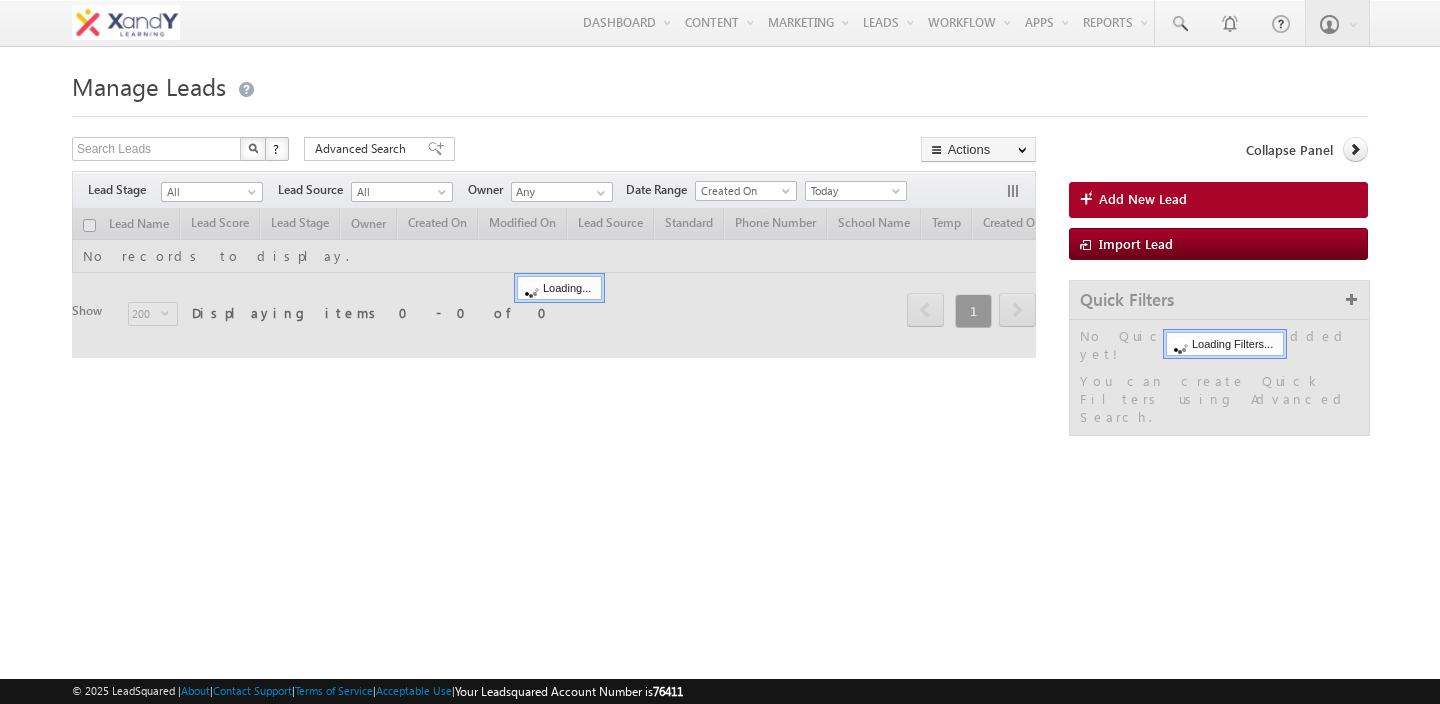 scroll, scrollTop: 0, scrollLeft: 0, axis: both 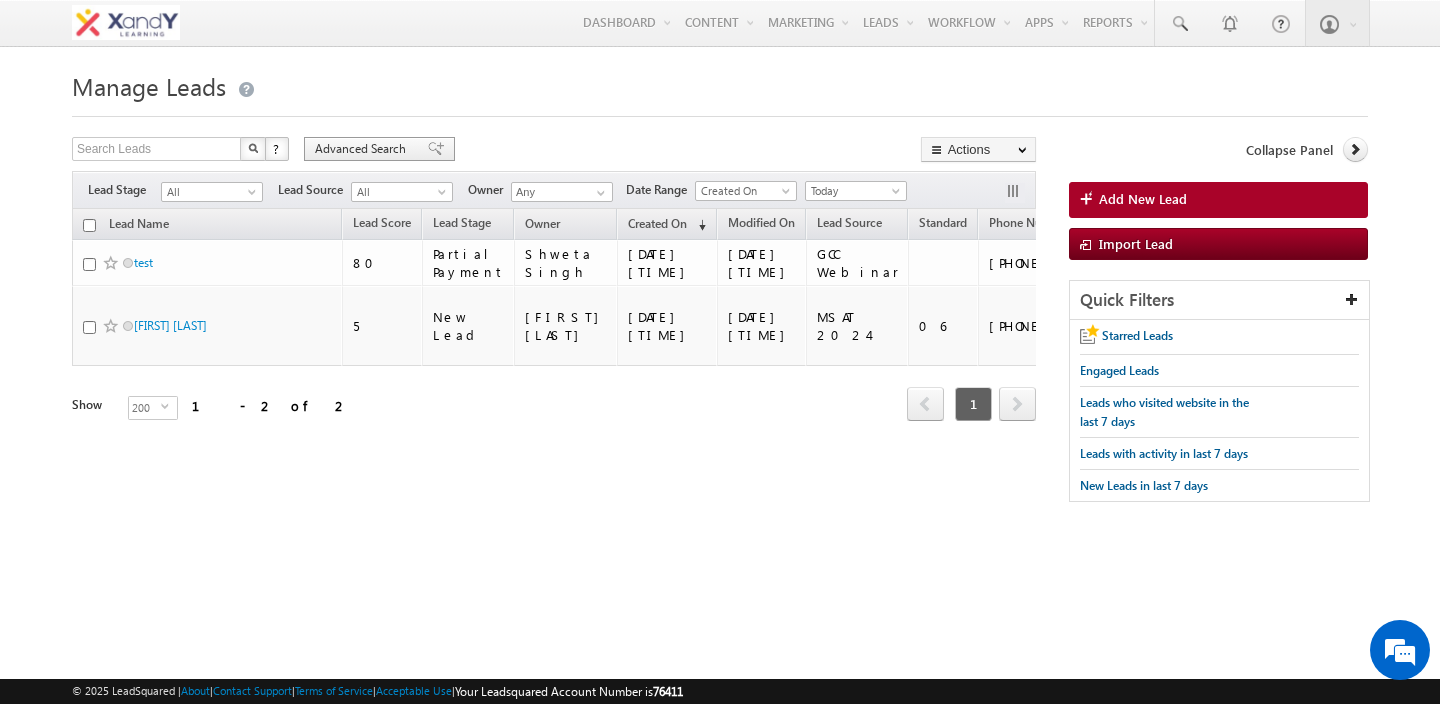 click on "Advanced Search" at bounding box center [363, 149] 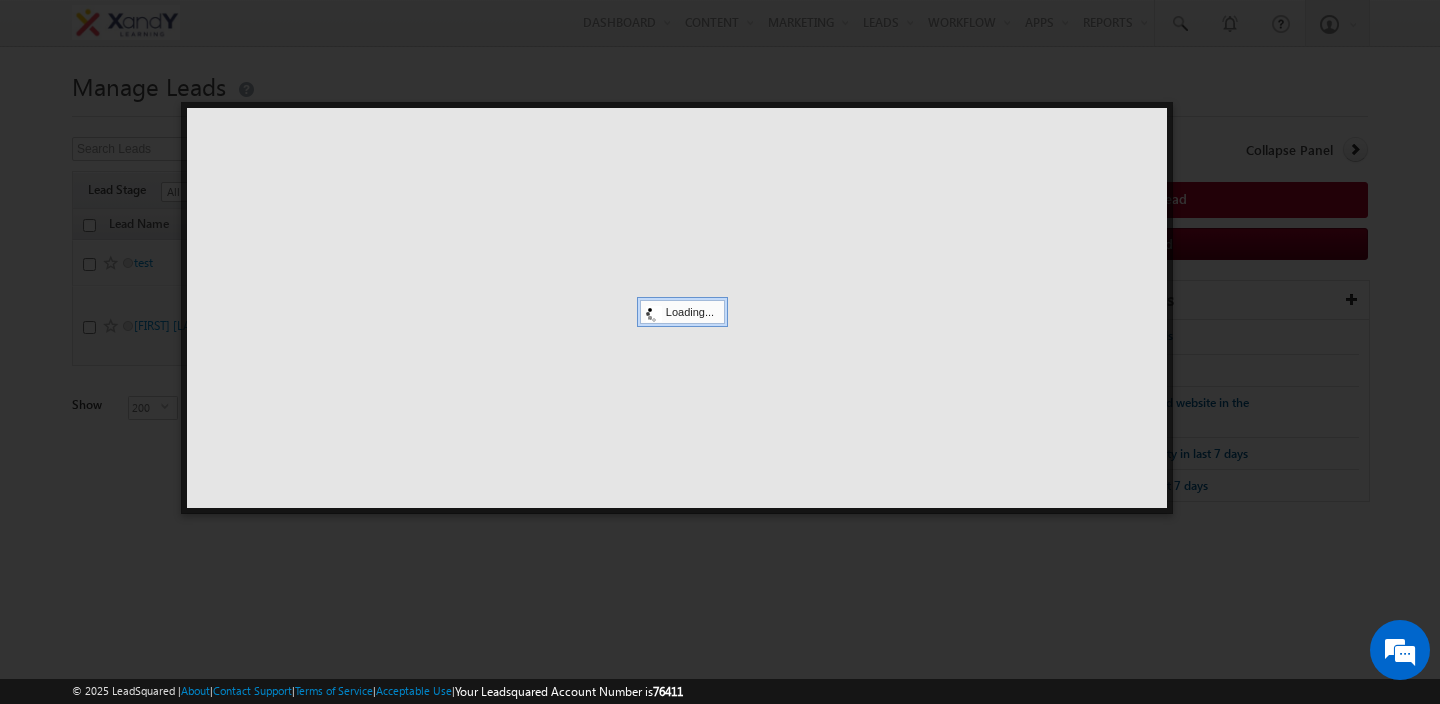 click at bounding box center (677, 308) 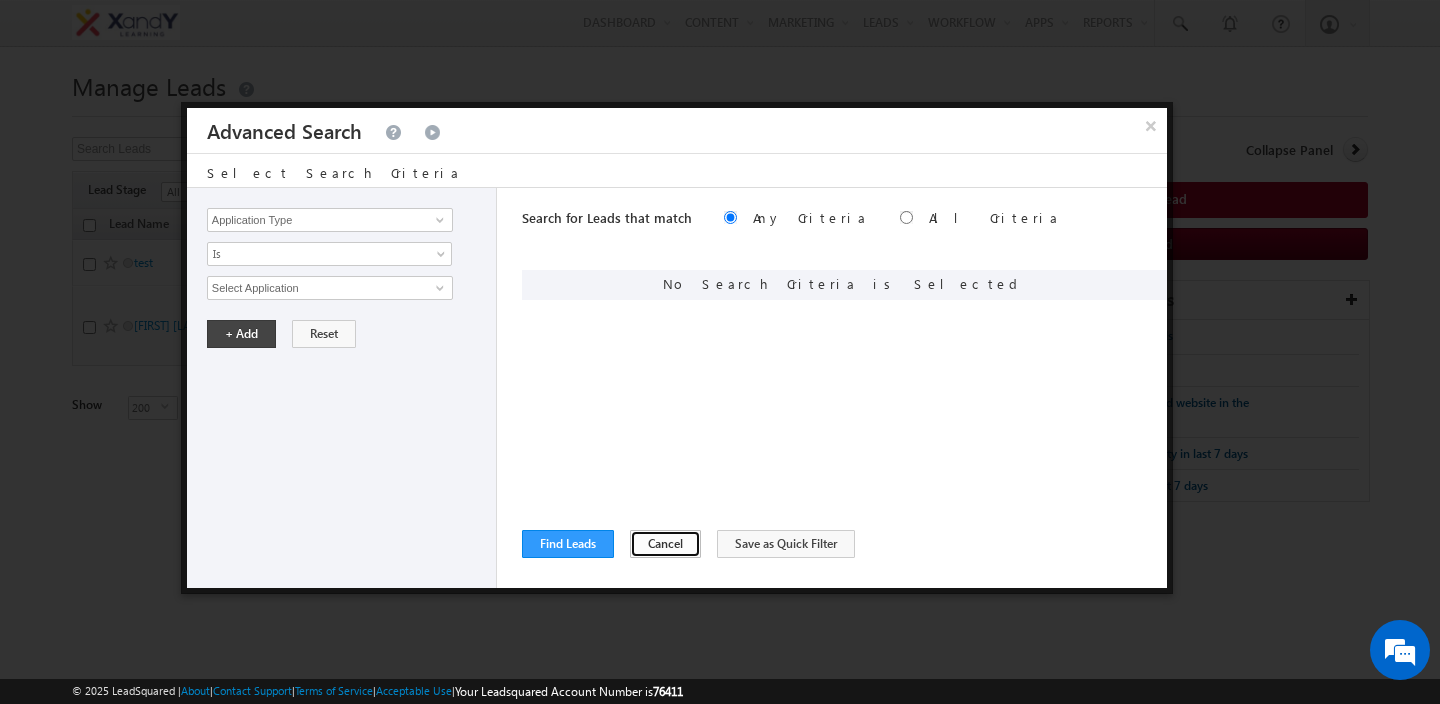 click on "Cancel" at bounding box center [665, 544] 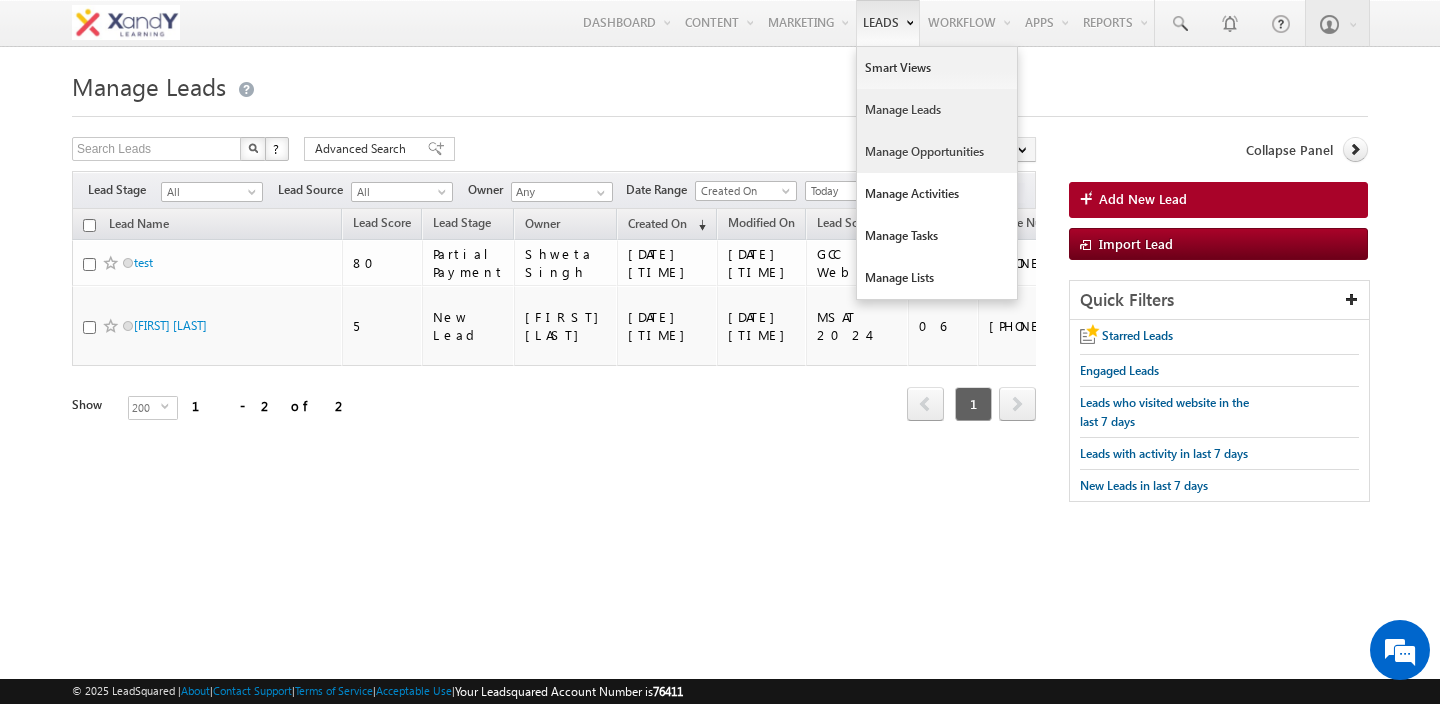click on "Manage Opportunities" at bounding box center [937, 152] 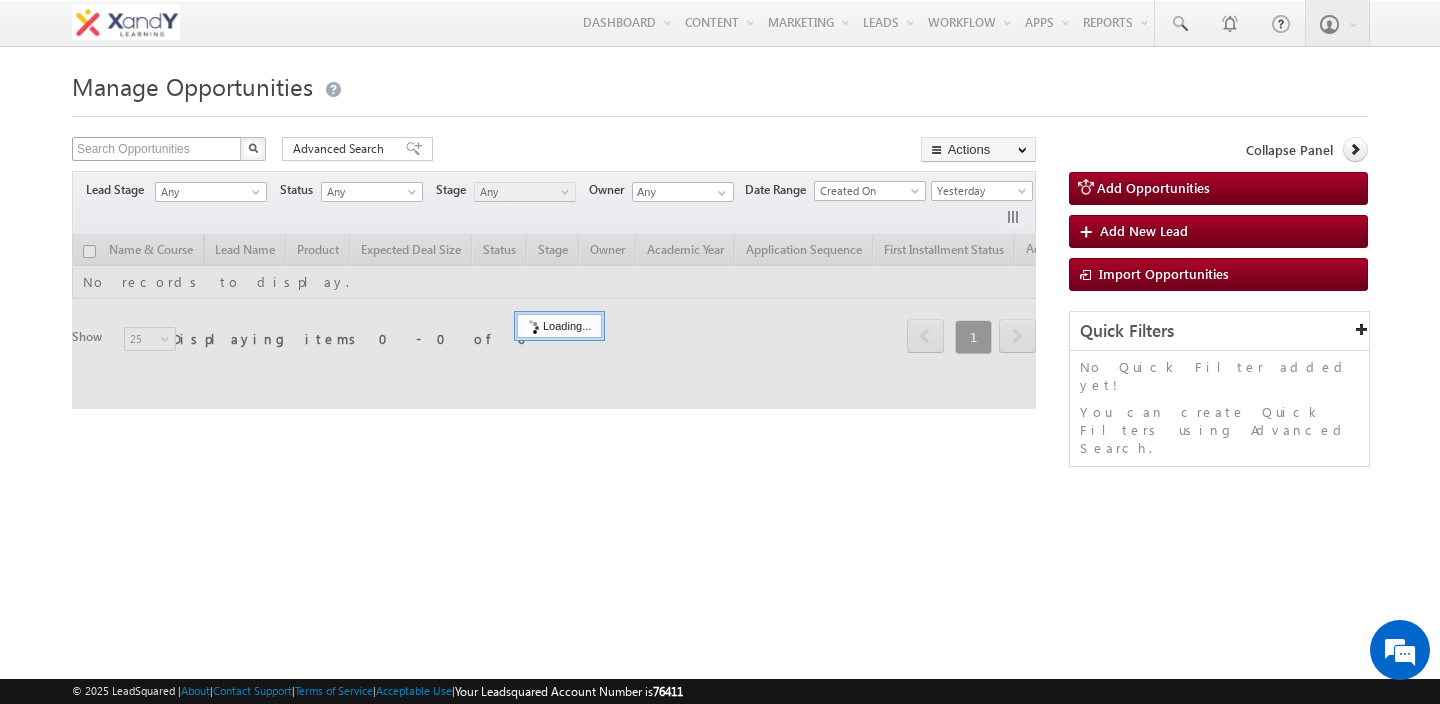 scroll, scrollTop: 0, scrollLeft: 0, axis: both 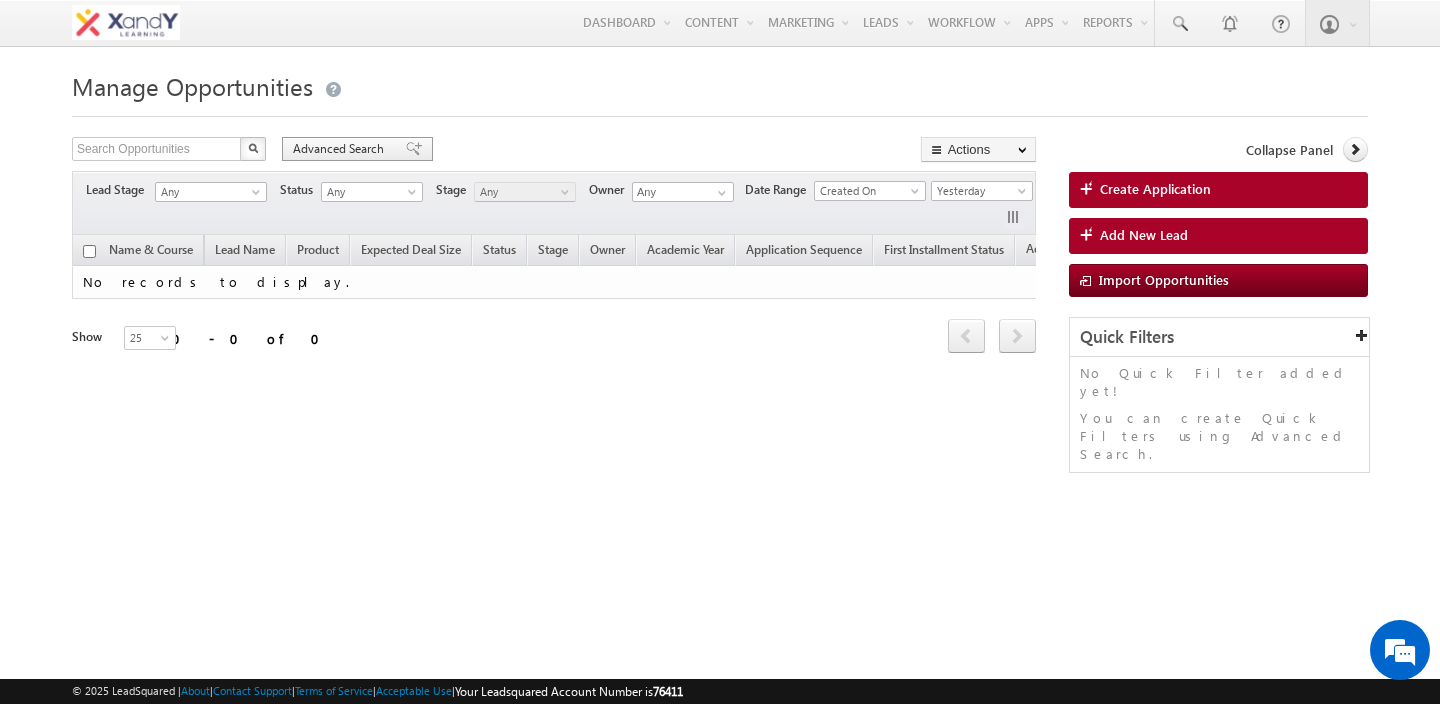 click on "Advanced Search" at bounding box center (341, 149) 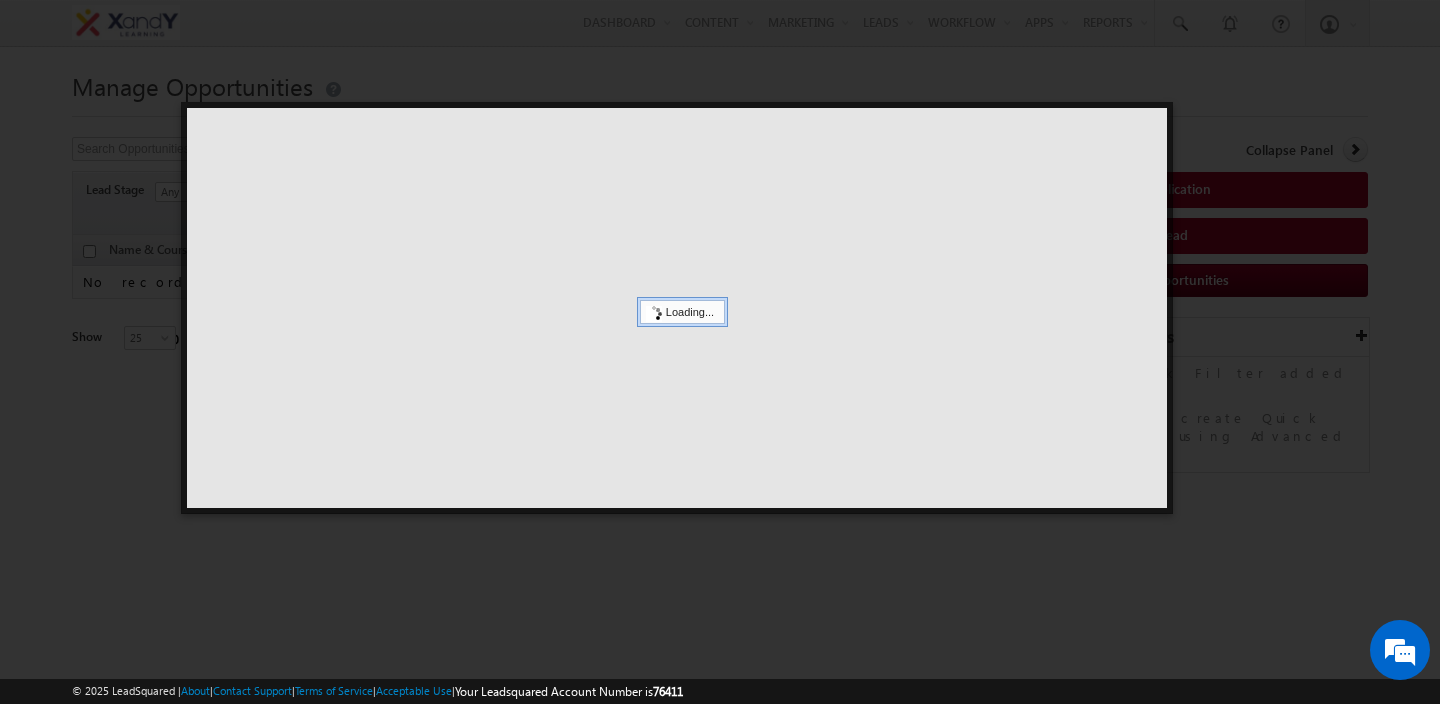 click at bounding box center [677, 308] 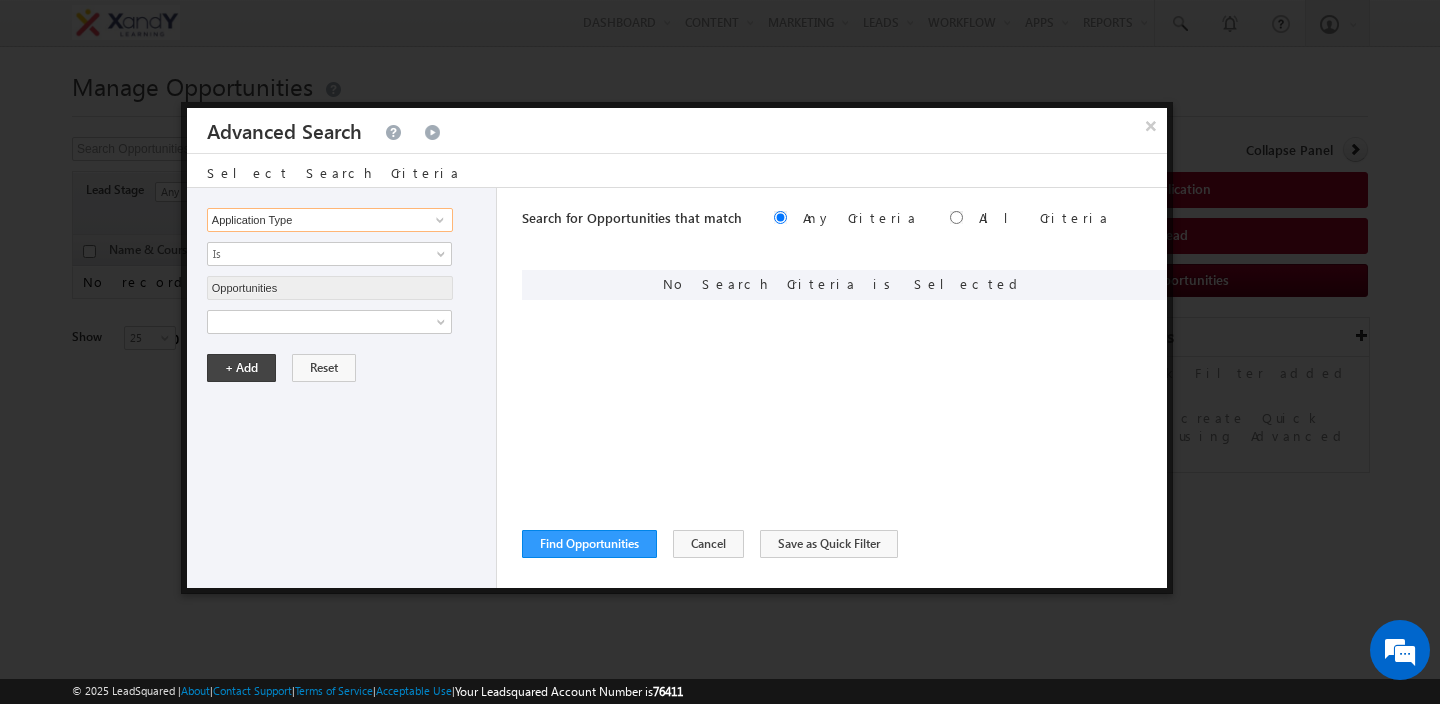 click on "Application Type" at bounding box center (330, 220) 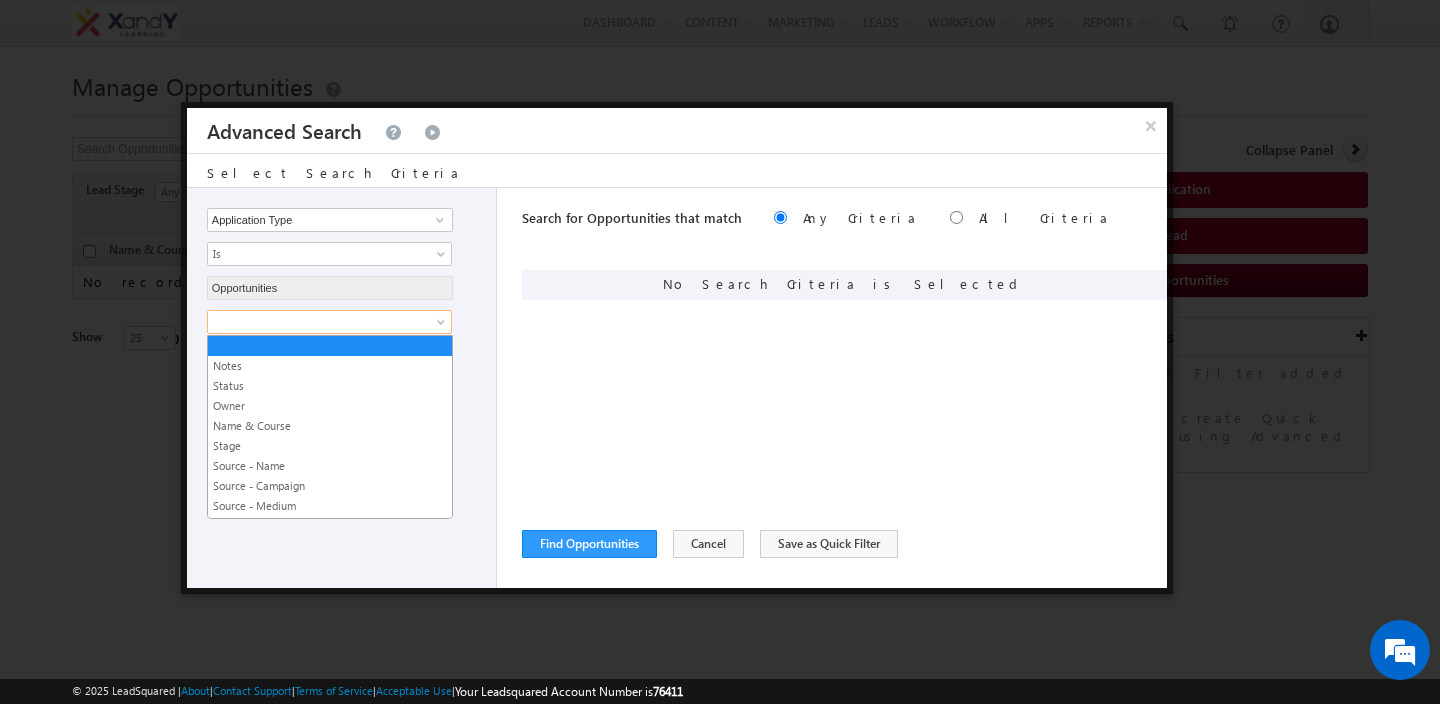 click at bounding box center [329, 322] 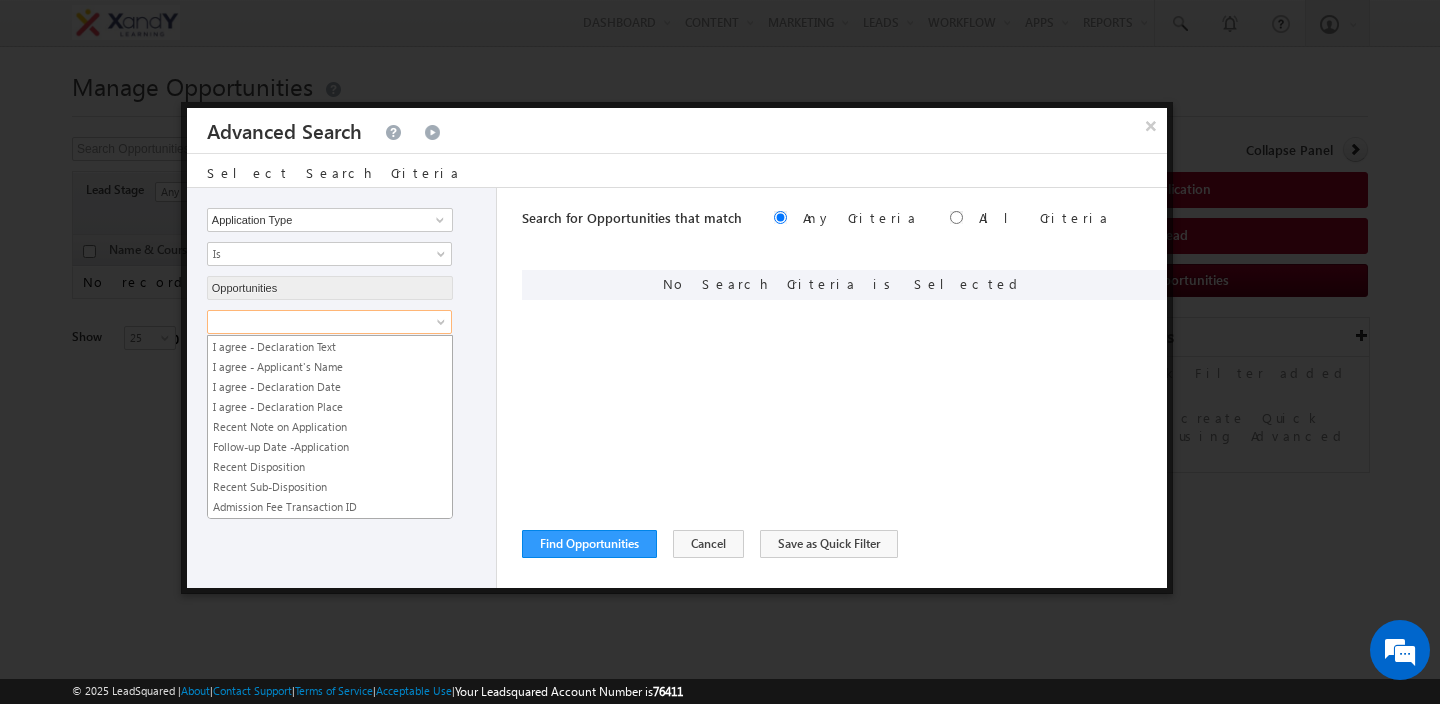 scroll, scrollTop: 2219, scrollLeft: 0, axis: vertical 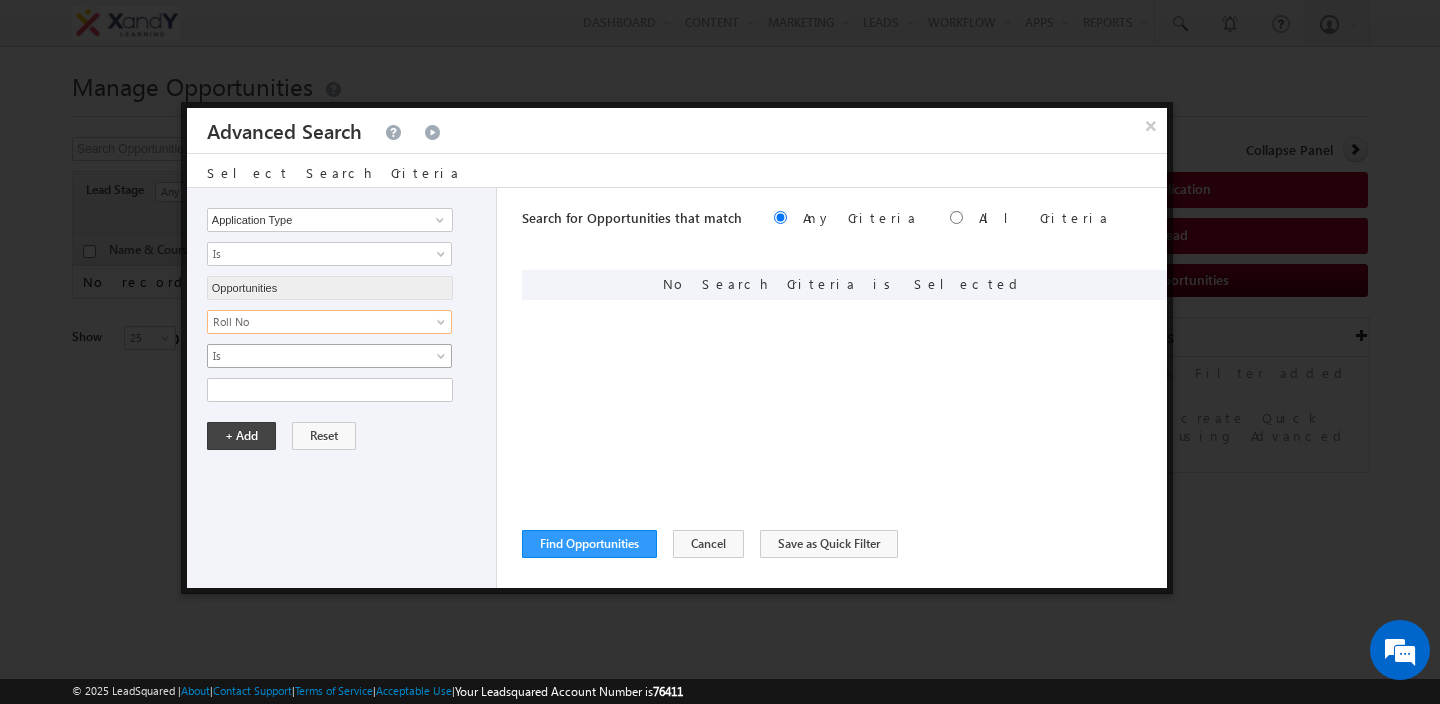 click on "Is" at bounding box center [316, 356] 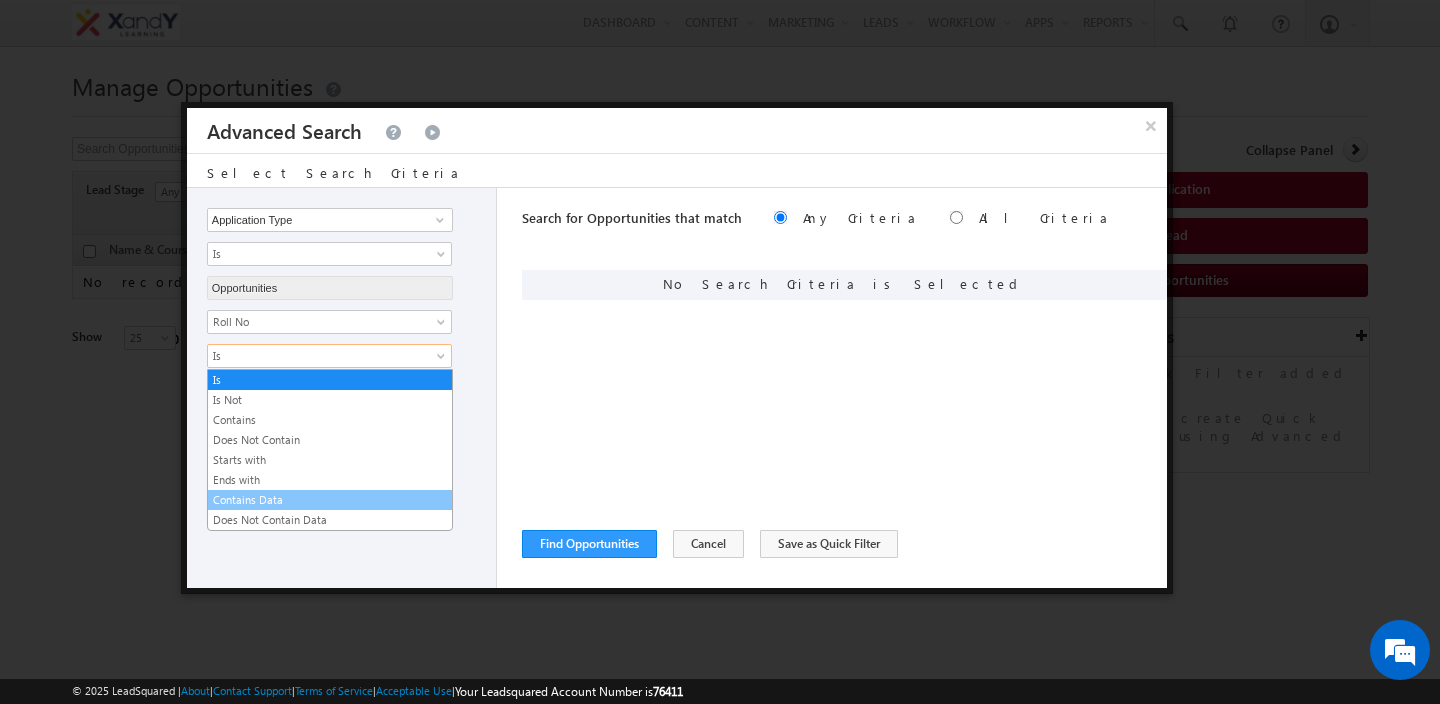 scroll, scrollTop: 0, scrollLeft: 0, axis: both 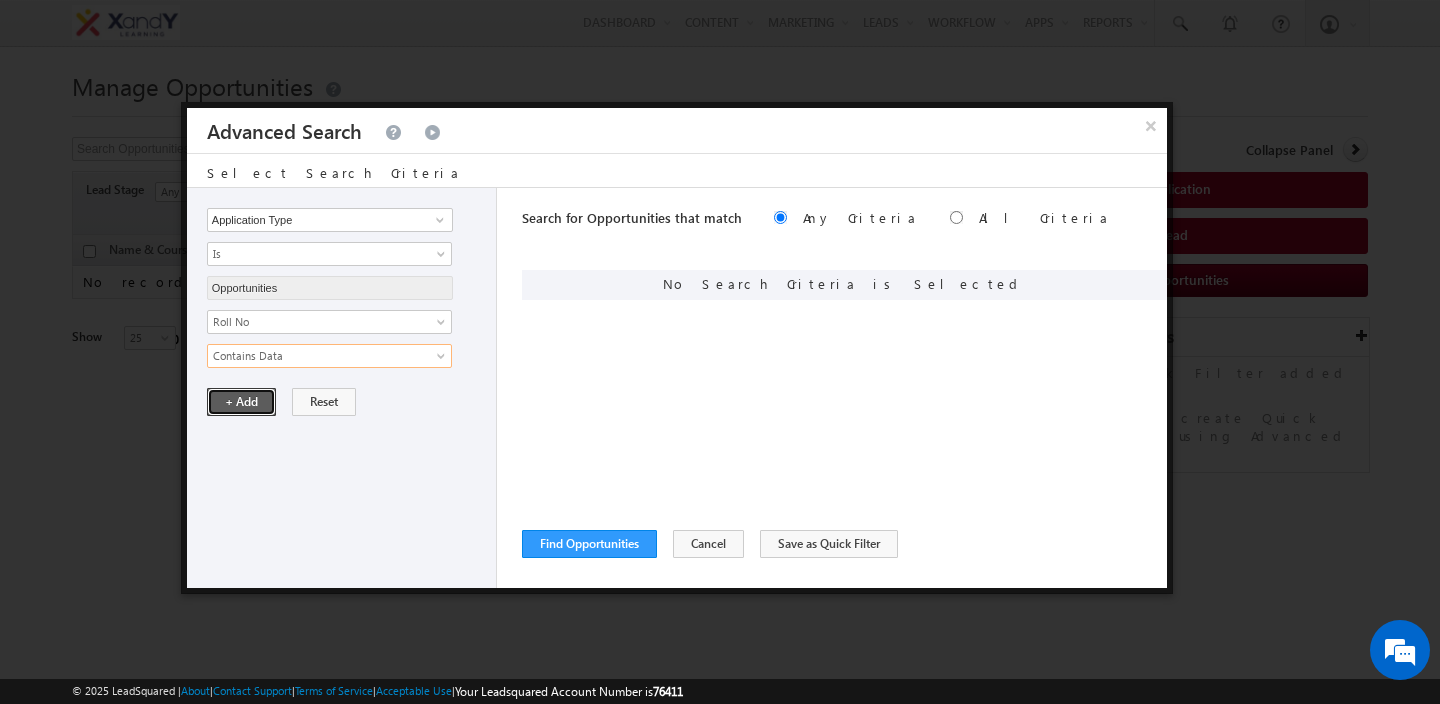 click on "+ Add" at bounding box center [241, 402] 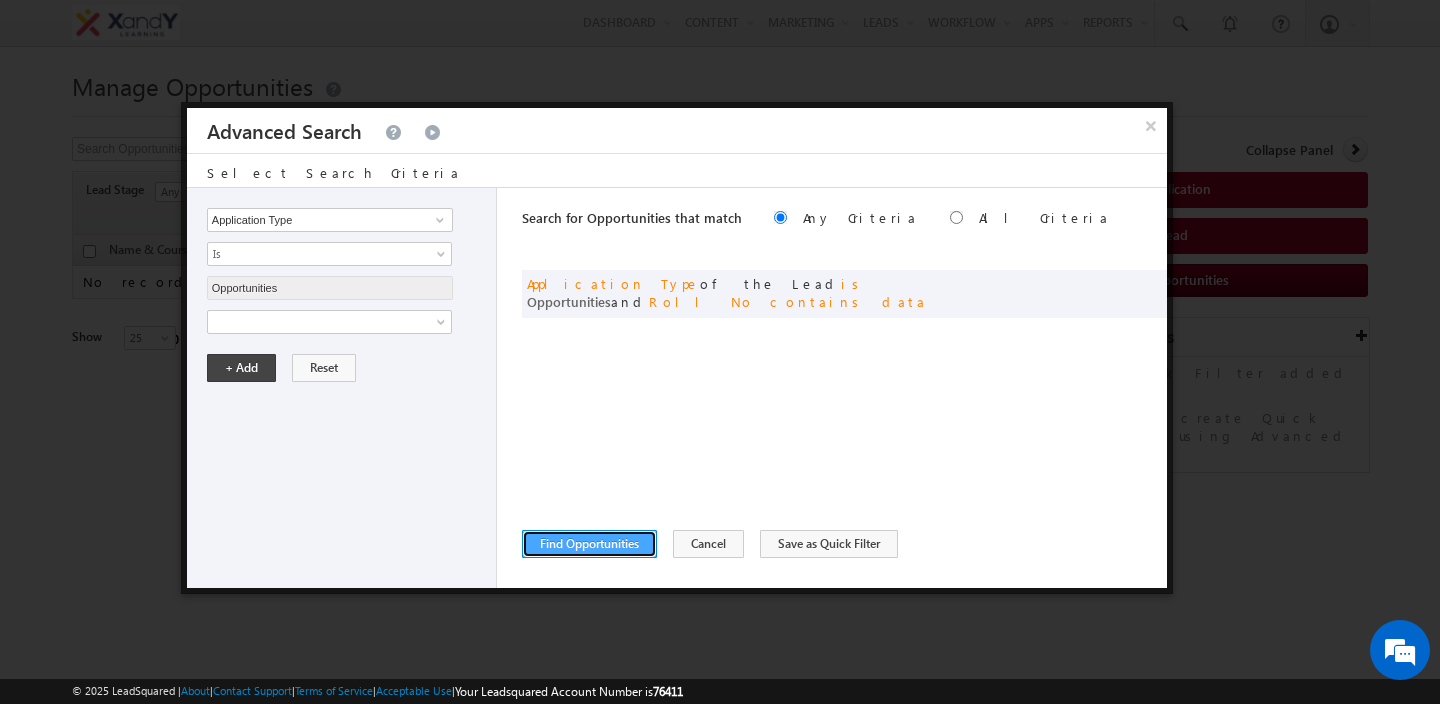 click on "Find Opportunities" at bounding box center [589, 544] 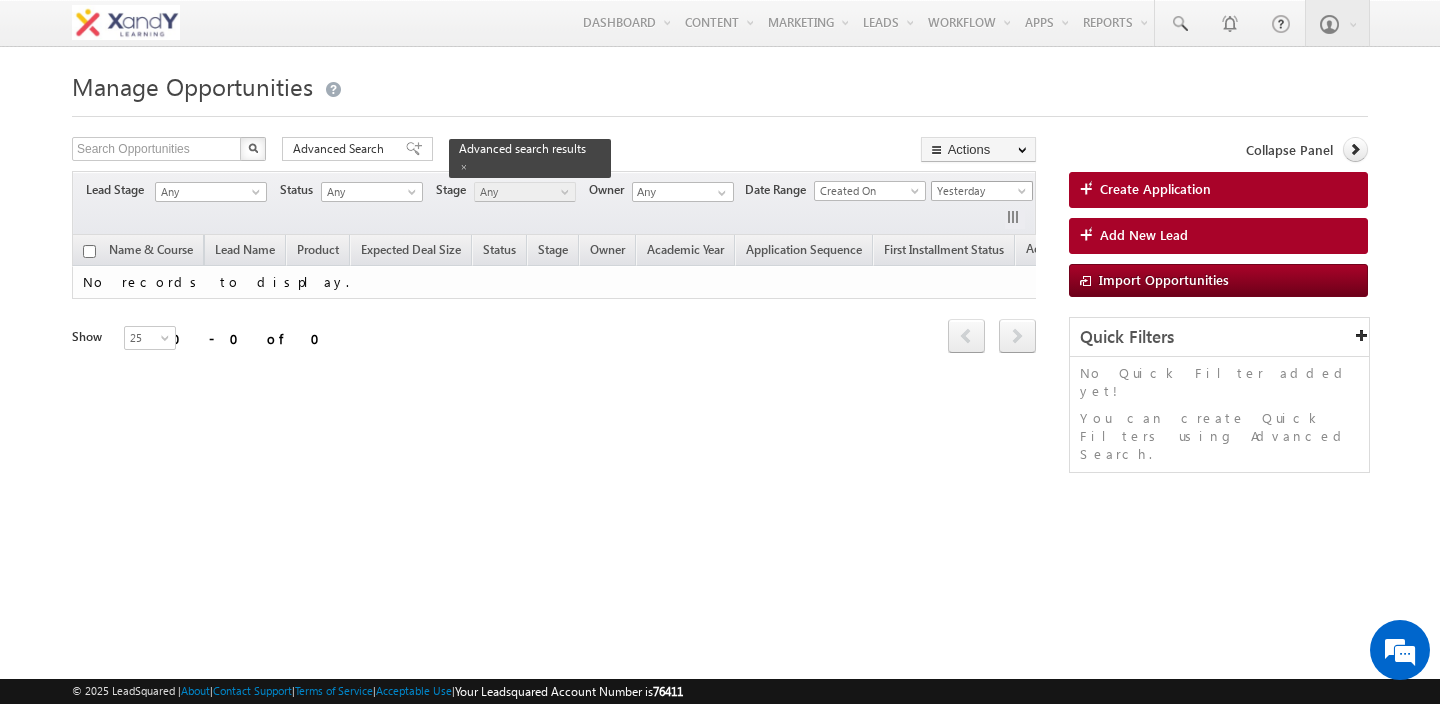 click on "Yesterday" at bounding box center [979, 191] 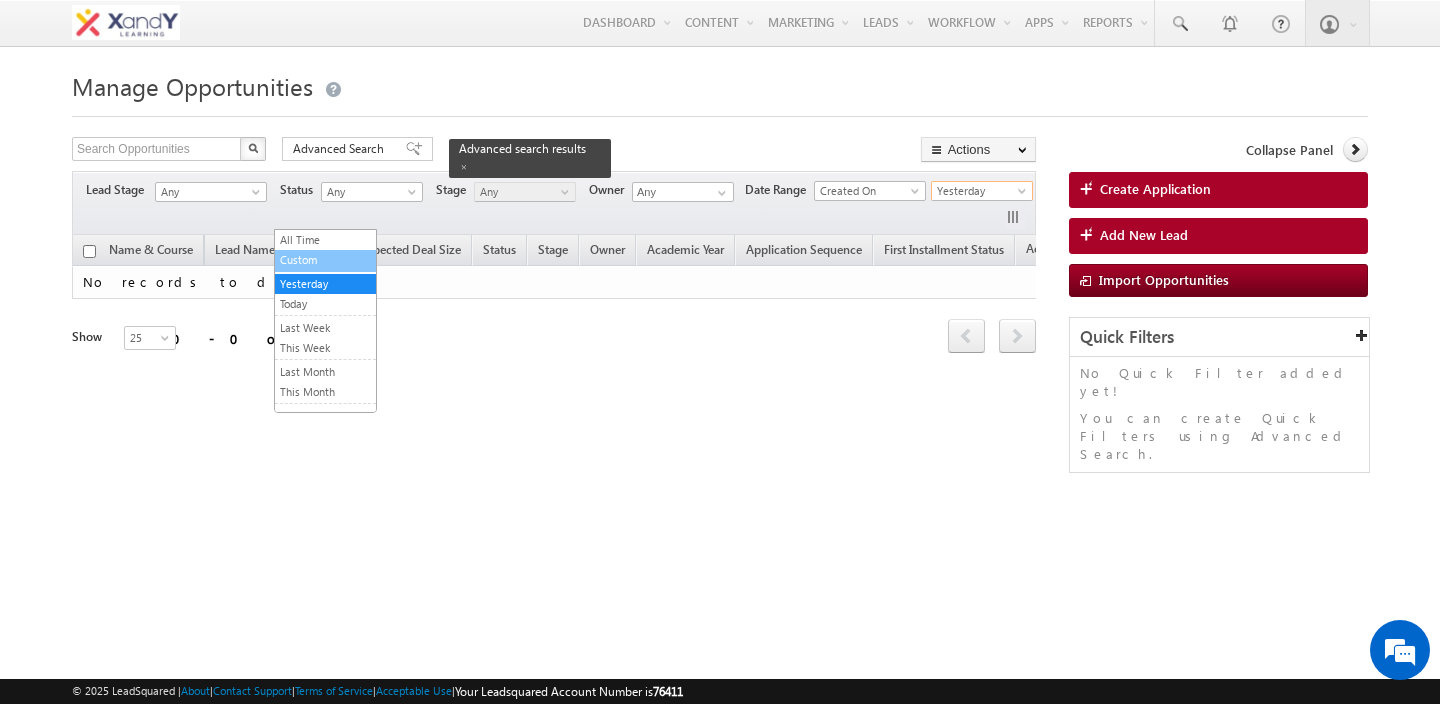 click on "All Time" at bounding box center (325, 240) 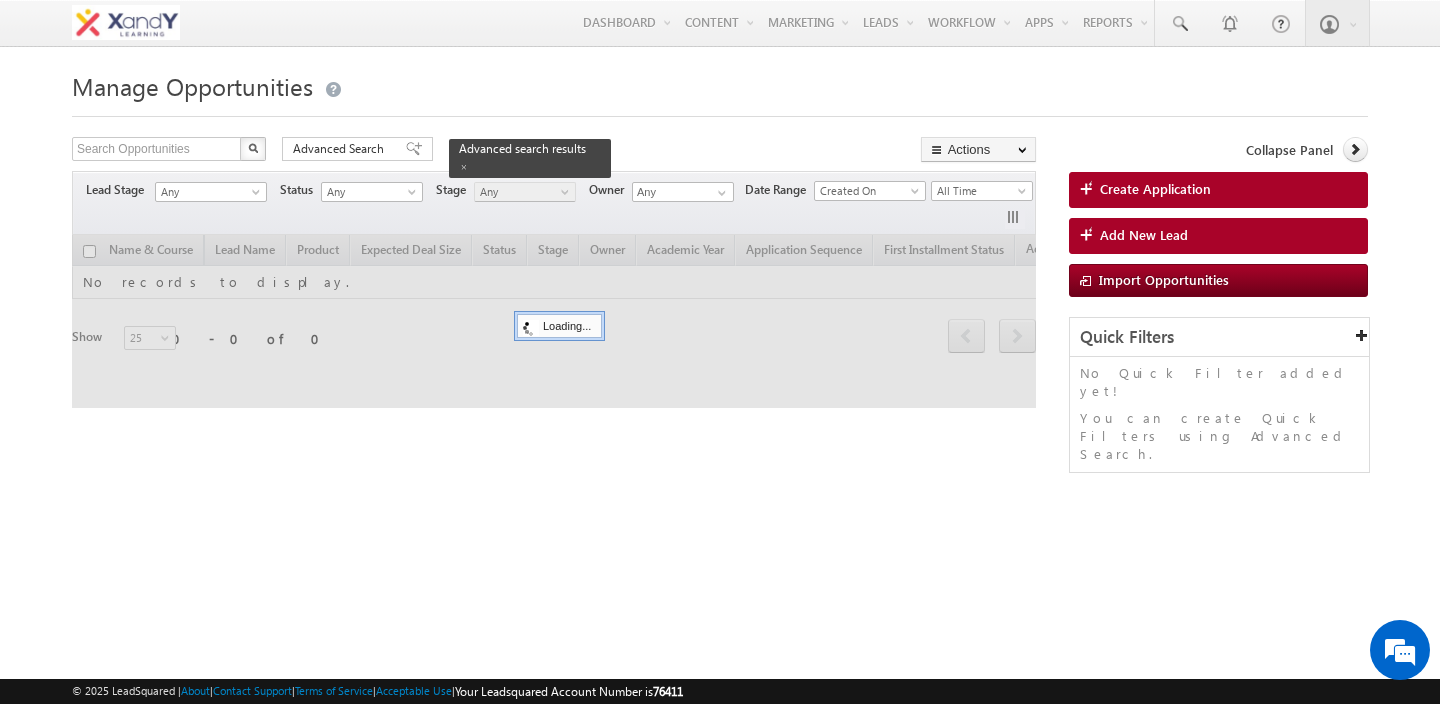 click on "Manage Opportunities
Search Opportunities X   0 results found
Advanced Search
Advanced search results
Actions Export Opportunities Reset all Filters
Actions Export Opportunities Bulk Update Change Owner Change Stage Bulk Delete Add Activity Reset all Filters" at bounding box center (720, 315) 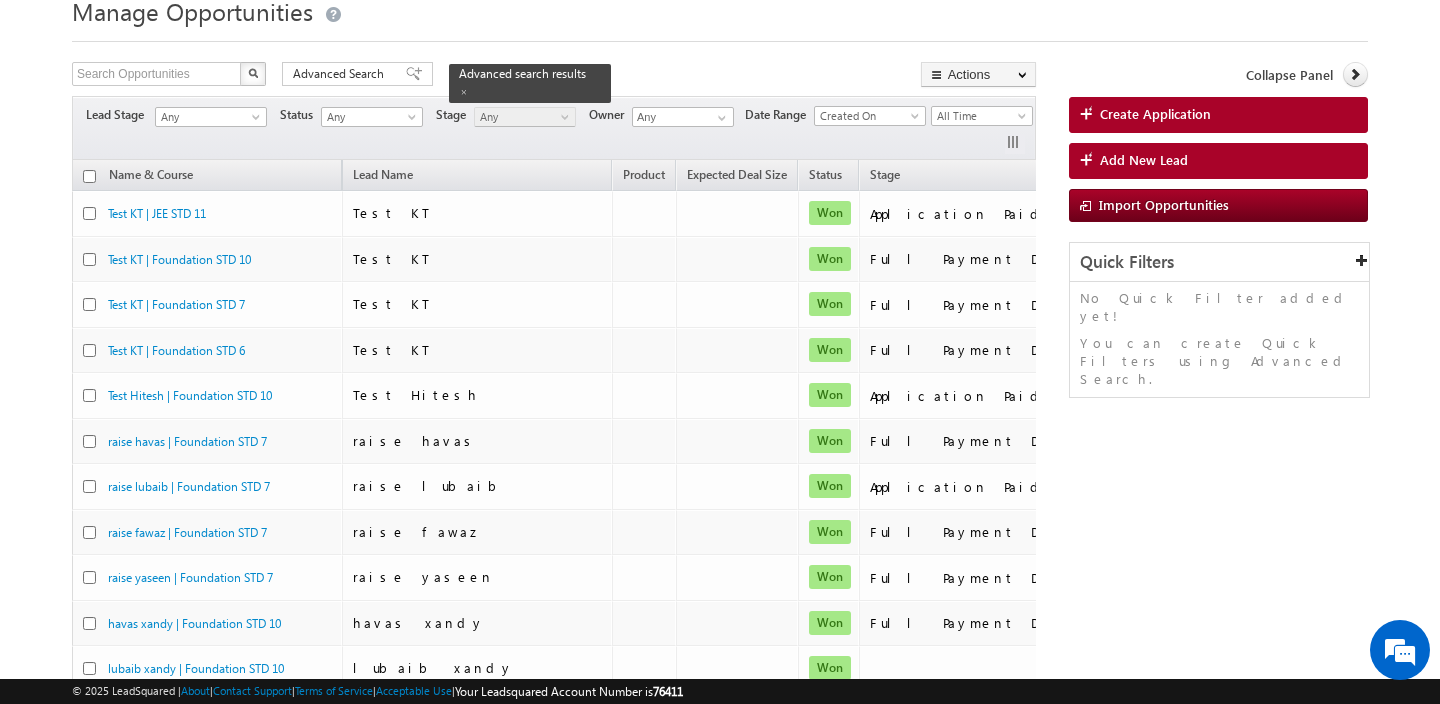 scroll, scrollTop: 0, scrollLeft: 0, axis: both 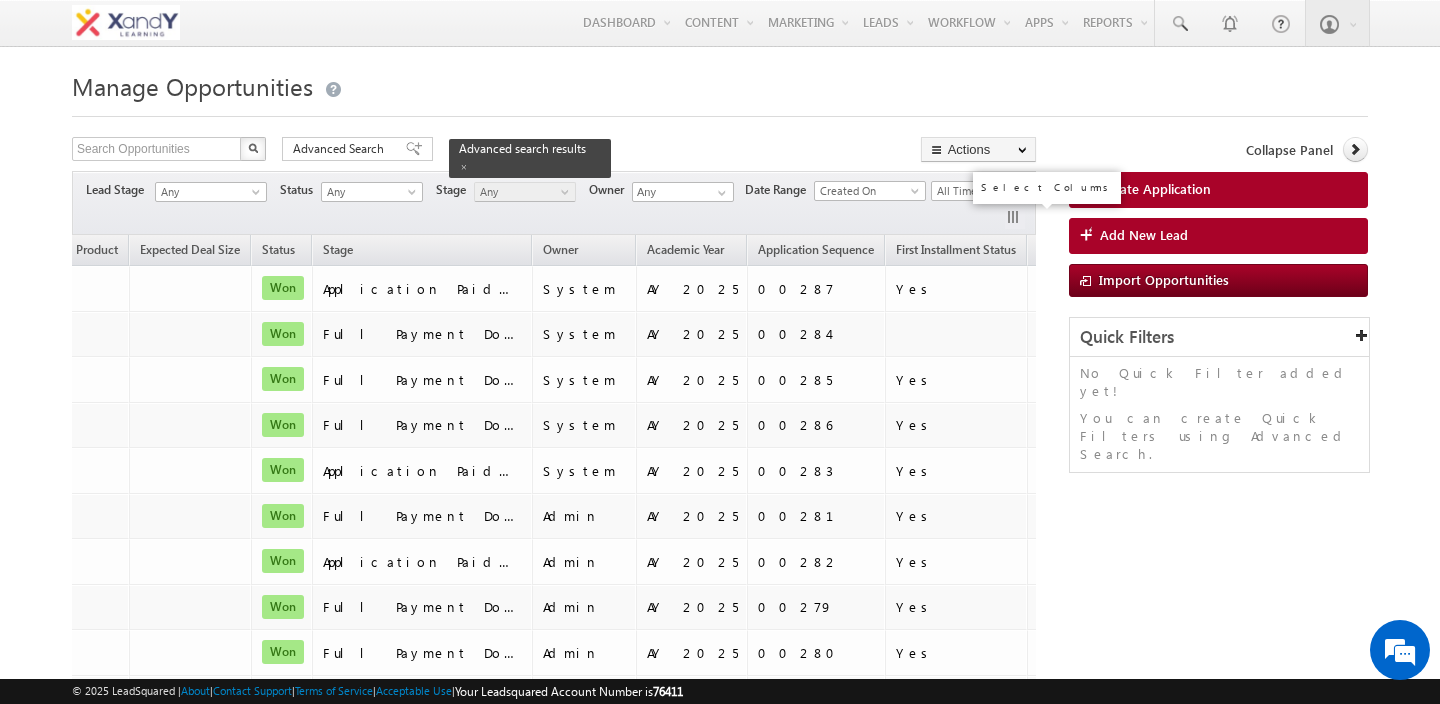 click at bounding box center (1015, 219) 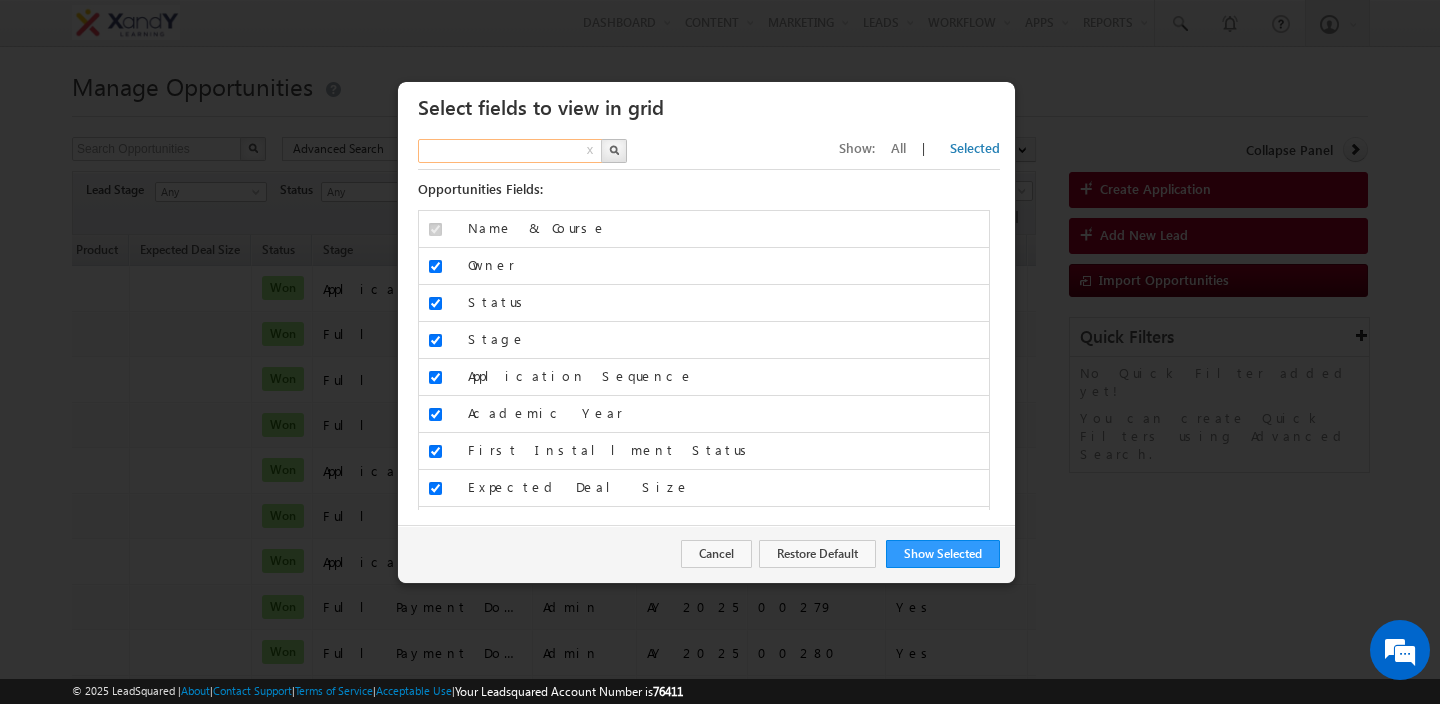 click at bounding box center [511, 151] 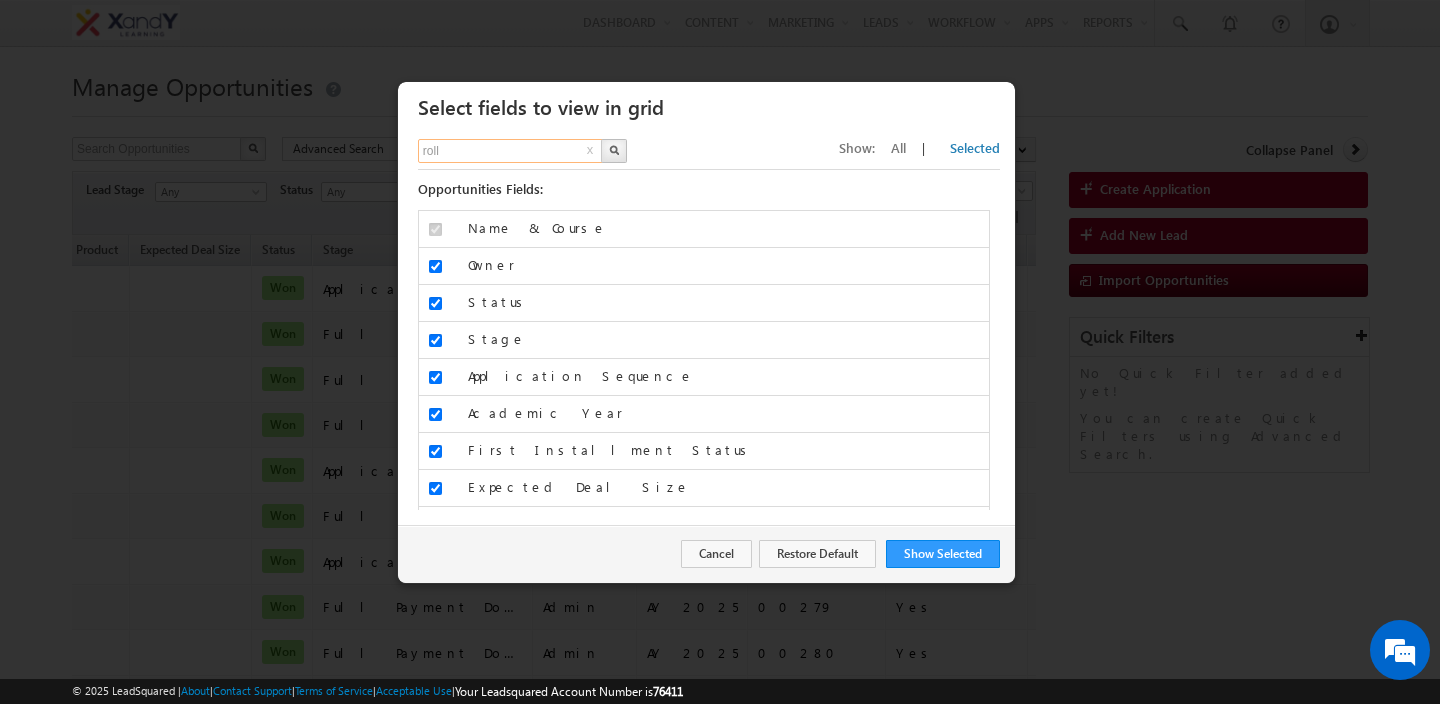 type on "roll" 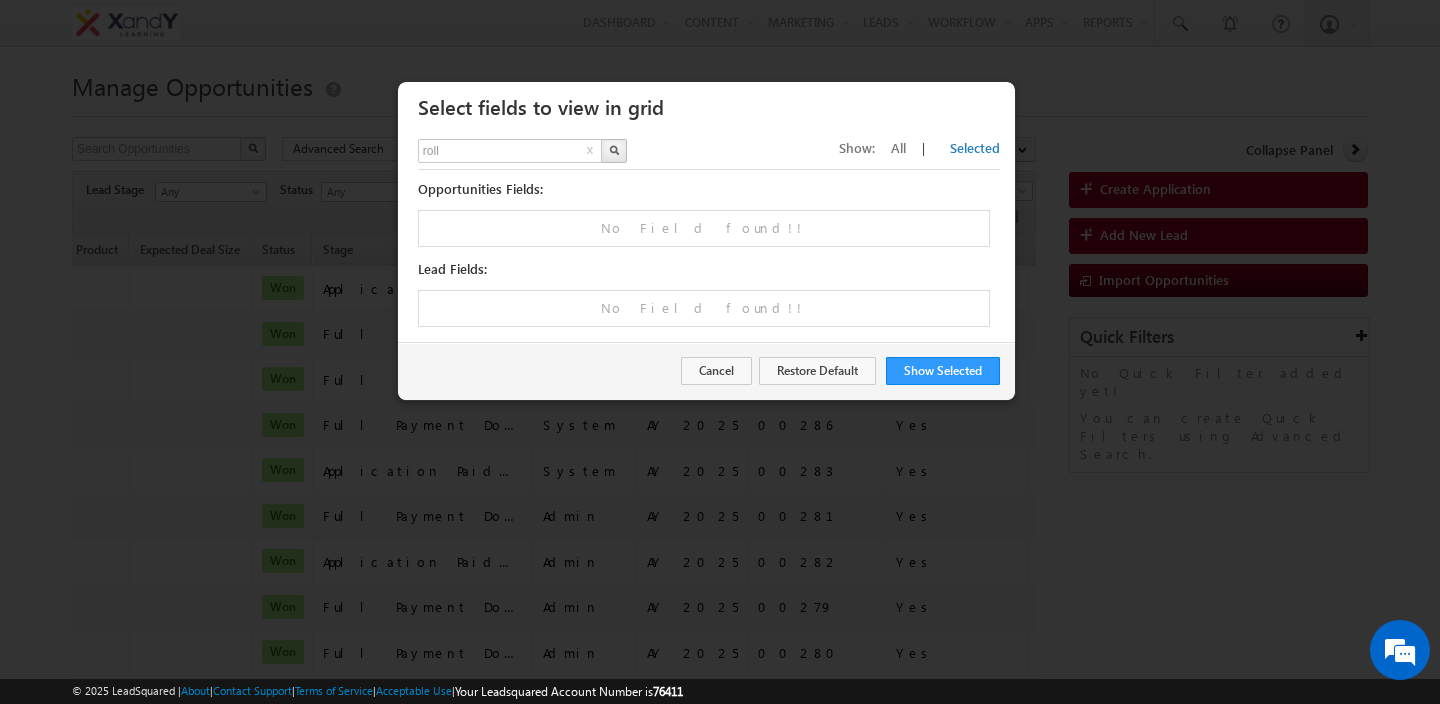 click on "All" at bounding box center (898, 147) 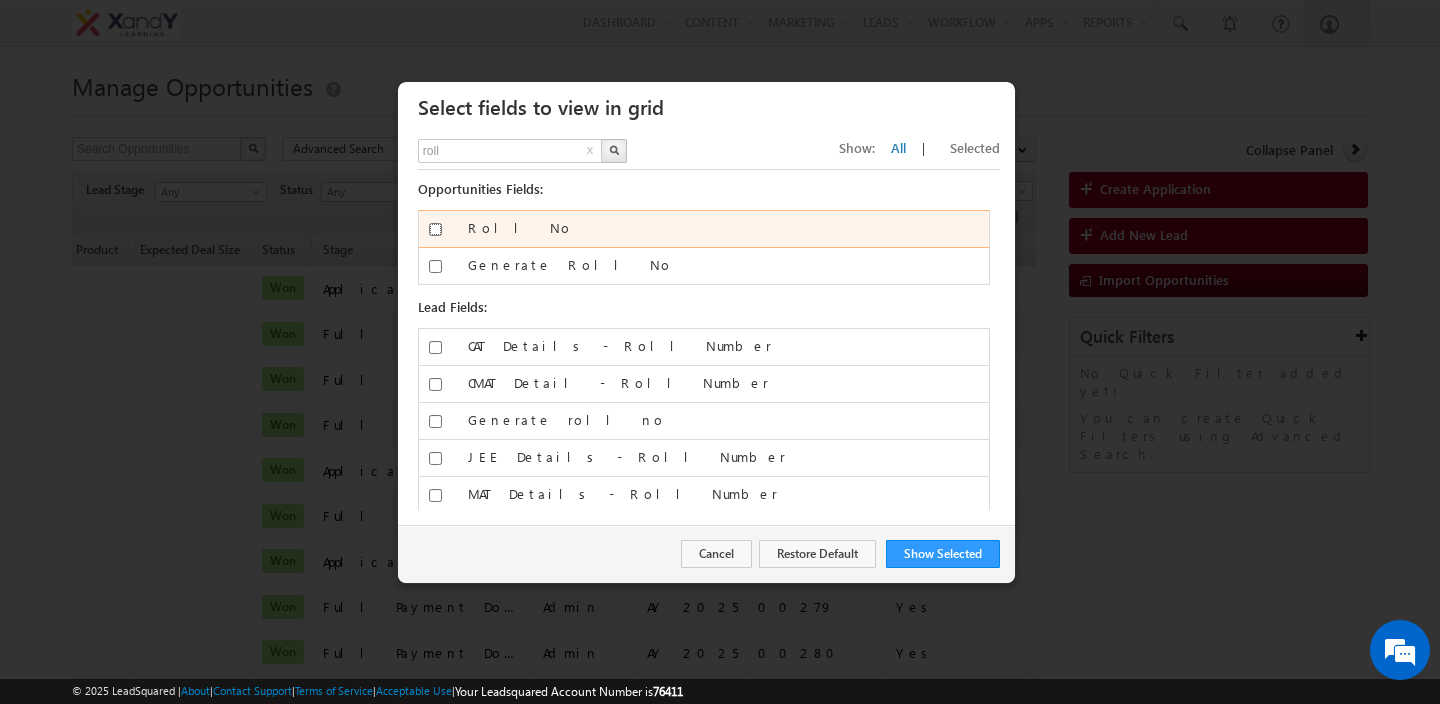 click on "Roll No" at bounding box center (435, 229) 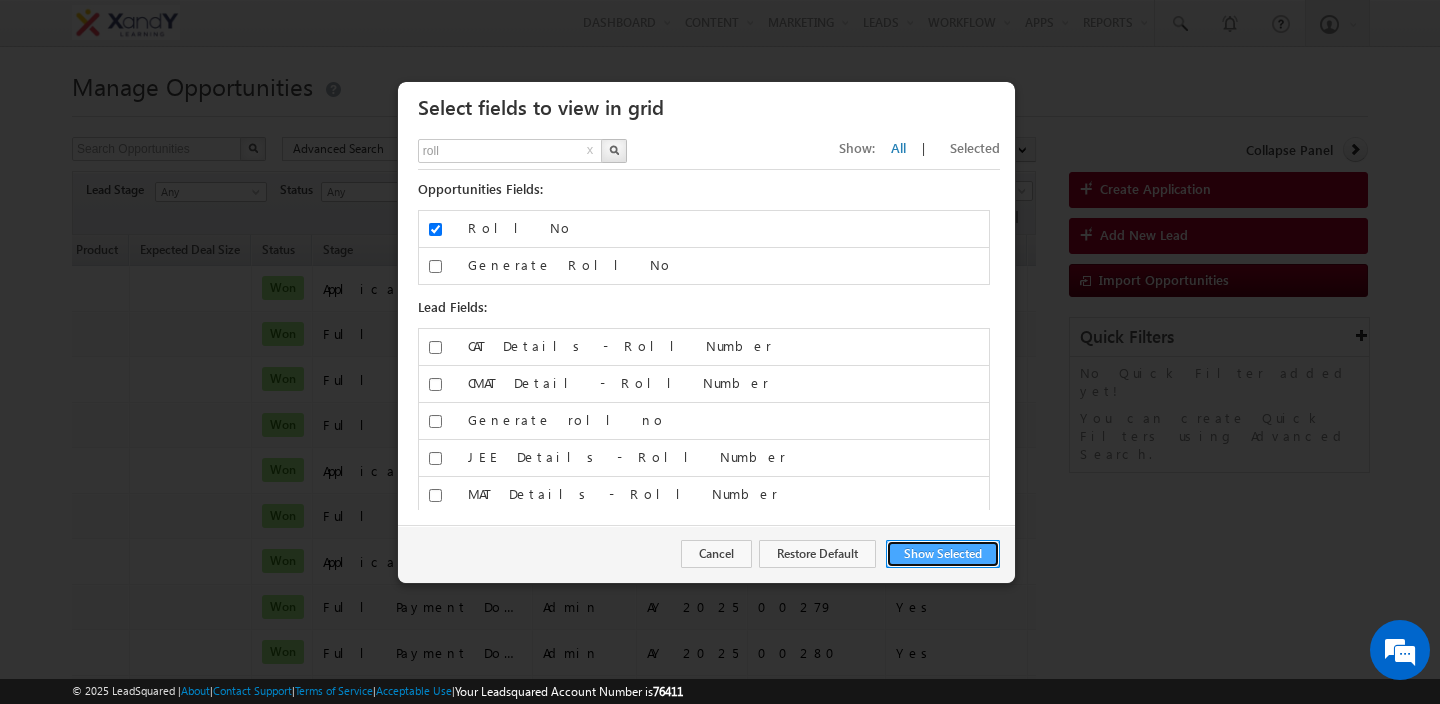 click on "Show Selected" at bounding box center [943, 554] 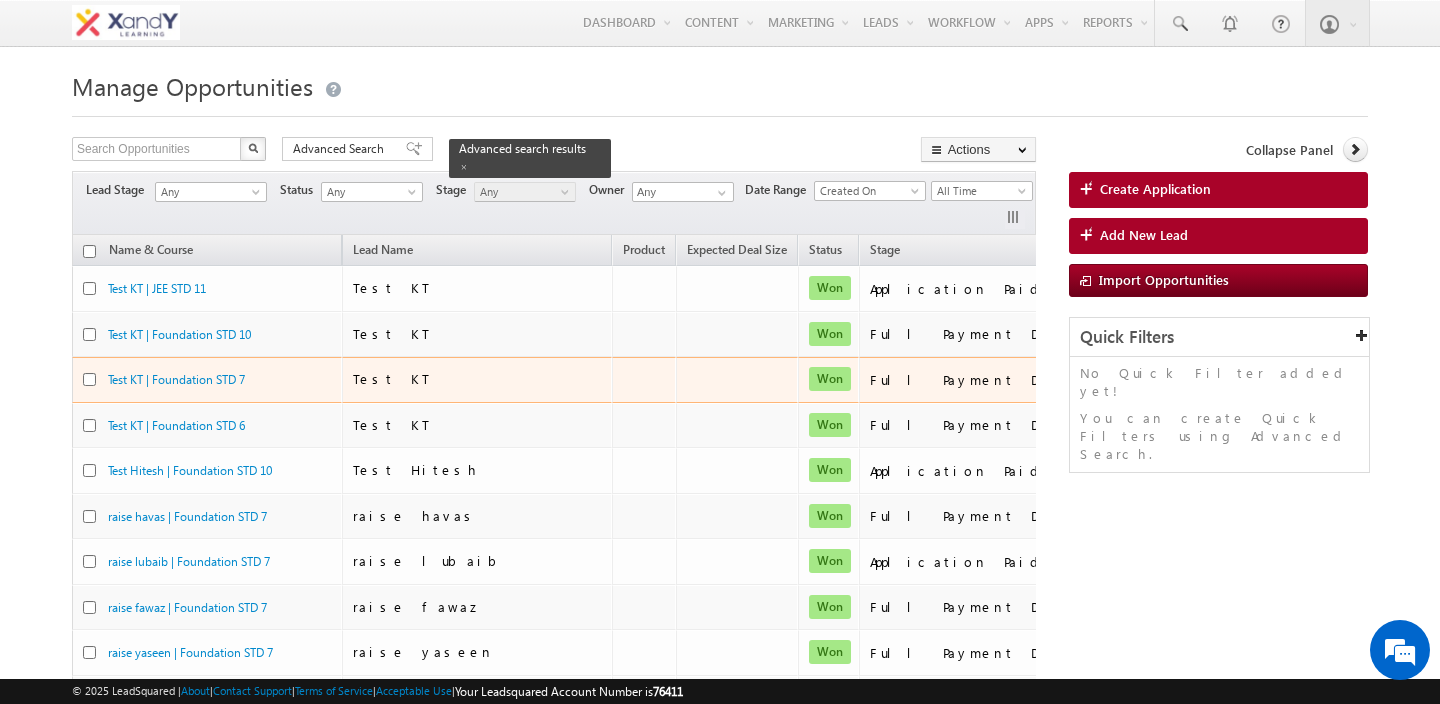 click at bounding box center [737, 380] 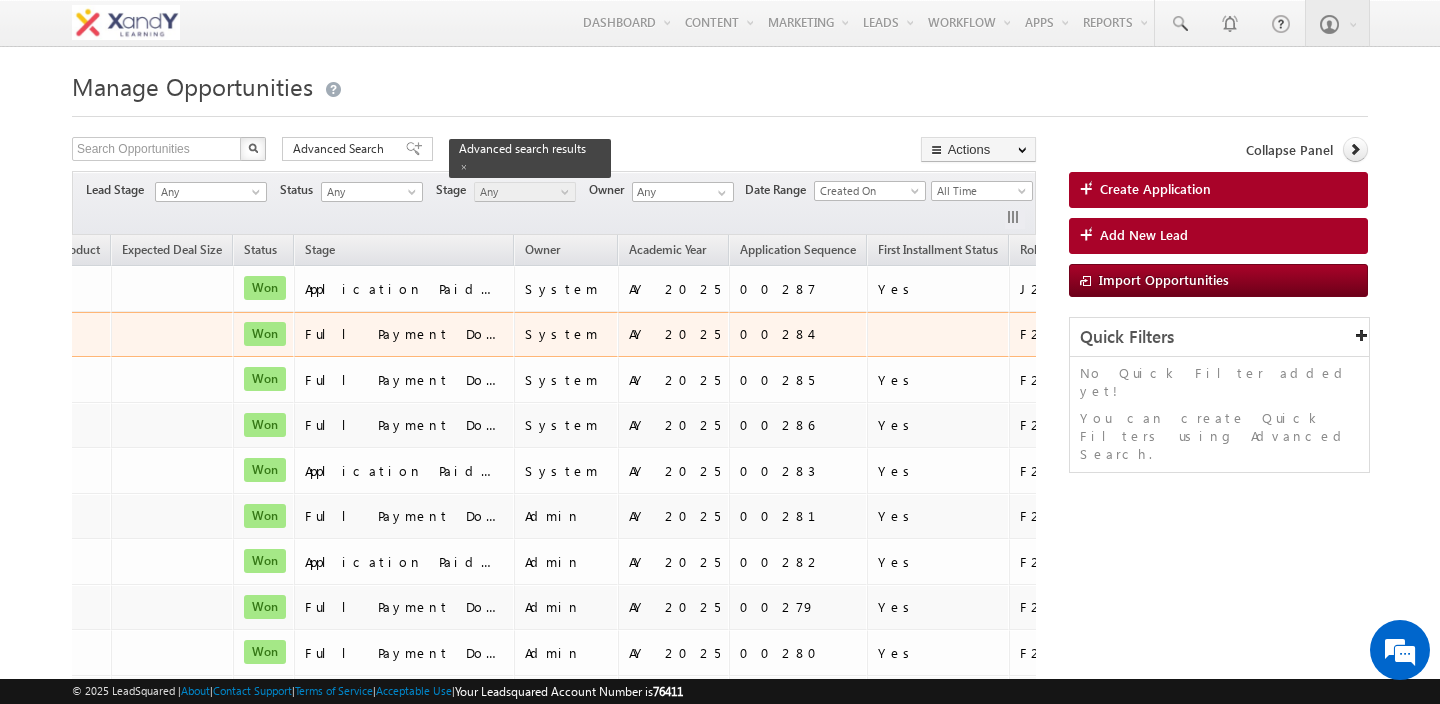 scroll, scrollTop: 0, scrollLeft: 636, axis: horizontal 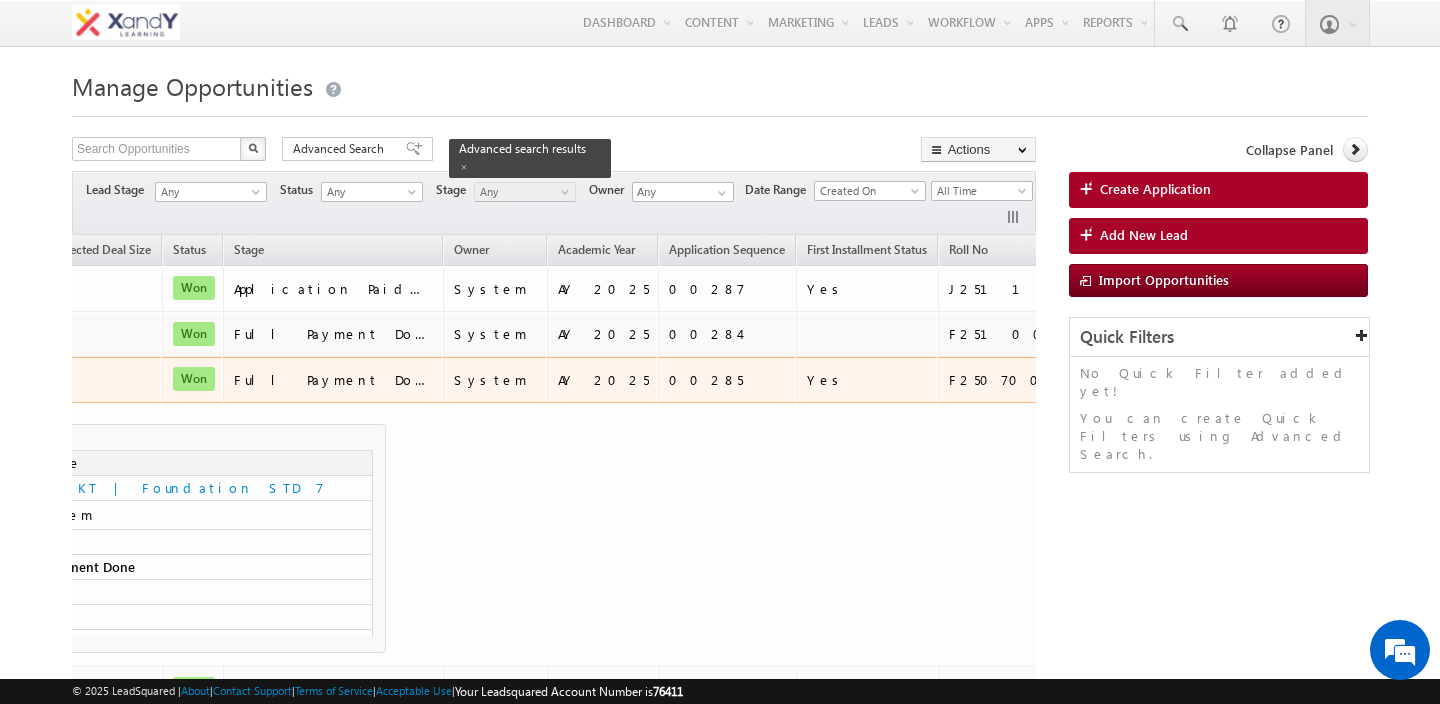 click on "F250700285" at bounding box center (1034, 380) 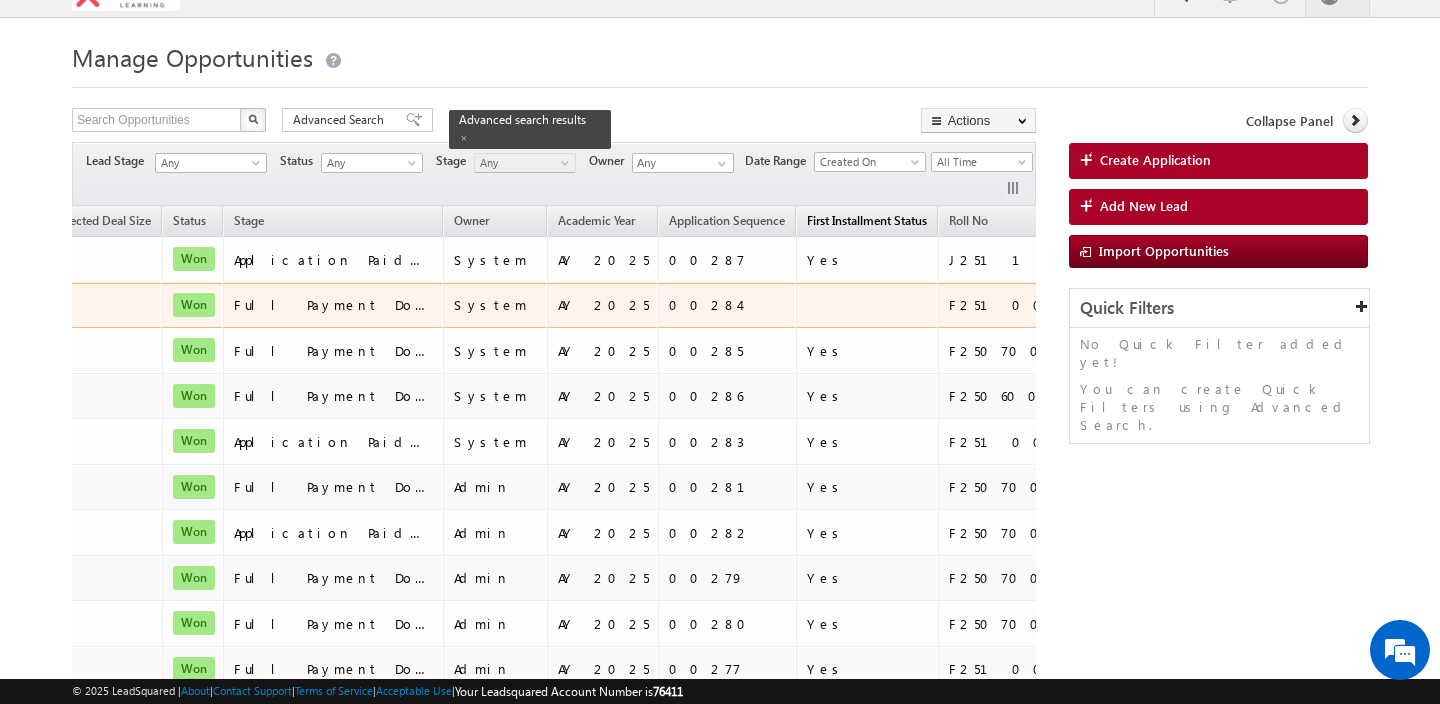 scroll, scrollTop: 0, scrollLeft: 0, axis: both 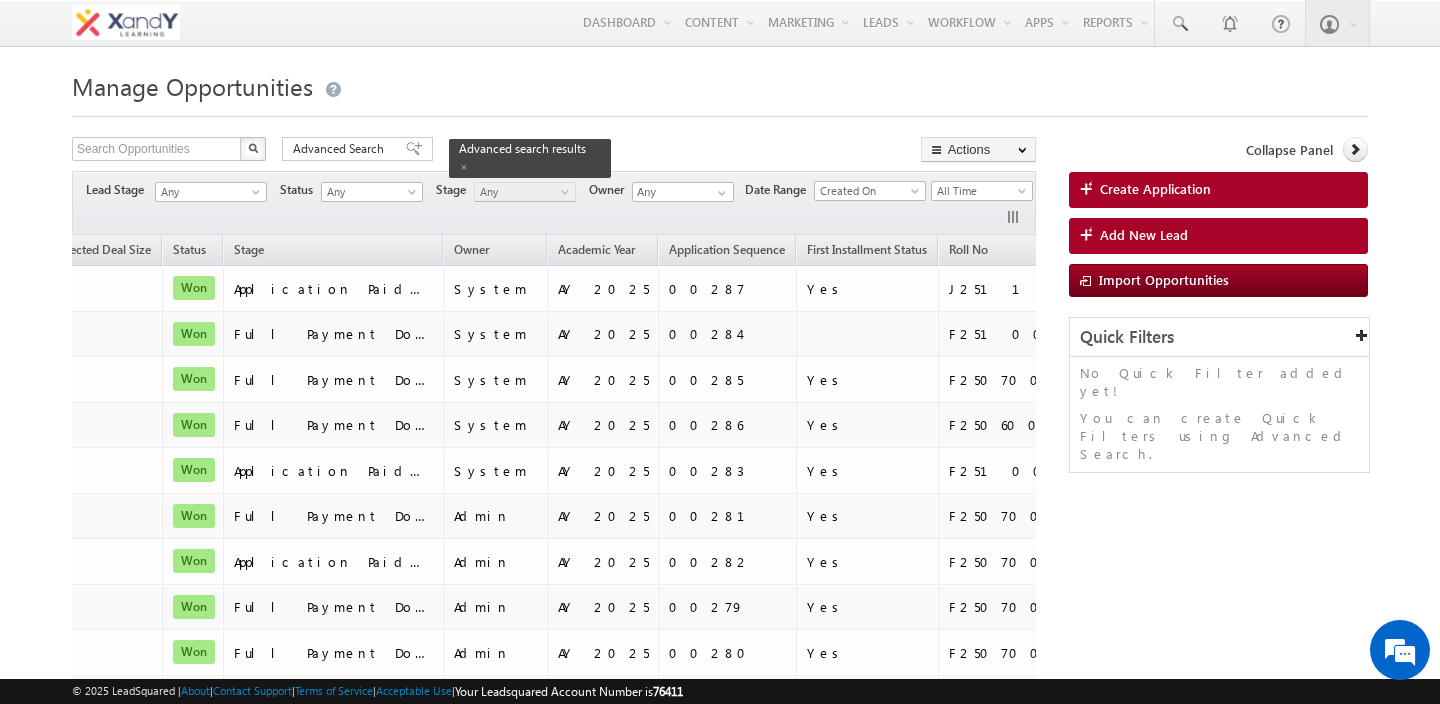 click on "Search Opportunities X   990 results found
Advanced Search
Advanced search results
Actions Export Opportunities Reset all Filters
Actions Export Opportunities Bulk Update Change Owner Change Stage Bulk Delete Add Activity Reset all Filters" at bounding box center [554, 151] 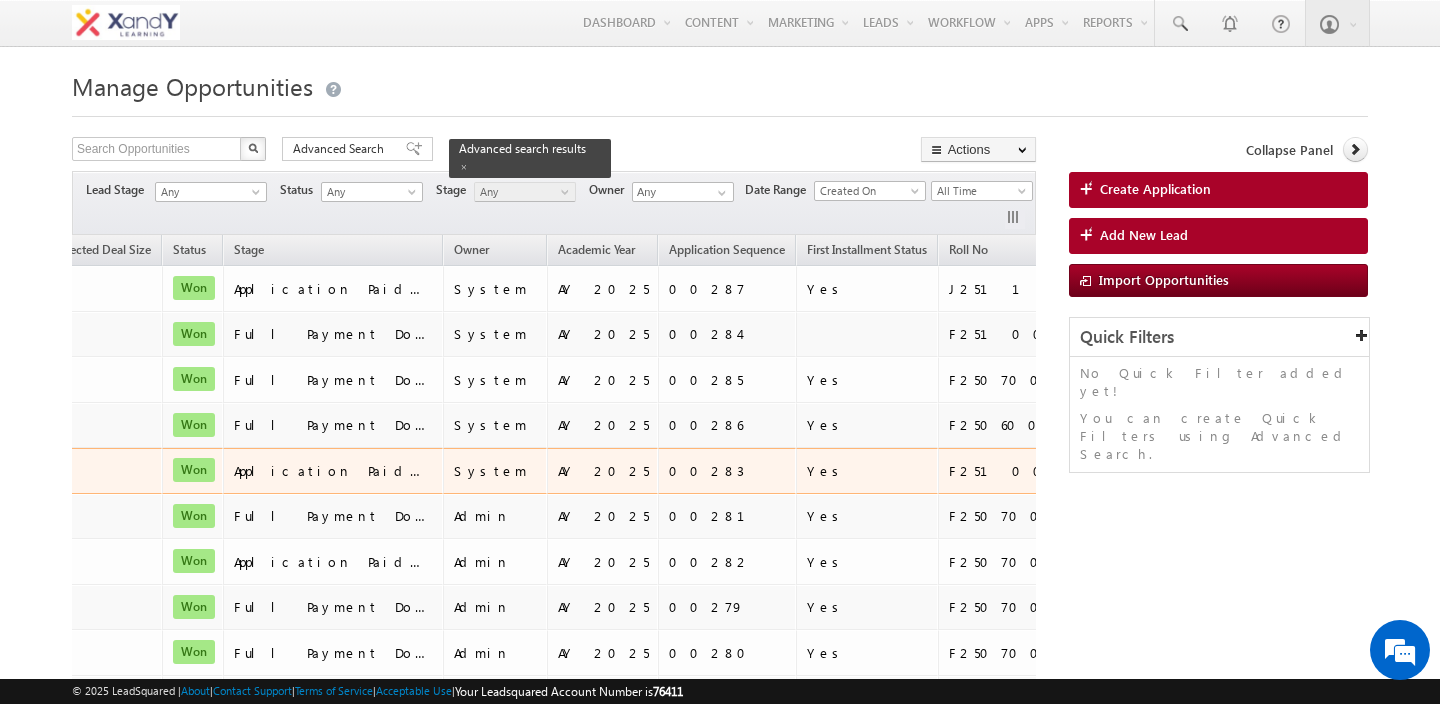 scroll, scrollTop: 0, scrollLeft: 0, axis: both 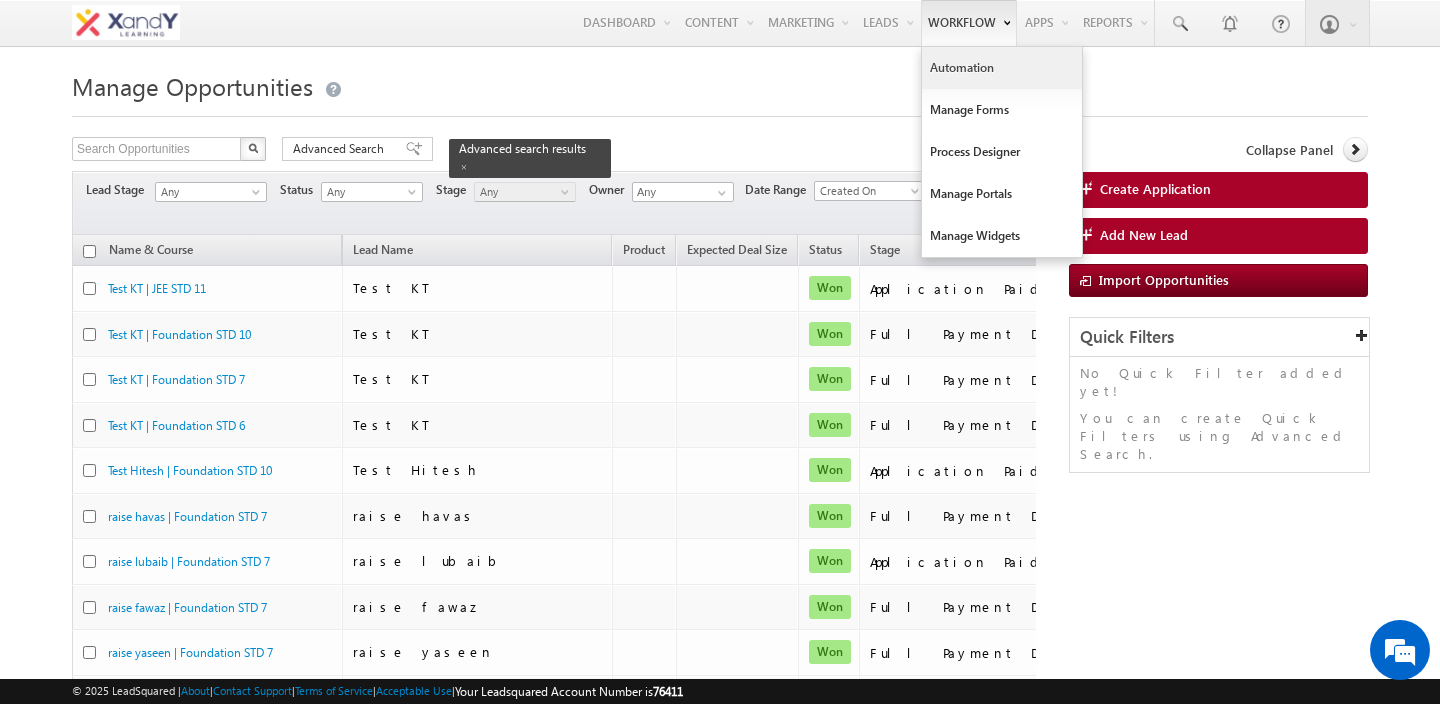 click on "Menu
Shweta Singh
swatz zz.aq ua+3@ gmail .com
X&Y learn" at bounding box center [720, 23] 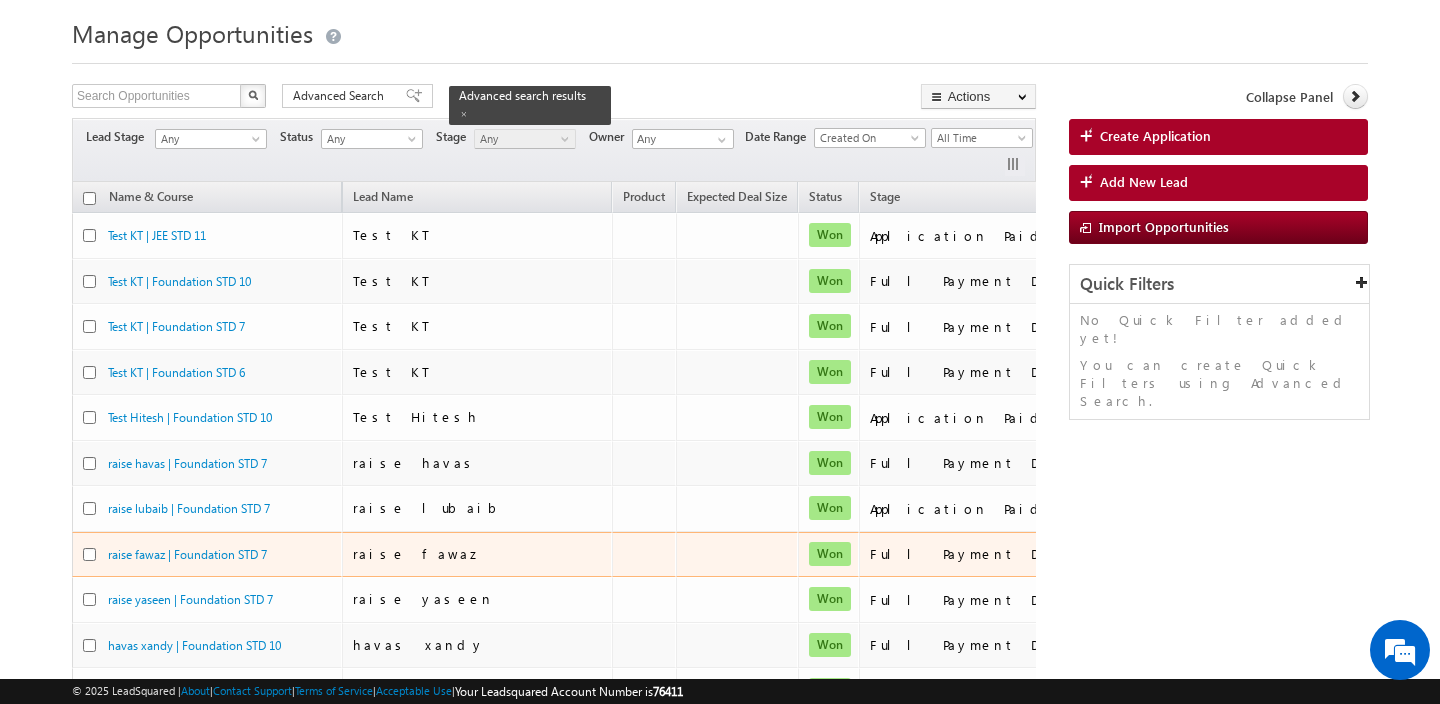scroll, scrollTop: 0, scrollLeft: 0, axis: both 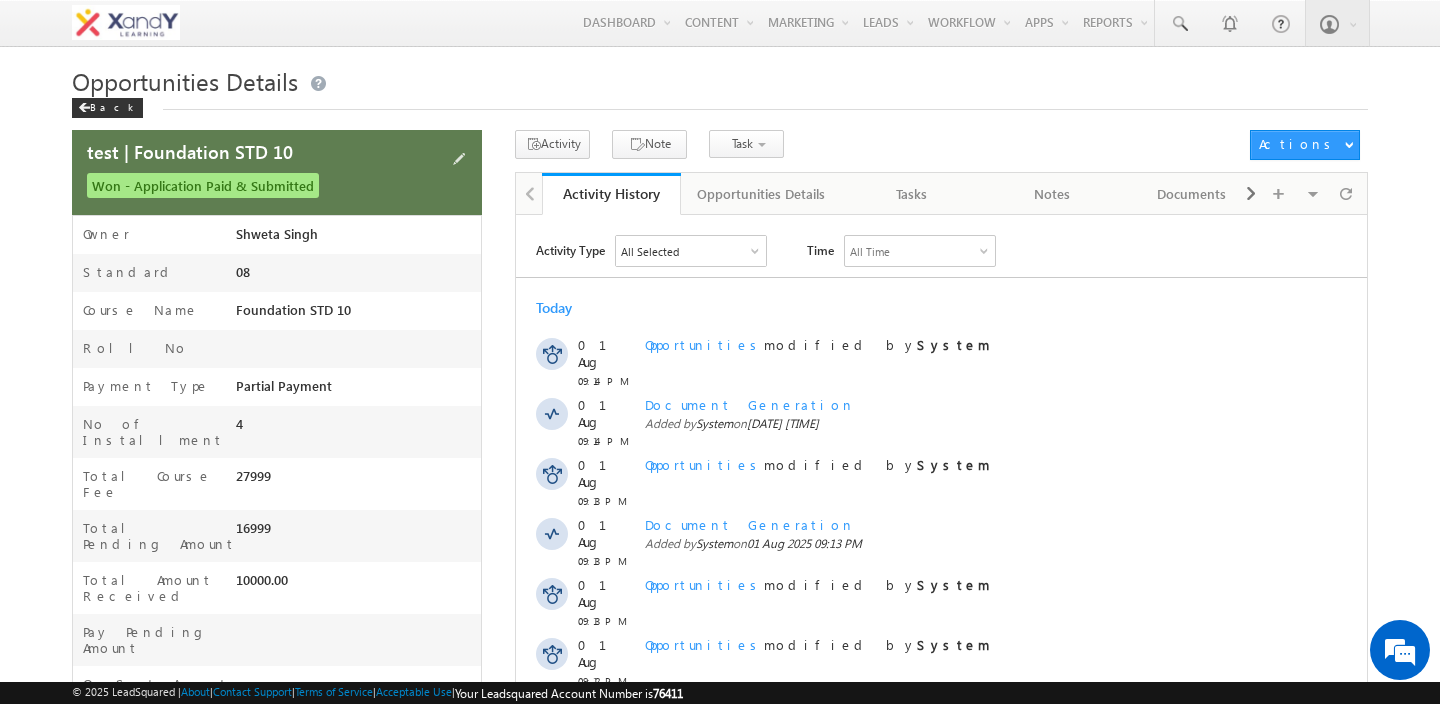 click on "Total Course Fee" at bounding box center (154, 489) 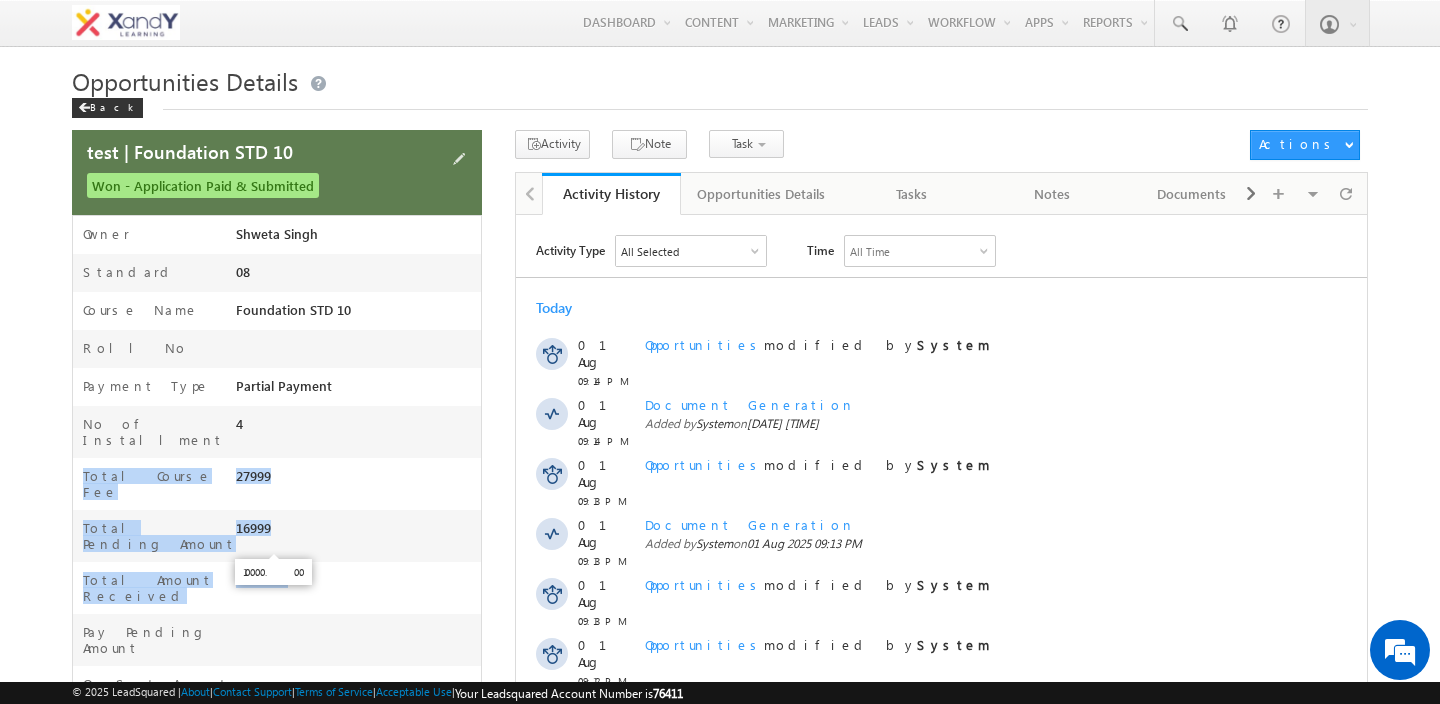 drag, startPoint x: 77, startPoint y: 465, endPoint x: 244, endPoint y: 550, distance: 187.3873 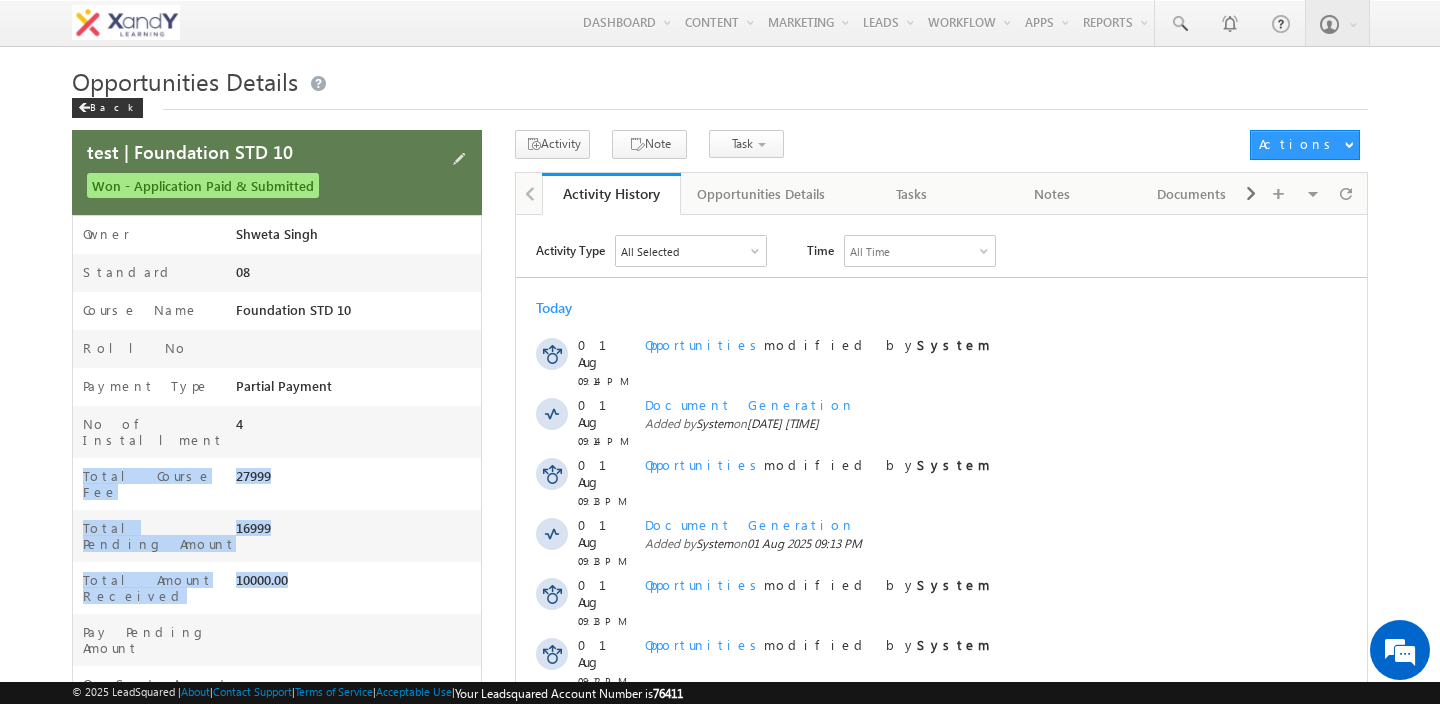 click on "10000.00" at bounding box center [352, 586] 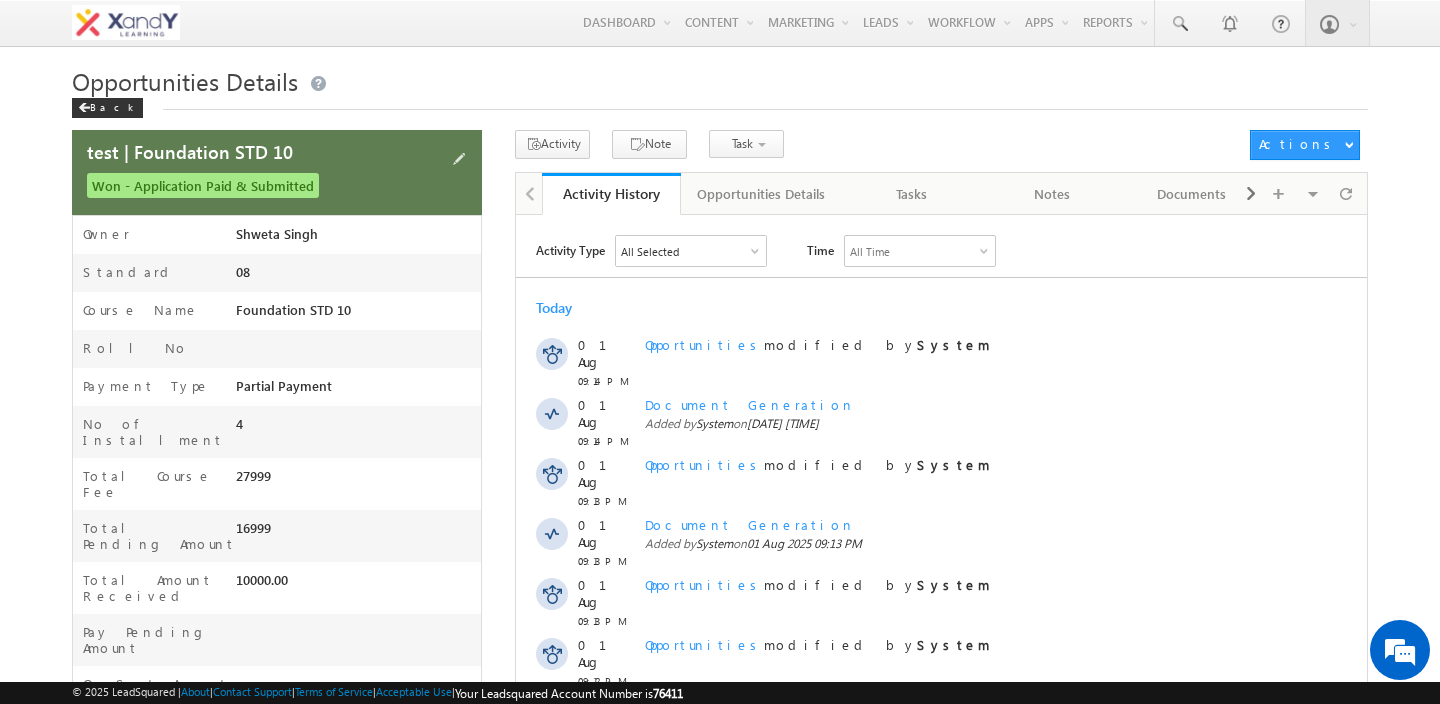 click on "10000.00" at bounding box center (352, 586) 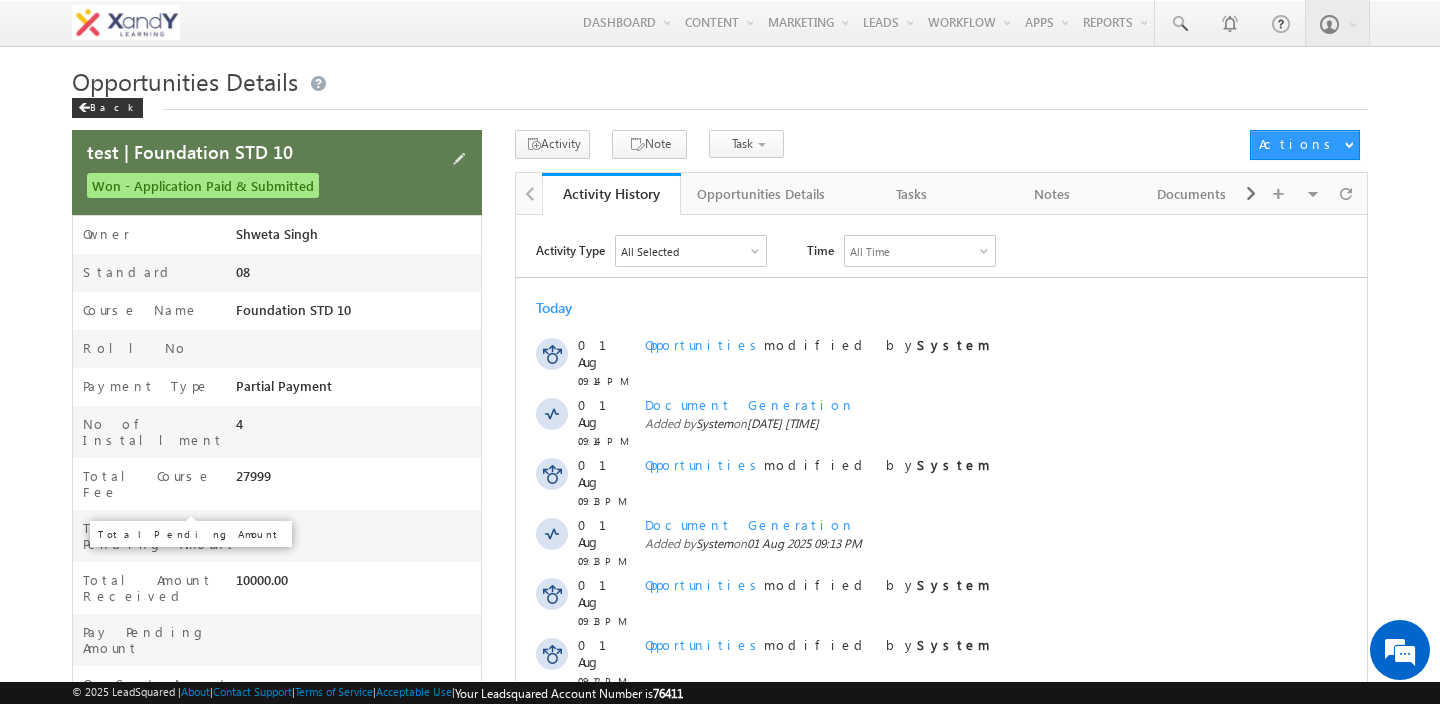 click on "Total Pending Amount" at bounding box center (159, 536) 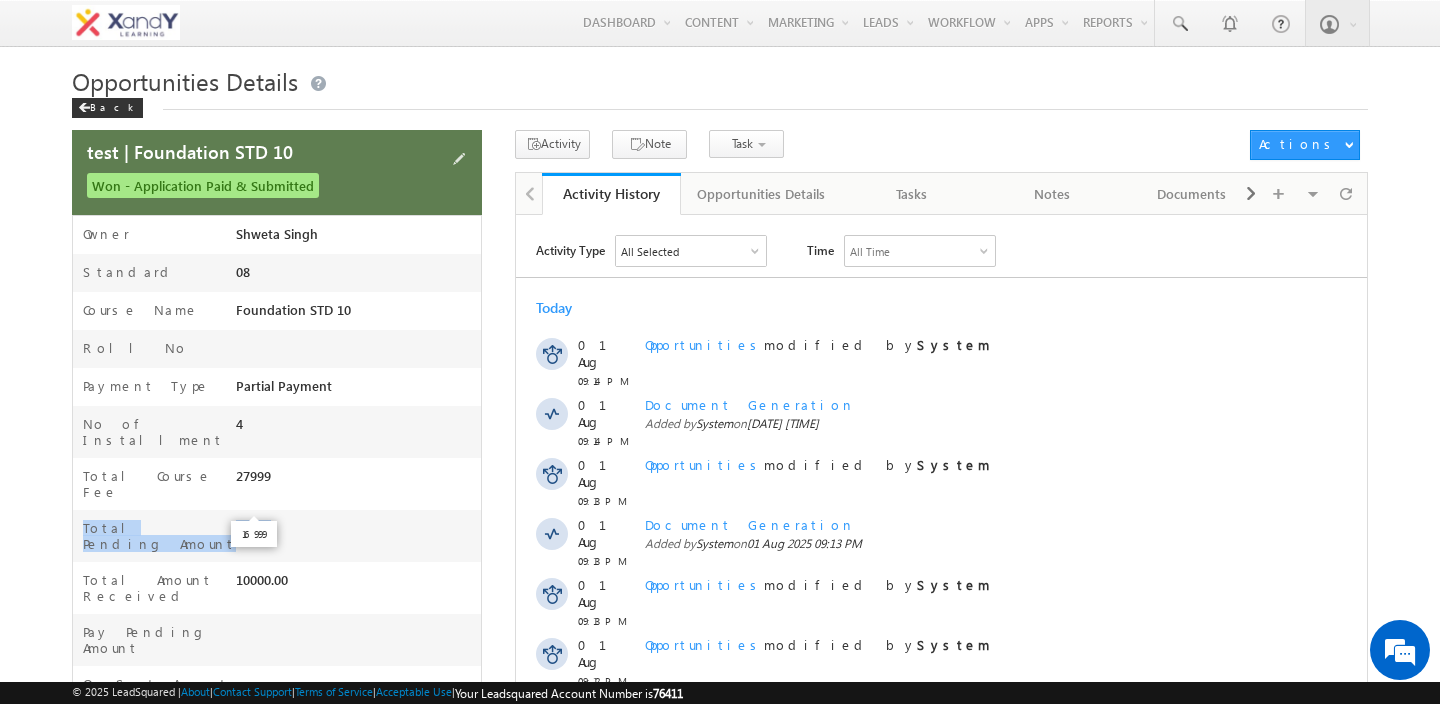 drag, startPoint x: 89, startPoint y: 507, endPoint x: 277, endPoint y: 507, distance: 188 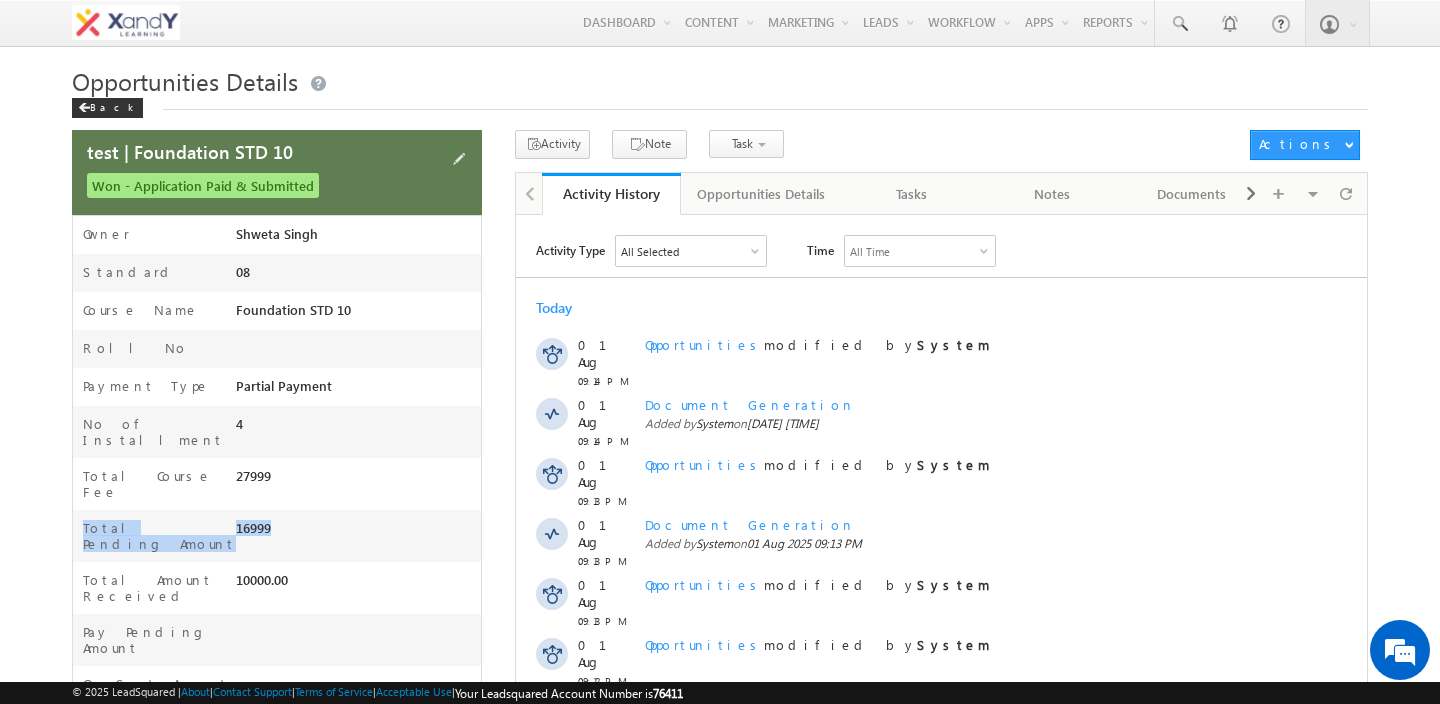 scroll, scrollTop: 0, scrollLeft: 0, axis: both 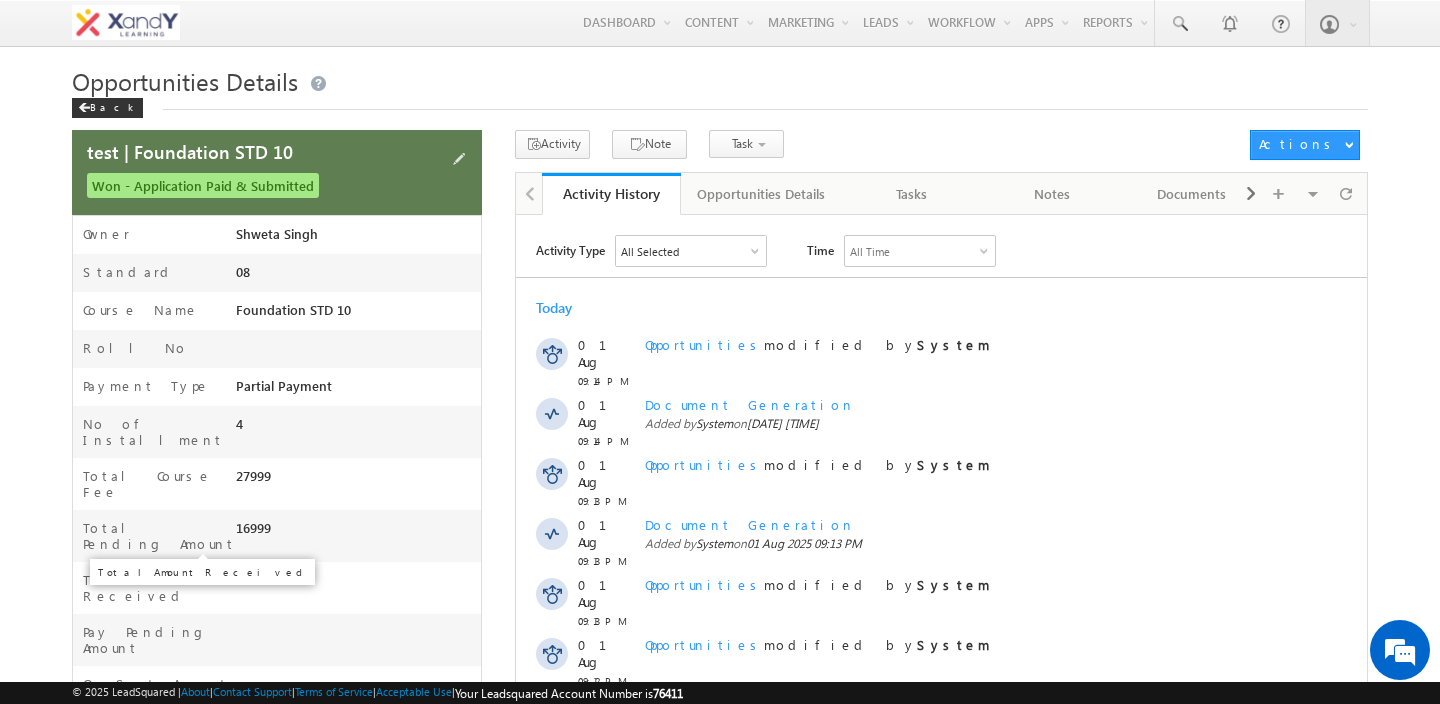 click on "Total Amount Received" at bounding box center [159, 588] 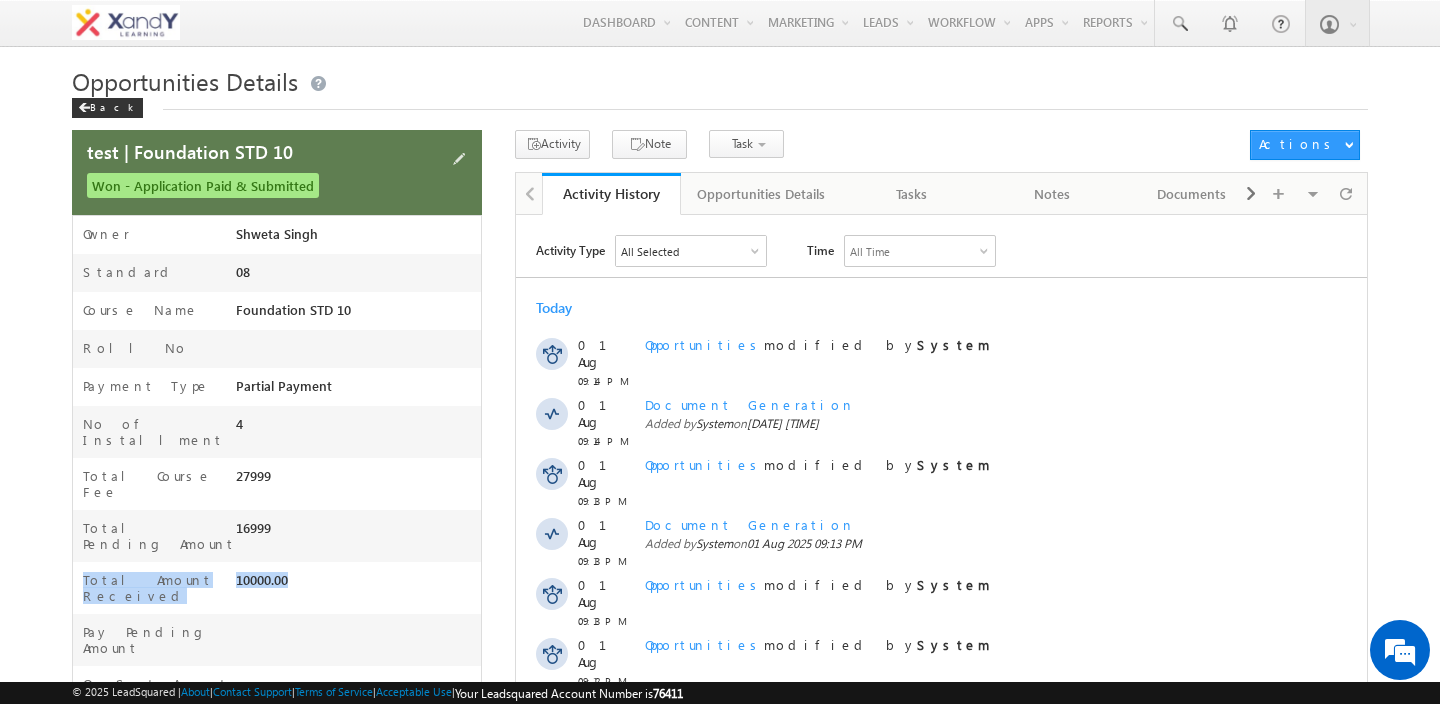 drag, startPoint x: 87, startPoint y: 546, endPoint x: 293, endPoint y: 552, distance: 206.08736 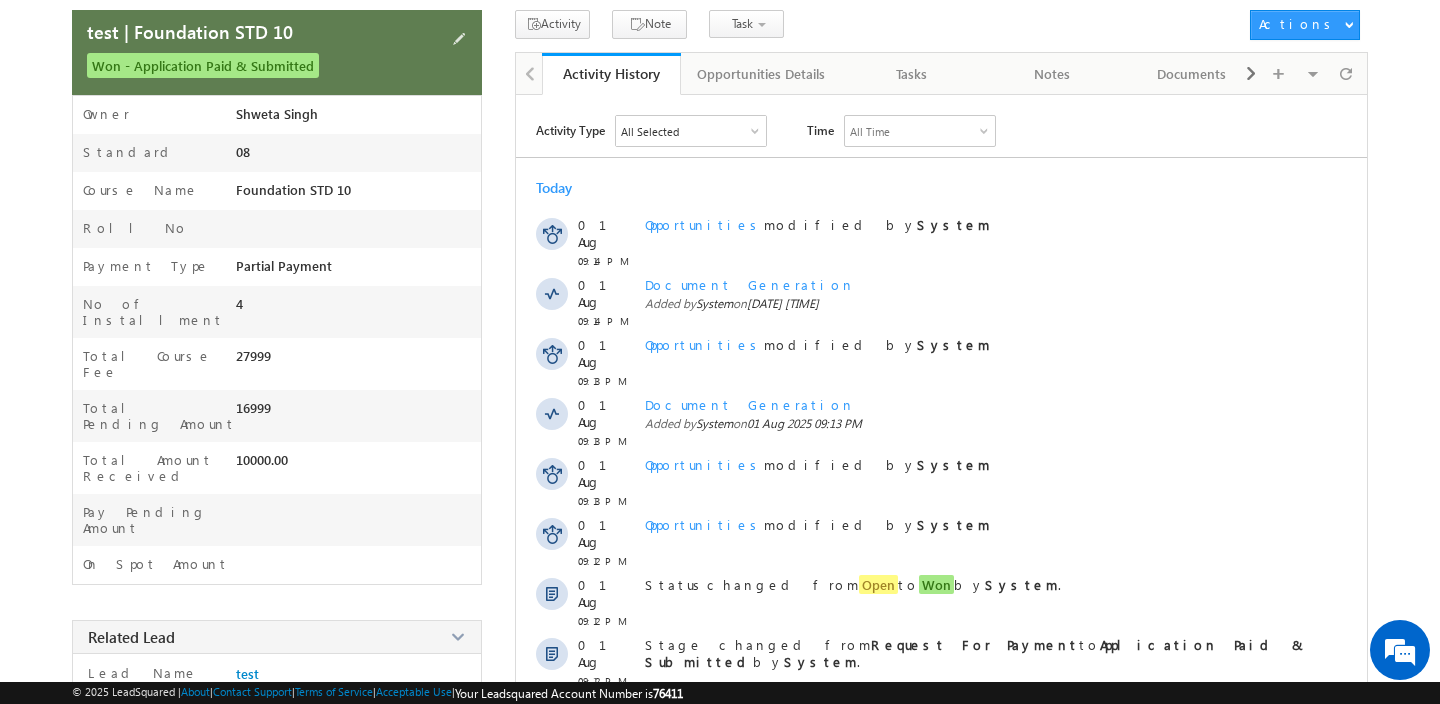 scroll, scrollTop: 140, scrollLeft: 0, axis: vertical 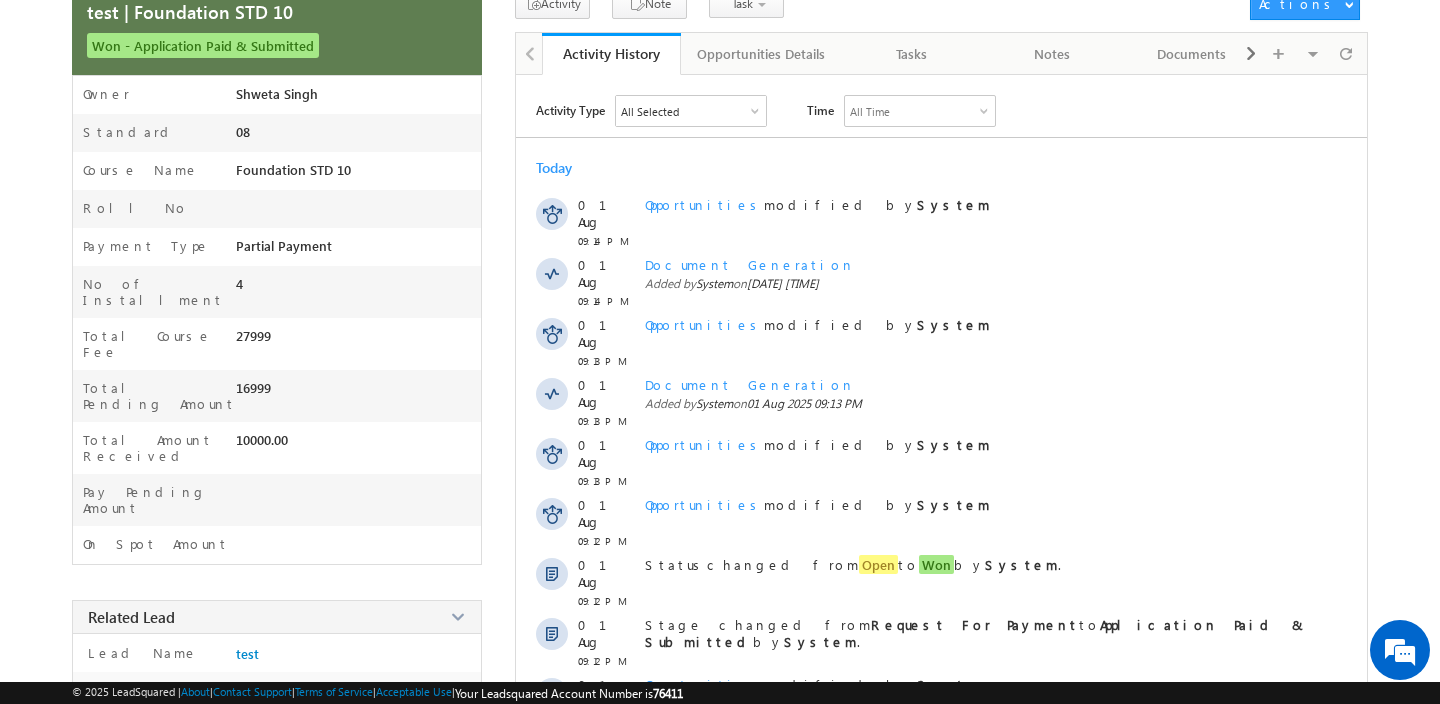 click on "Menu
Shweta Singh
swatz zz.aq ua+3@ gmail .com" at bounding box center [720, 452] 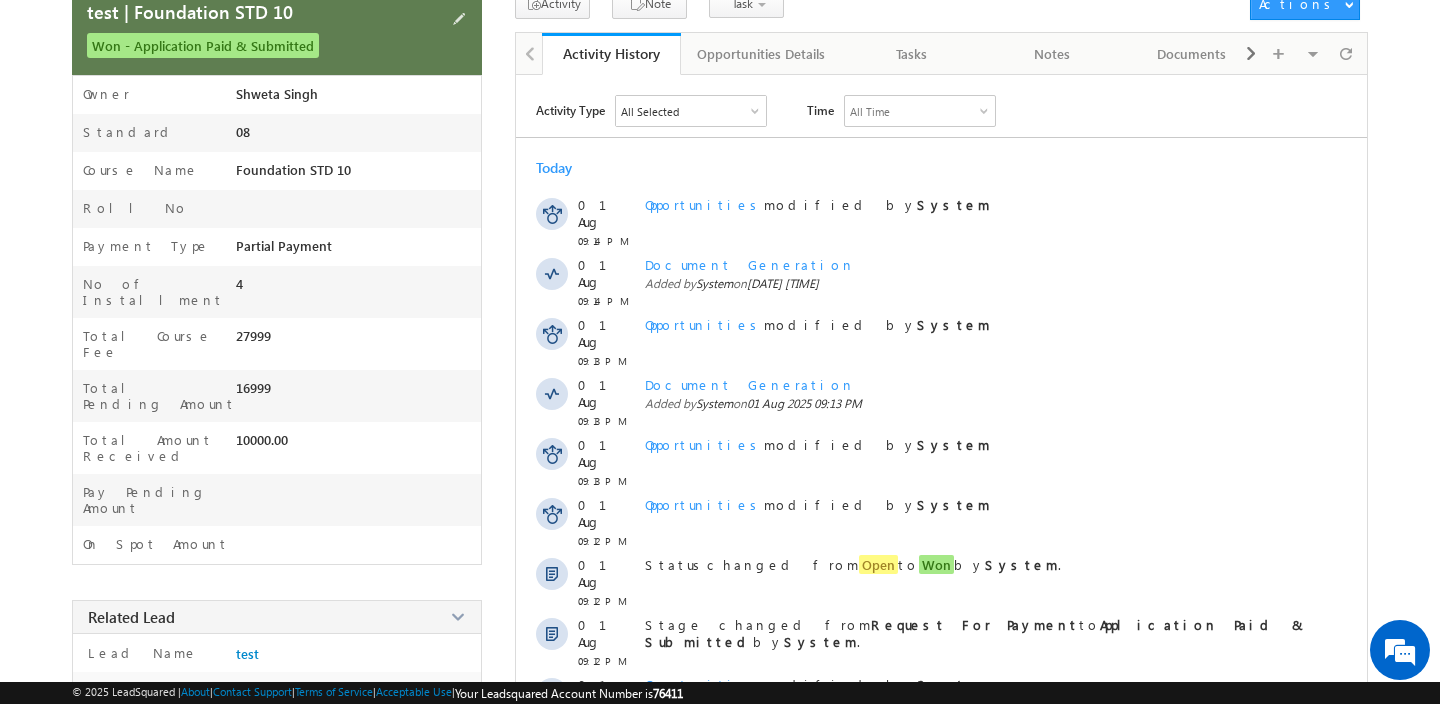 click on "Pay Pending Amount" at bounding box center (154, 505) 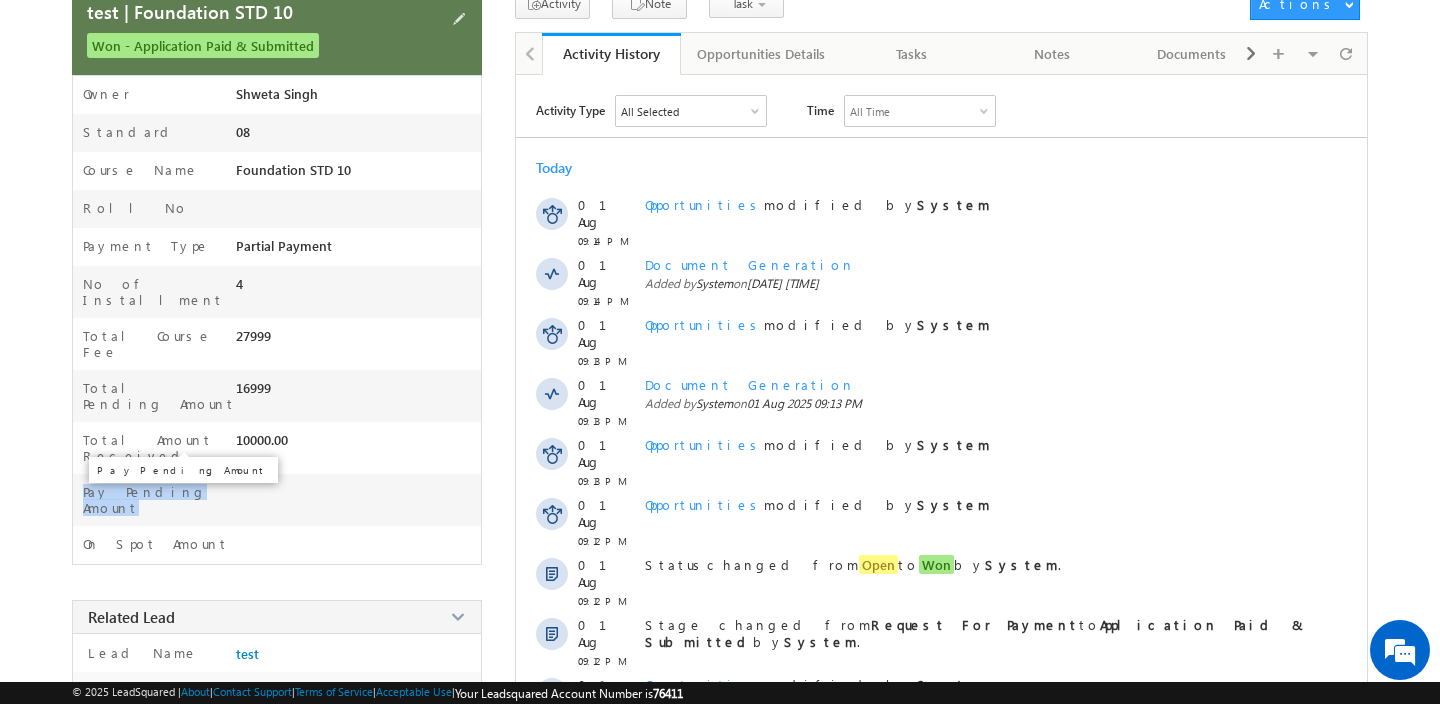 drag, startPoint x: 81, startPoint y: 445, endPoint x: 193, endPoint y: 441, distance: 112.0714 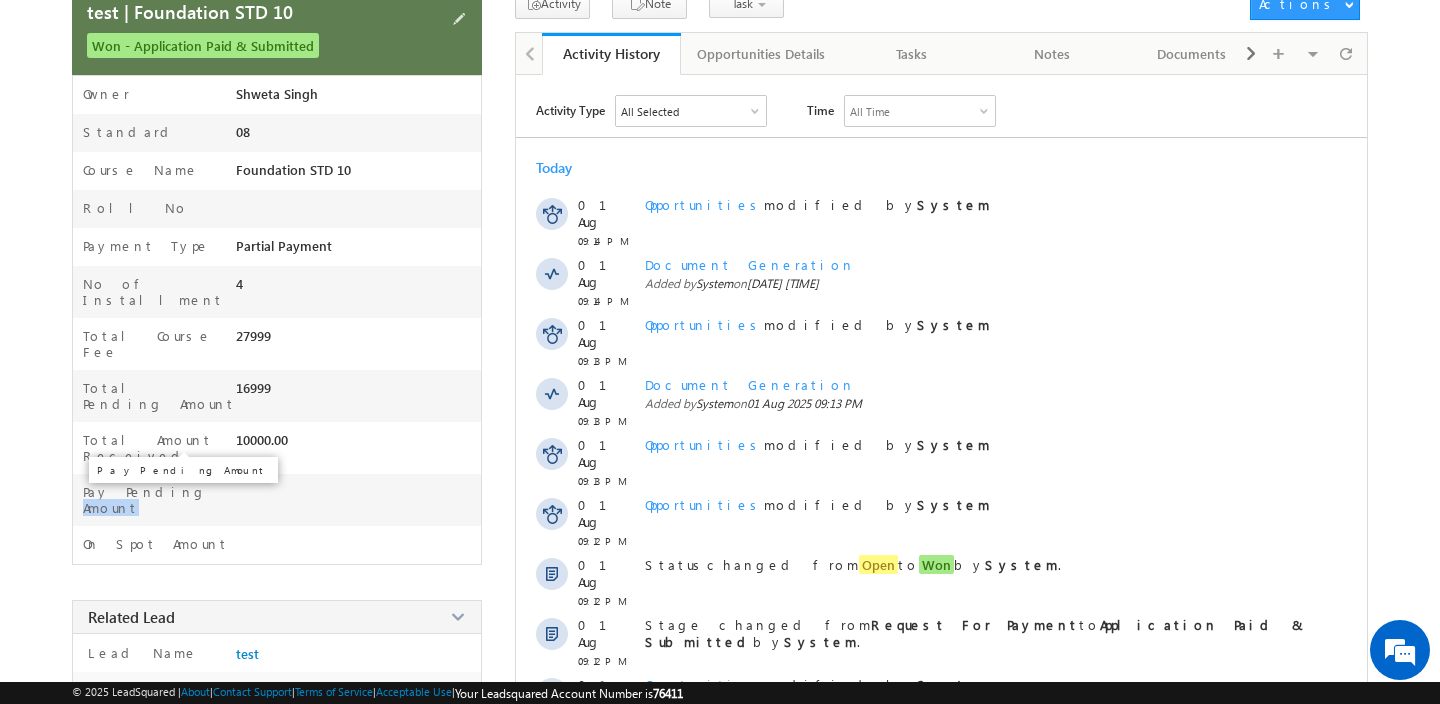 click on "Pay Pending Amount" at bounding box center [159, 500] 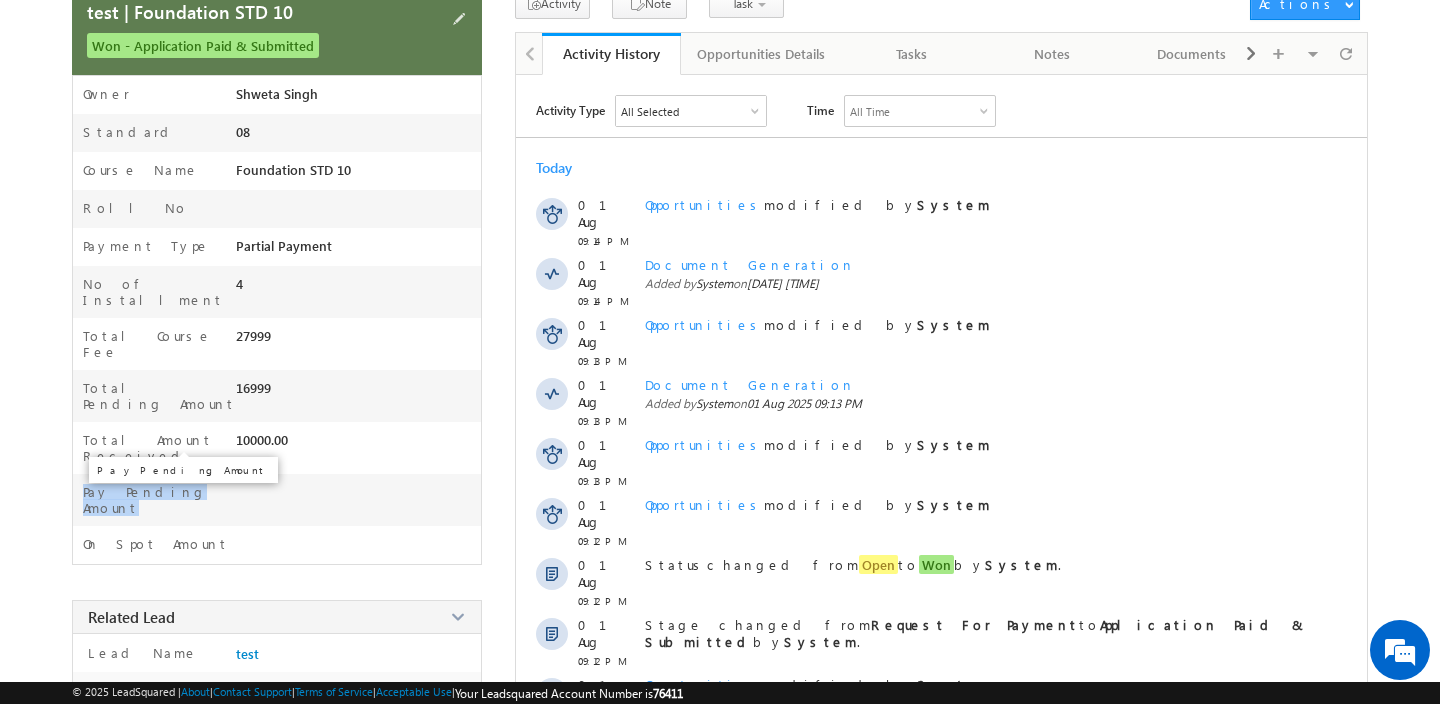 click on "Pay Pending Amount" at bounding box center [159, 500] 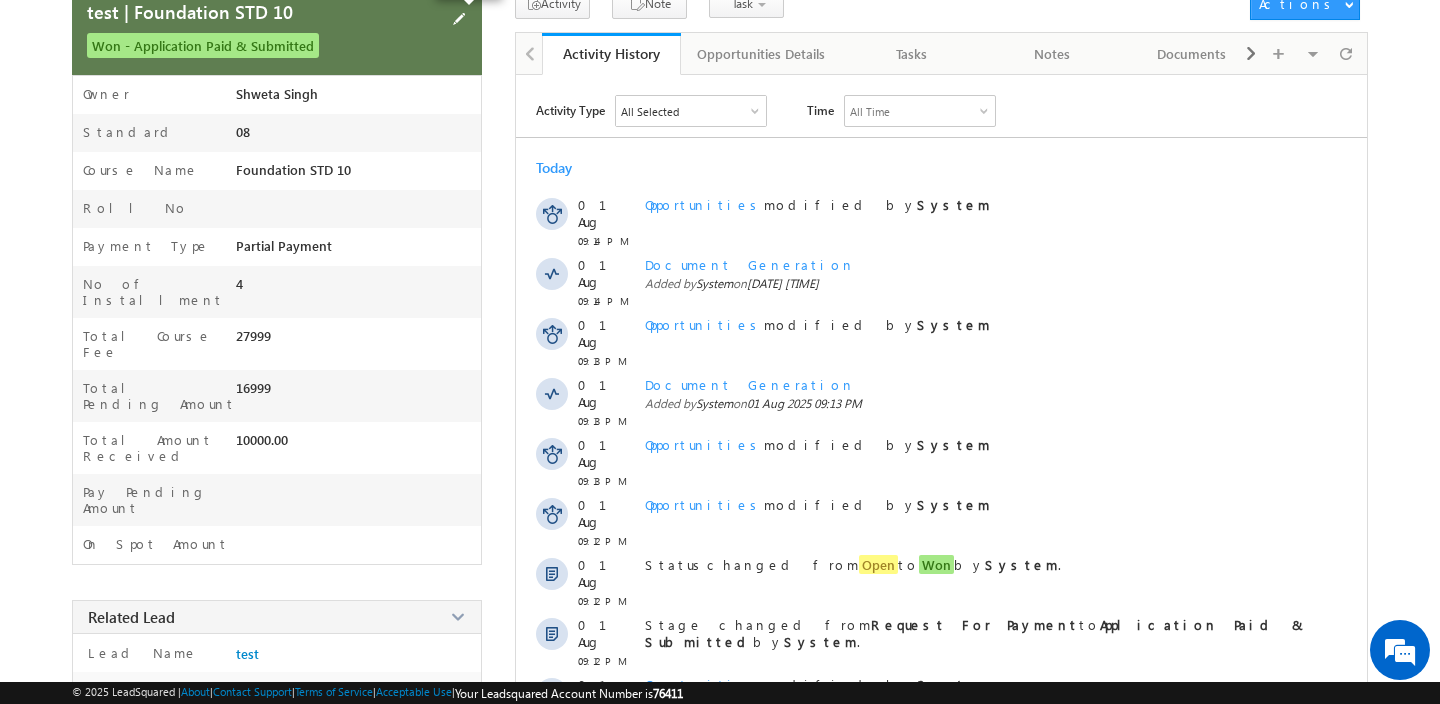 click at bounding box center (459, 19) 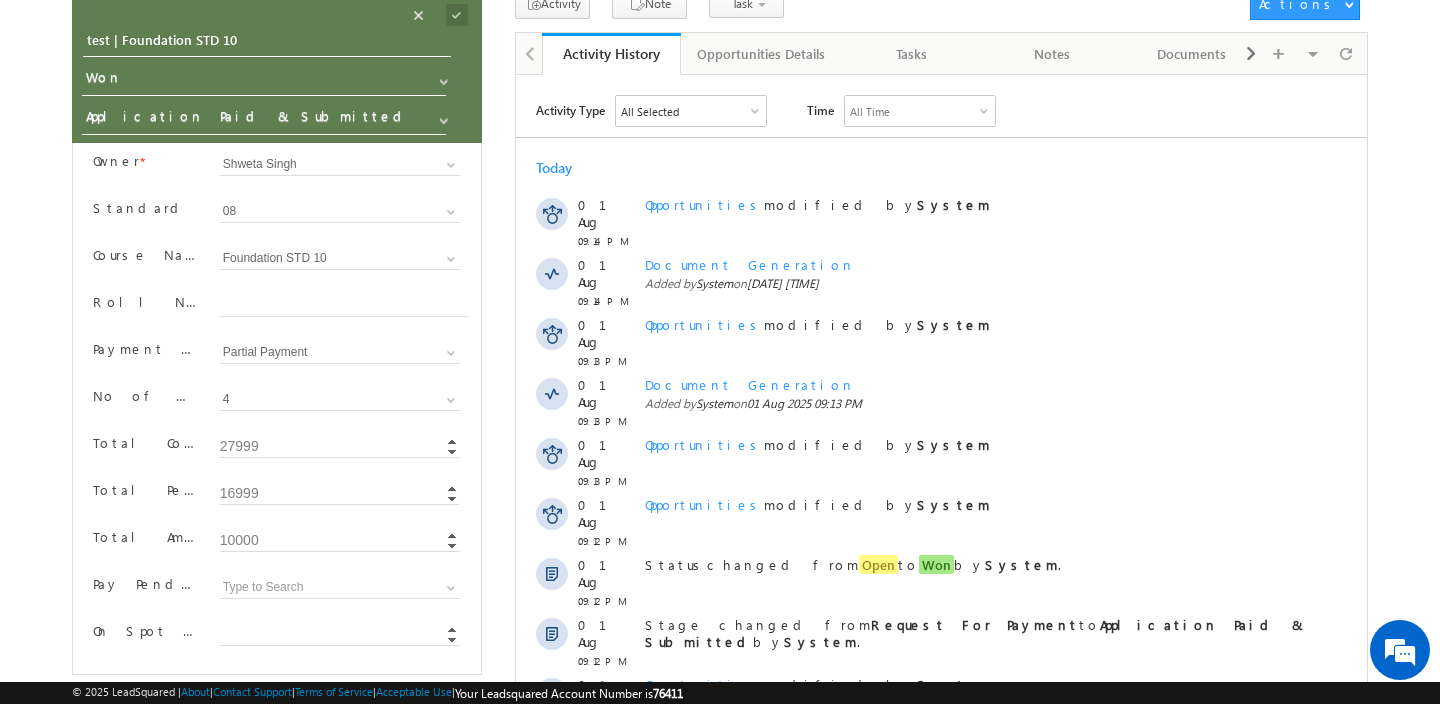 scroll, scrollTop: 319, scrollLeft: 0, axis: vertical 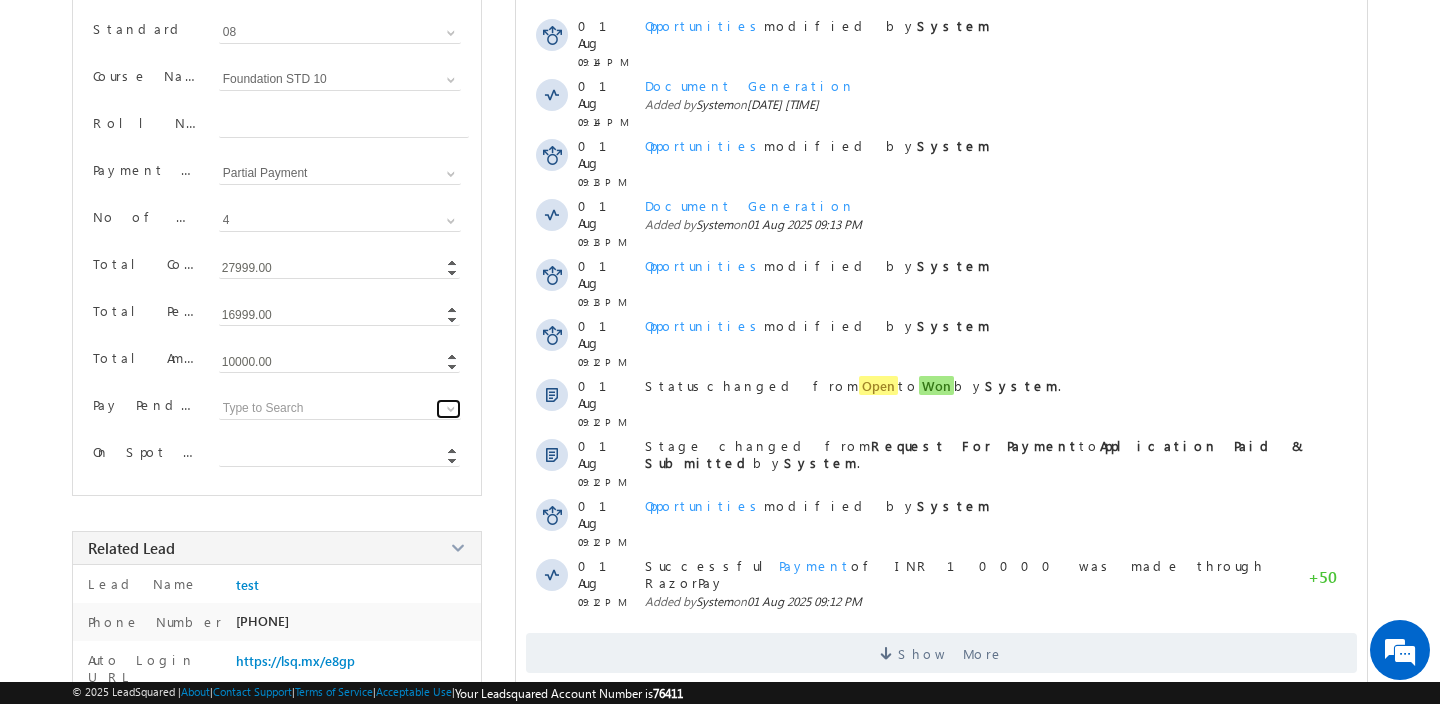 click at bounding box center (448, 409) 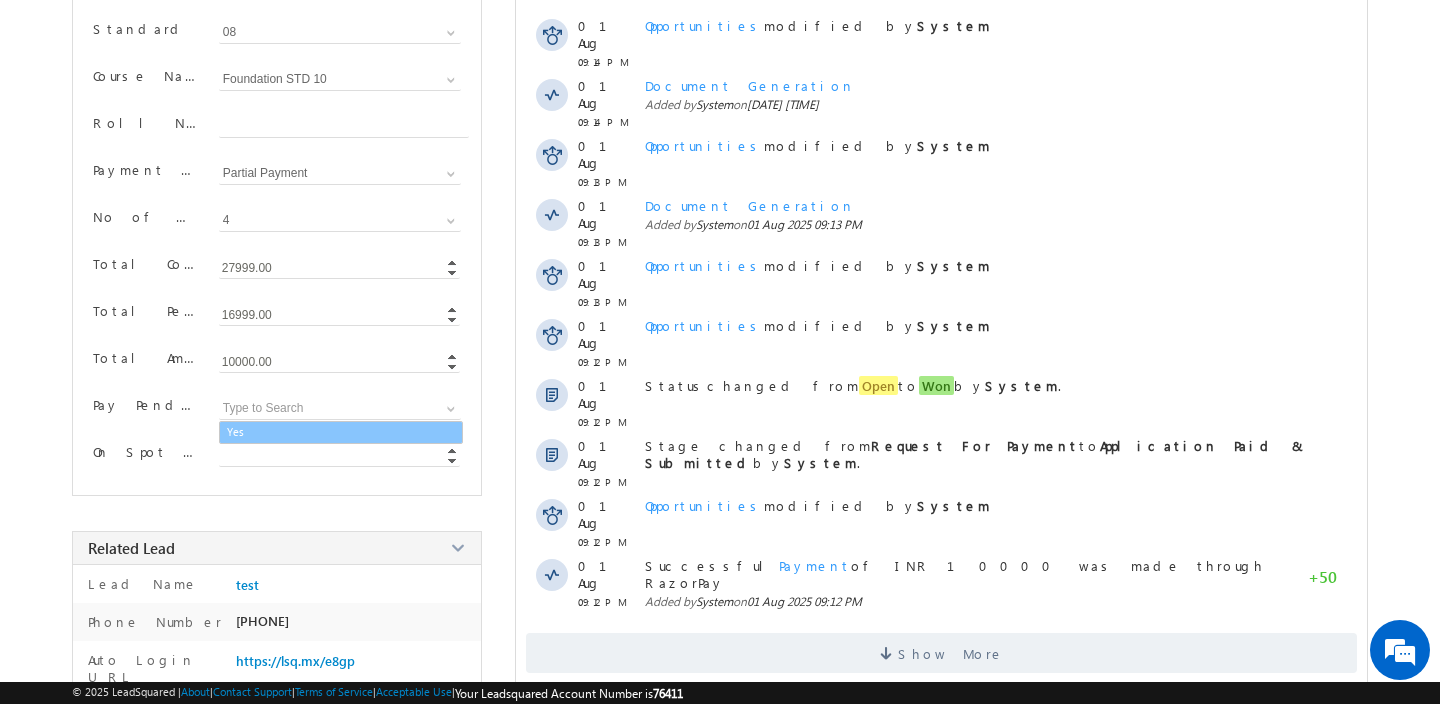 click on "On Spot Amount
On Spot Amount
Increment Decrement" at bounding box center (277, 460) 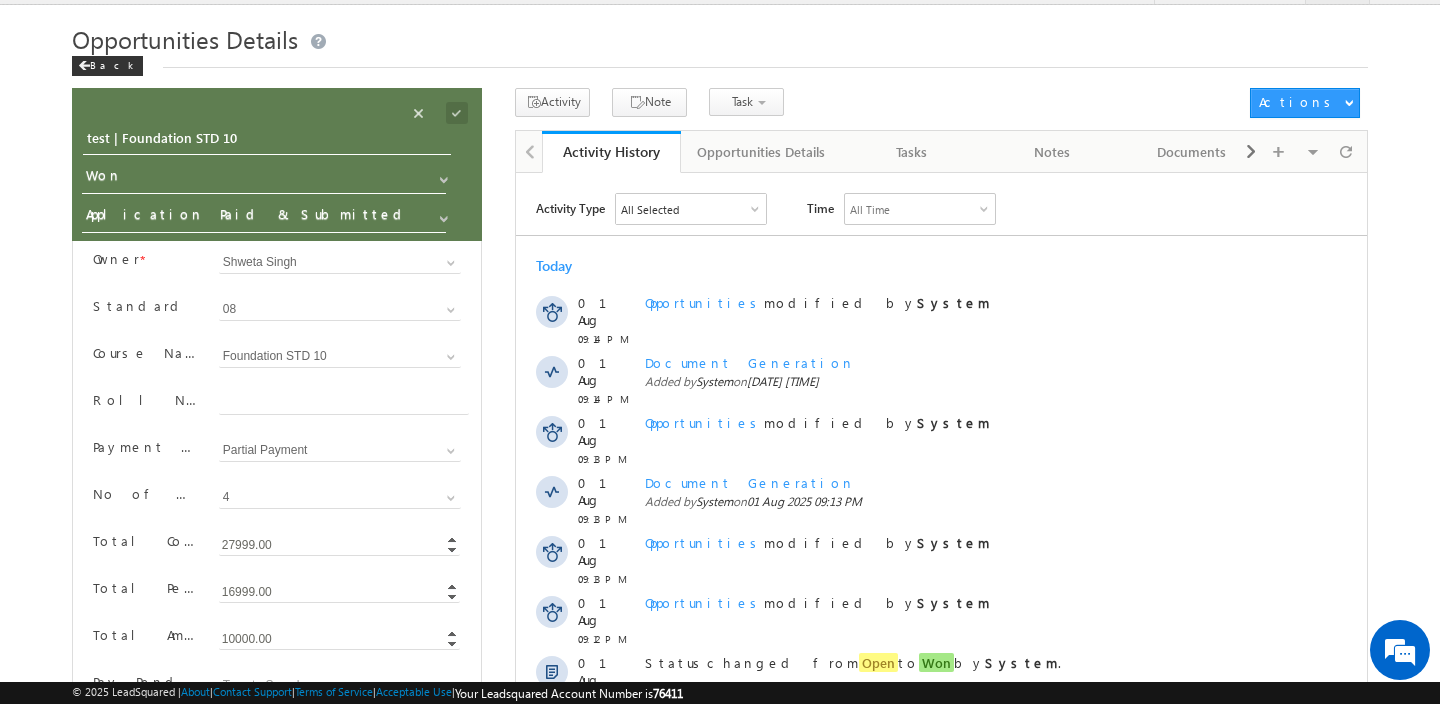 scroll, scrollTop: 33, scrollLeft: 0, axis: vertical 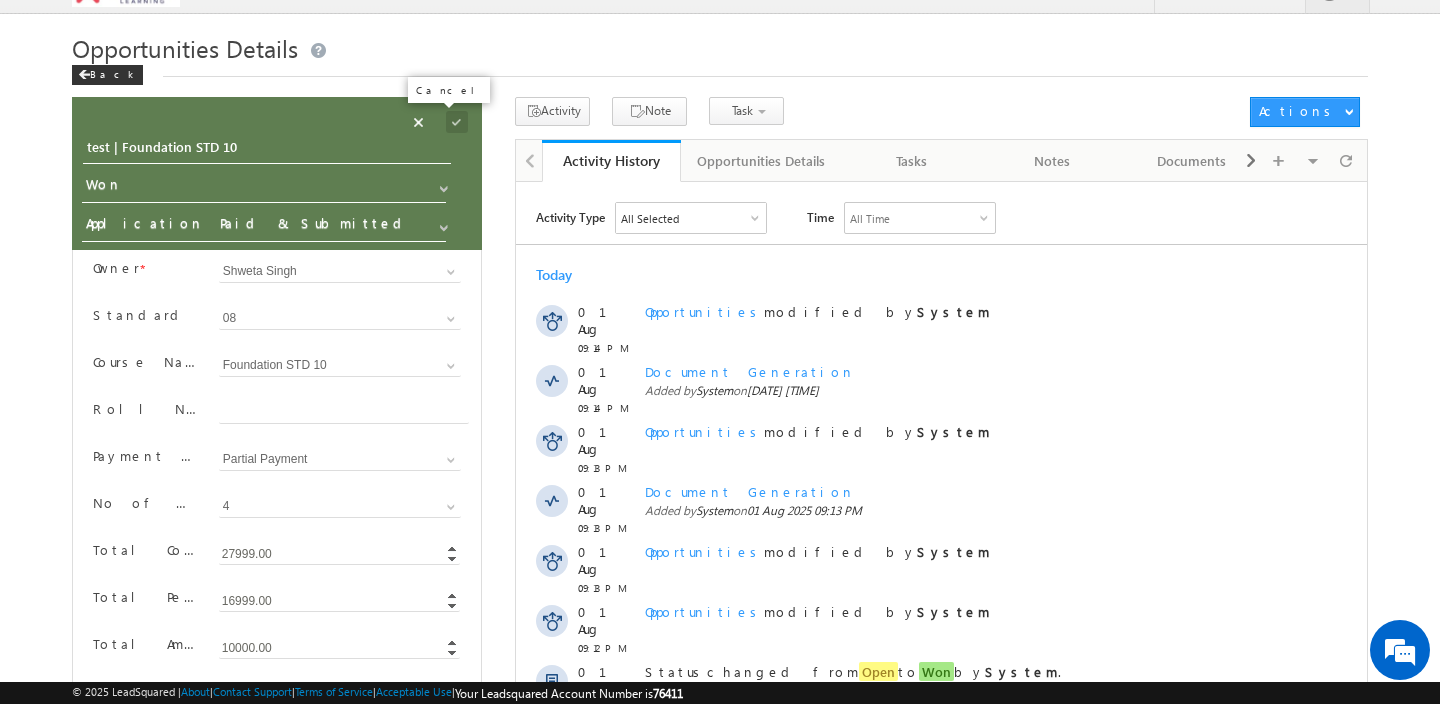 click at bounding box center [419, 122] 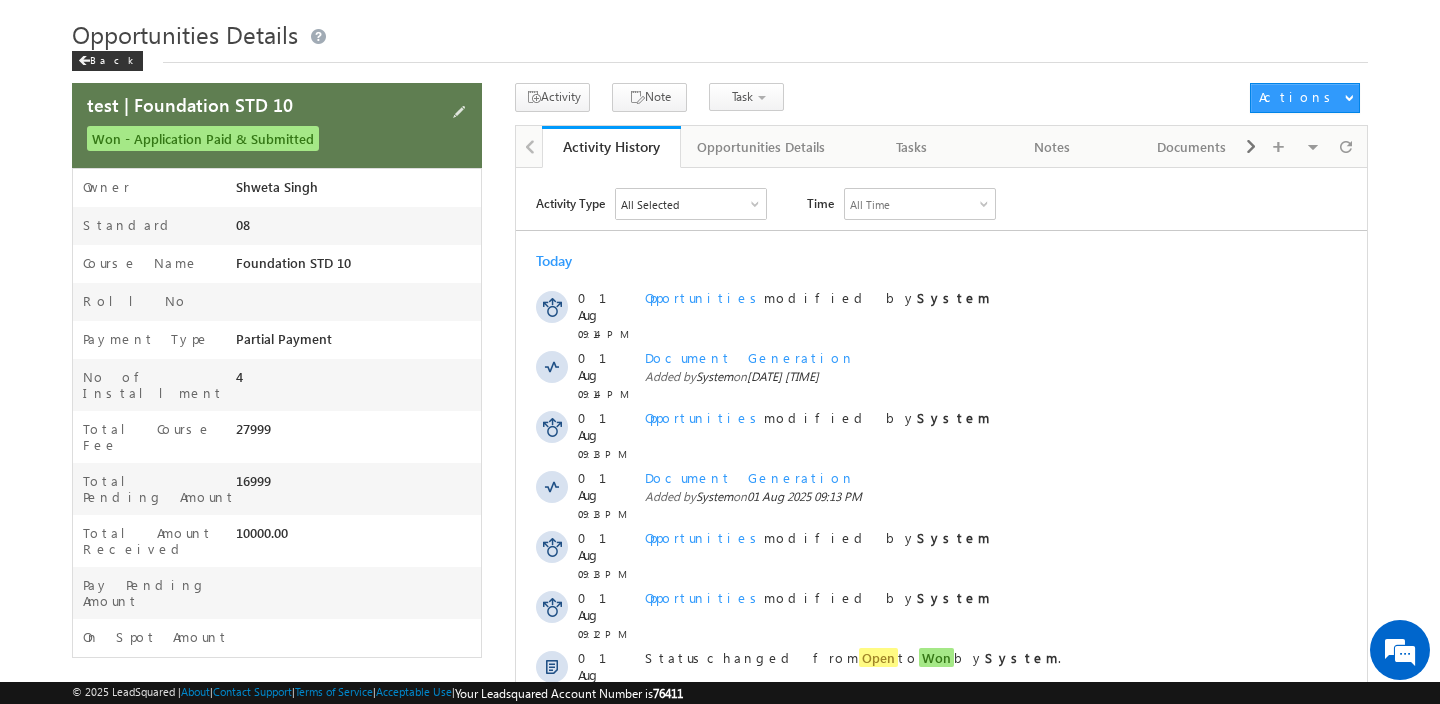 scroll, scrollTop: 0, scrollLeft: 0, axis: both 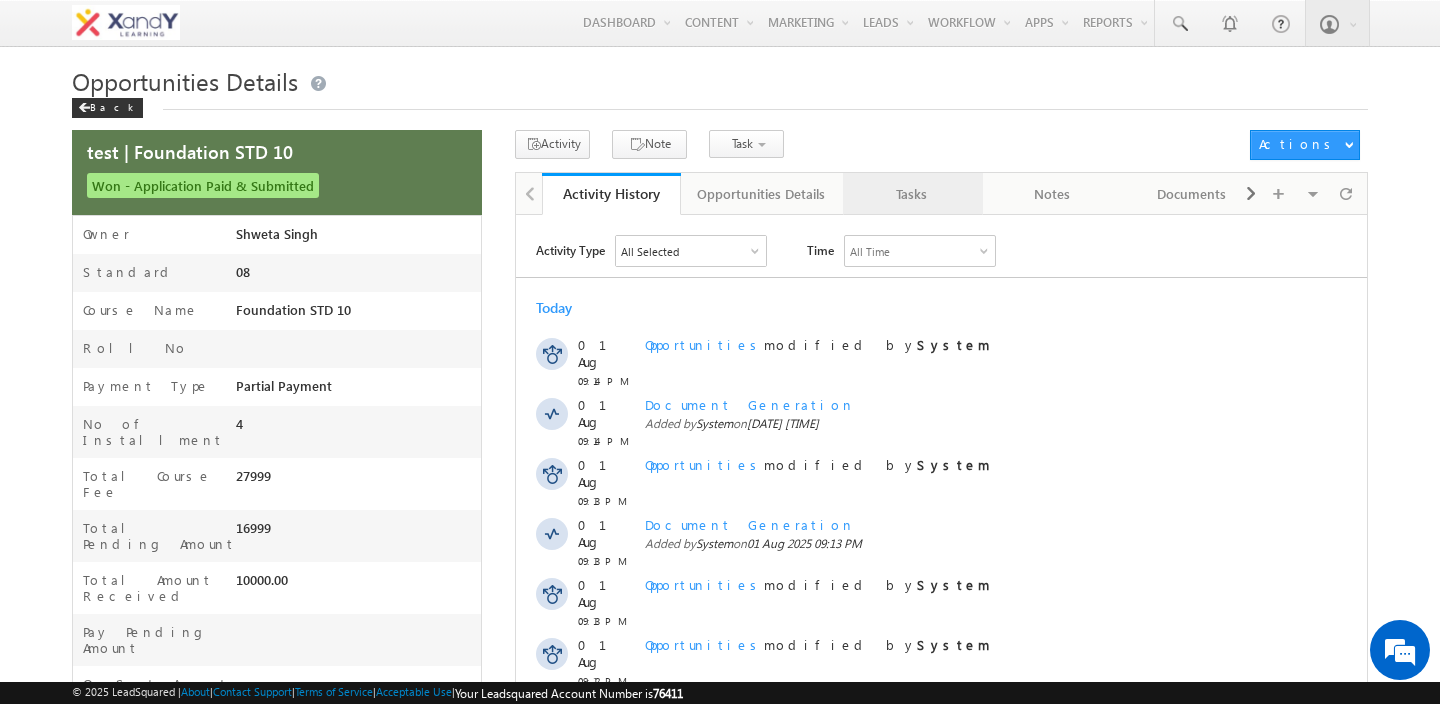 click on "Tasks" at bounding box center (912, 194) 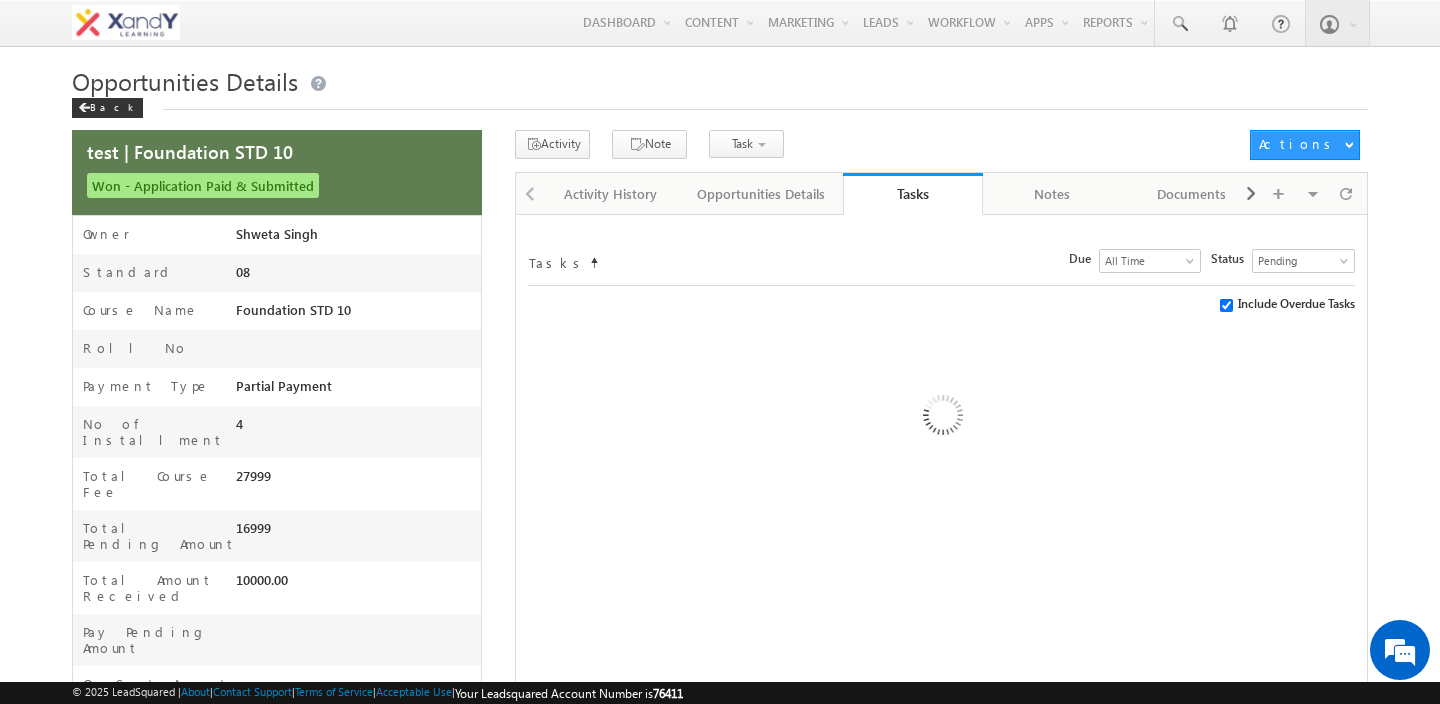 click on "Activity
Note
Task Application Follow Up" at bounding box center [877, 144] 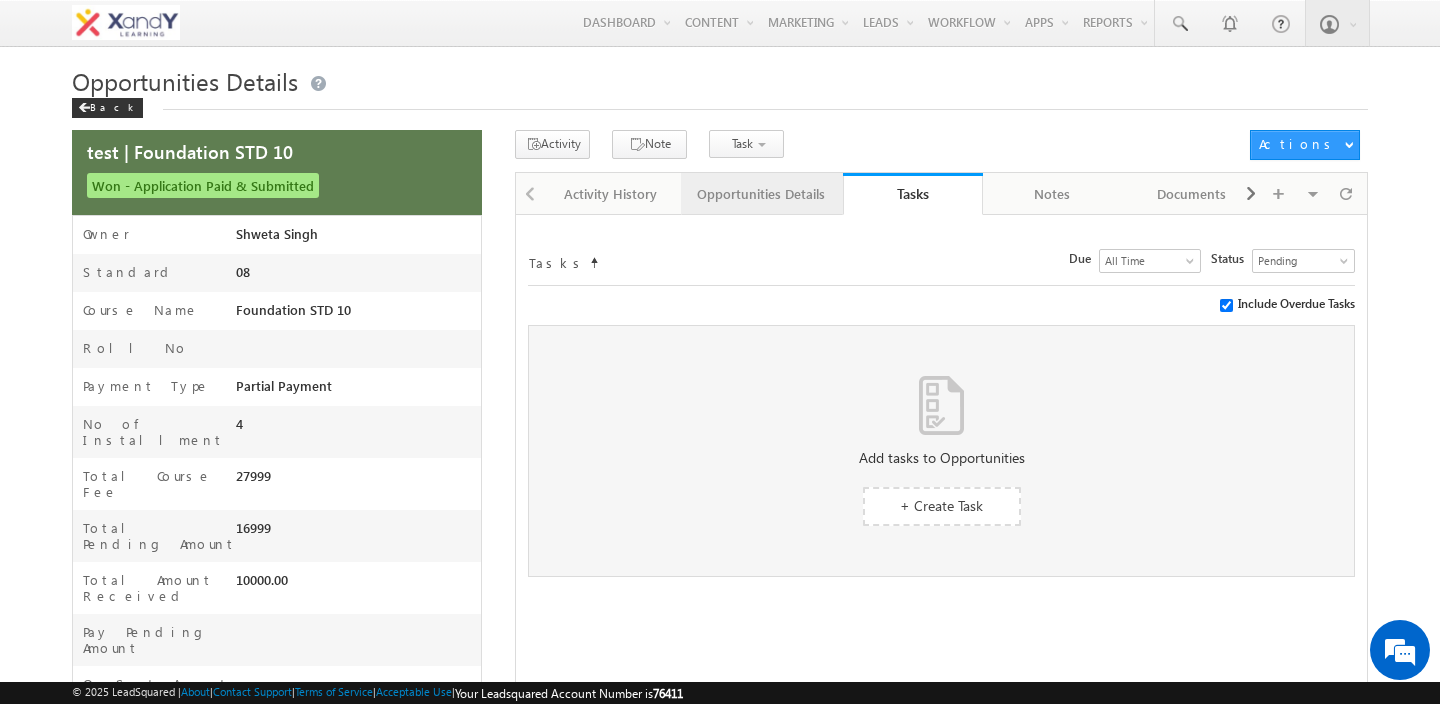 click on "Opportunities Details" at bounding box center (761, 194) 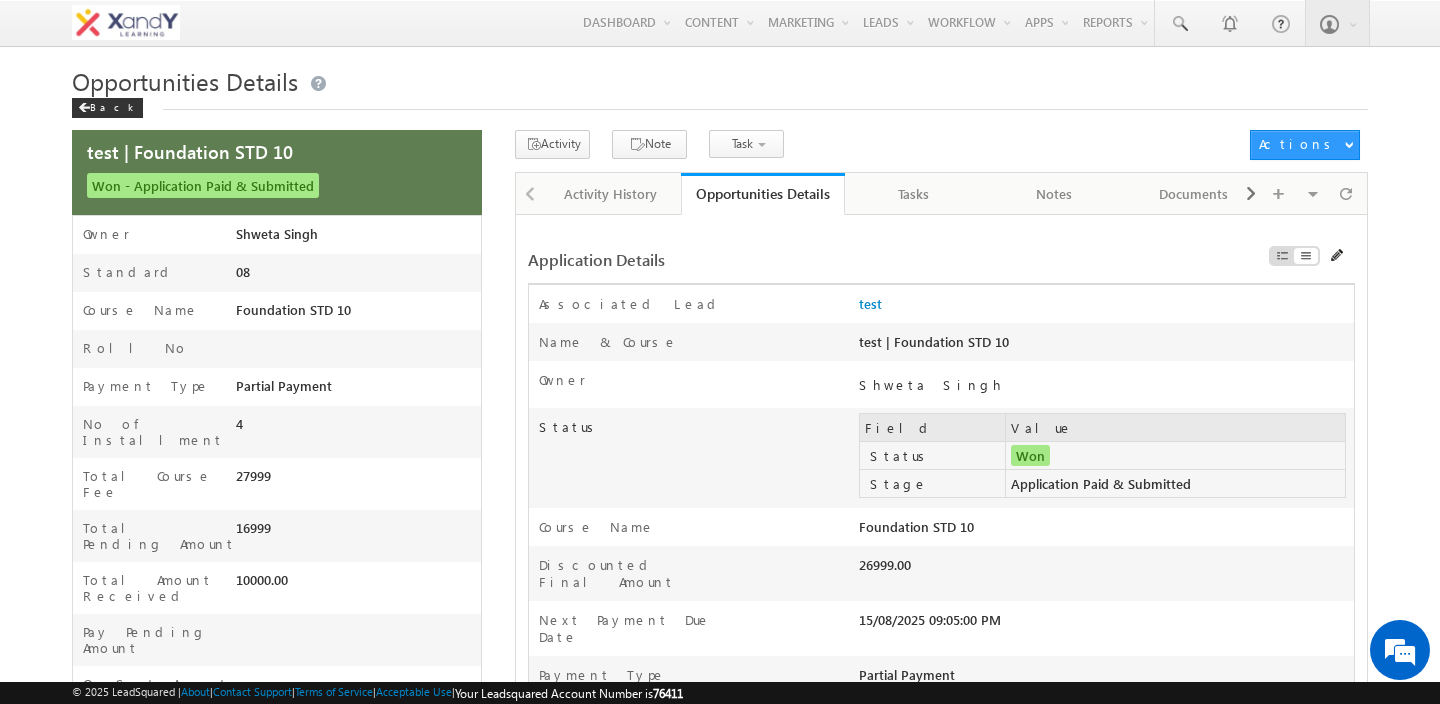 click on "Activity
Note
Task Application Follow Up" at bounding box center (877, 144) 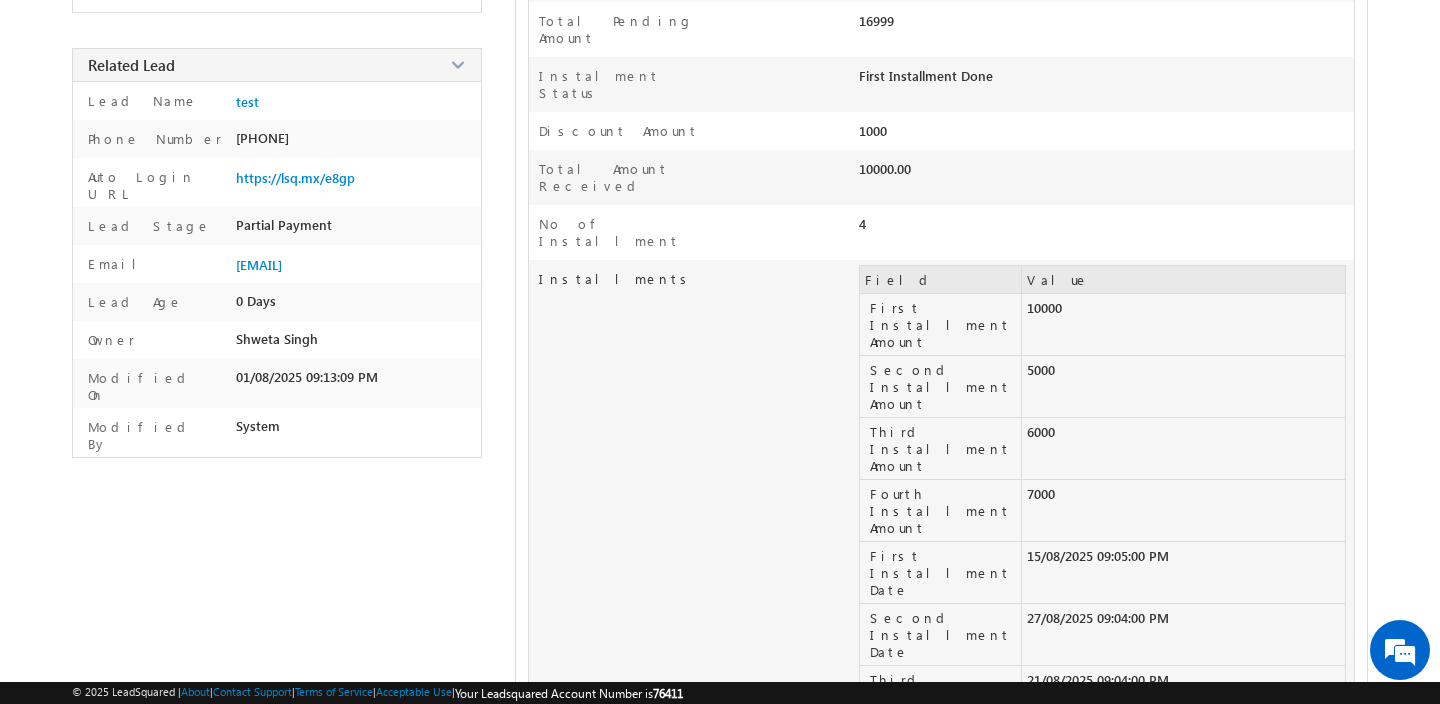 scroll, scrollTop: 686, scrollLeft: 0, axis: vertical 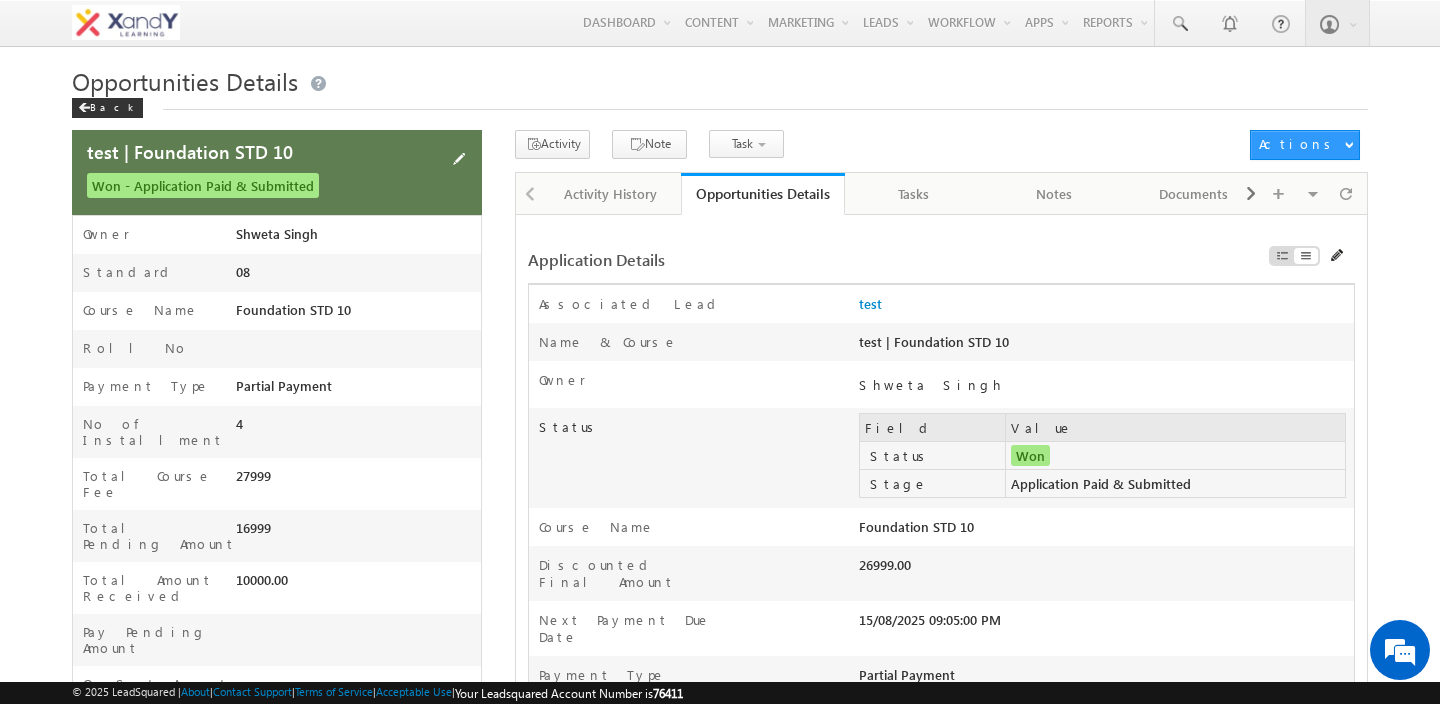 click at bounding box center [459, 159] 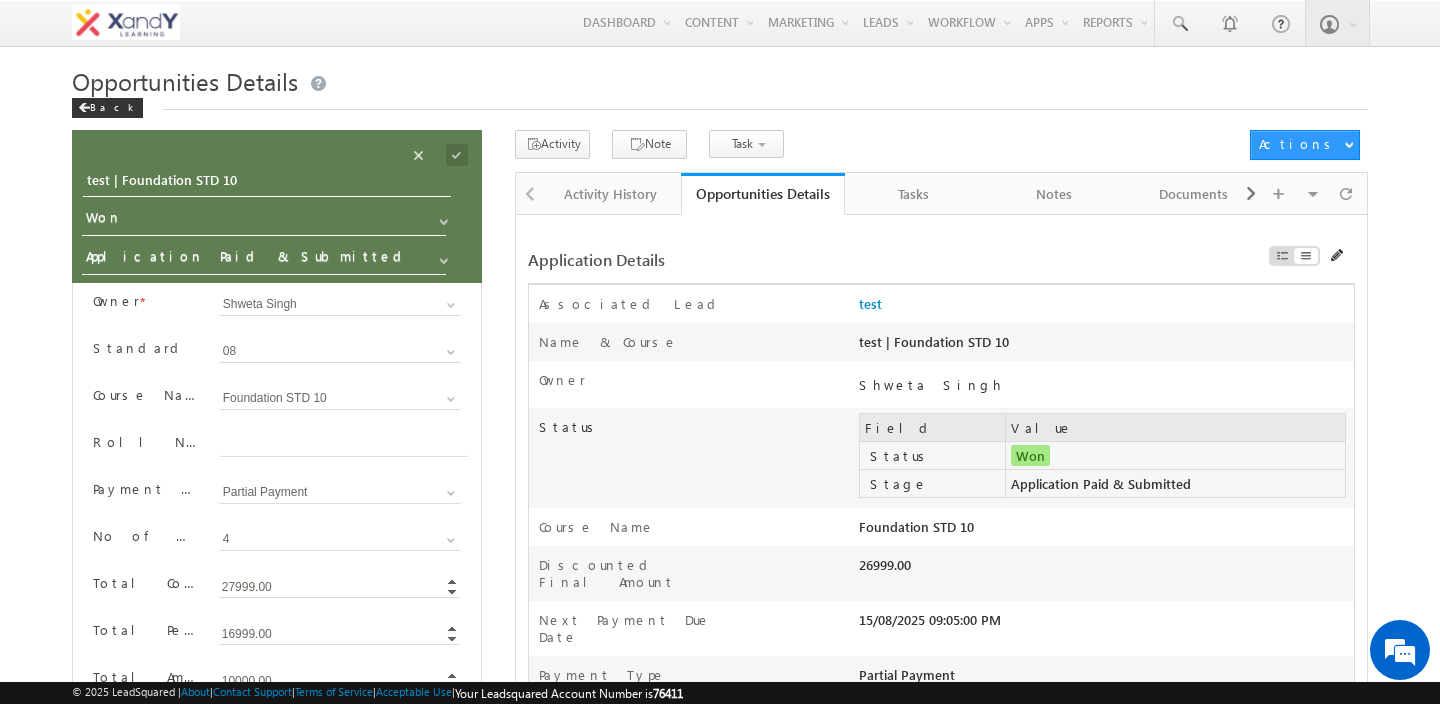 click on "Roll No" at bounding box center (344, 445) 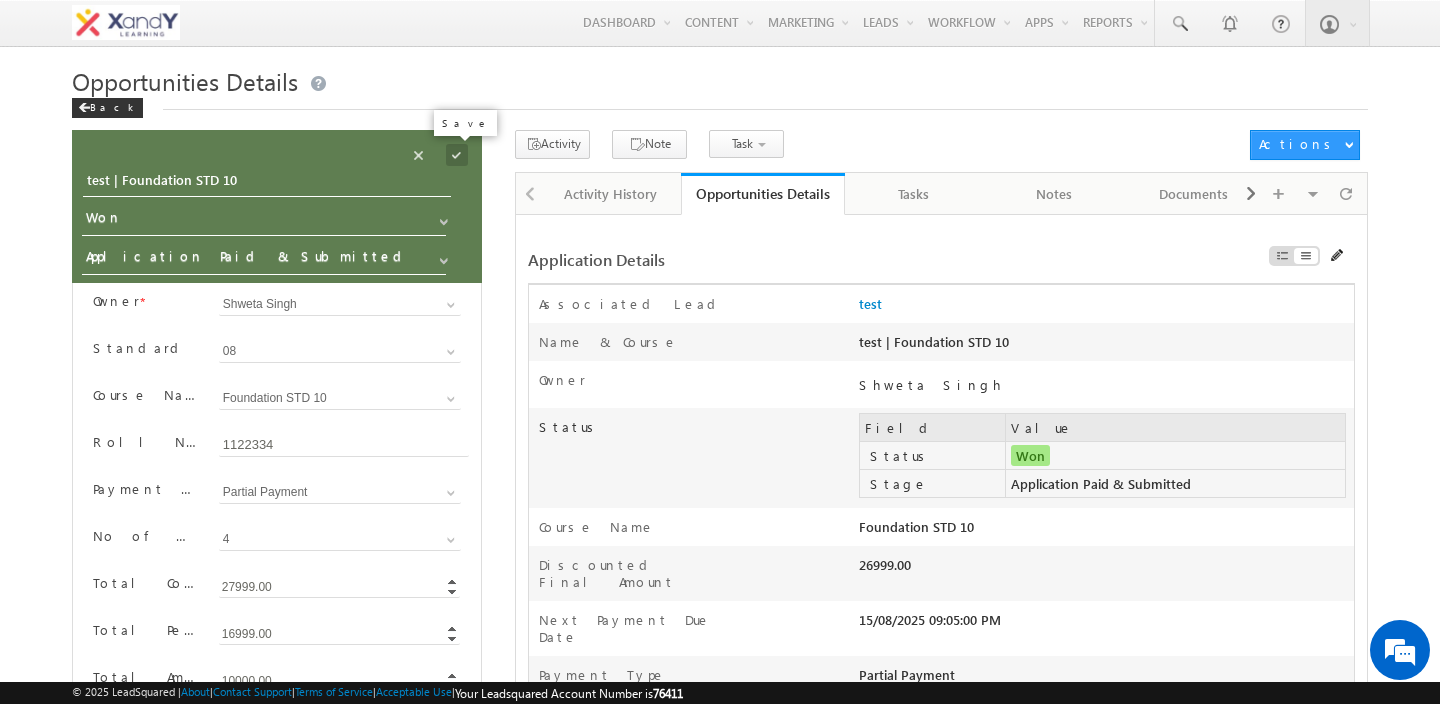 type on "1122334" 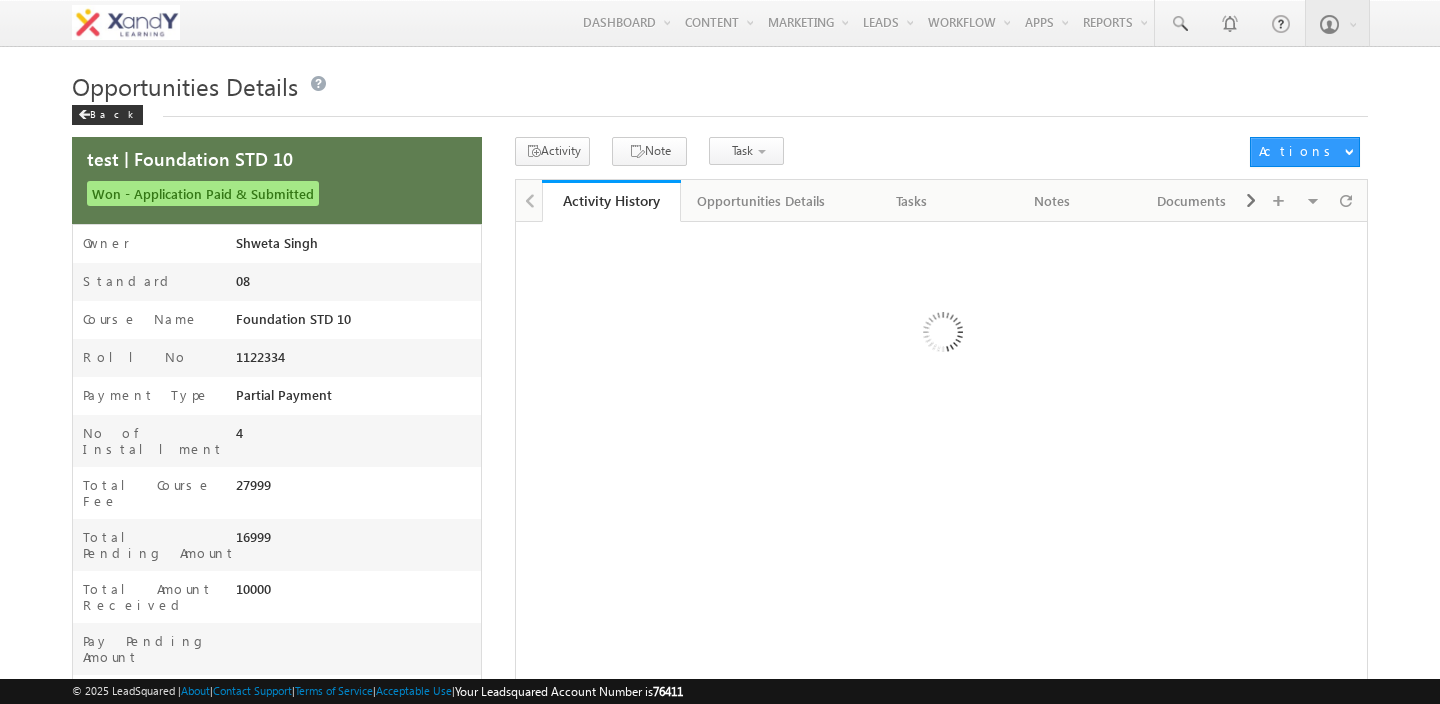 scroll, scrollTop: 0, scrollLeft: 0, axis: both 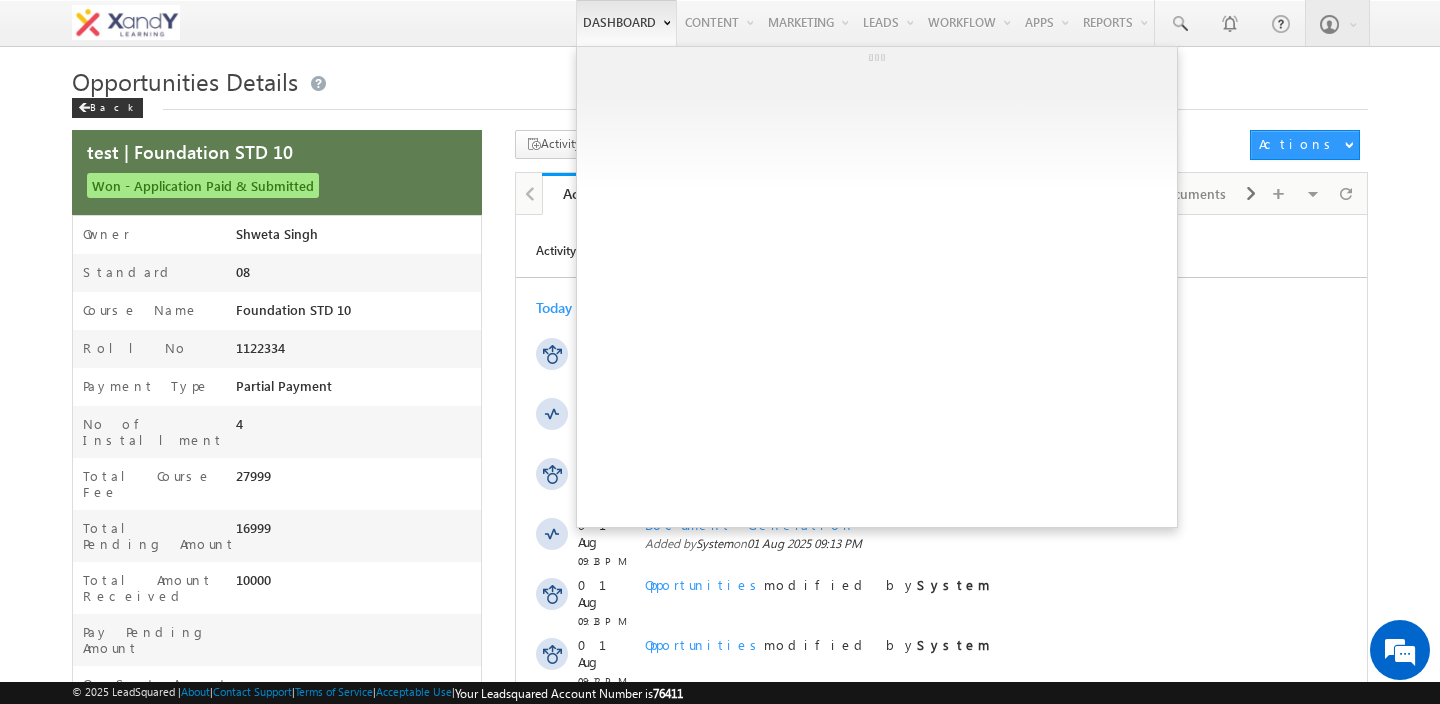 drag, startPoint x: 1054, startPoint y: 174, endPoint x: 559, endPoint y: 0, distance: 524.69135 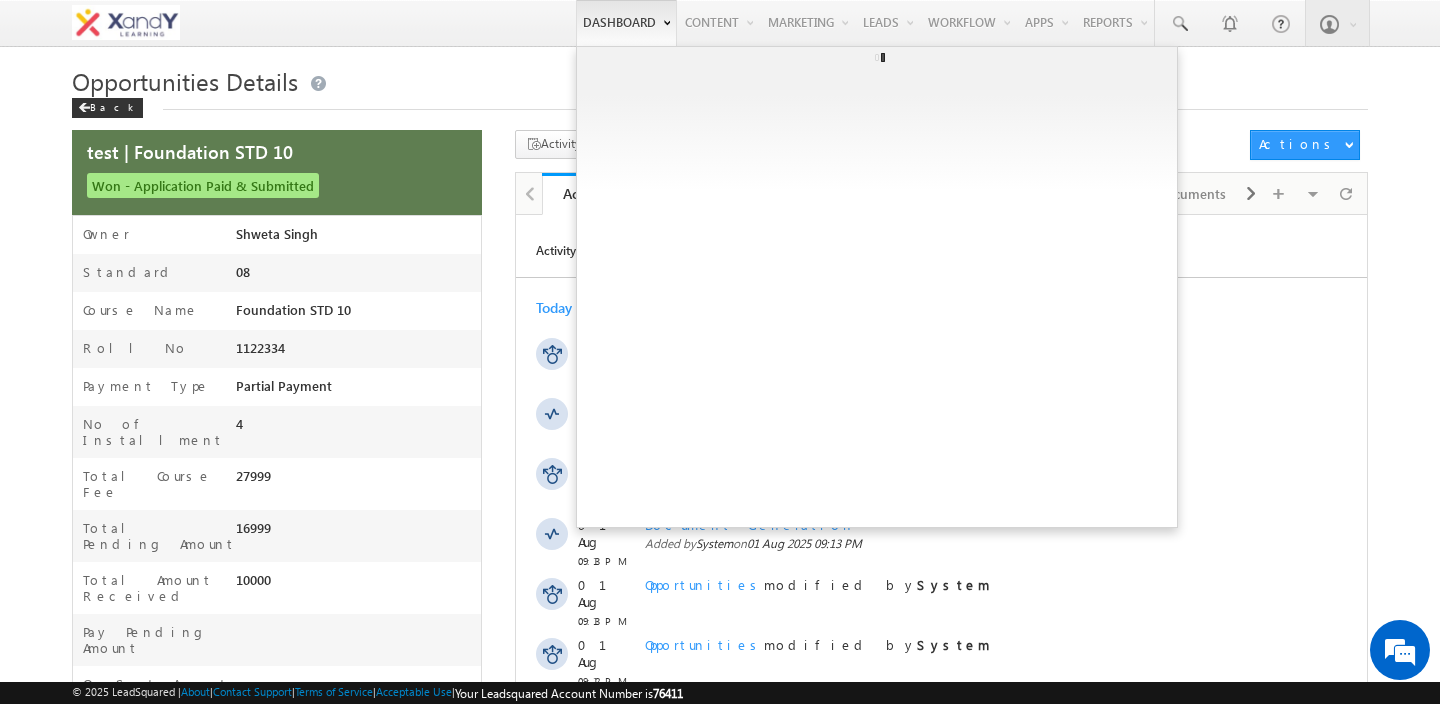 click on "Menu
[FIRST] [LAST]
example@example.com
X&Y learn" at bounding box center [720, 23] 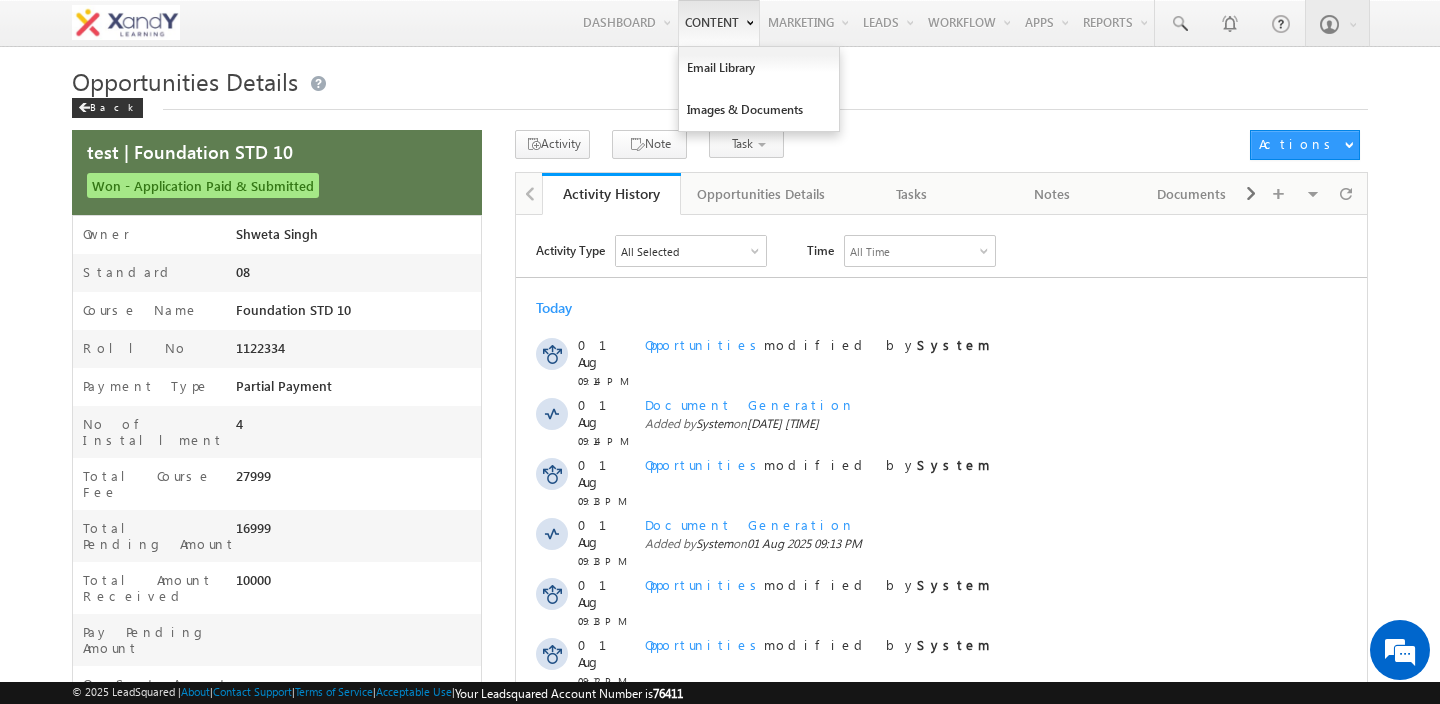 drag, startPoint x: 969, startPoint y: 69, endPoint x: 663, endPoint y: 2, distance: 313.2491 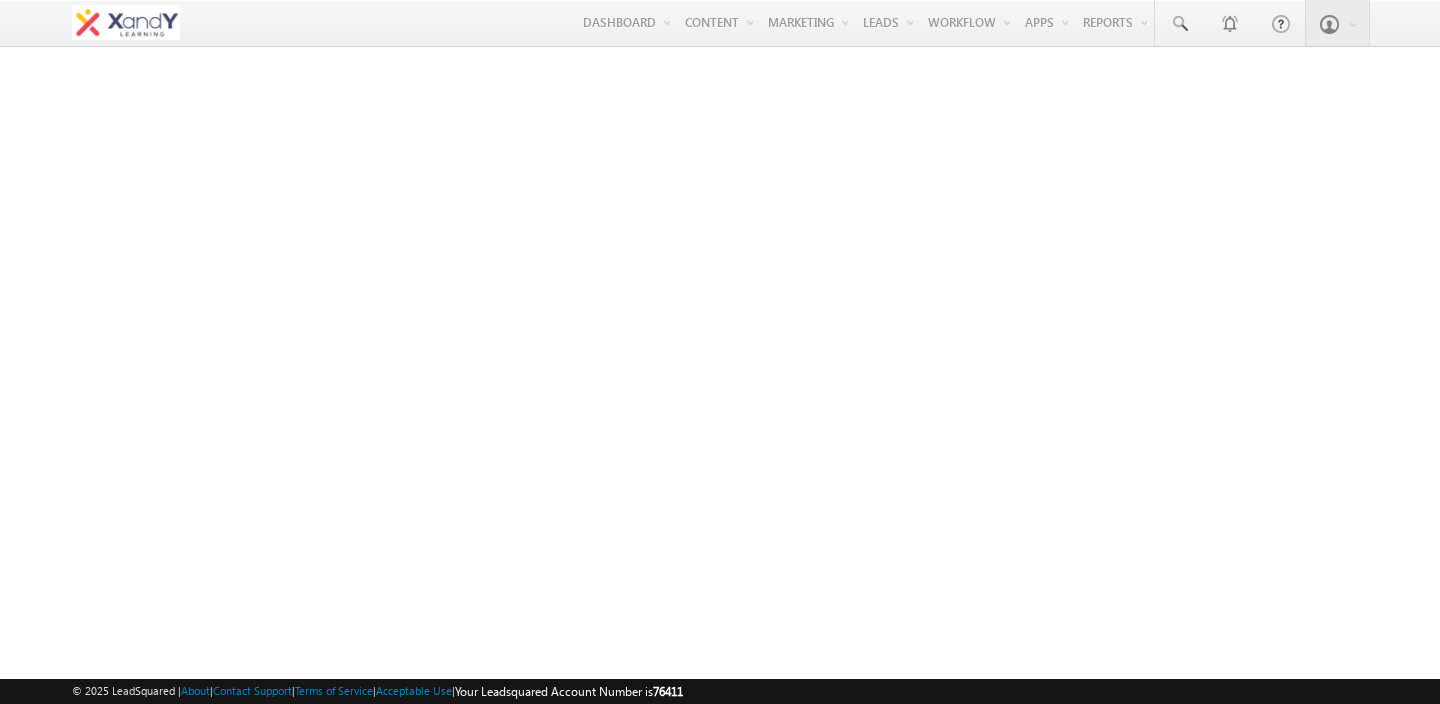 scroll, scrollTop: 0, scrollLeft: 0, axis: both 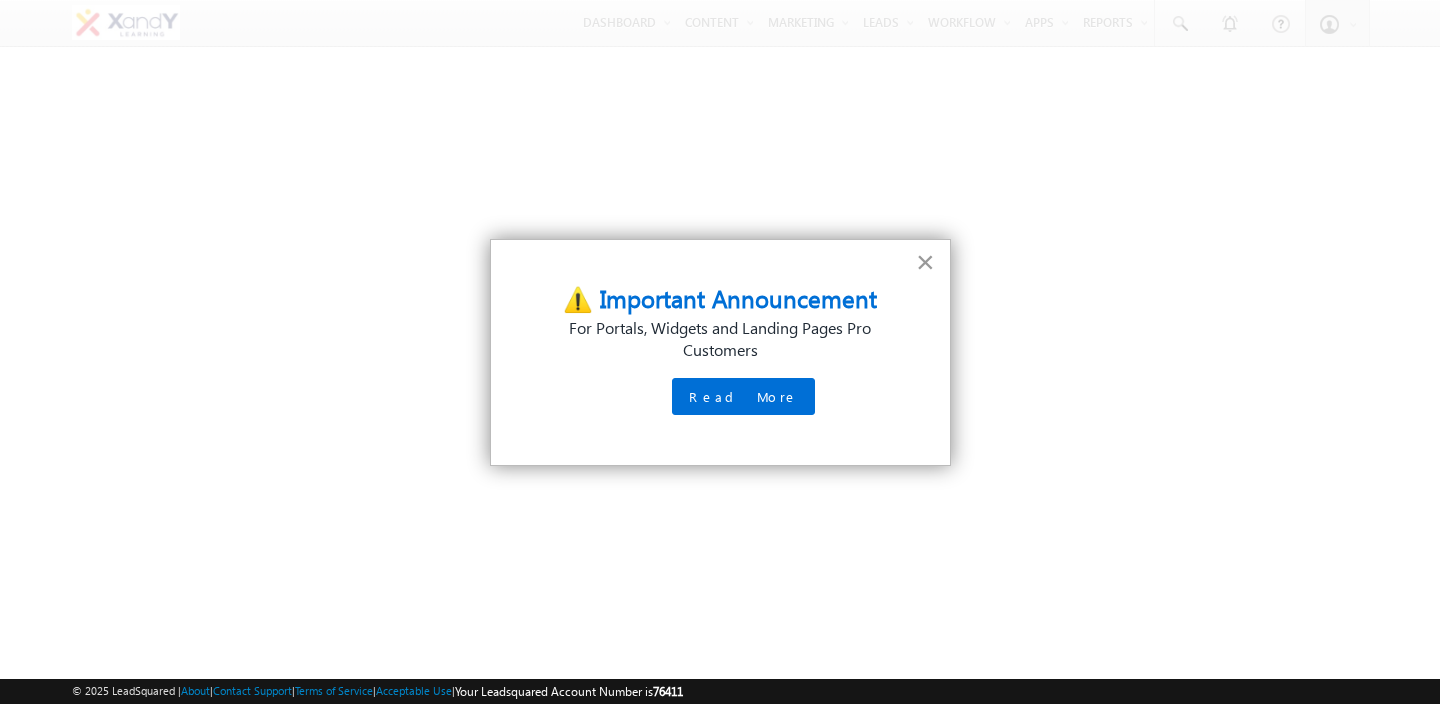 click on "×" at bounding box center (925, 262) 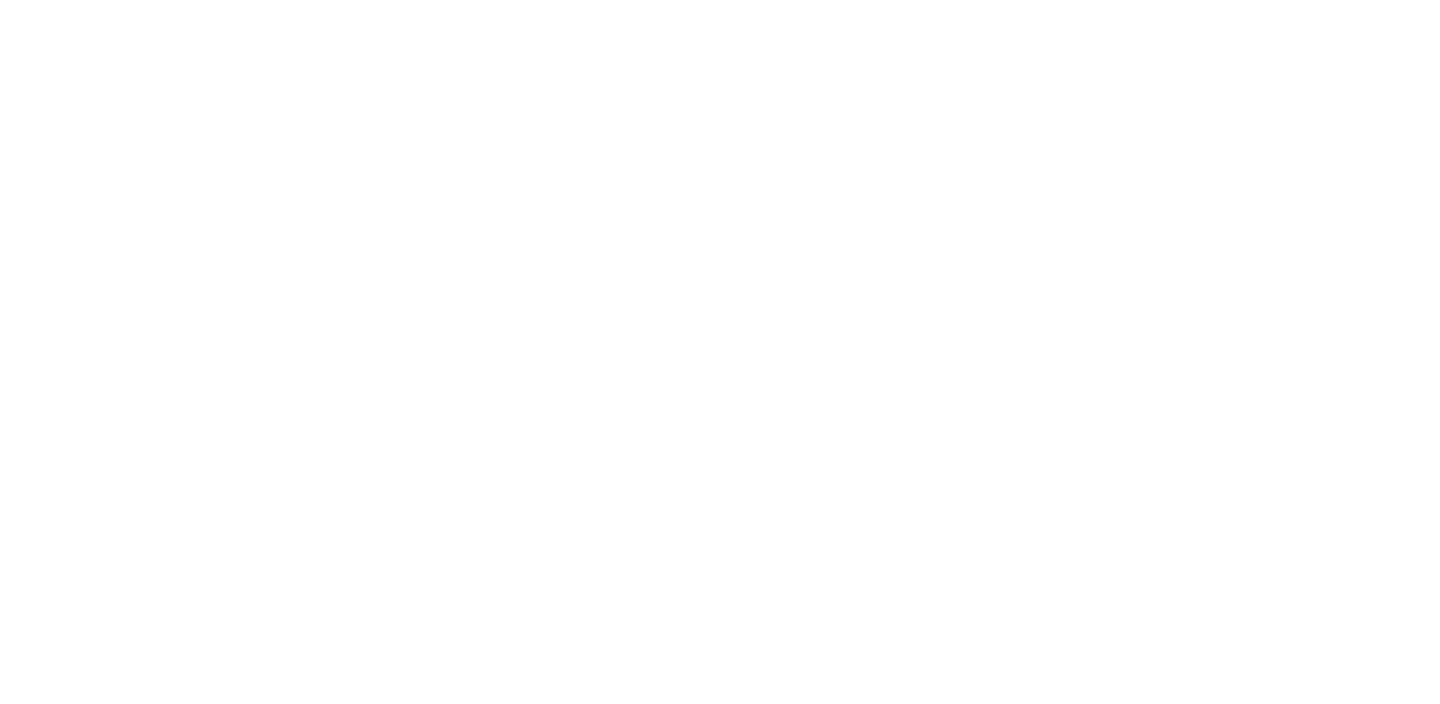scroll, scrollTop: 0, scrollLeft: 0, axis: both 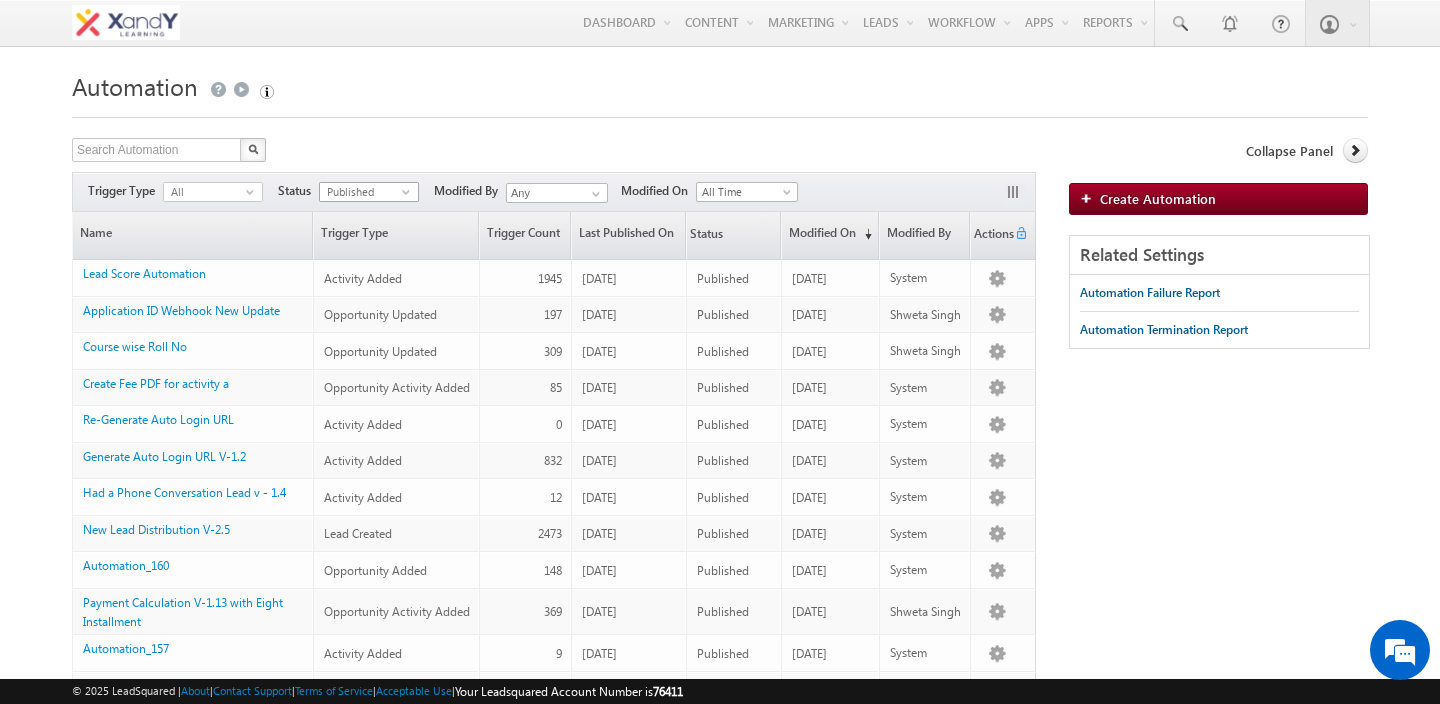 click on "Published" at bounding box center (361, 192) 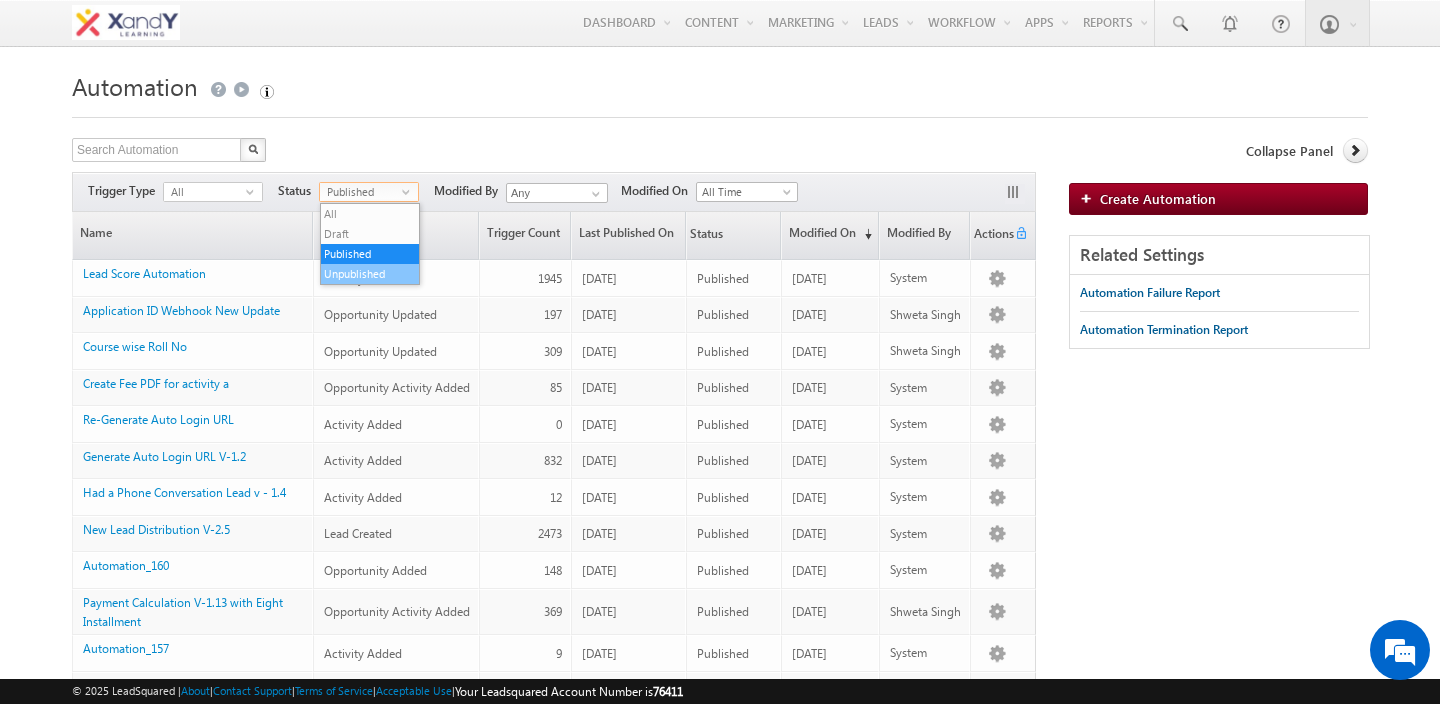 click on "Unpublished" at bounding box center [370, 274] 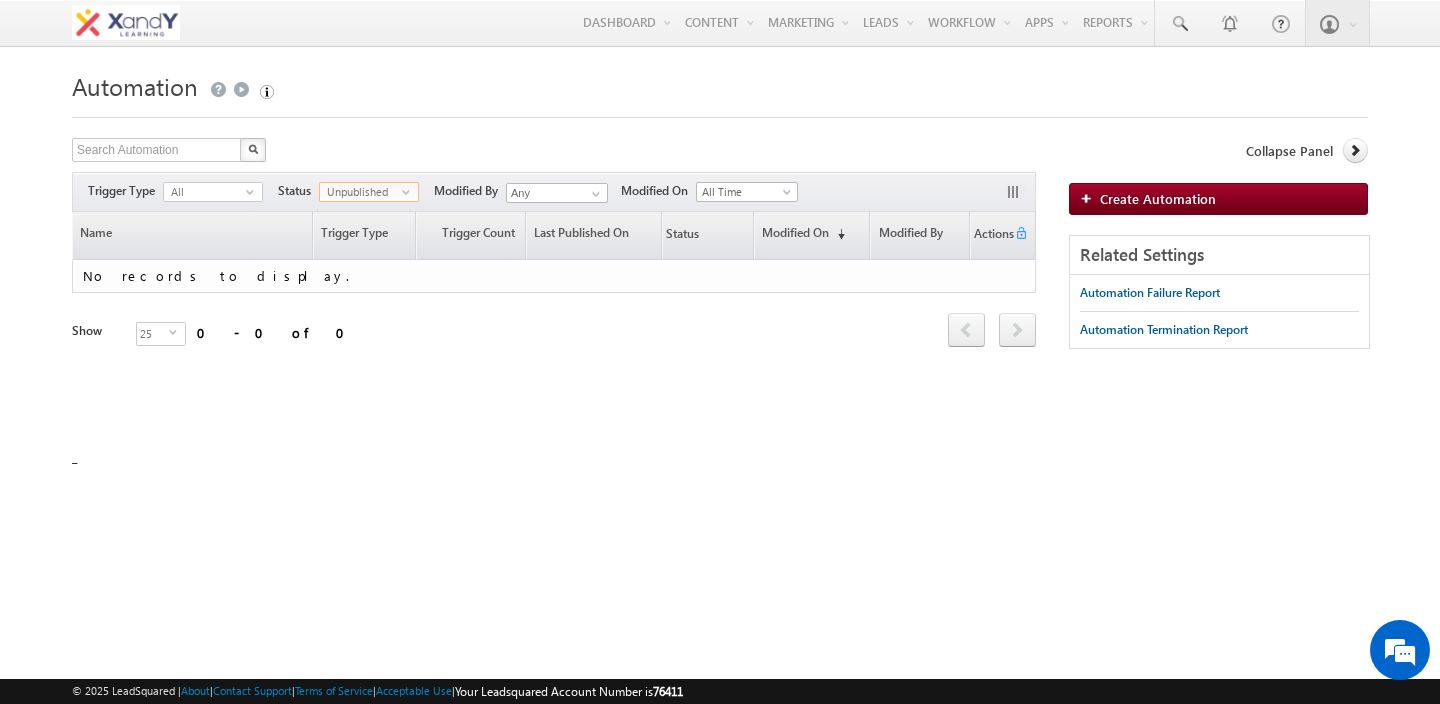 click on "Search Automation X   0 results found
Actions Select rows to see actions
Actions Delete Publish Unpublish" at bounding box center (554, 152) 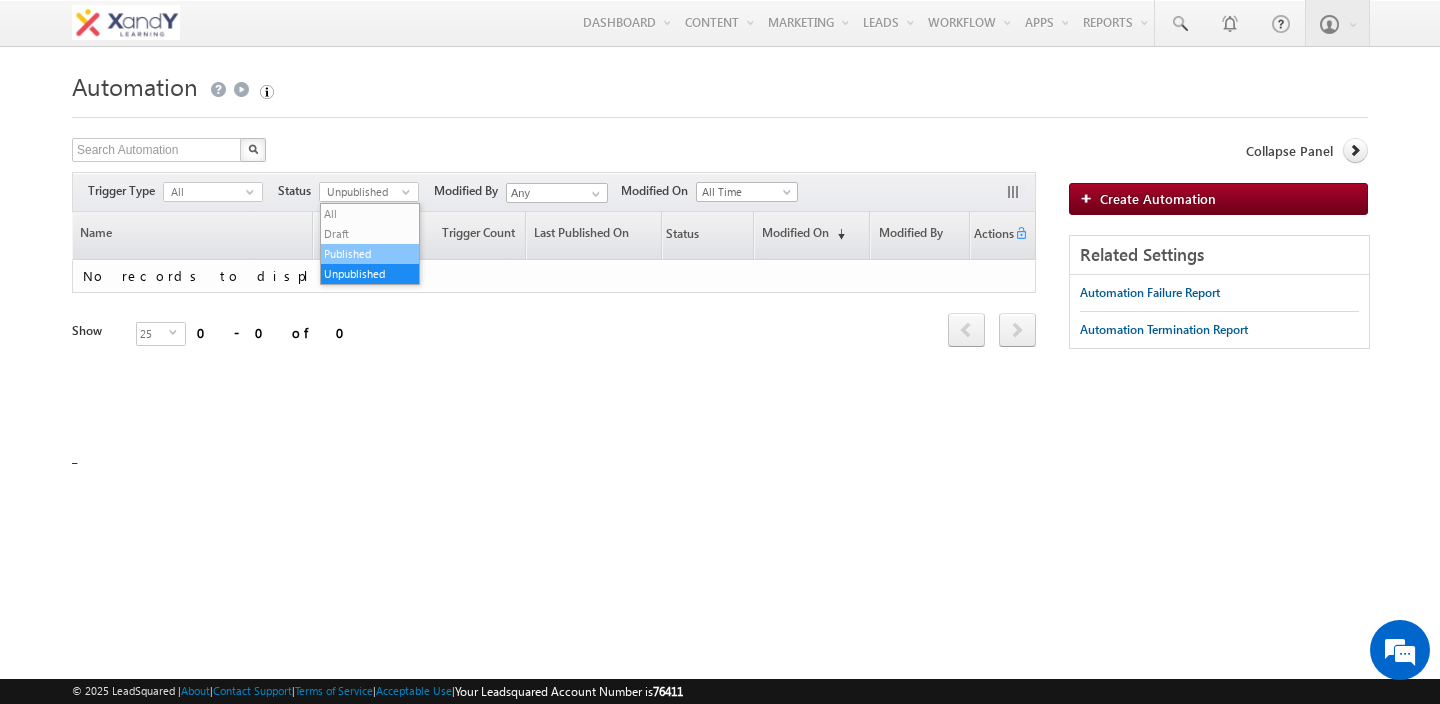 click on "Published" at bounding box center [370, 254] 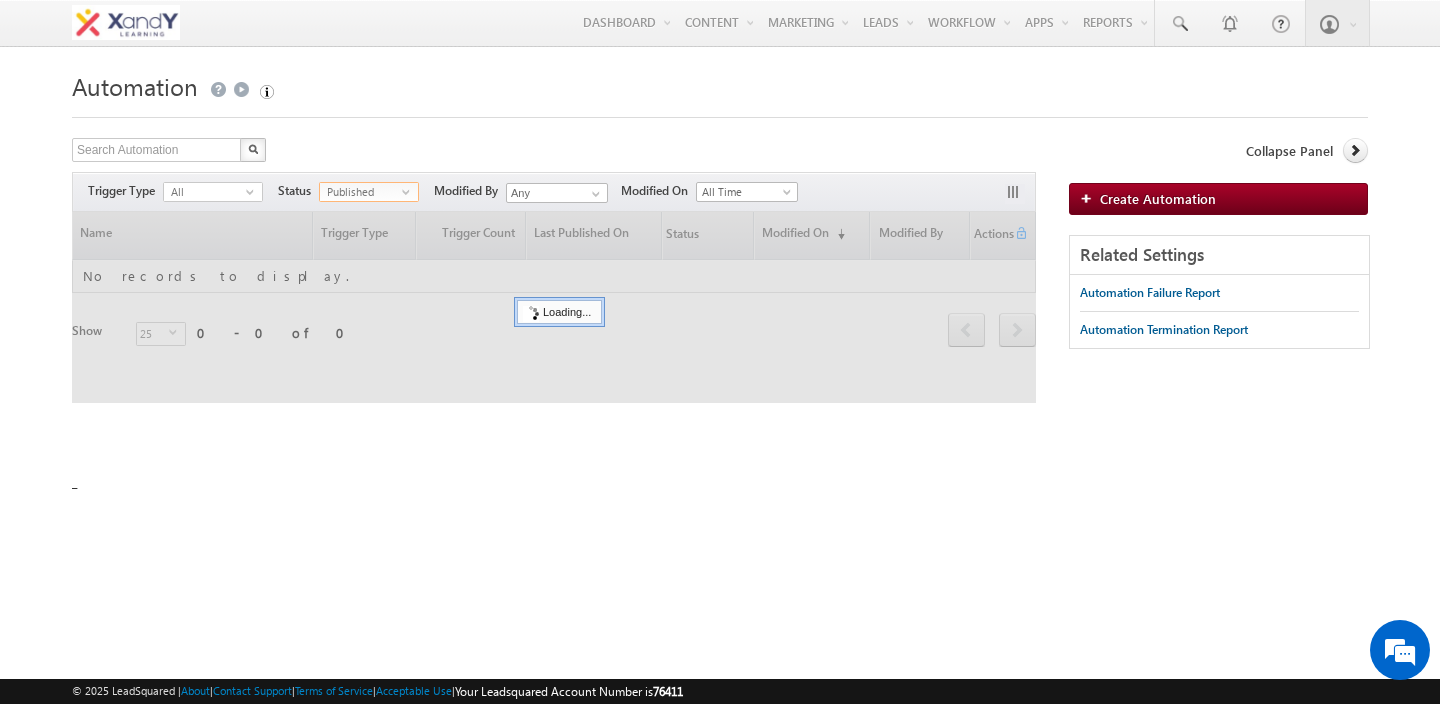 click on "Search Automation X   0 results found
Actions Select rows to see actions
Actions Delete Publish Unpublish" at bounding box center [554, 152] 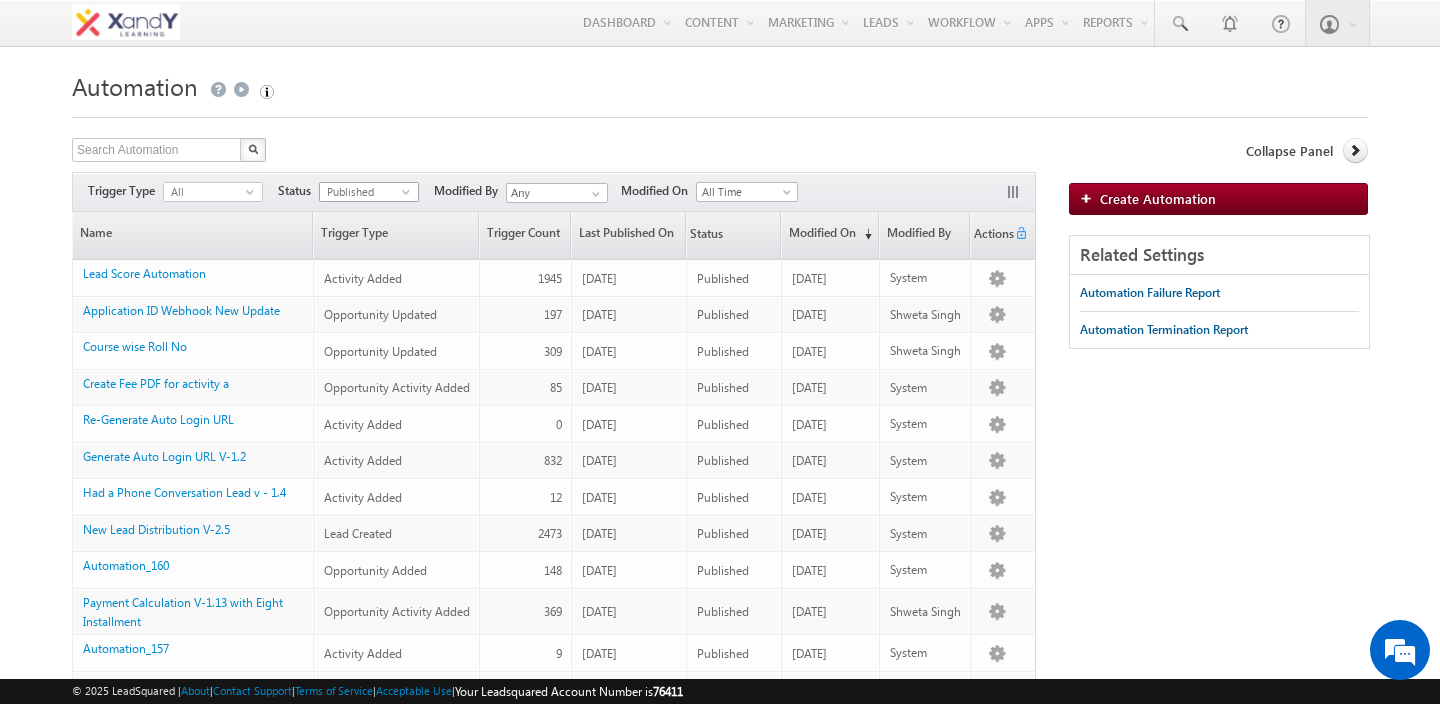 click on "Published select" at bounding box center (369, 192) 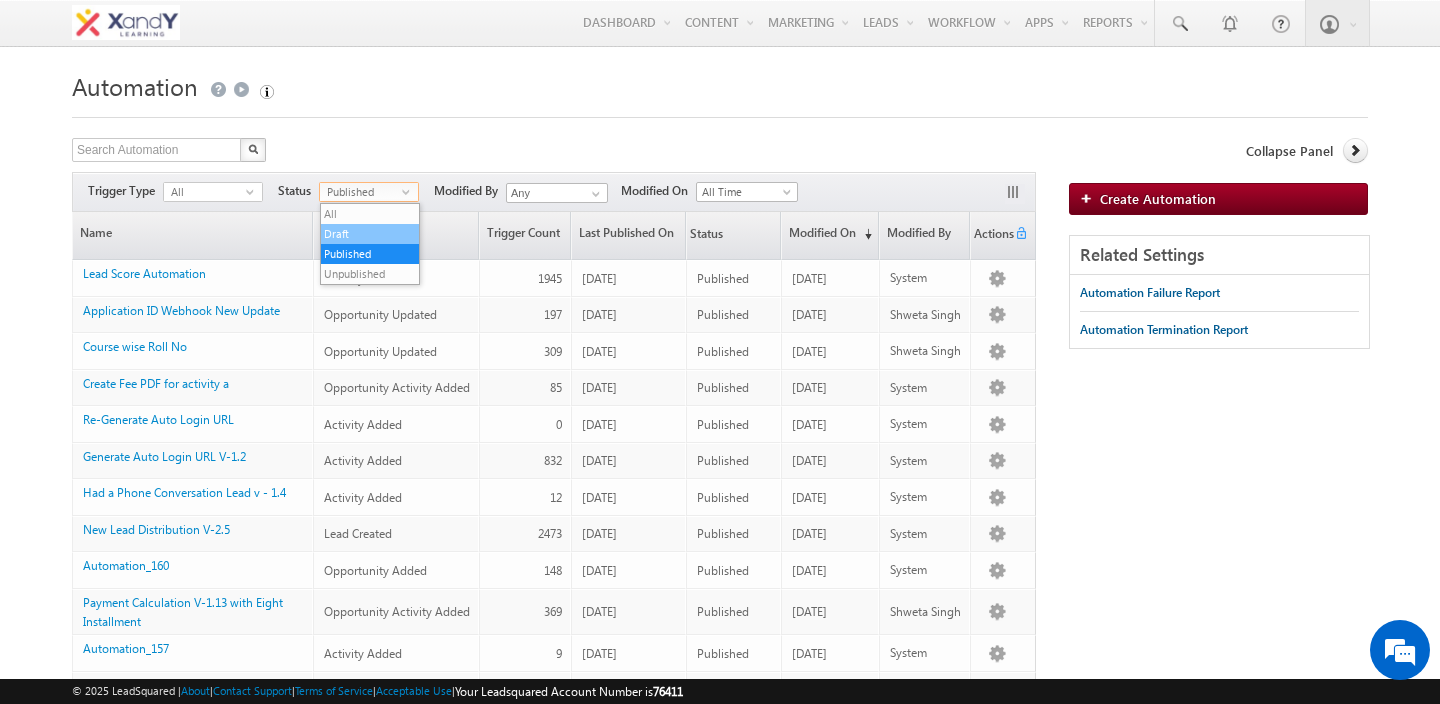 click on "Draft" at bounding box center (370, 234) 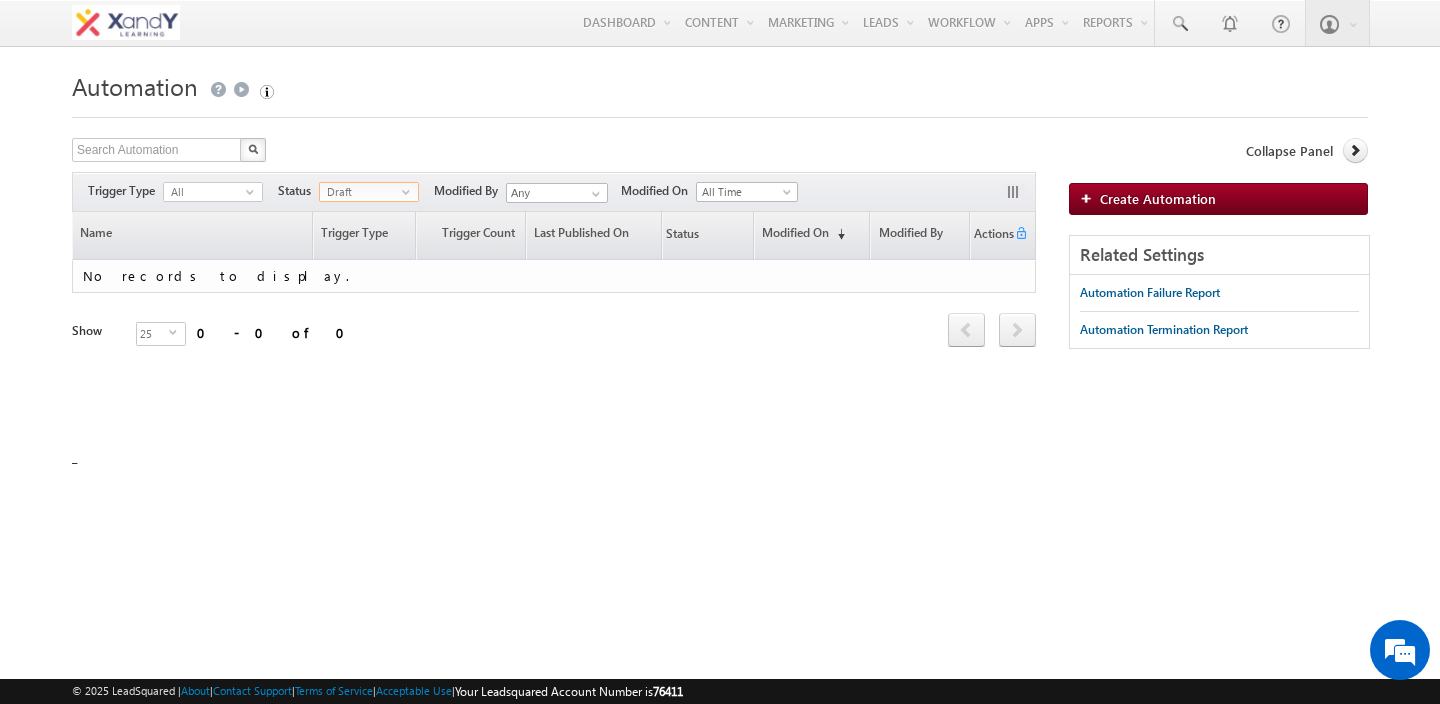 click on "Search Automation X   0 results found
Actions Select rows to see actions
Actions Delete Publish Unpublish" at bounding box center [554, 152] 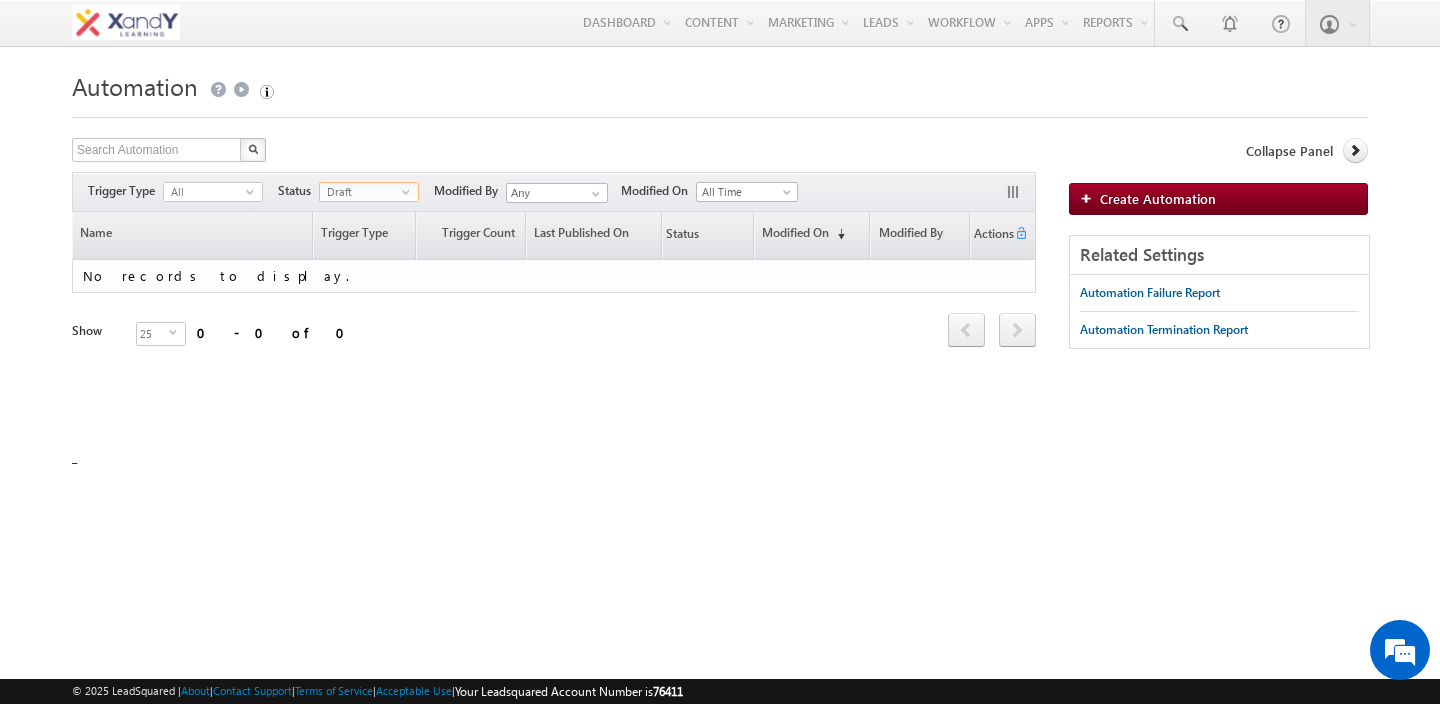 click on "Draft" at bounding box center [361, 192] 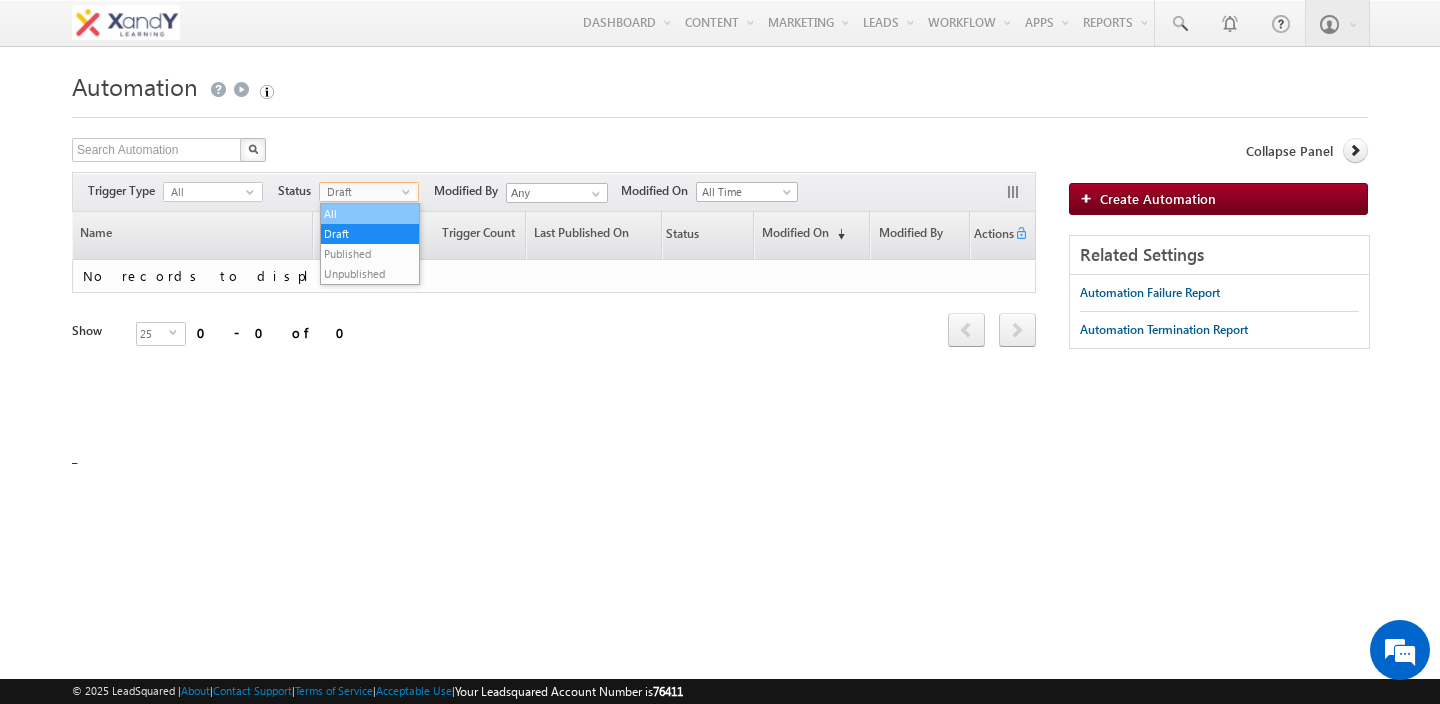 click on "All" at bounding box center (370, 214) 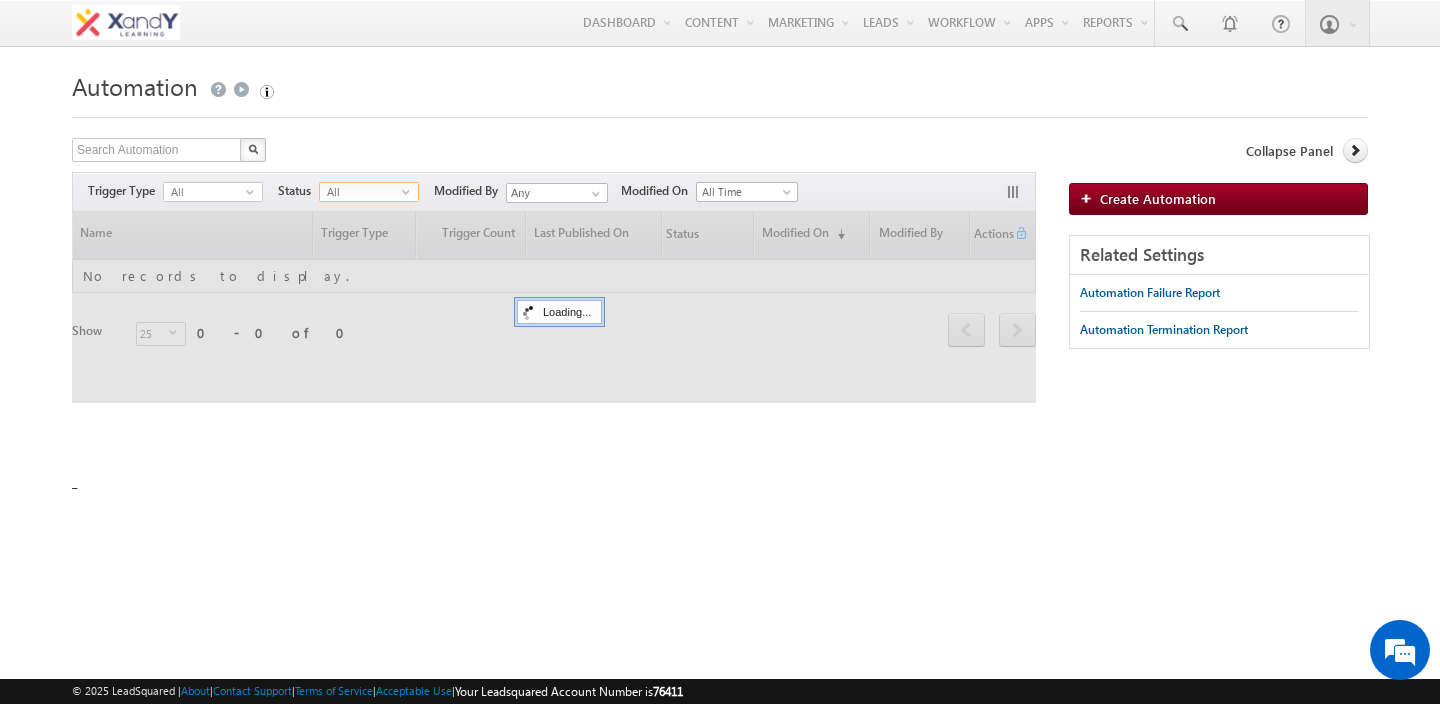 click on "Automation
Create Automation
Search Automation X   0 results found
Actions Select rows to see actions
Actions Delete Publish Unpublish
All All" at bounding box center [720, 269] 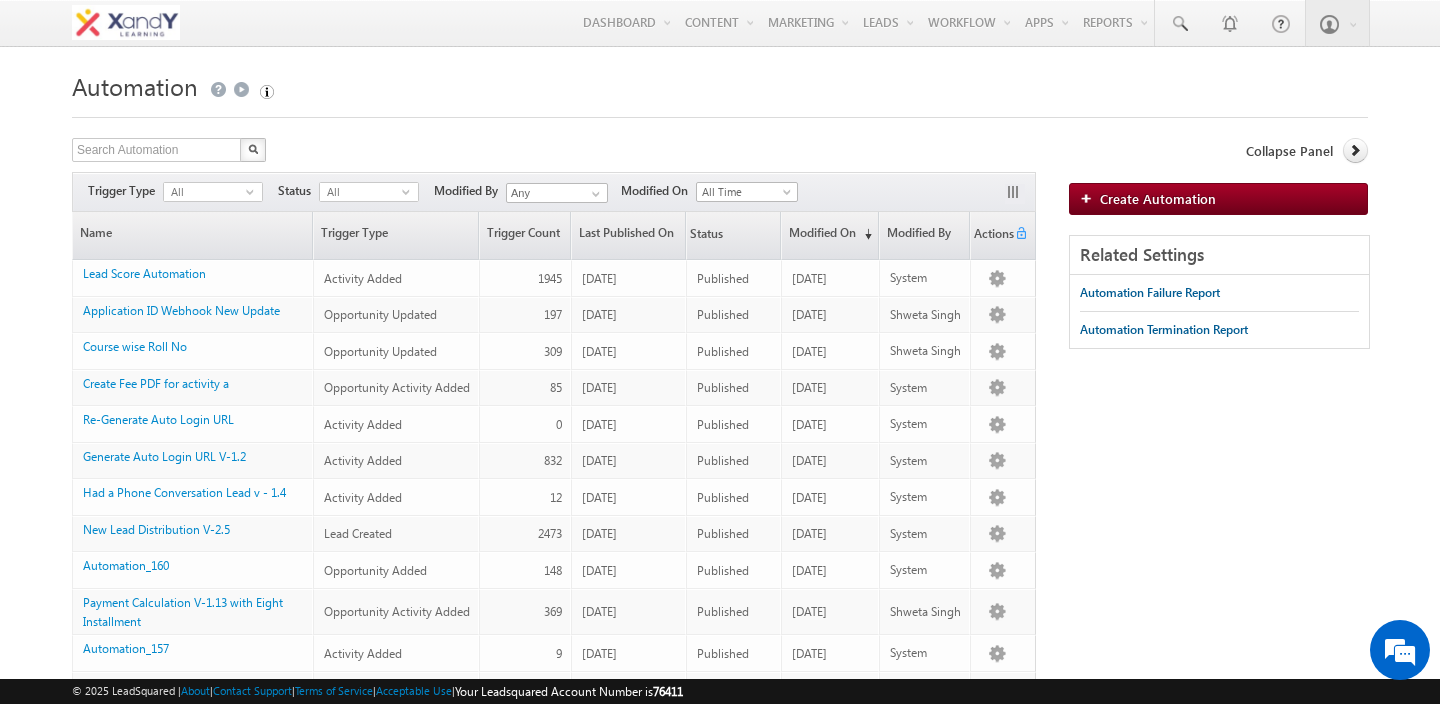 scroll, scrollTop: 789, scrollLeft: 0, axis: vertical 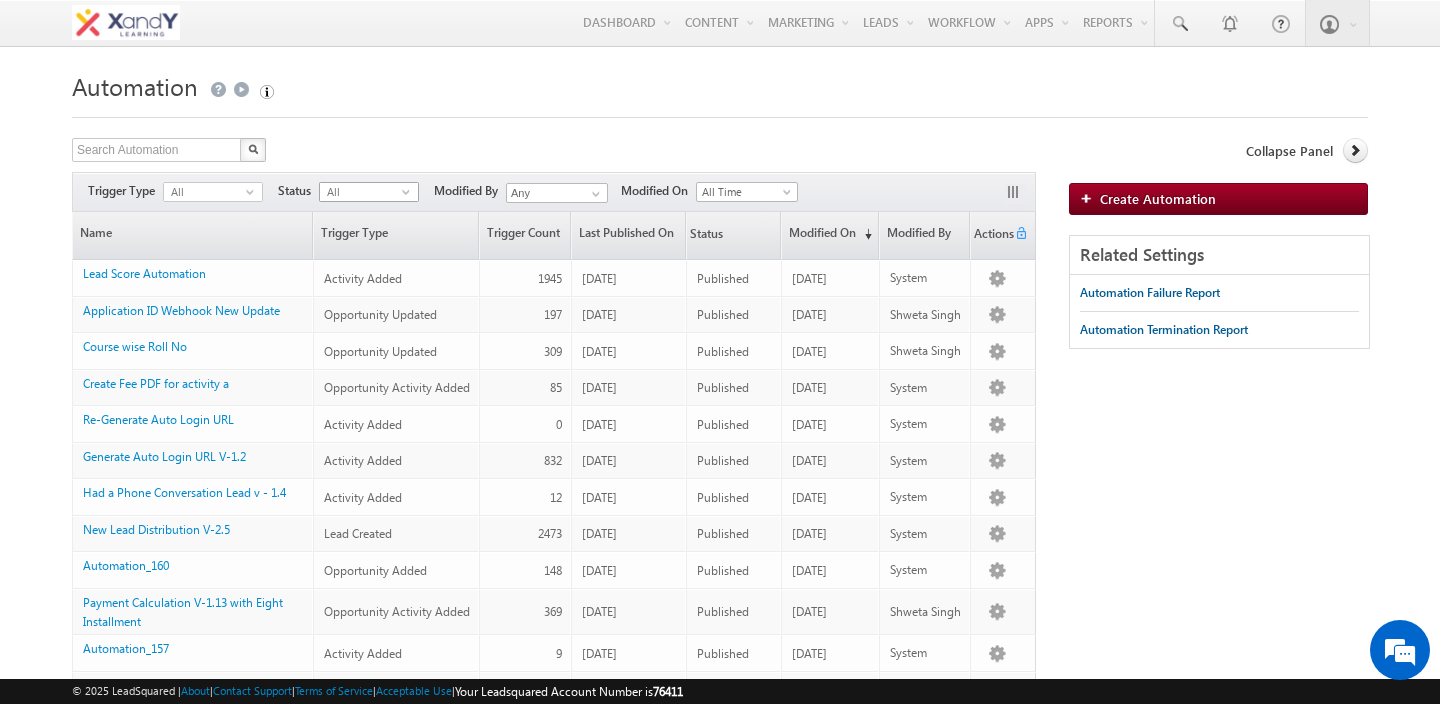 click on "All" at bounding box center (361, 192) 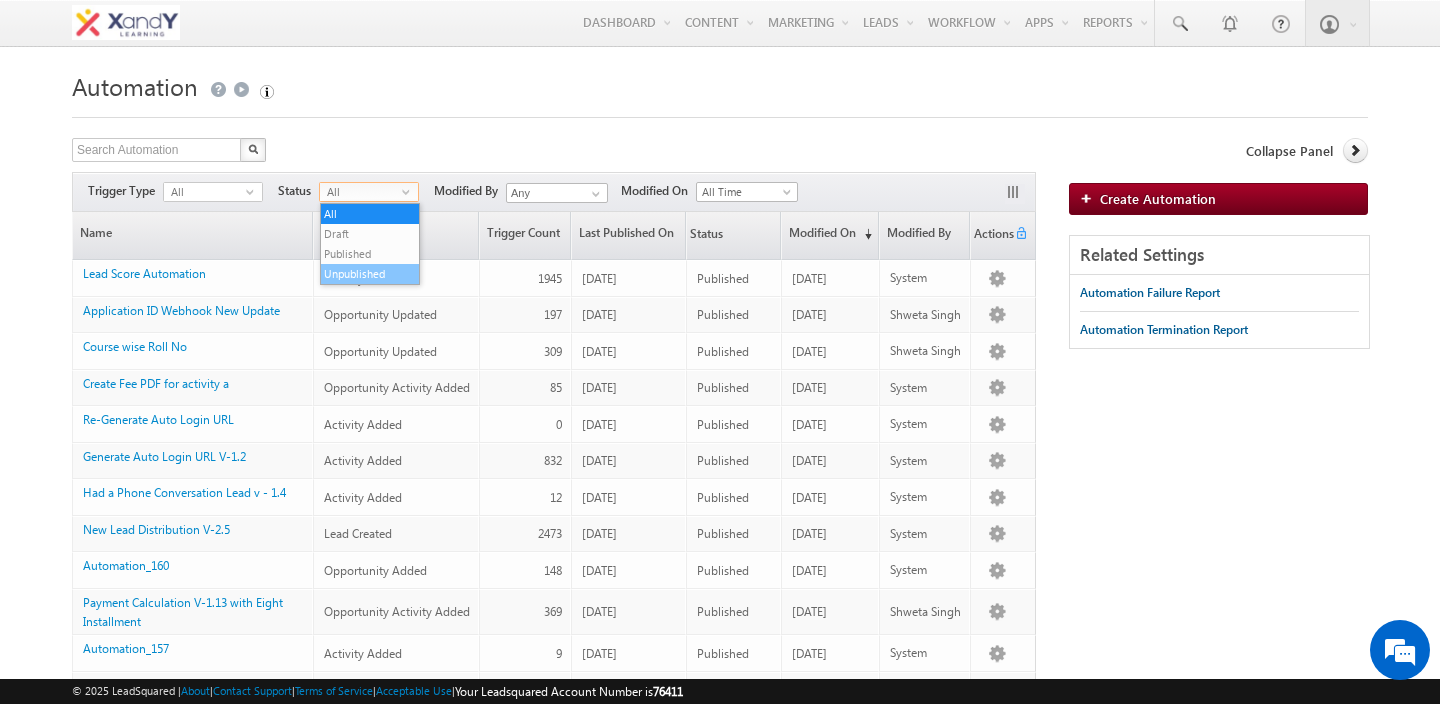 click on "Unpublished" at bounding box center [370, 274] 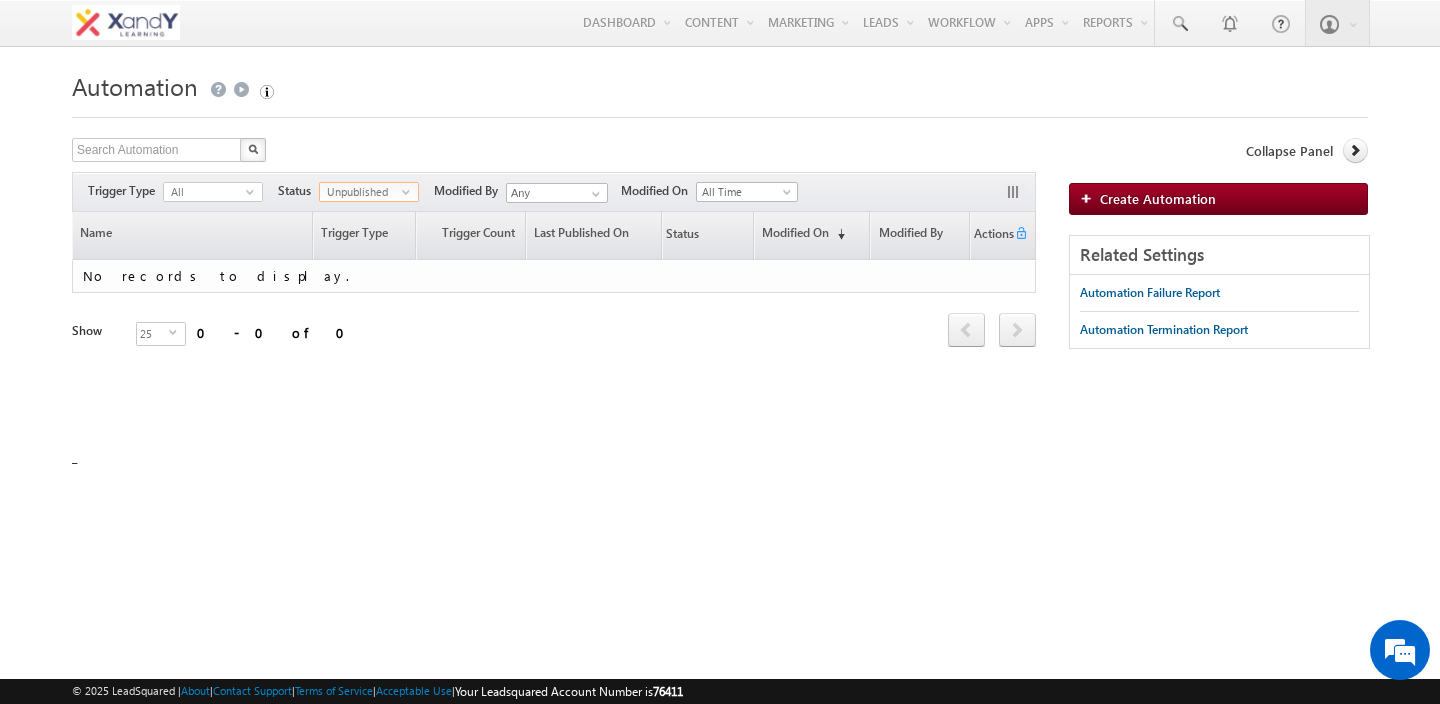 click on "Search Automation X   0 results found
Actions Select rows to see actions
Actions Delete Publish Unpublish" at bounding box center (554, 152) 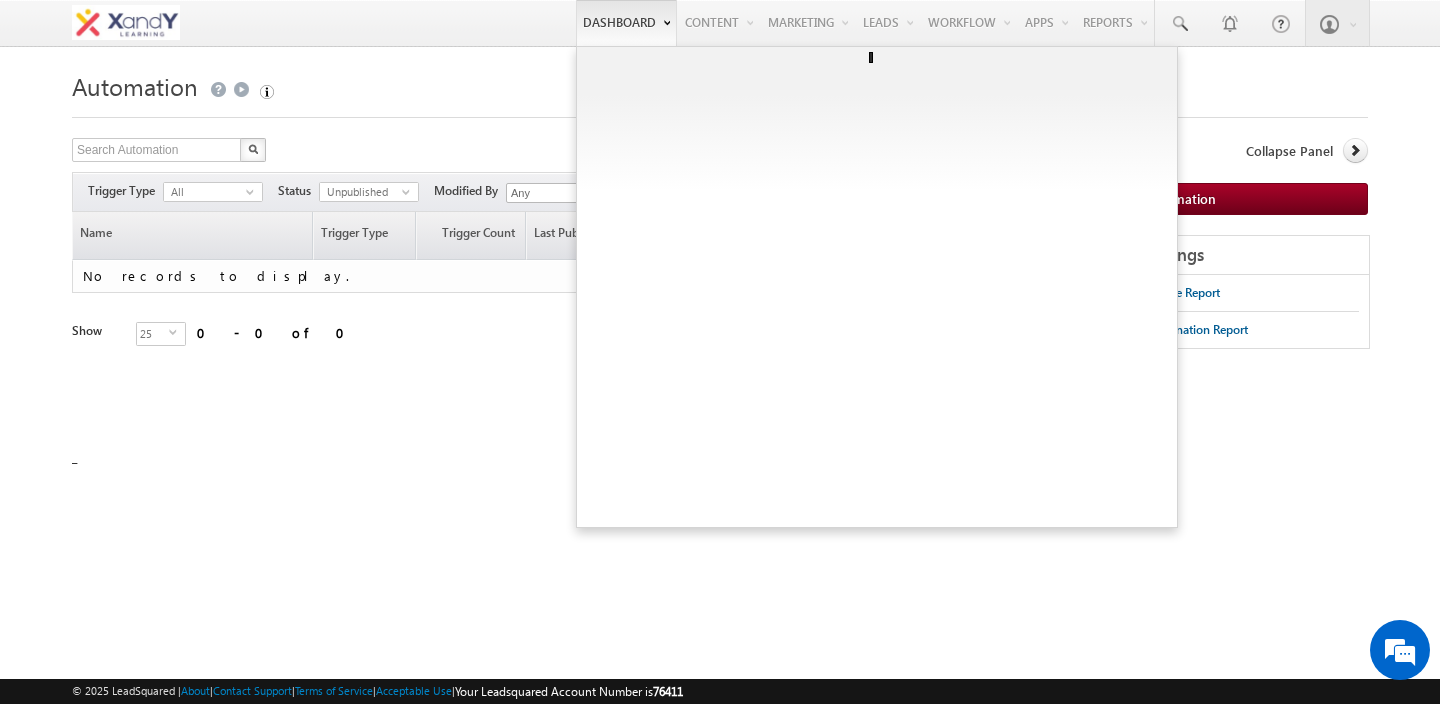 drag, startPoint x: 1107, startPoint y: 62, endPoint x: 572, endPoint y: 7, distance: 537.8197 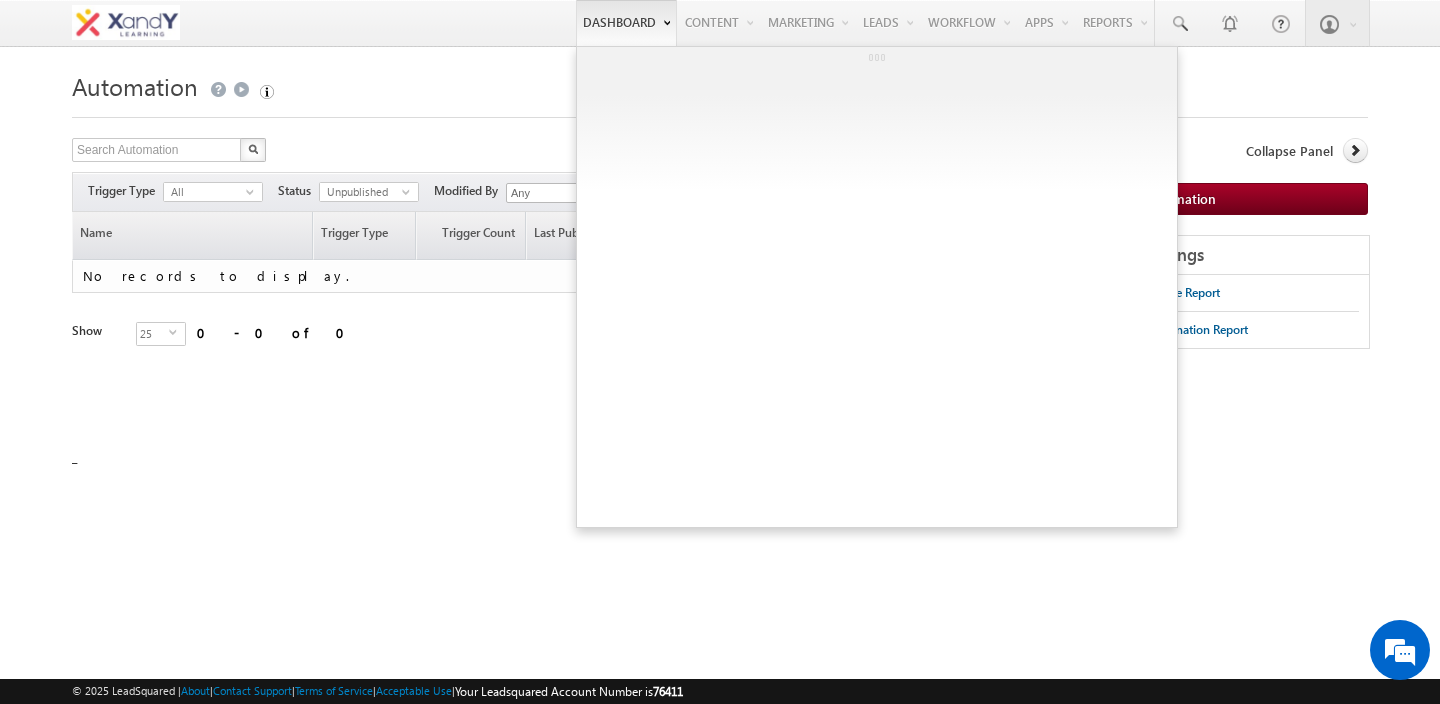 click on "Menu
Shweta Singh
swatz zz.aq ua+3@ gmail .com
X&Y learn" at bounding box center [720, 23] 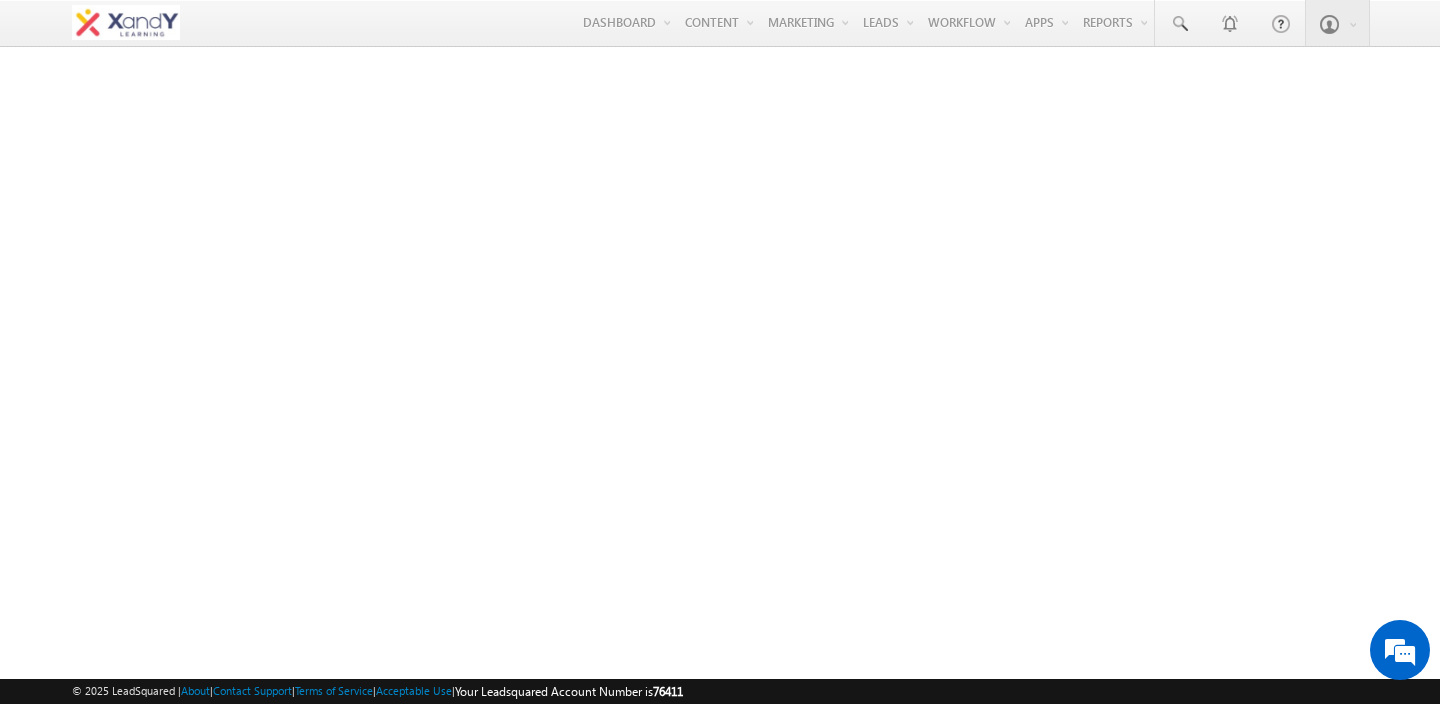 scroll, scrollTop: 0, scrollLeft: 0, axis: both 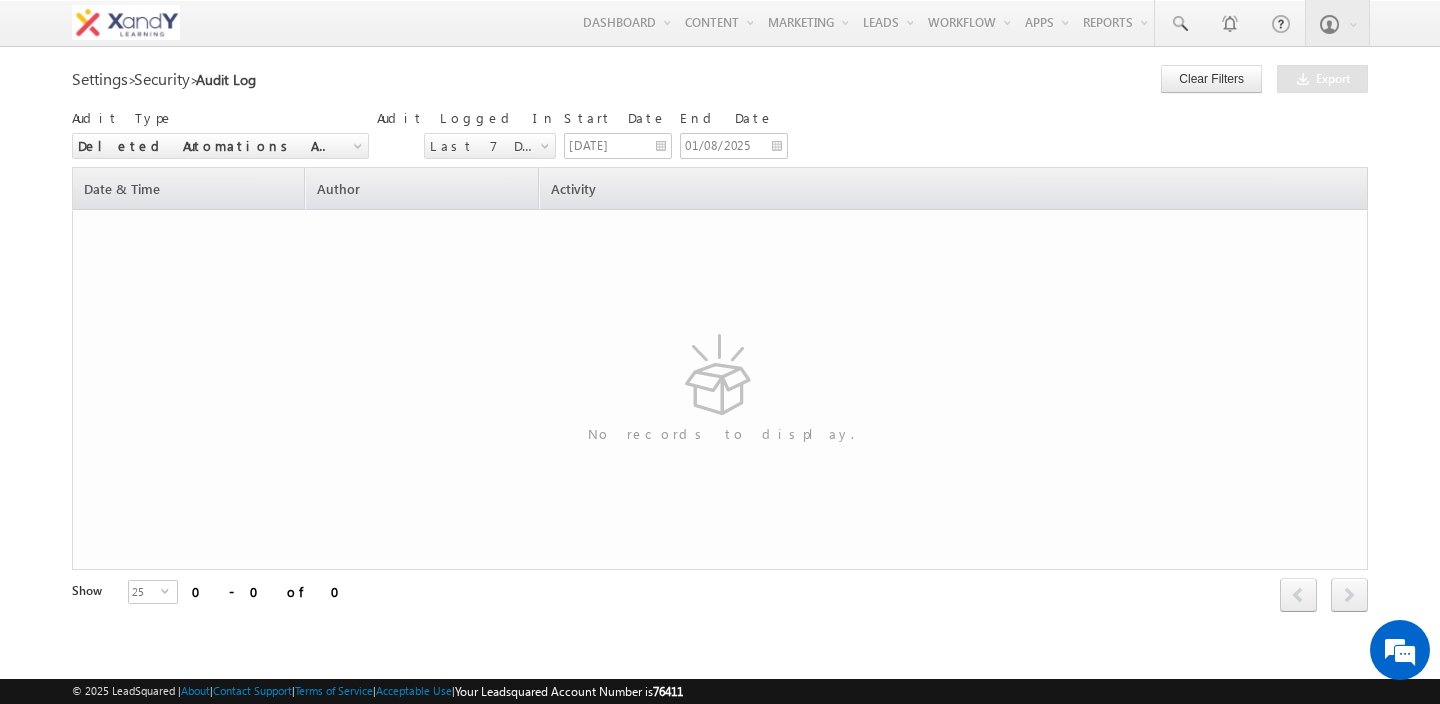 click on "Last 7 Days" at bounding box center (485, 146) 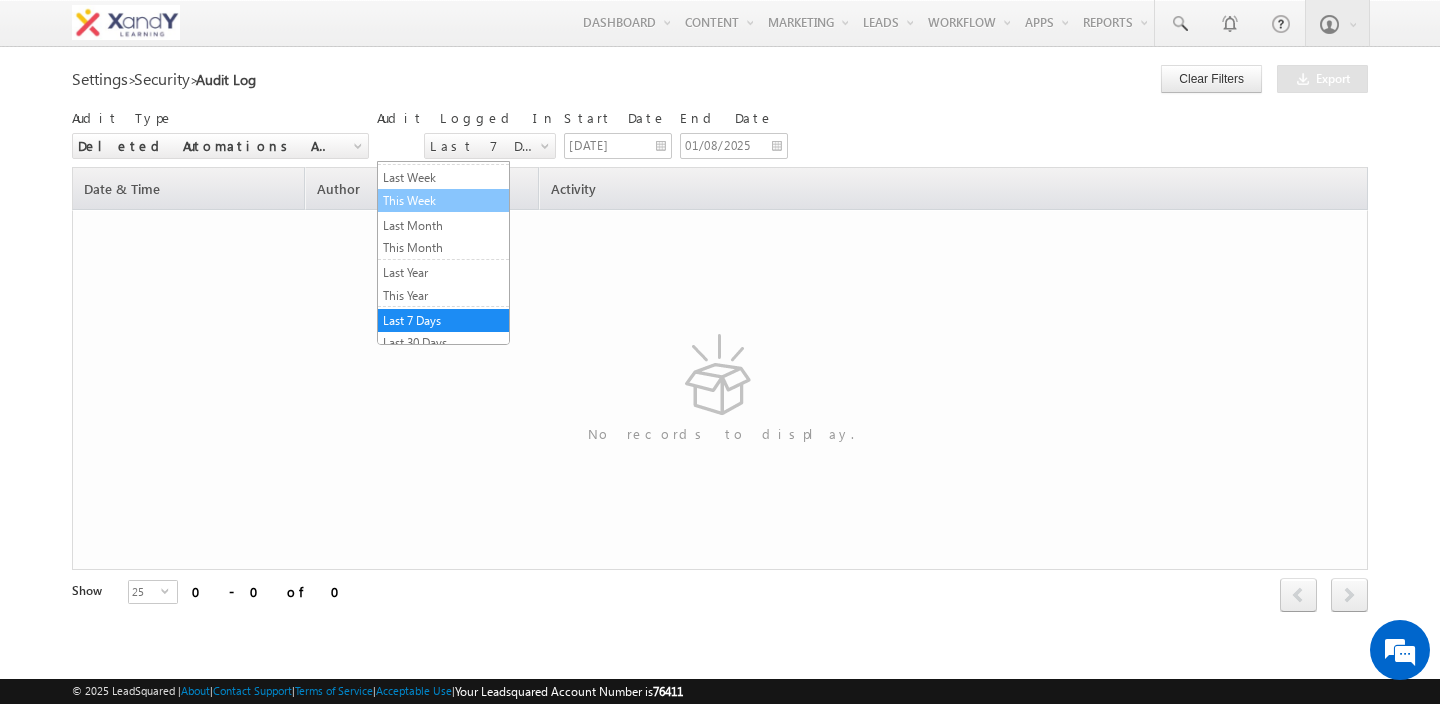 scroll, scrollTop: 95, scrollLeft: 0, axis: vertical 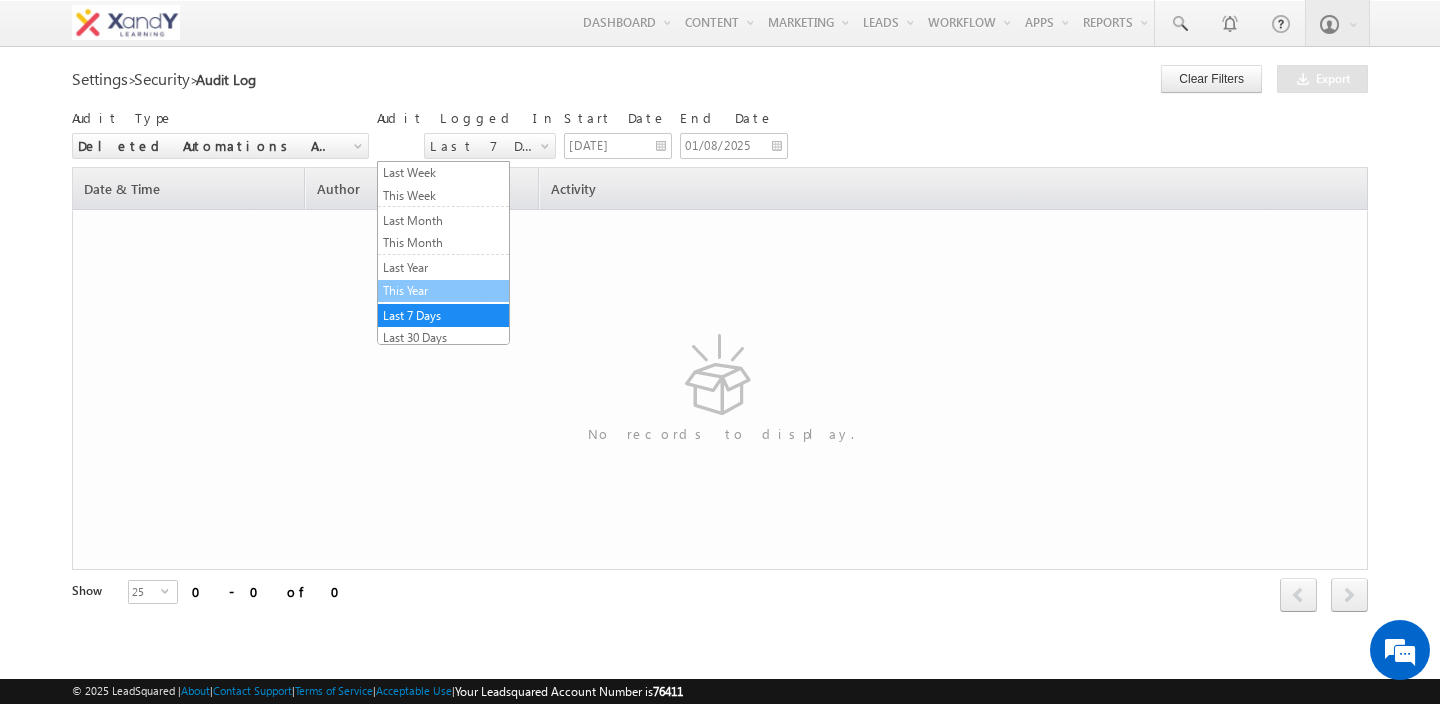 click on "This Year" at bounding box center (443, 291) 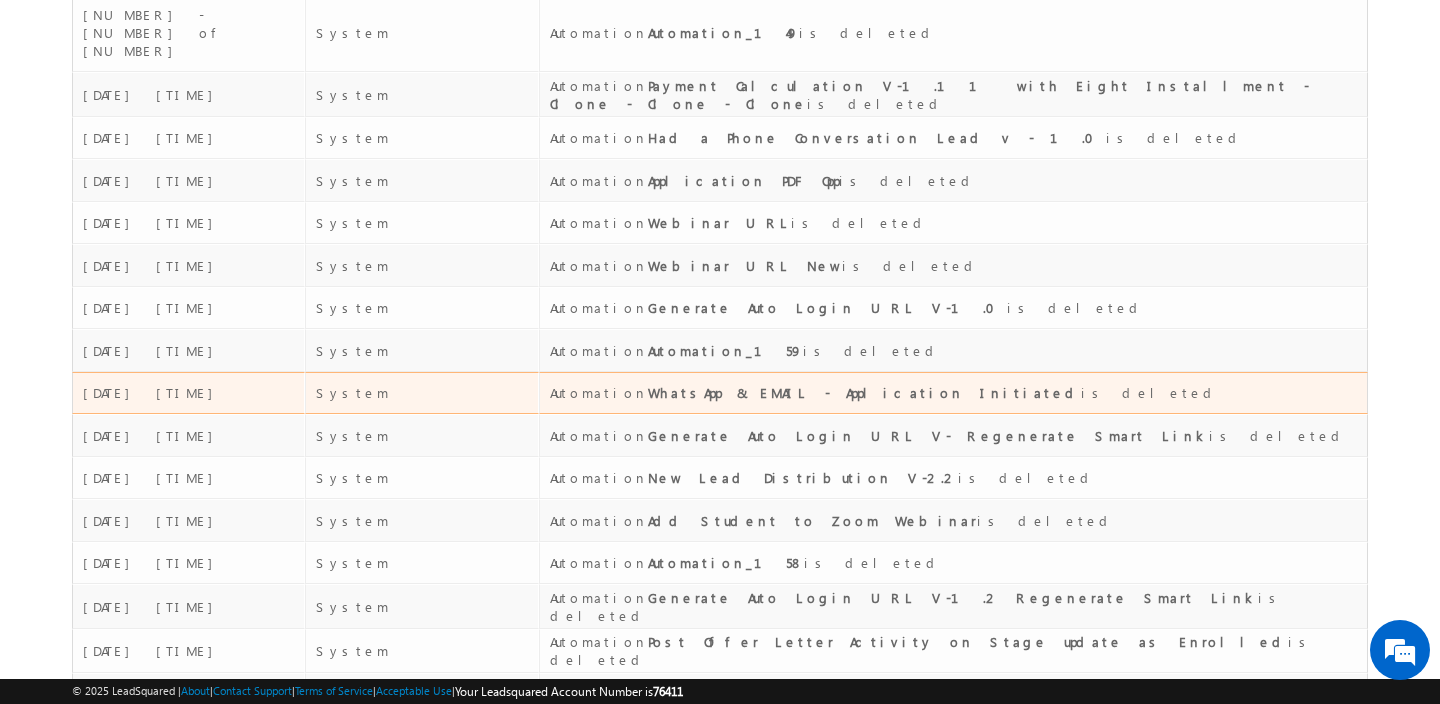 scroll, scrollTop: 643, scrollLeft: 0, axis: vertical 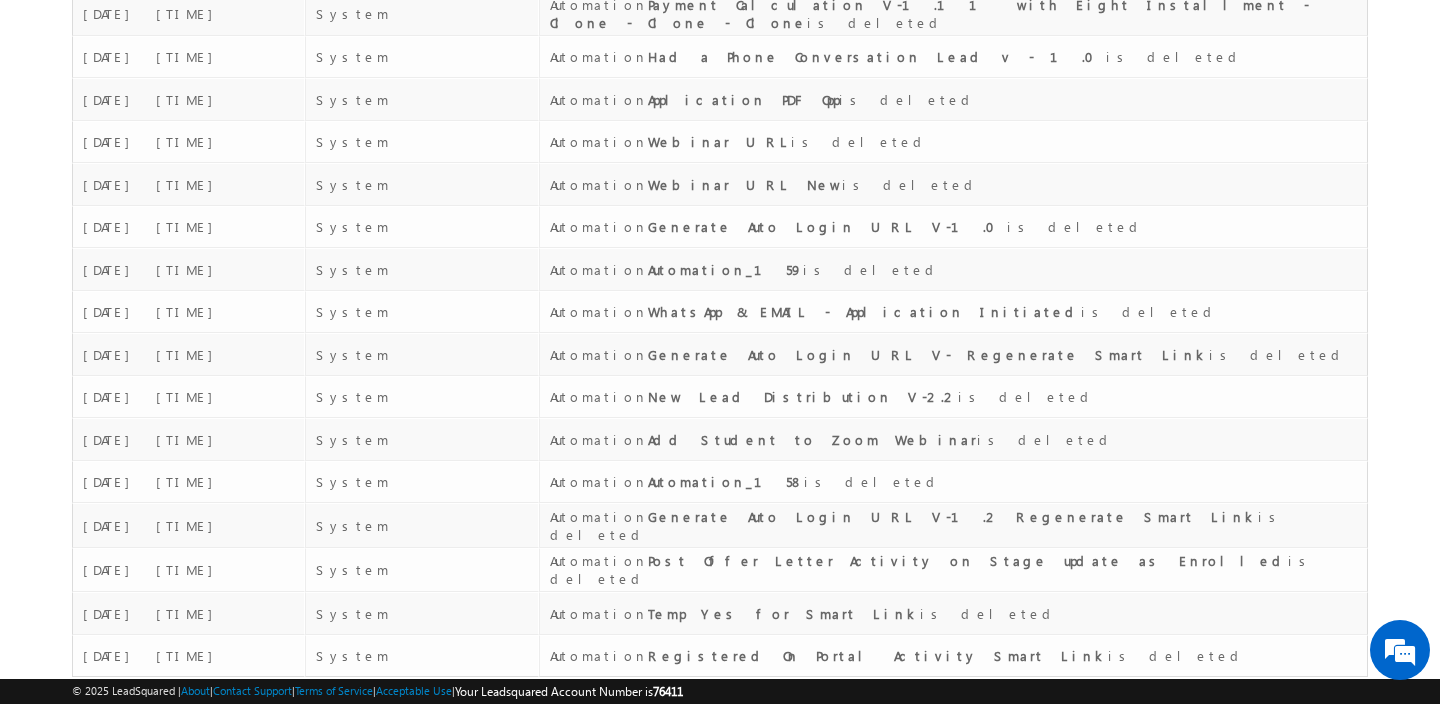 click on "25" at bounding box center (145, 700) 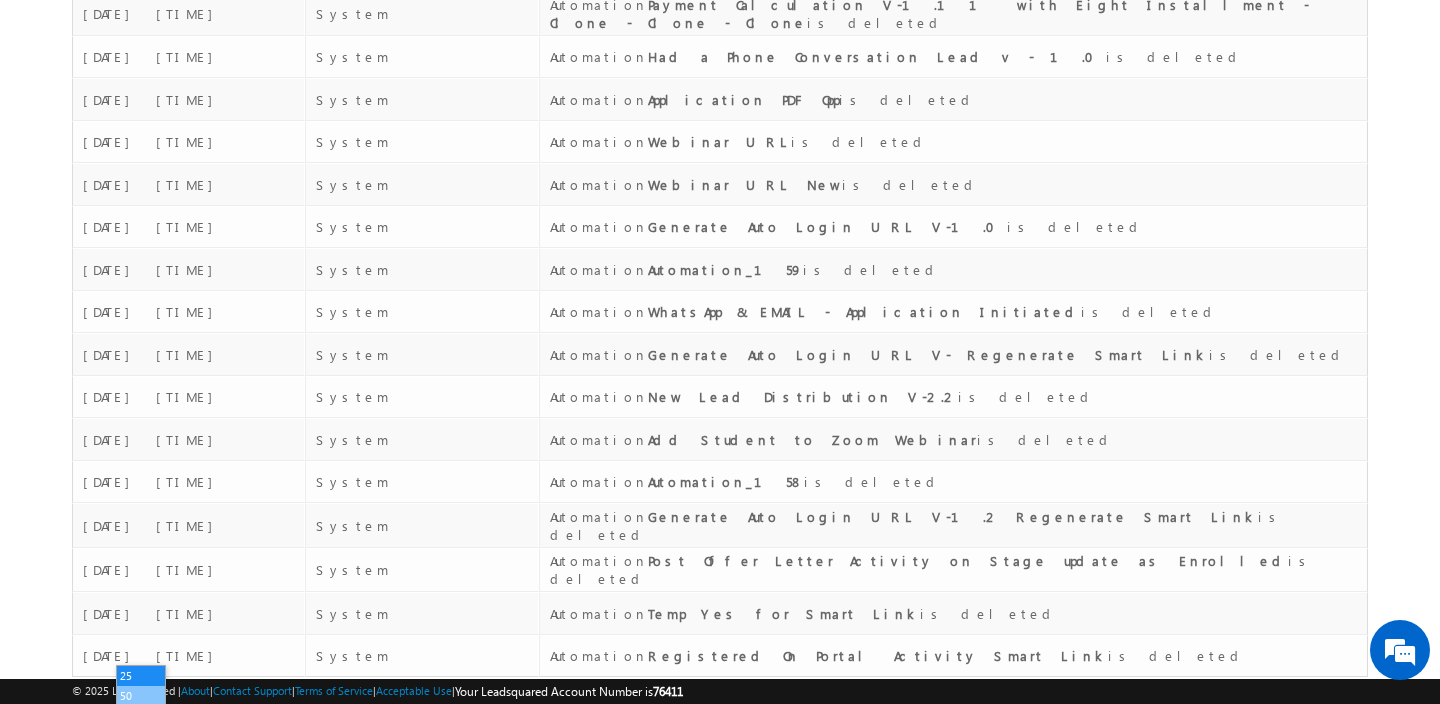 click on "50" at bounding box center [141, 696] 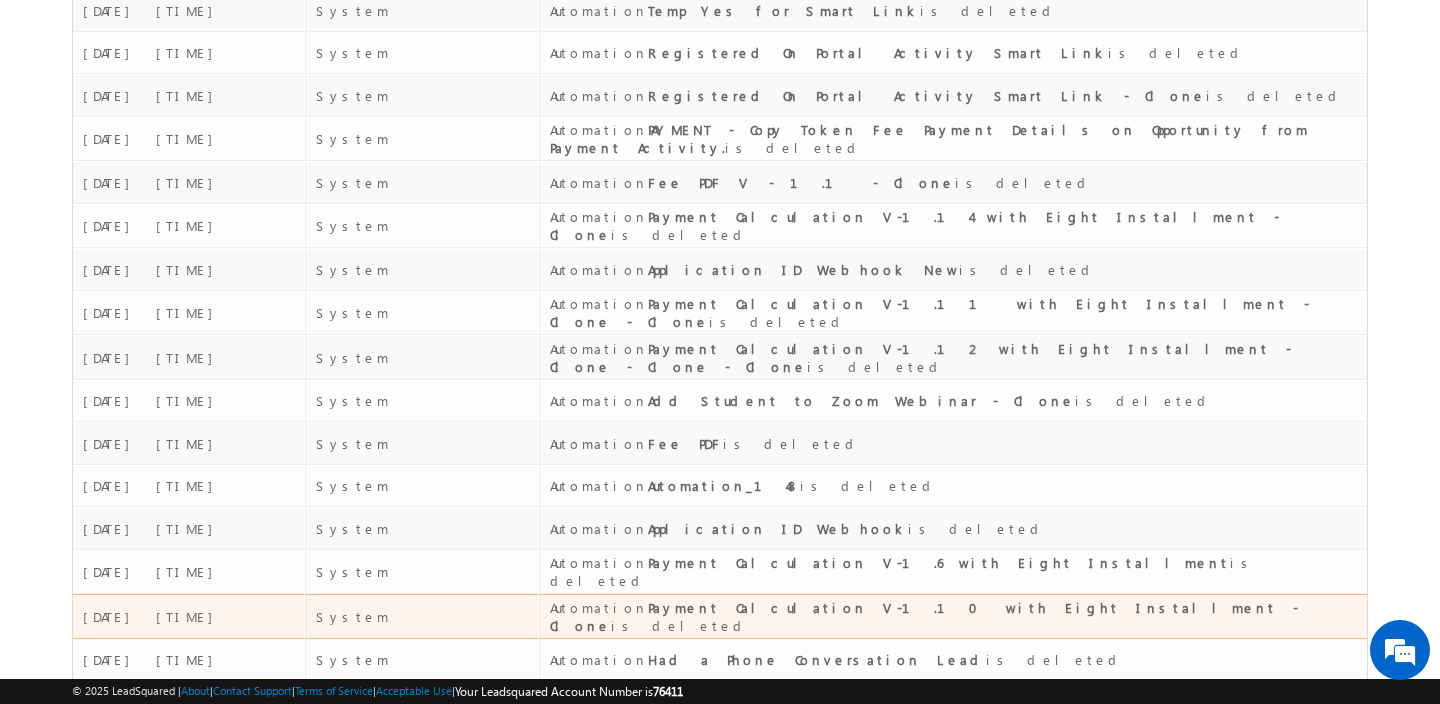scroll, scrollTop: 1706, scrollLeft: 0, axis: vertical 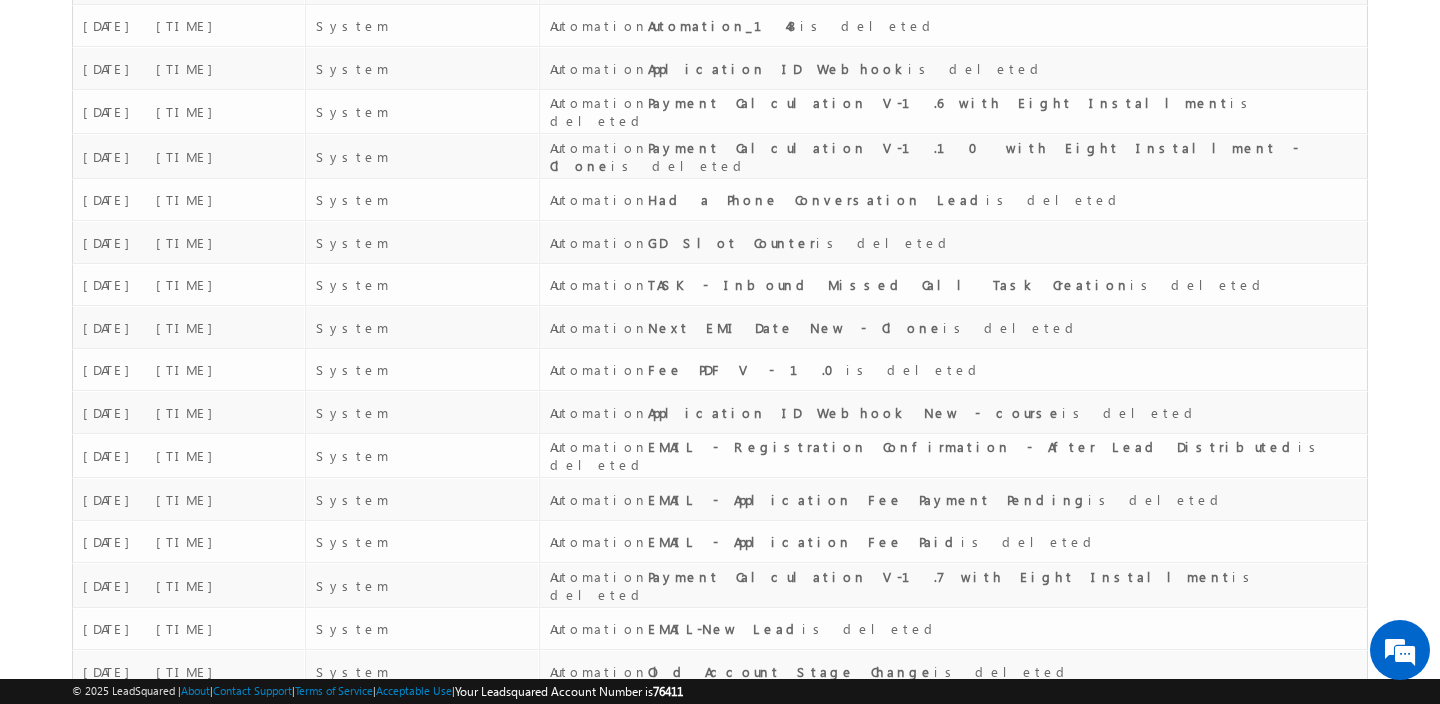click on "select" at bounding box center [169, 713] 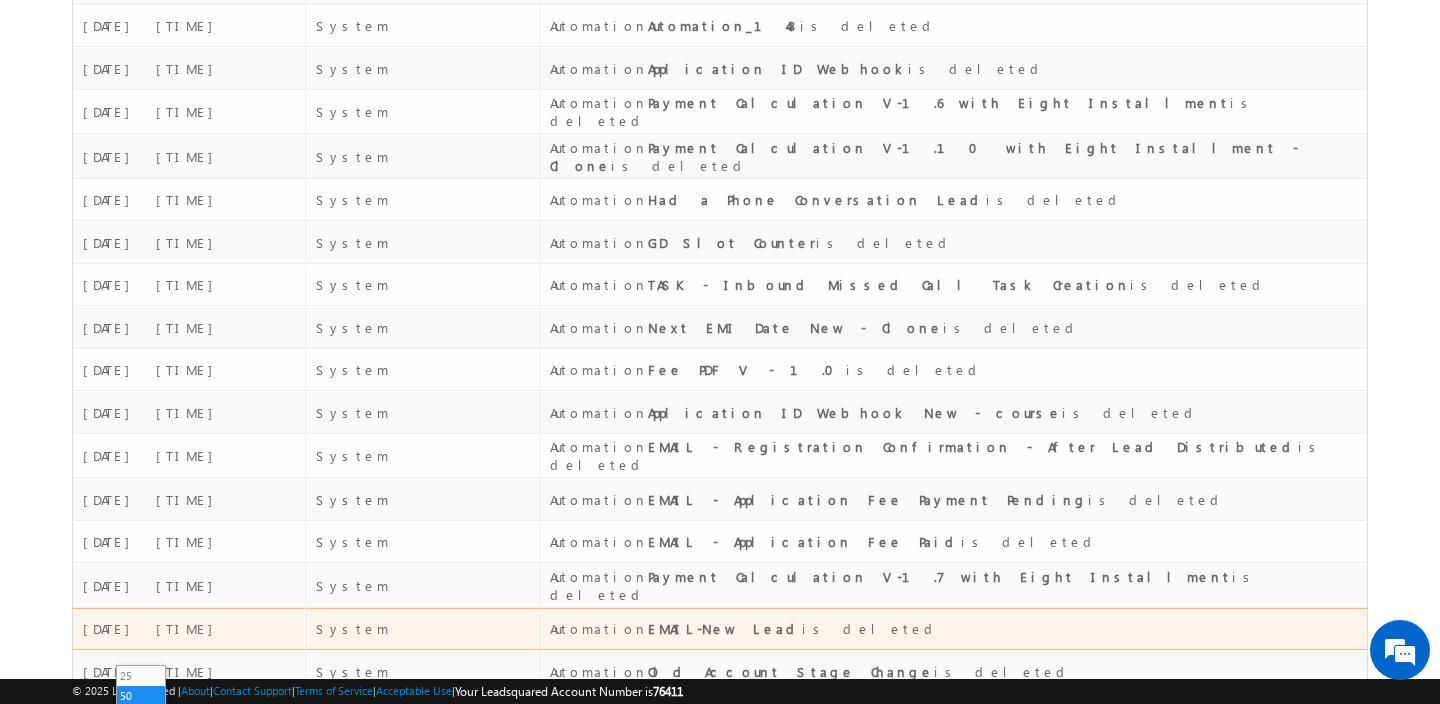 click on "07/11/2024 12:10:13 PM" at bounding box center (188, 629) 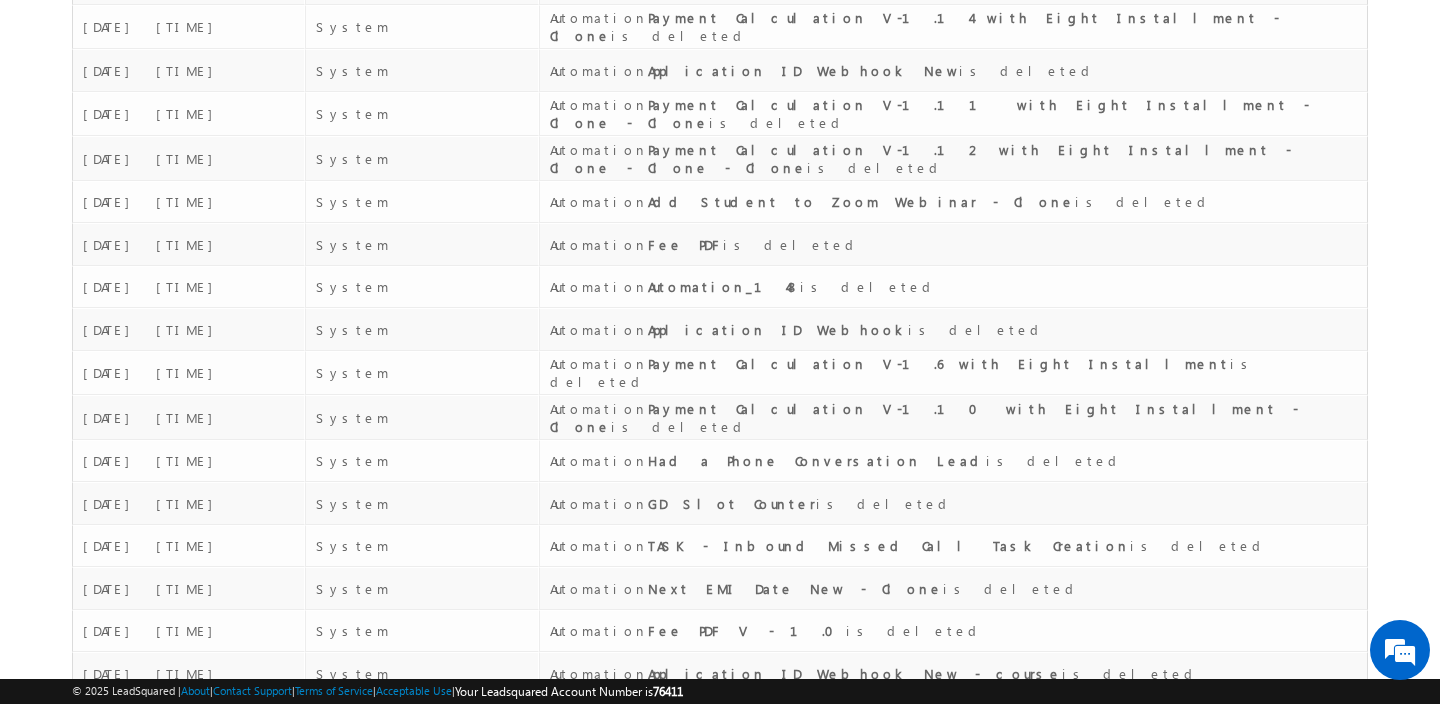 scroll, scrollTop: 1706, scrollLeft: 0, axis: vertical 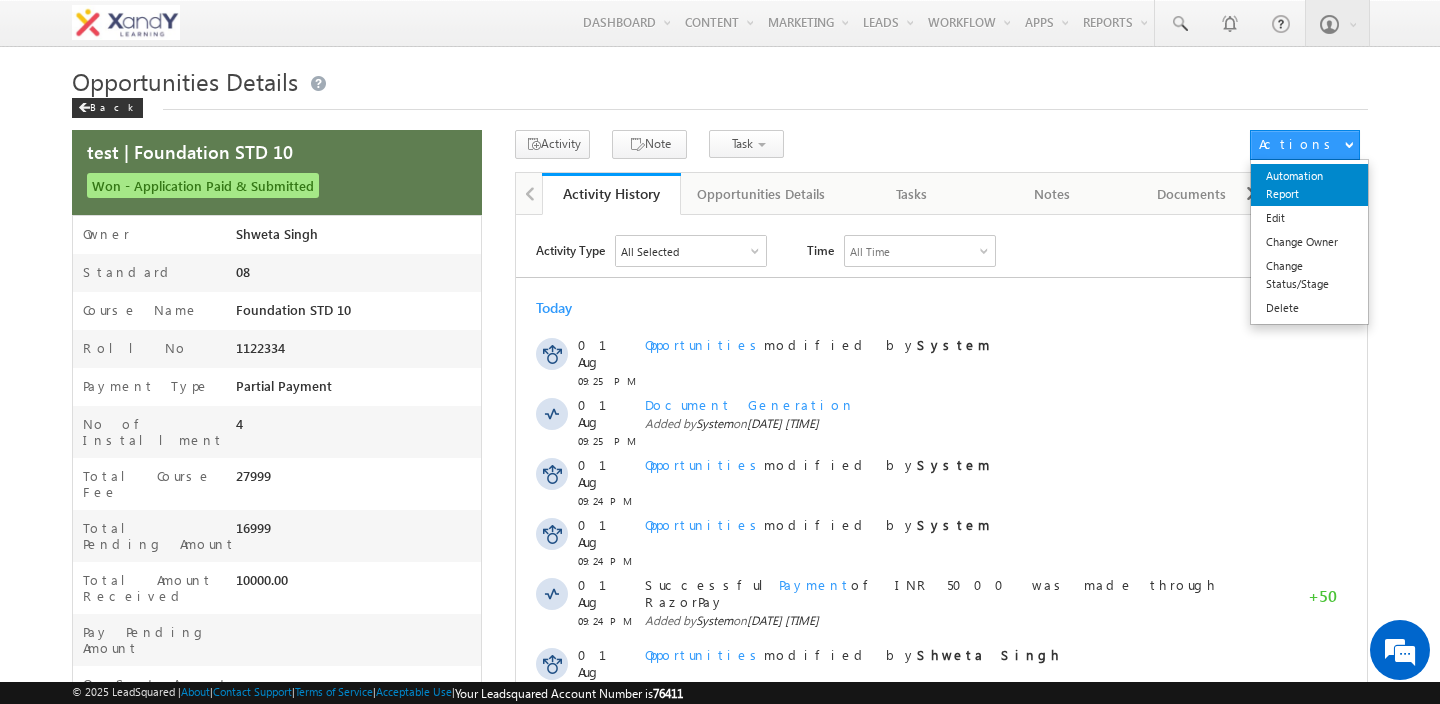 click on "Automation   Report" at bounding box center (1309, 185) 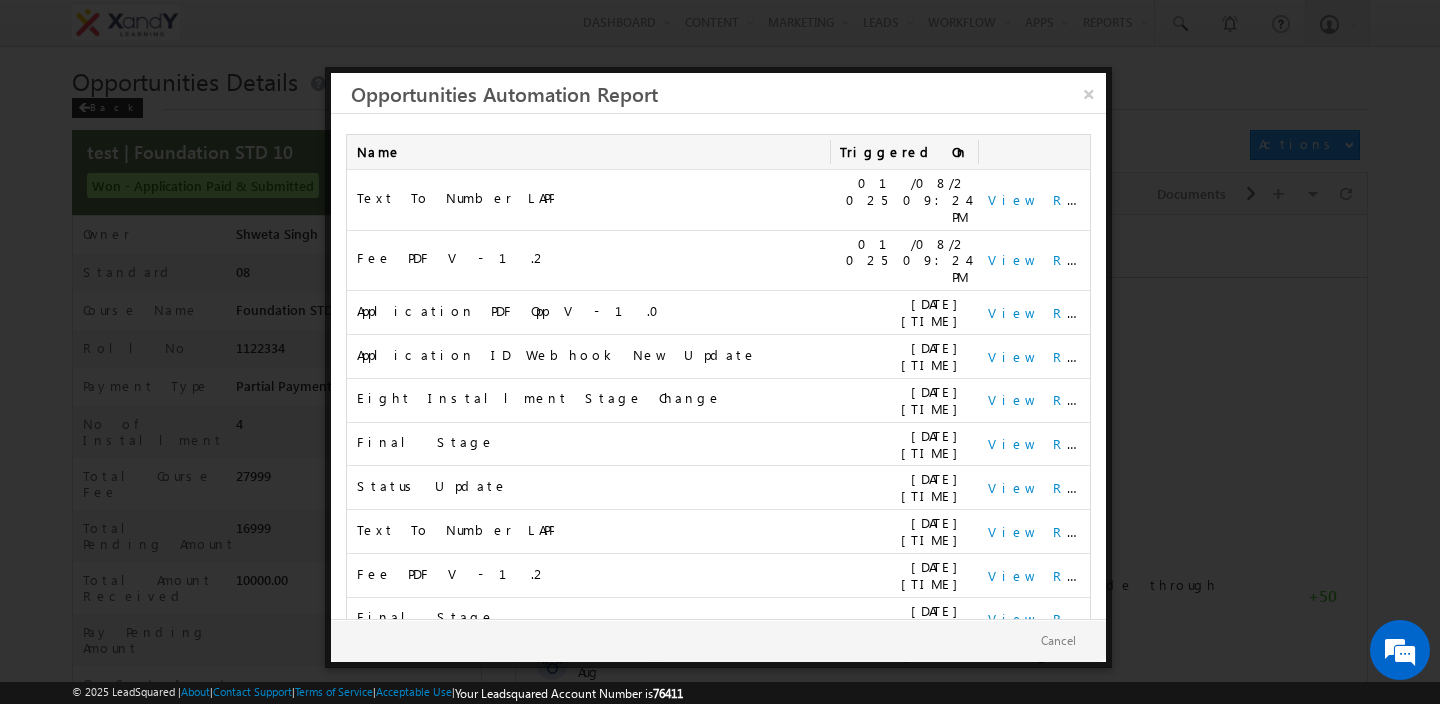 click on "01/08/2025 09:24 PM" at bounding box center [904, 261] 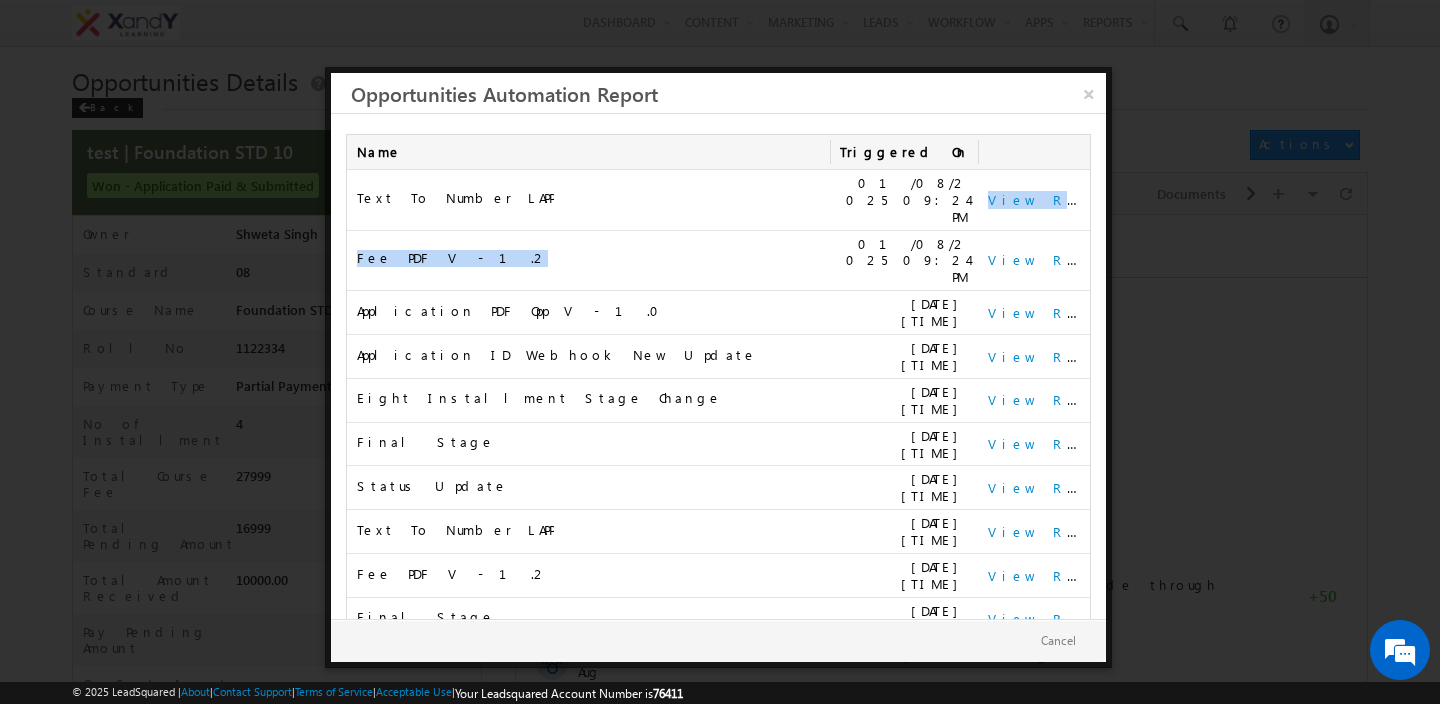 click on "01/08/2025 09:24 PM" at bounding box center (904, 261) 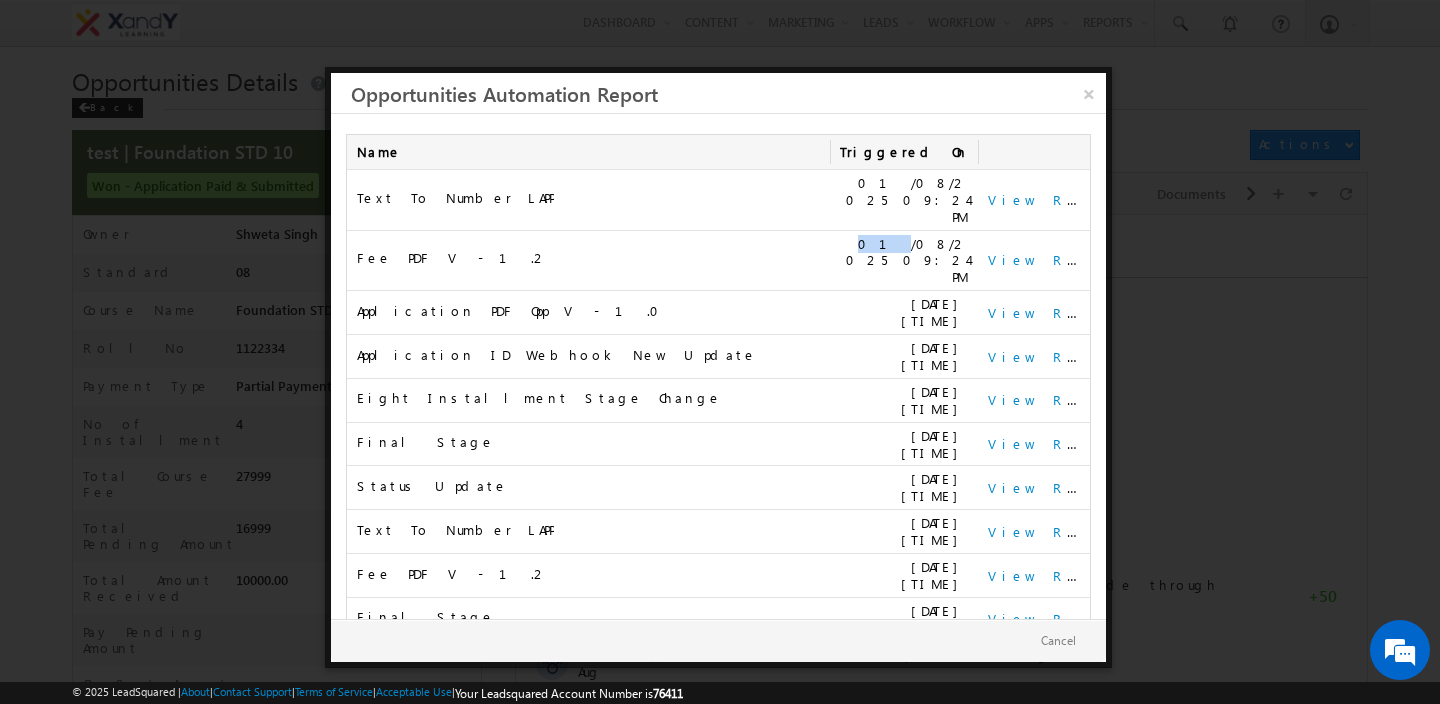 click on "01/08/2025 09:24 PM" at bounding box center [904, 261] 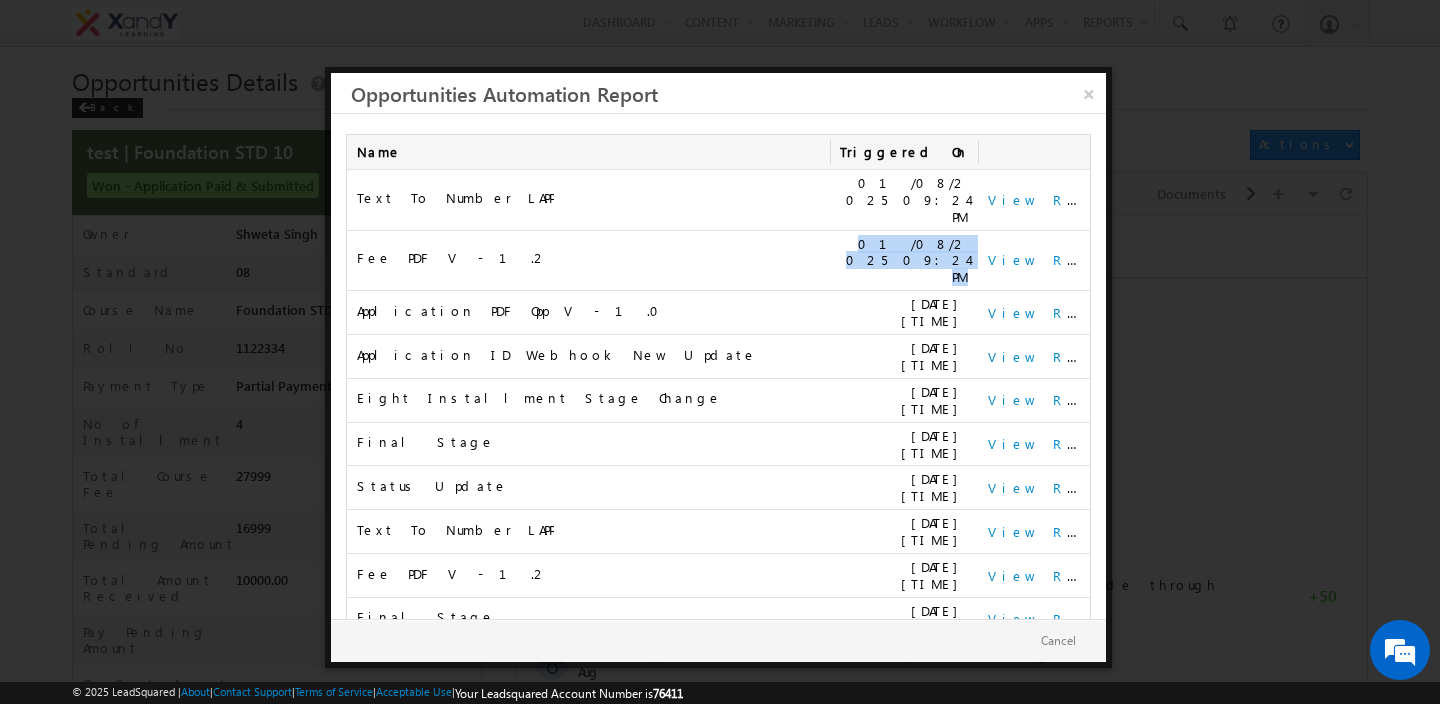 drag, startPoint x: 896, startPoint y: 215, endPoint x: 893, endPoint y: 200, distance: 15.297058 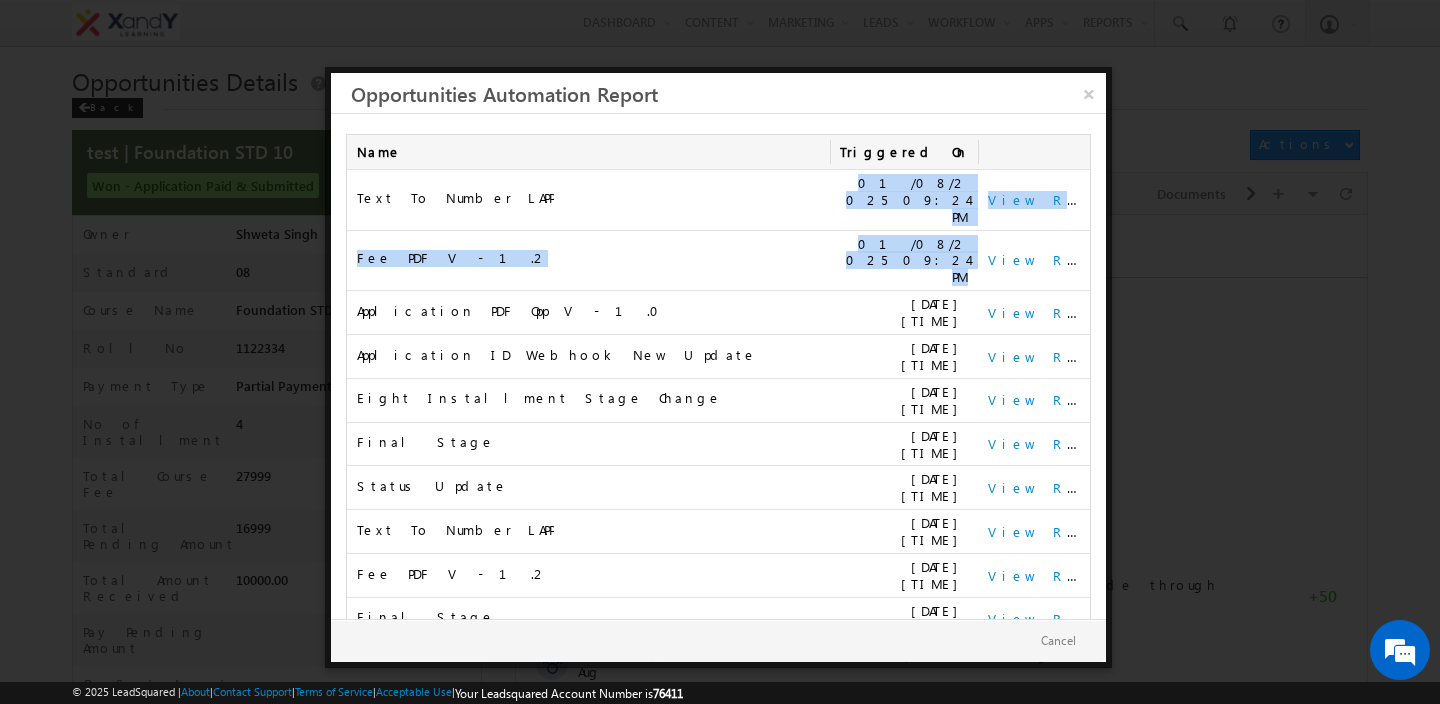 click on "01/08/2025 09:24 PM" at bounding box center [904, 200] 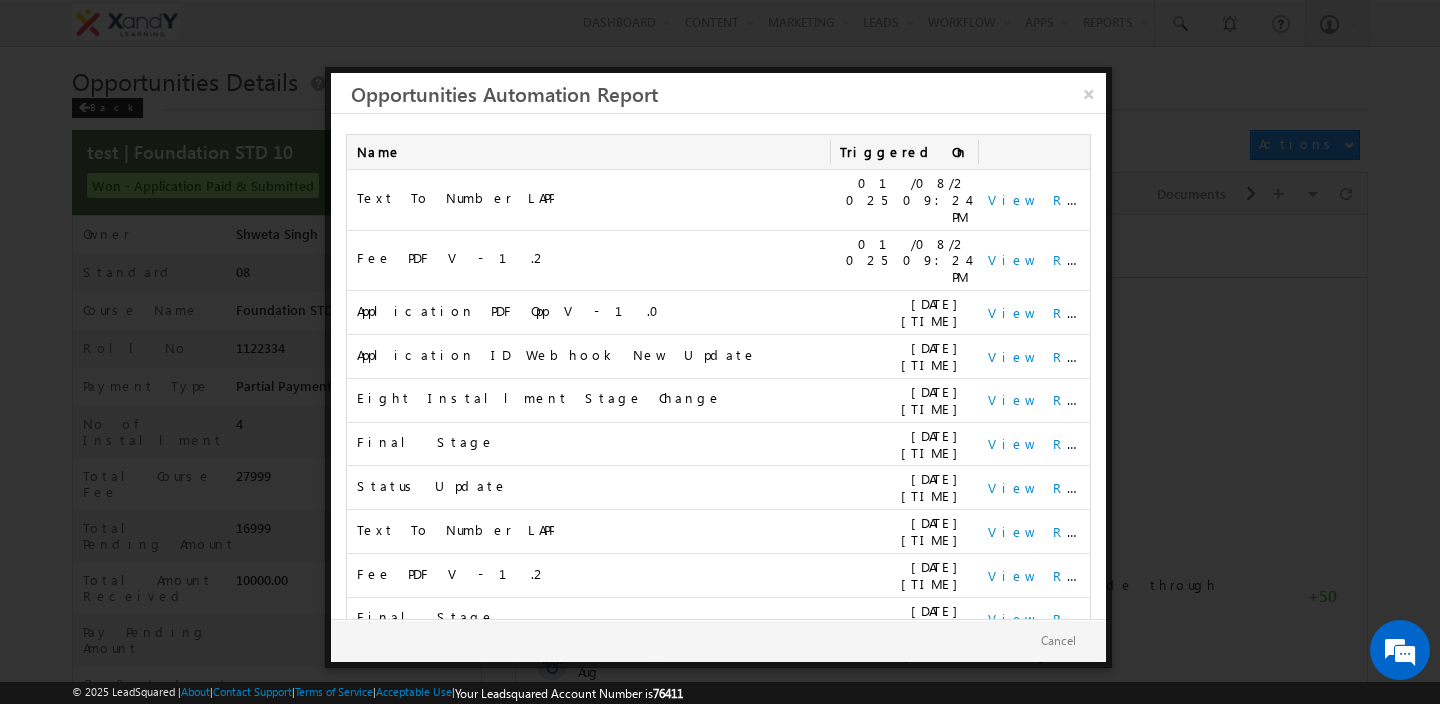 click on "2" at bounding box center (1022, 671) 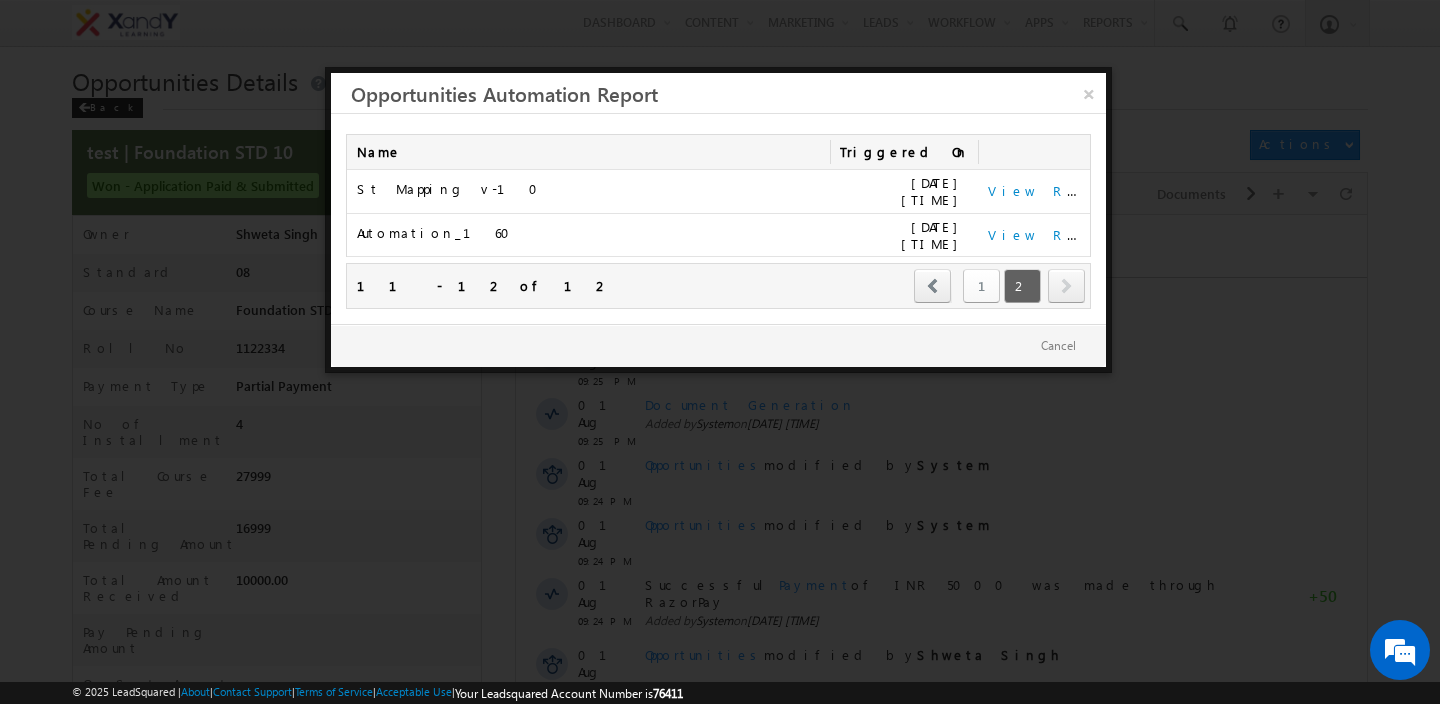 click on "1" at bounding box center [981, 286] 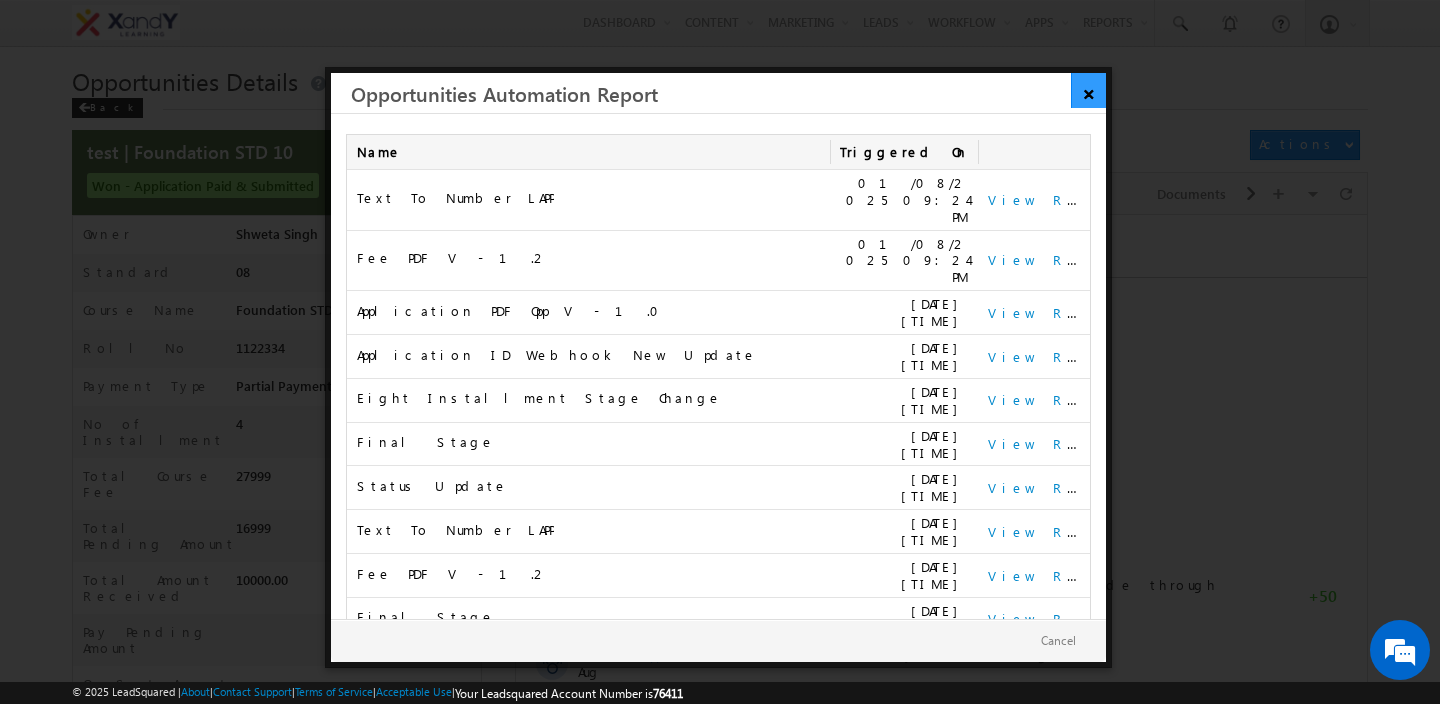 click on "×" at bounding box center [1088, 90] 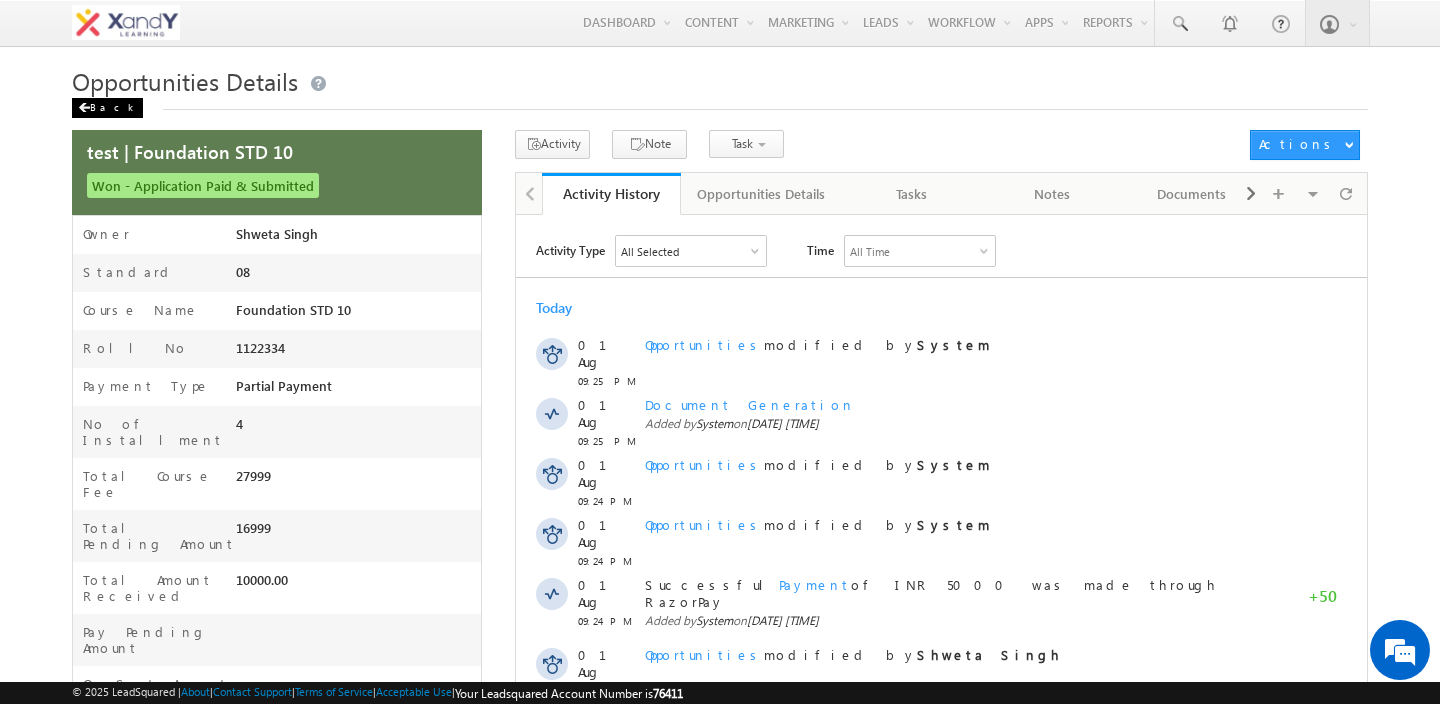 click on "Back" at bounding box center (107, 108) 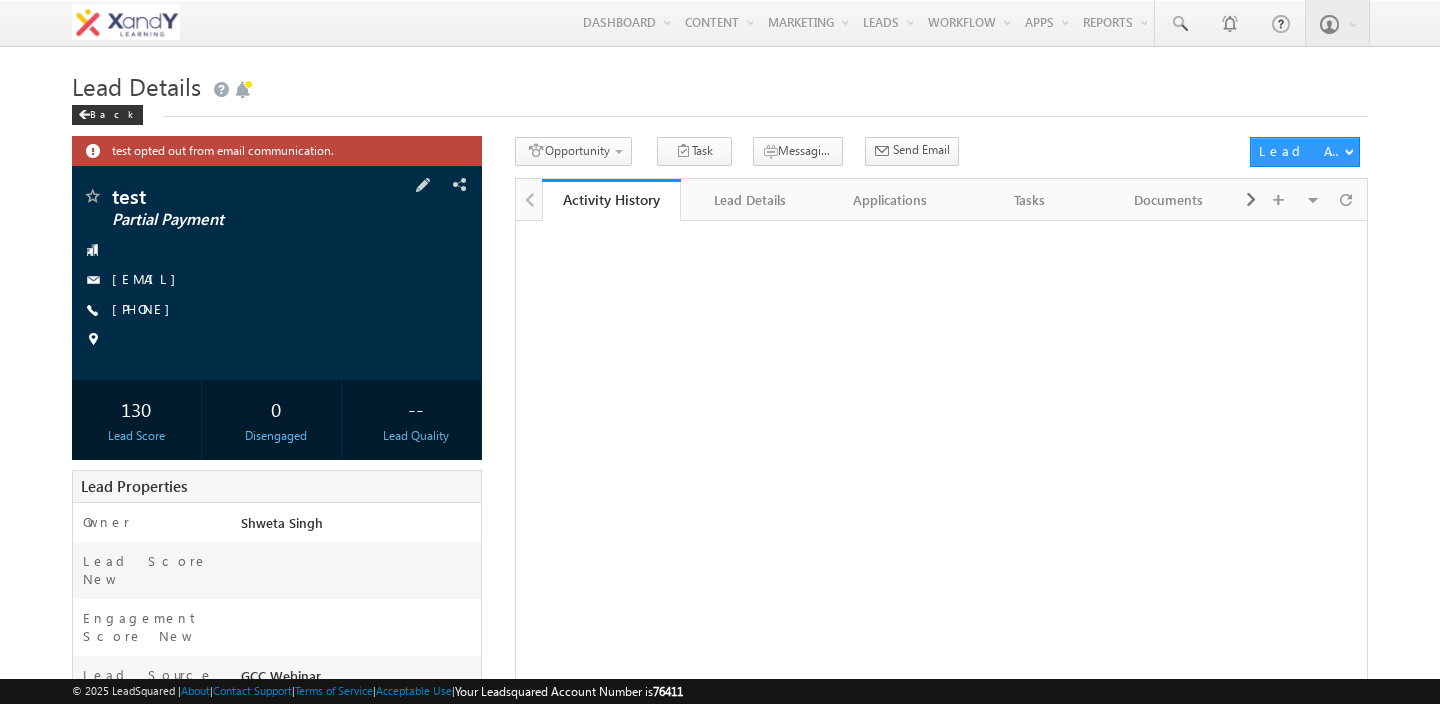 scroll, scrollTop: 0, scrollLeft: 0, axis: both 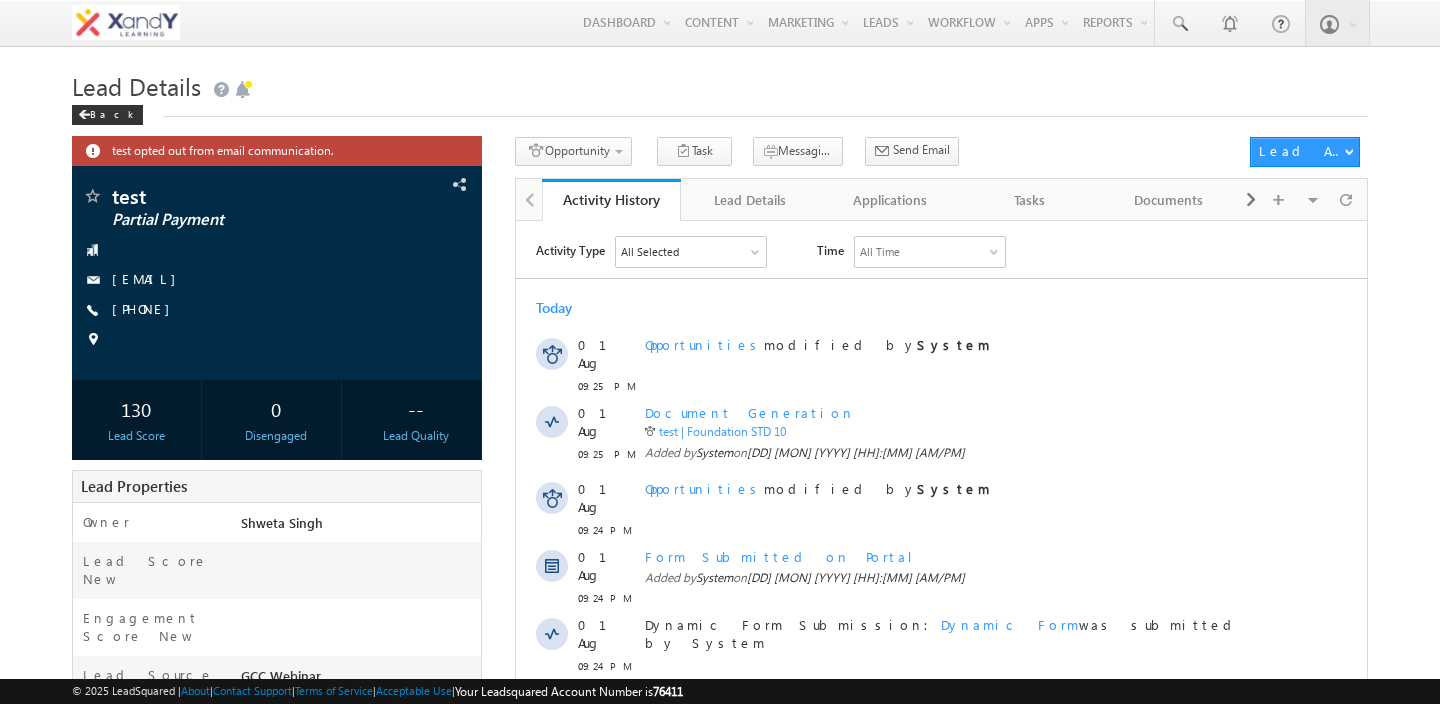 click on "Applications" at bounding box center [890, 200] 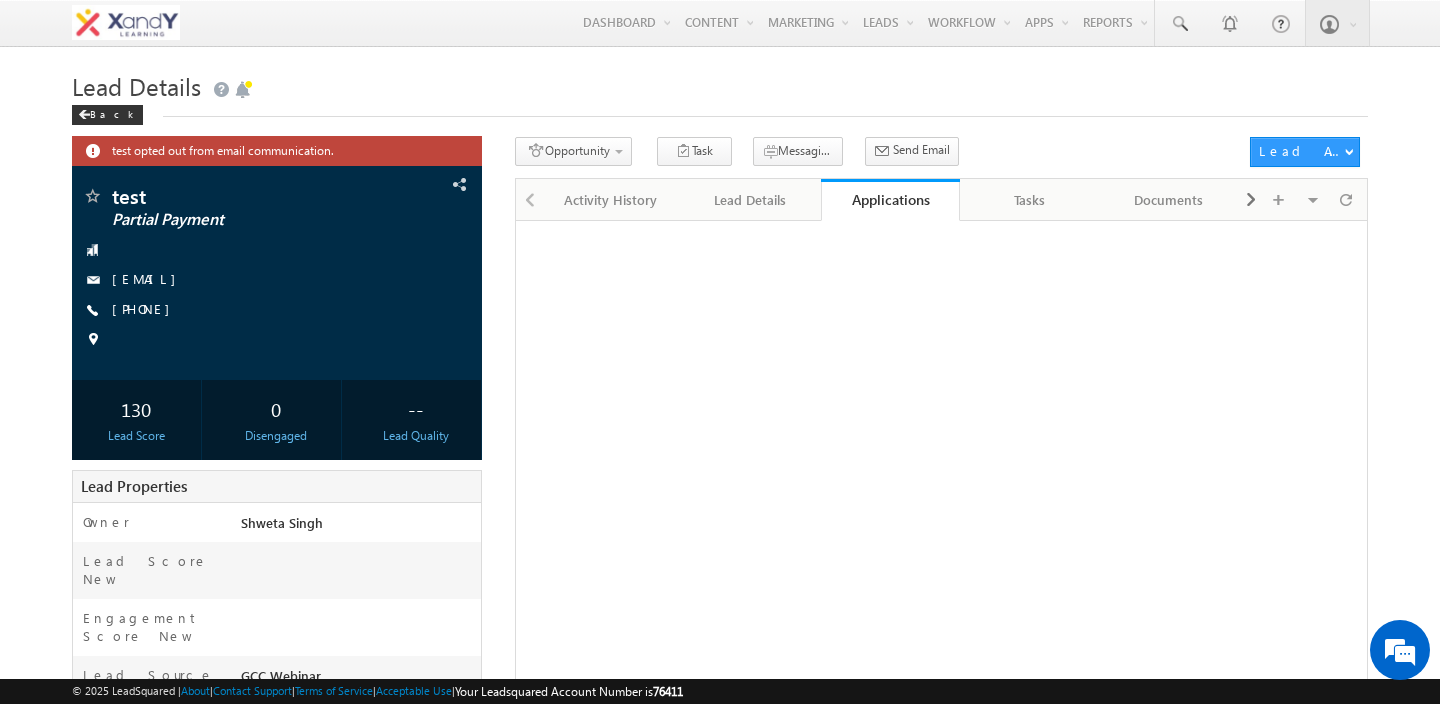 scroll, scrollTop: 0, scrollLeft: 0, axis: both 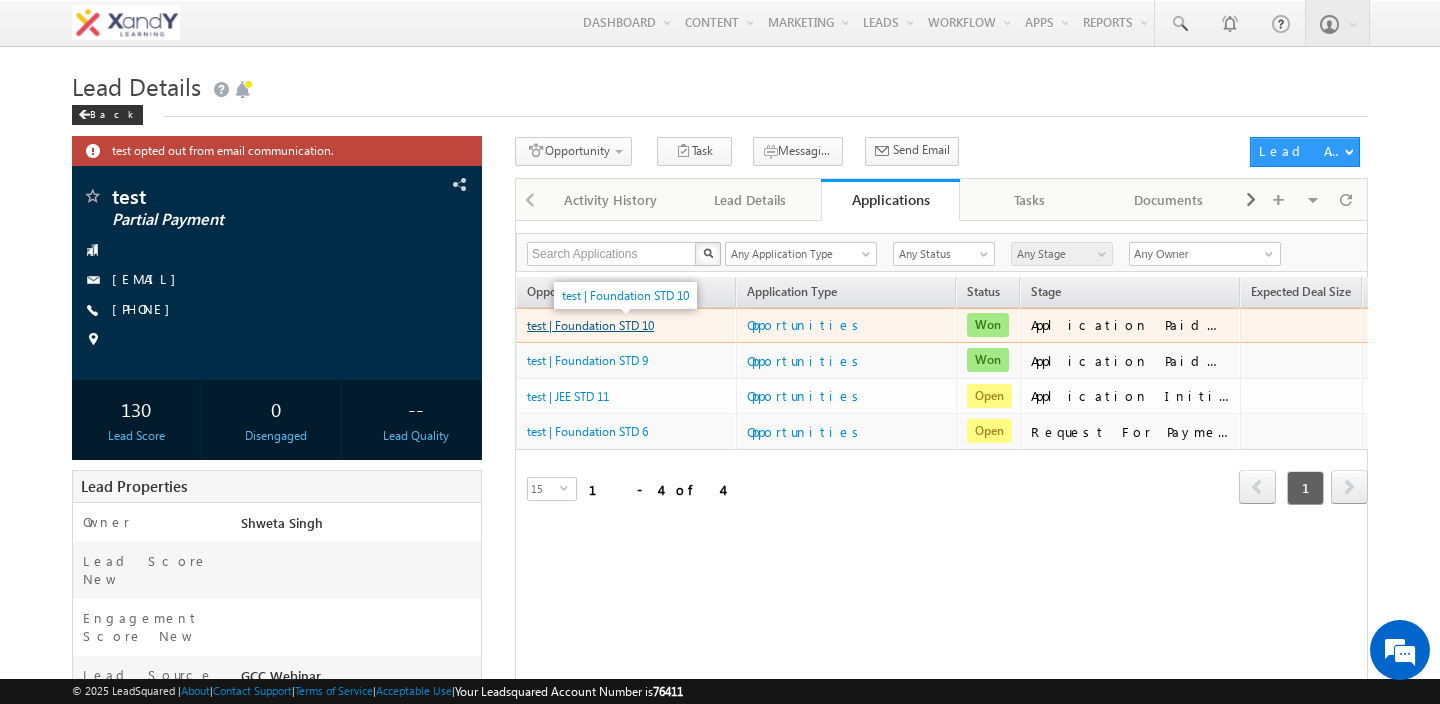 click on "test | Foundation STD 10" at bounding box center (590, 325) 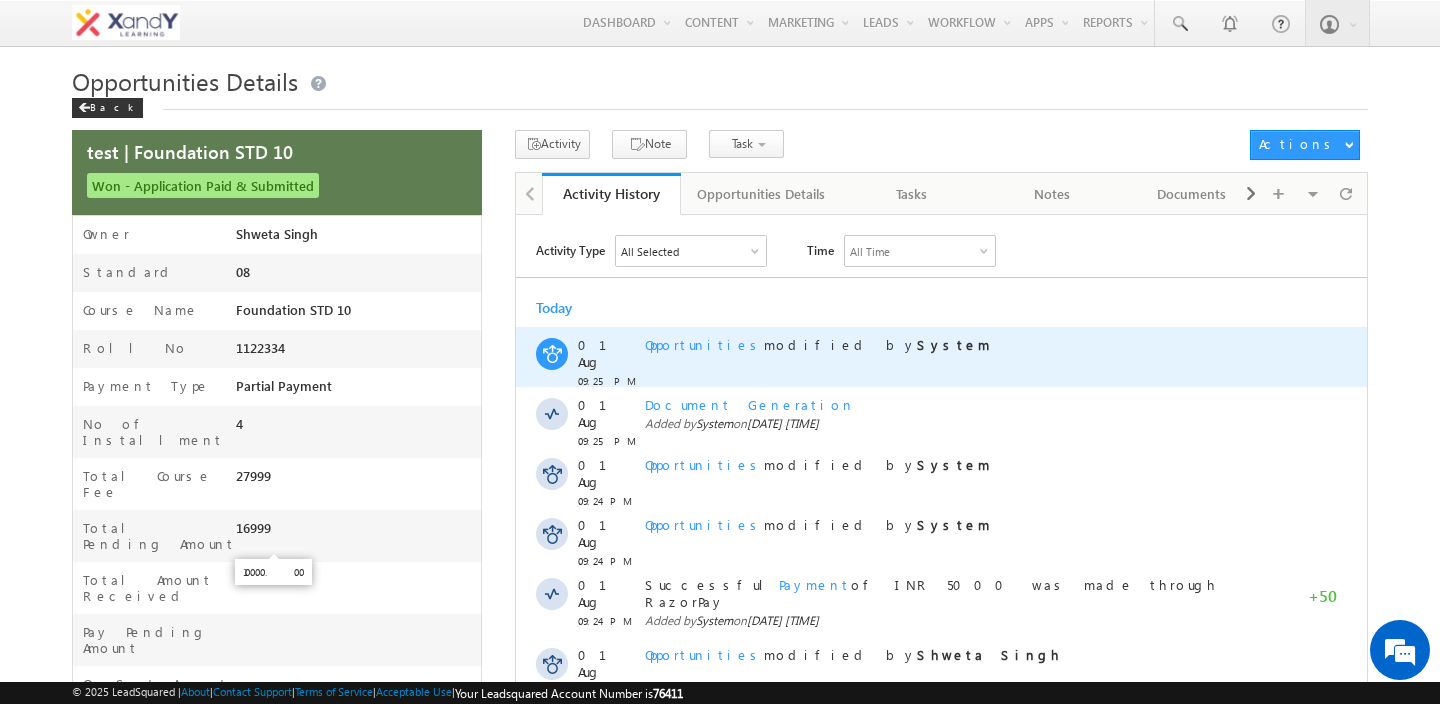 scroll, scrollTop: 0, scrollLeft: 0, axis: both 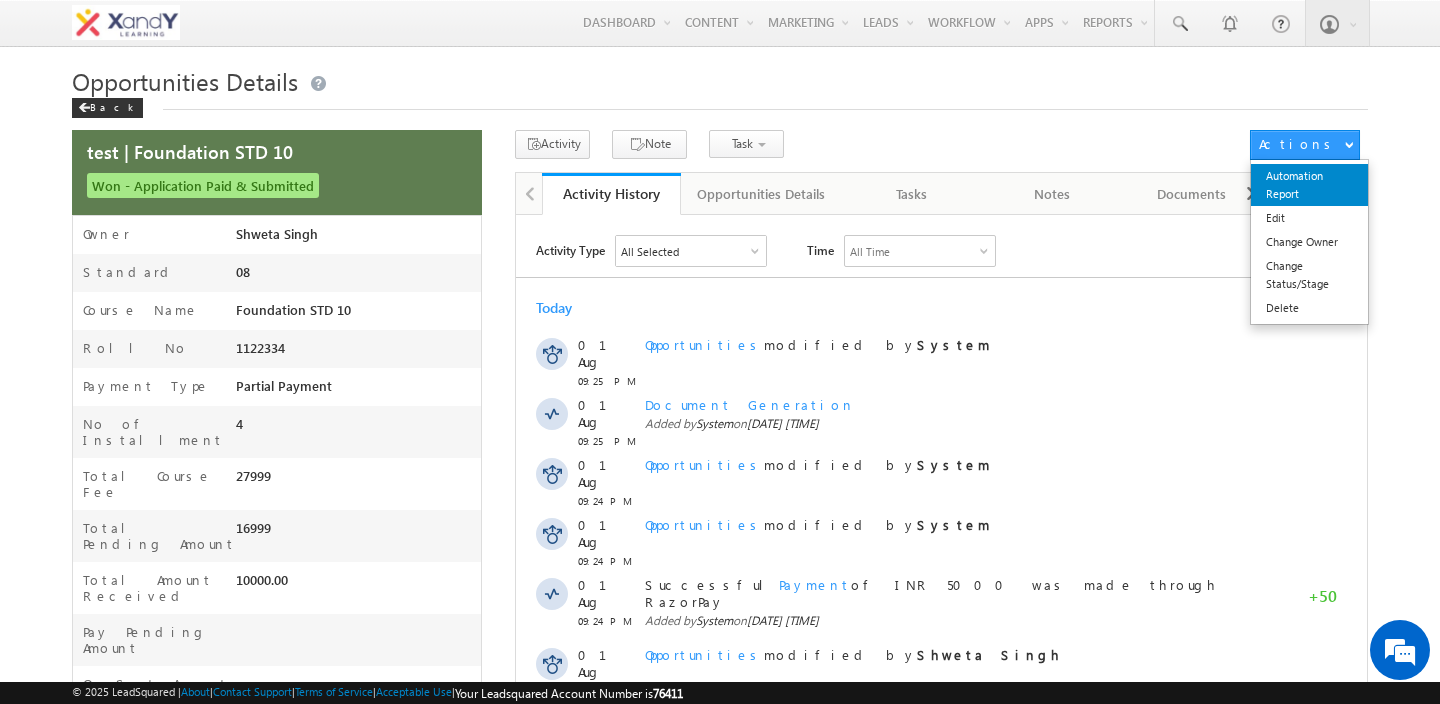 click on "Automation   Report" at bounding box center (1309, 185) 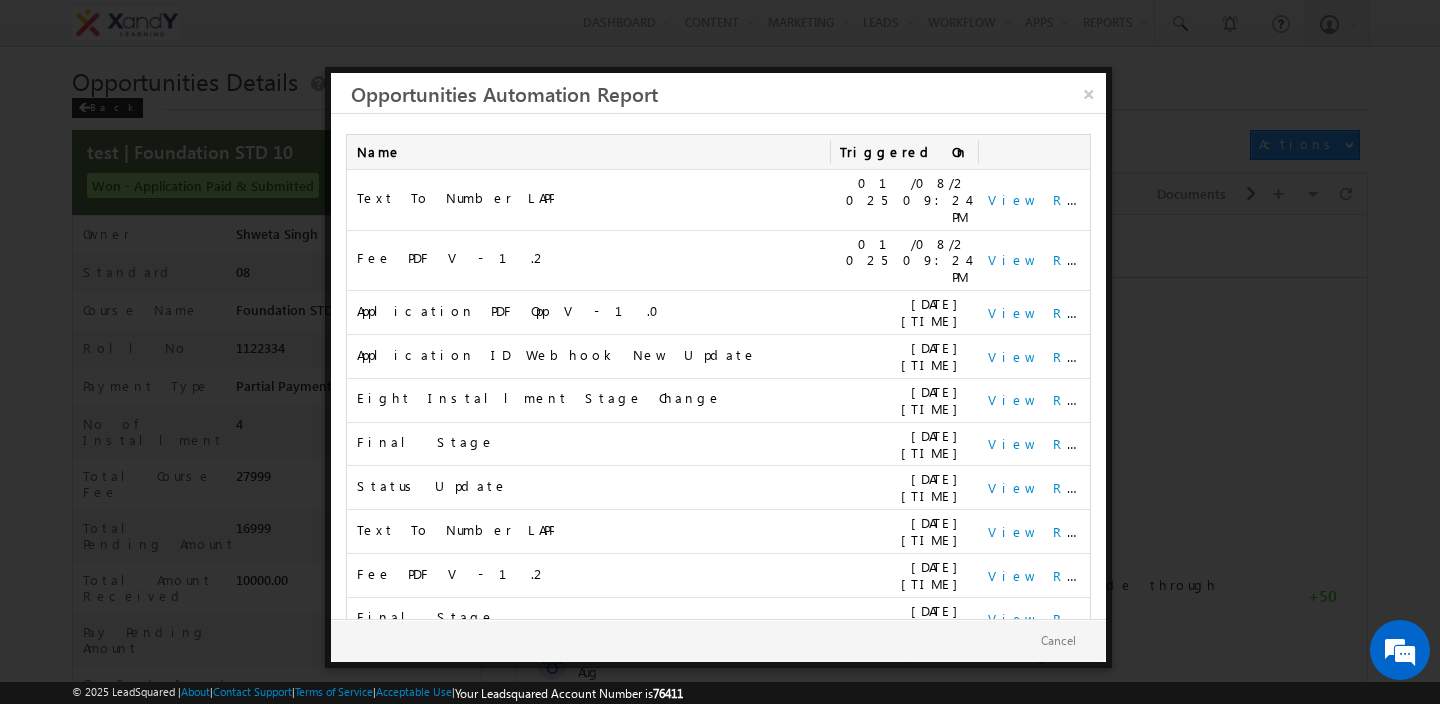 click on "2" at bounding box center (1022, 671) 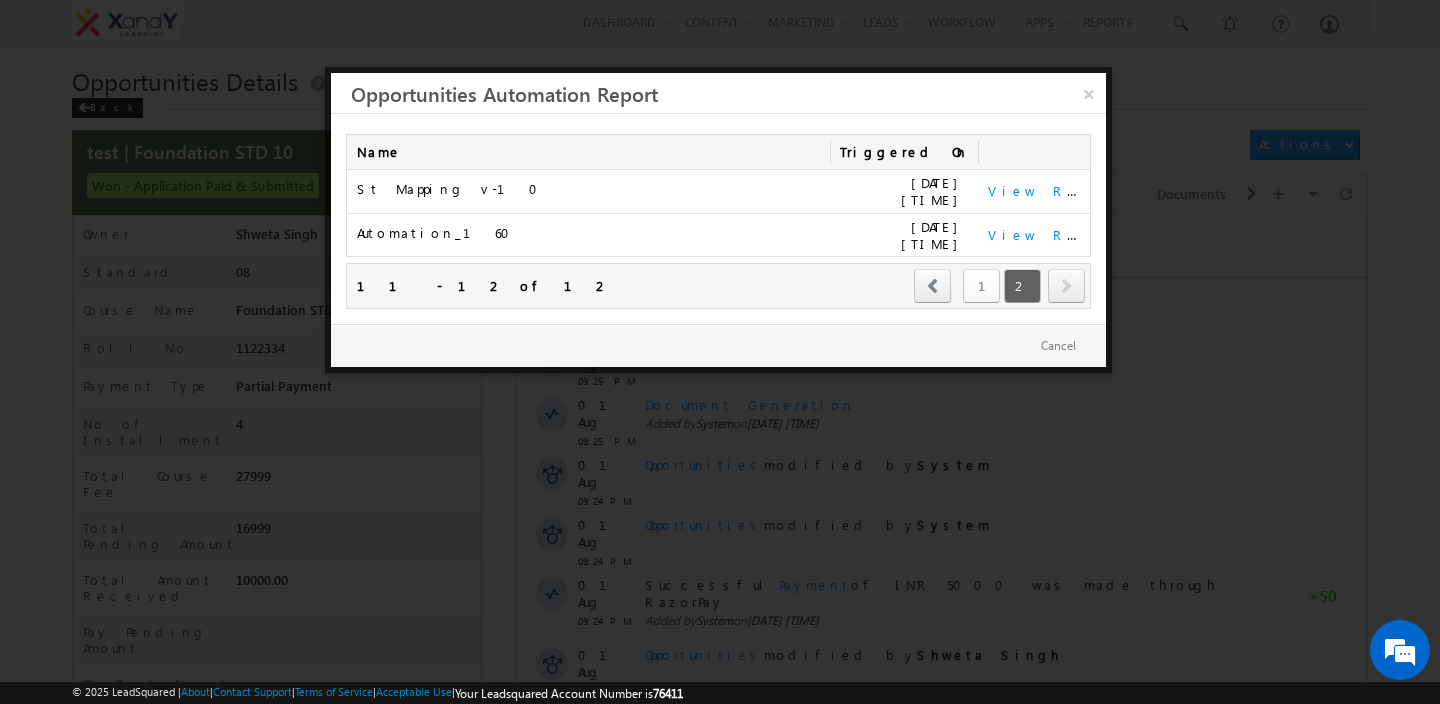 click on "1" at bounding box center (981, 286) 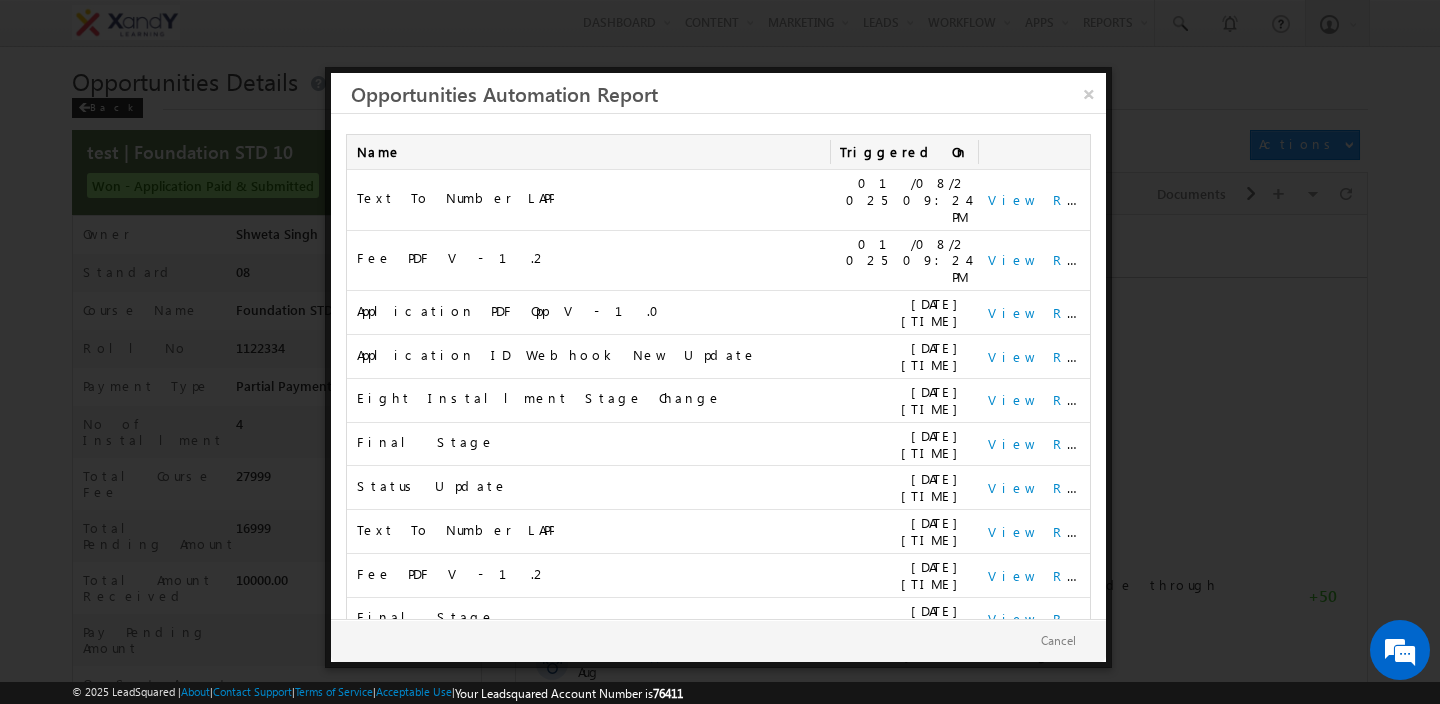 scroll, scrollTop: 0, scrollLeft: 0, axis: both 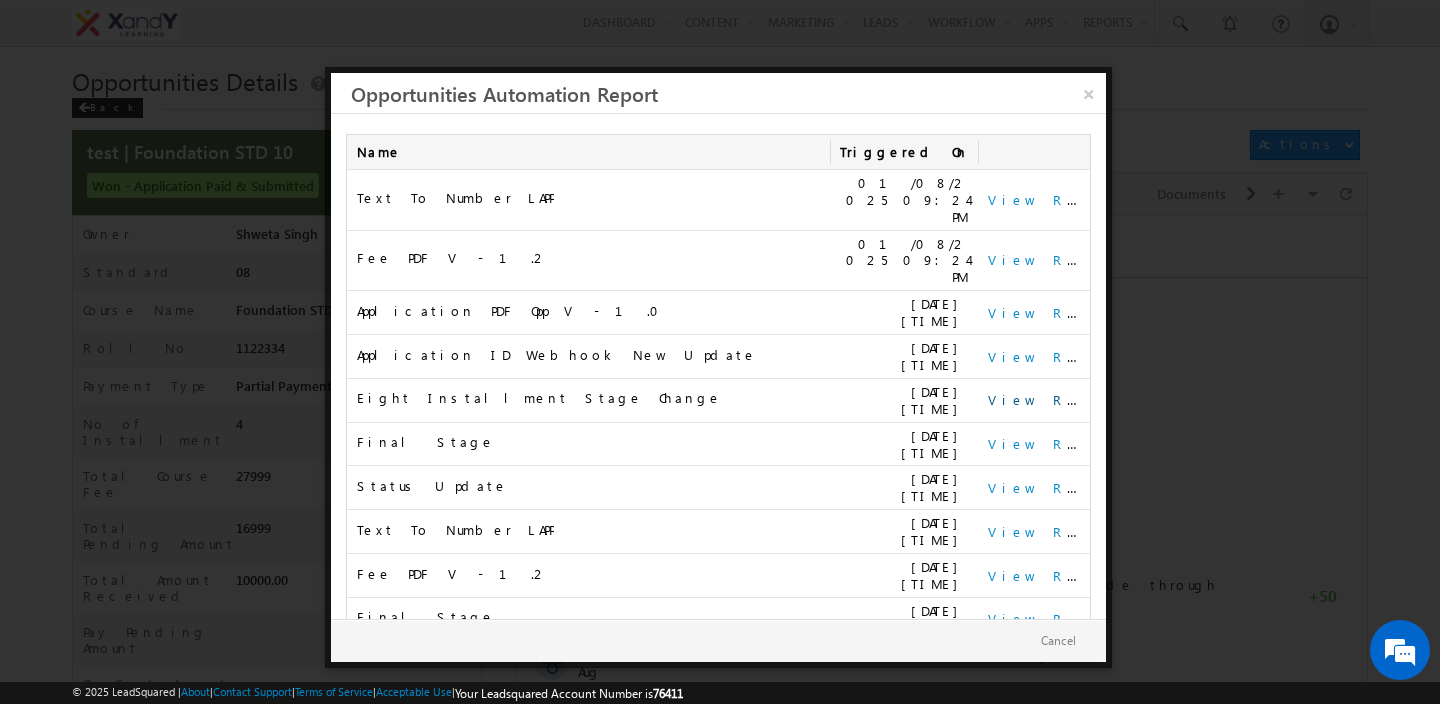 click on "View Report" at bounding box center (1050, 399) 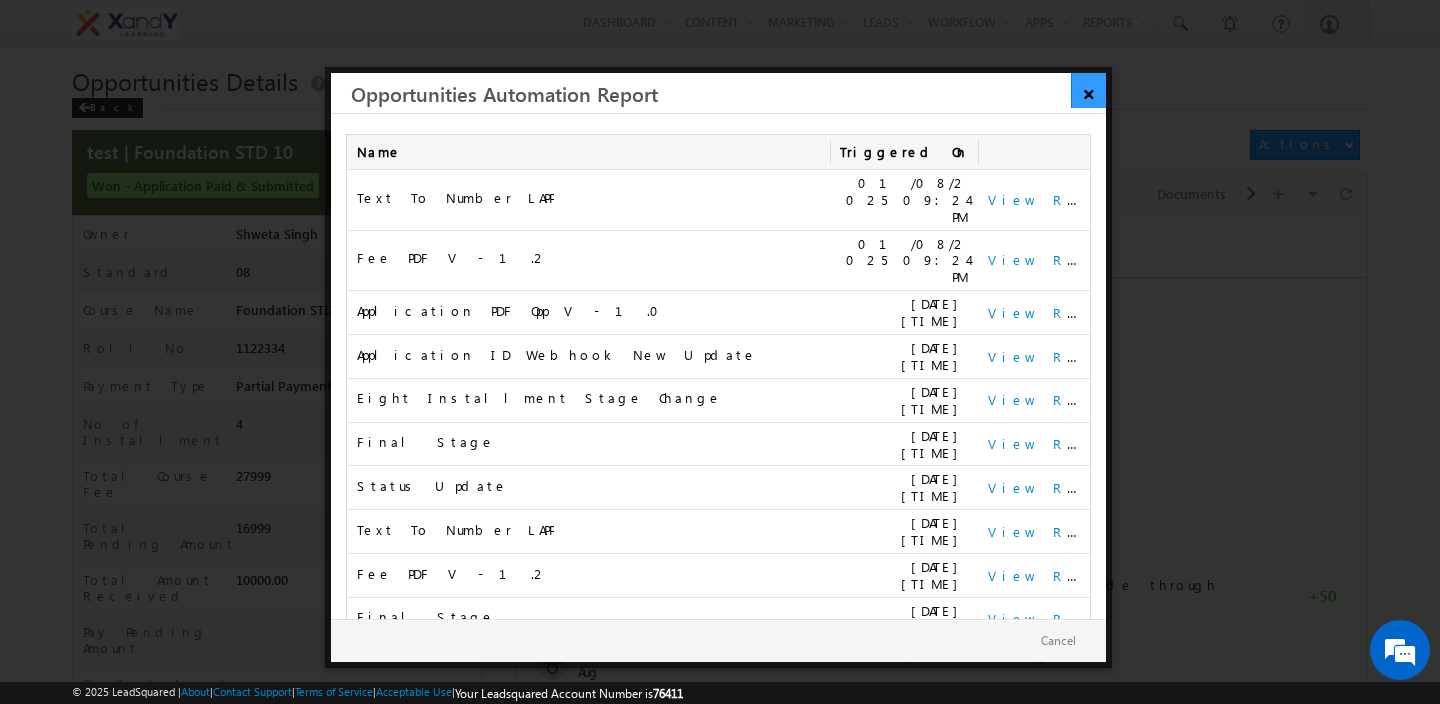 click on "×" at bounding box center [1088, 90] 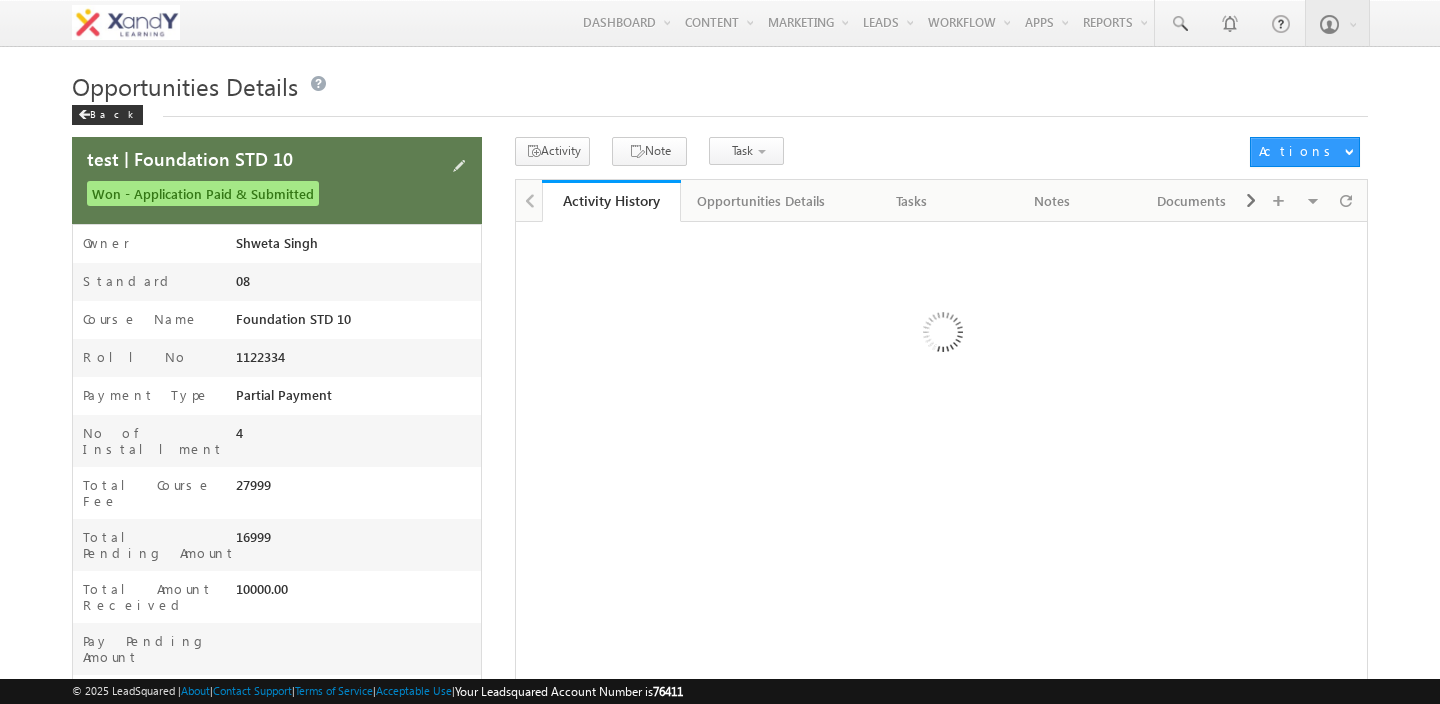 scroll, scrollTop: 0, scrollLeft: 0, axis: both 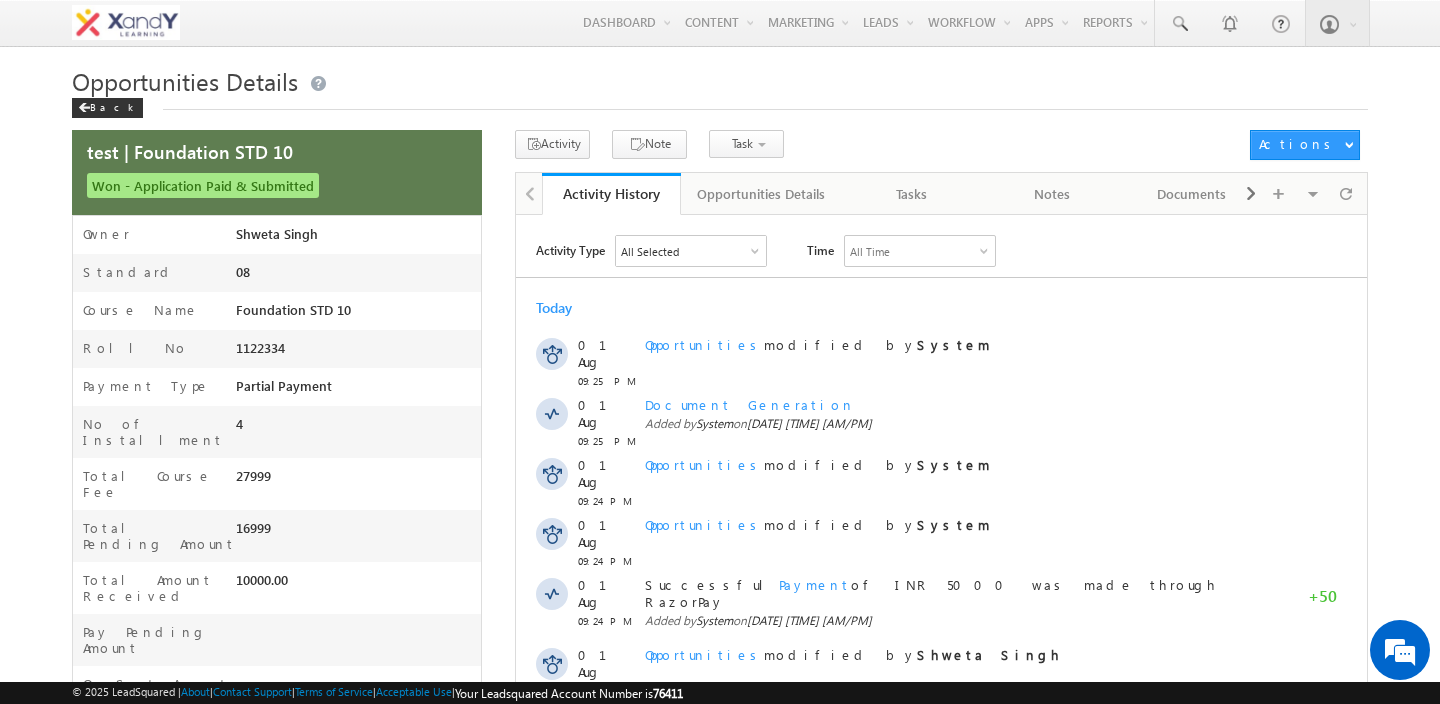 drag, startPoint x: 957, startPoint y: 62, endPoint x: 300, endPoint y: 4, distance: 659.5552 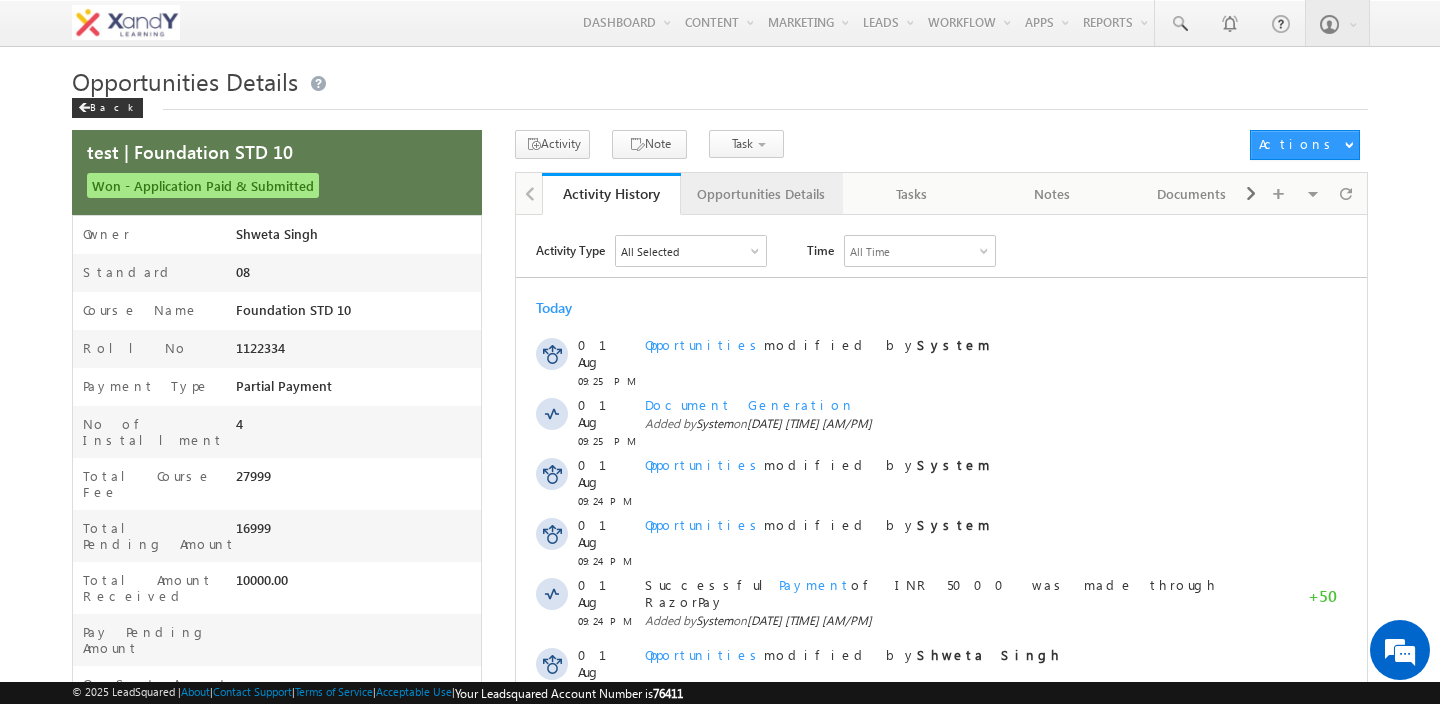 click on "Opportunities Details" at bounding box center (761, 194) 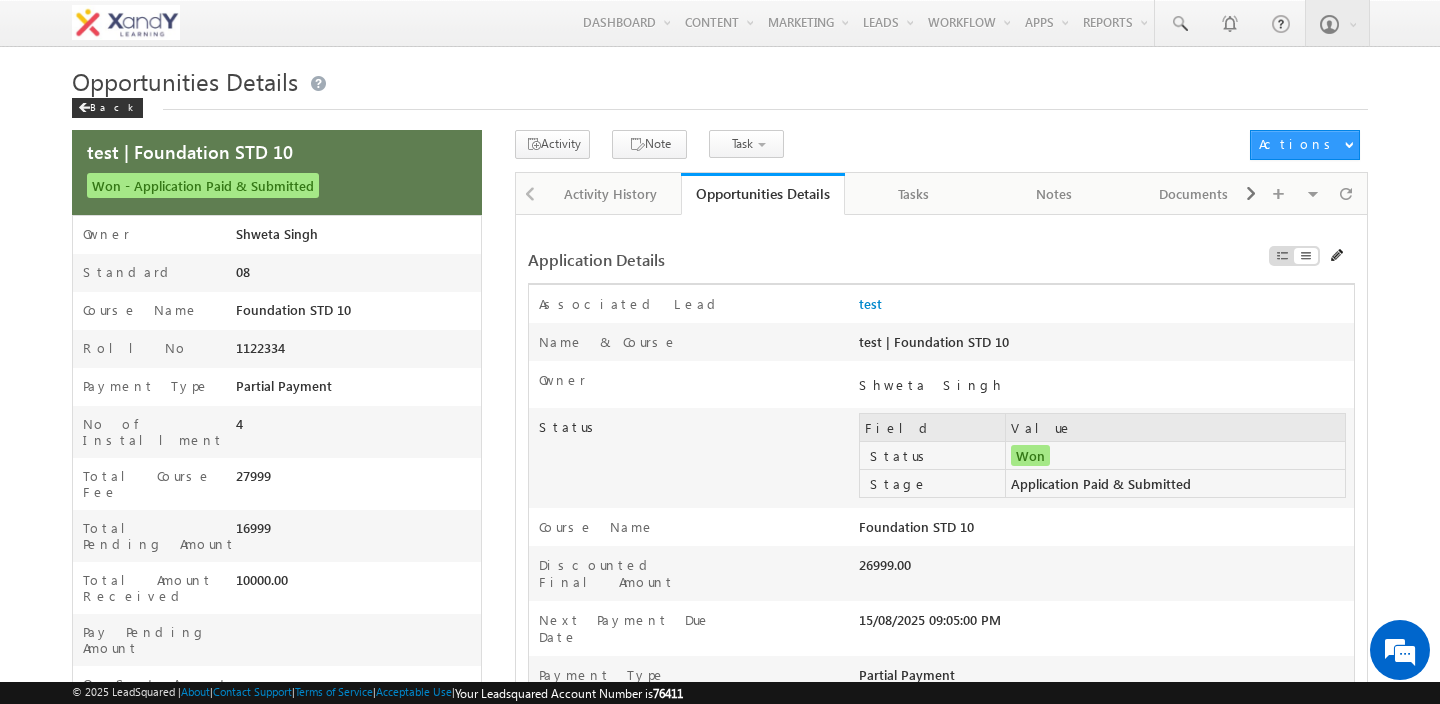 click on "Opportunities Details    Back" at bounding box center (720, 97) 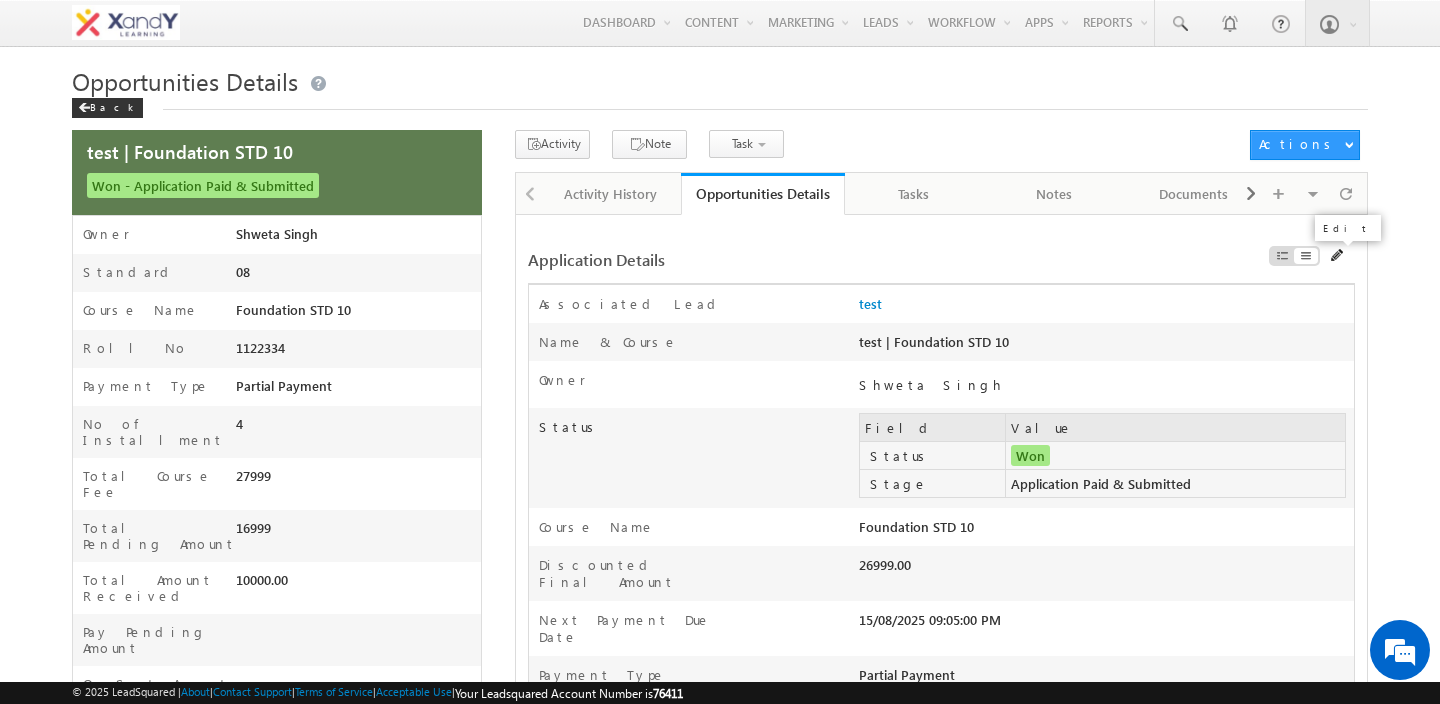 click at bounding box center (1338, 256) 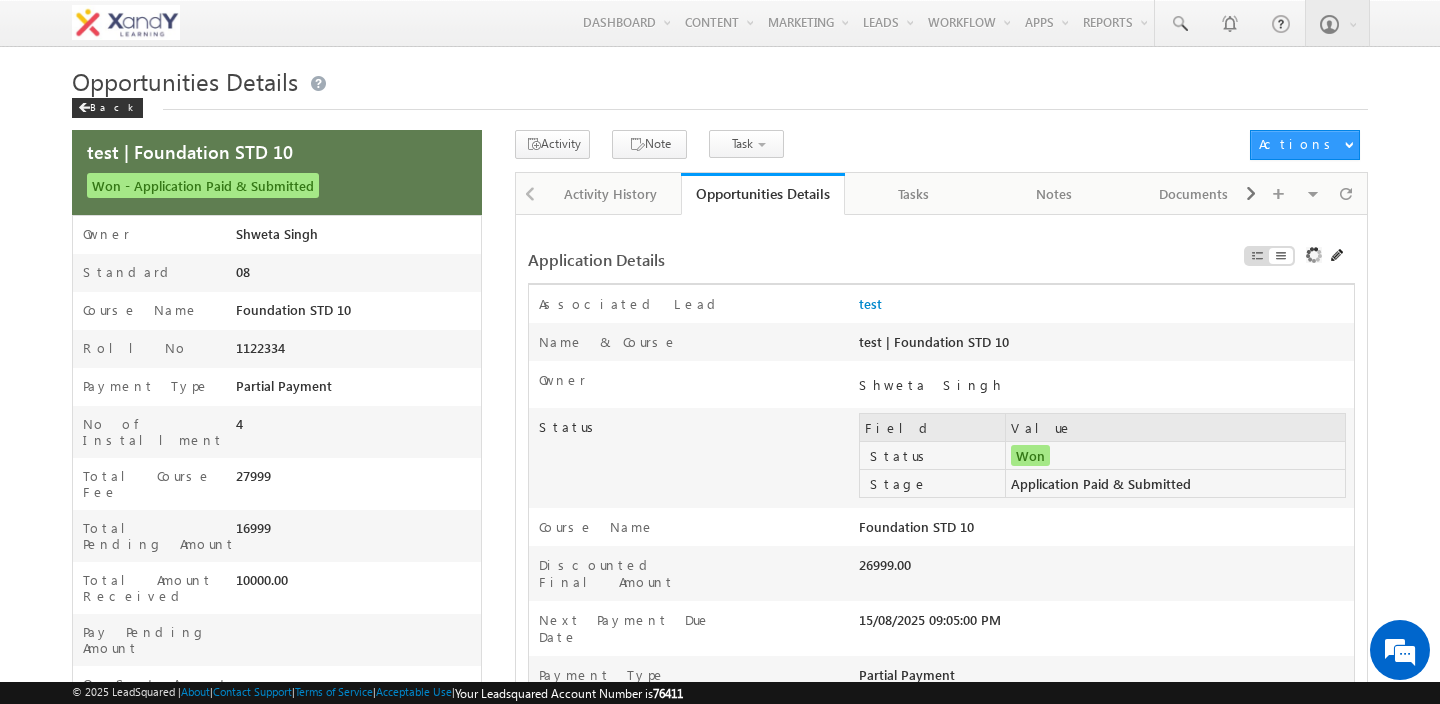 click on "Application Details" at bounding box center (800, 259) 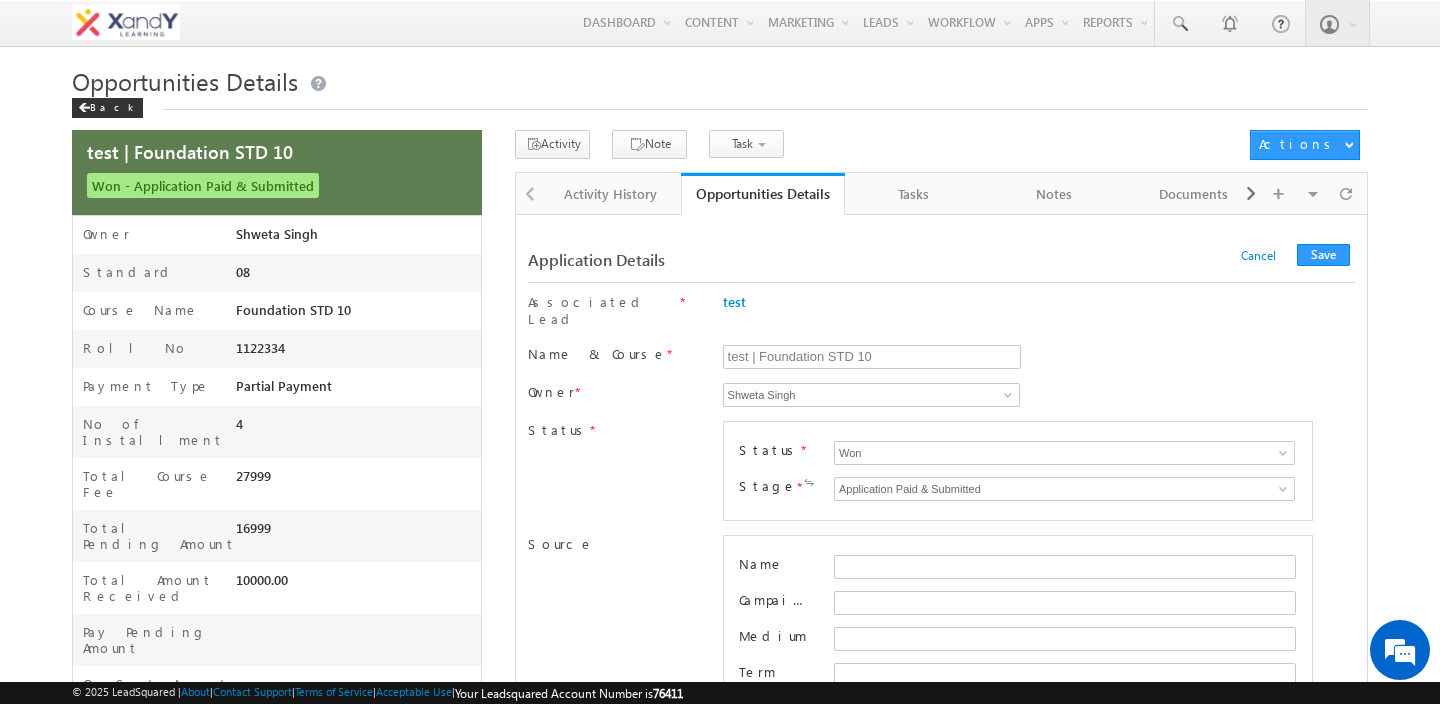 scroll, scrollTop: 869, scrollLeft: 0, axis: vertical 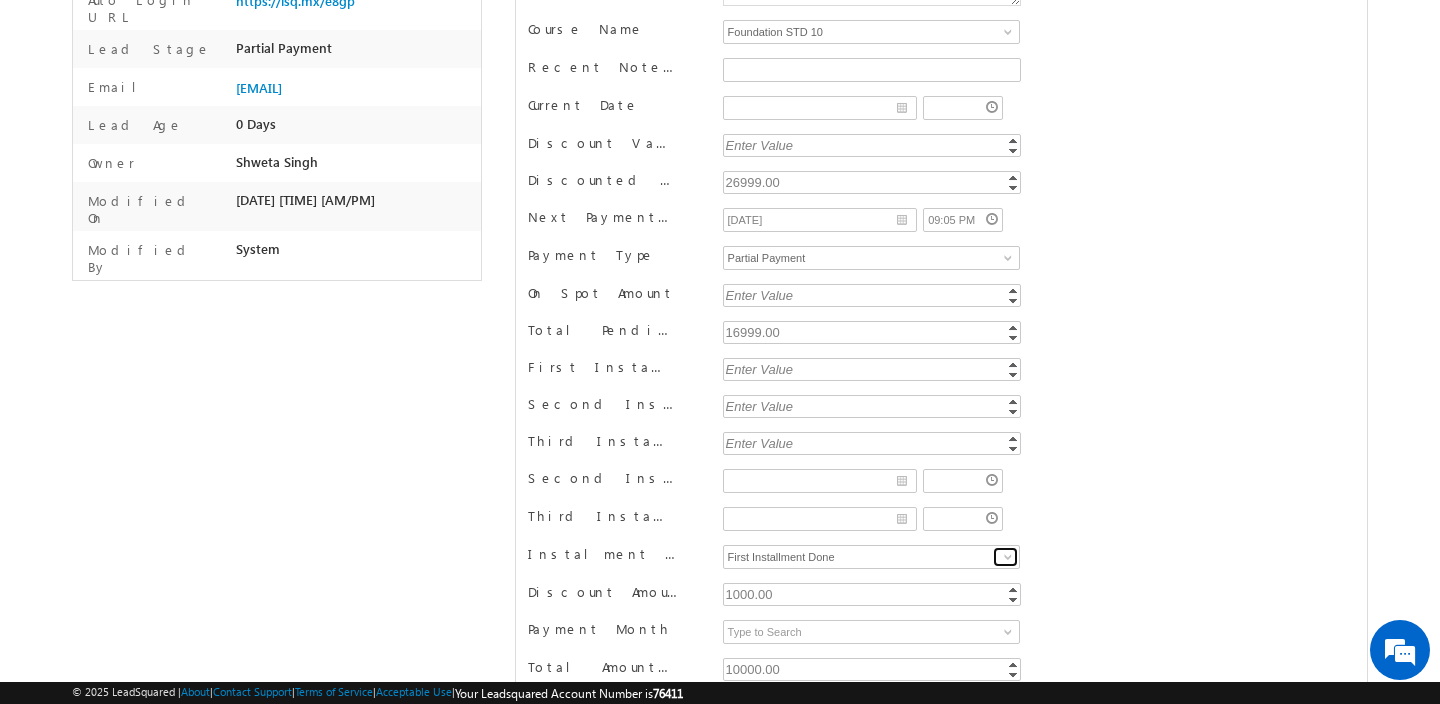 click at bounding box center (1008, 557) 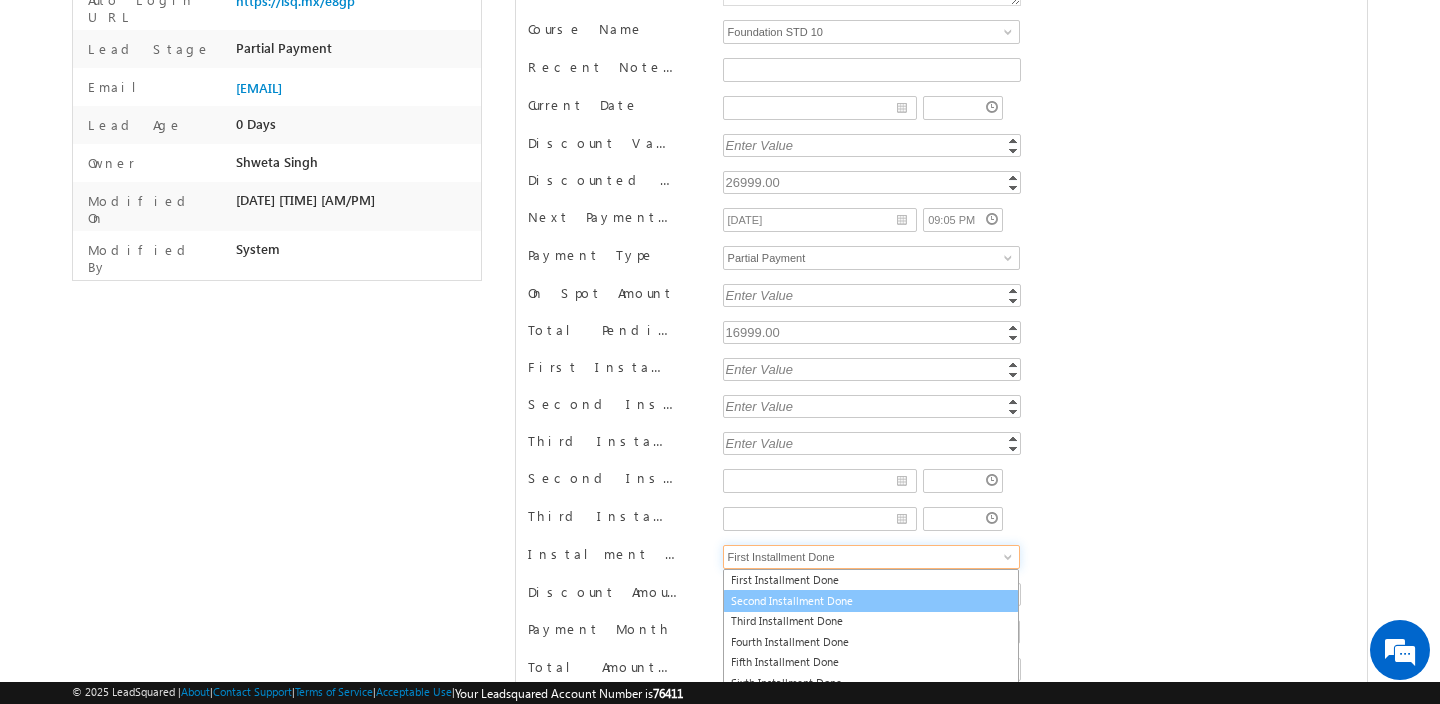 click on "Second Installment Done" at bounding box center [871, 601] 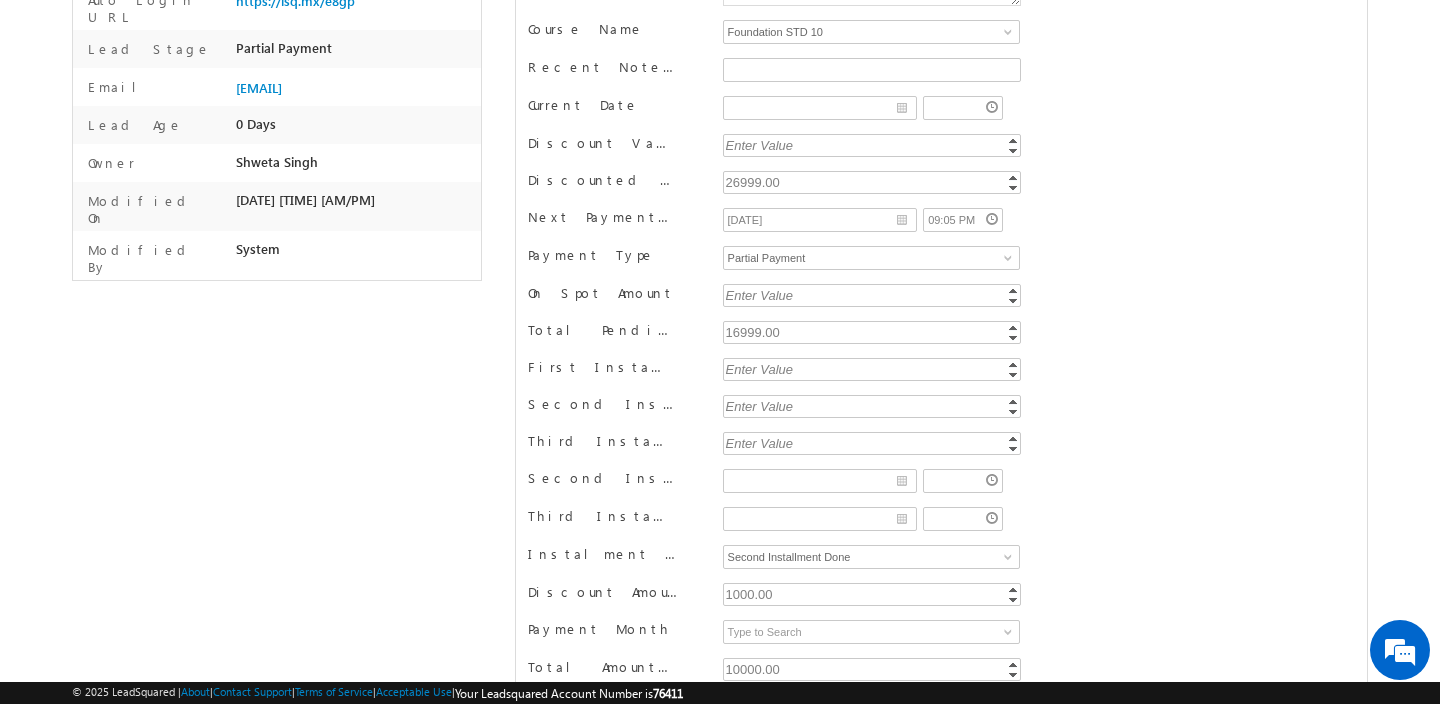 click on "Third Installment Date
Third Installment Date" at bounding box center (941, 526) 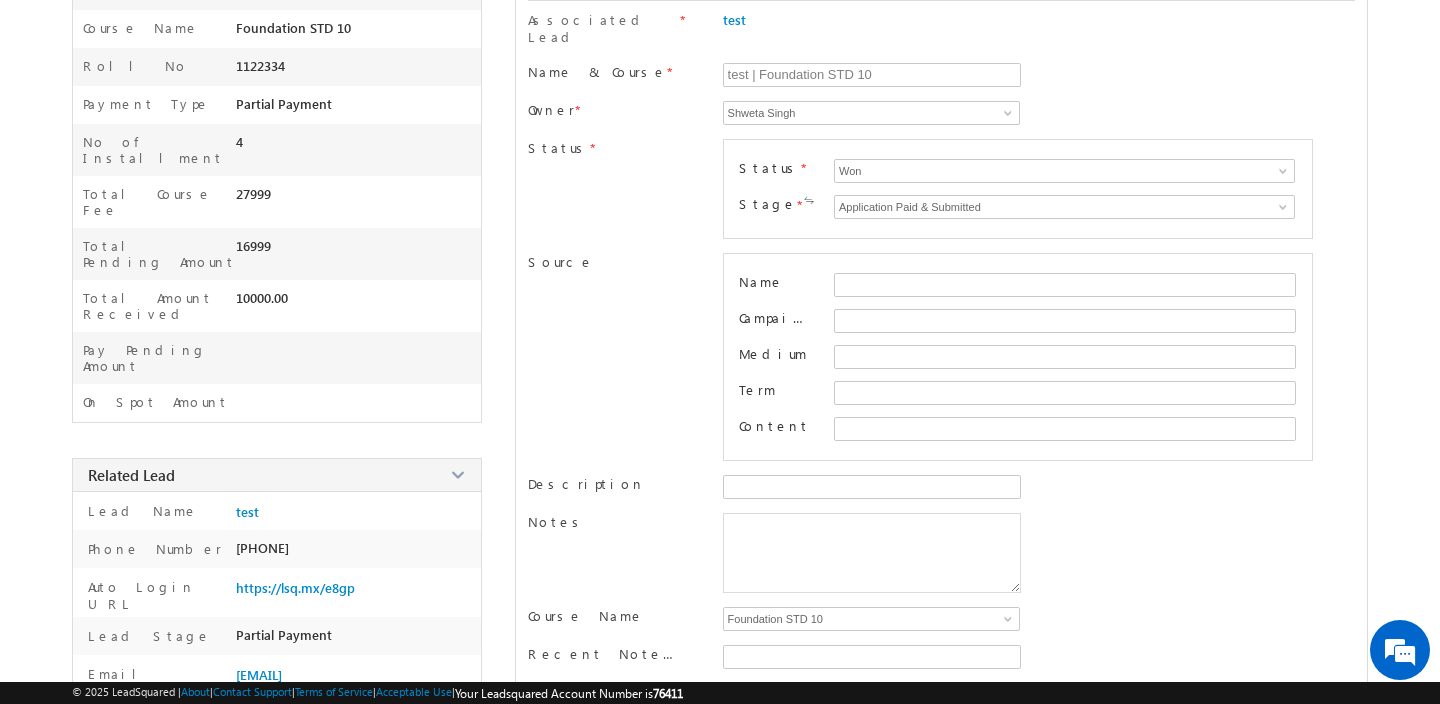 scroll, scrollTop: 0, scrollLeft: 0, axis: both 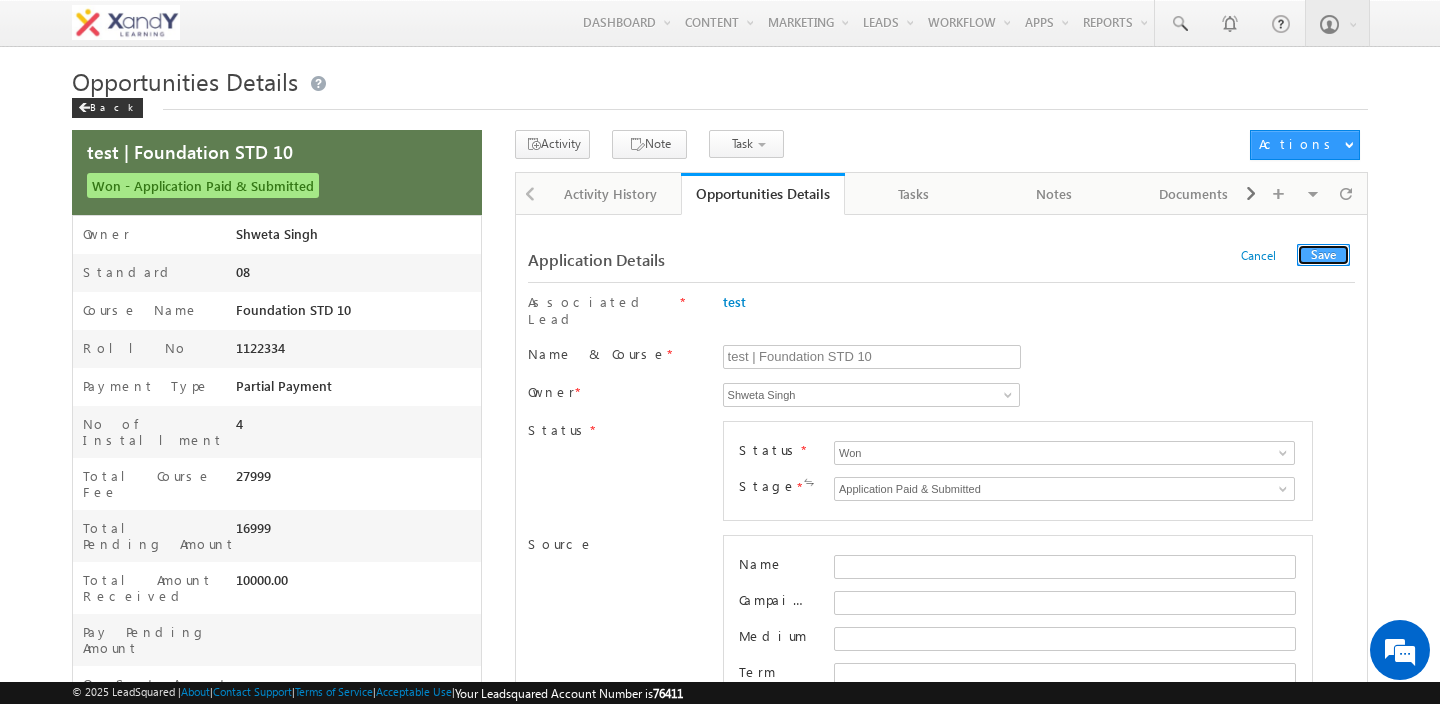 click on "Save" at bounding box center (1323, 255) 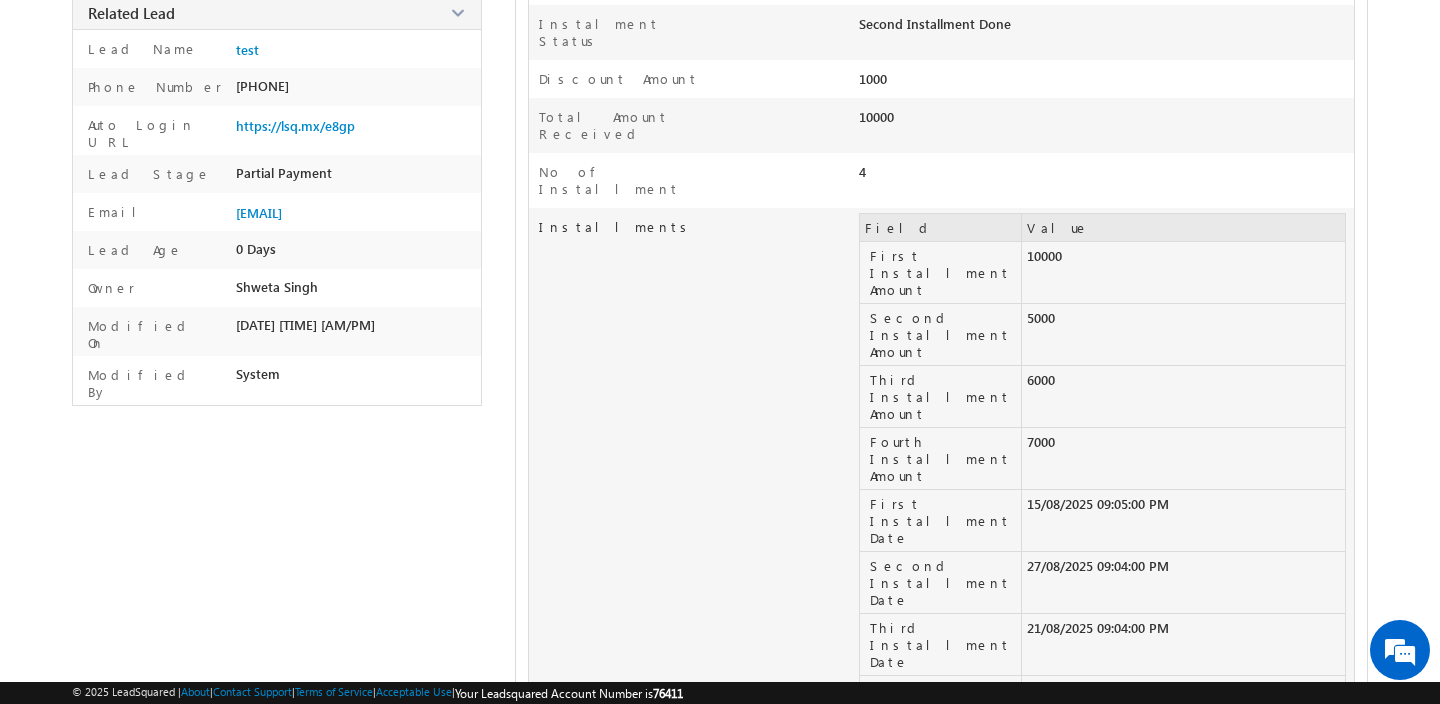 scroll, scrollTop: 0, scrollLeft: 0, axis: both 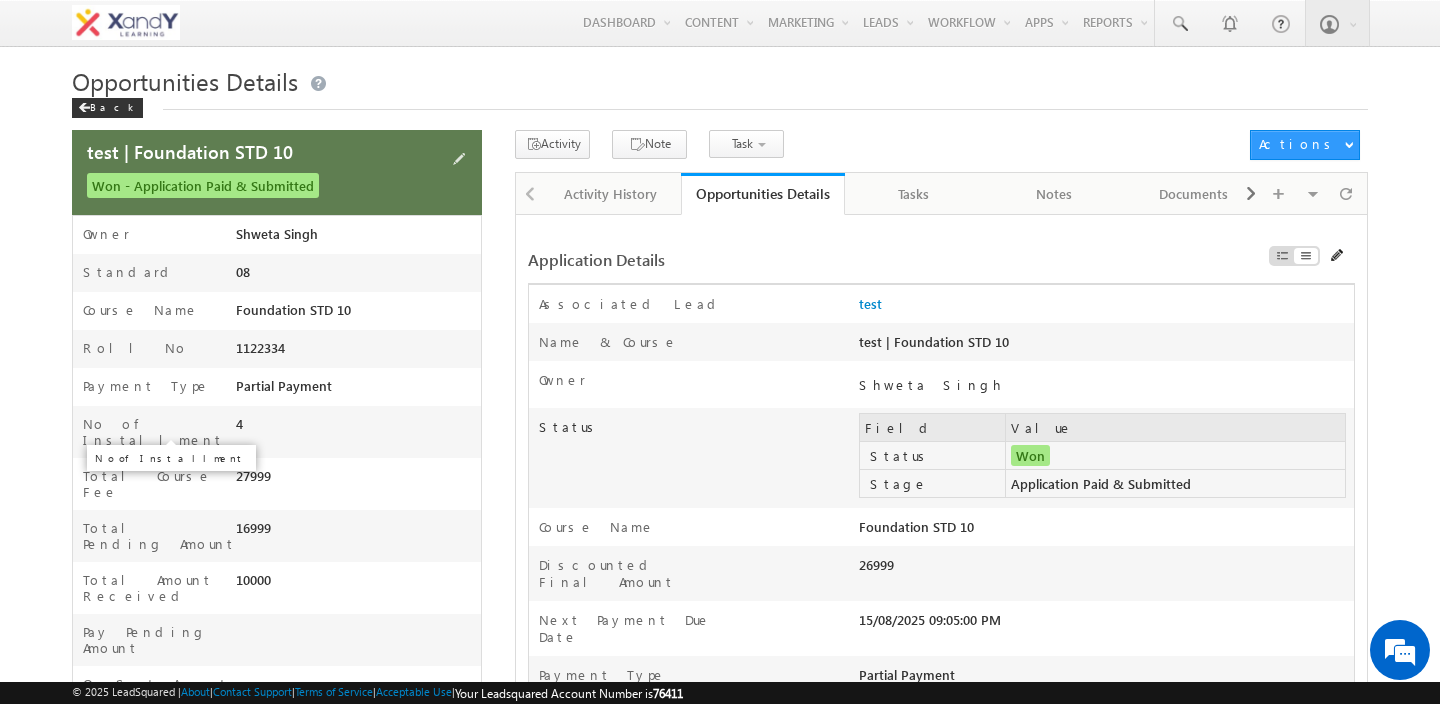 click on "No of Installment" at bounding box center [159, 432] 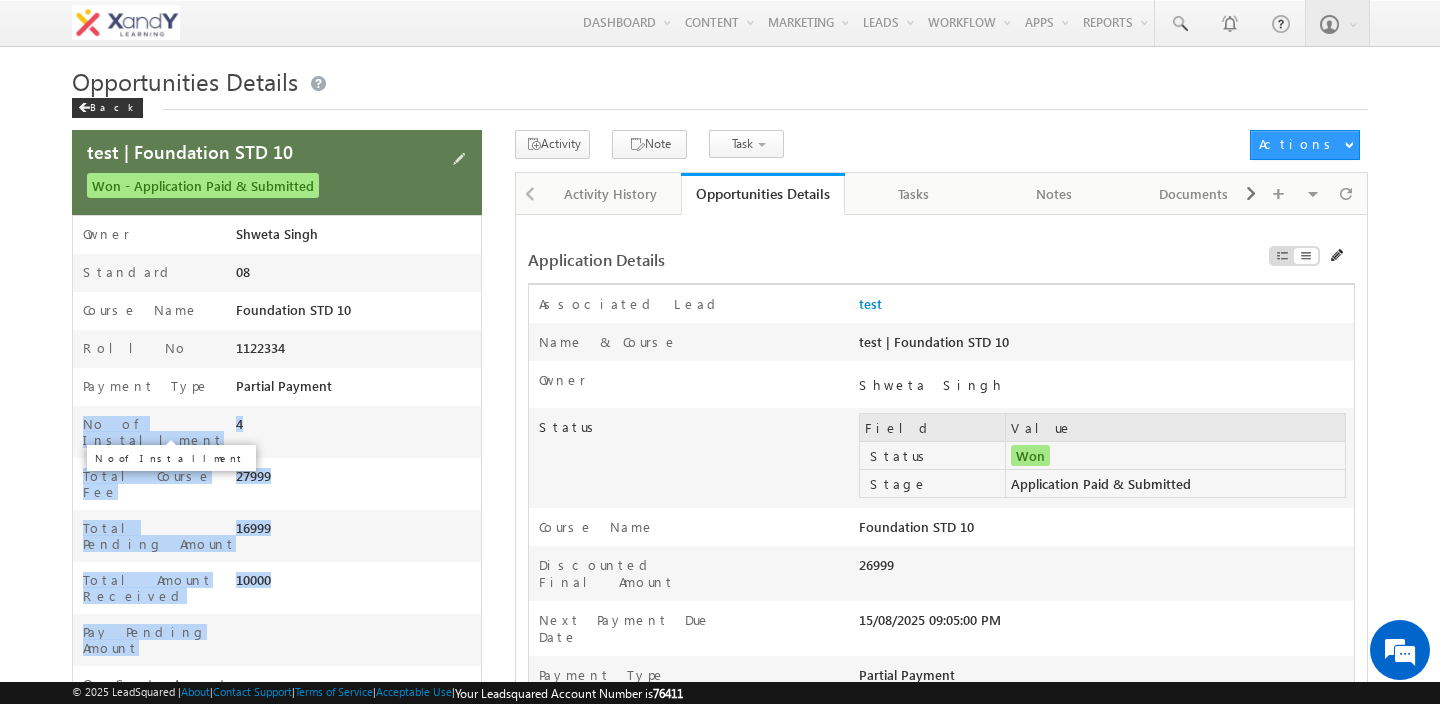 drag, startPoint x: 87, startPoint y: 421, endPoint x: 300, endPoint y: 586, distance: 269.43274 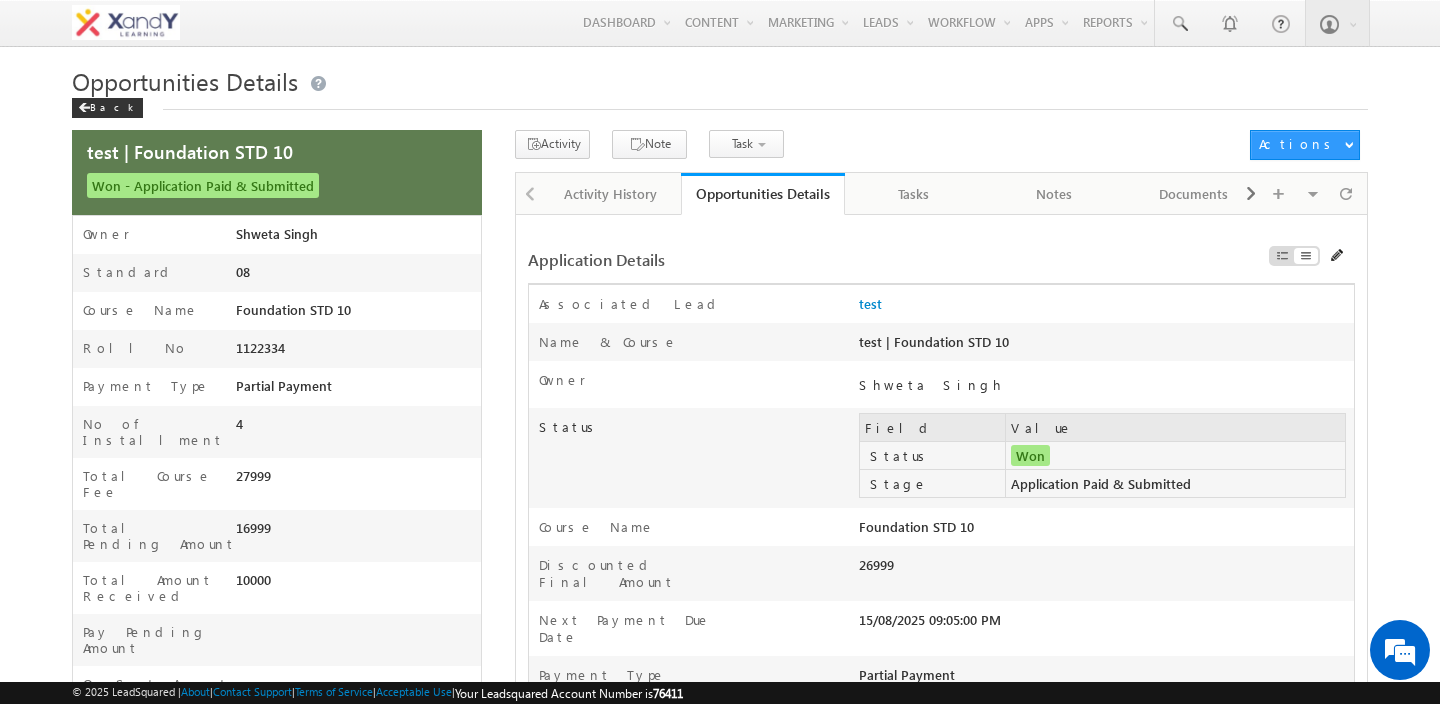 click on "Back" at bounding box center [720, 103] 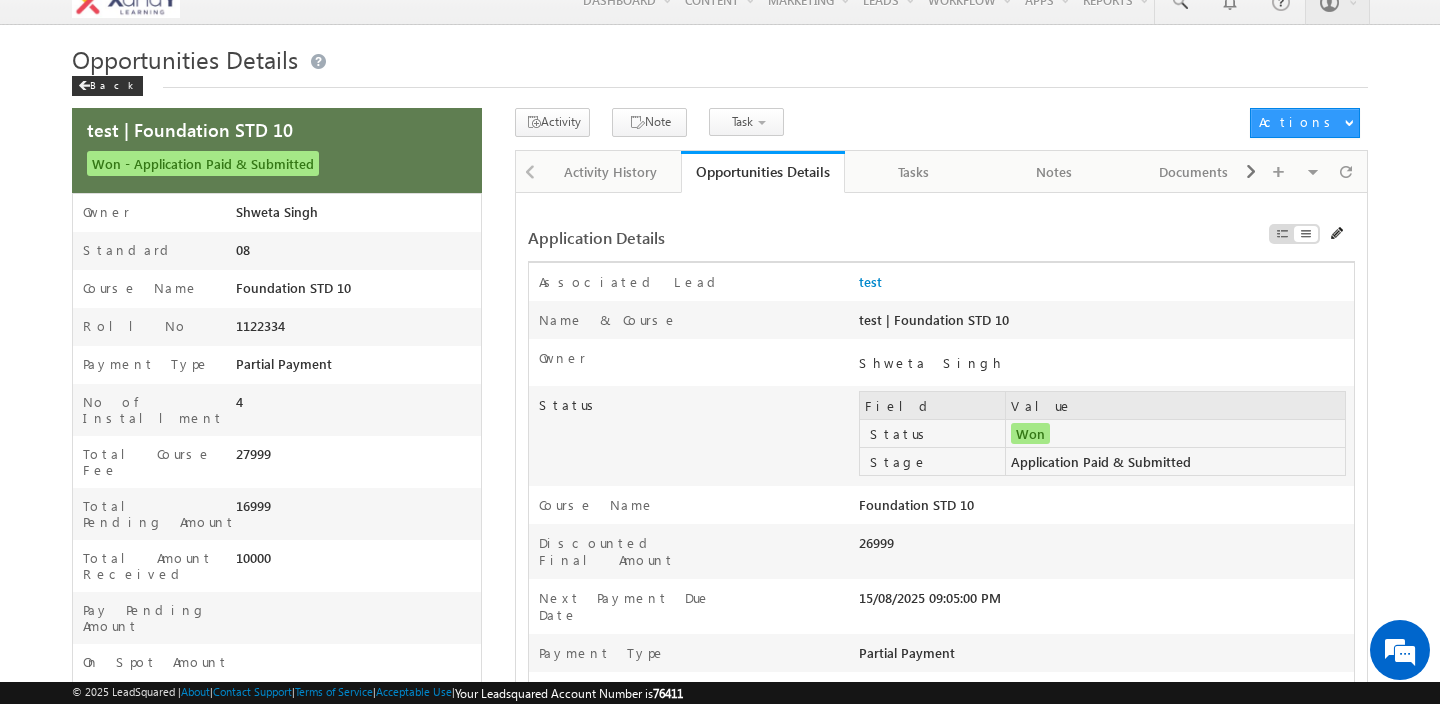 scroll, scrollTop: 0, scrollLeft: 0, axis: both 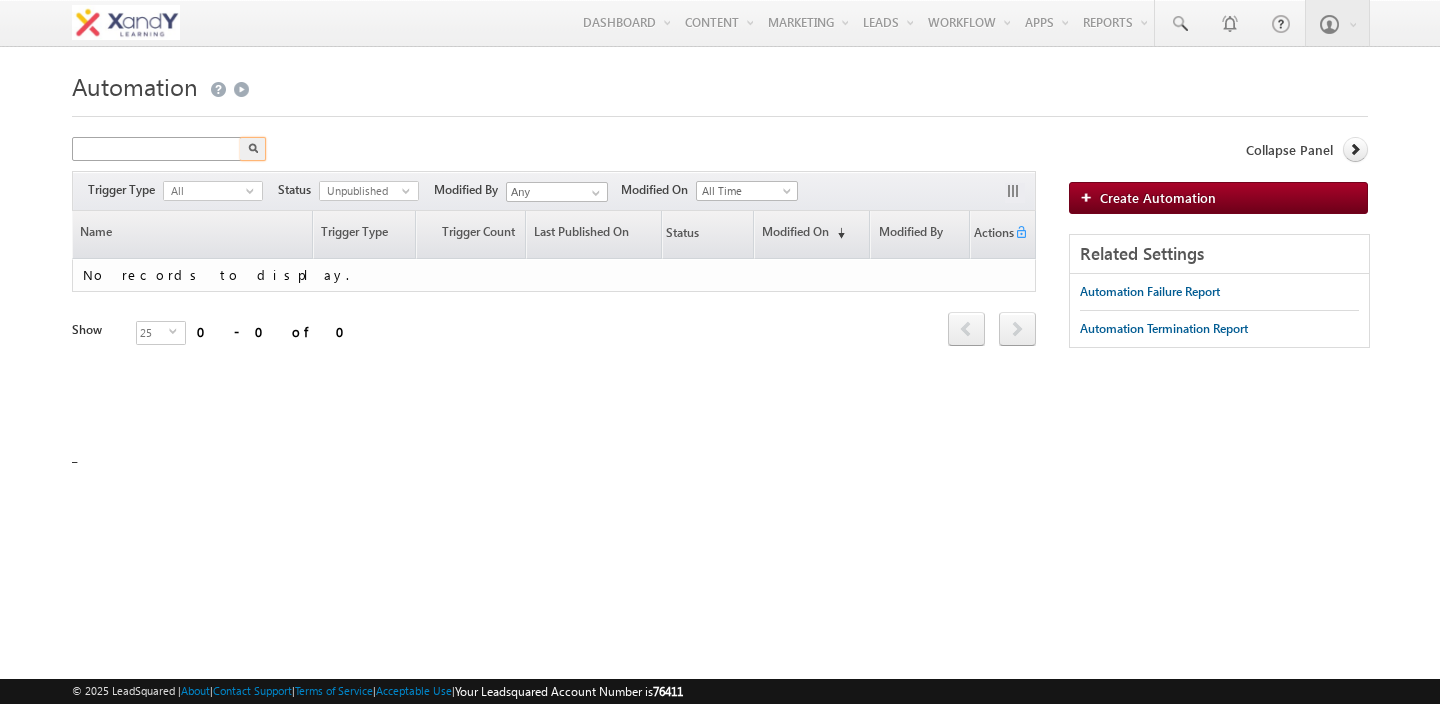 click at bounding box center (157, 149) 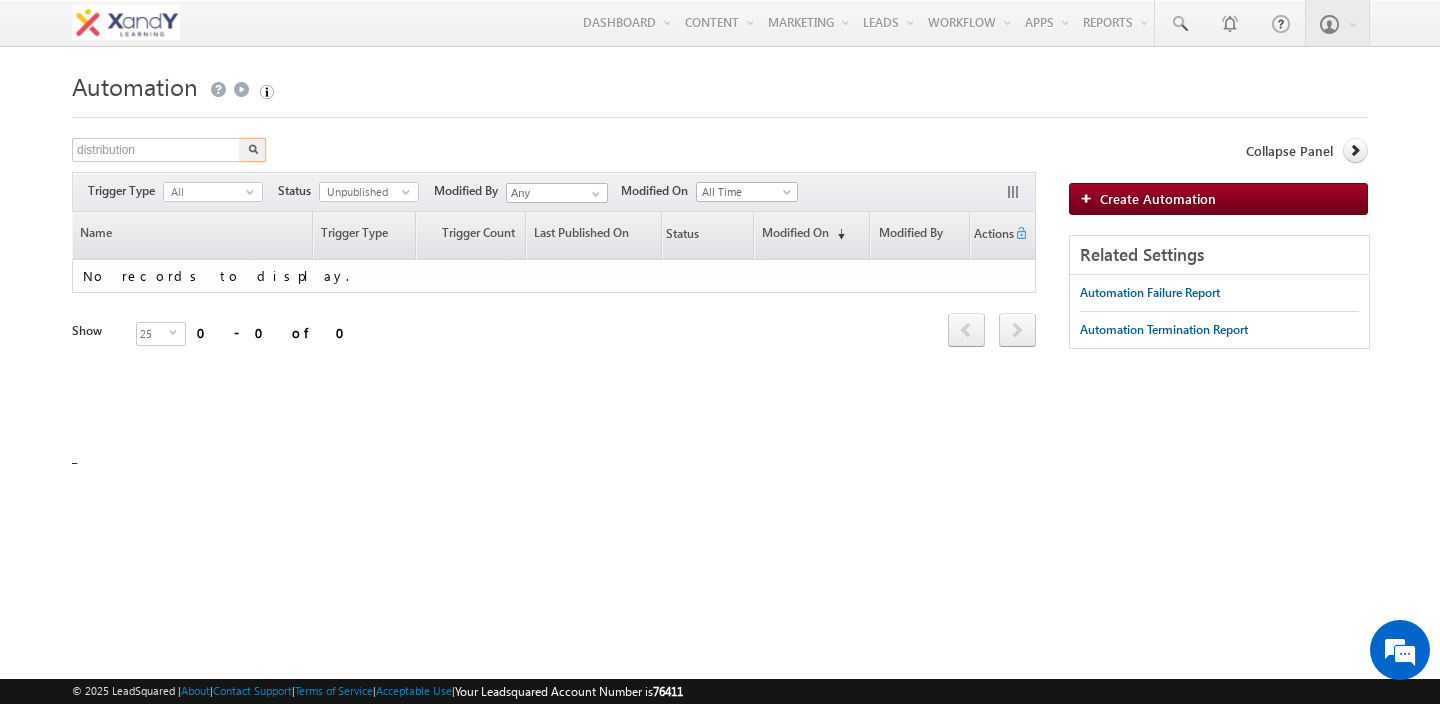 type on "distribution" 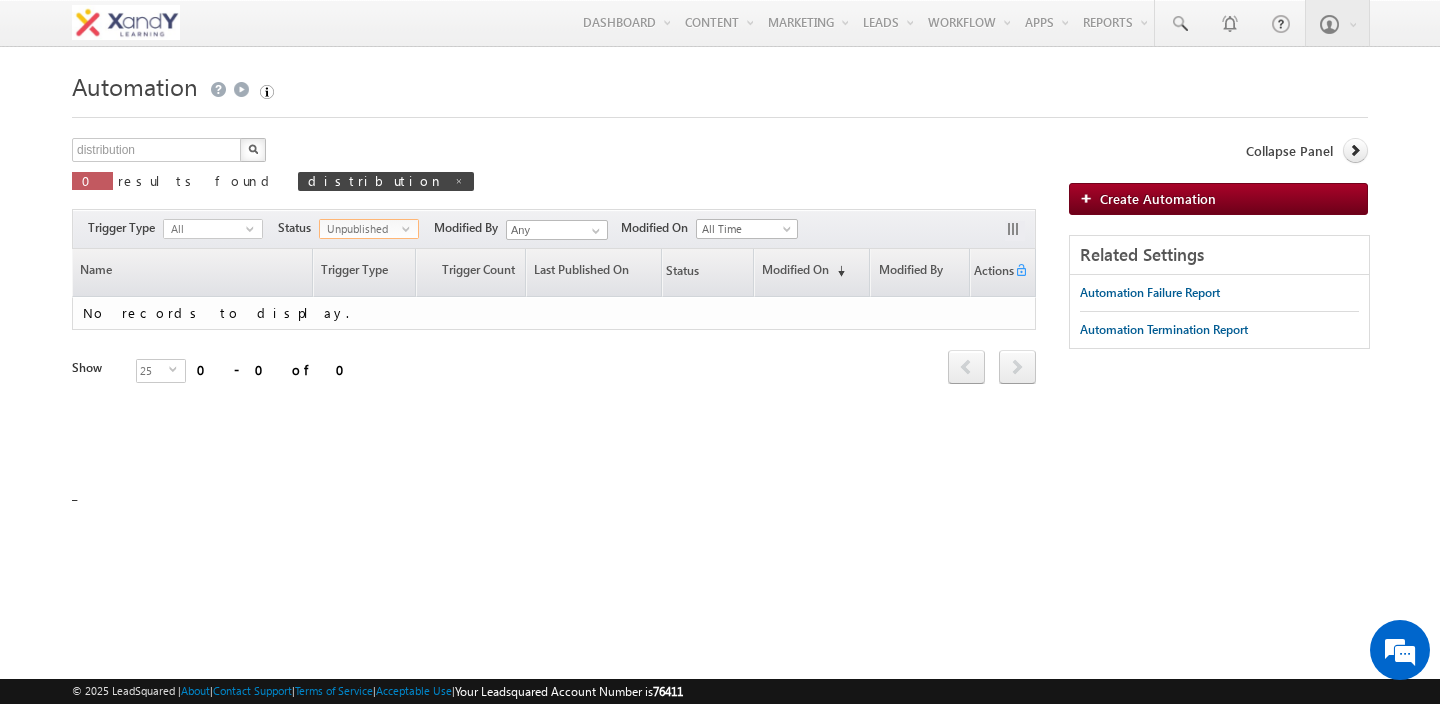 click on "Unpublished" at bounding box center (361, 229) 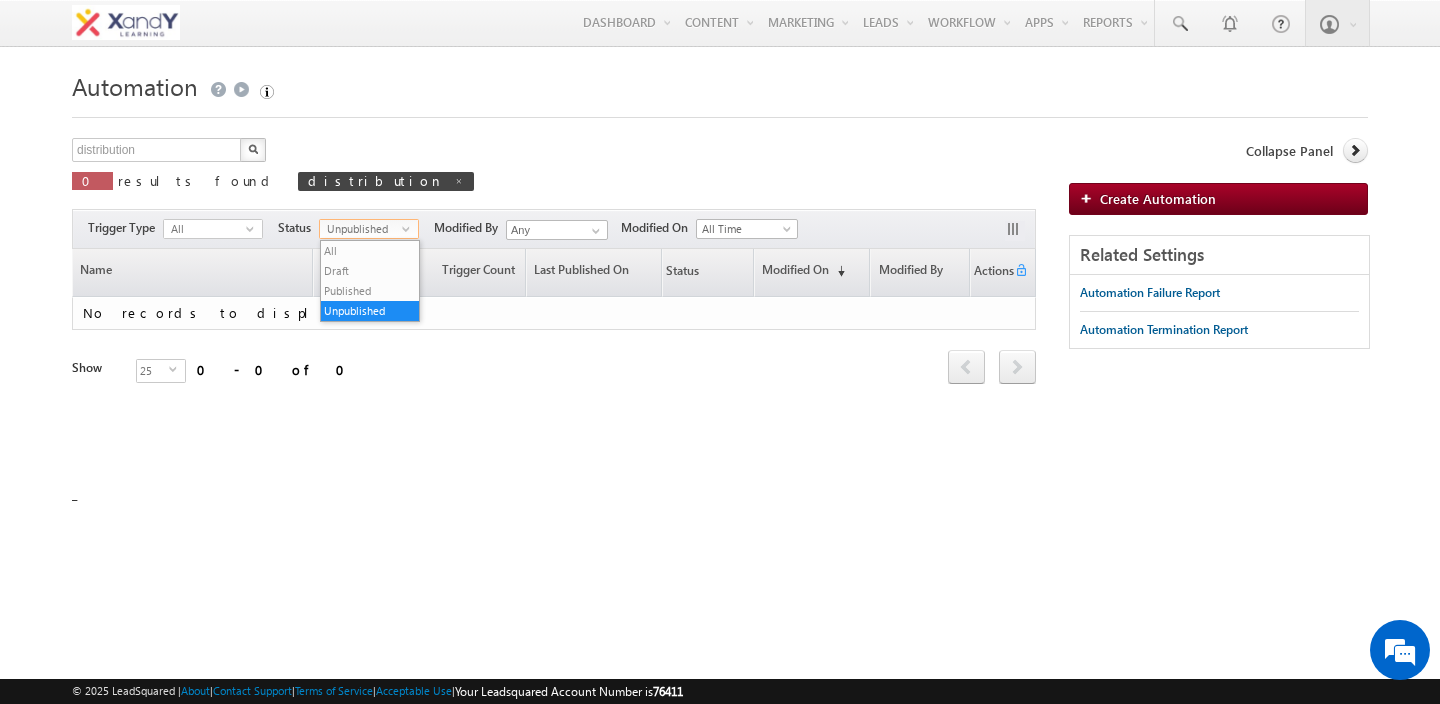 click on "Unpublished" at bounding box center (361, 229) 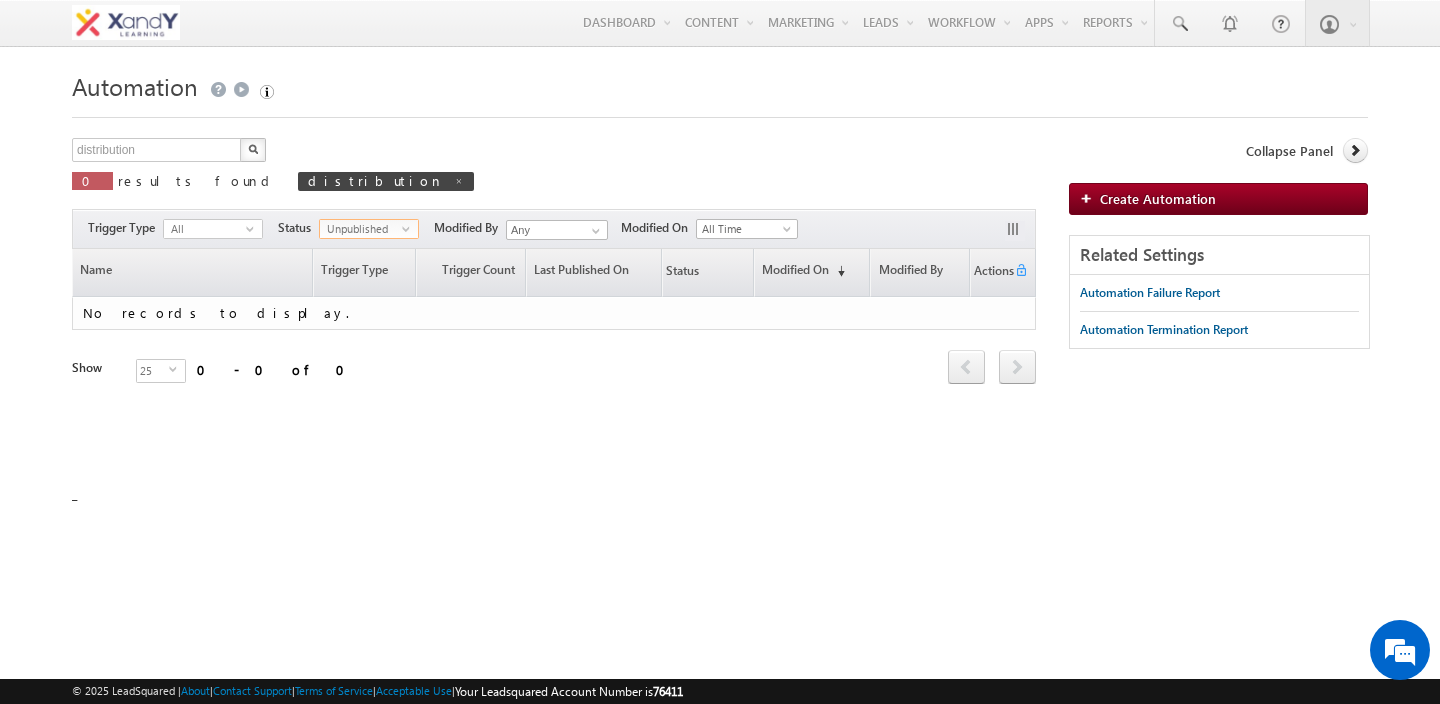 click on "Unpublished" at bounding box center [361, 229] 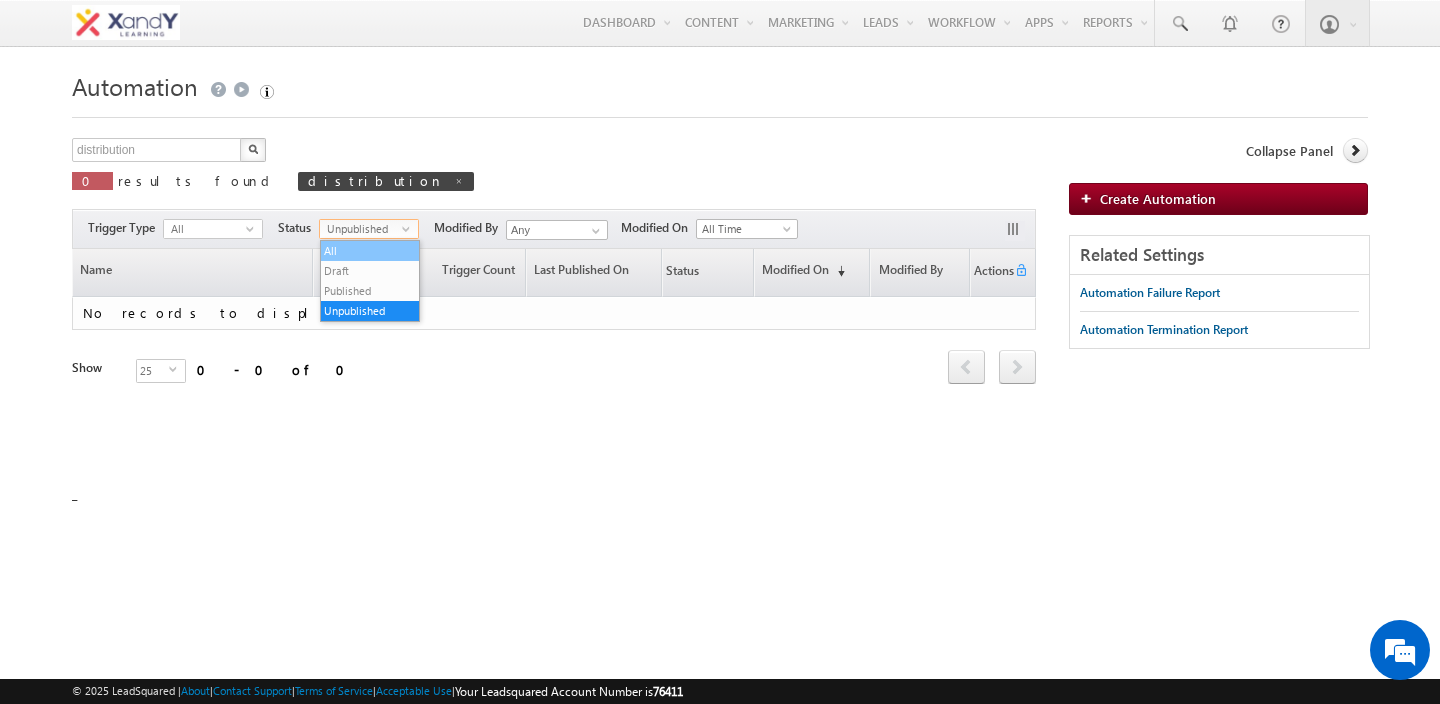 click on "All" at bounding box center (370, 251) 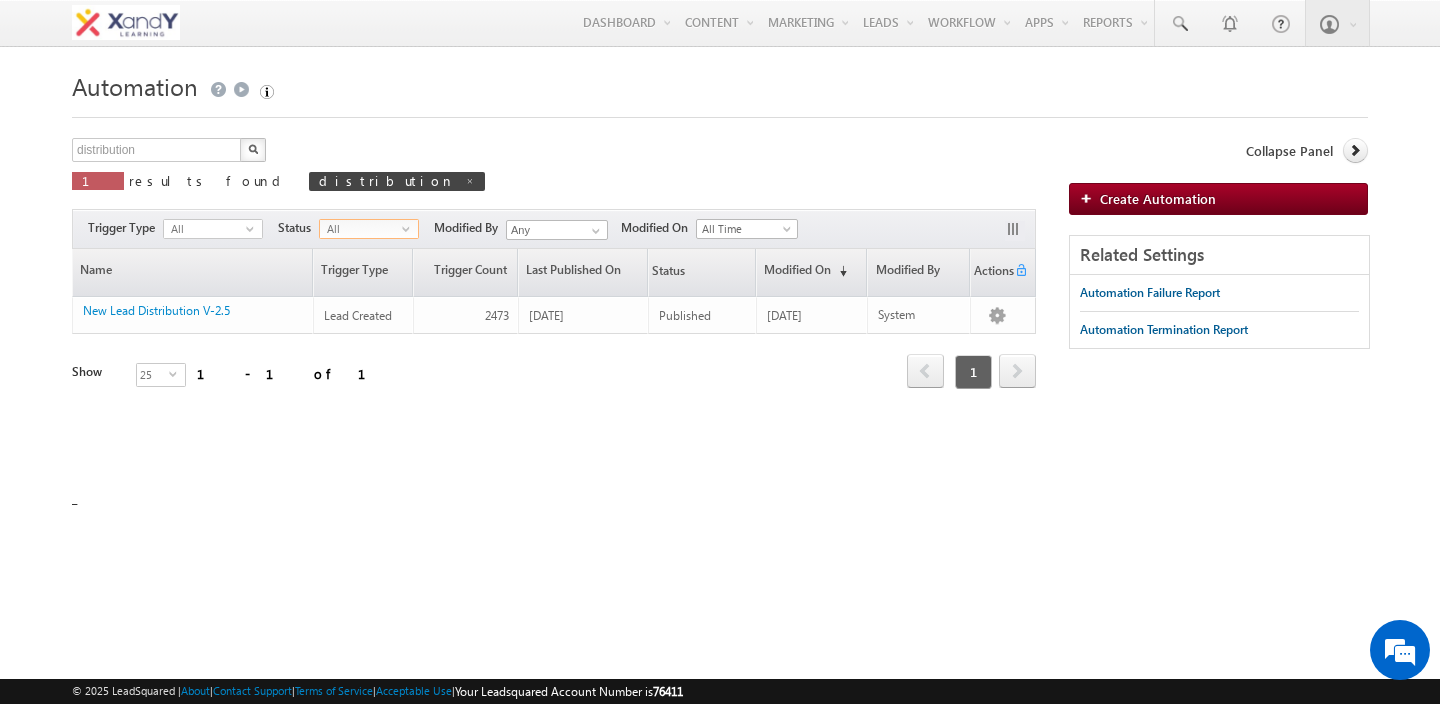 click on "distribution X   1 results found         distribution
Actions Select rows to see actions
Actions Delete Publish Unpublish" at bounding box center (554, 171) 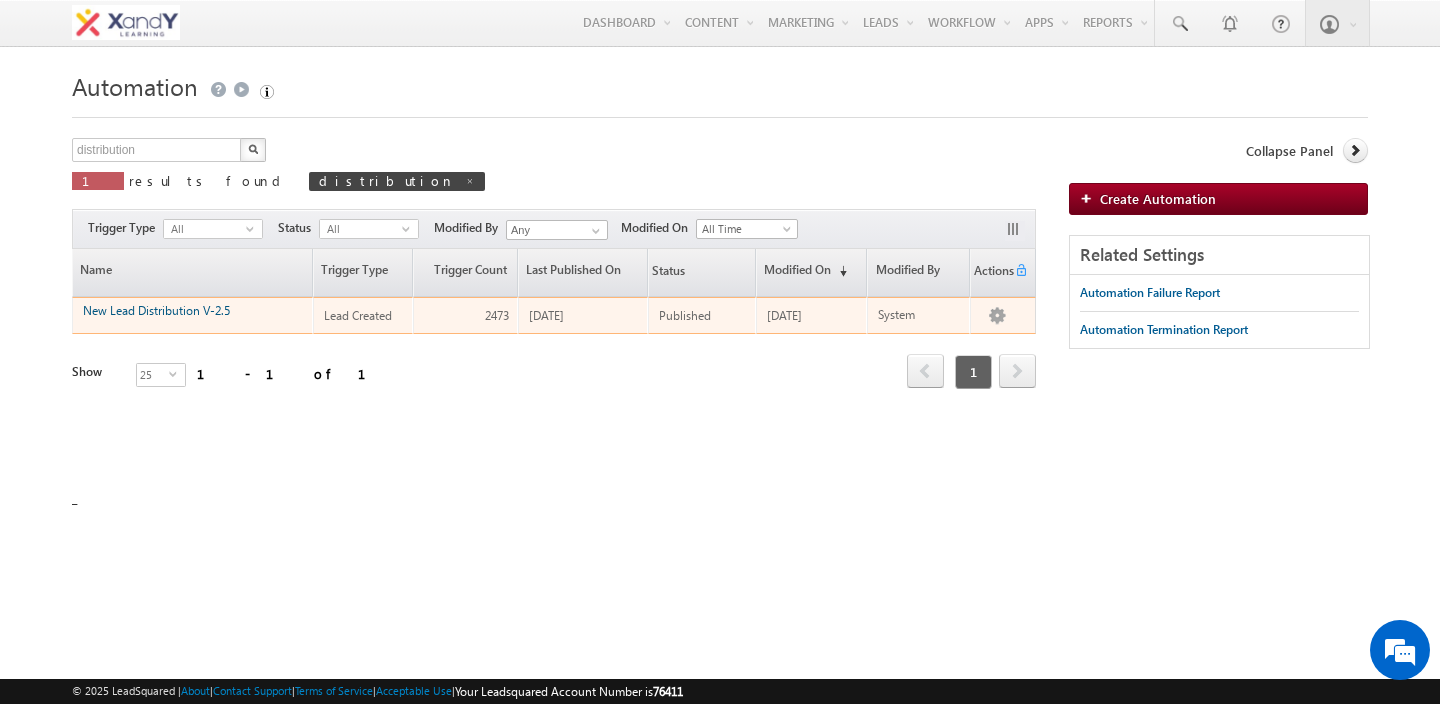 click on "New Lead Distribution V-2.5" at bounding box center (156, 310) 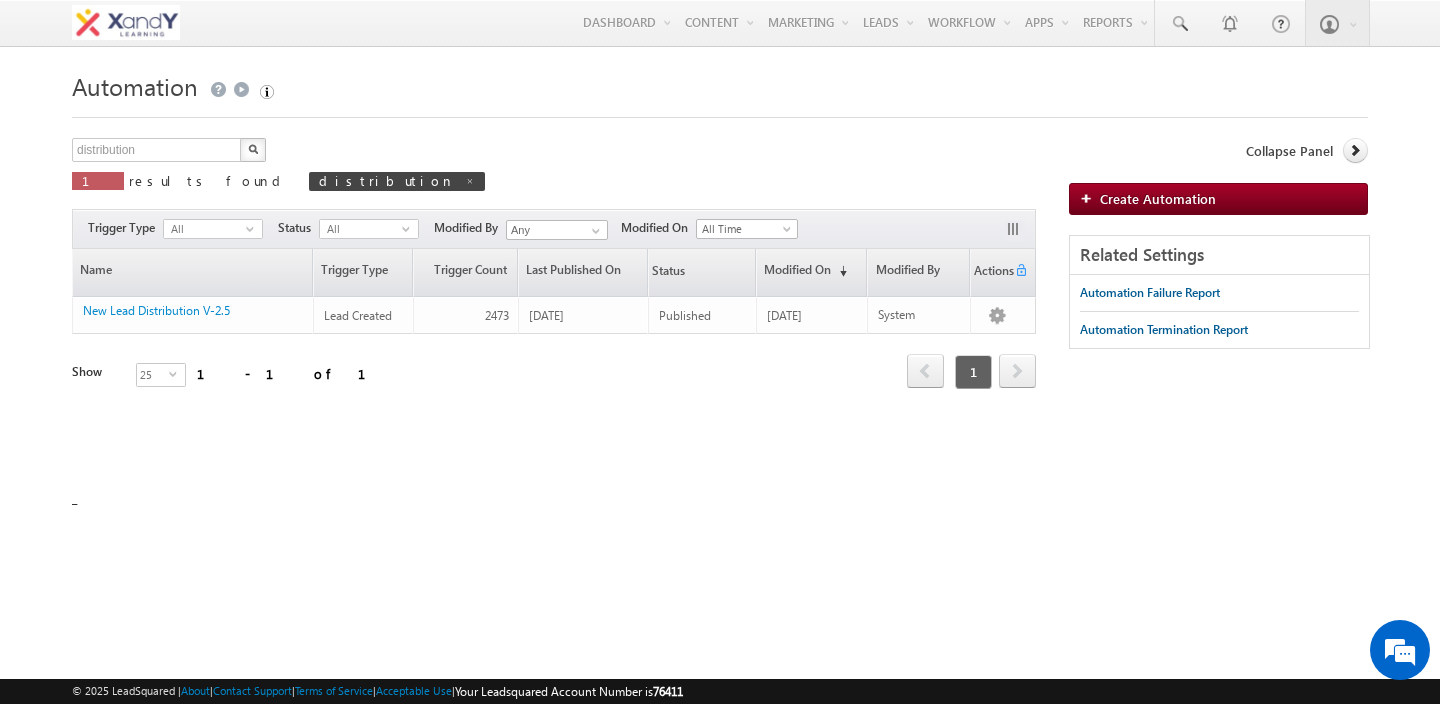 click on "distribution X   1 results found         distribution
Actions Select rows to see actions
Actions Delete Publish Unpublish" at bounding box center (554, 171) 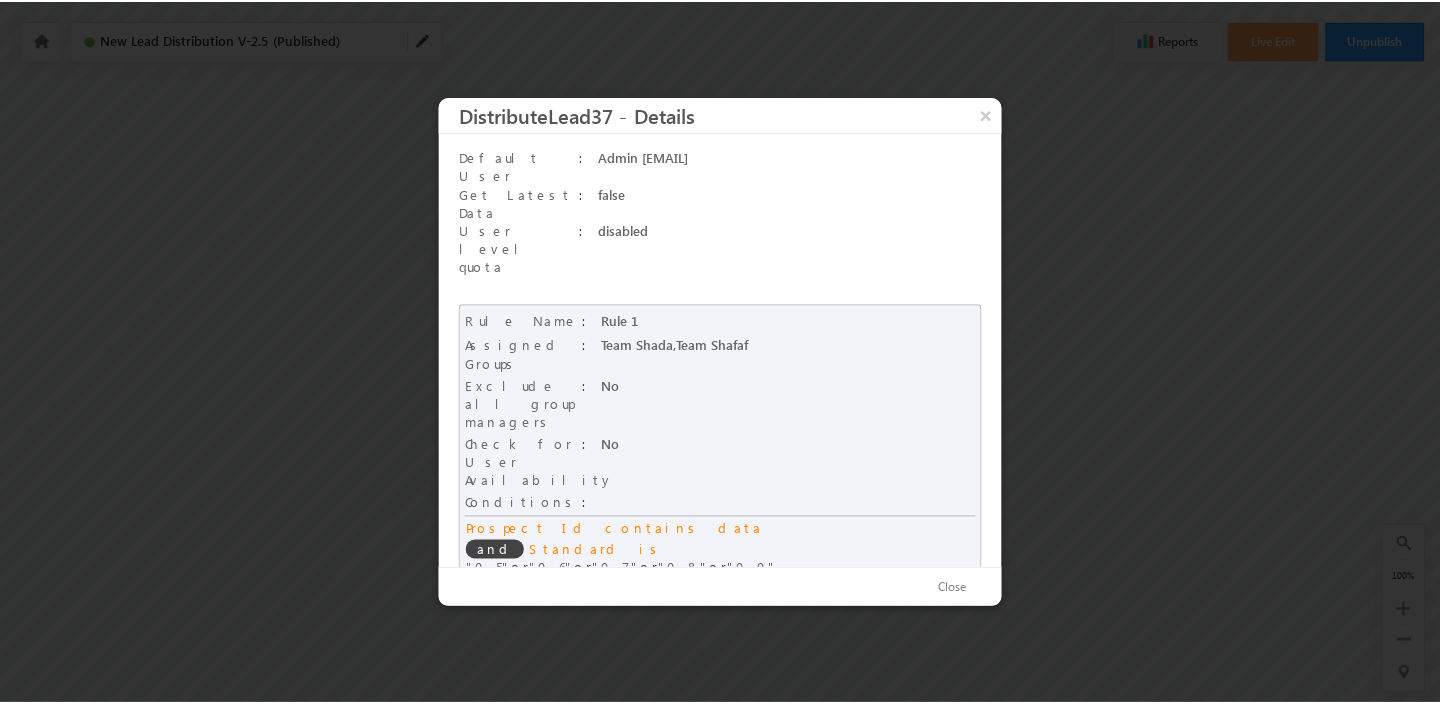 scroll, scrollTop: 0, scrollLeft: 0, axis: both 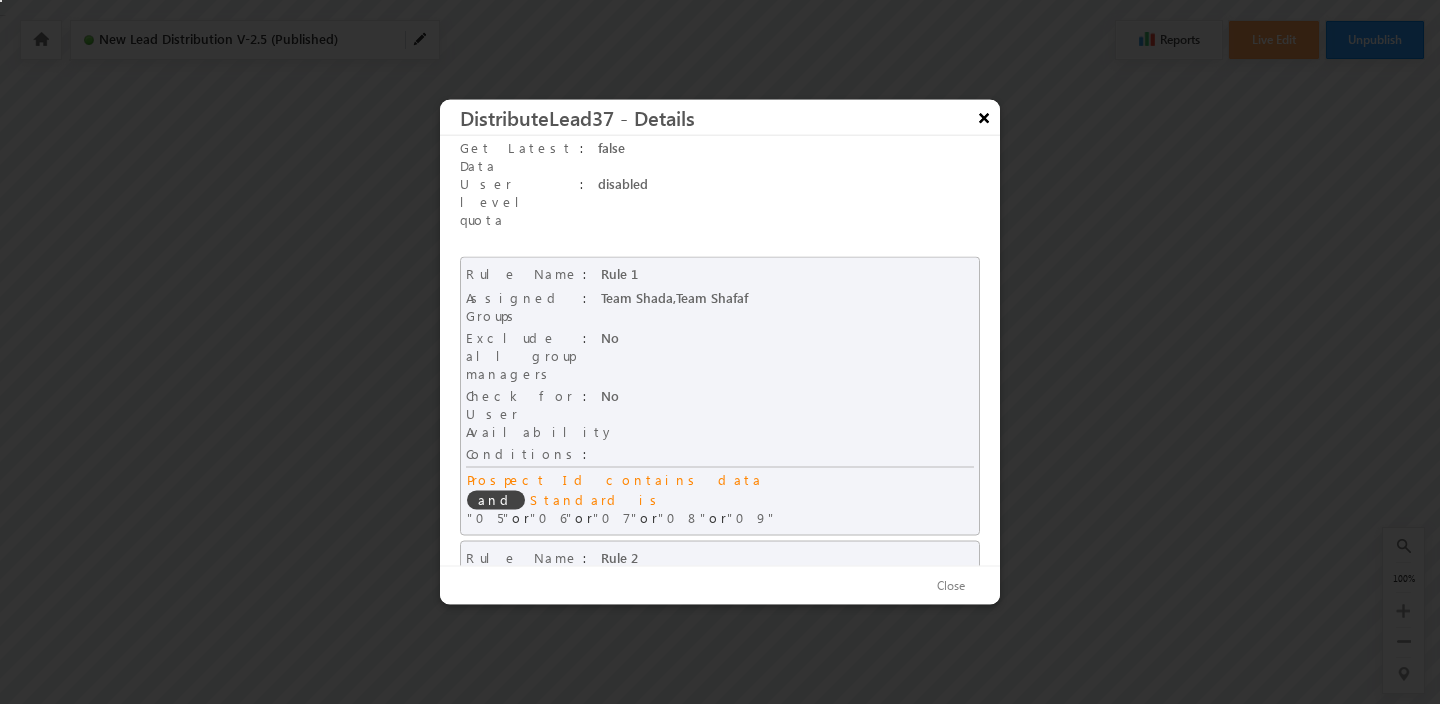 click on "×" at bounding box center (984, 117) 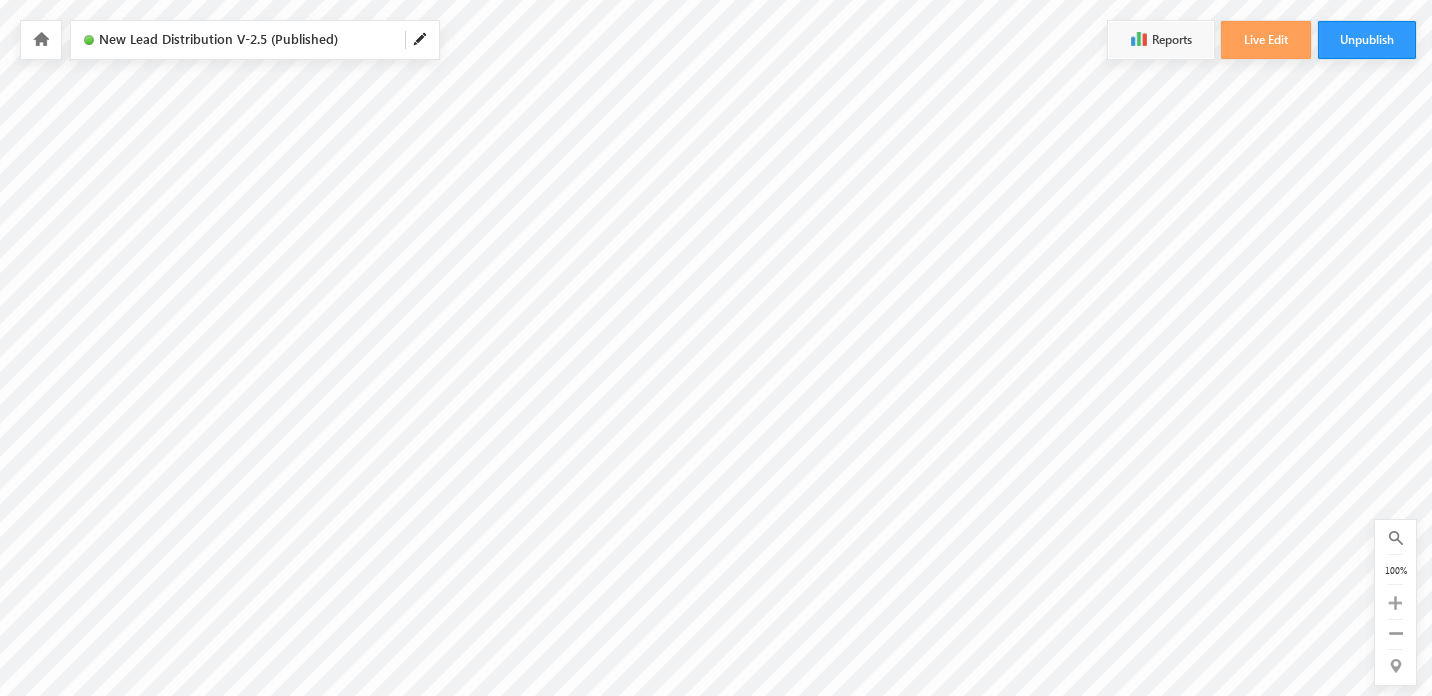 scroll, scrollTop: 0, scrollLeft: 0, axis: both 